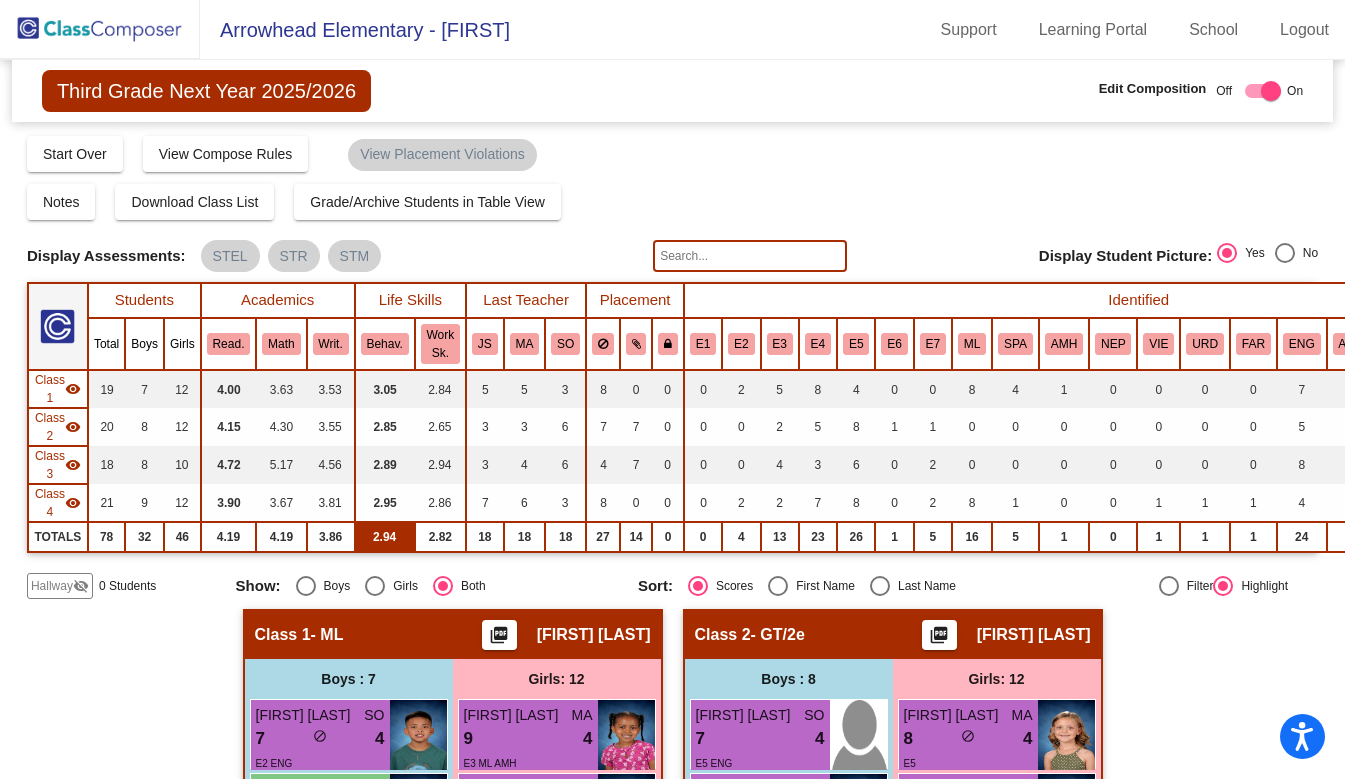 scroll, scrollTop: 0, scrollLeft: 0, axis: both 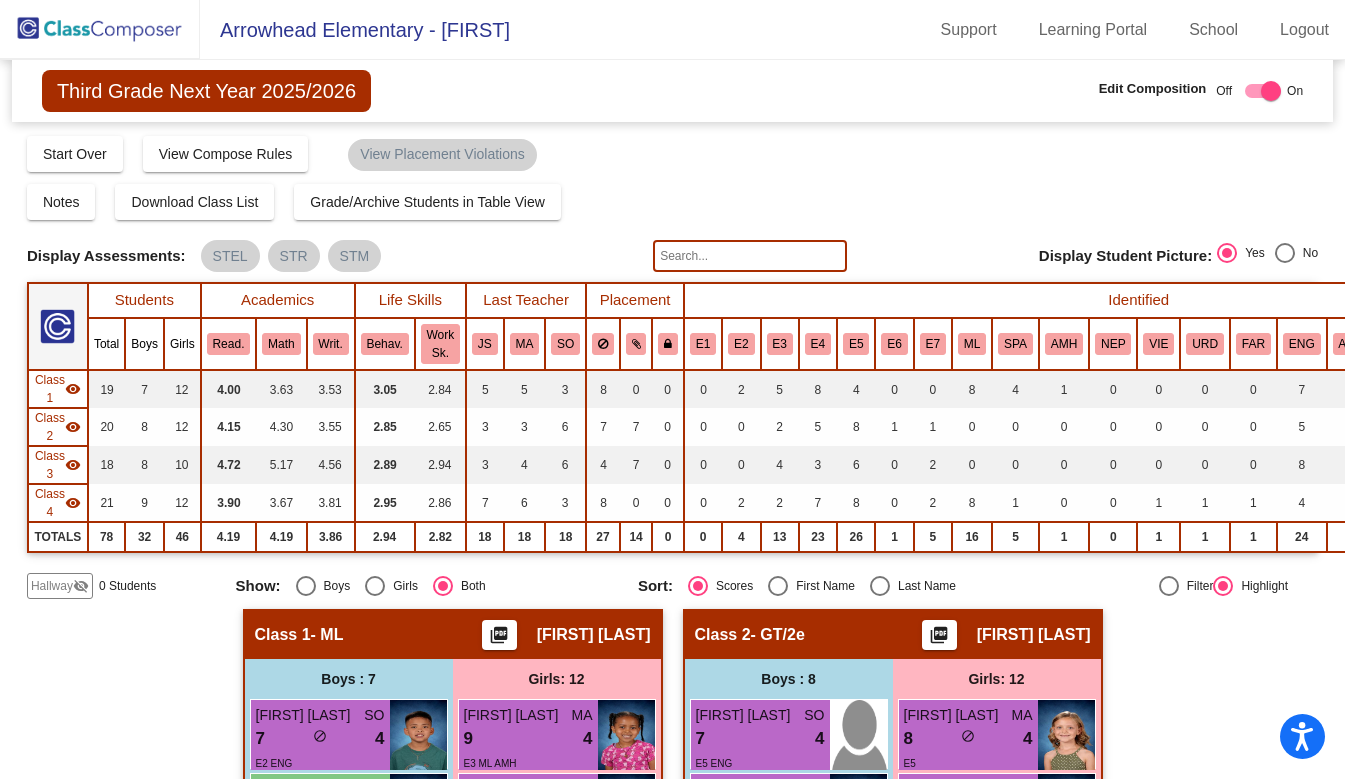 click 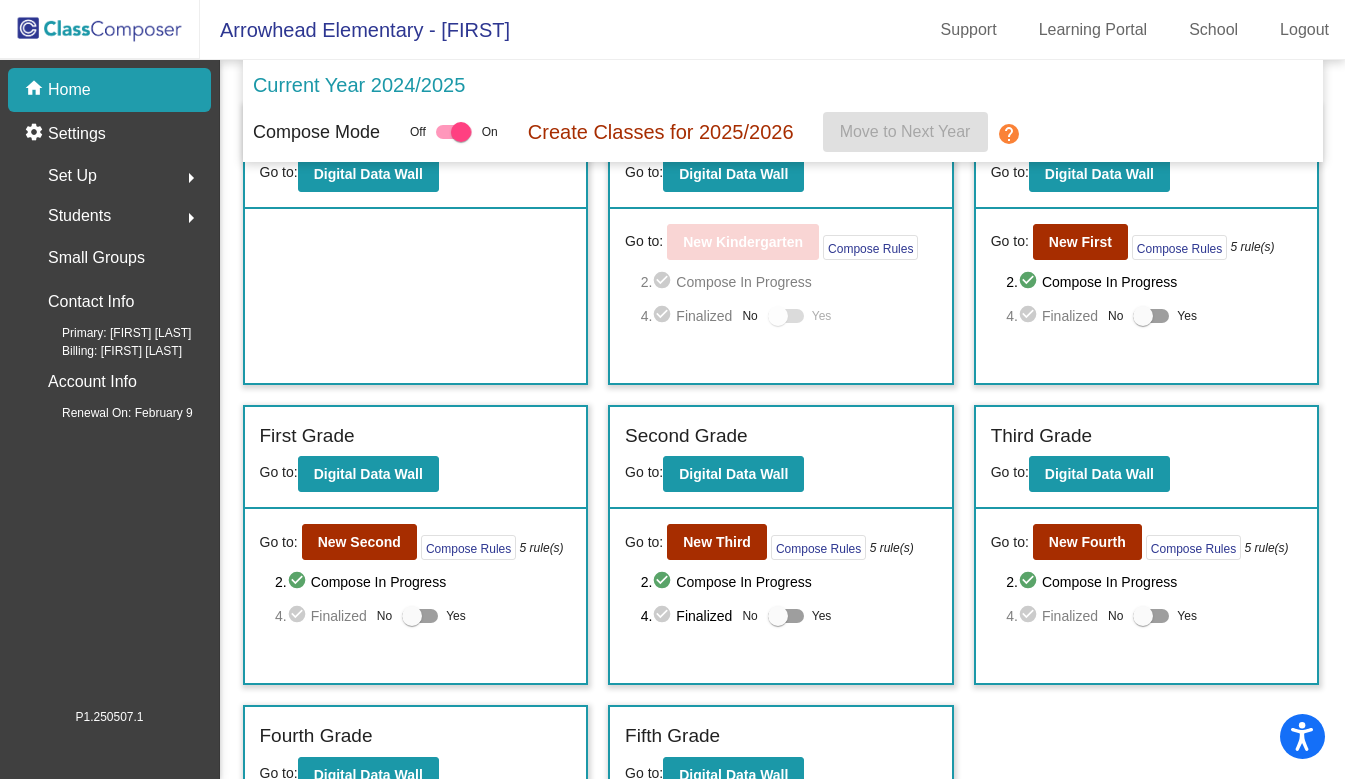 scroll, scrollTop: 85, scrollLeft: 0, axis: vertical 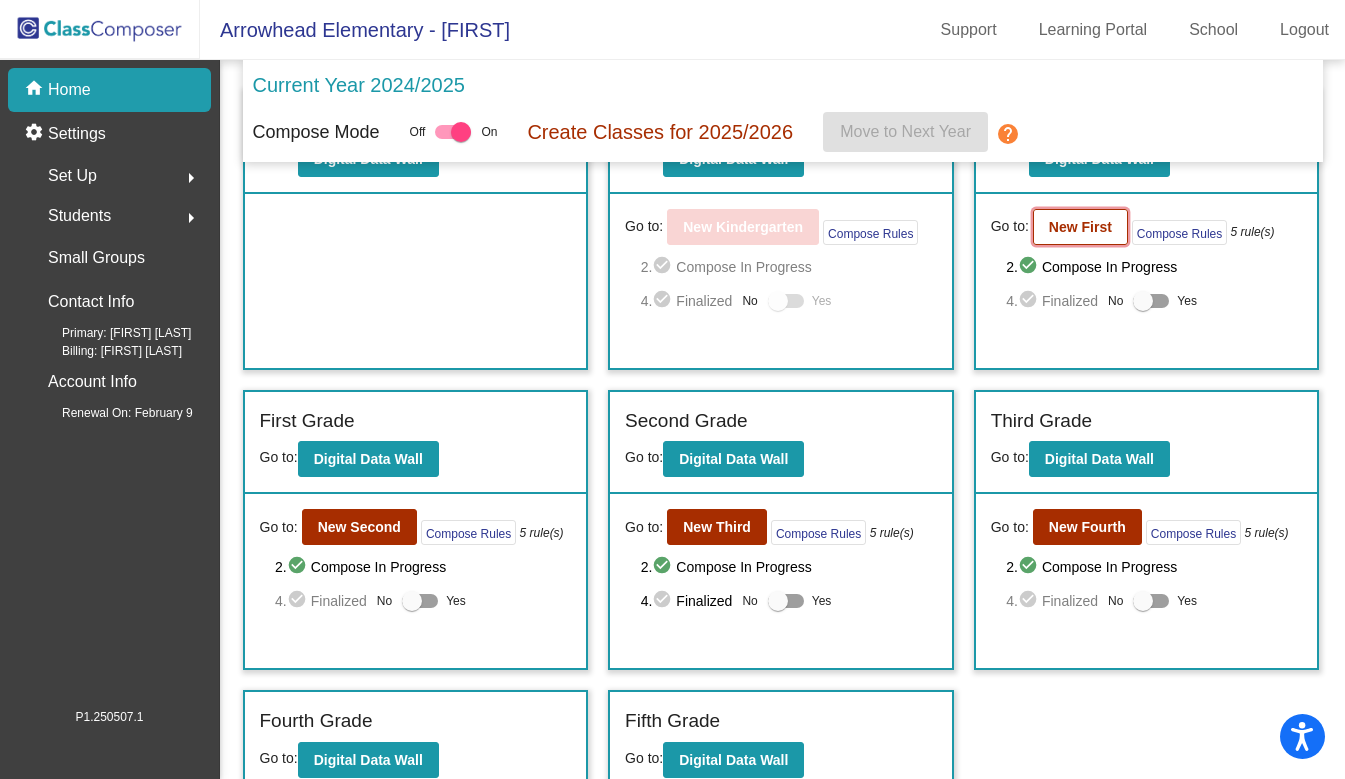 click on "New First" 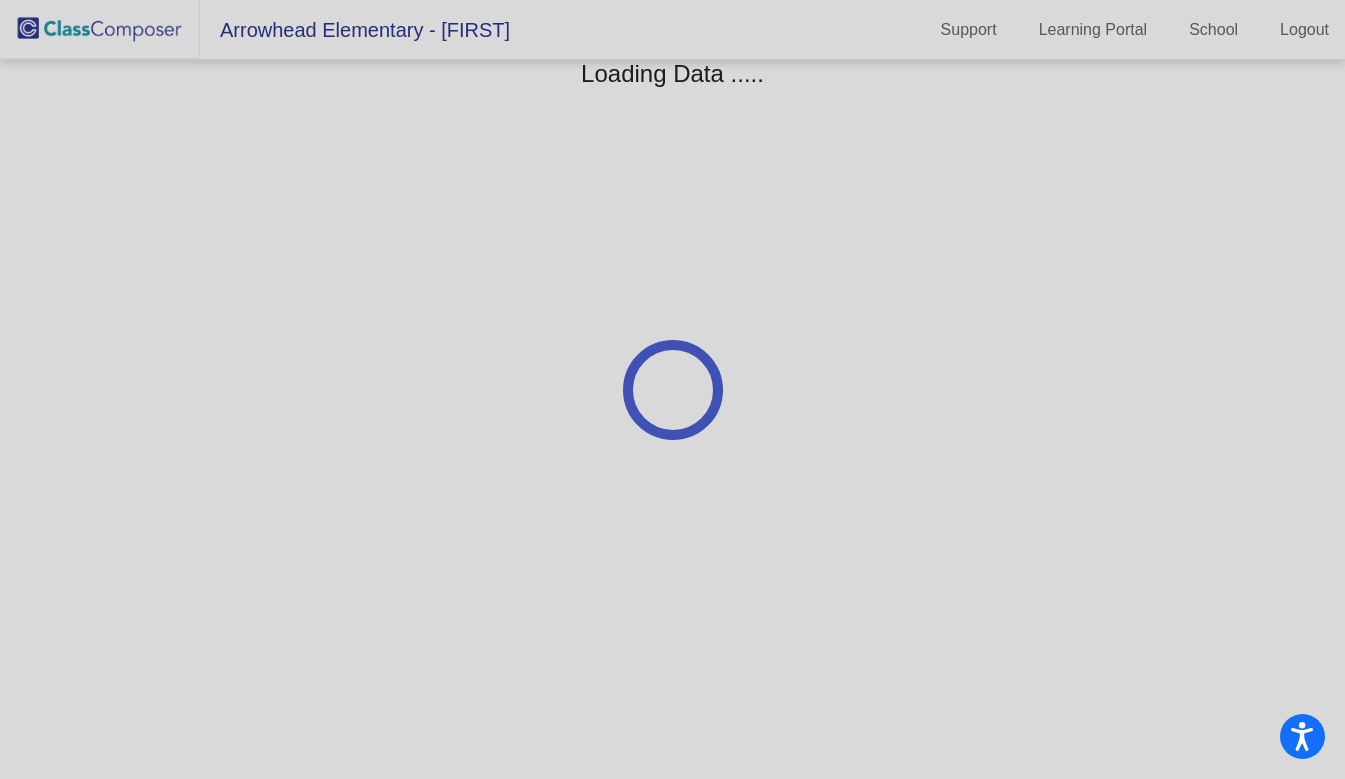 scroll, scrollTop: 0, scrollLeft: 0, axis: both 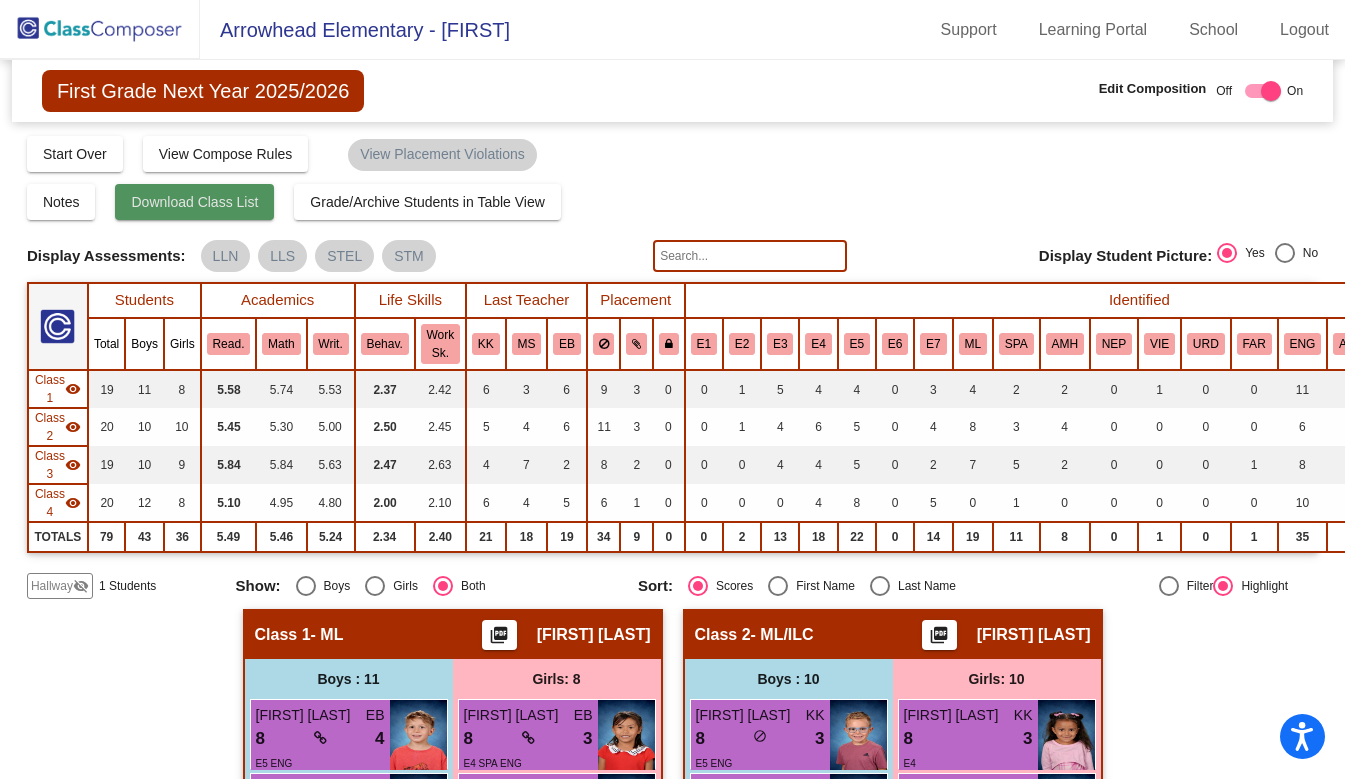 click on "Download Class List" 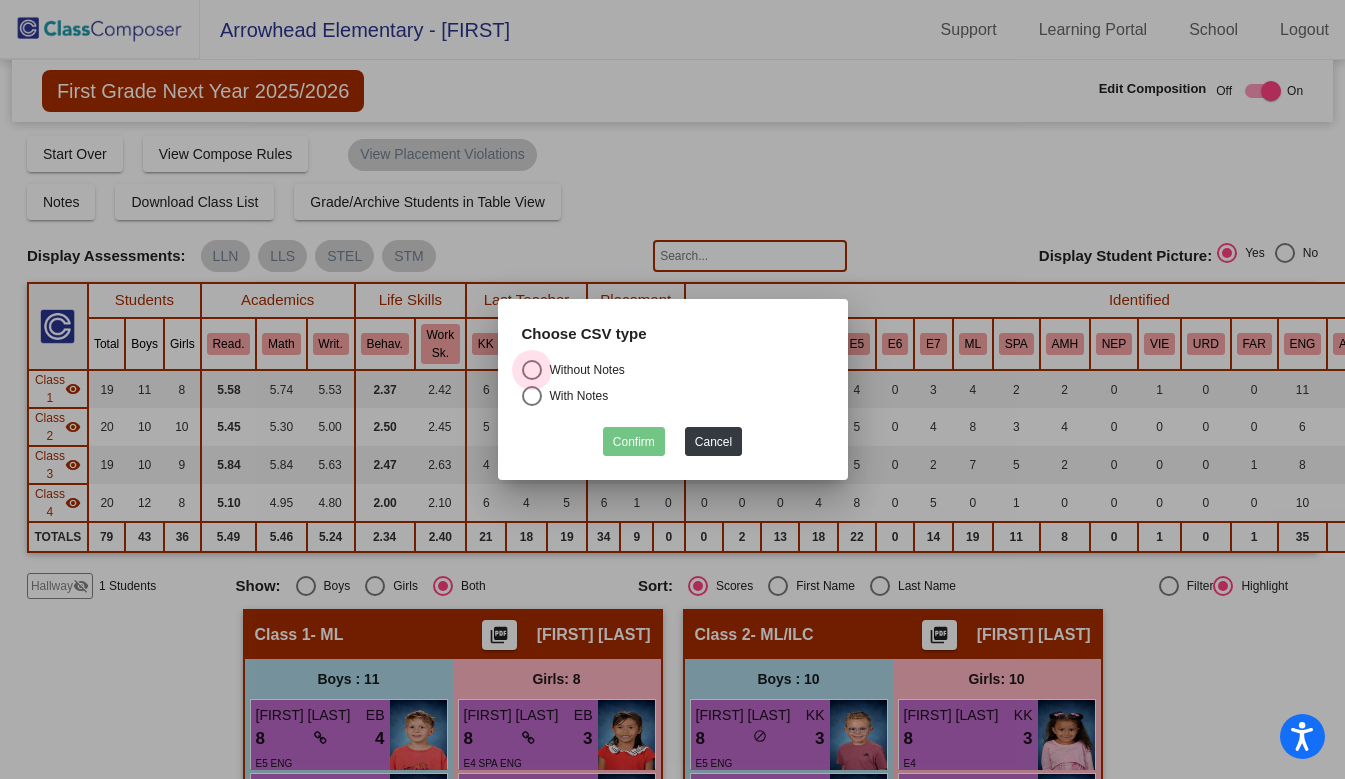 click at bounding box center (532, 370) 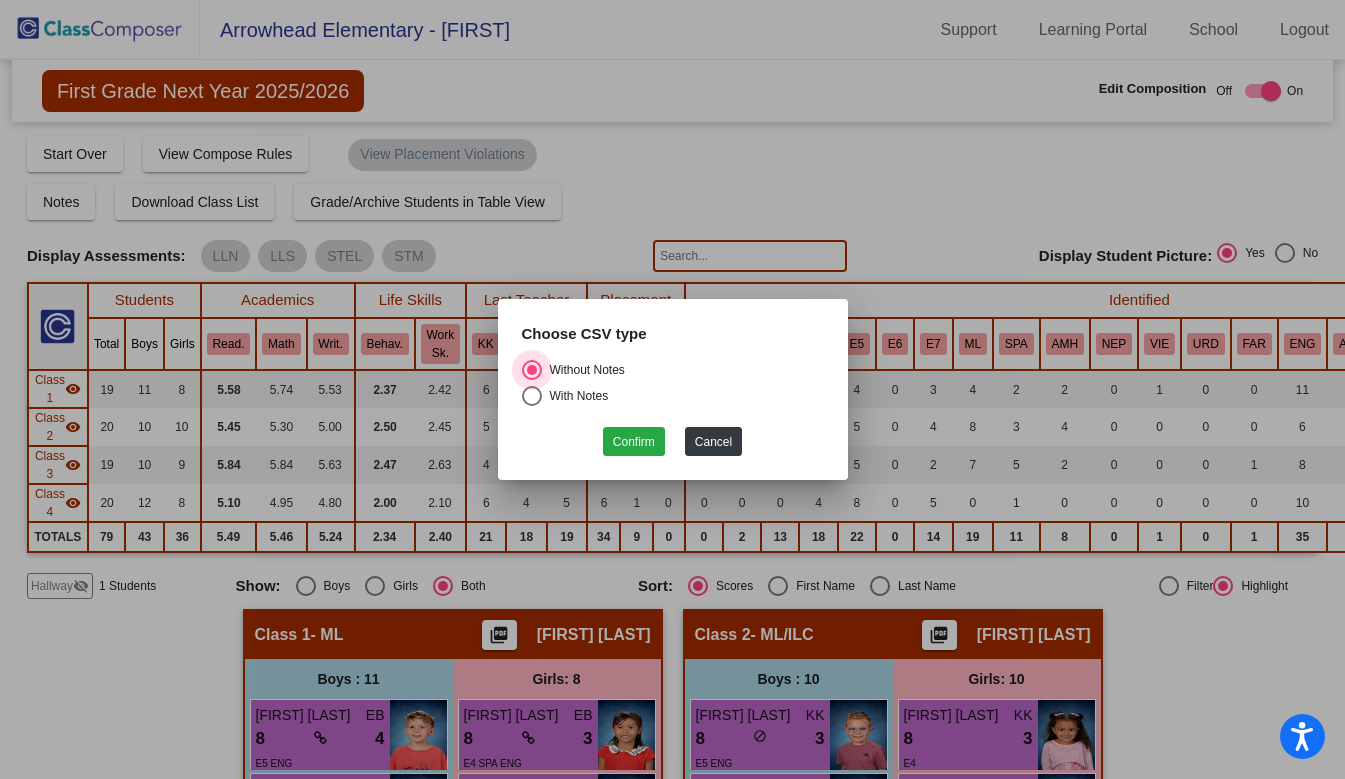 click at bounding box center (532, 370) 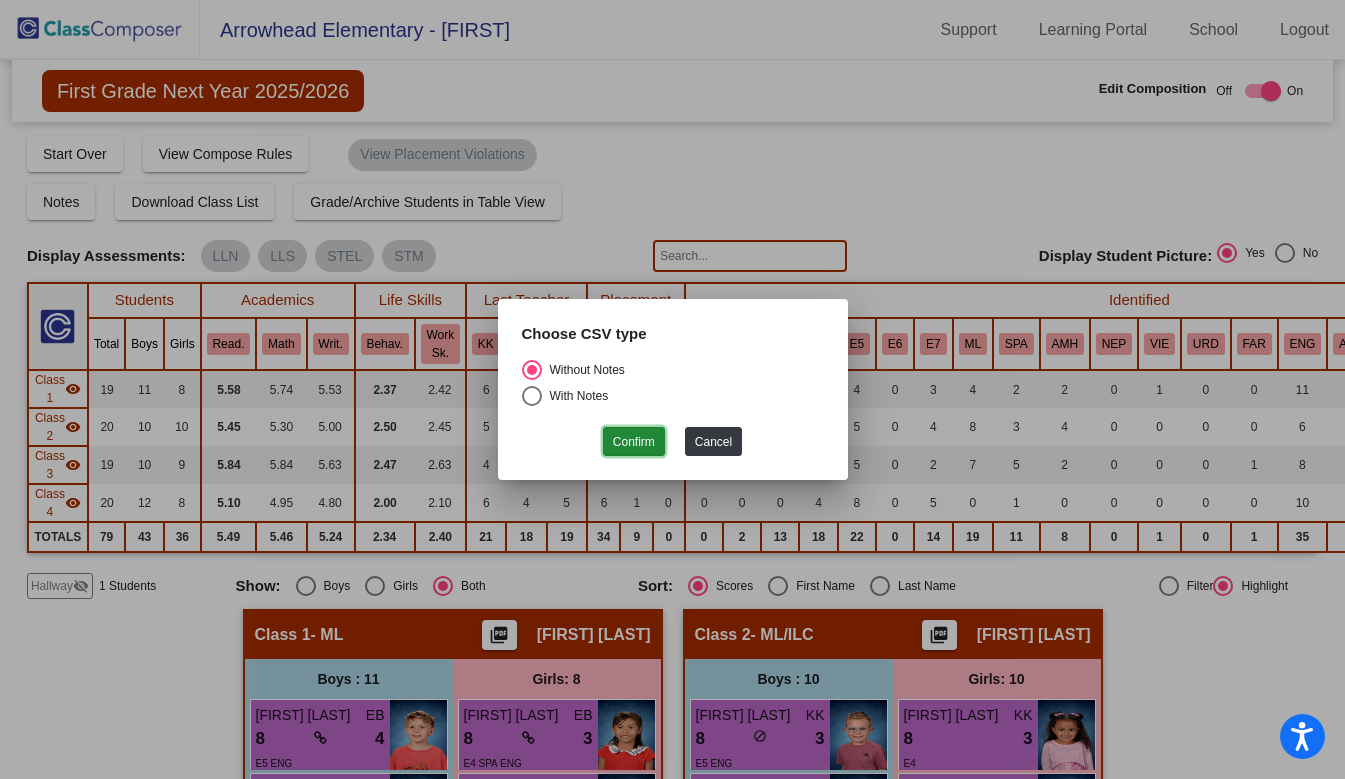 click on "Confirm" at bounding box center [634, 441] 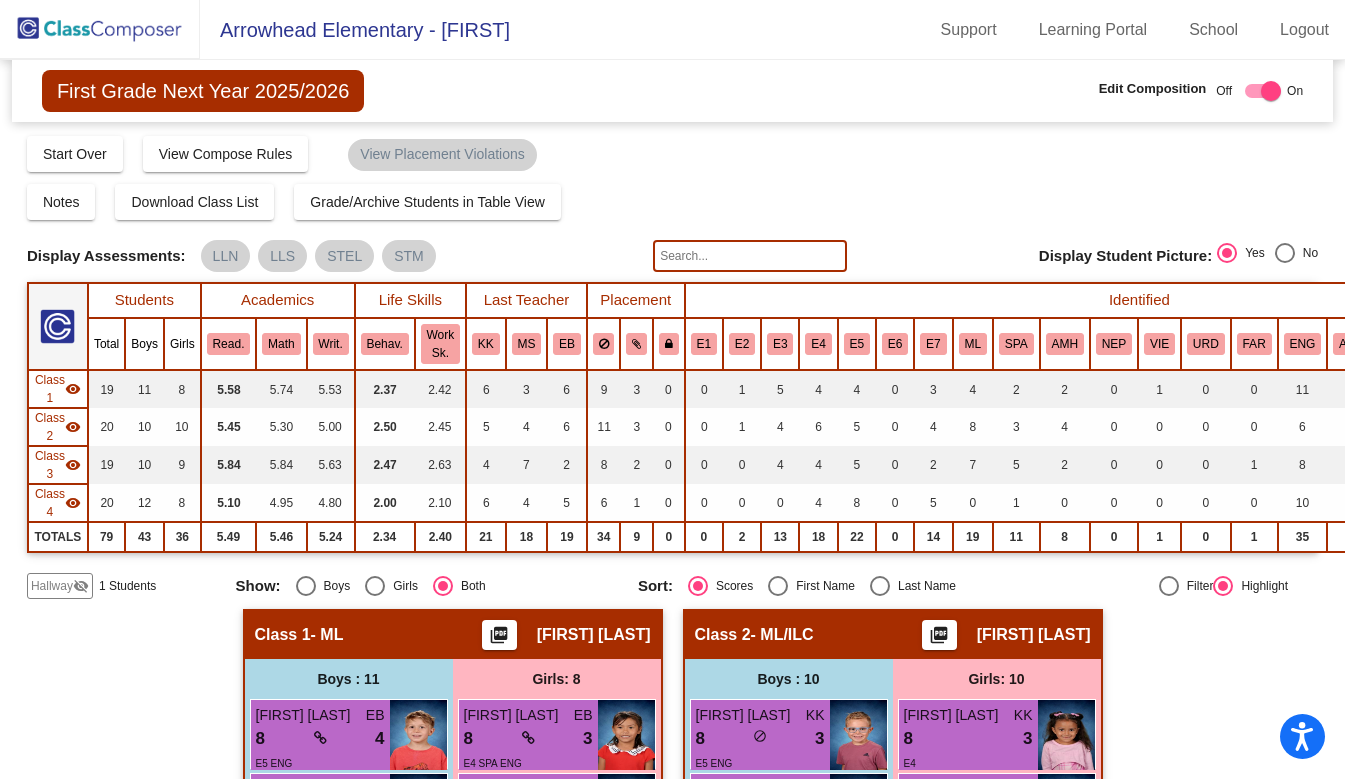 click on "Compose   Start Over   Submit Classes  Compose is in progress  Check for Incomplete Scores  View Compose Rules   View Placement Violations" 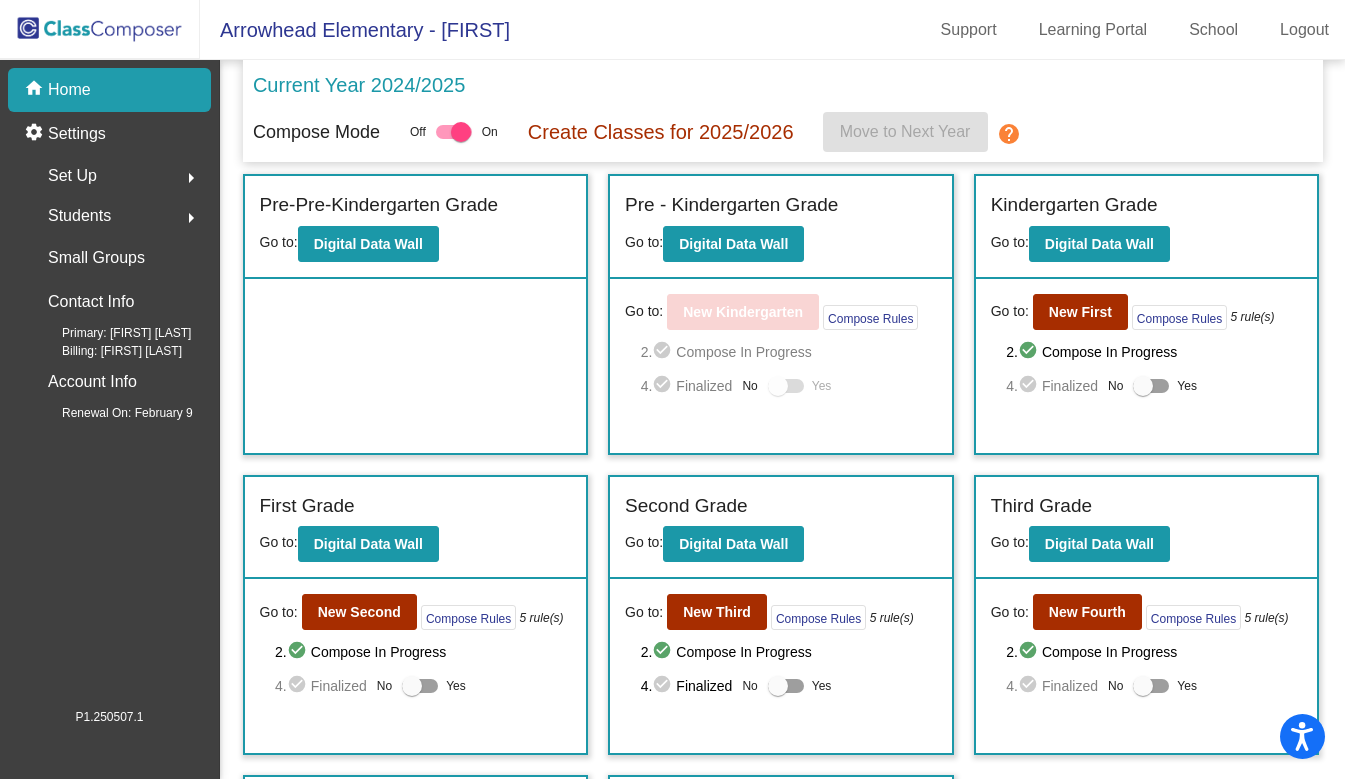 scroll, scrollTop: 155, scrollLeft: 0, axis: vertical 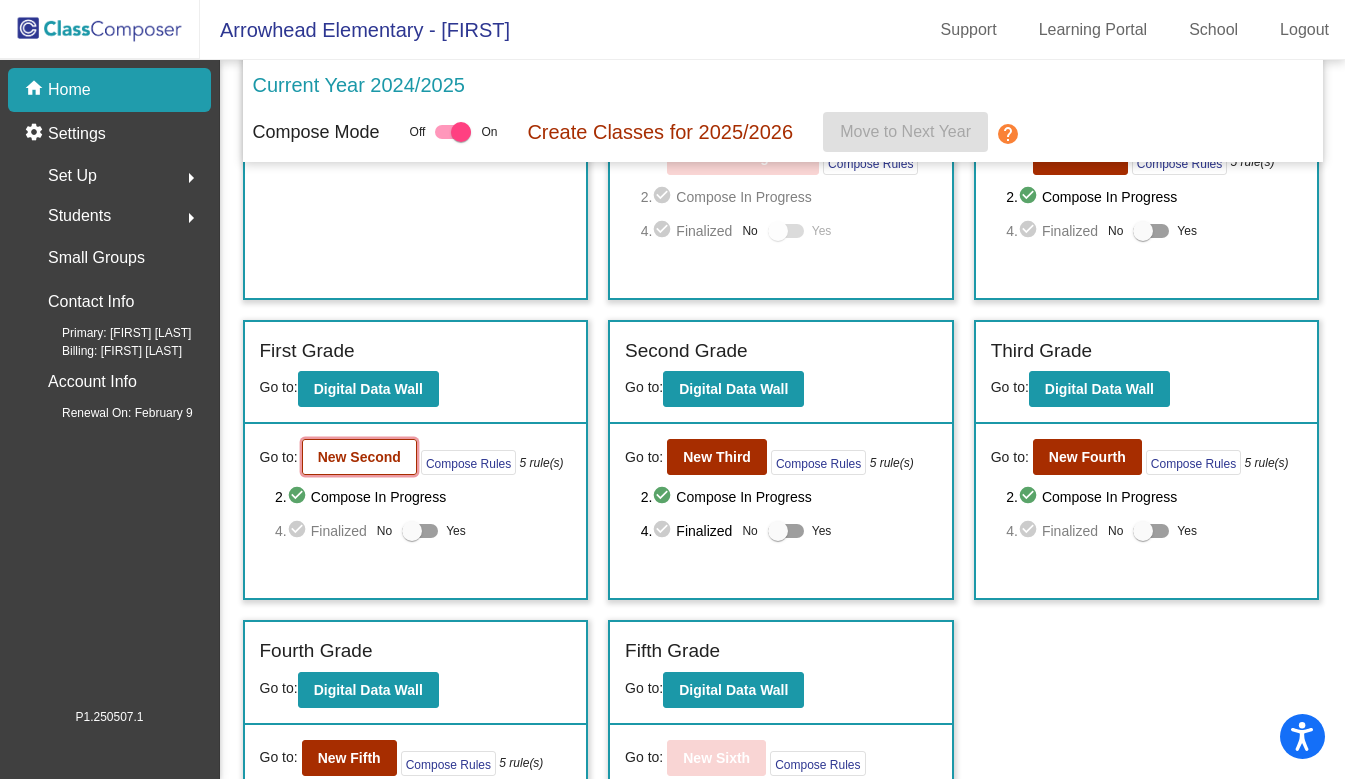 click on "New Second" 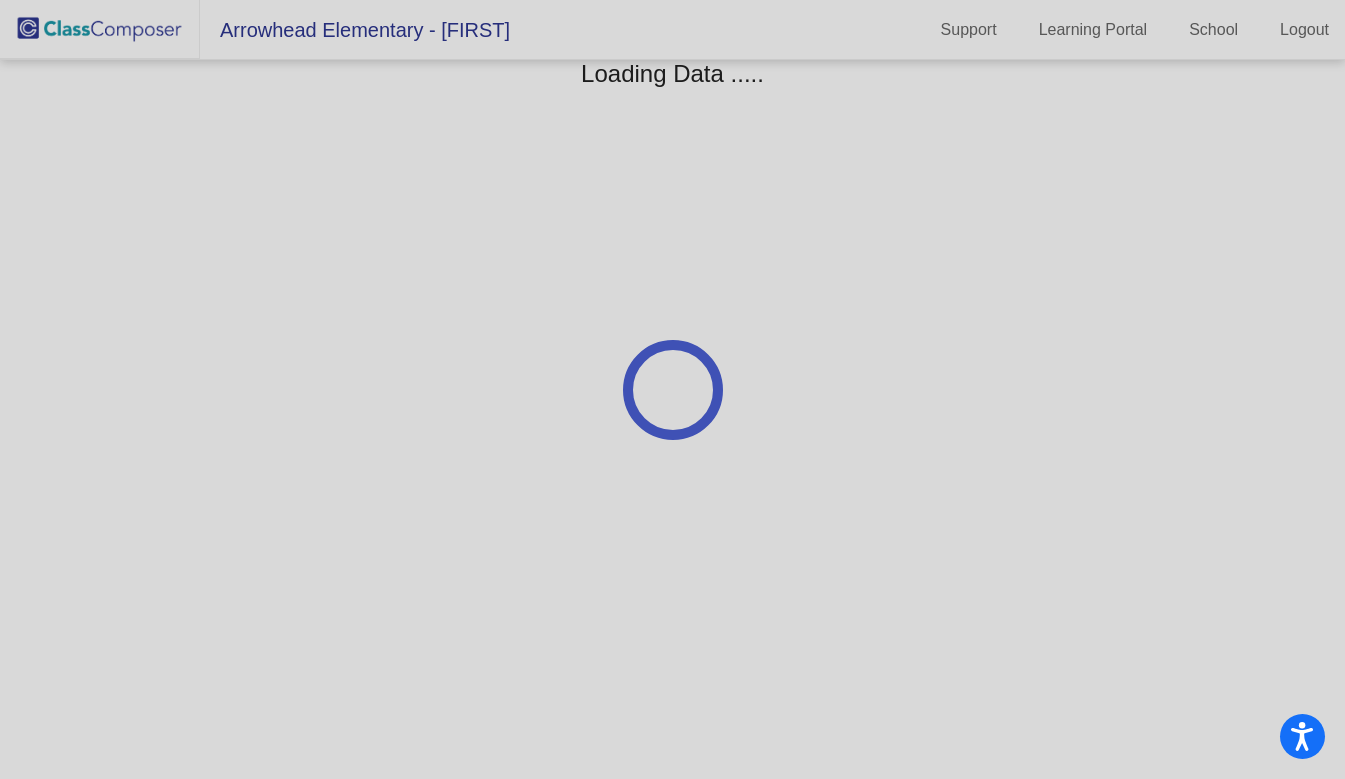 scroll, scrollTop: 0, scrollLeft: 0, axis: both 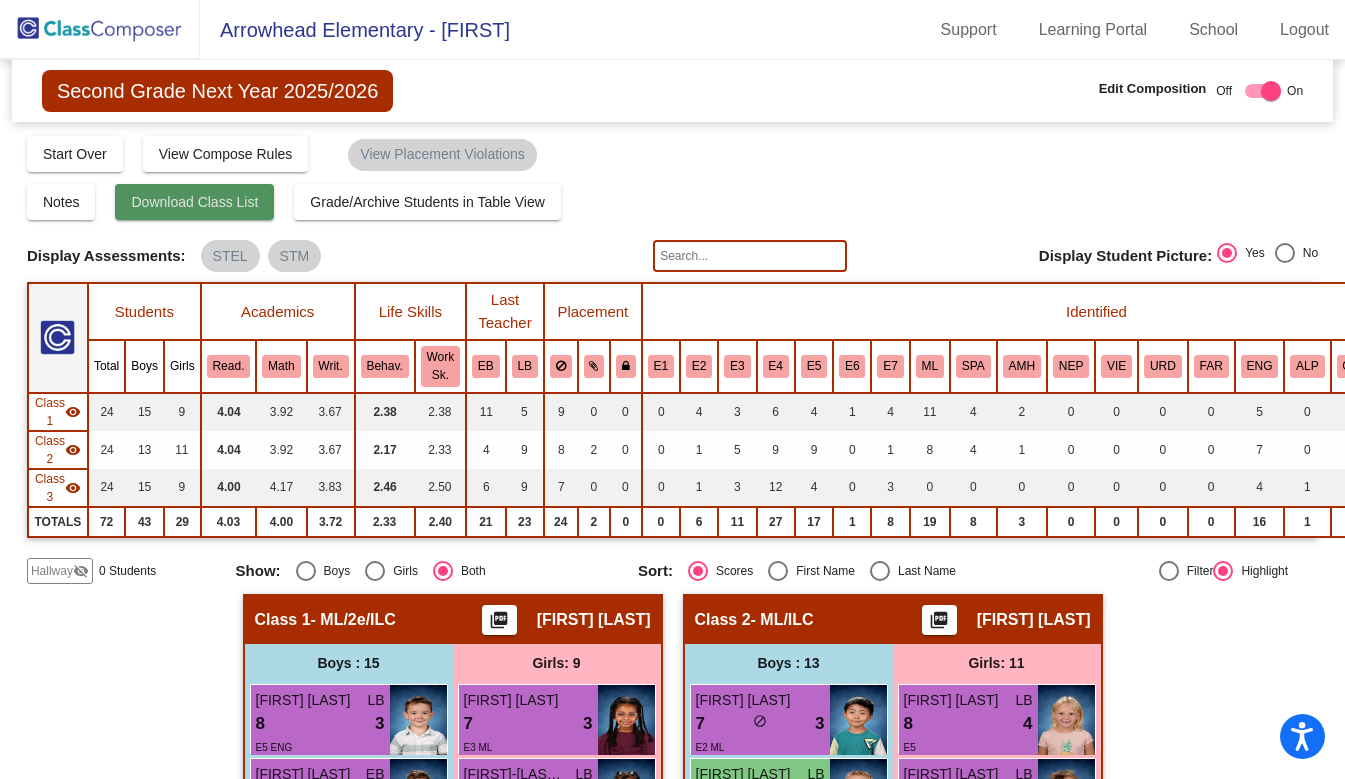 click on "Download Class List" 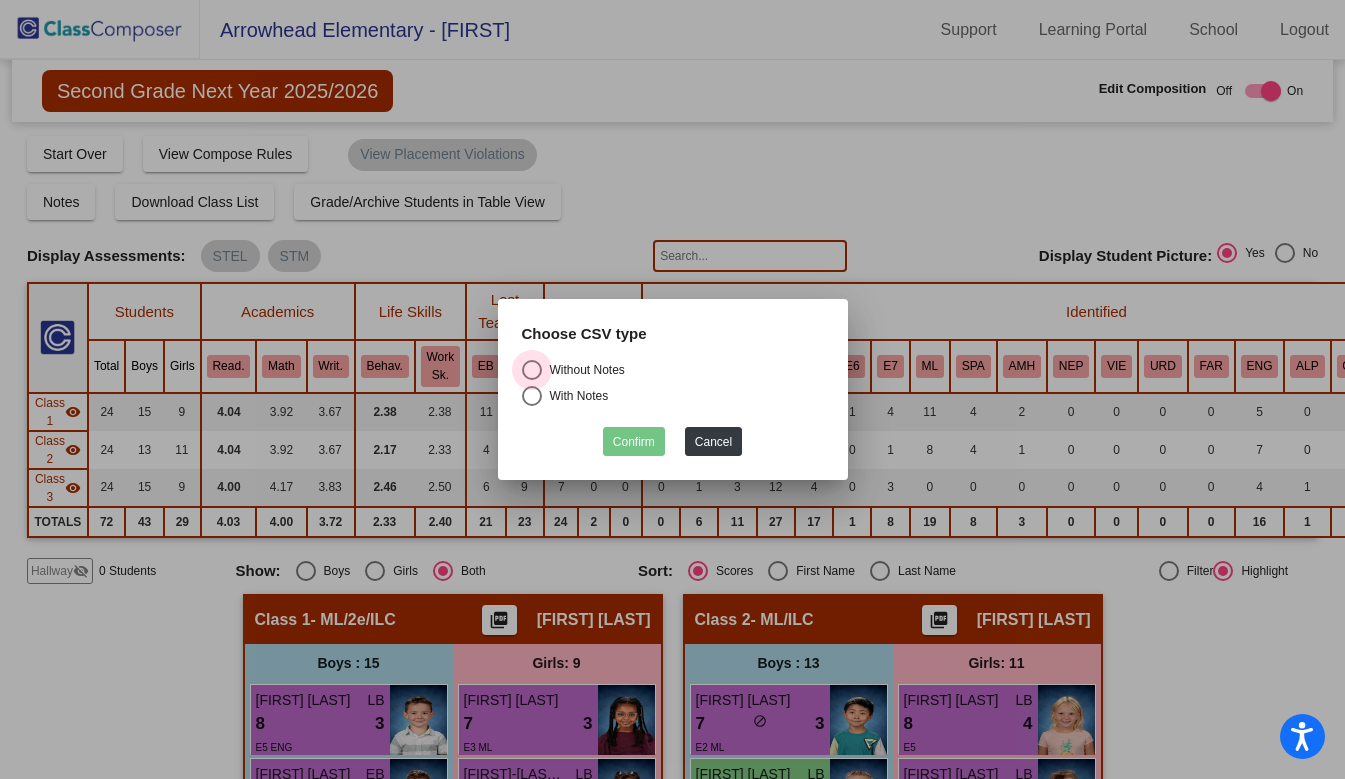 click at bounding box center [532, 370] 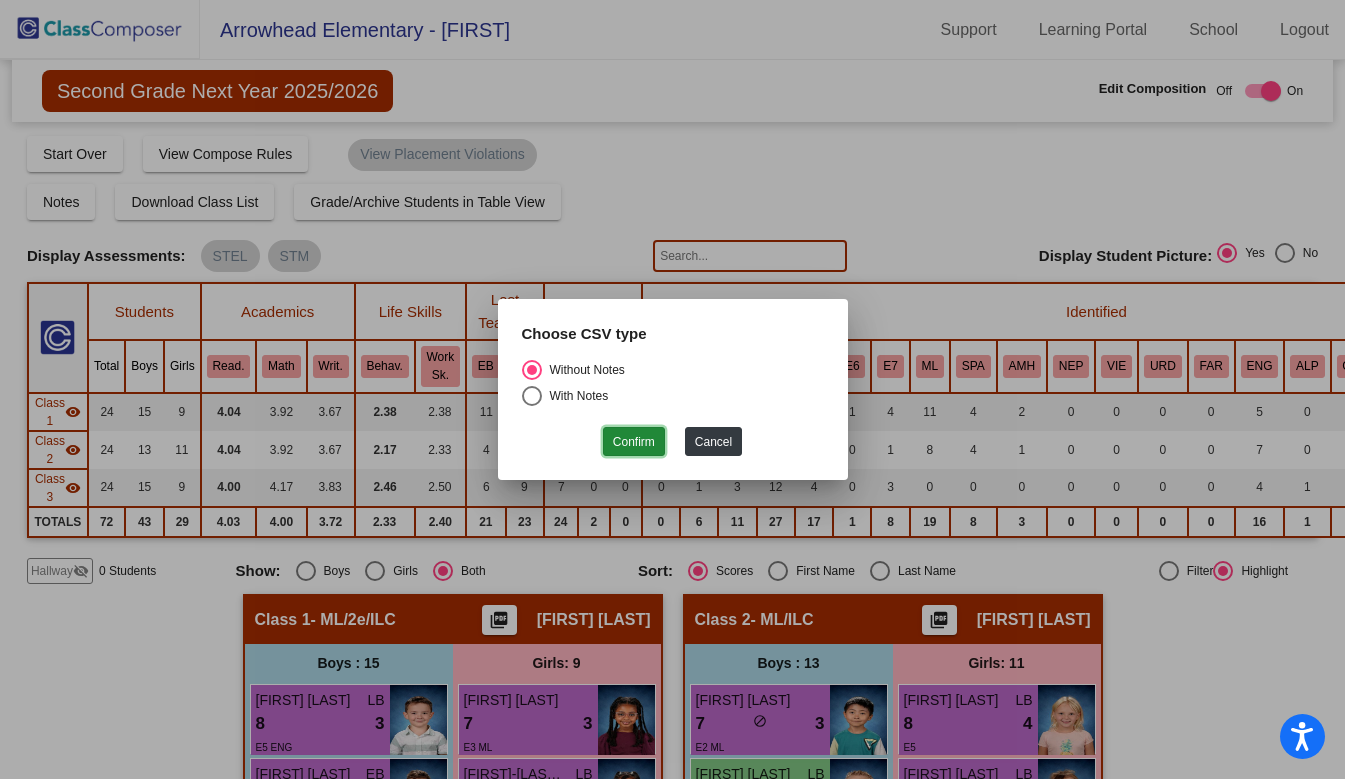 click on "Confirm" at bounding box center (634, 441) 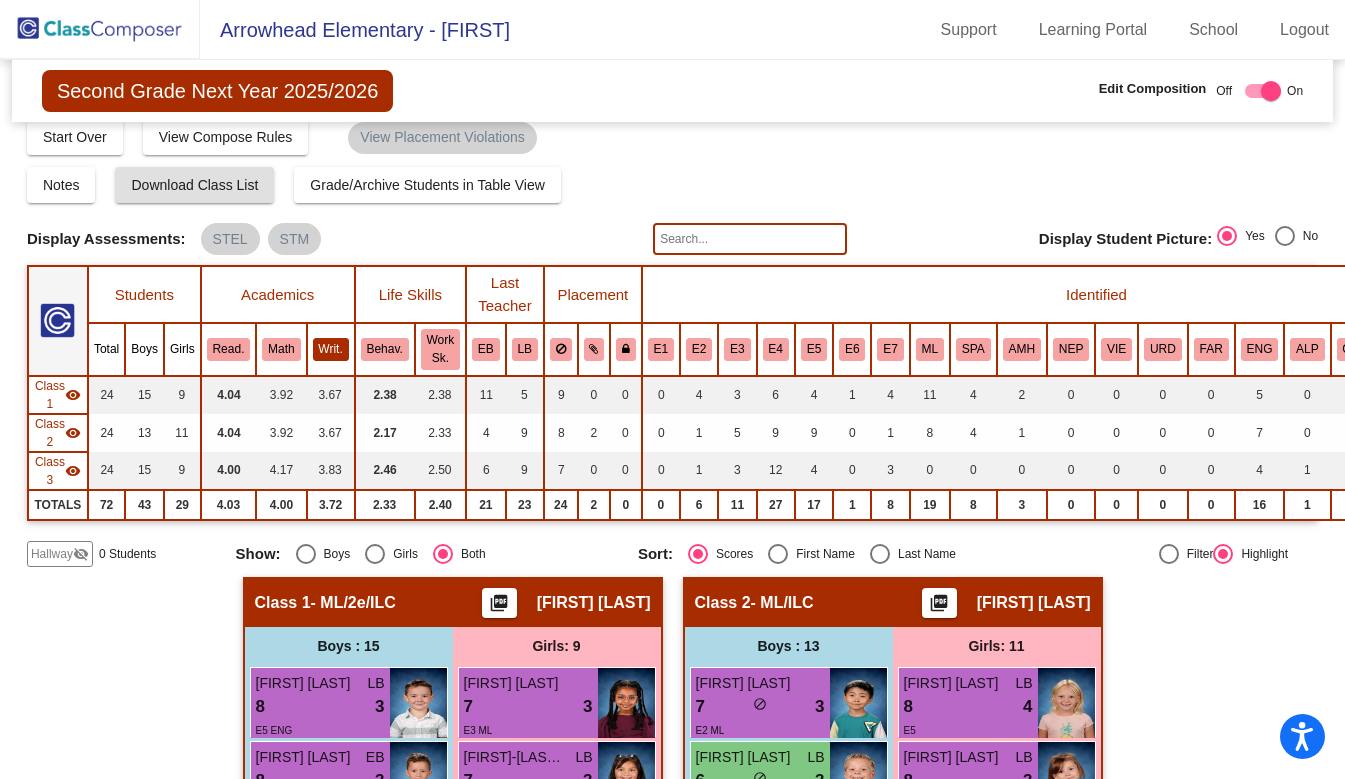 scroll, scrollTop: 17, scrollLeft: 0, axis: vertical 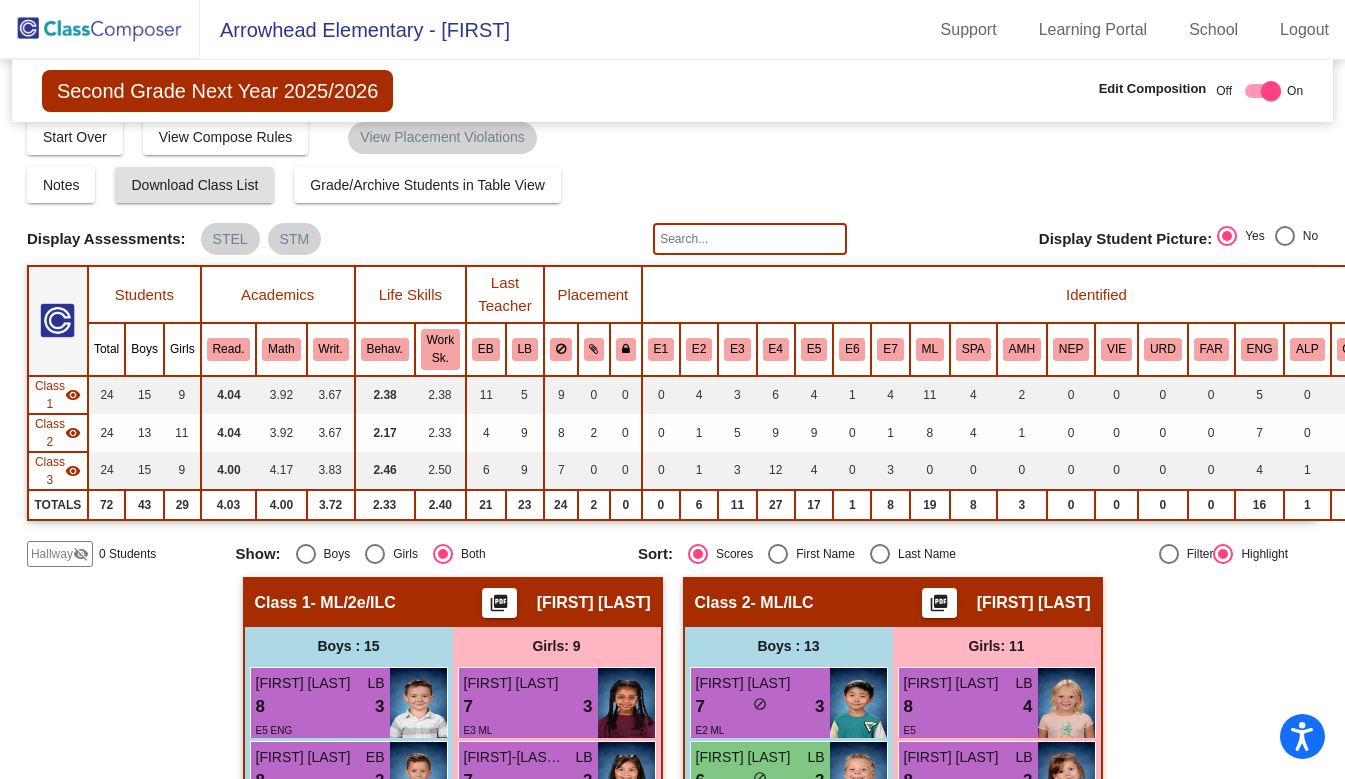 click 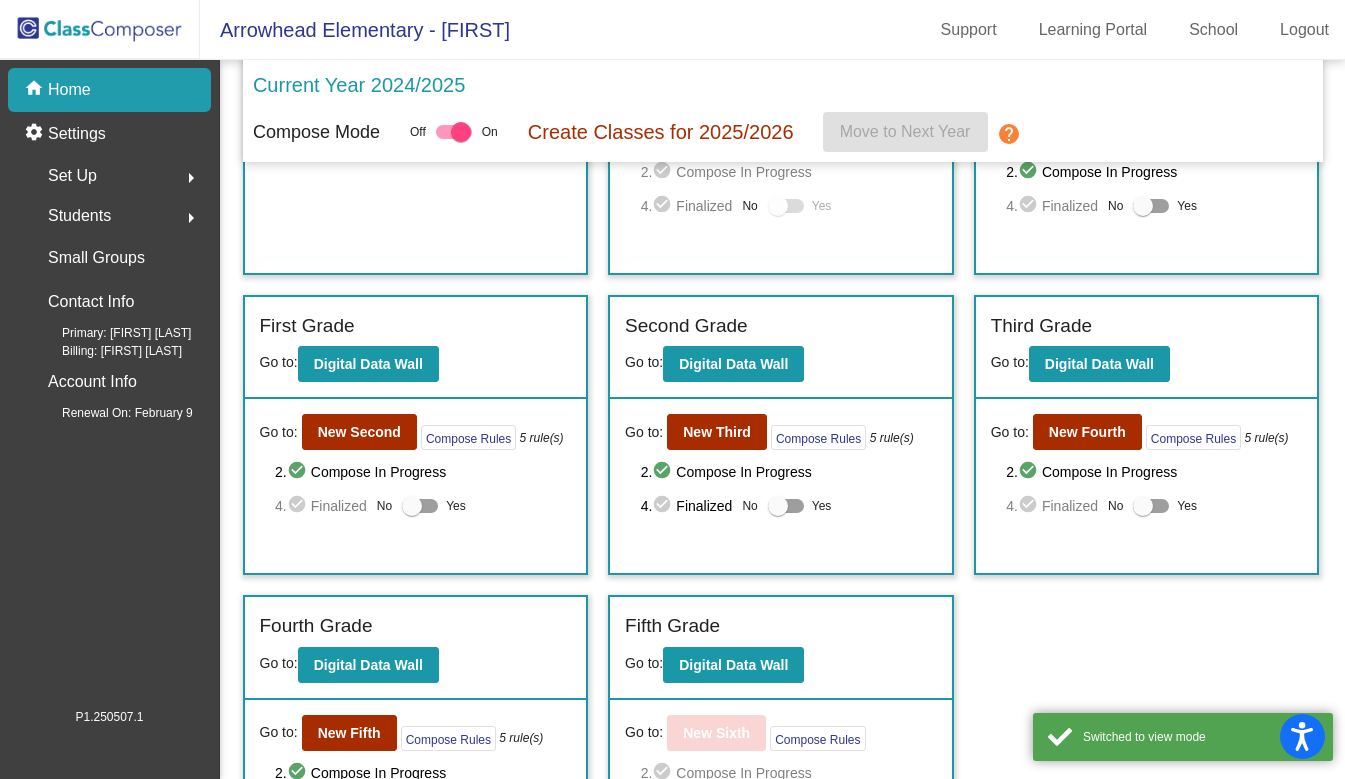 scroll, scrollTop: 196, scrollLeft: 0, axis: vertical 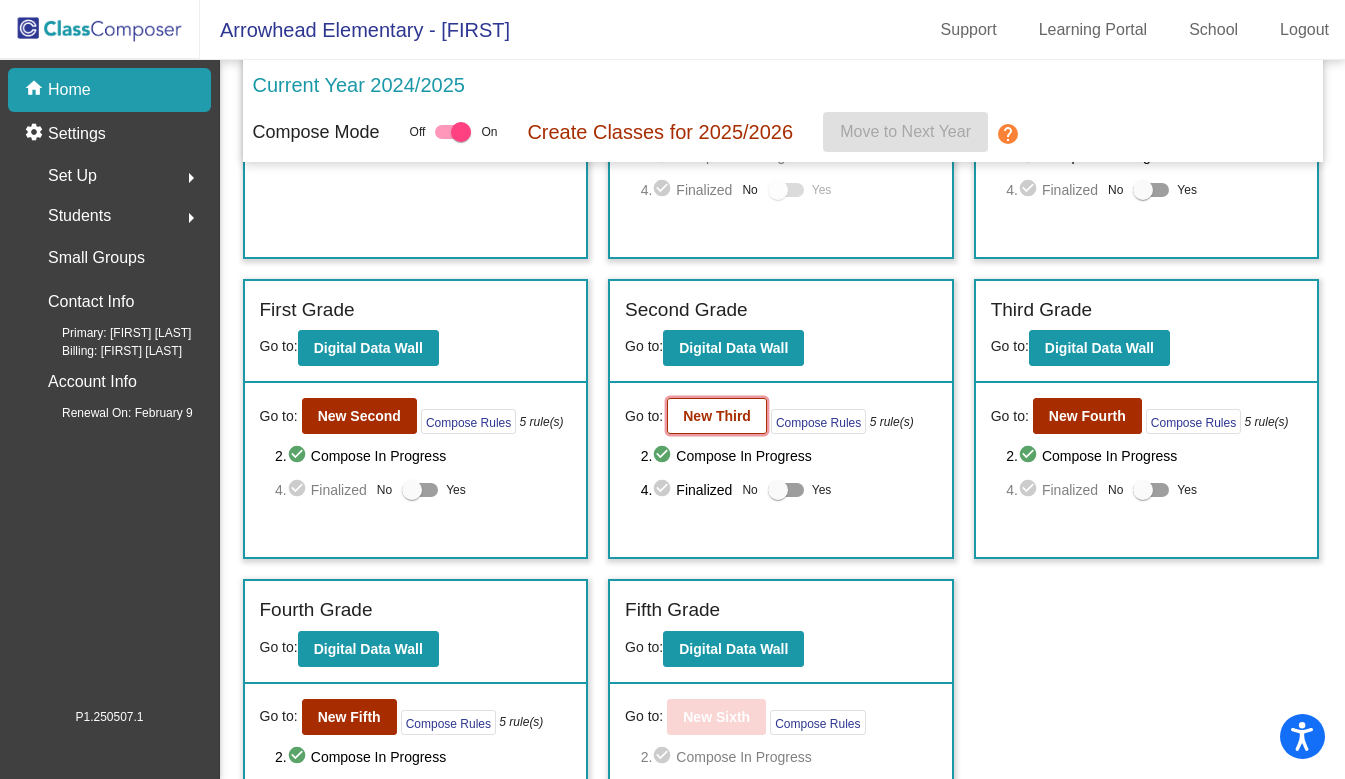 click on "New Third" 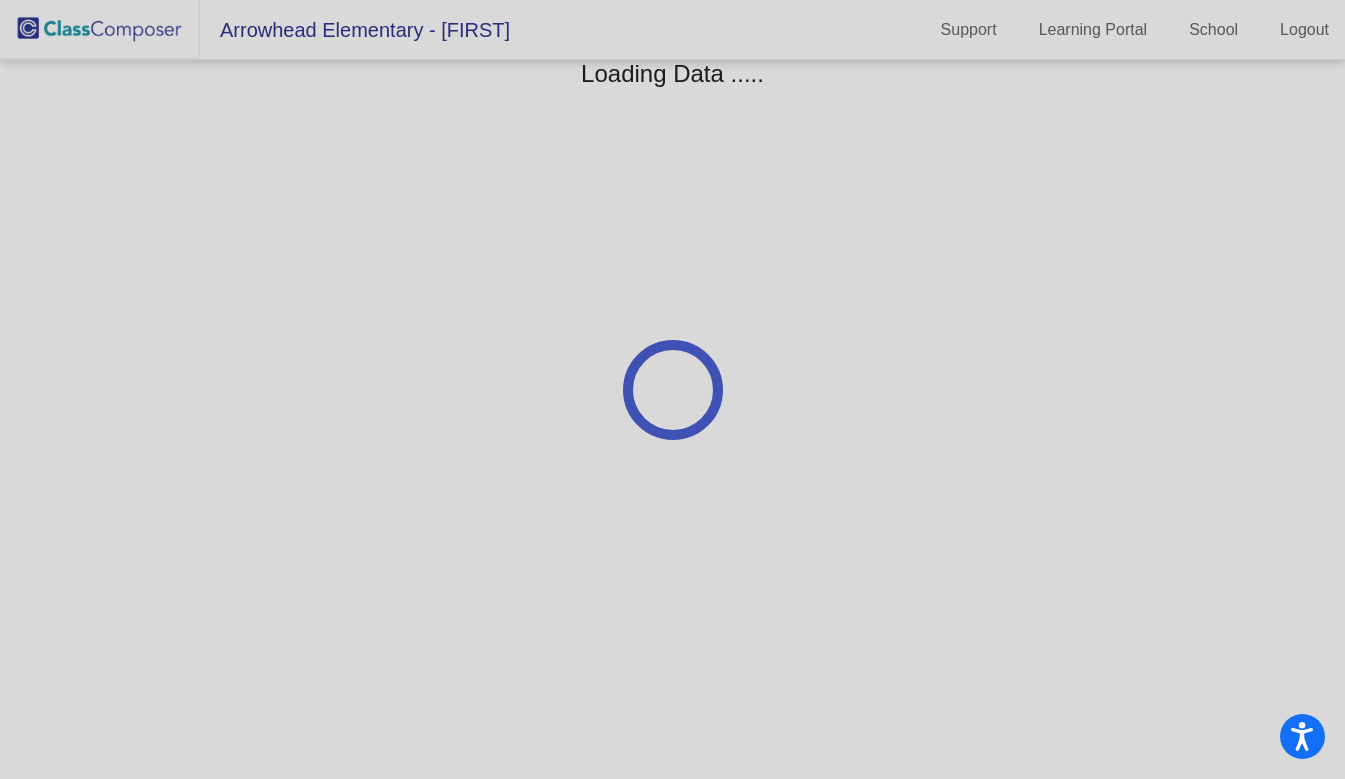 scroll, scrollTop: 0, scrollLeft: 0, axis: both 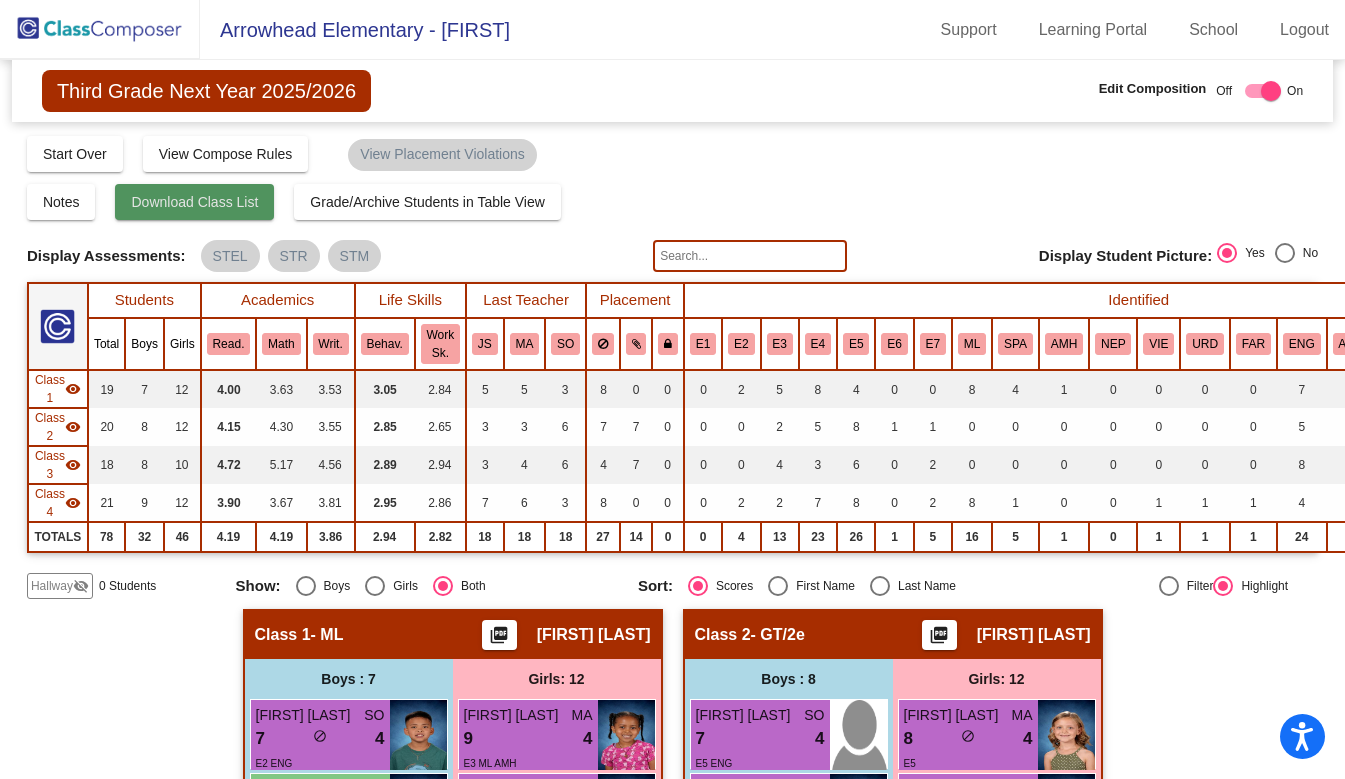 click on "Download Class List" 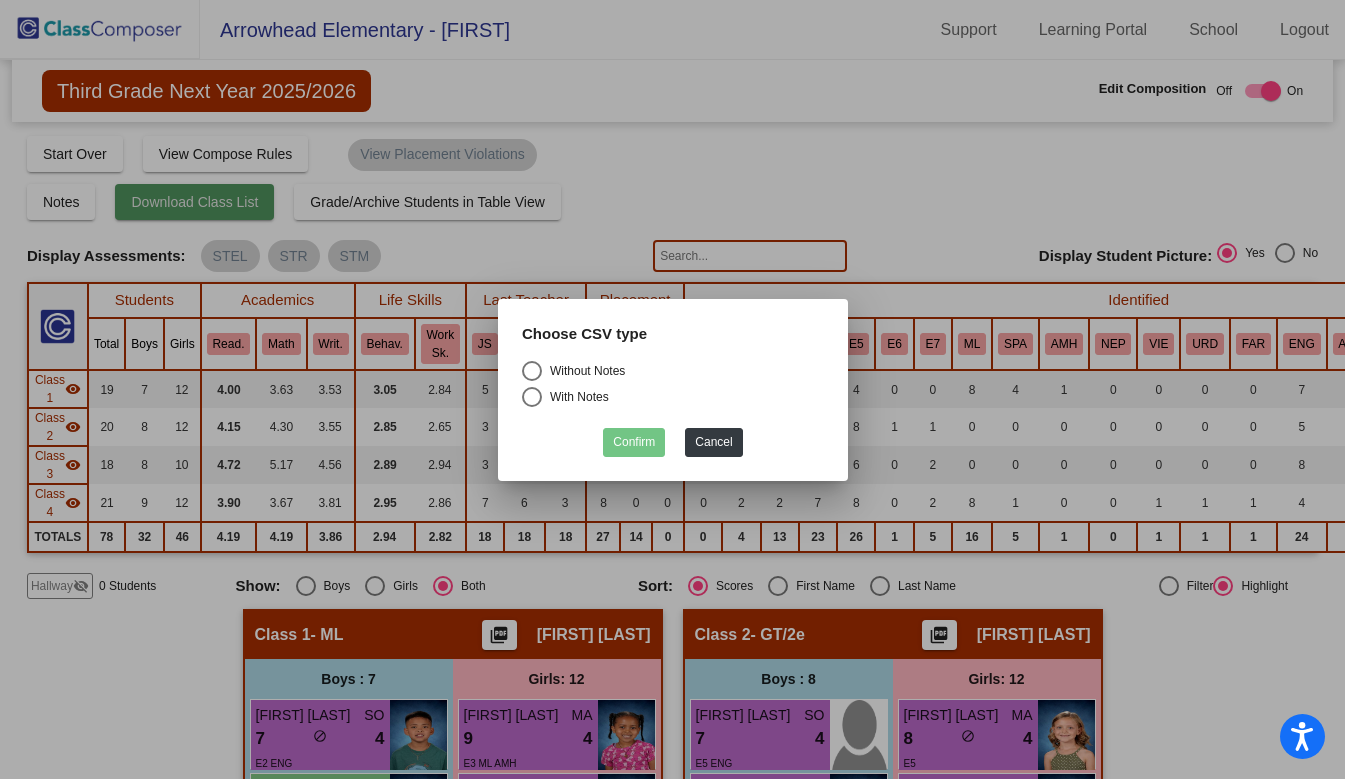 click at bounding box center (672, 389) 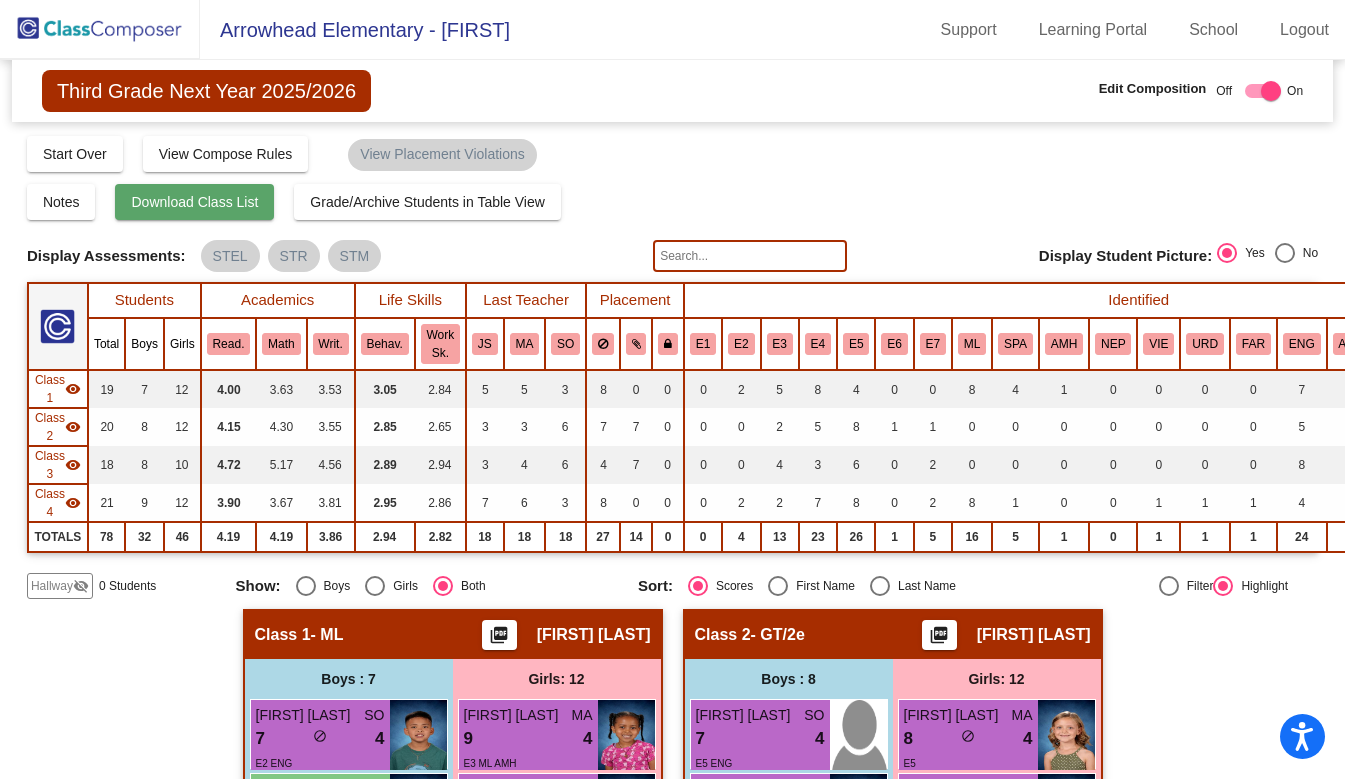 click on "Download Class List" 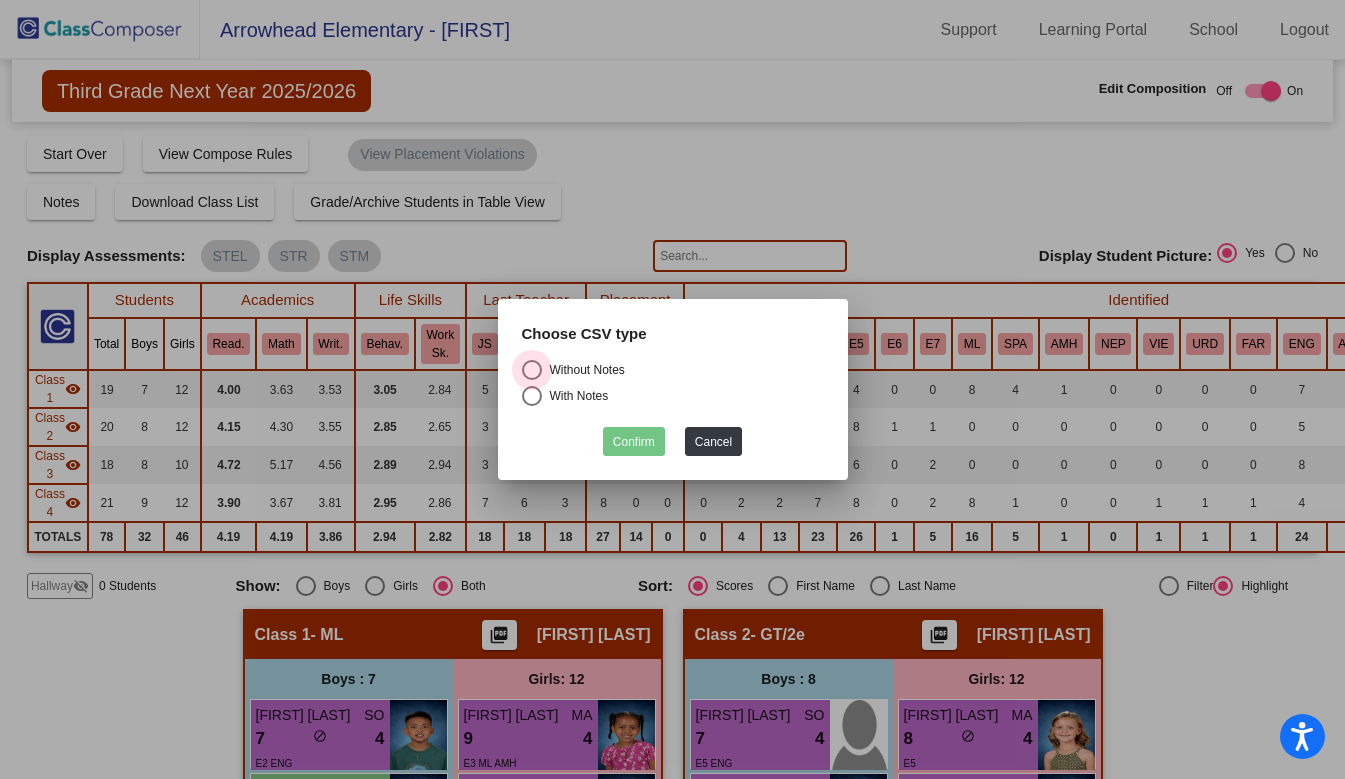 click at bounding box center (532, 370) 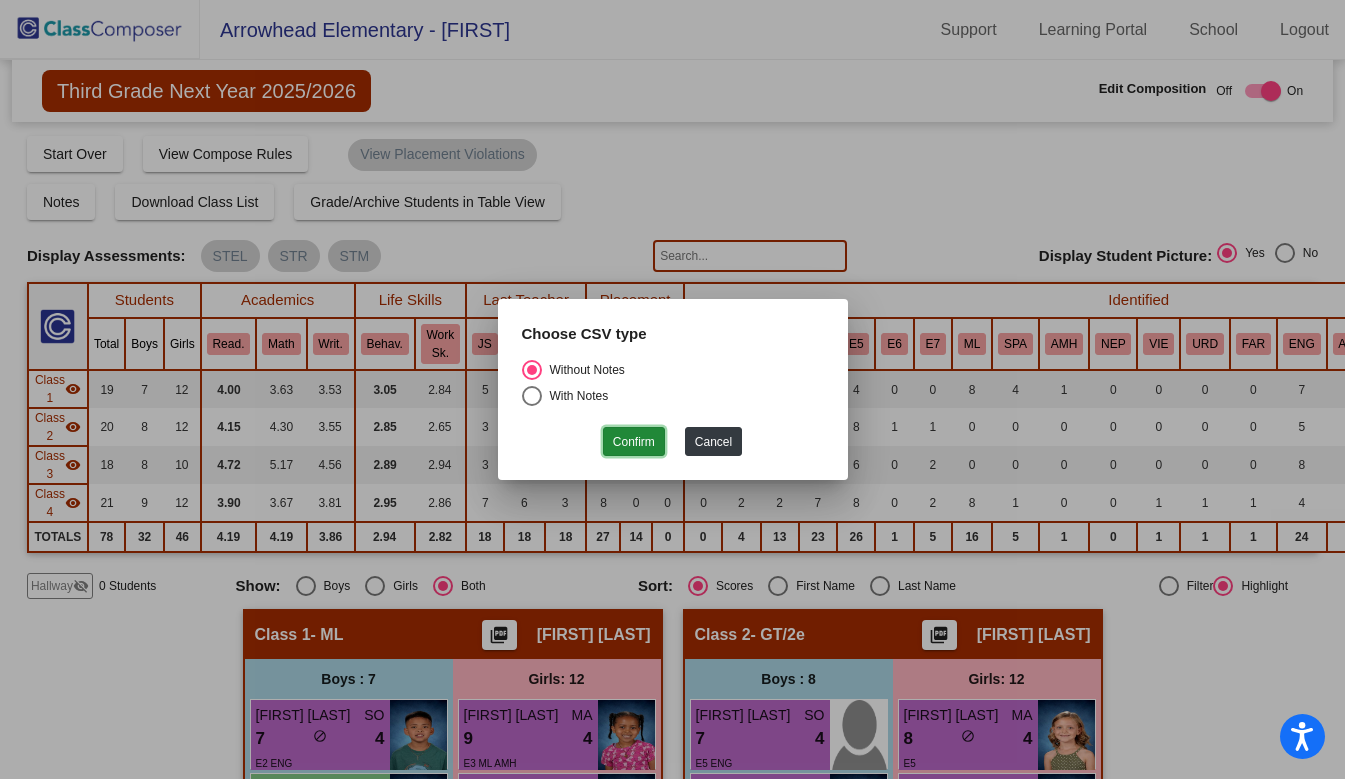 click on "Confirm" at bounding box center (634, 441) 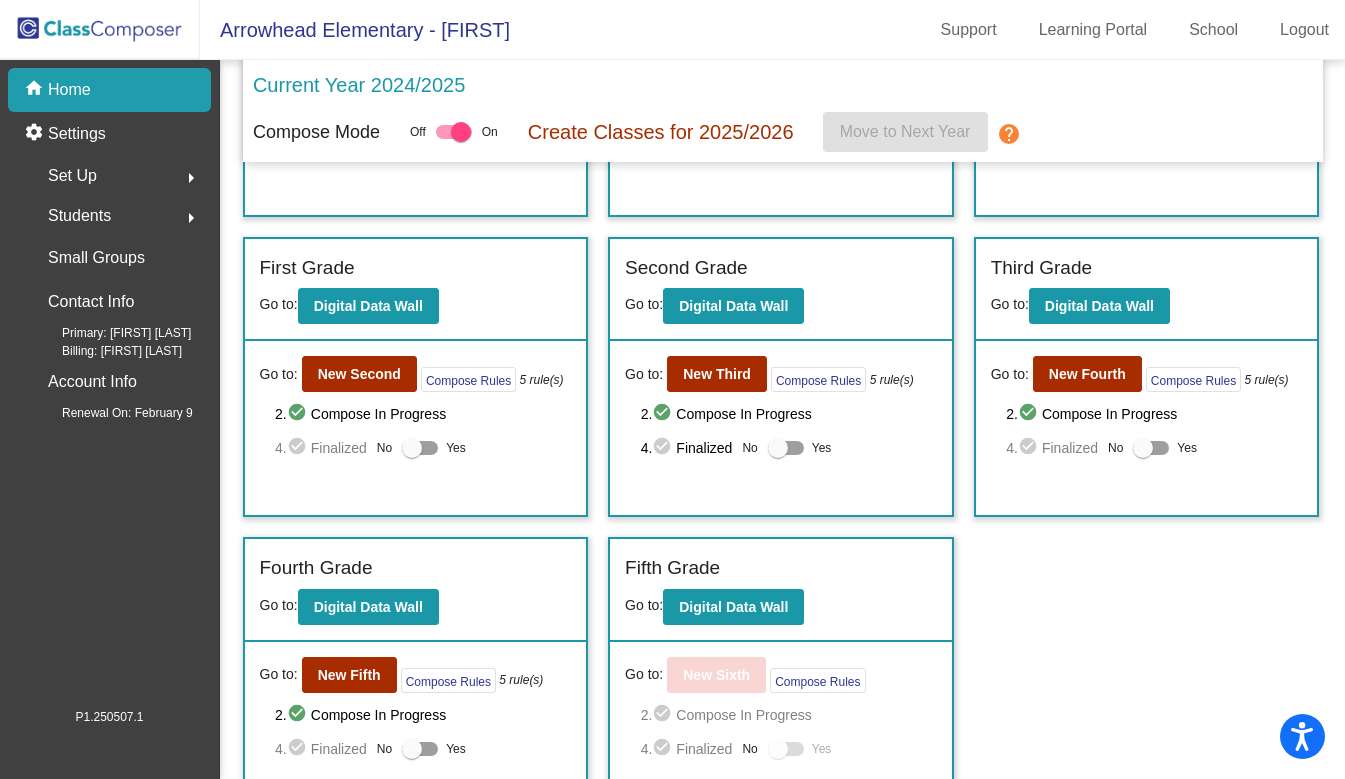 scroll, scrollTop: 277, scrollLeft: 0, axis: vertical 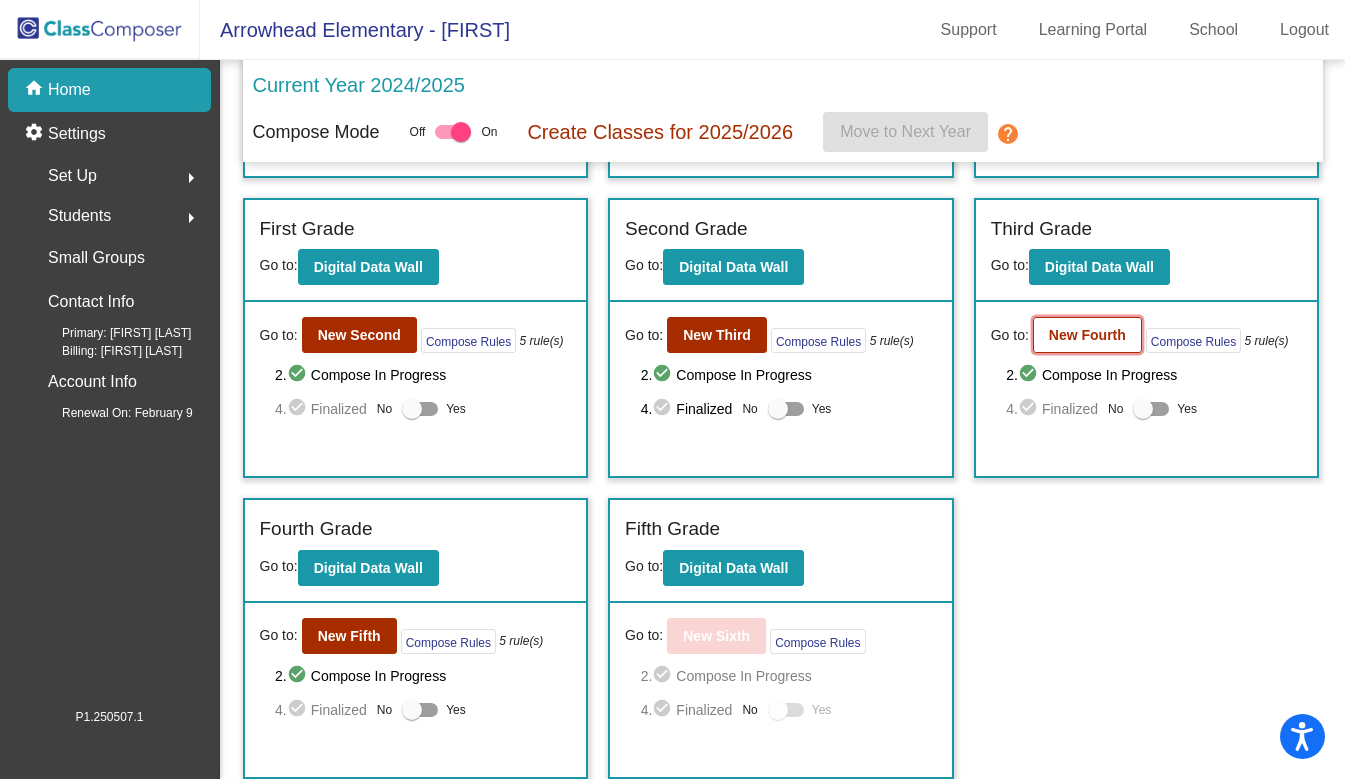 click on "New Fourth" 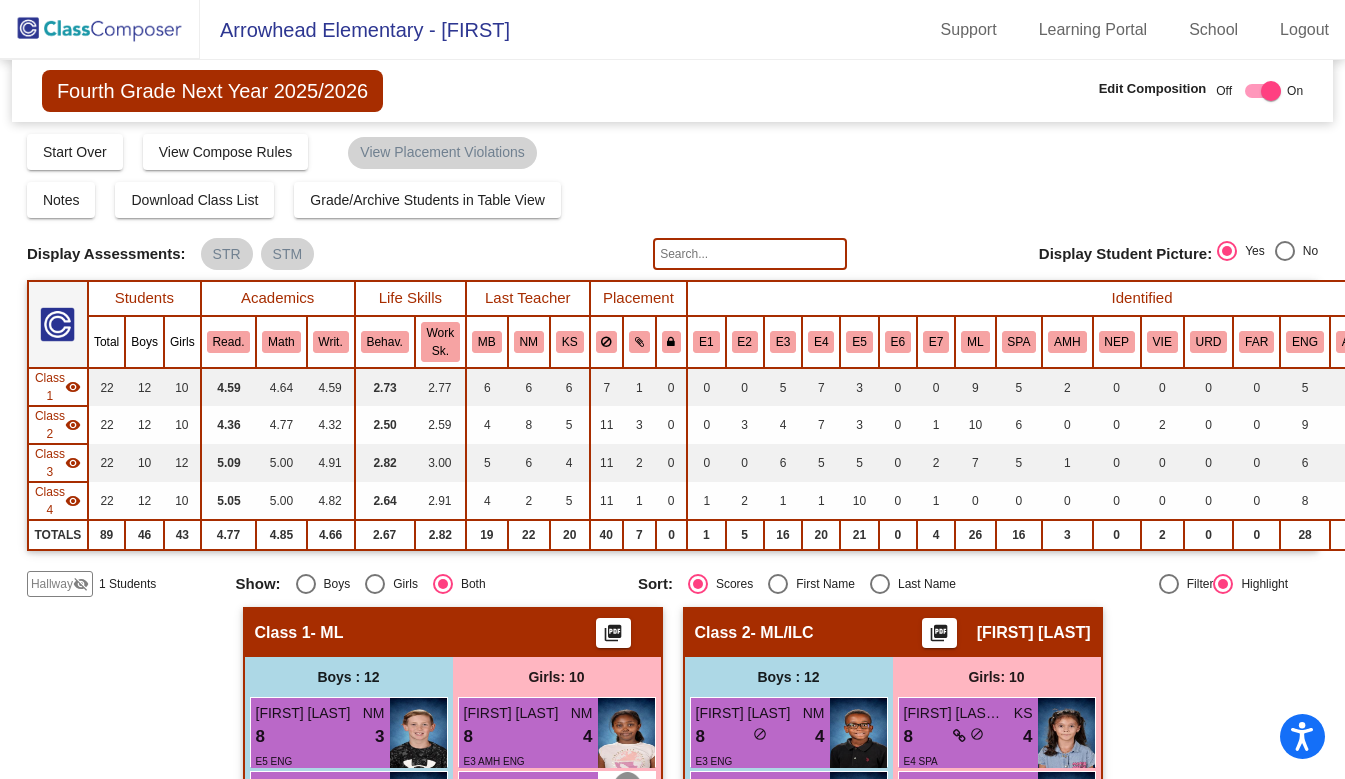 scroll, scrollTop: 0, scrollLeft: 0, axis: both 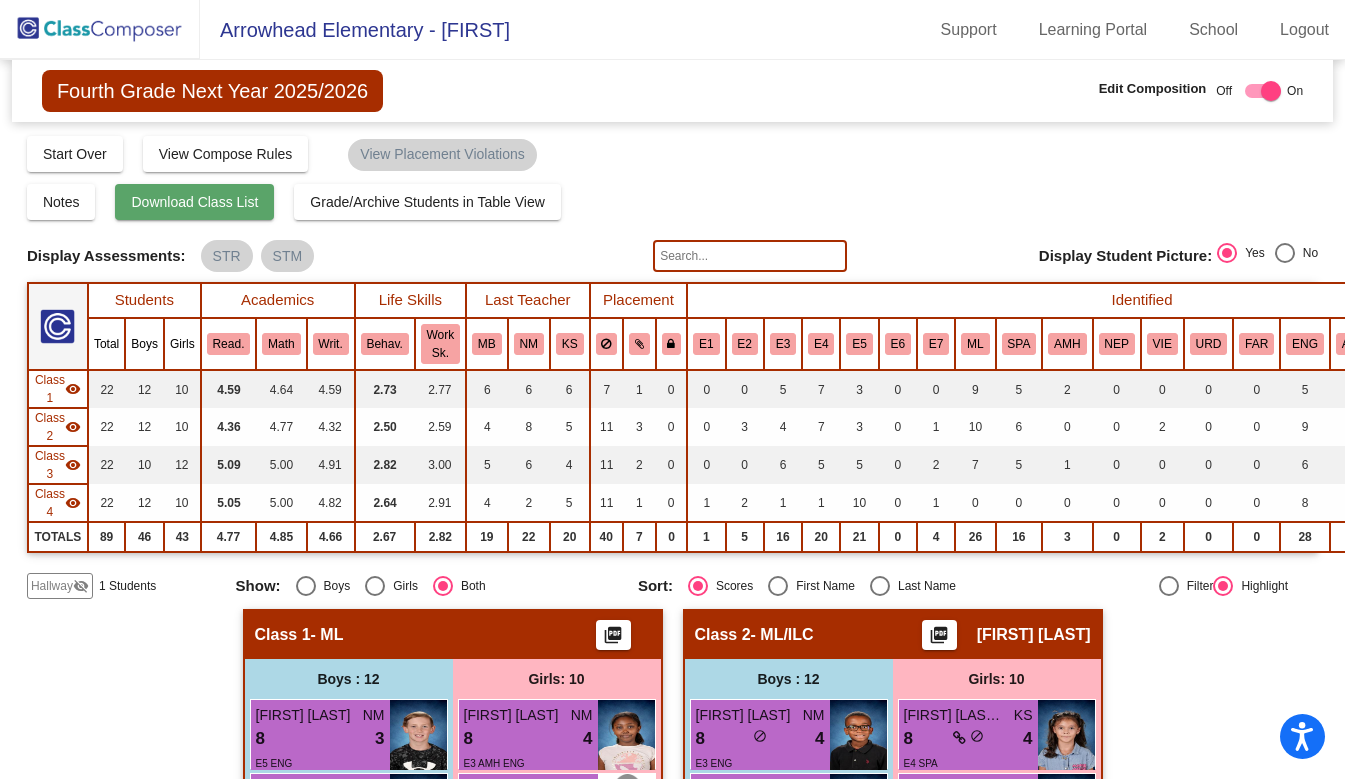 click on "Download Class List" 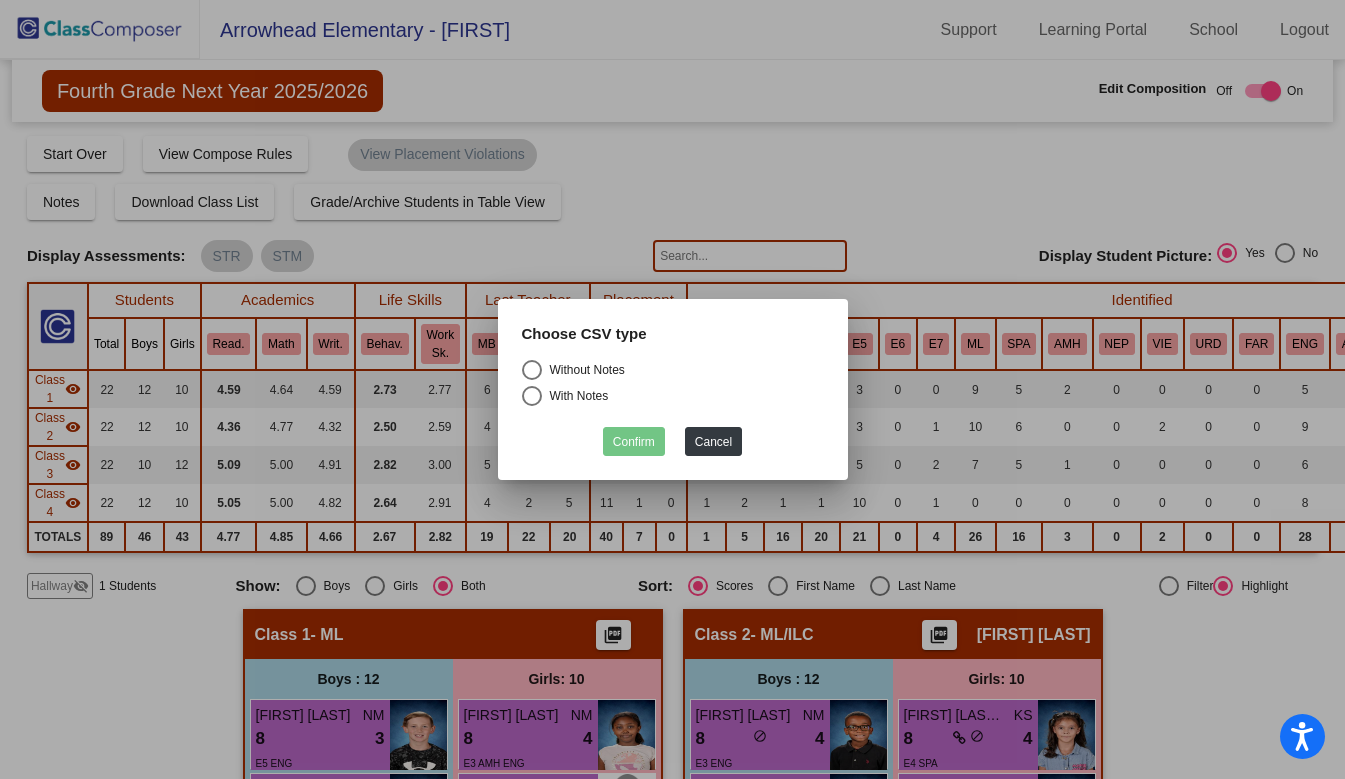 click at bounding box center [532, 370] 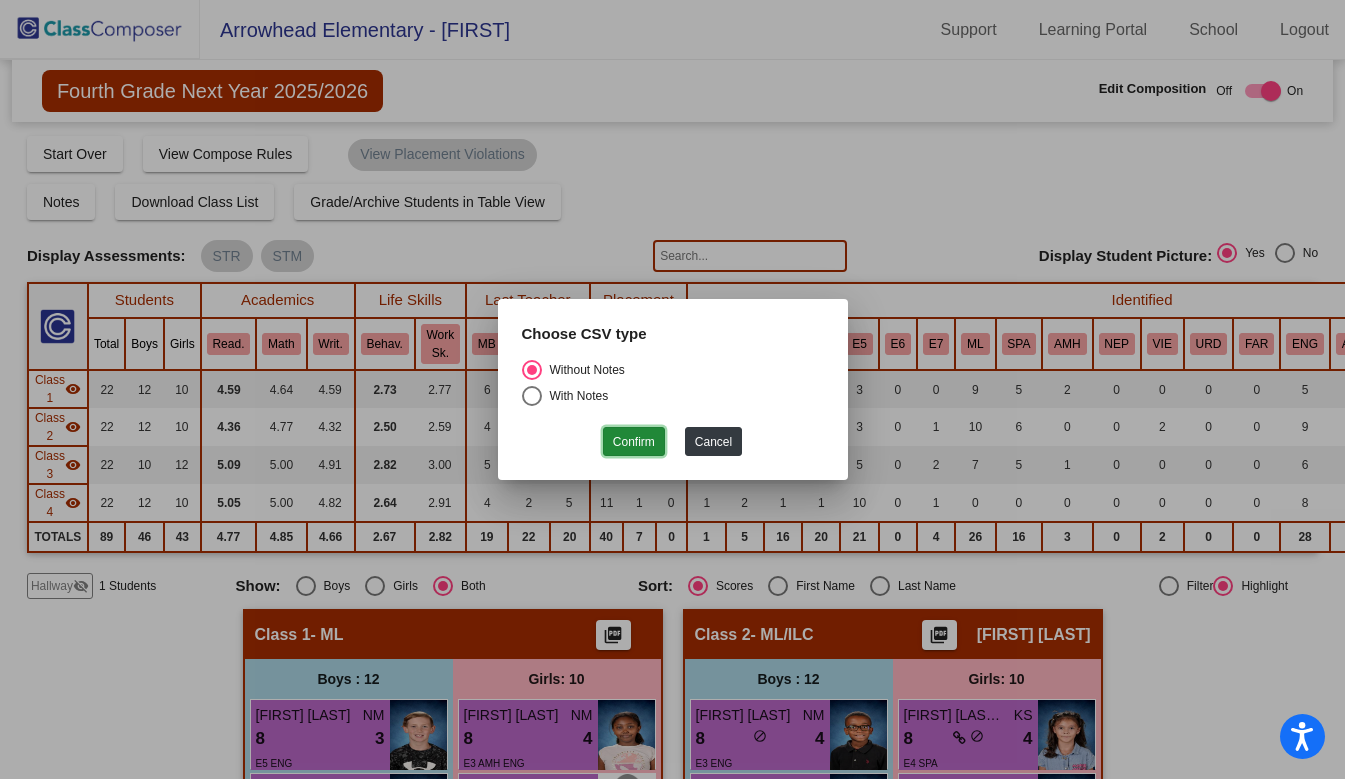 click on "Confirm" at bounding box center [634, 441] 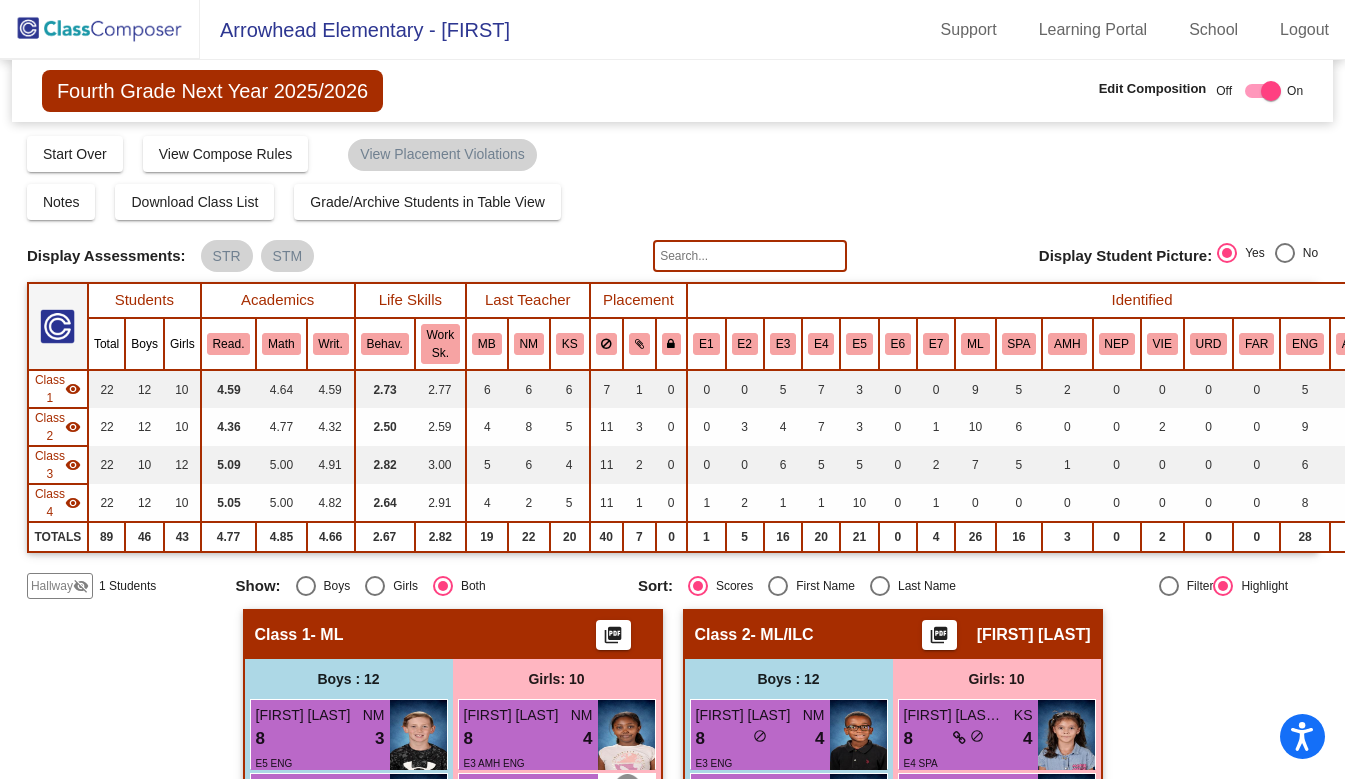 click 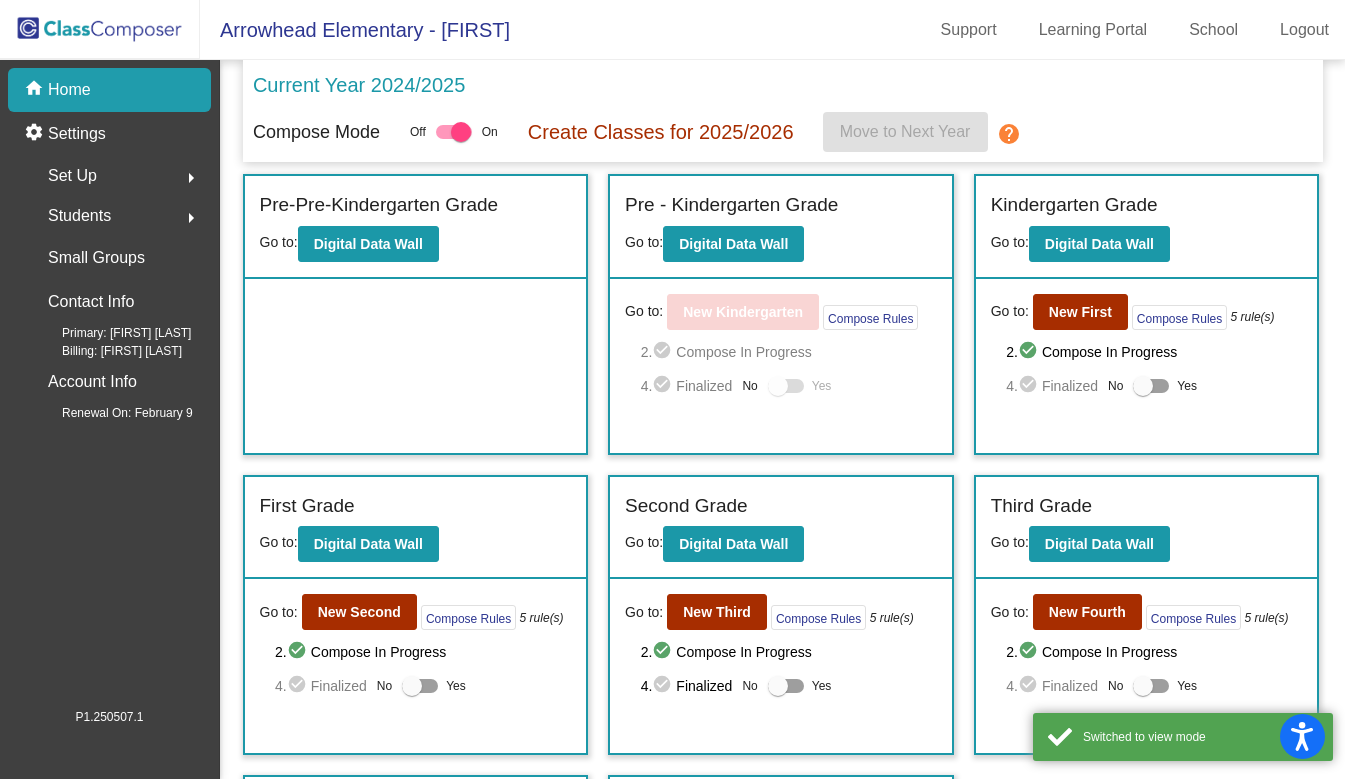 scroll, scrollTop: 277, scrollLeft: 0, axis: vertical 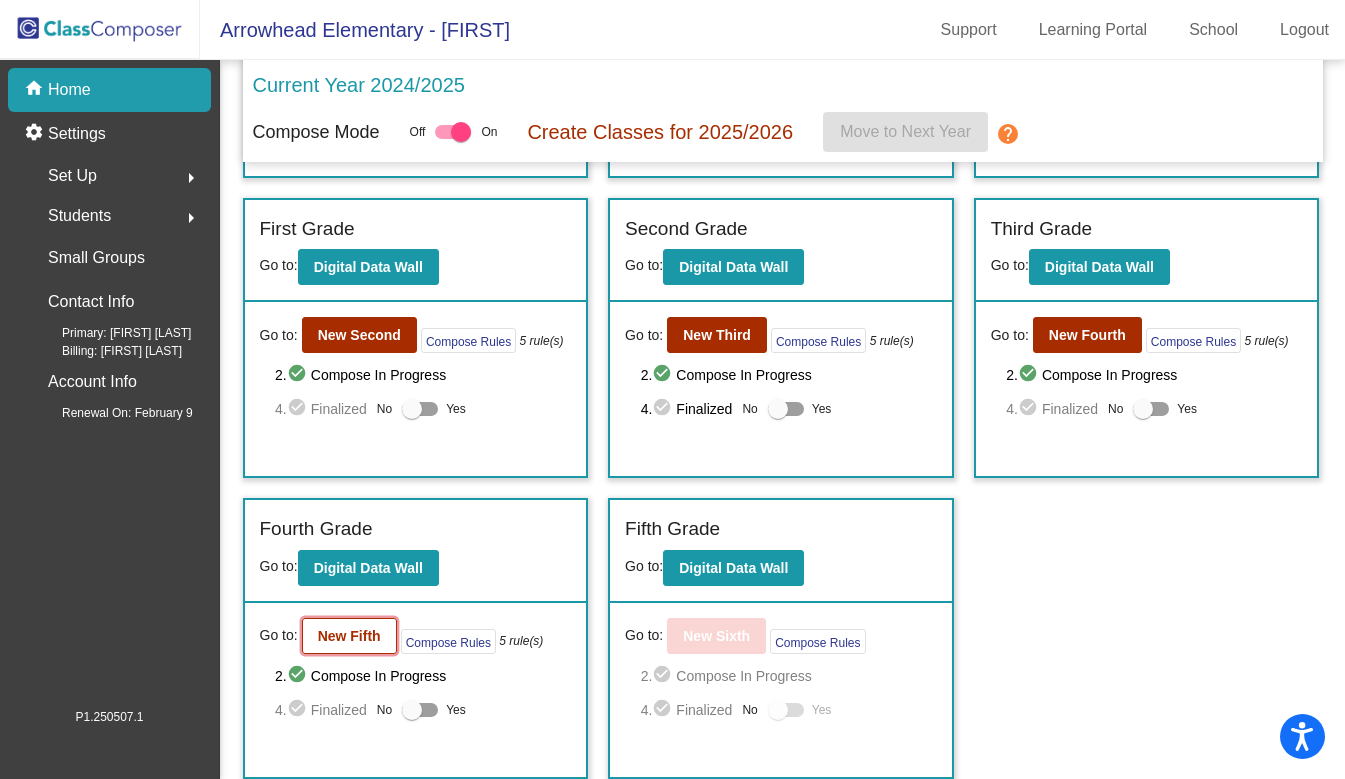 click on "New Fifth" 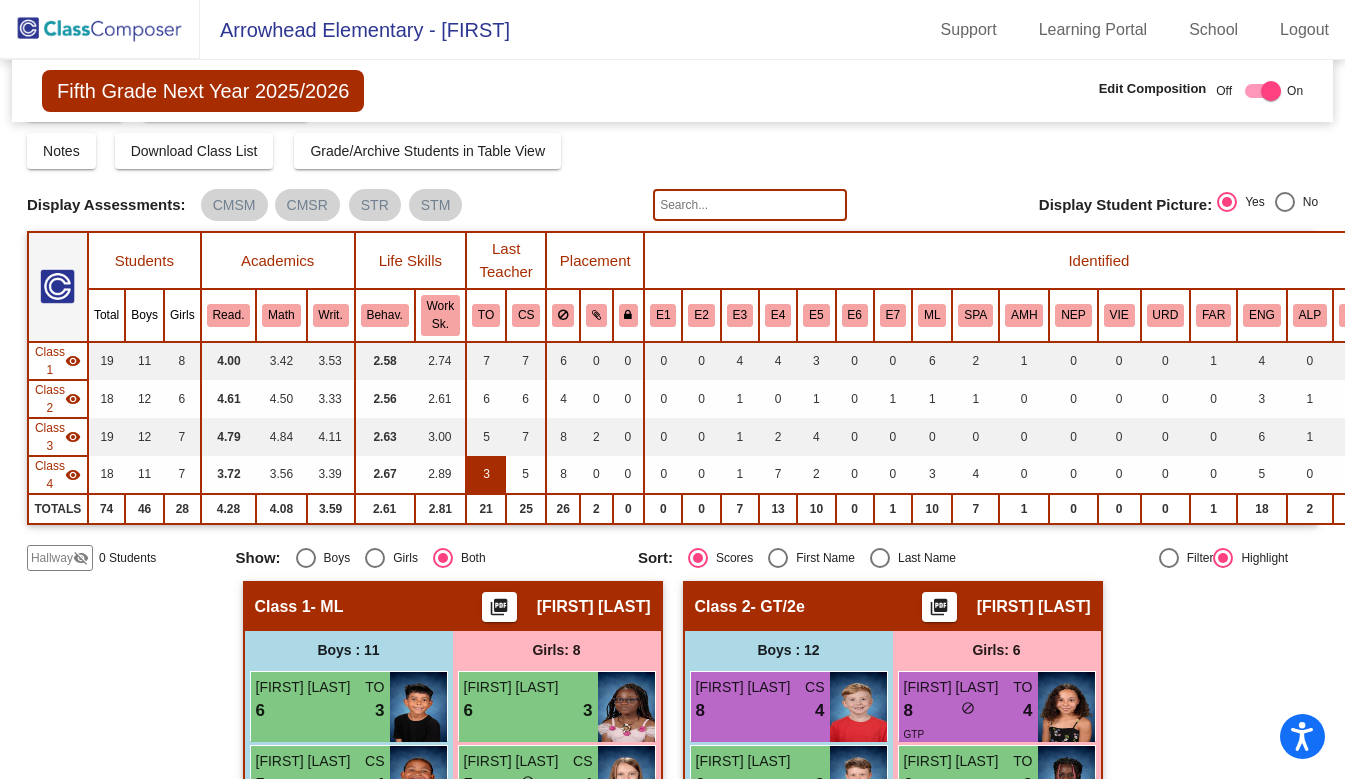 scroll, scrollTop: 0, scrollLeft: 0, axis: both 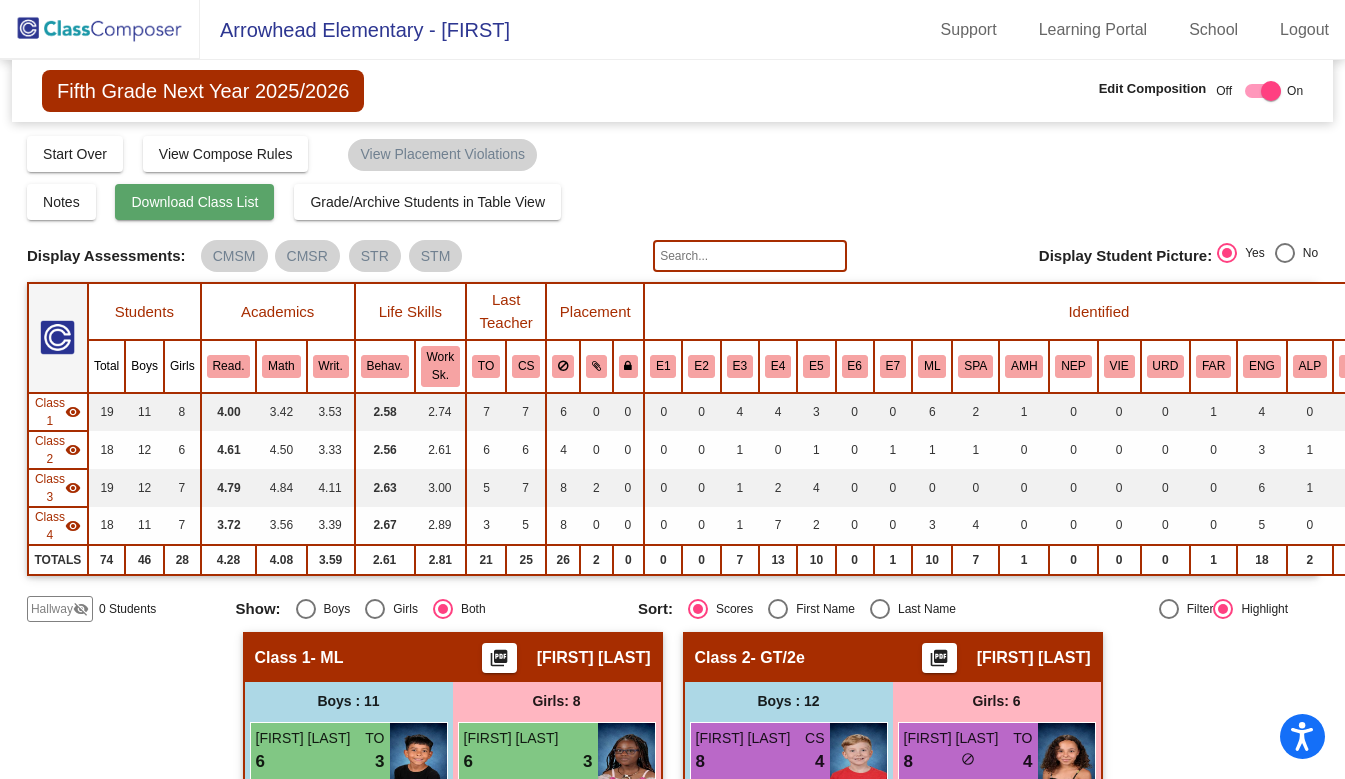click on "Download Class List" 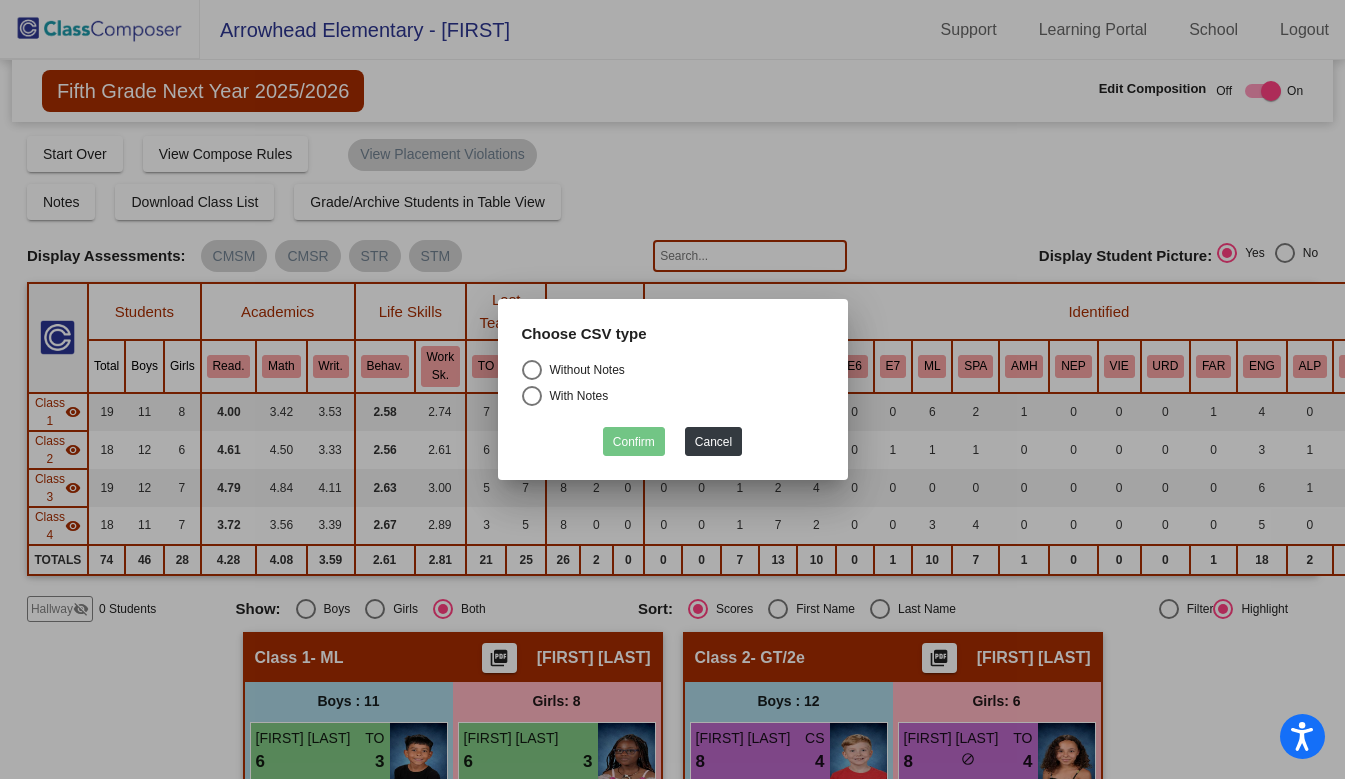 click at bounding box center [532, 370] 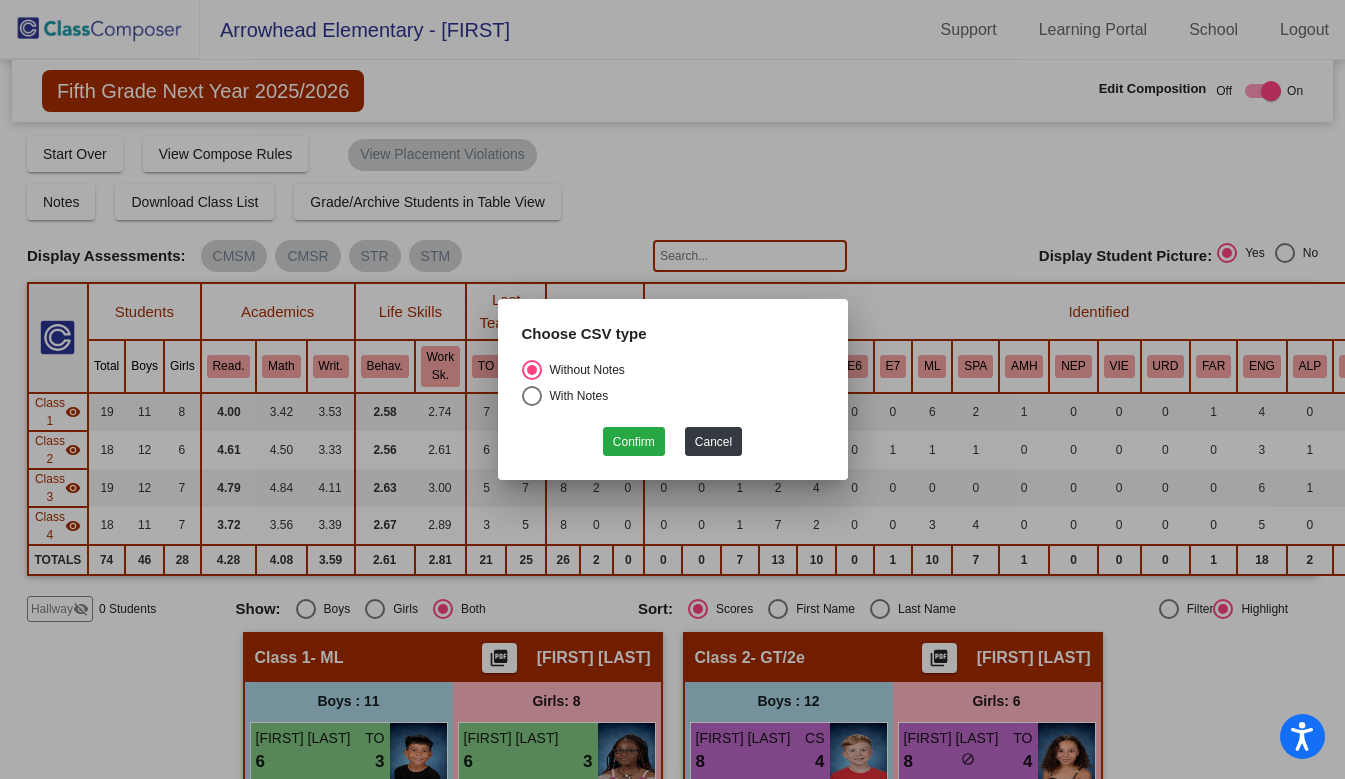 click on "Choose CSV type    Without Notes    With Notes Confirm Cancel" at bounding box center (673, 390) 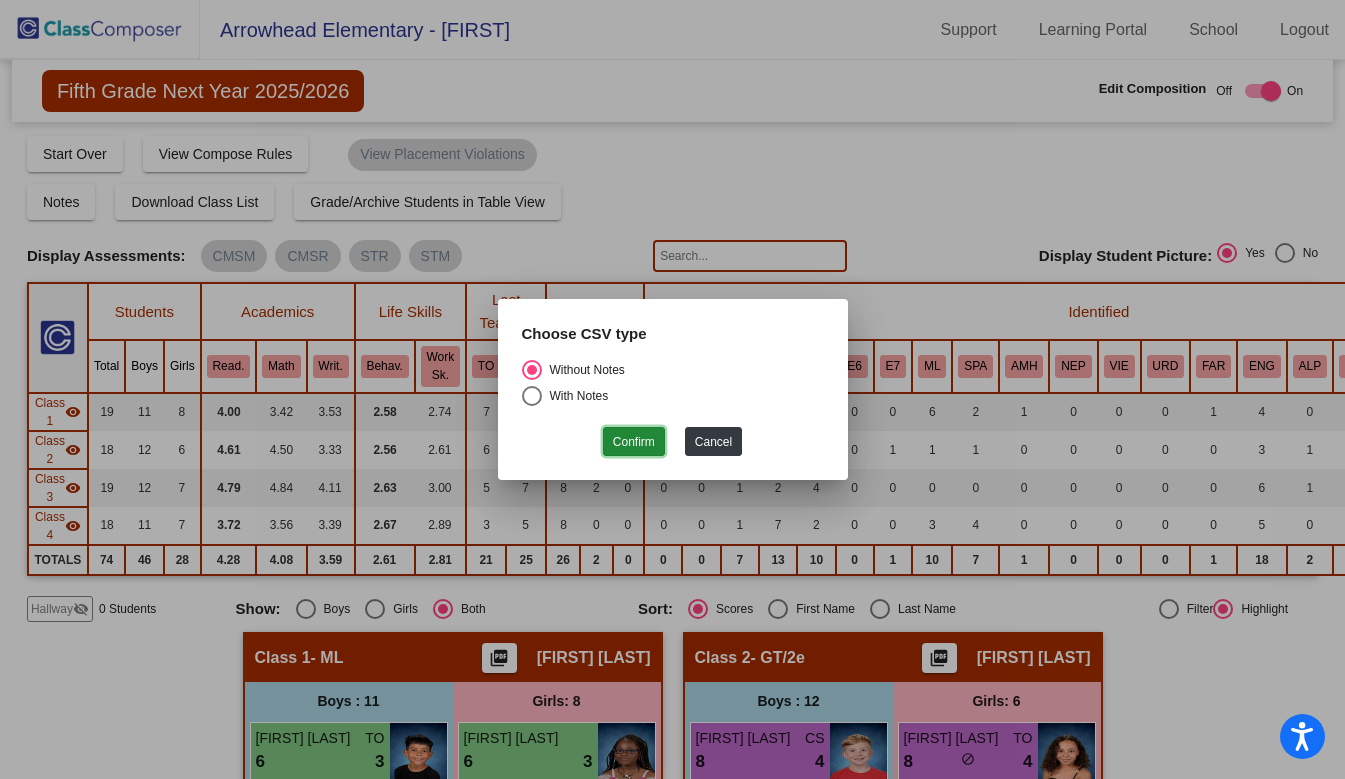 click on "Confirm" at bounding box center [634, 441] 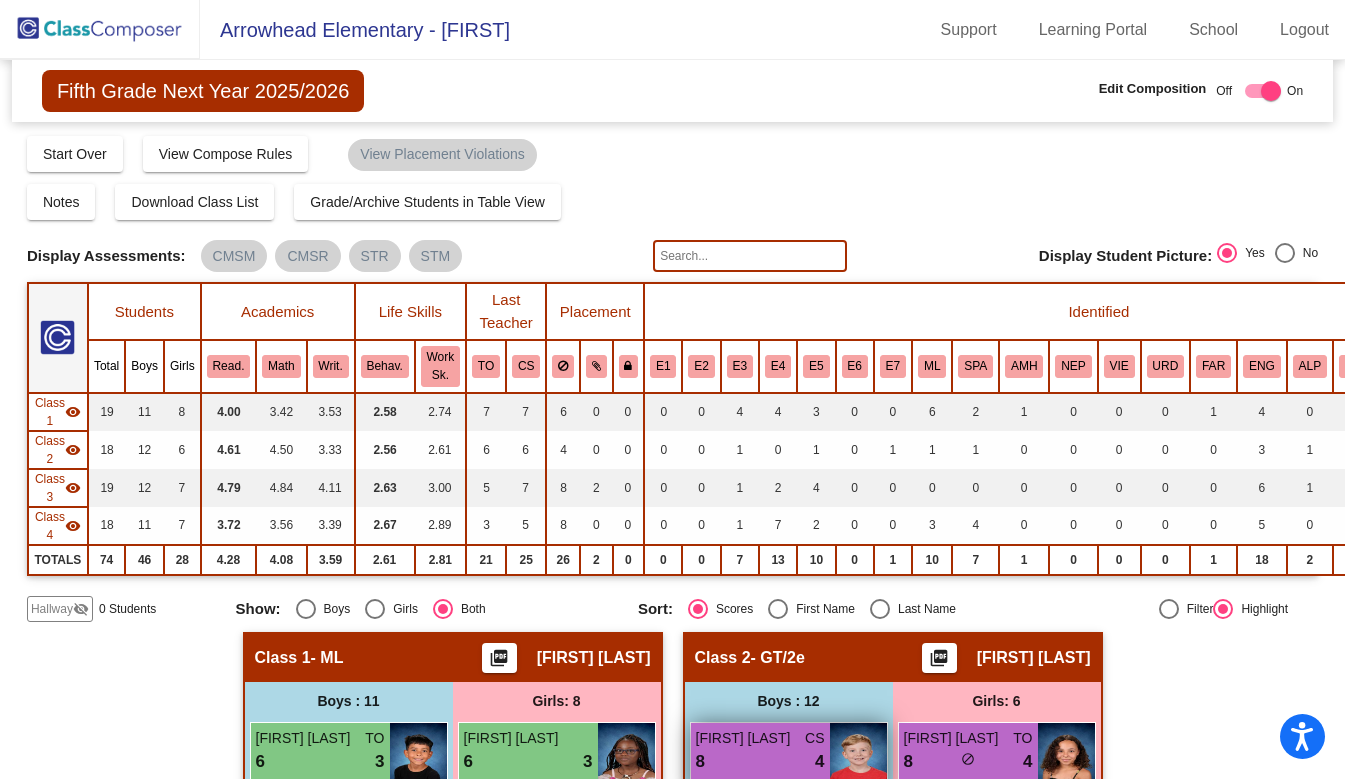 click on "[FIRST] [LAST] CS 8 lock do_not_disturb_alt 4" at bounding box center (760, 758) 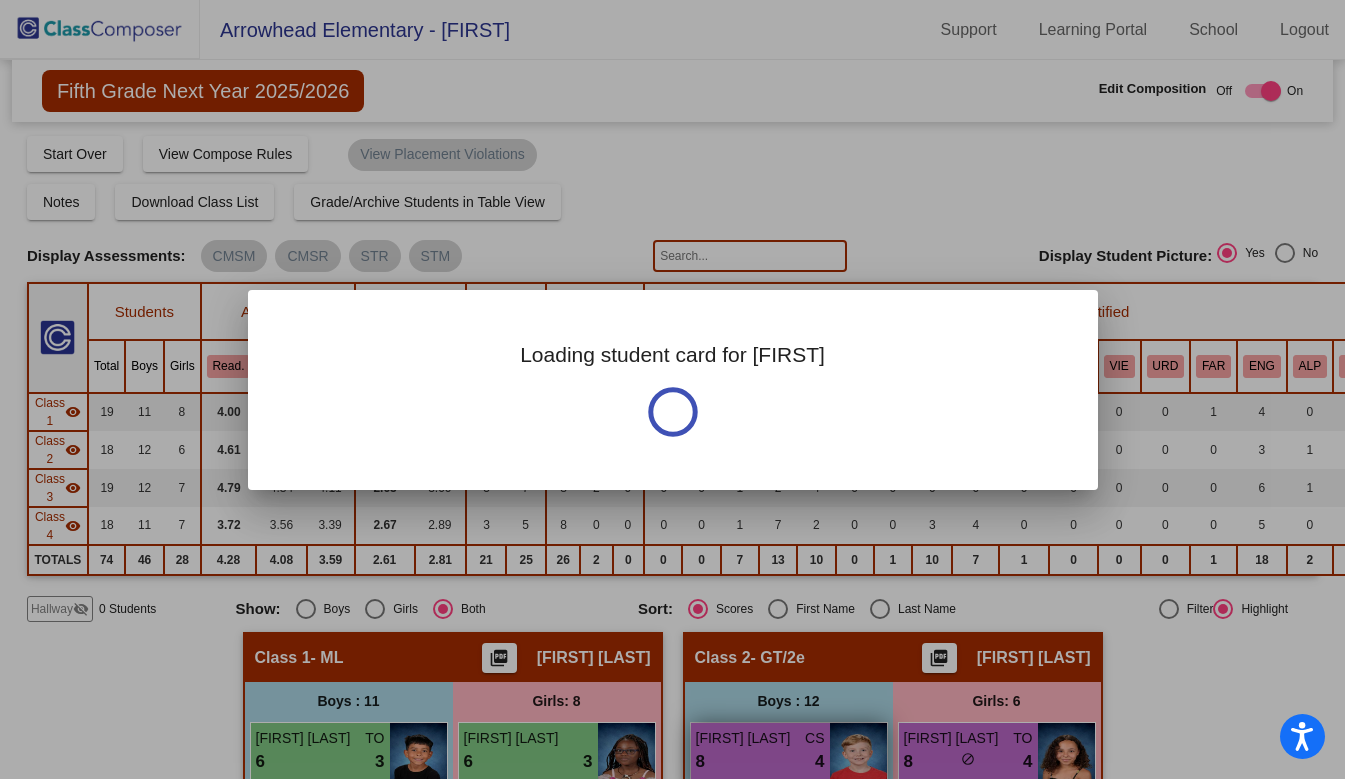 scroll, scrollTop: 0, scrollLeft: 0, axis: both 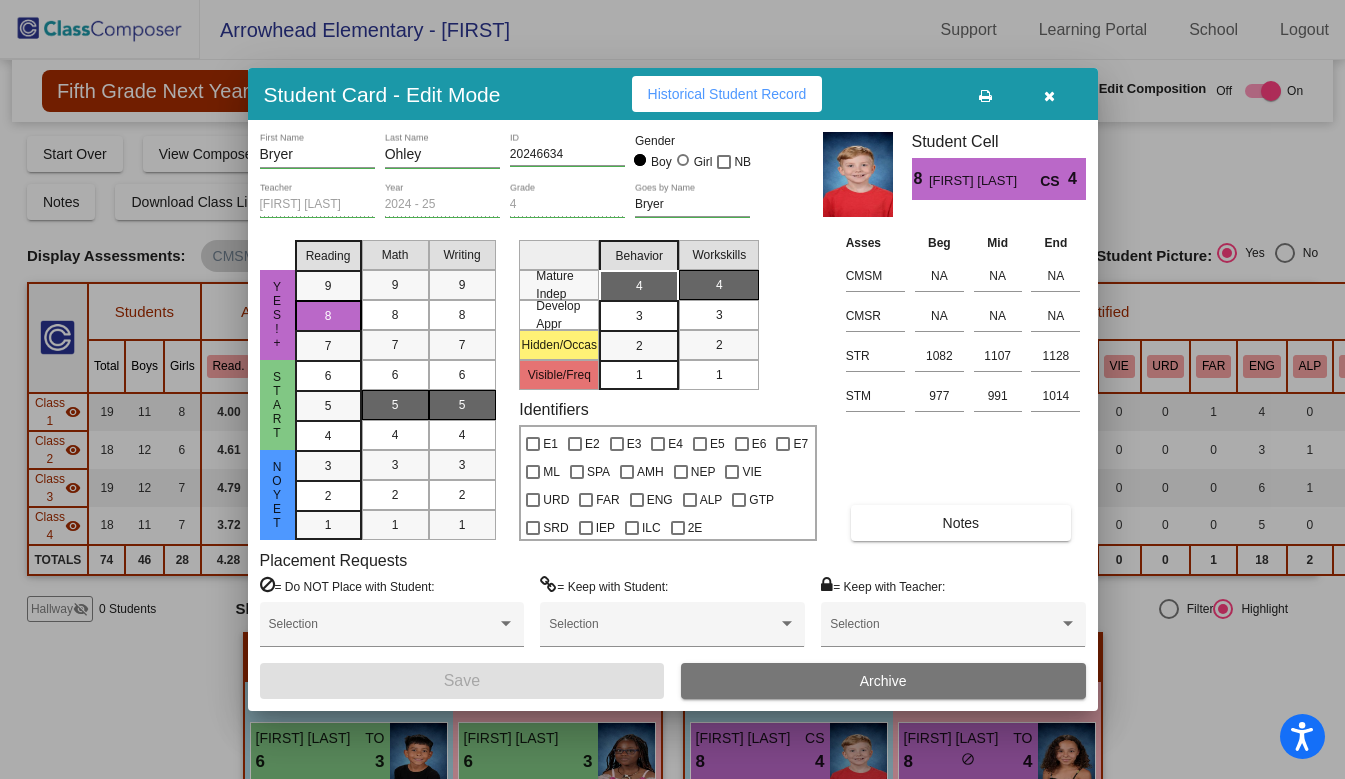 click at bounding box center (1049, 96) 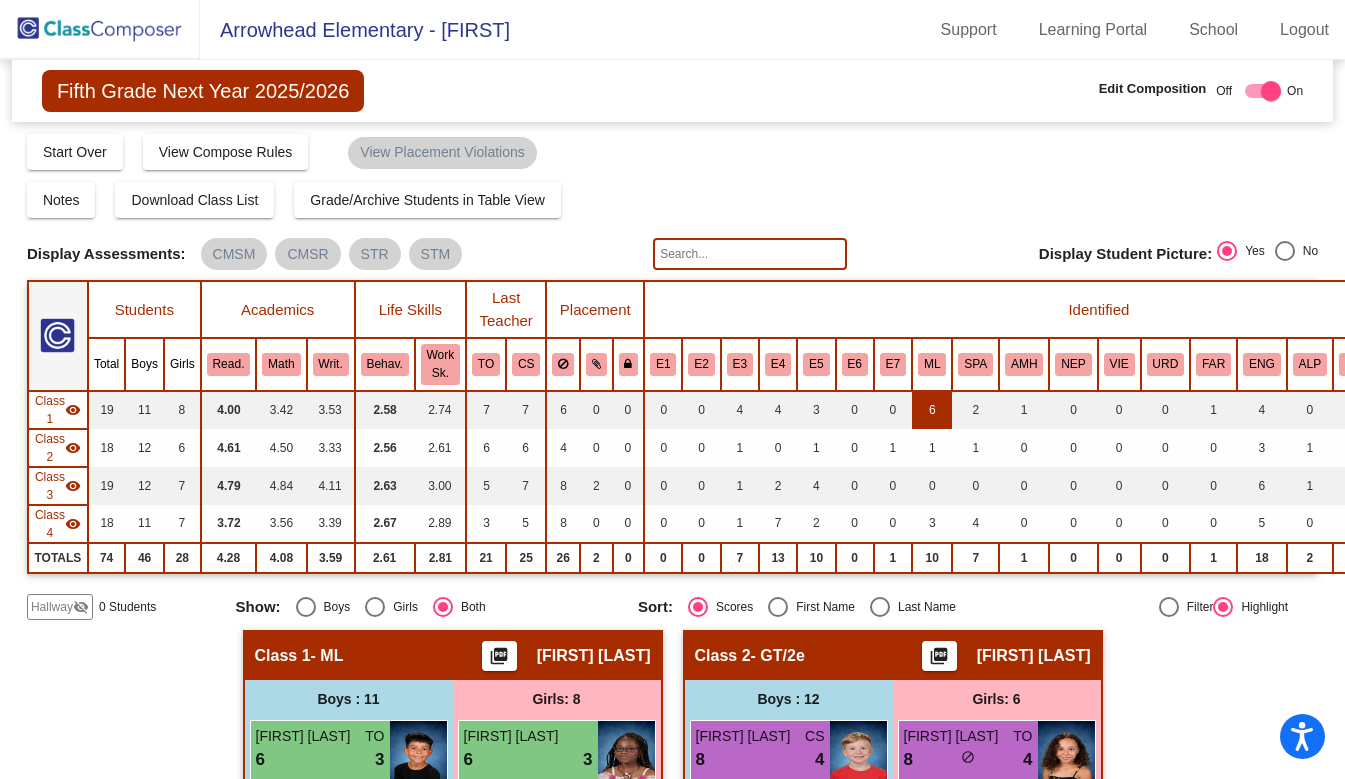 scroll, scrollTop: 2, scrollLeft: 11, axis: both 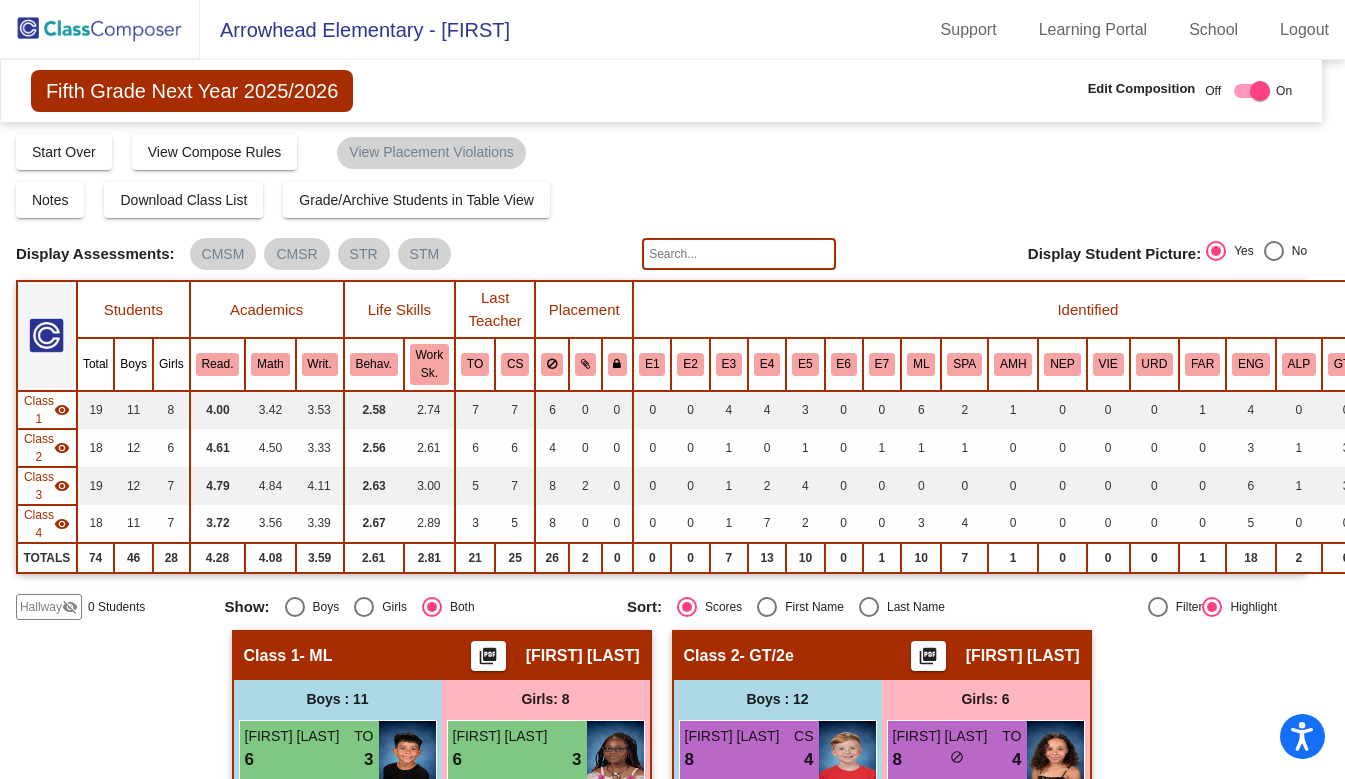 click 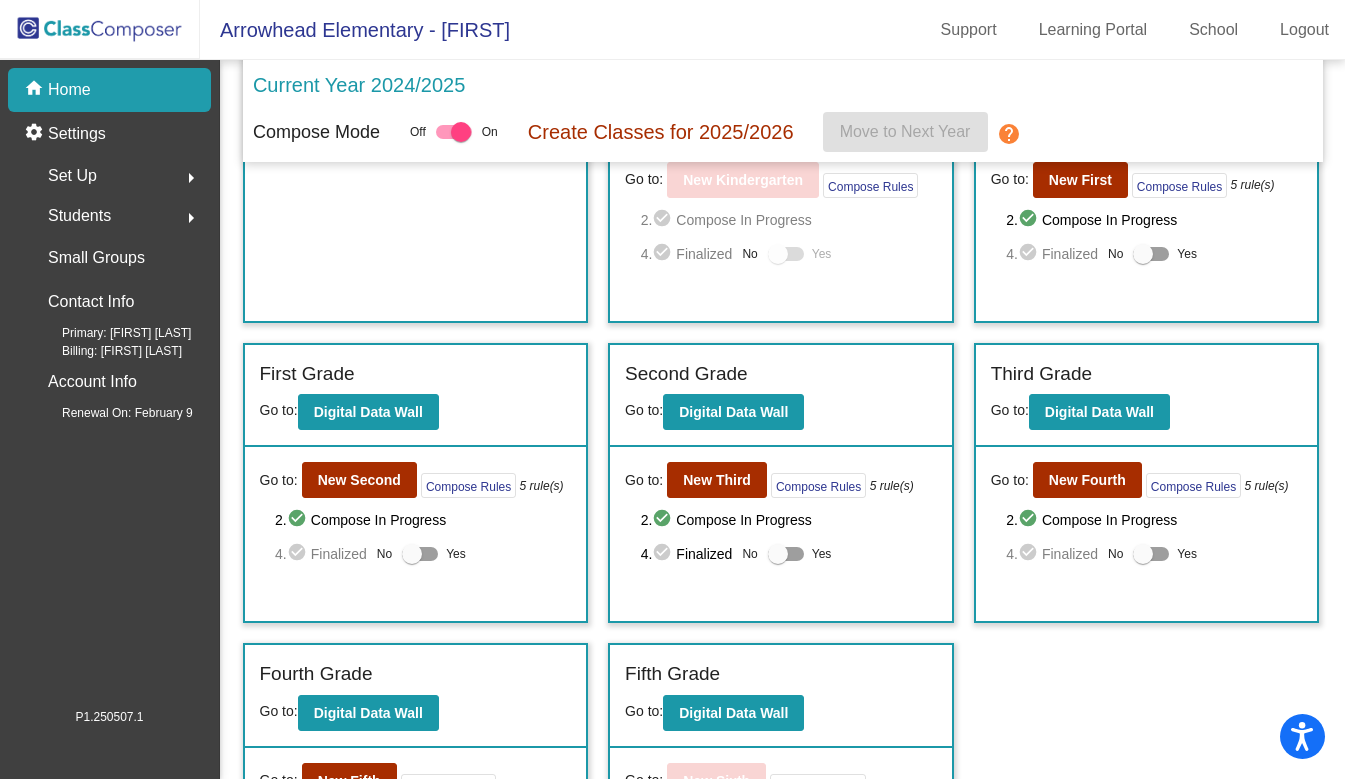 scroll, scrollTop: 136, scrollLeft: 0, axis: vertical 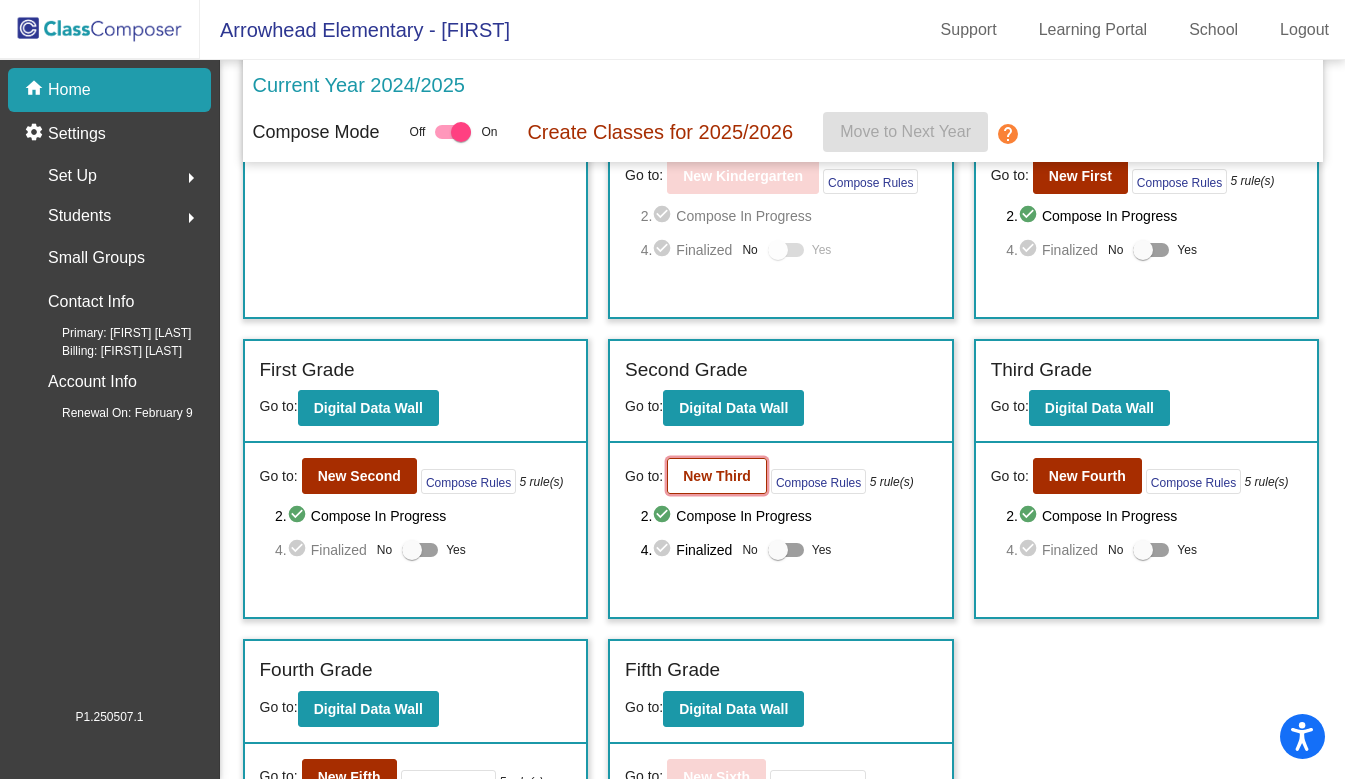 click on "New Third" 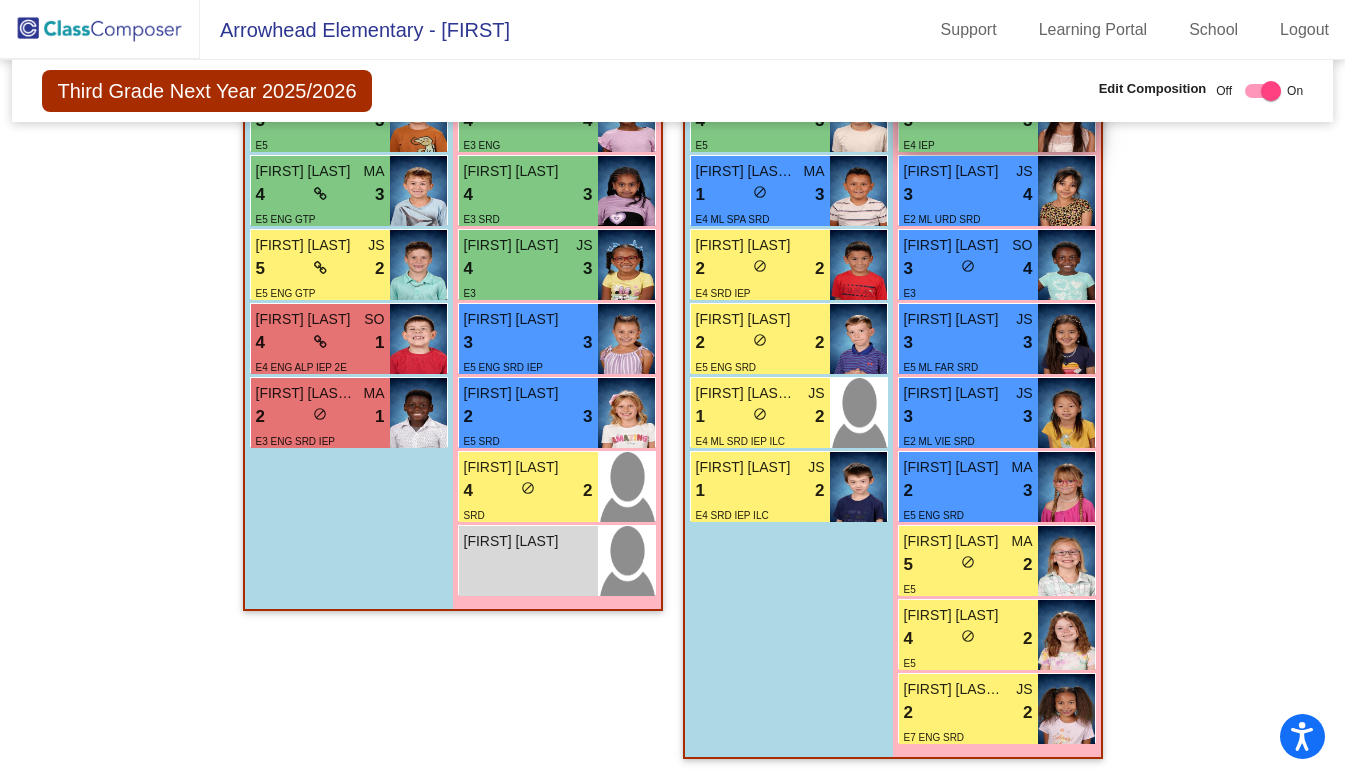 scroll, scrollTop: 1858, scrollLeft: 0, axis: vertical 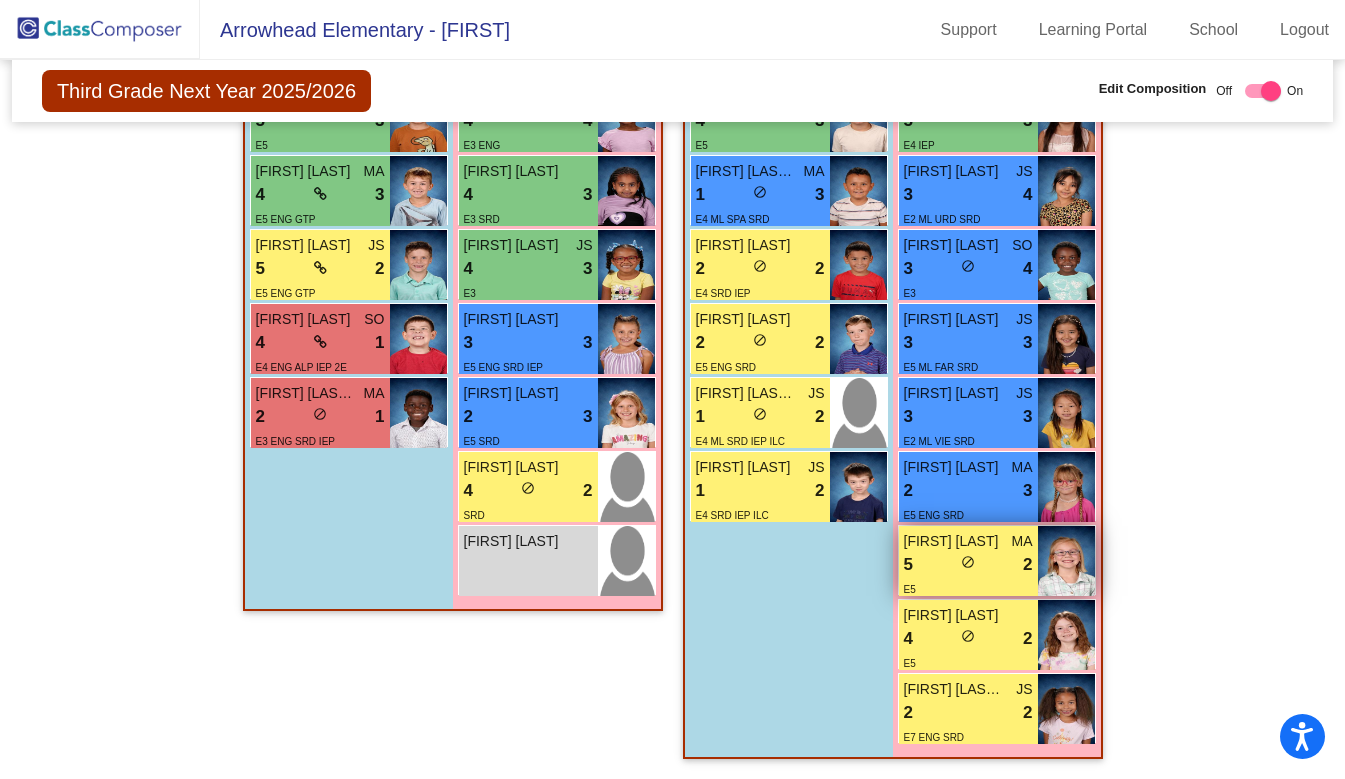 click on "5 lock do_not_disturb_alt 2" at bounding box center (968, 565) 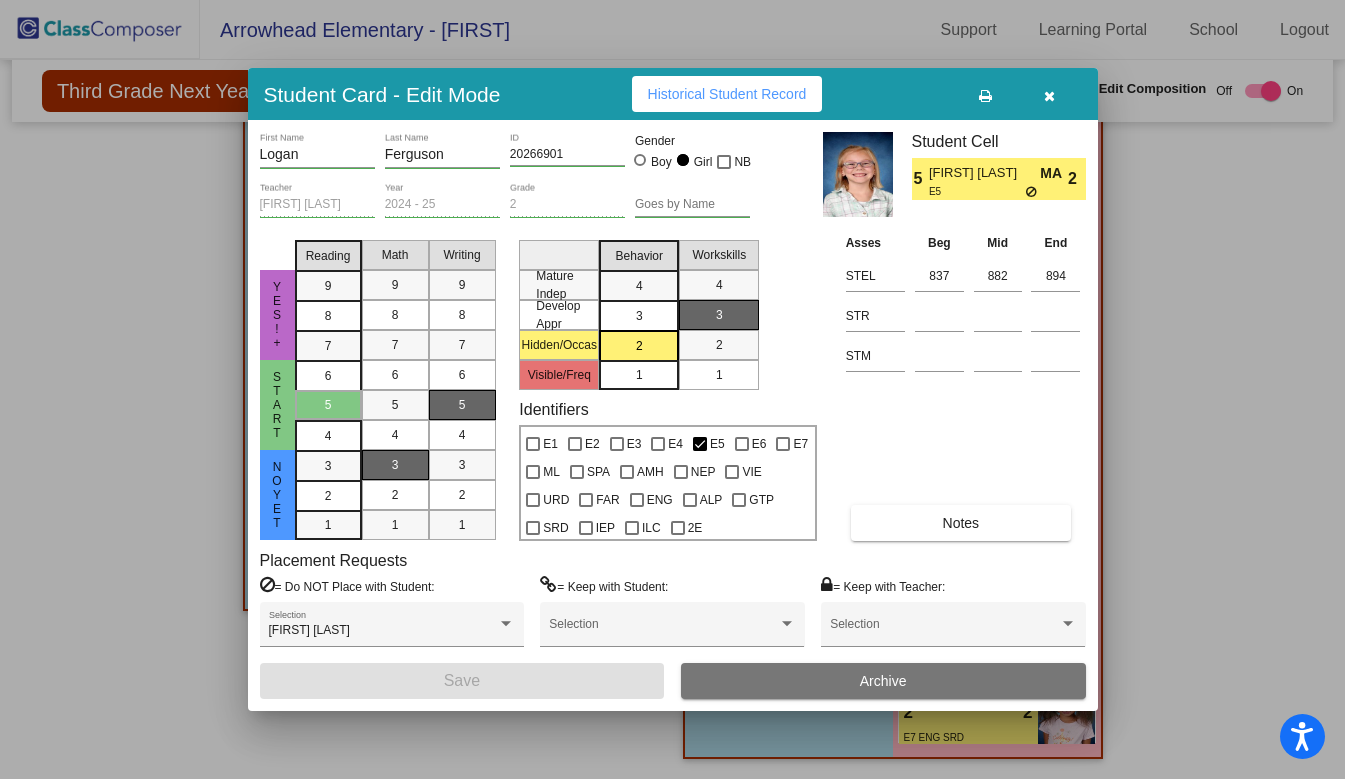 click at bounding box center (1049, 96) 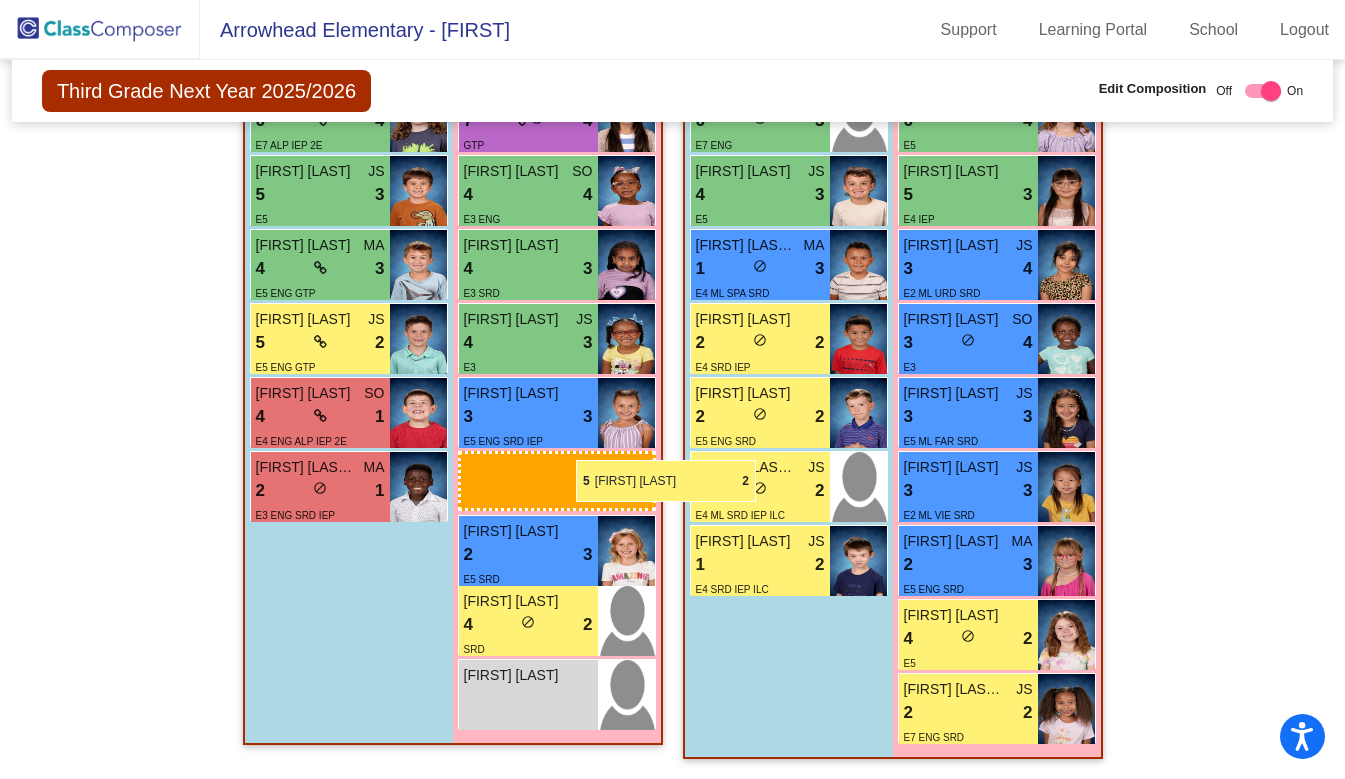 scroll, scrollTop: 1786, scrollLeft: 0, axis: vertical 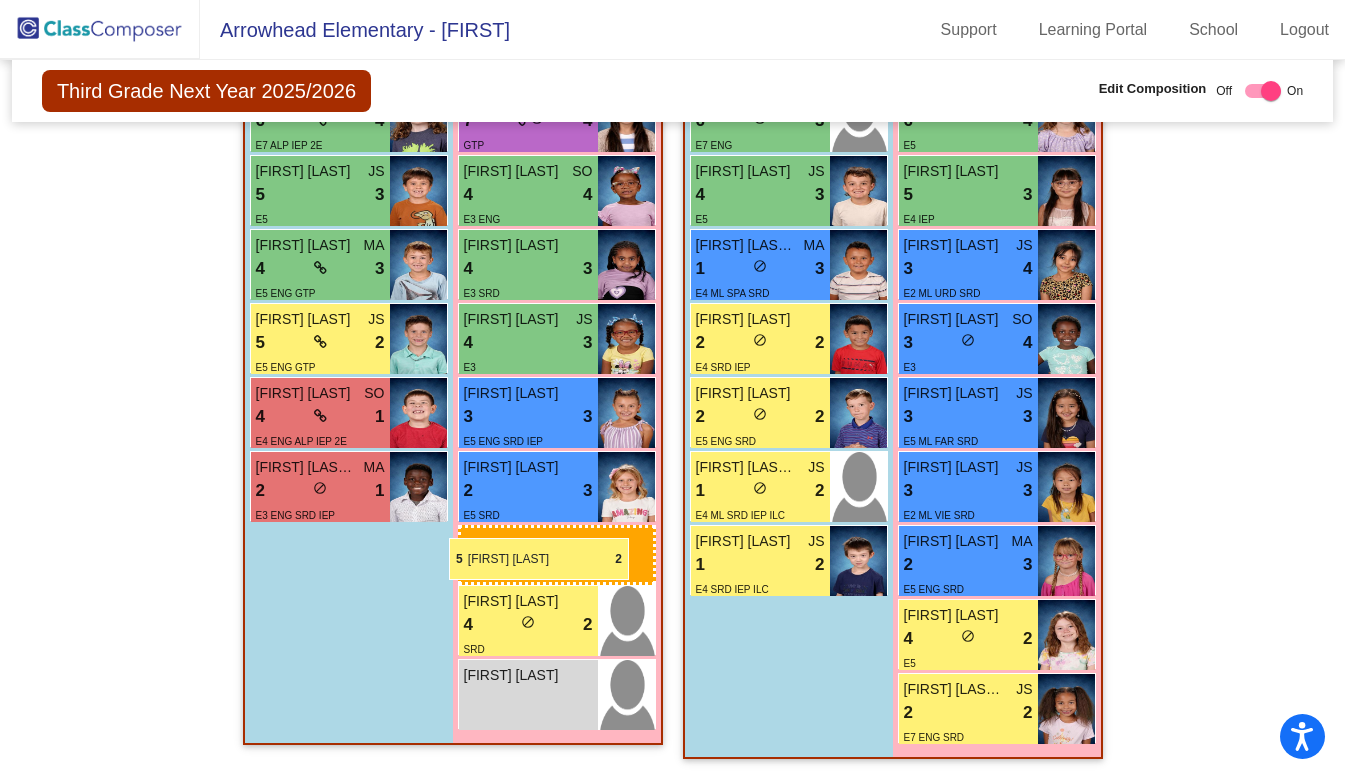 drag, startPoint x: 956, startPoint y: 544, endPoint x: 450, endPoint y: 536, distance: 506.06323 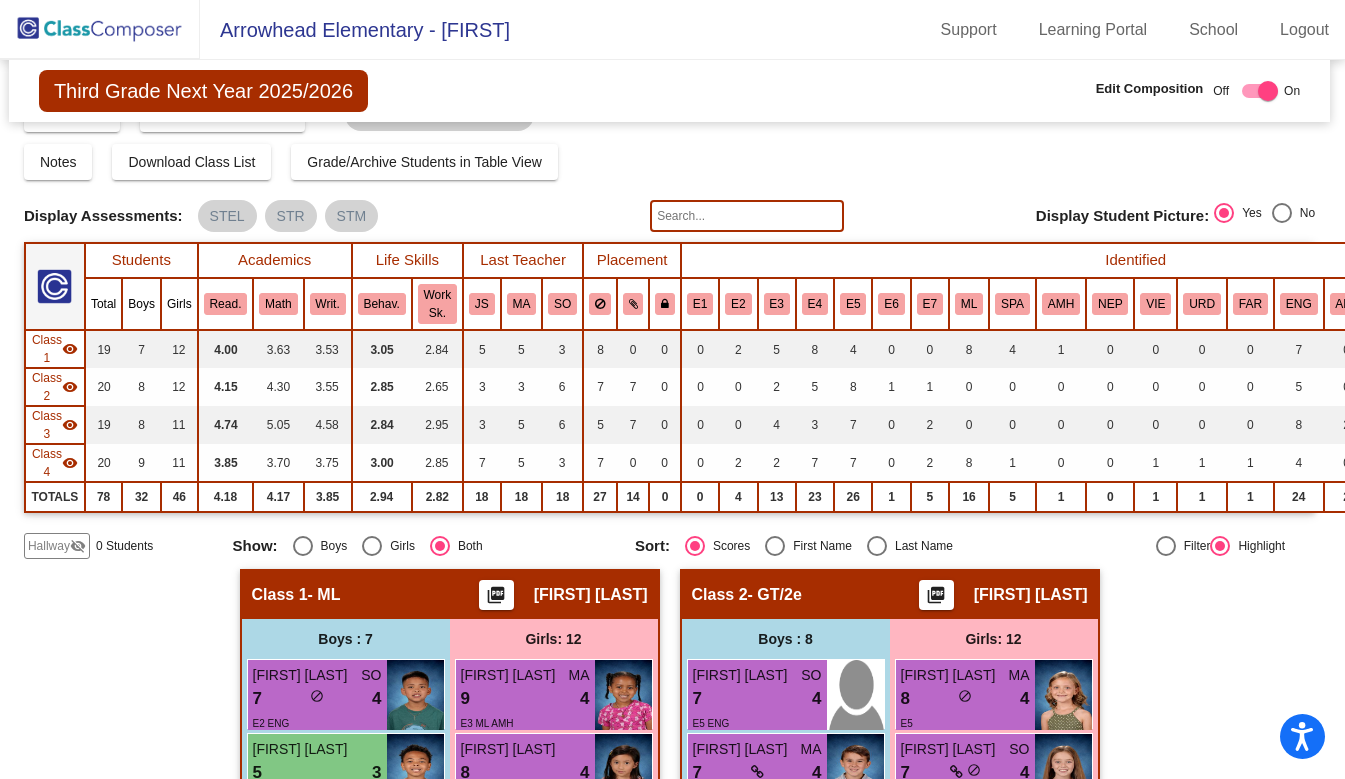 scroll, scrollTop: 0, scrollLeft: 3, axis: horizontal 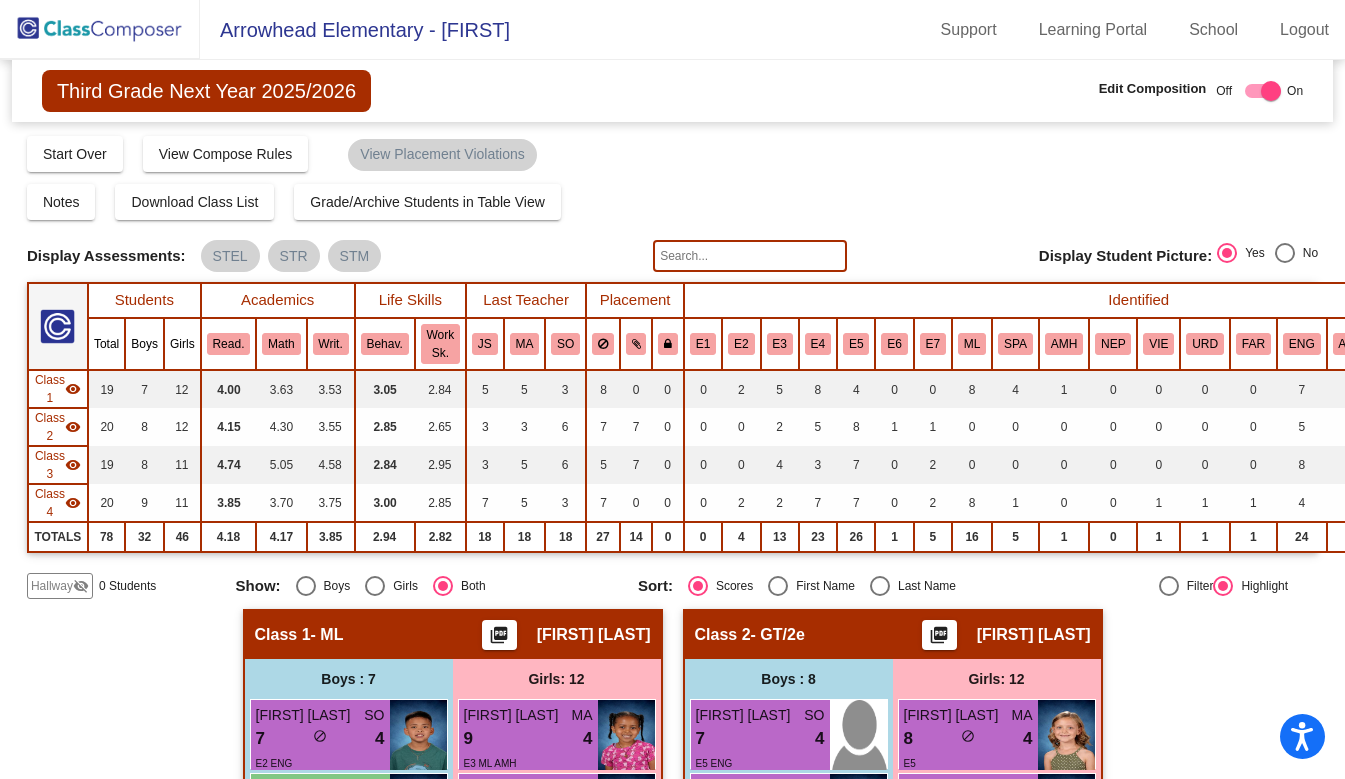 click 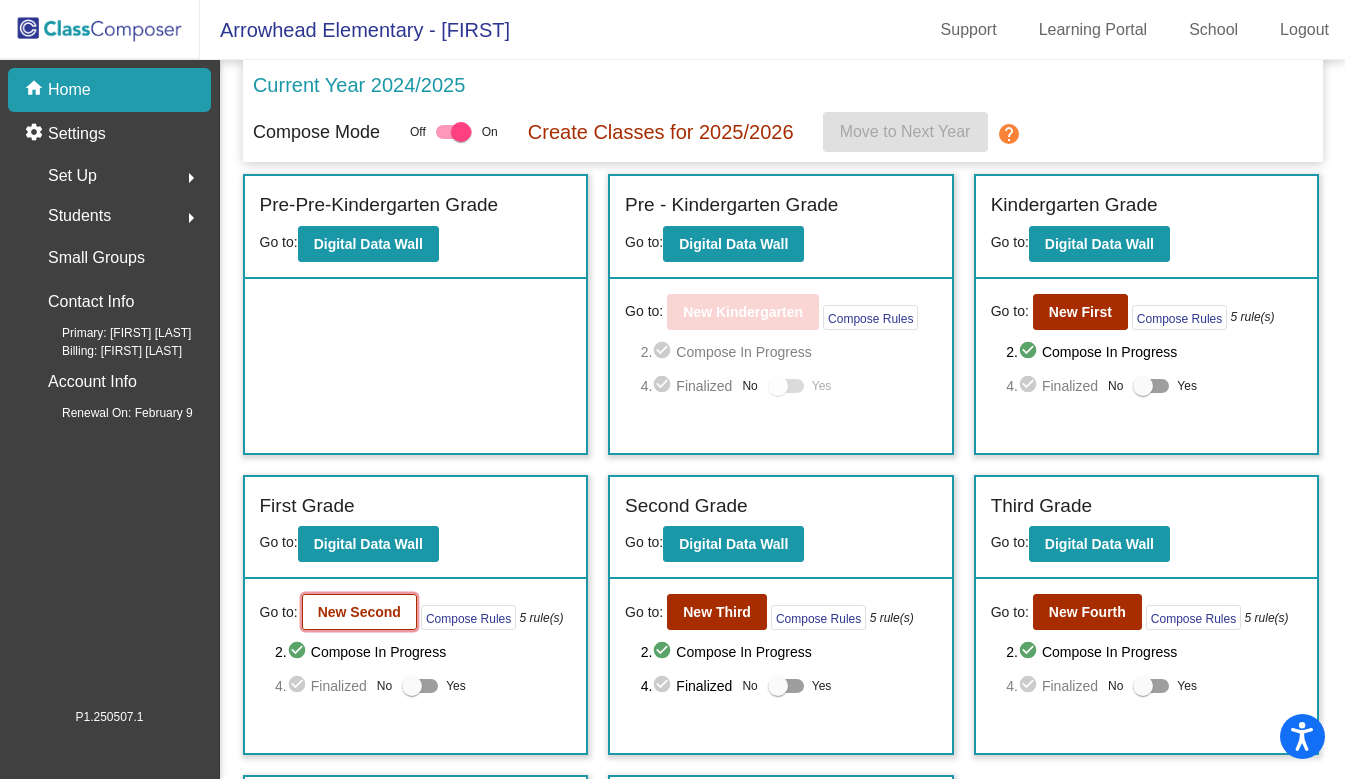 click on "New Second" 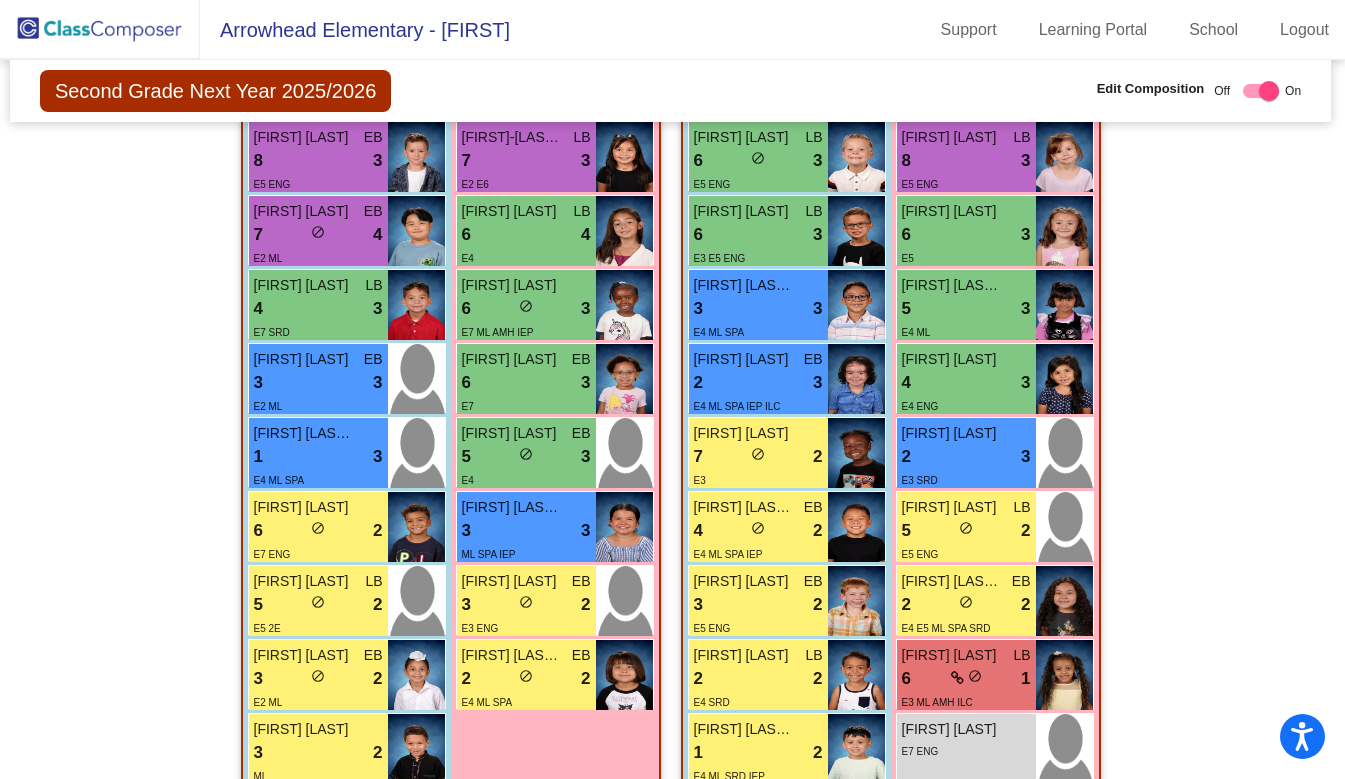 scroll, scrollTop: 675, scrollLeft: 2, axis: both 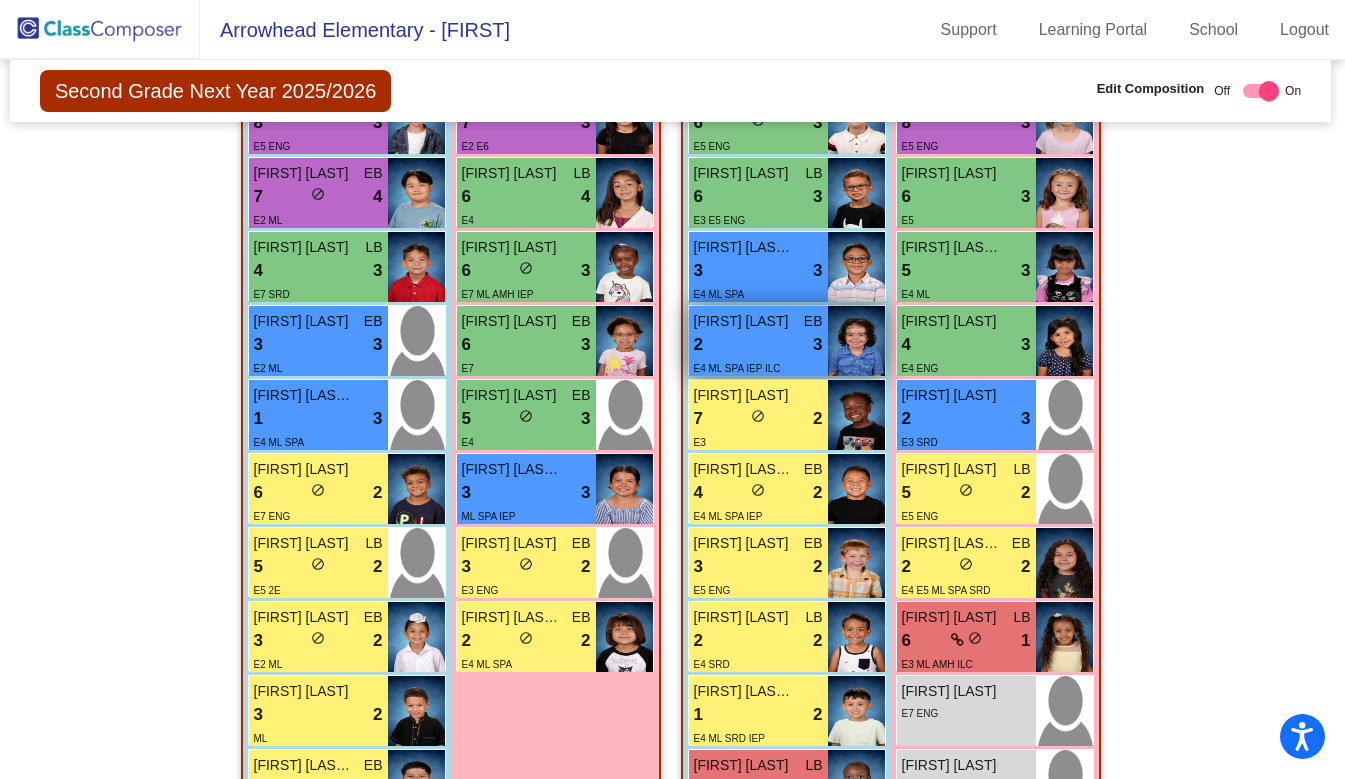 click on "3" at bounding box center [817, 345] 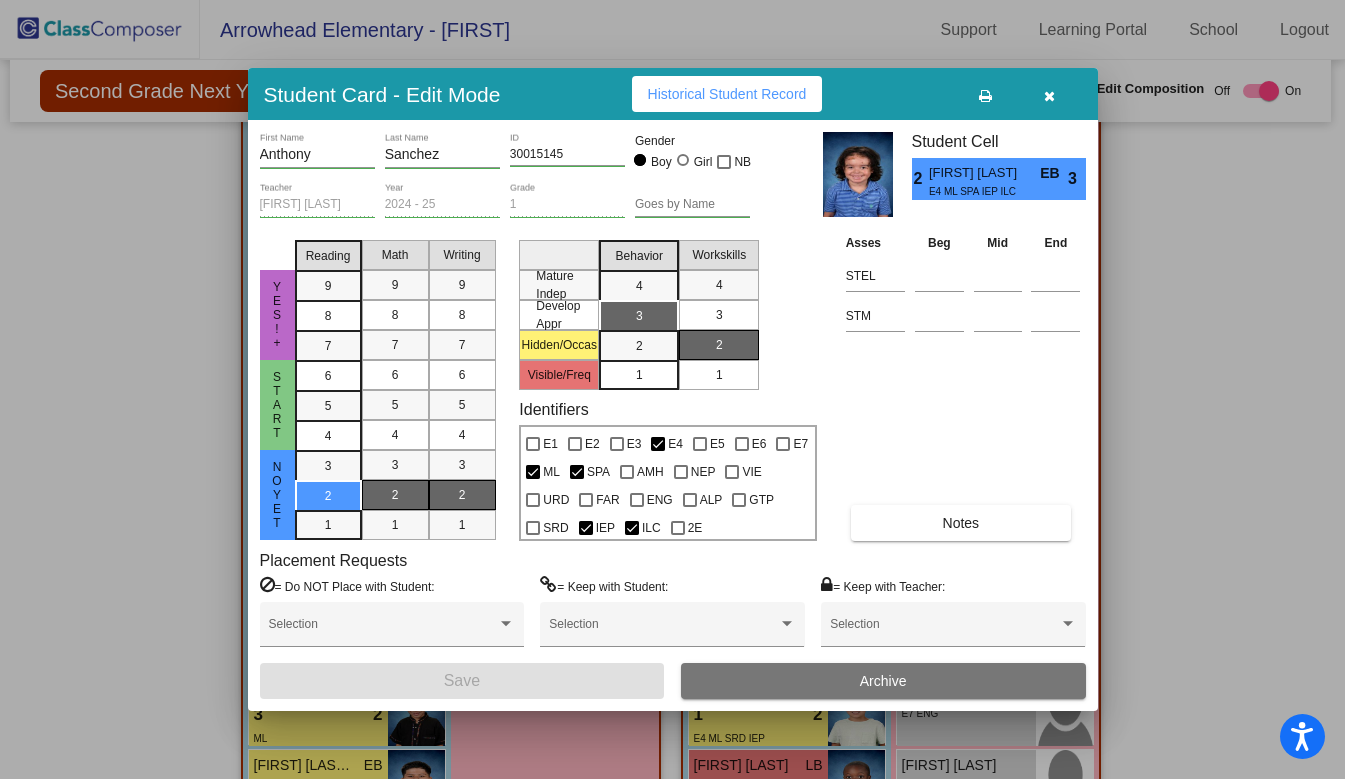 click on "Notes" at bounding box center (961, 523) 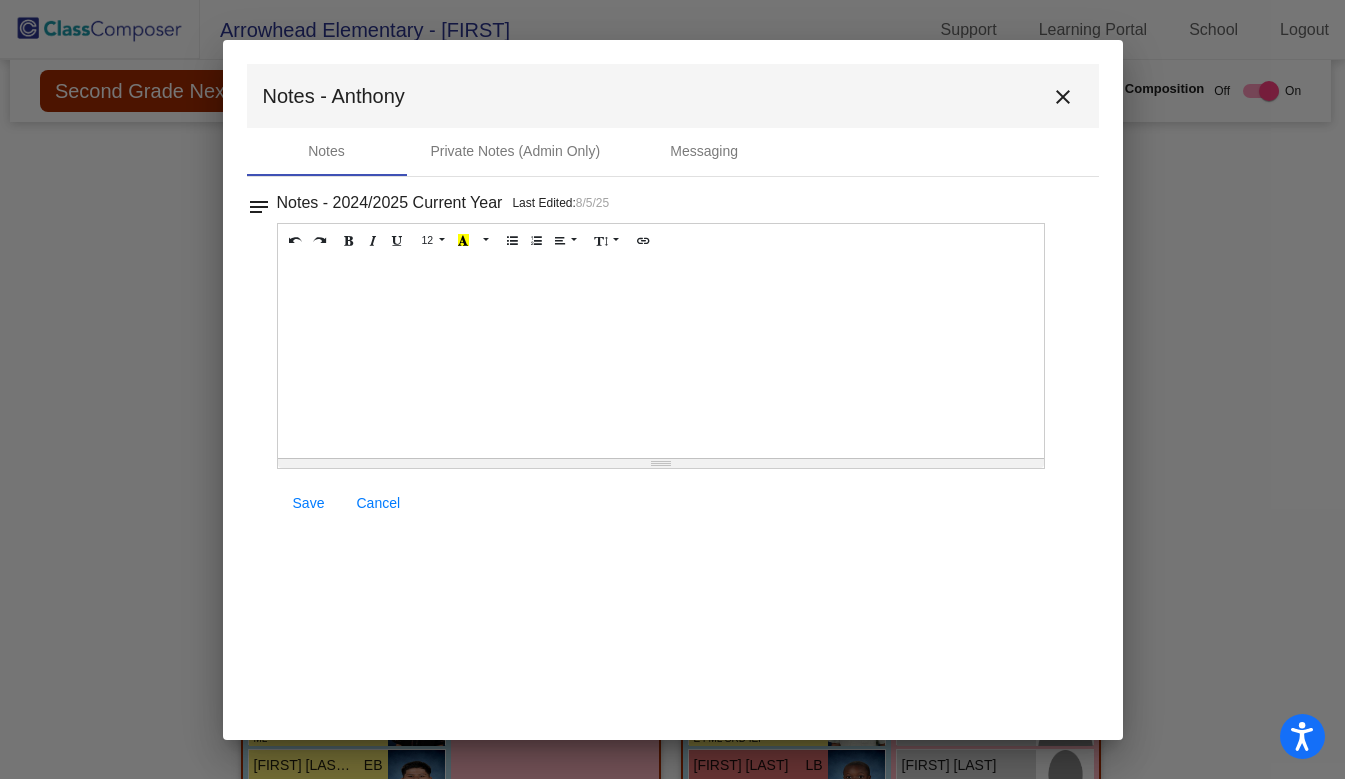 click at bounding box center (661, 358) 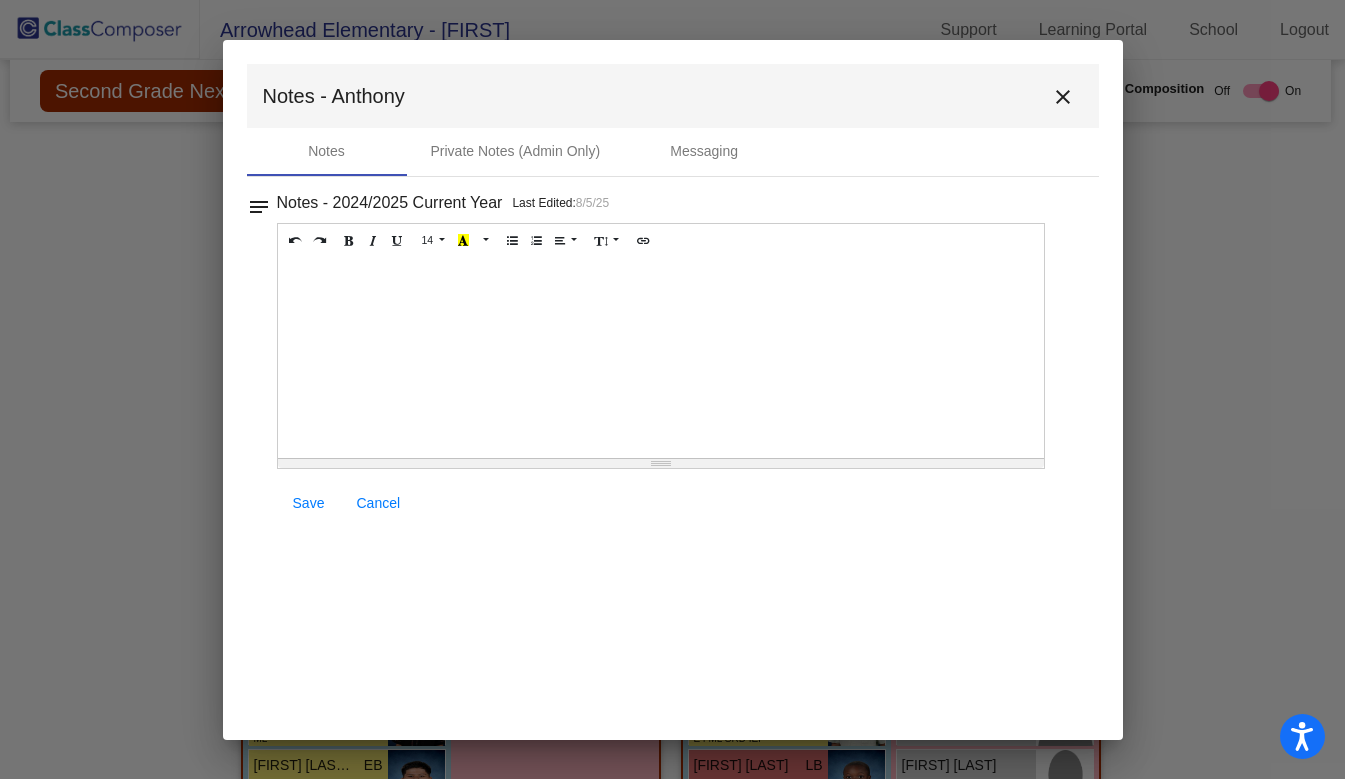 type 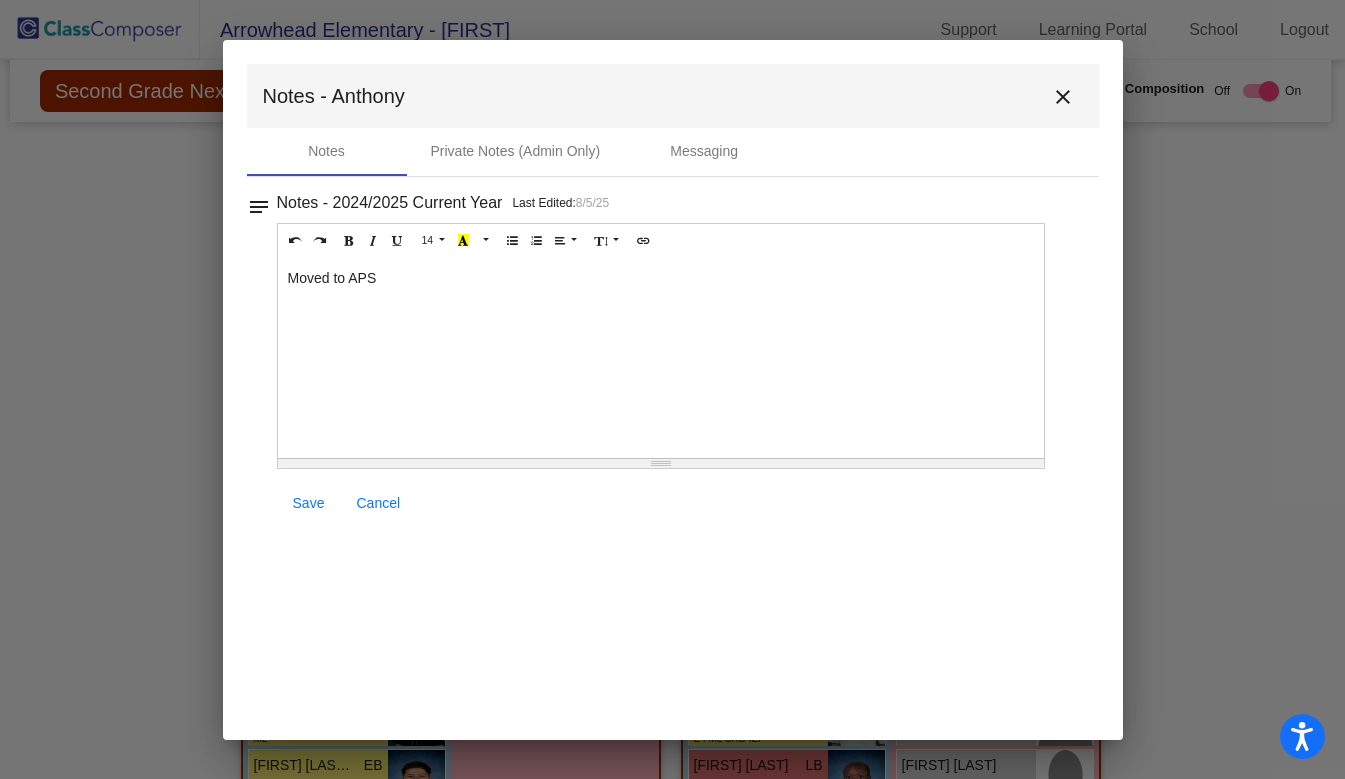 click on "Save" at bounding box center [309, 503] 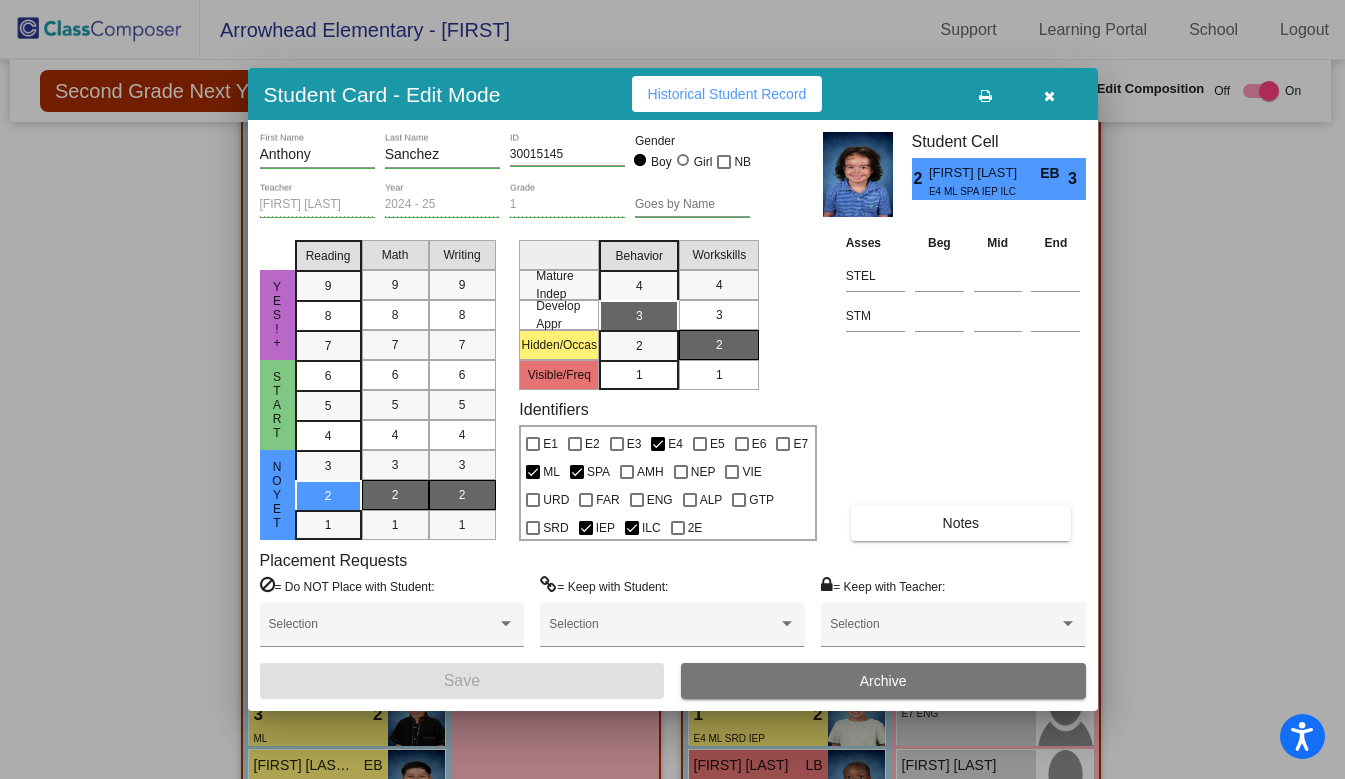 click on "Archive" at bounding box center [883, 681] 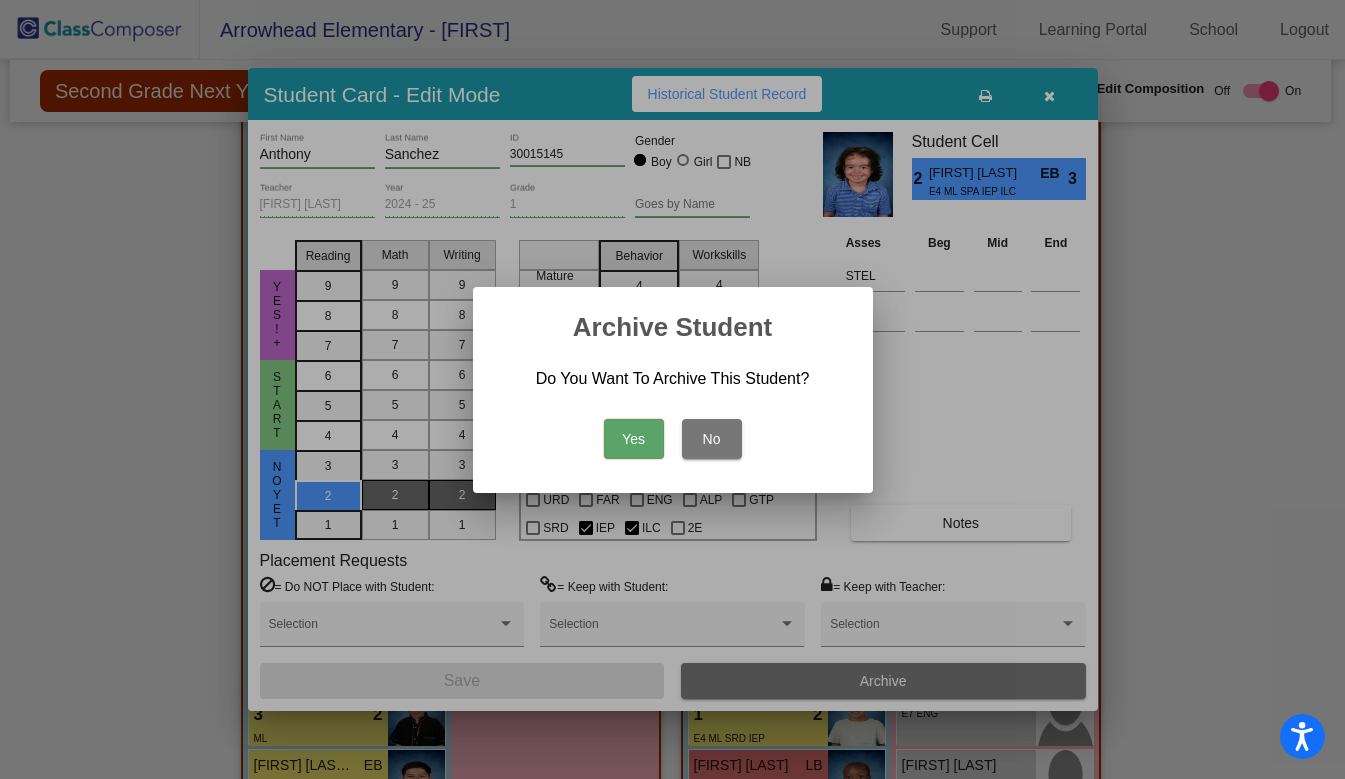 click on "Yes" at bounding box center [634, 439] 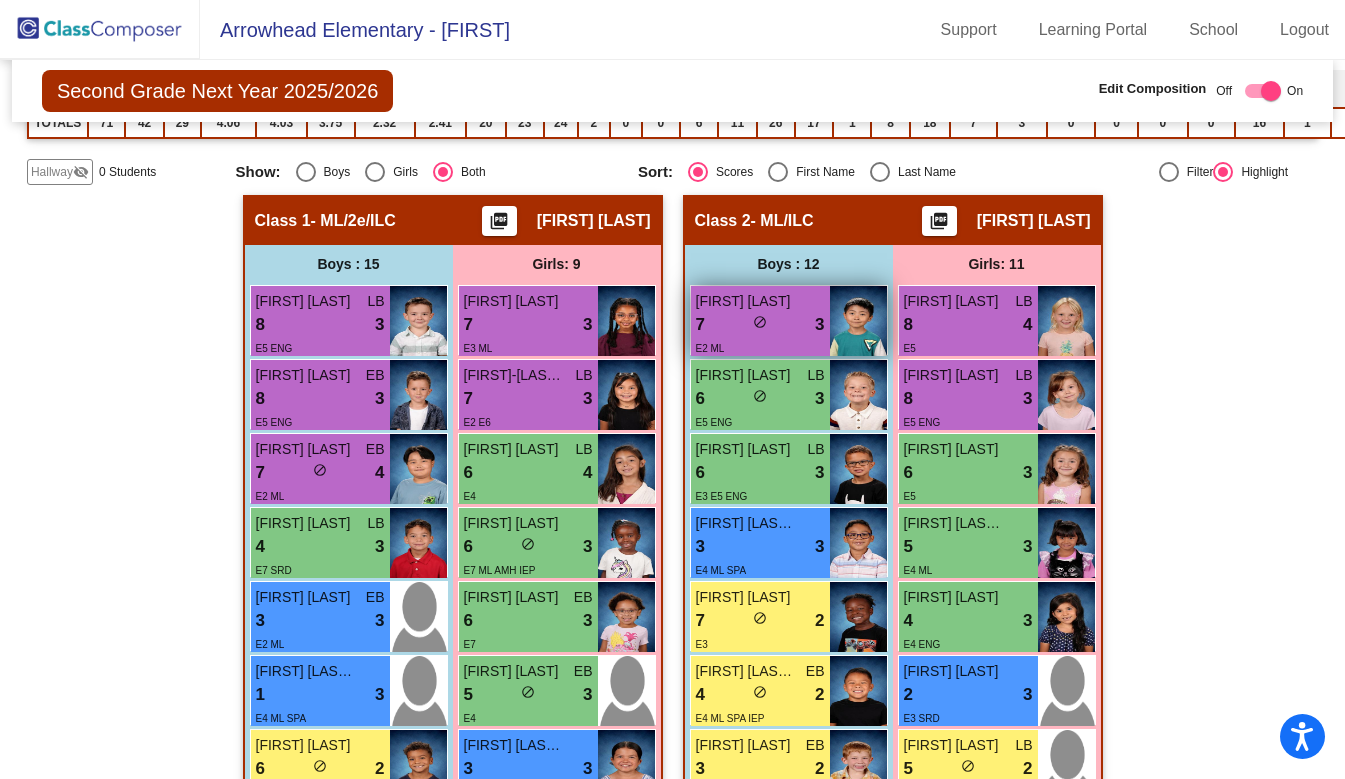 scroll, scrollTop: 400, scrollLeft: 0, axis: vertical 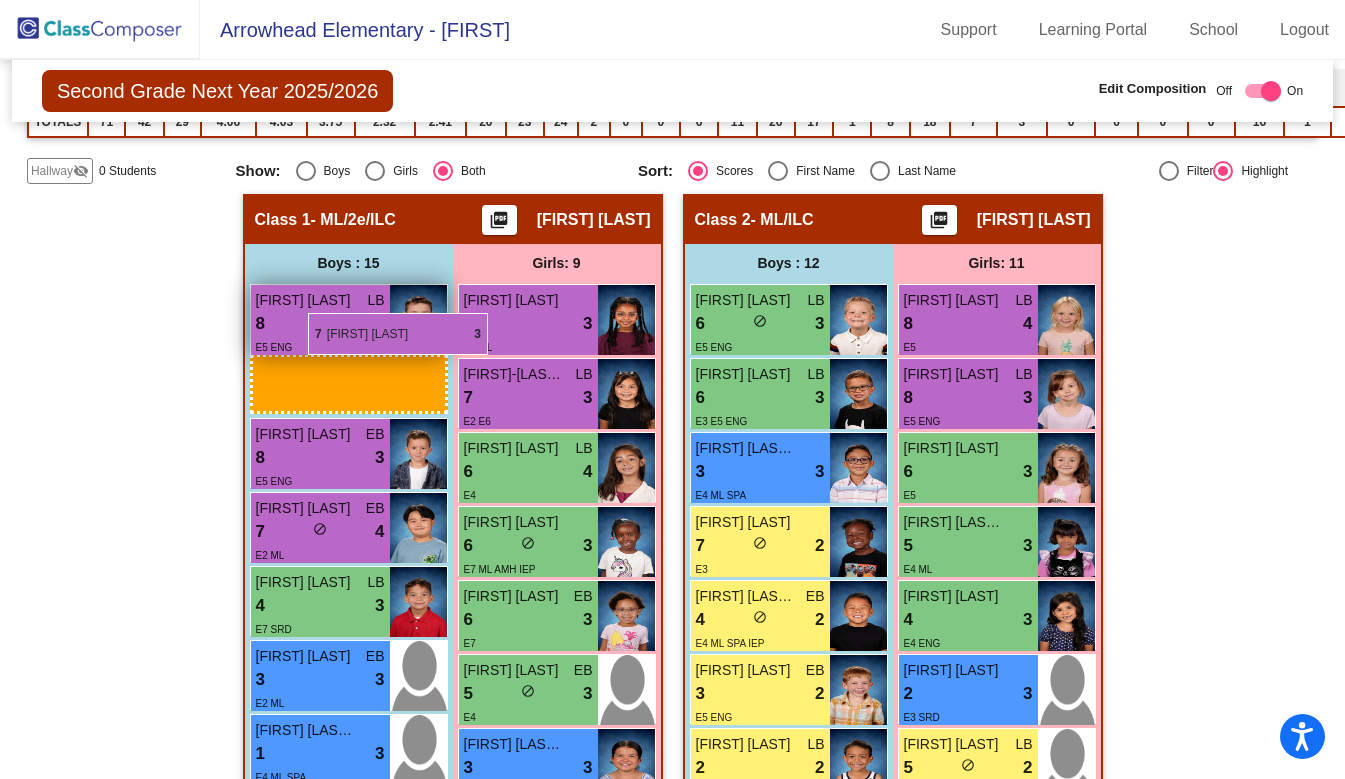 drag, startPoint x: 764, startPoint y: 301, endPoint x: 308, endPoint y: 313, distance: 456.15787 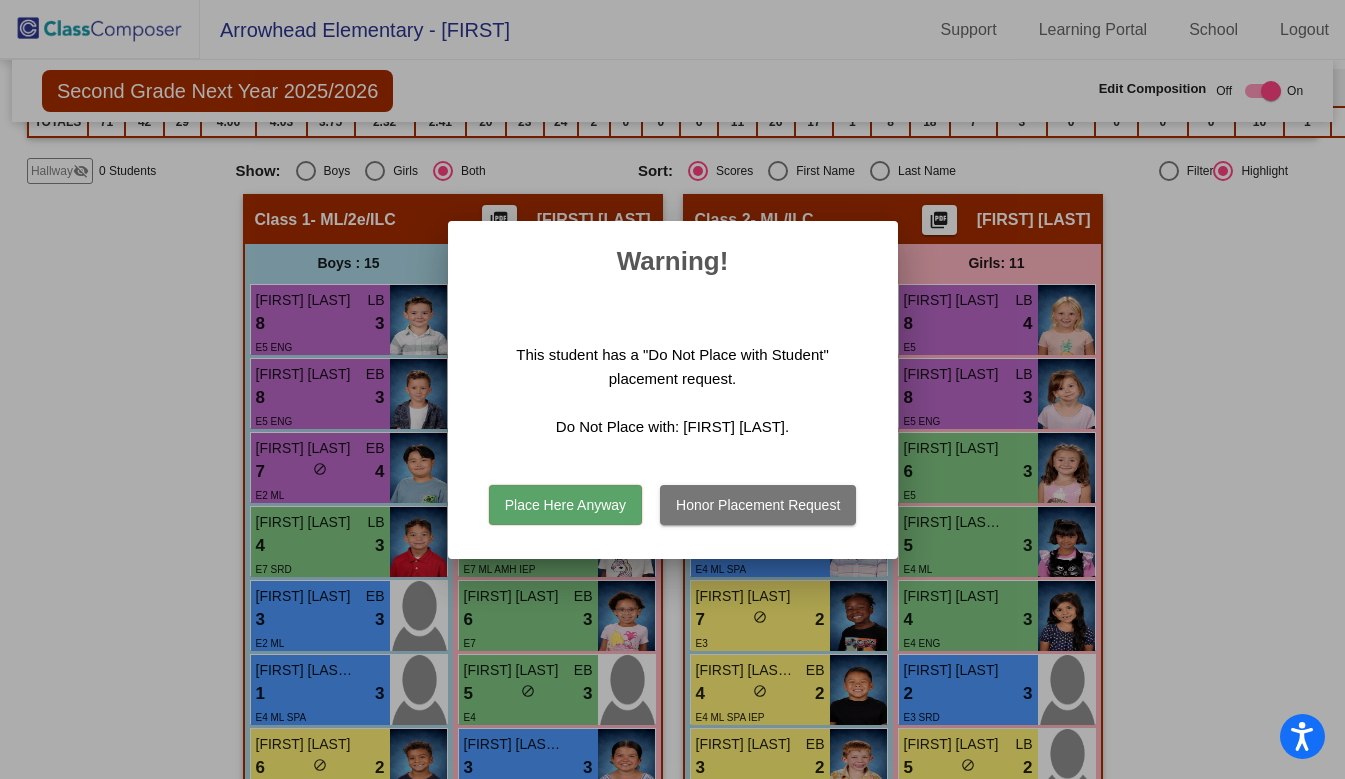 click on "Honor Placement Request" at bounding box center [758, 505] 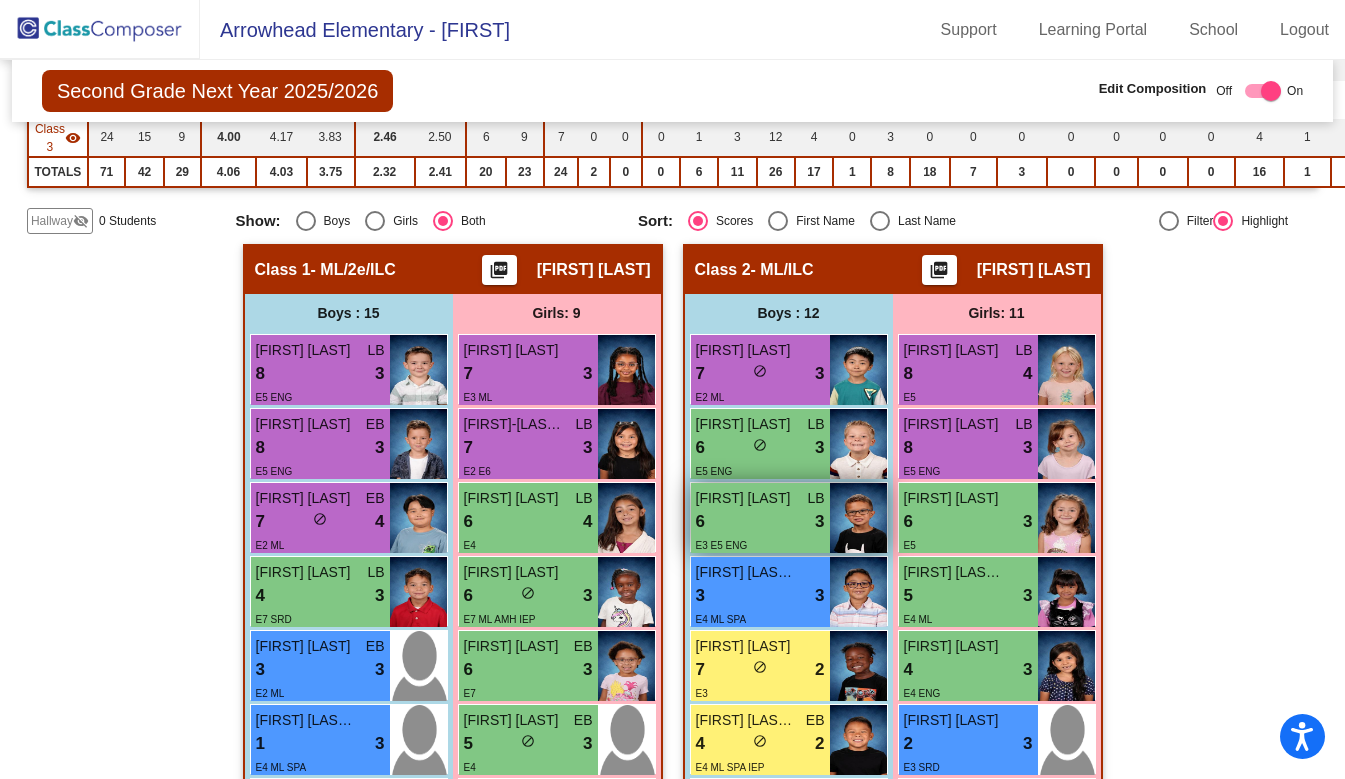 scroll, scrollTop: 393, scrollLeft: 0, axis: vertical 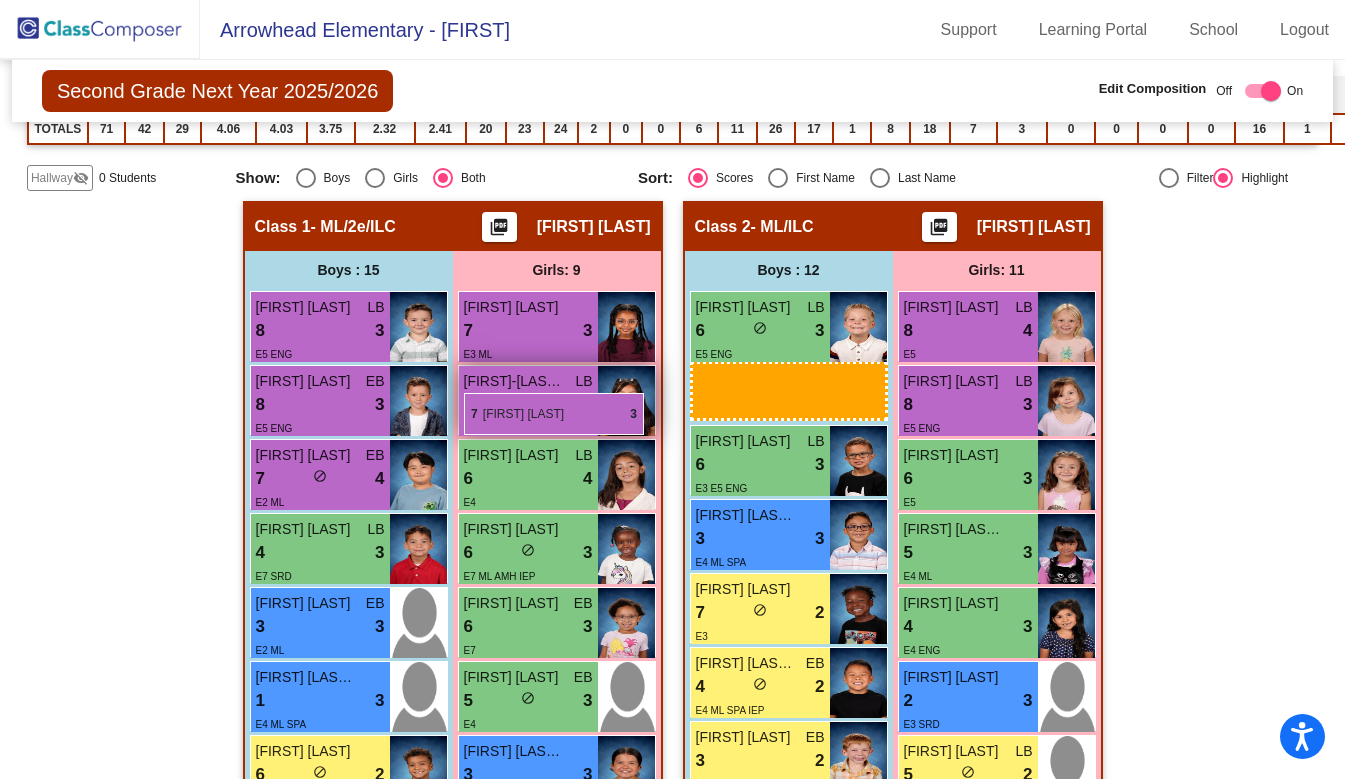 drag, startPoint x: 773, startPoint y: 325, endPoint x: 458, endPoint y: 389, distance: 321.43585 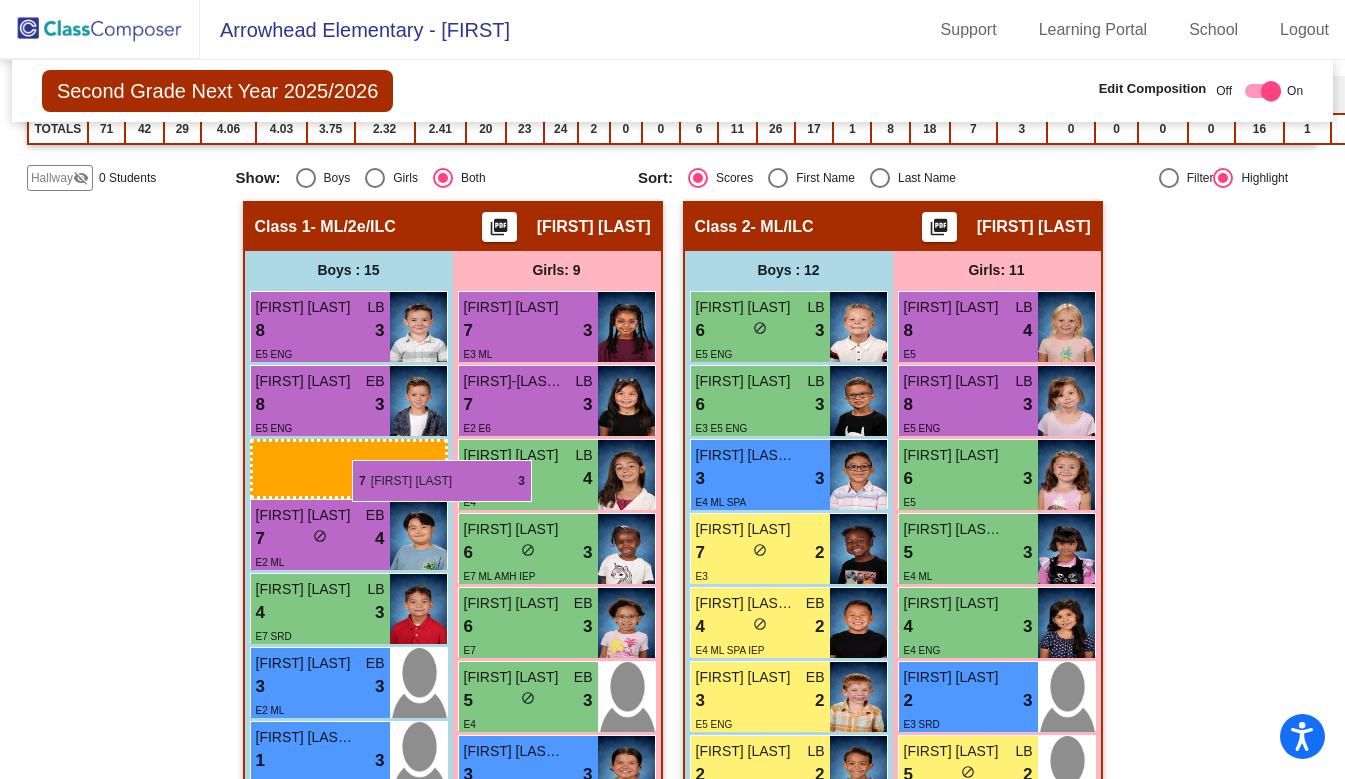 drag, startPoint x: 725, startPoint y: 352, endPoint x: 352, endPoint y: 460, distance: 388.32074 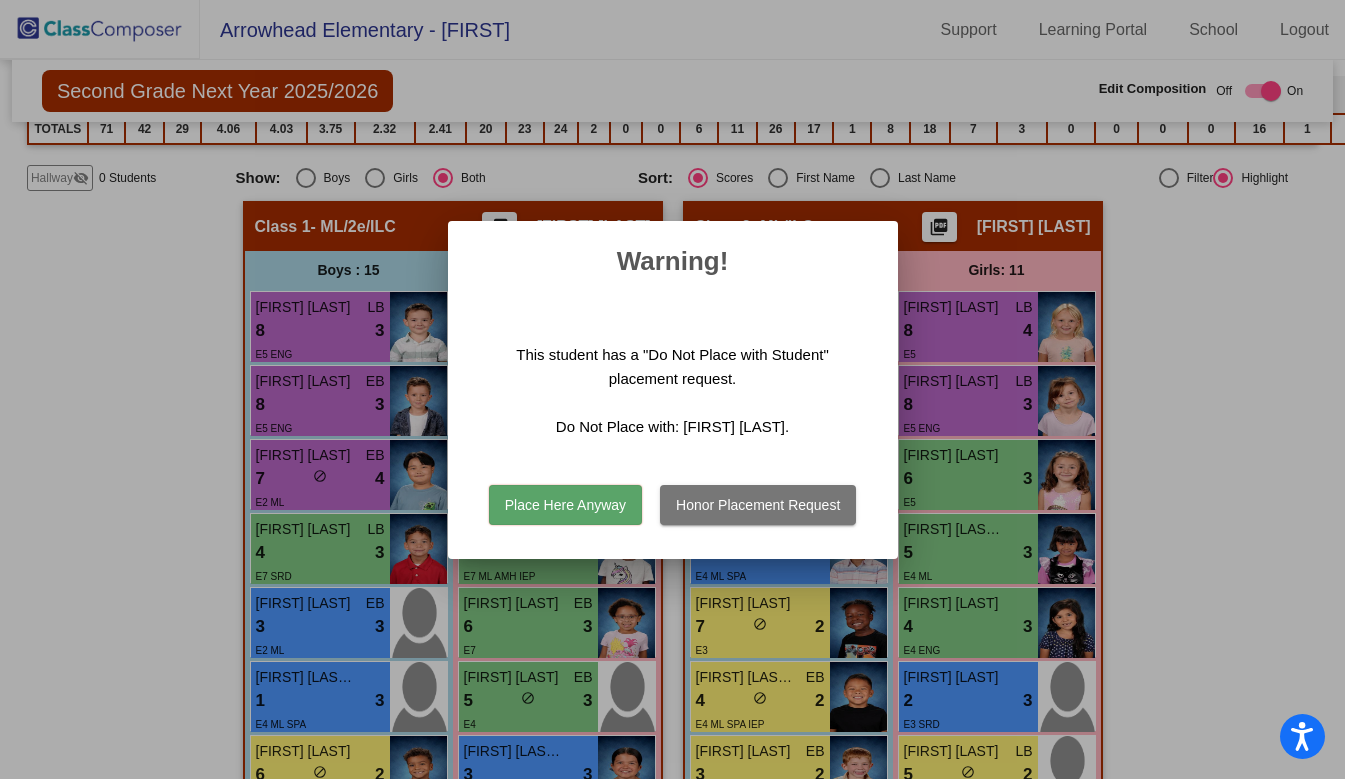 click on "Place Here Anyway" at bounding box center [565, 505] 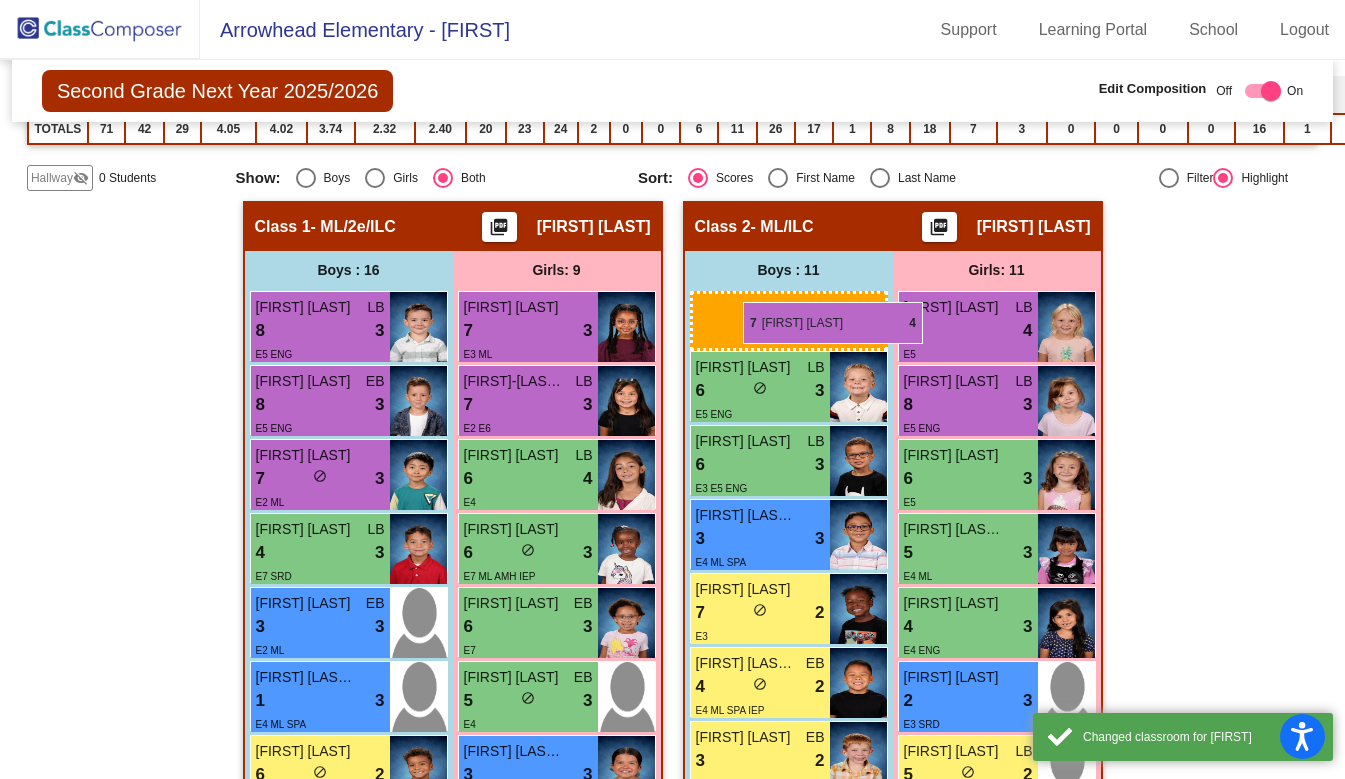 drag, startPoint x: 346, startPoint y: 467, endPoint x: 743, endPoint y: 302, distance: 429.92325 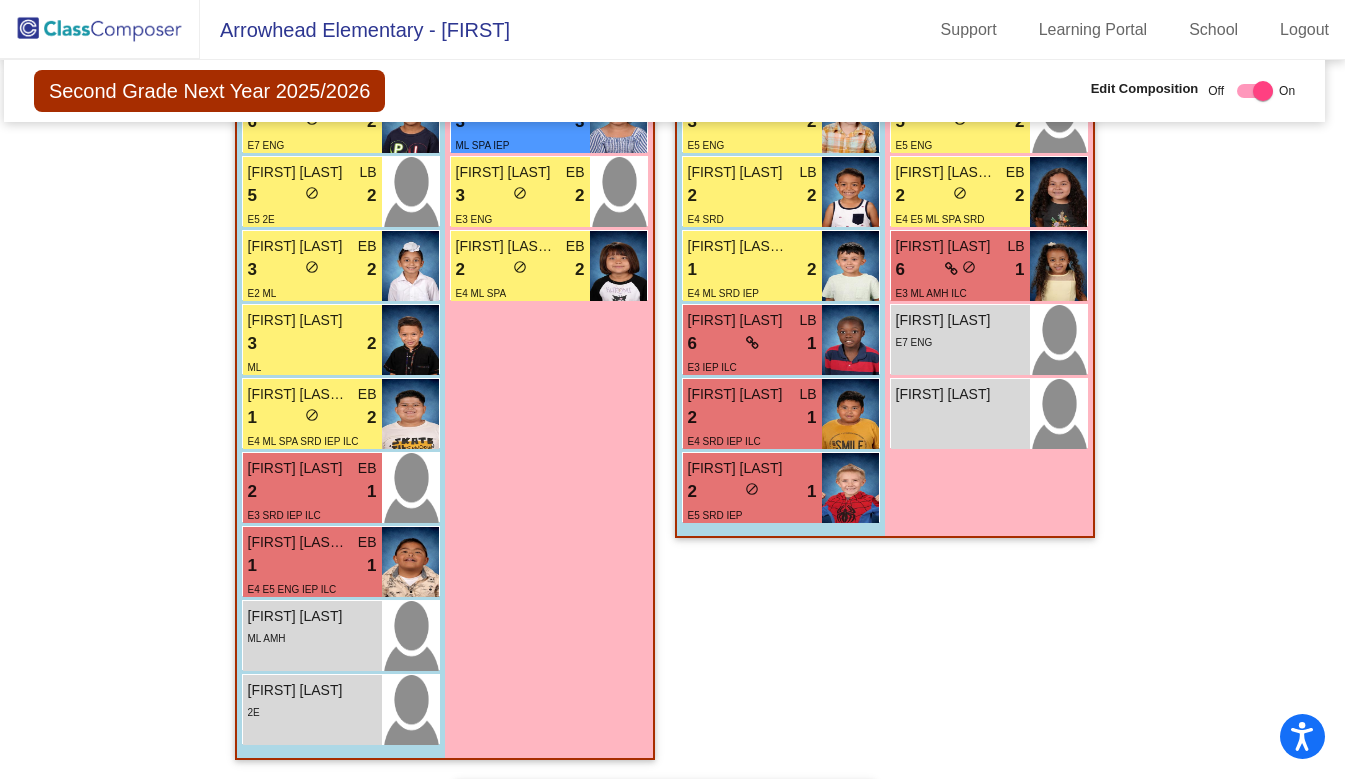 scroll, scrollTop: 1045, scrollLeft: 8, axis: both 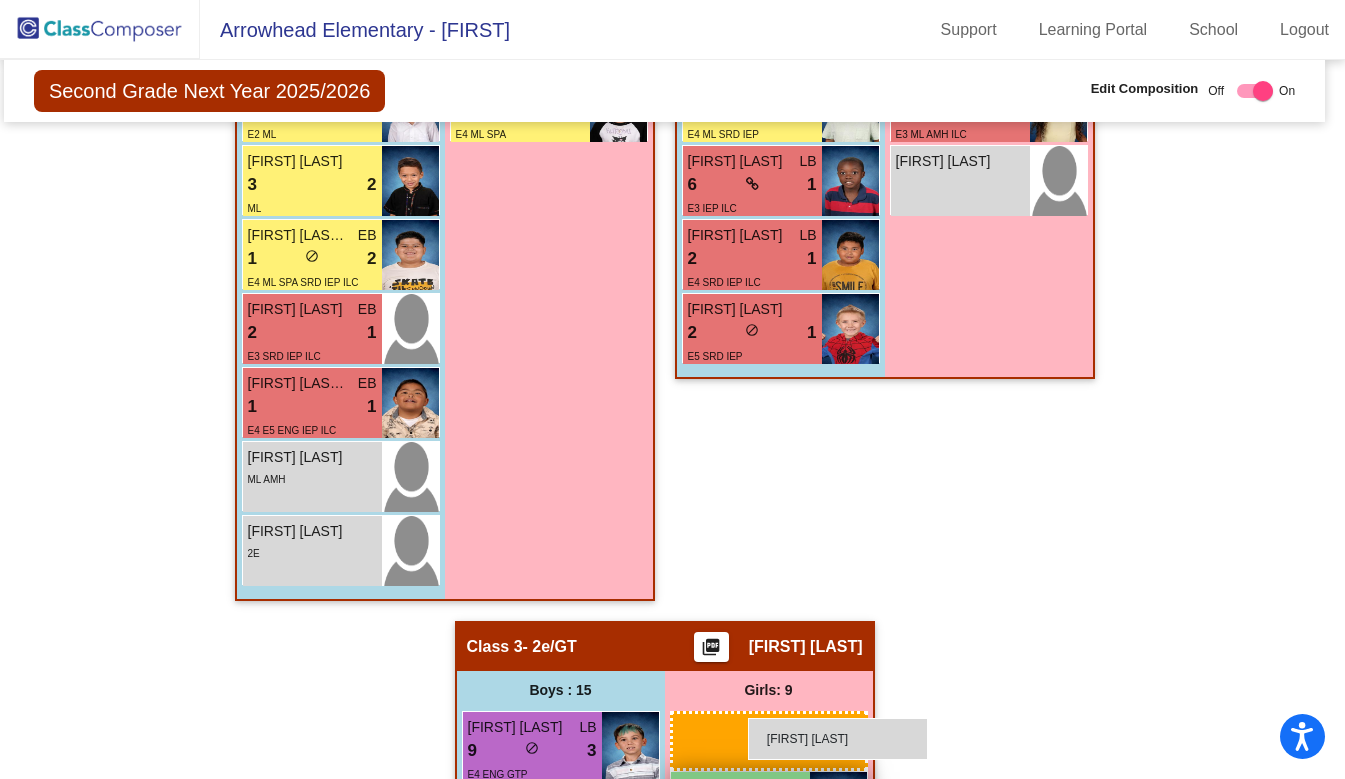 drag, startPoint x: 985, startPoint y: 344, endPoint x: 747, endPoint y: 717, distance: 442.46243 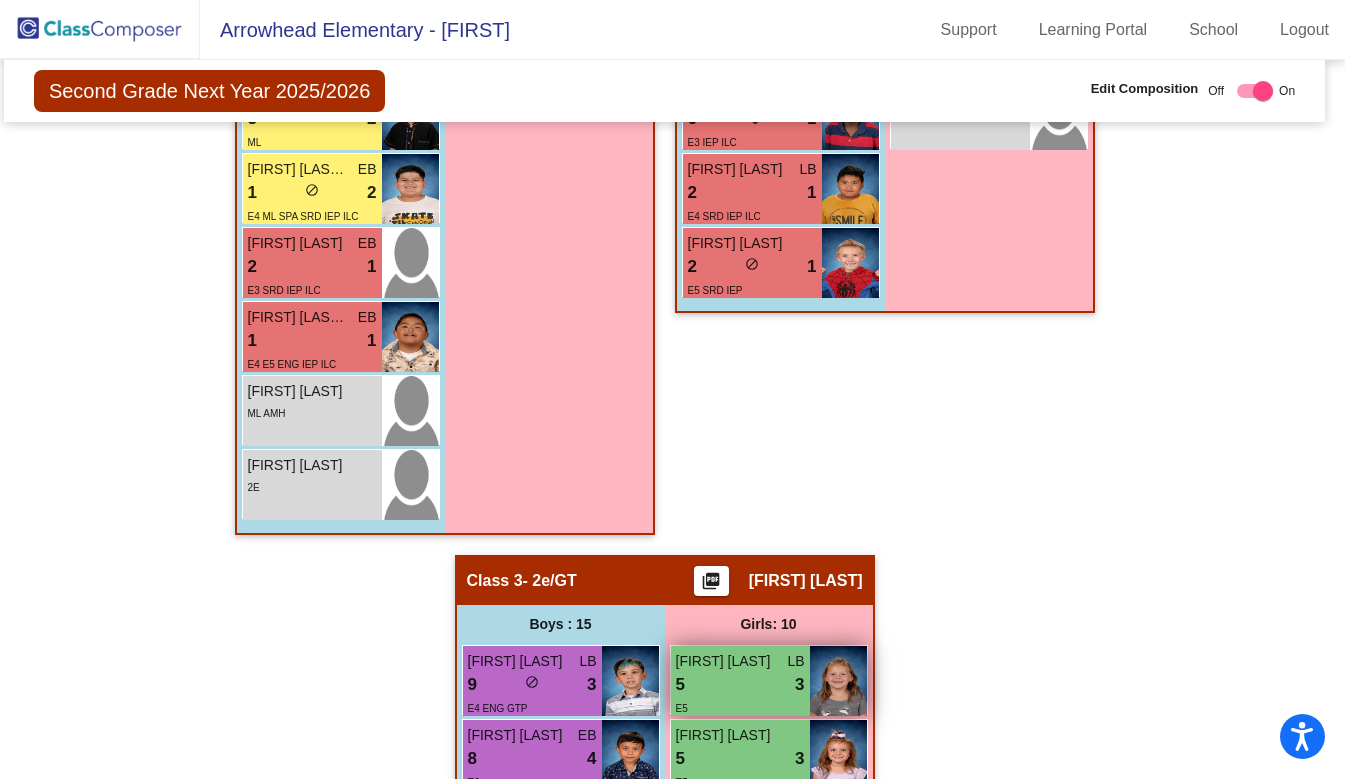 scroll, scrollTop: 1259, scrollLeft: 8, axis: both 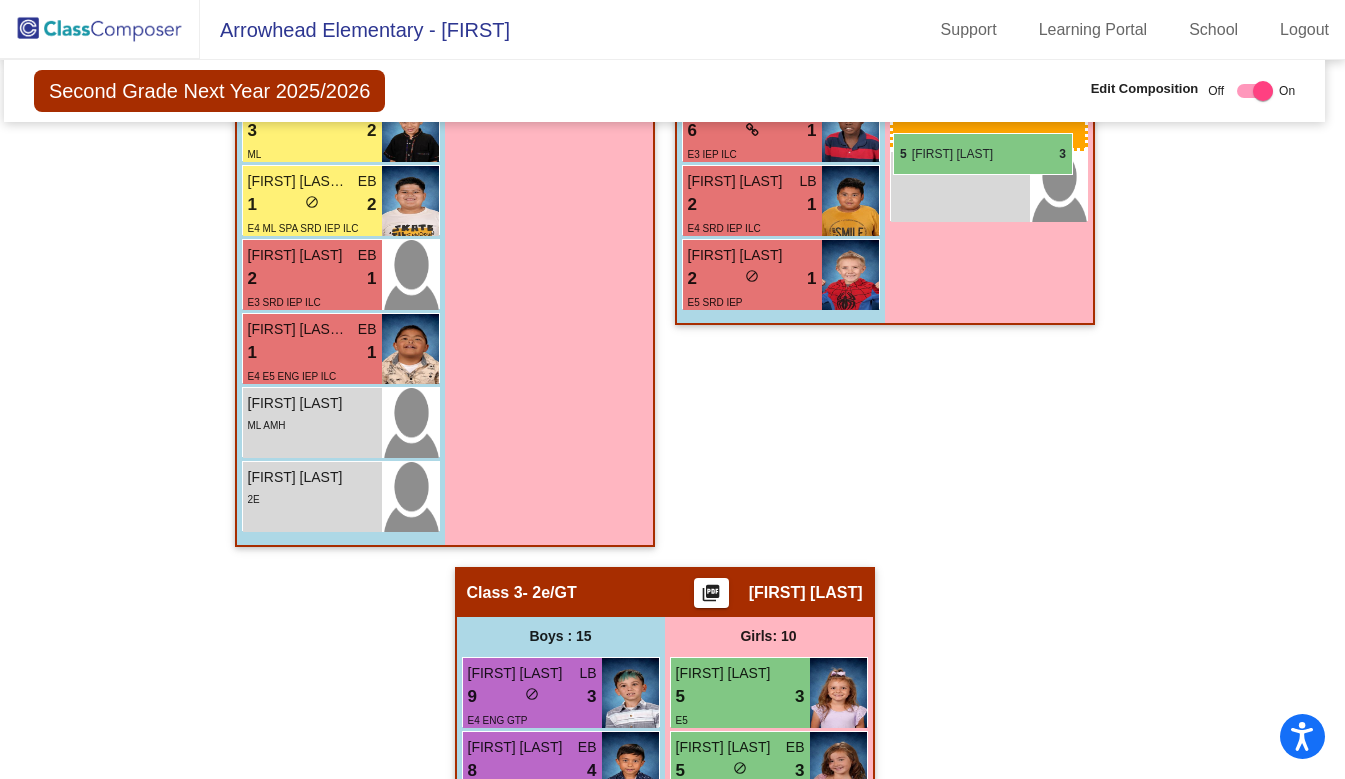 drag, startPoint x: 739, startPoint y: 688, endPoint x: 893, endPoint y: 132, distance: 576.9333 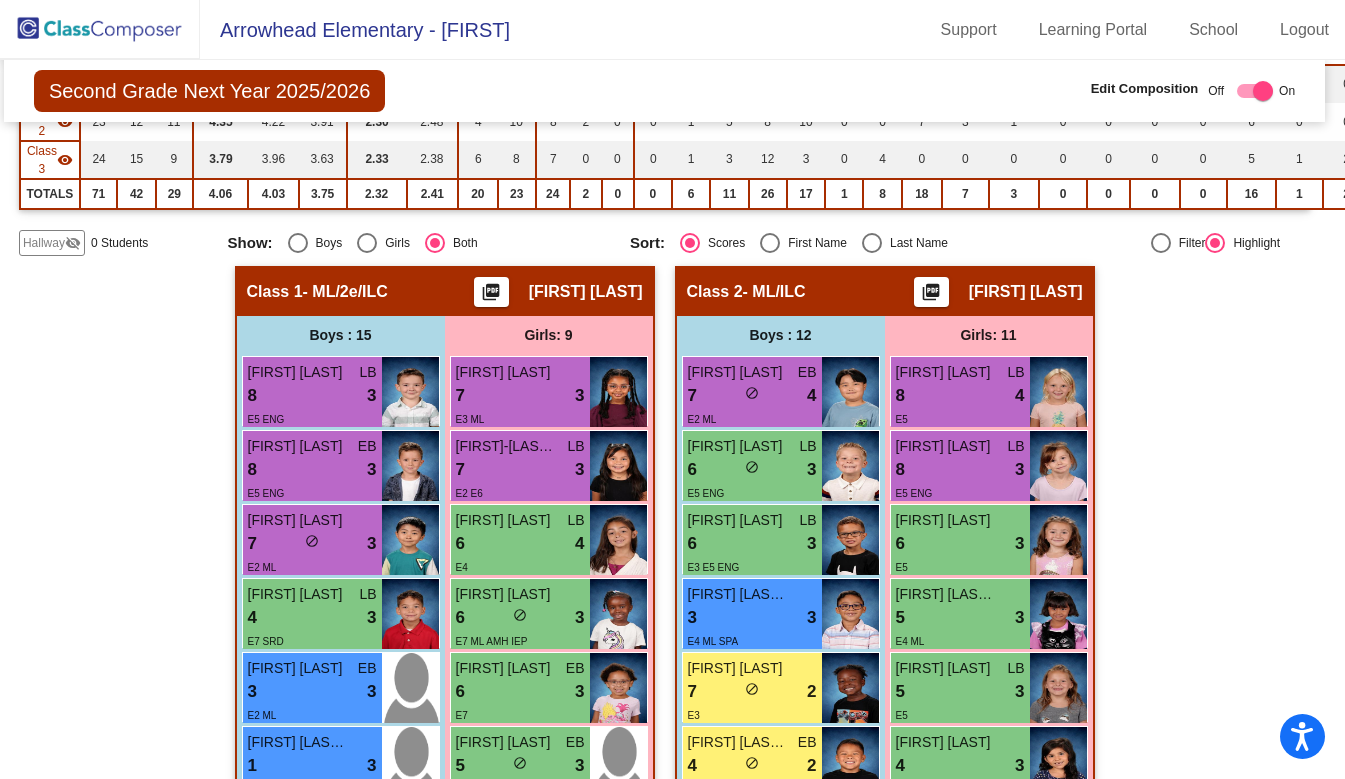 scroll, scrollTop: 0, scrollLeft: 8, axis: horizontal 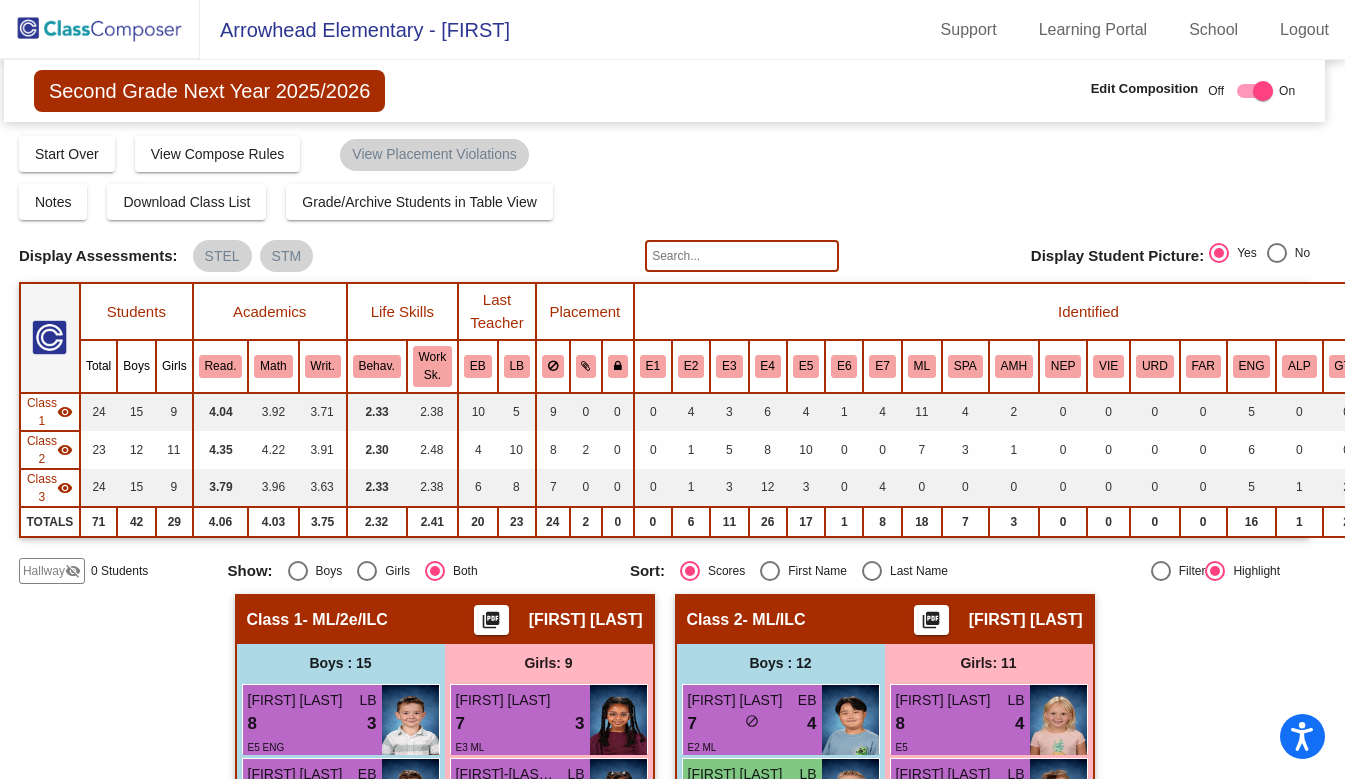 click on "0" 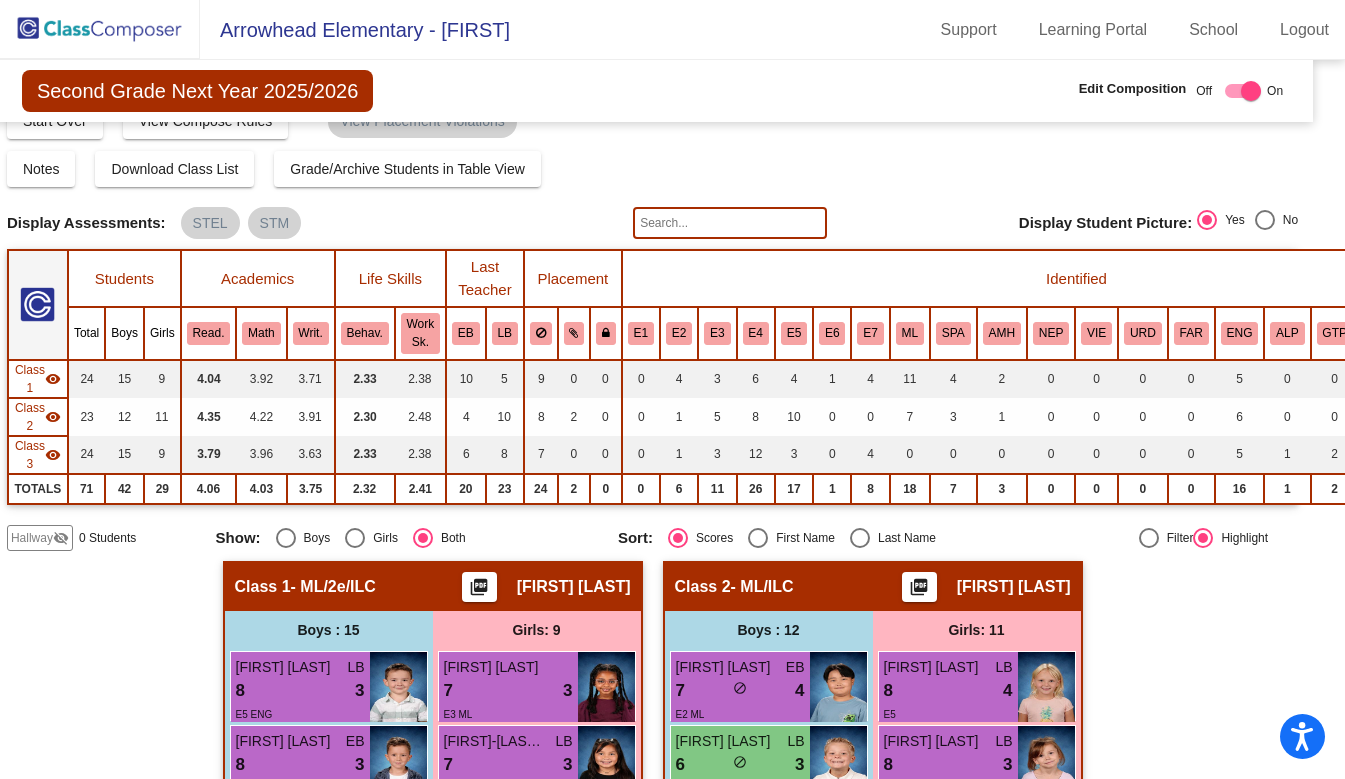 scroll, scrollTop: 0, scrollLeft: 20, axis: horizontal 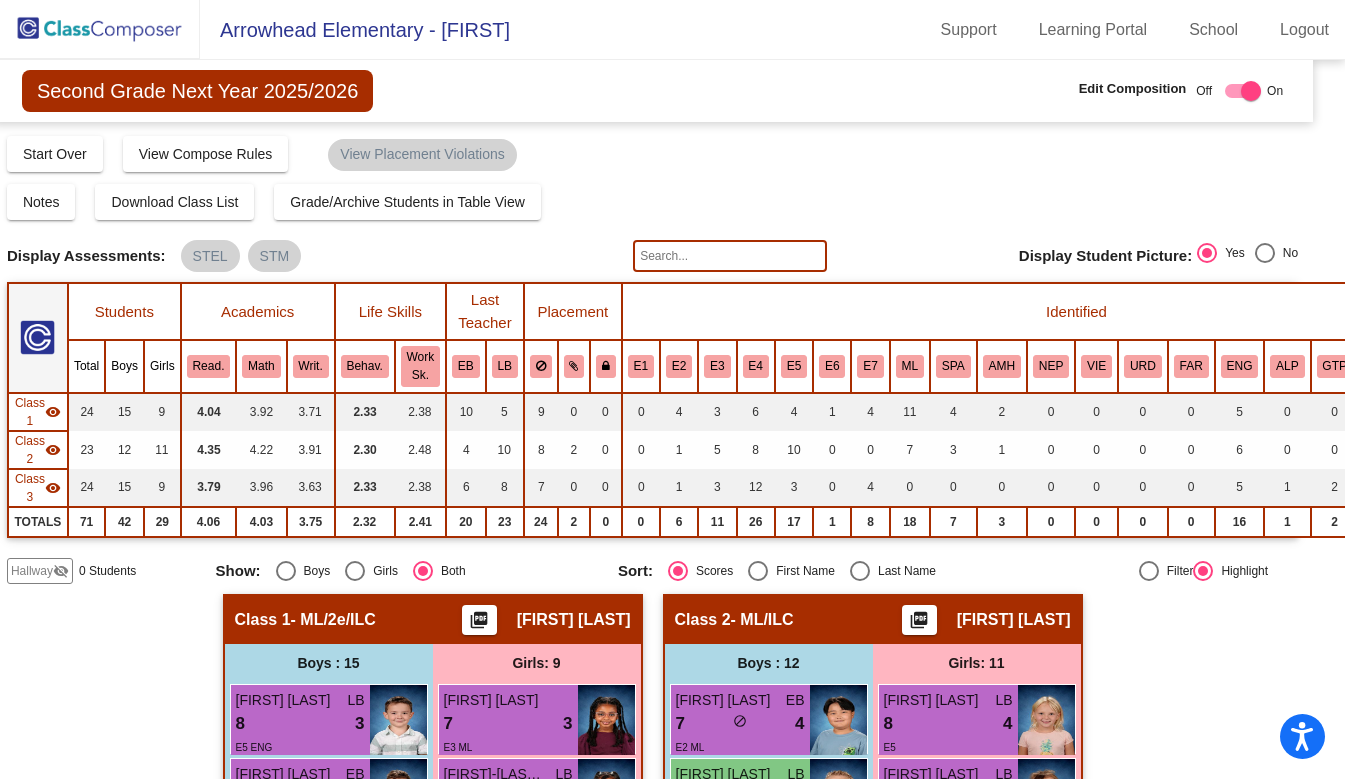 click on "Academics" at bounding box center [266, 311] 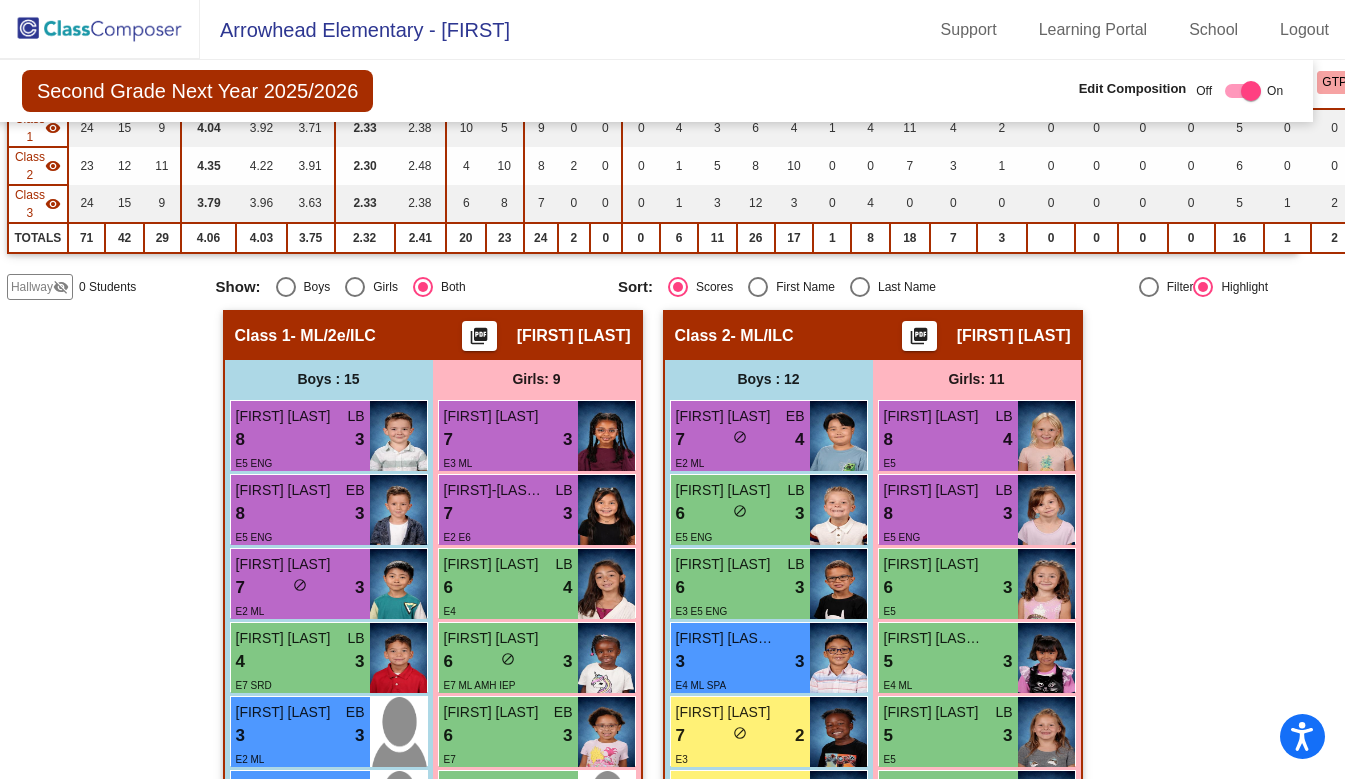 scroll, scrollTop: 0, scrollLeft: 20, axis: horizontal 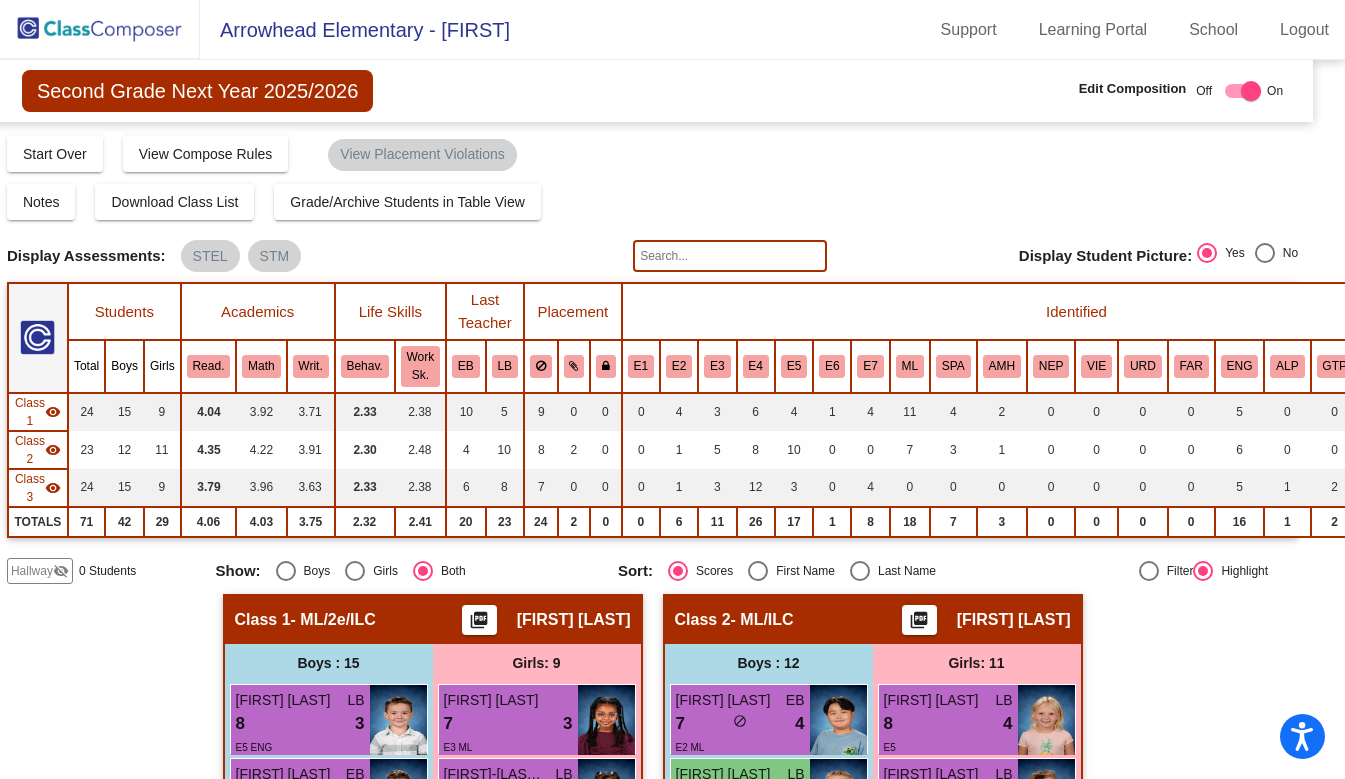 click 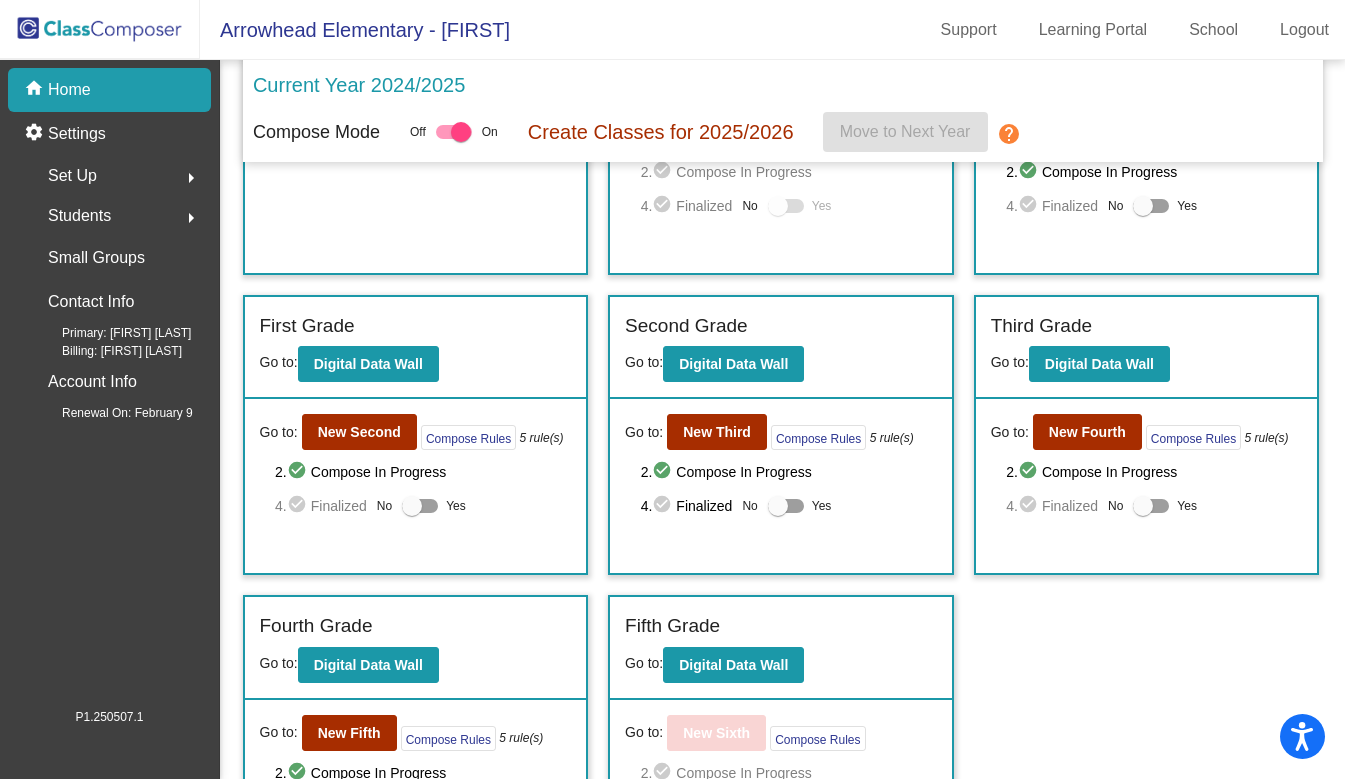 scroll, scrollTop: 181, scrollLeft: 0, axis: vertical 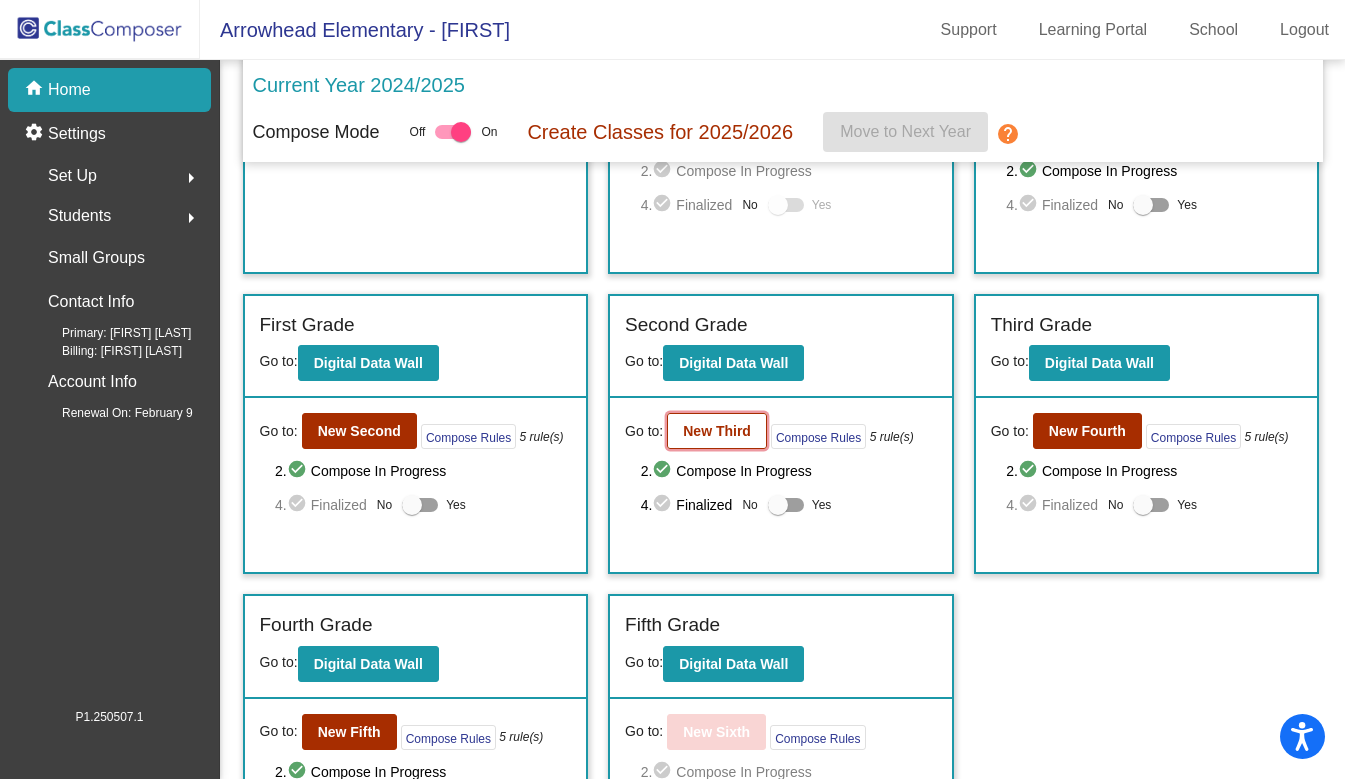 click on "New Third" 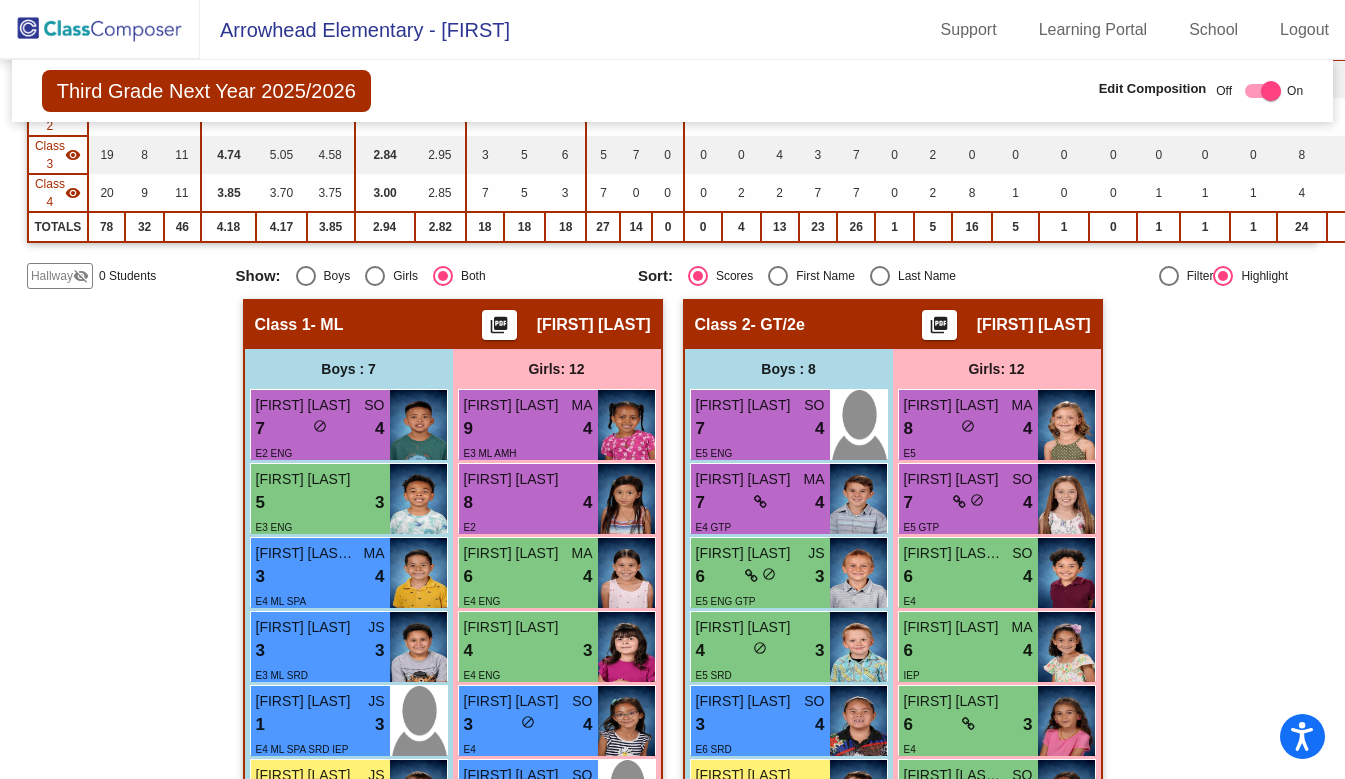 scroll, scrollTop: 0, scrollLeft: 0, axis: both 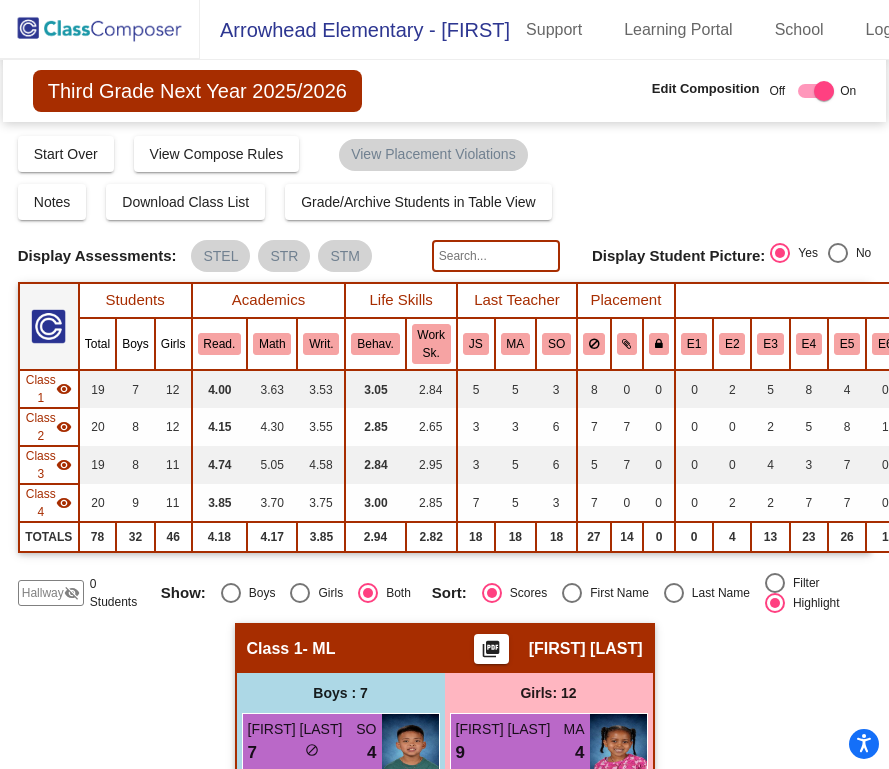 click 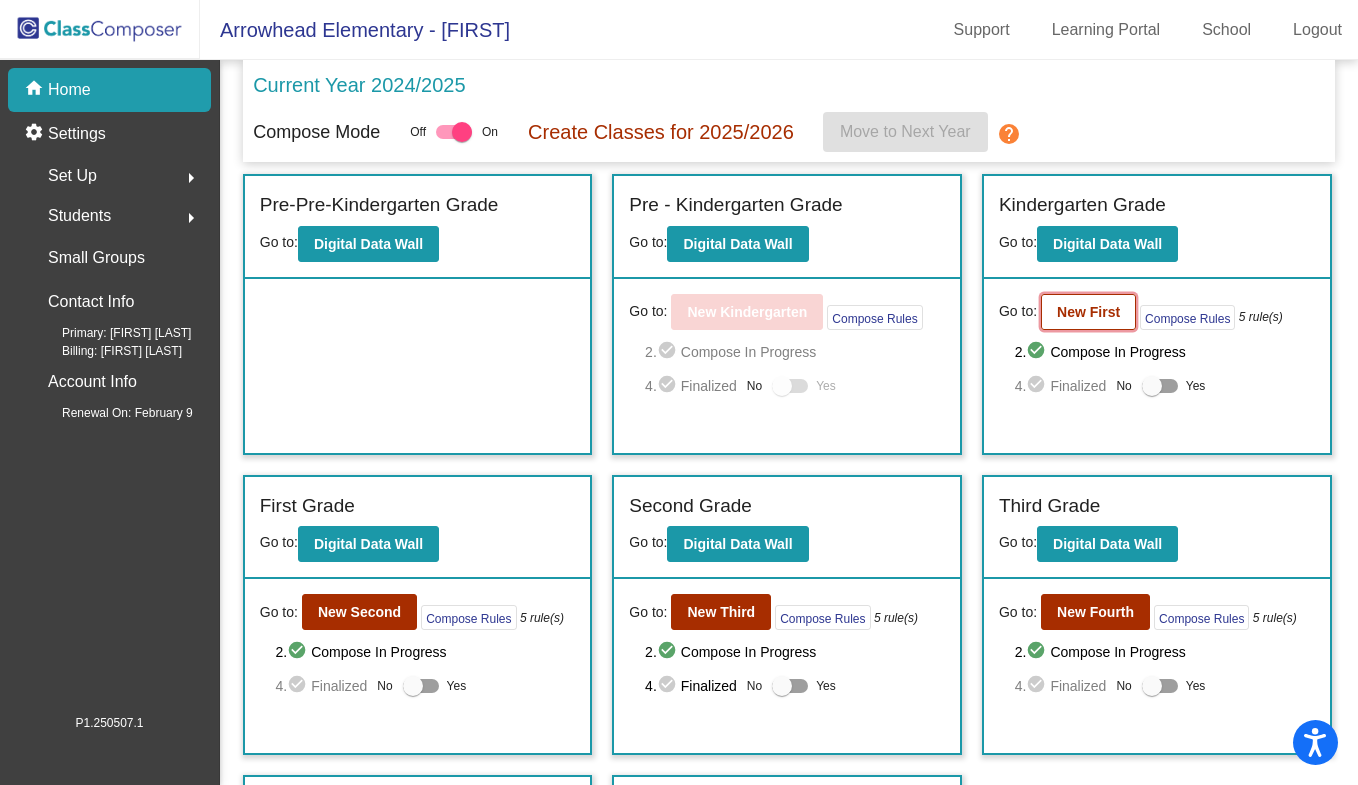 click on "New First" 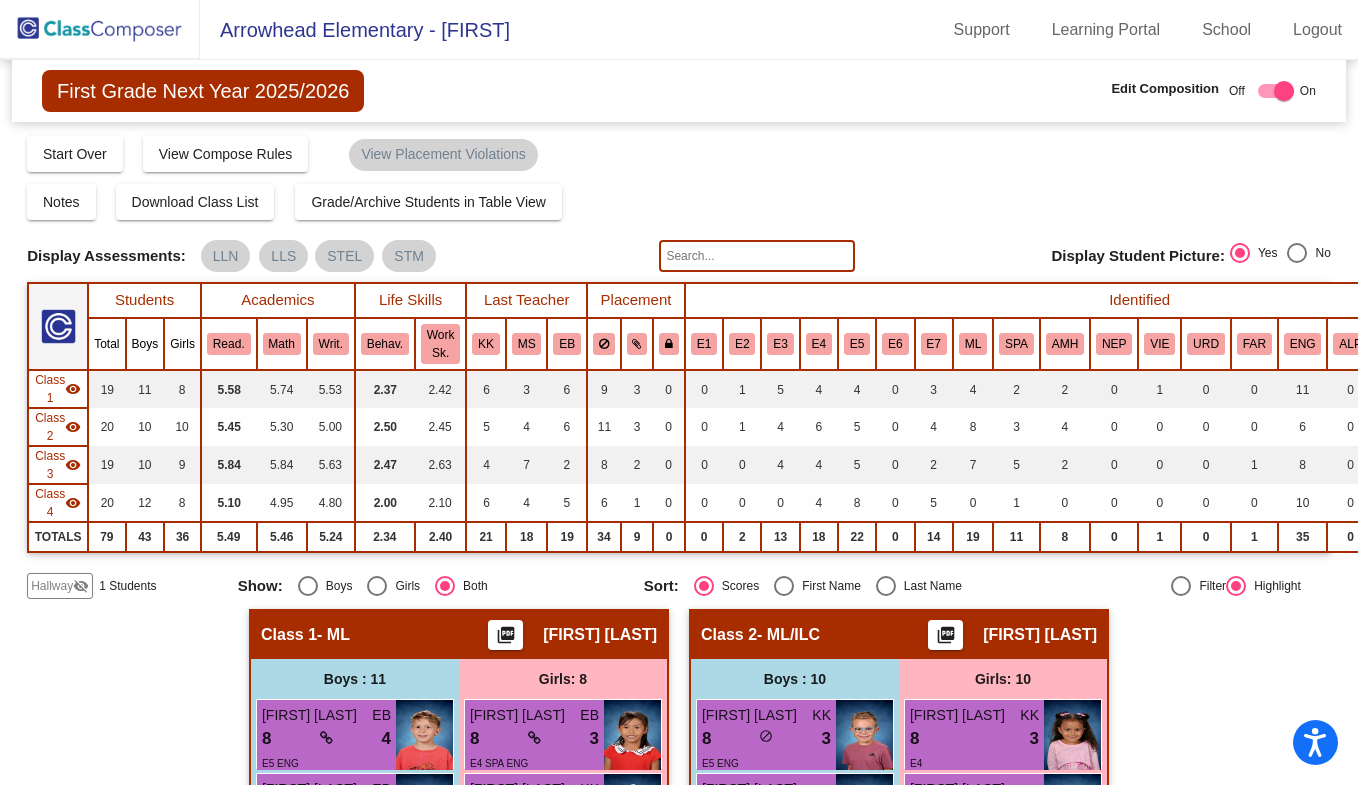 click on "Identified" at bounding box center [1144, 300] 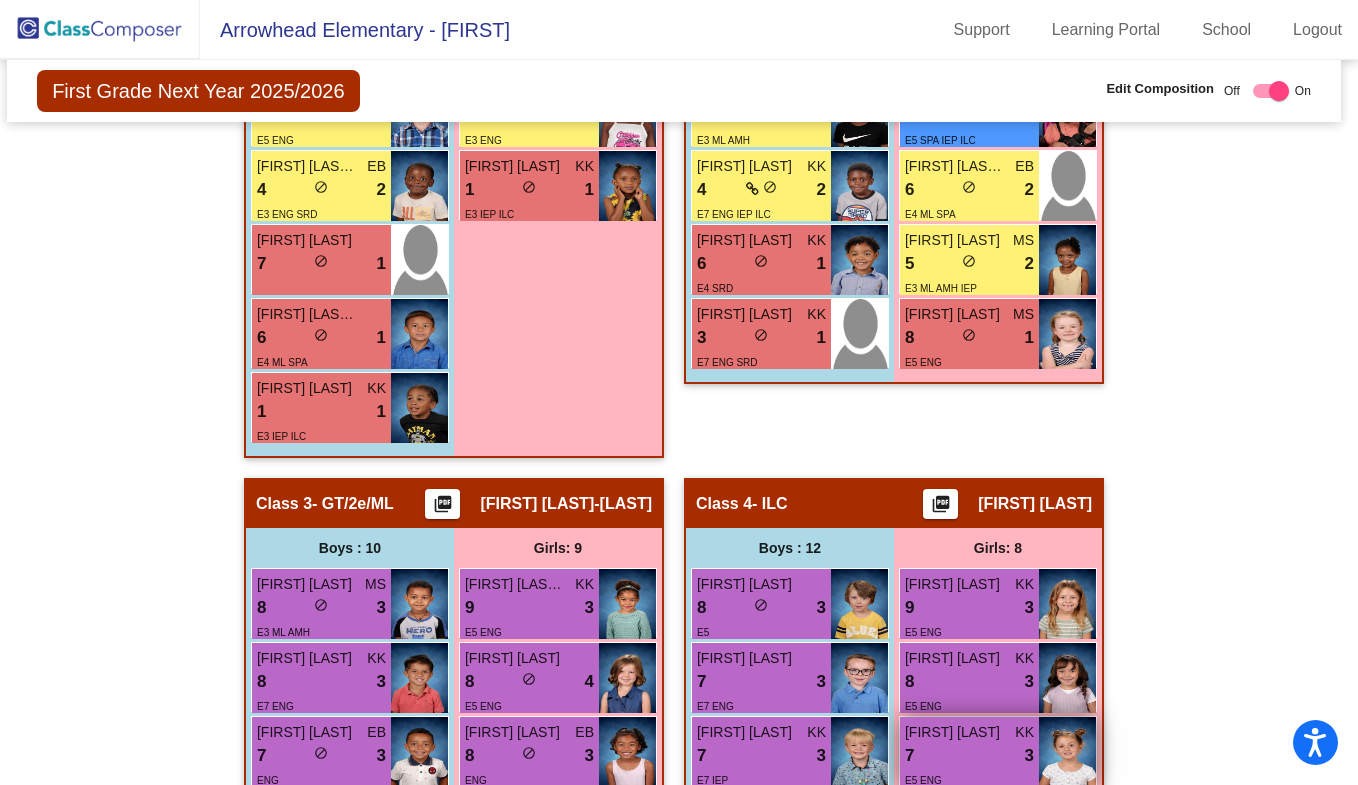 scroll, scrollTop: 1068, scrollLeft: 5, axis: both 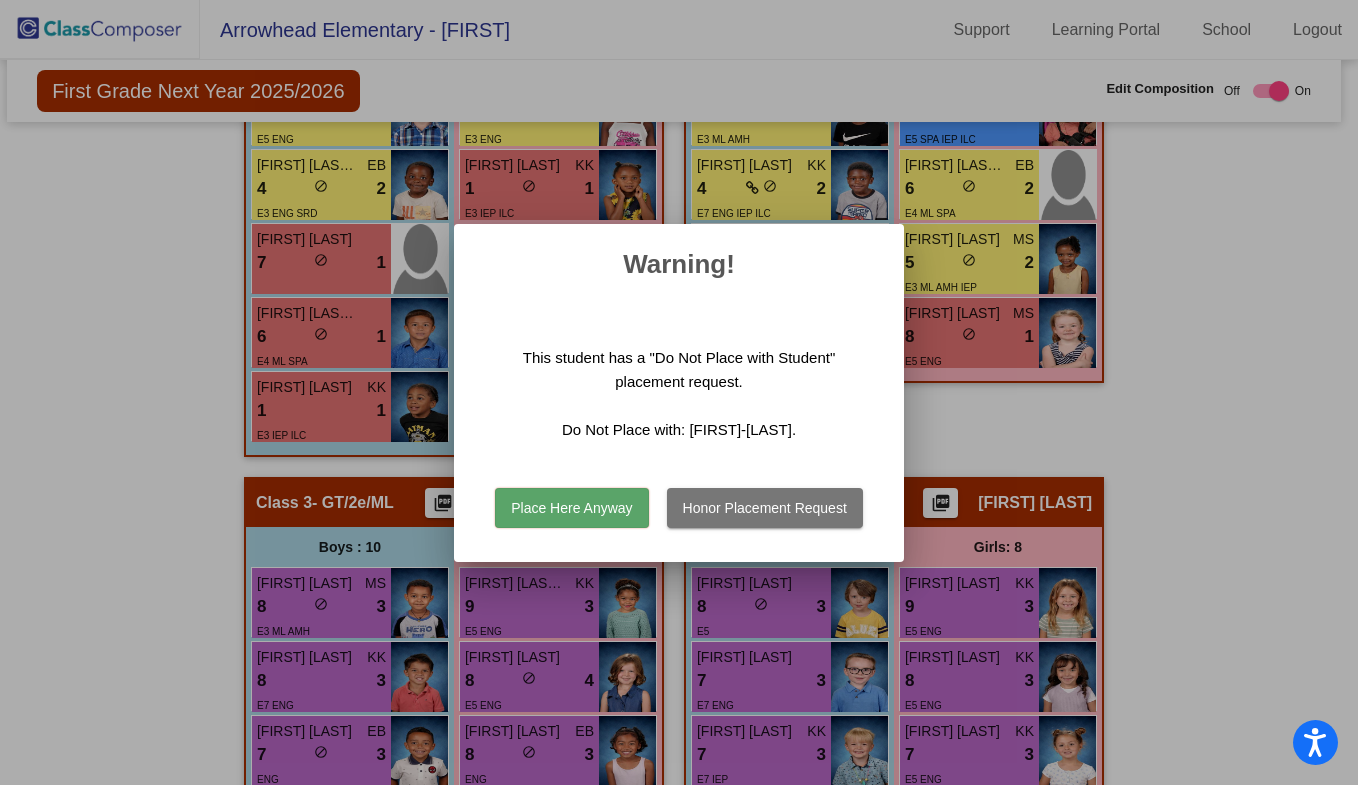 click on "Honor Placement Request" at bounding box center [765, 508] 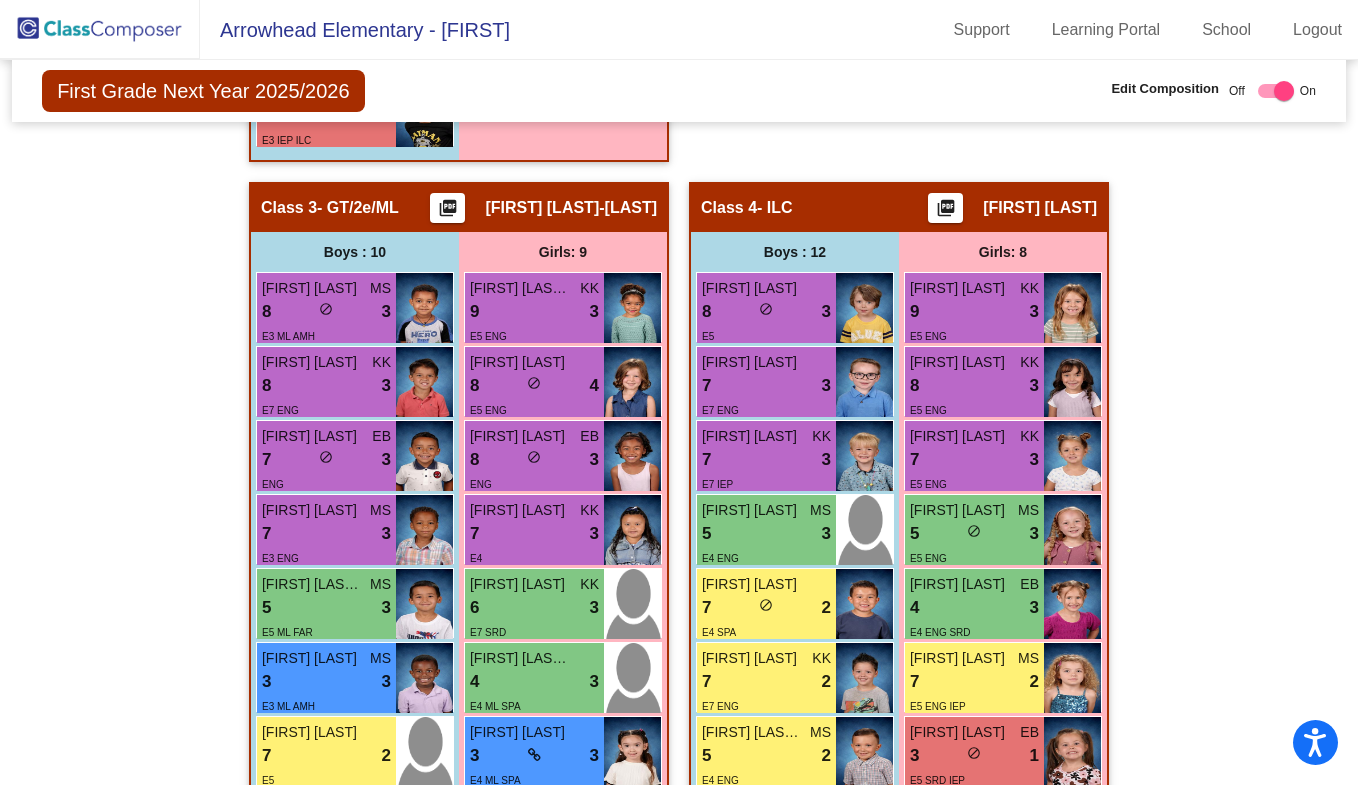 scroll, scrollTop: 1364, scrollLeft: 0, axis: vertical 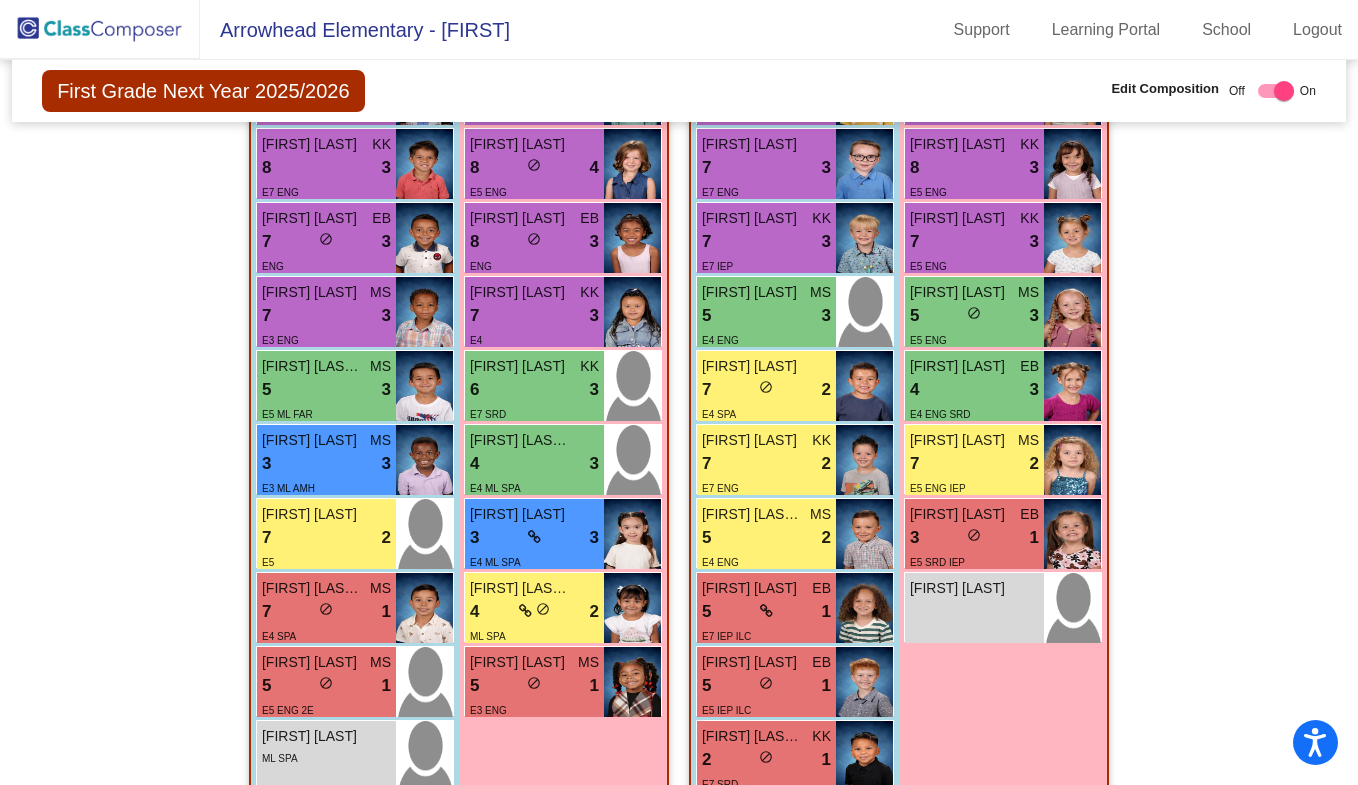 click on "First Grade Next Year 2025/2026  Edit Composition Off   On  Incoming   Digital Data Wall    Display Scores for Years:   2023 - 2024   2024 - 2025  Grade/Archive Students in Table View   Download   New Small Group   Saved Small Group   Compose   Start Over   Submit Classes  Compose is in progress  Check for Incomplete Scores  View Compose Rules   View Placement Violations  Notes   Download Class List   Import Students   Grade/Archive Students in Table View   New Small Group   Saved Small Group  Display Scores for Years:   2023 - 2024   2024 - 2025 Display Assessments: LLN LLS STEL STM Display Student Picture:    Yes     No  Students Academics Life Skills  Last Teacher  Placement  Identified  Total Boys Girls  Read.   Math   Writ.   Behav.   Work Sk.   KK   MS   EB   E1   E2   E3   E4   E5   E6   E7   ML   SPA   AMH   NEP   VIE   URD   FAR   ENG   ALP   GTP   SRD   IEP   ILC   2E  Hallway  visibility_off  1 0 1                 0   0   0   0   0   0   0   0   0   0   0   0   0   0   0   0   0   0   0  19" 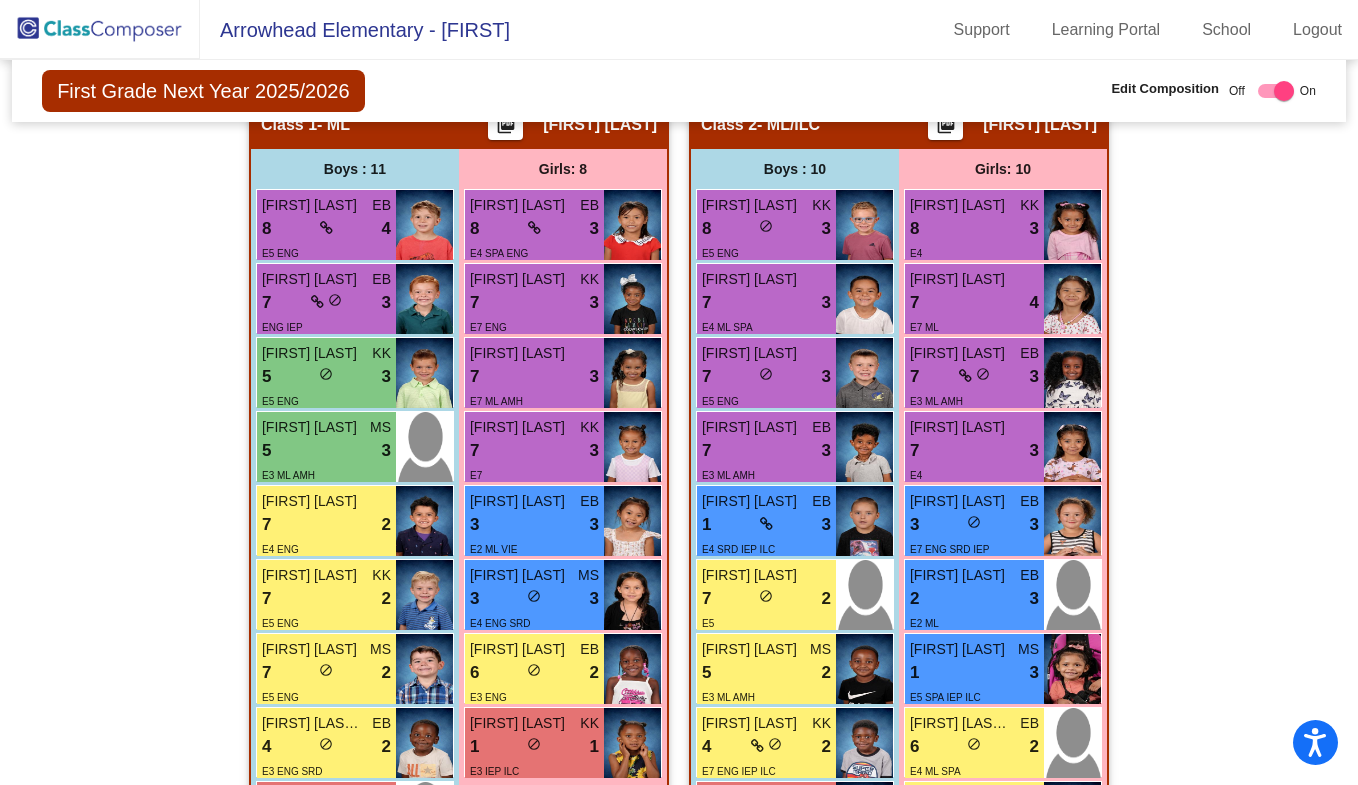 scroll, scrollTop: 0, scrollLeft: 0, axis: both 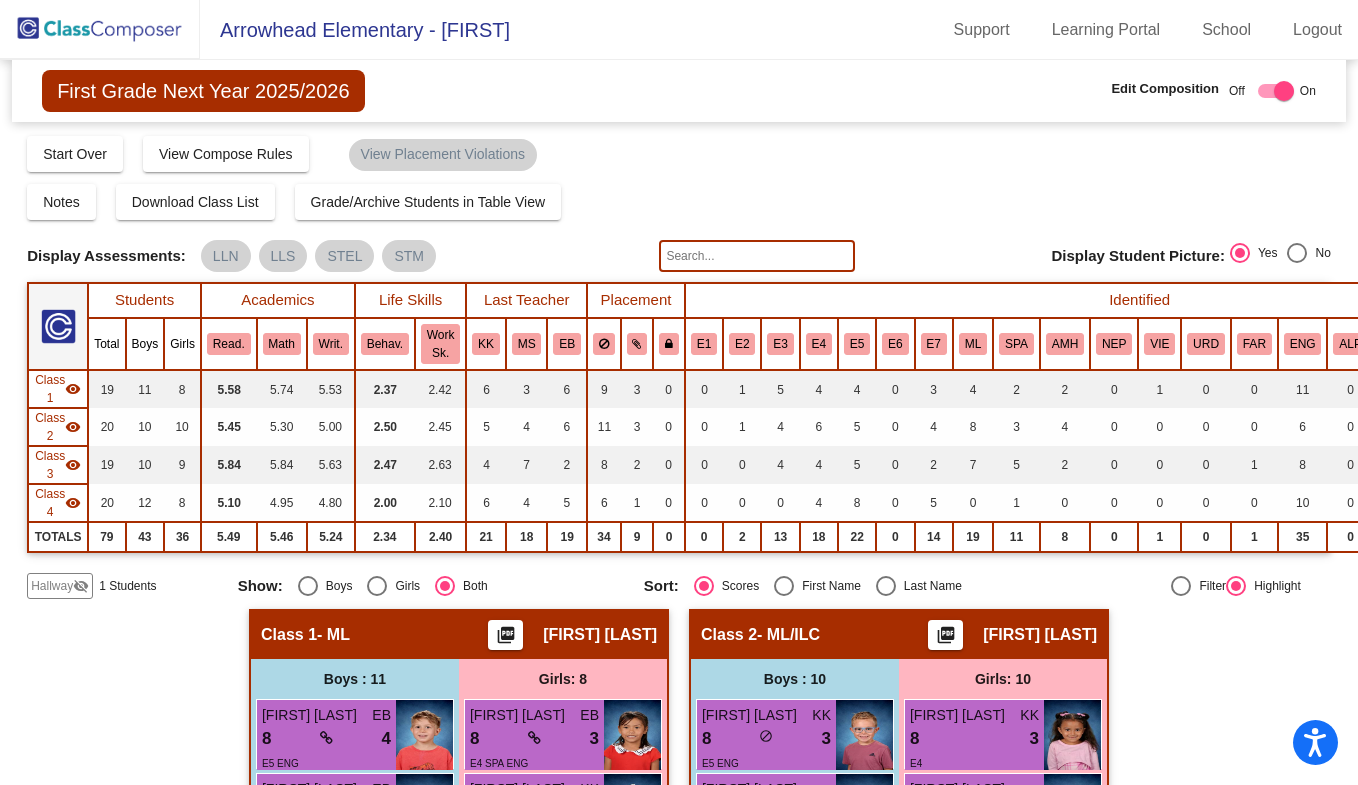 click 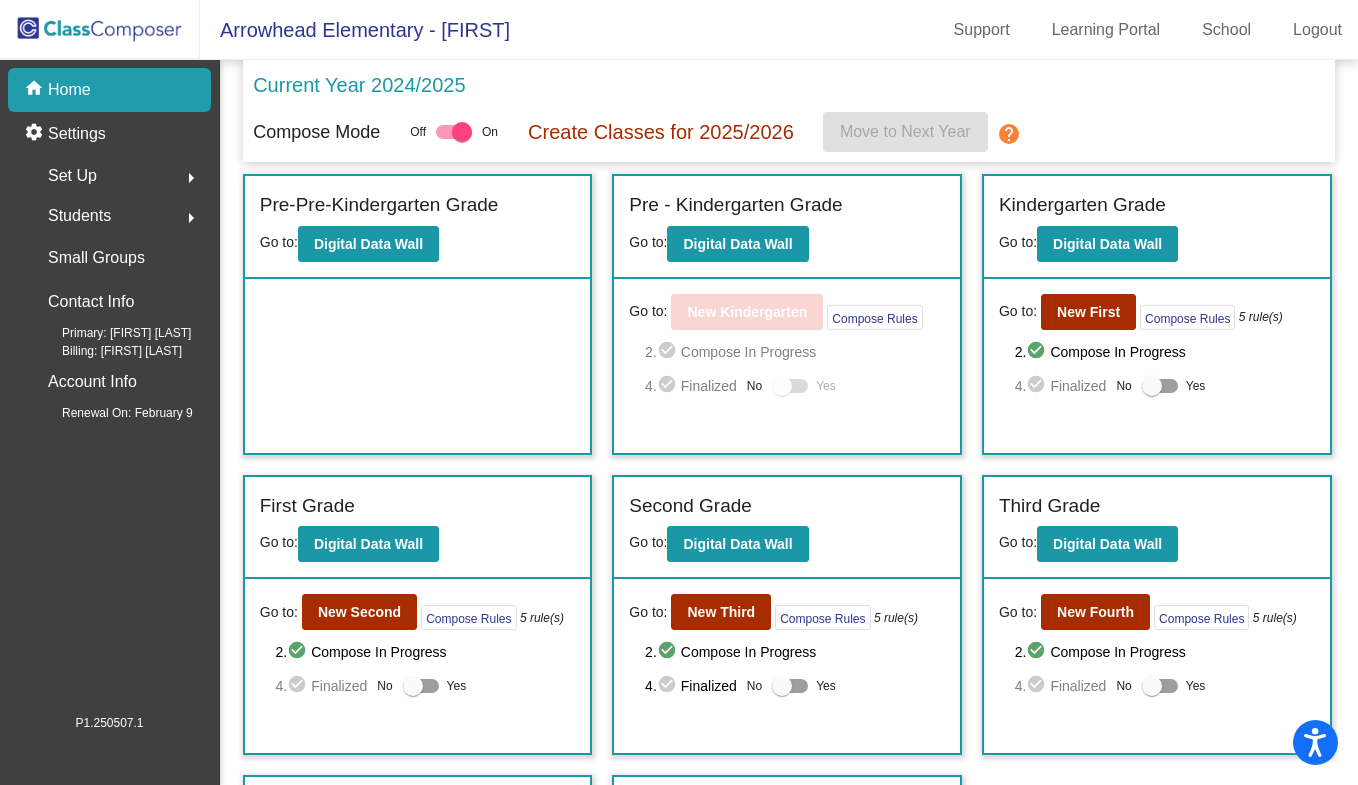 scroll, scrollTop: 271, scrollLeft: 0, axis: vertical 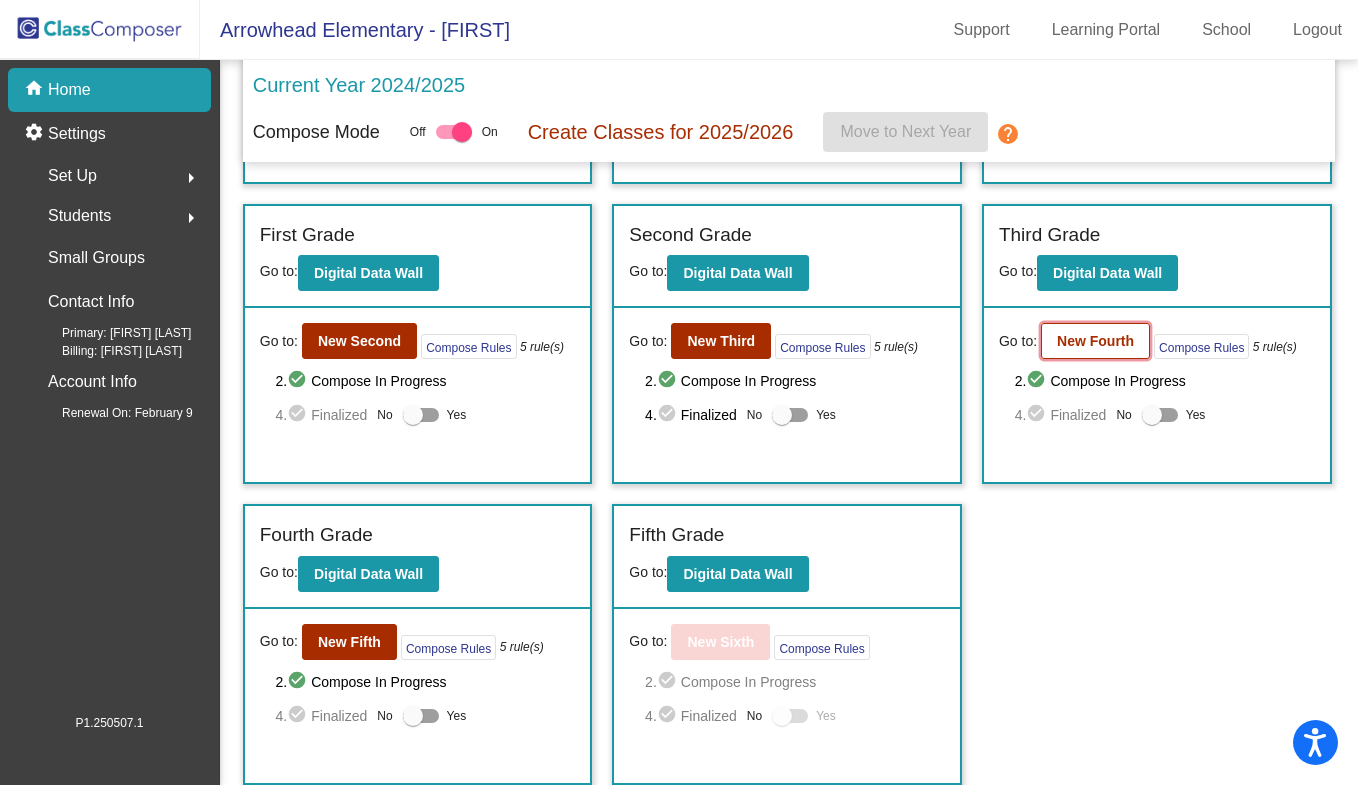 click on "New Fourth" 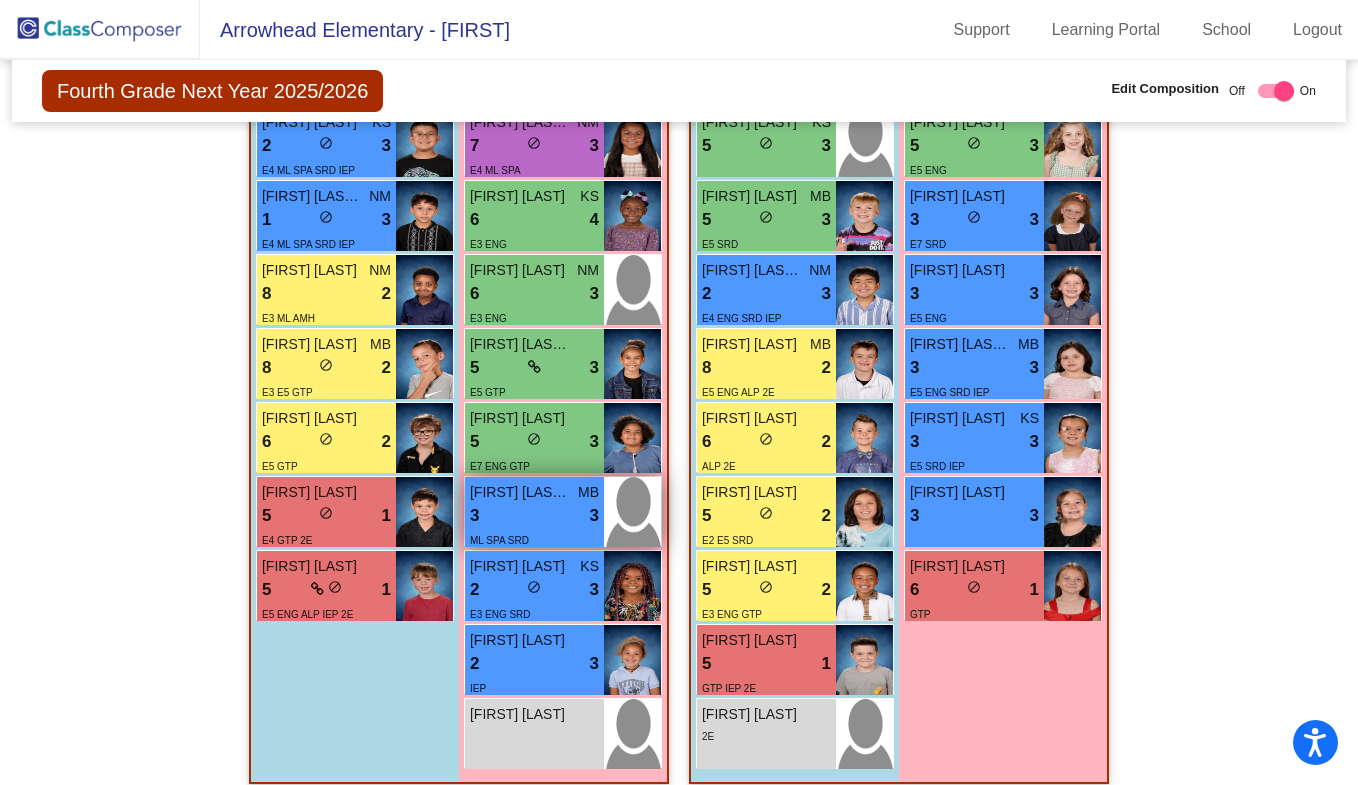 scroll, scrollTop: 1824, scrollLeft: 0, axis: vertical 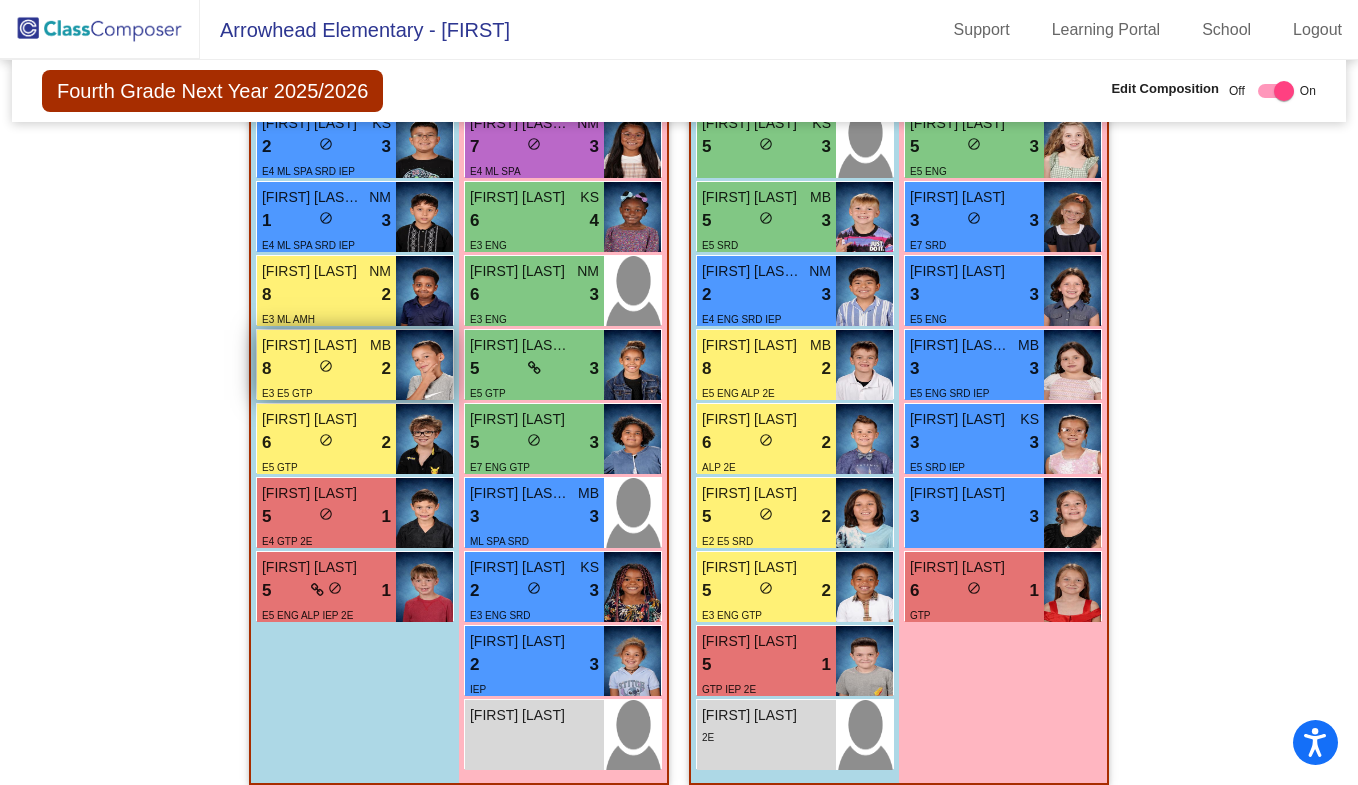click on "8 lock do_not_disturb_alt 2" at bounding box center (326, 369) 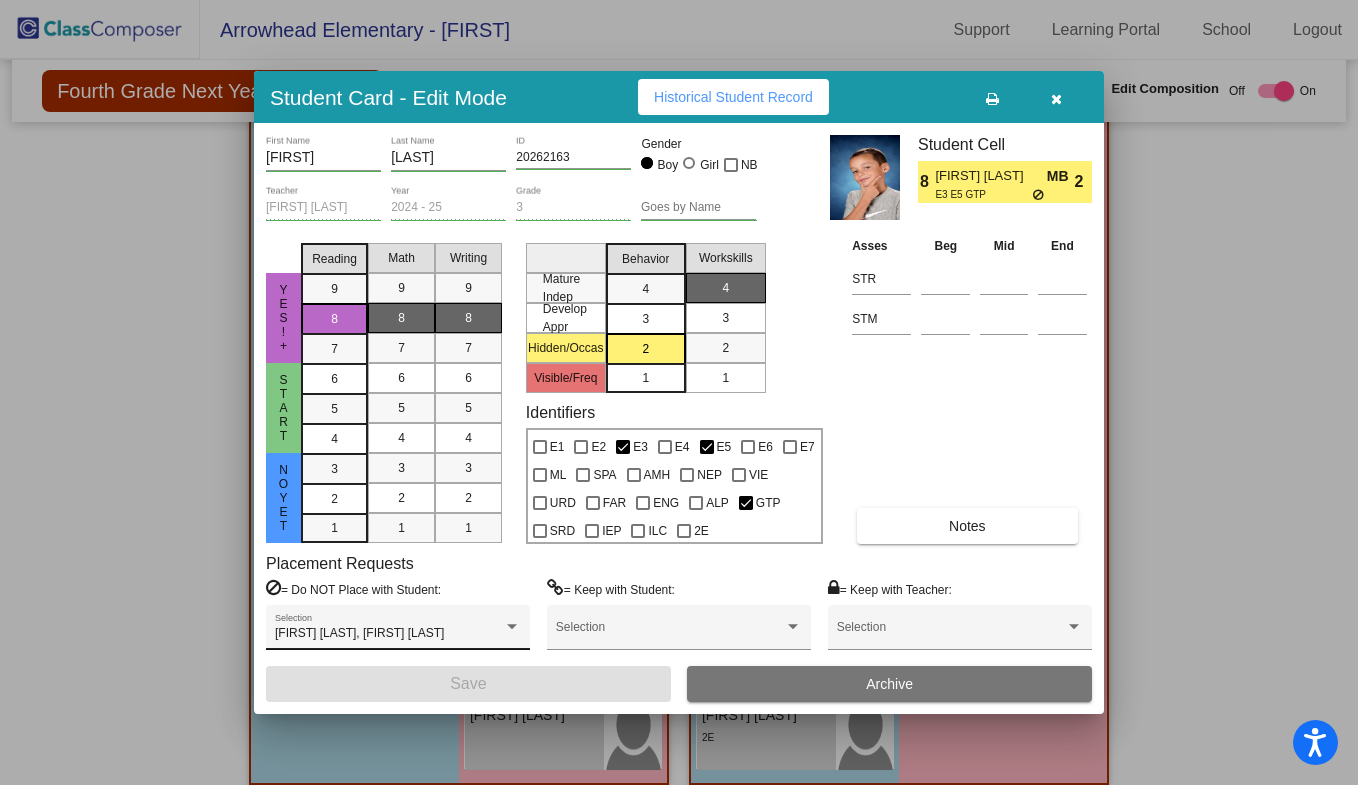 click on "[FIRST] [LAST], [FIRST] [LAST] Selection" at bounding box center [398, 632] 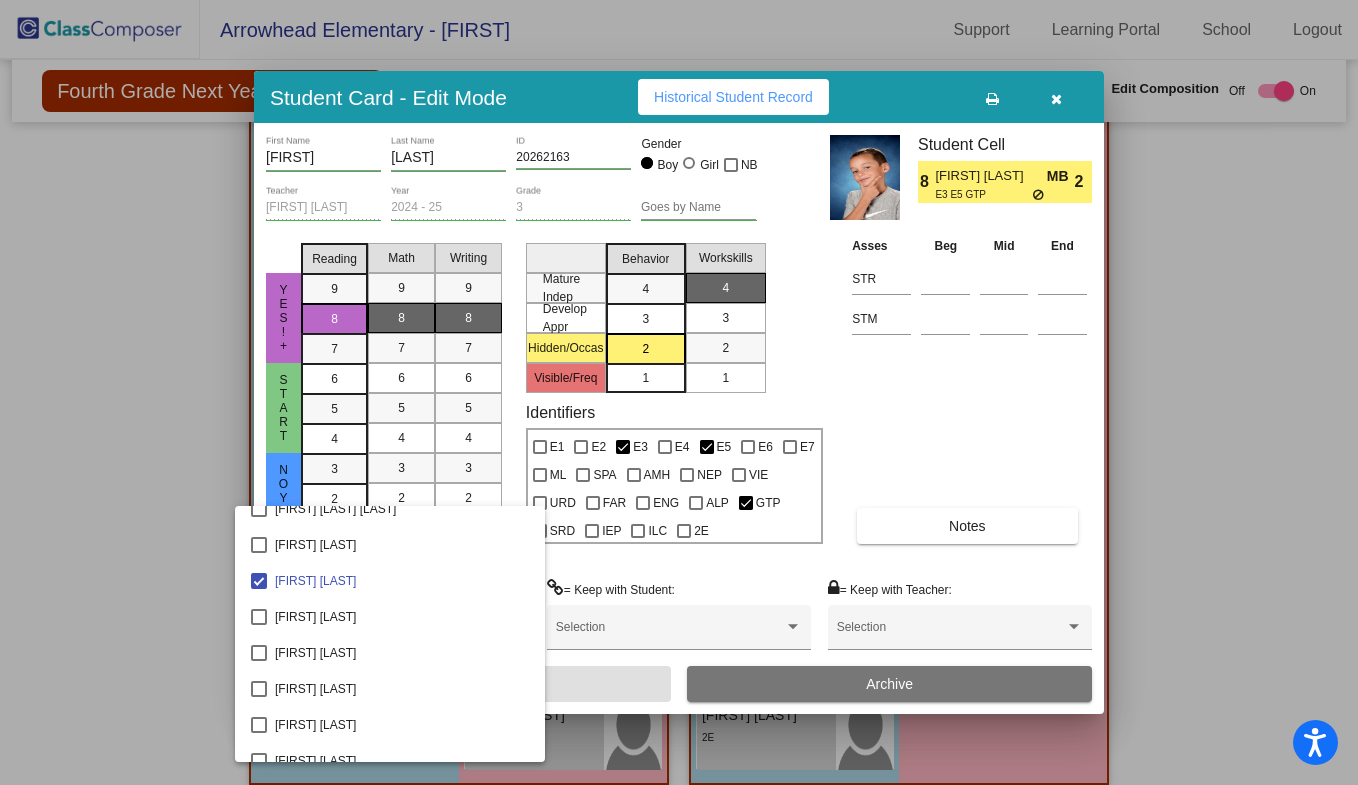 scroll, scrollTop: 2912, scrollLeft: 0, axis: vertical 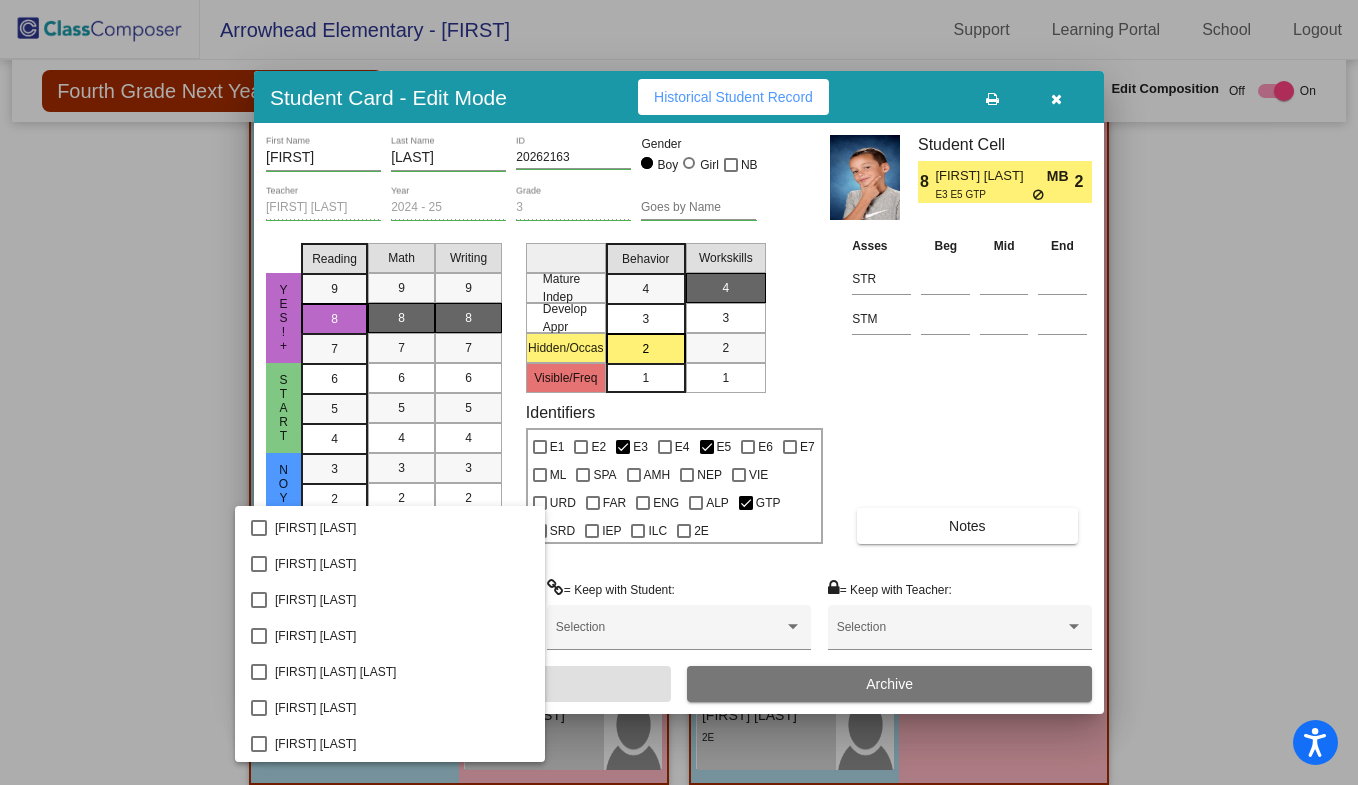 click at bounding box center [679, 392] 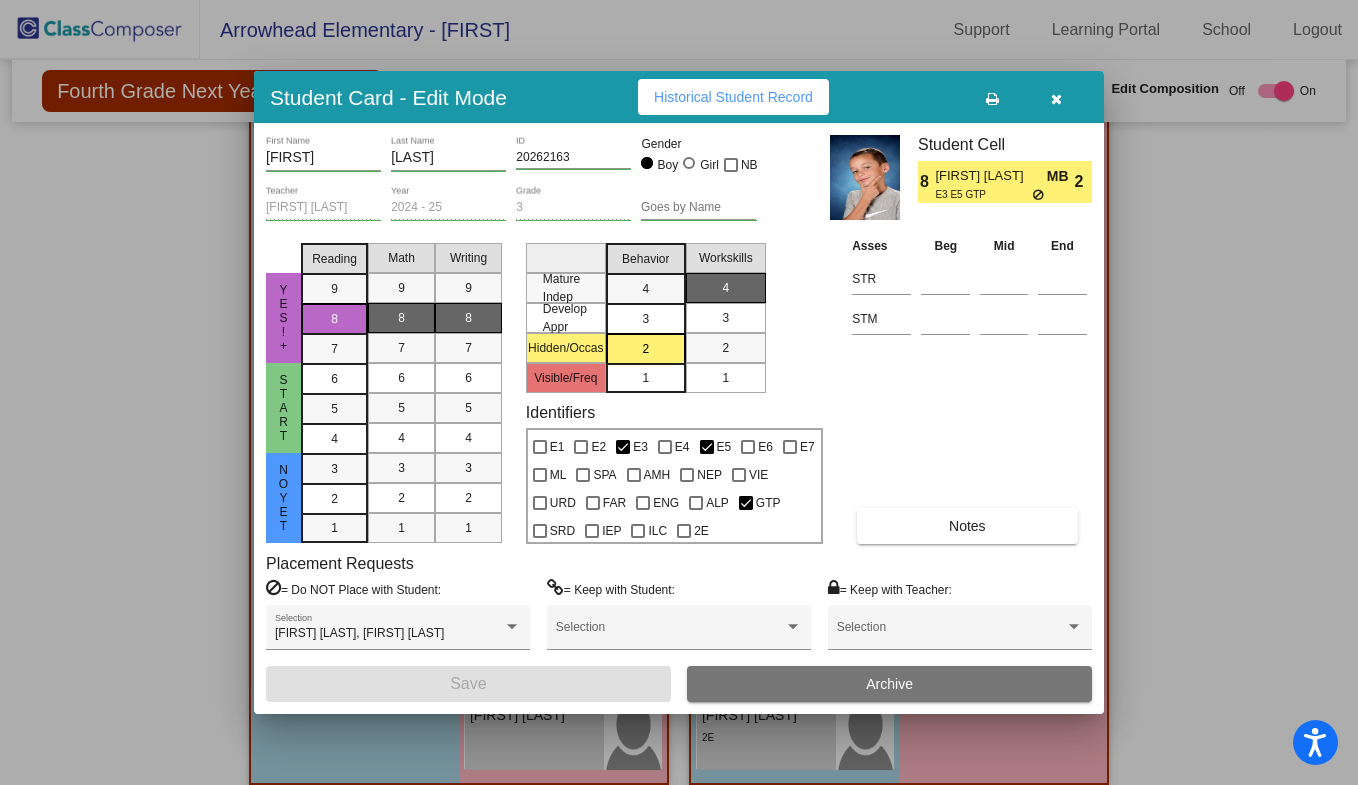 click at bounding box center (1056, 99) 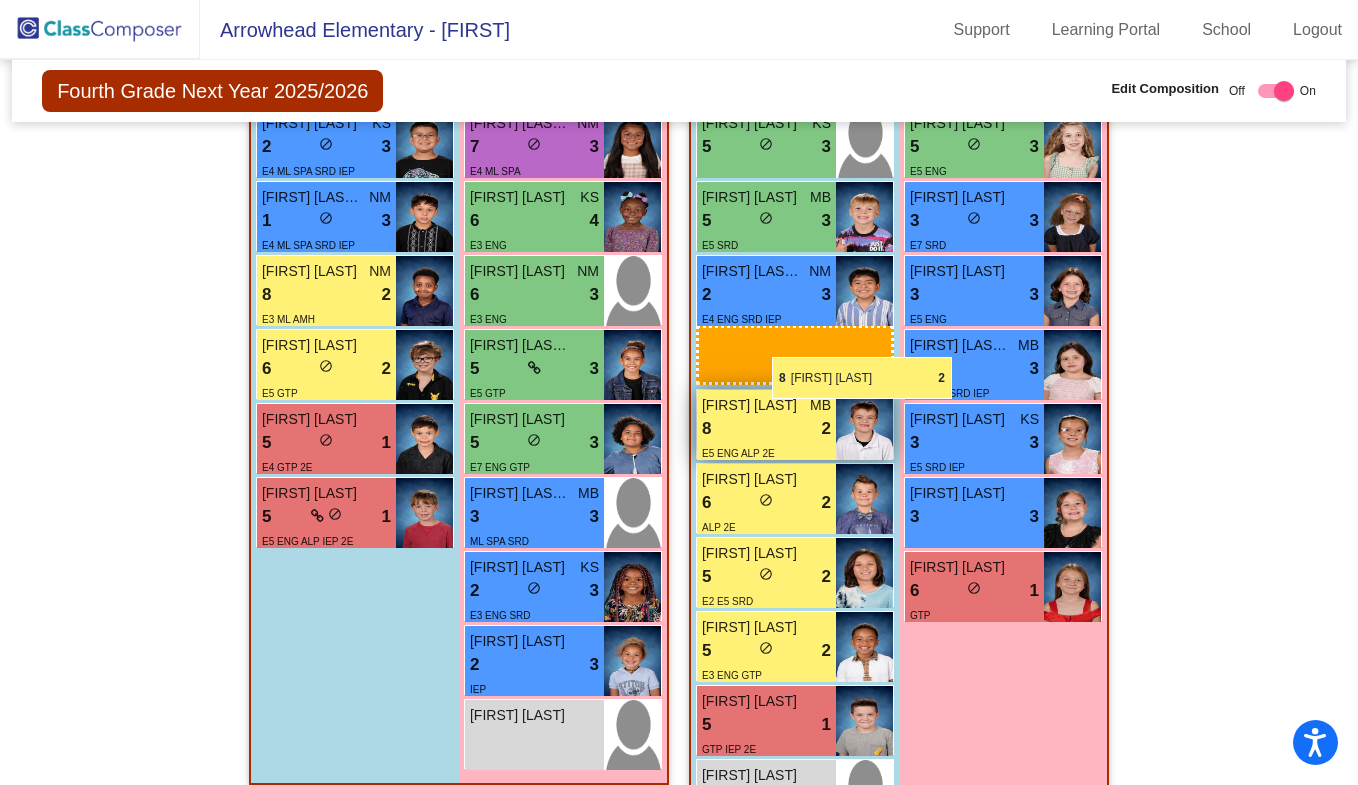 drag, startPoint x: 310, startPoint y: 336, endPoint x: 772, endPoint y: 356, distance: 462.4327 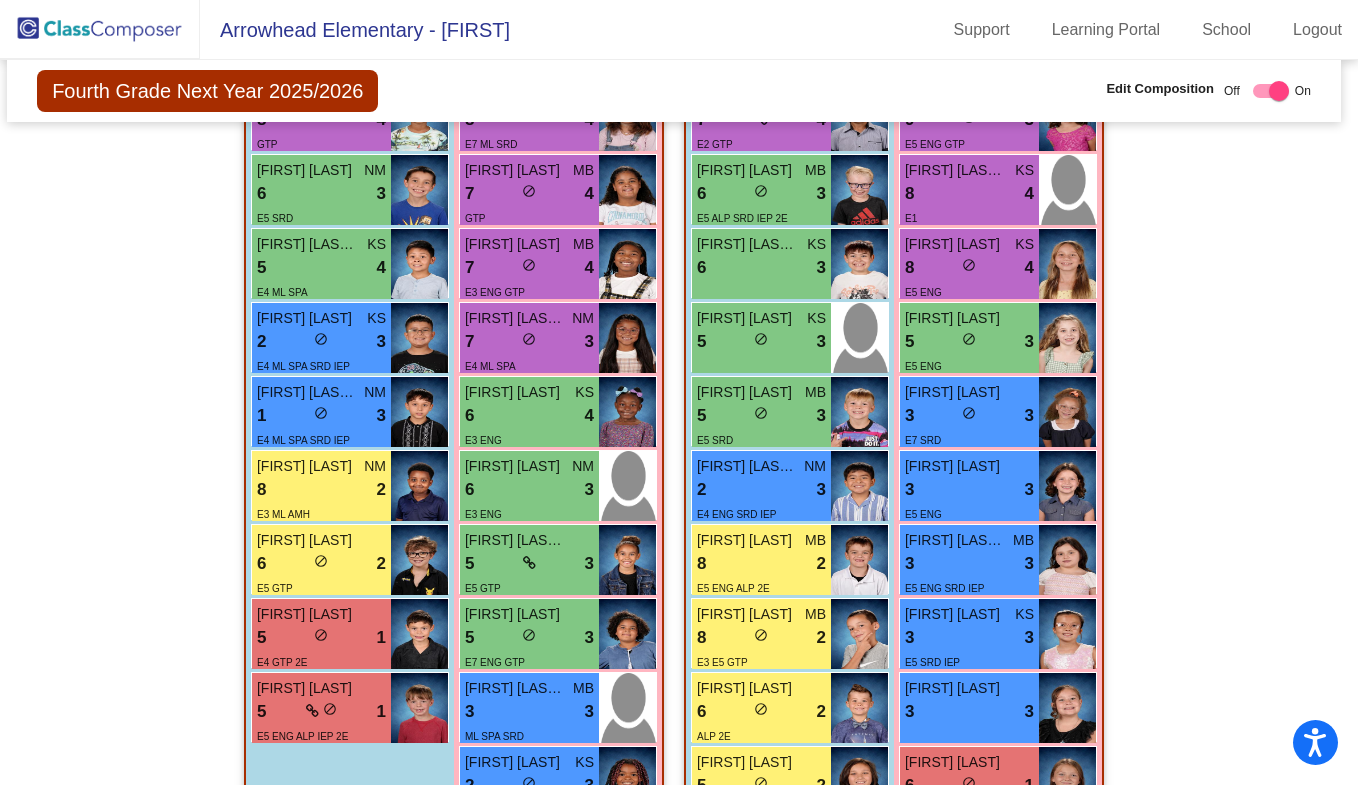 scroll, scrollTop: 1628, scrollLeft: 5, axis: both 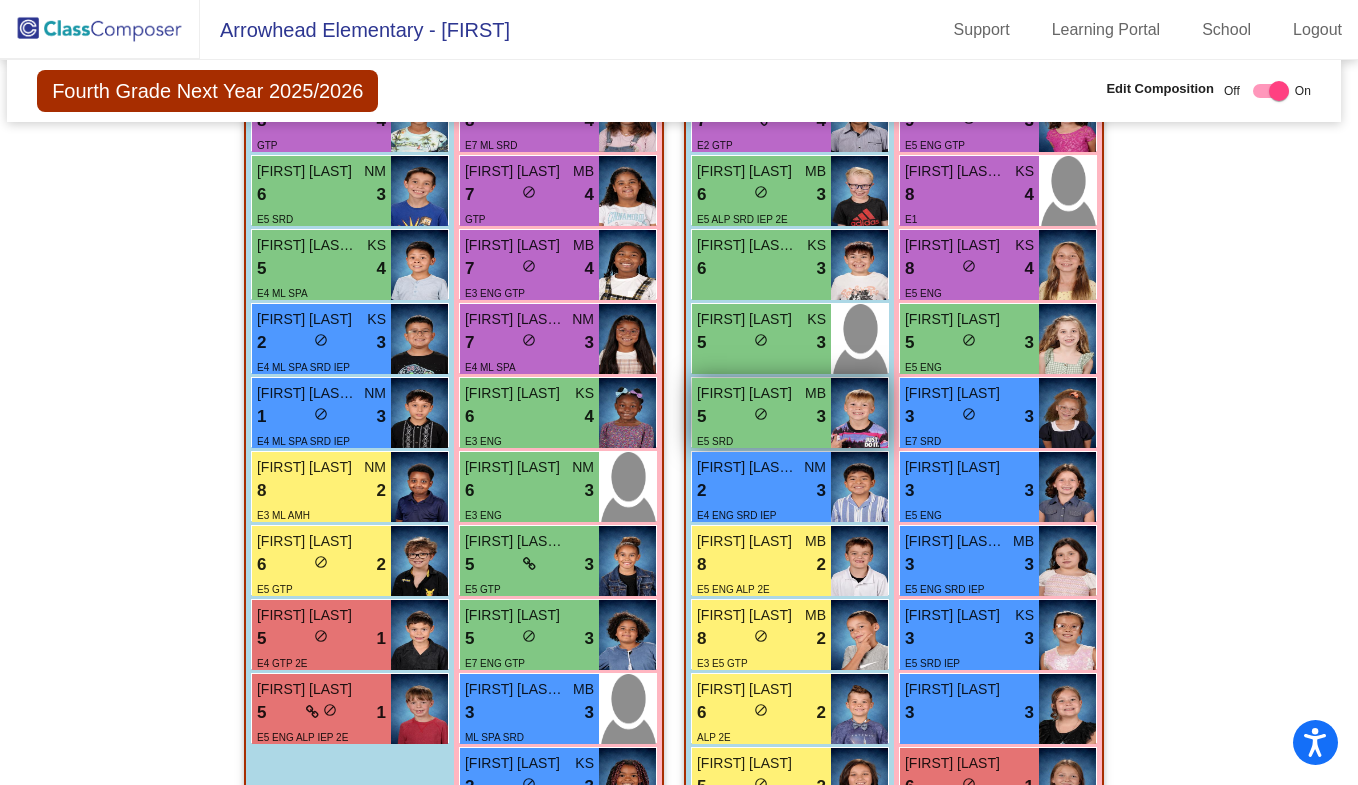 drag, startPoint x: 763, startPoint y: 403, endPoint x: 766, endPoint y: 416, distance: 13.341664 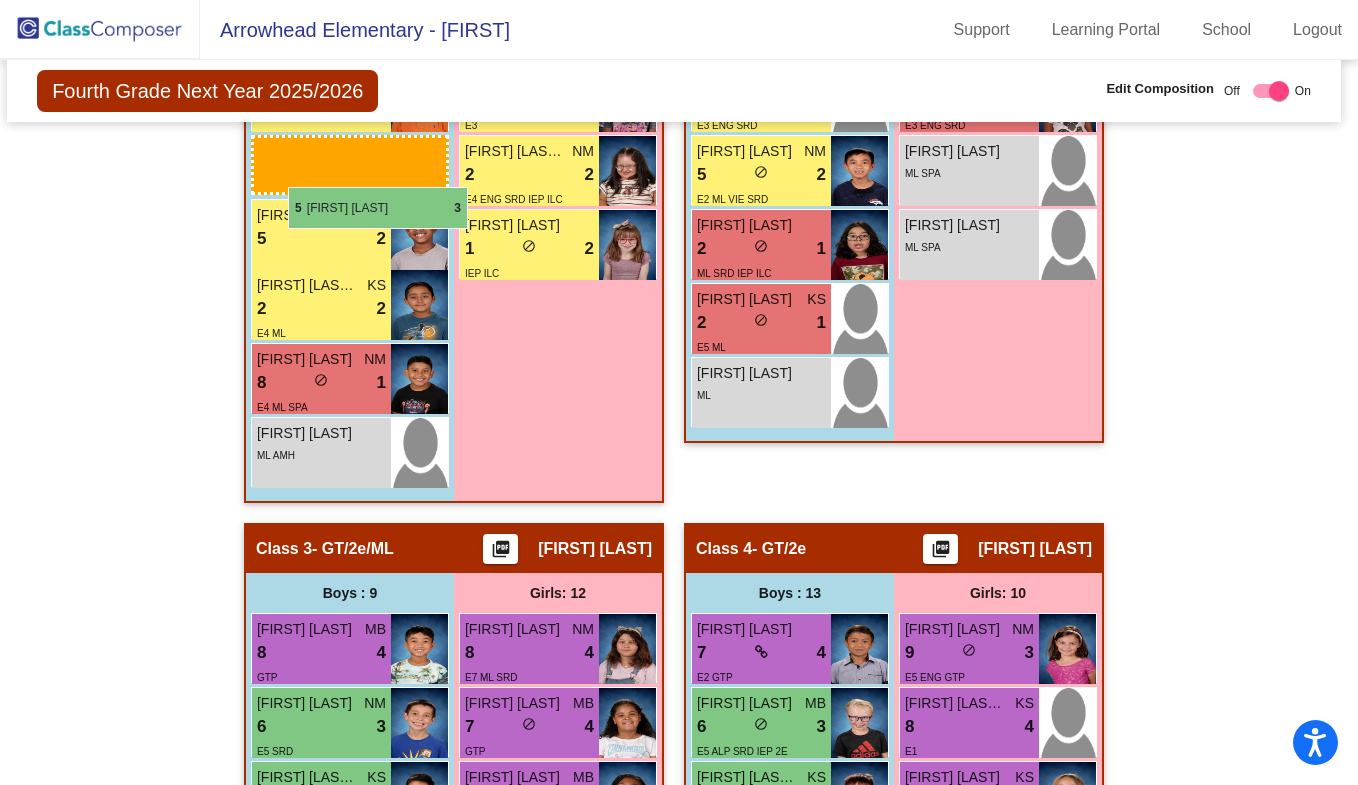 drag, startPoint x: 766, startPoint y: 416, endPoint x: 288, endPoint y: 186, distance: 530.4564 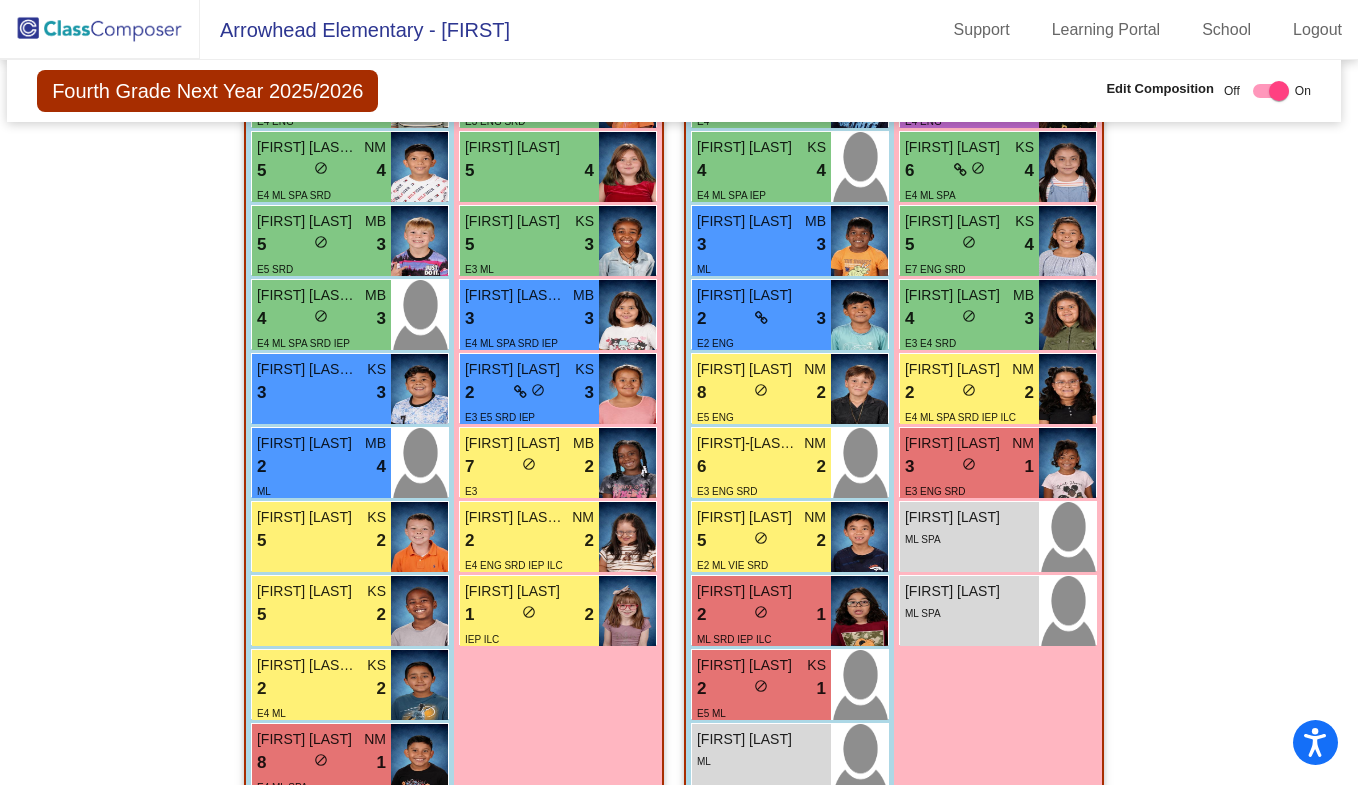 scroll, scrollTop: 791, scrollLeft: 5, axis: both 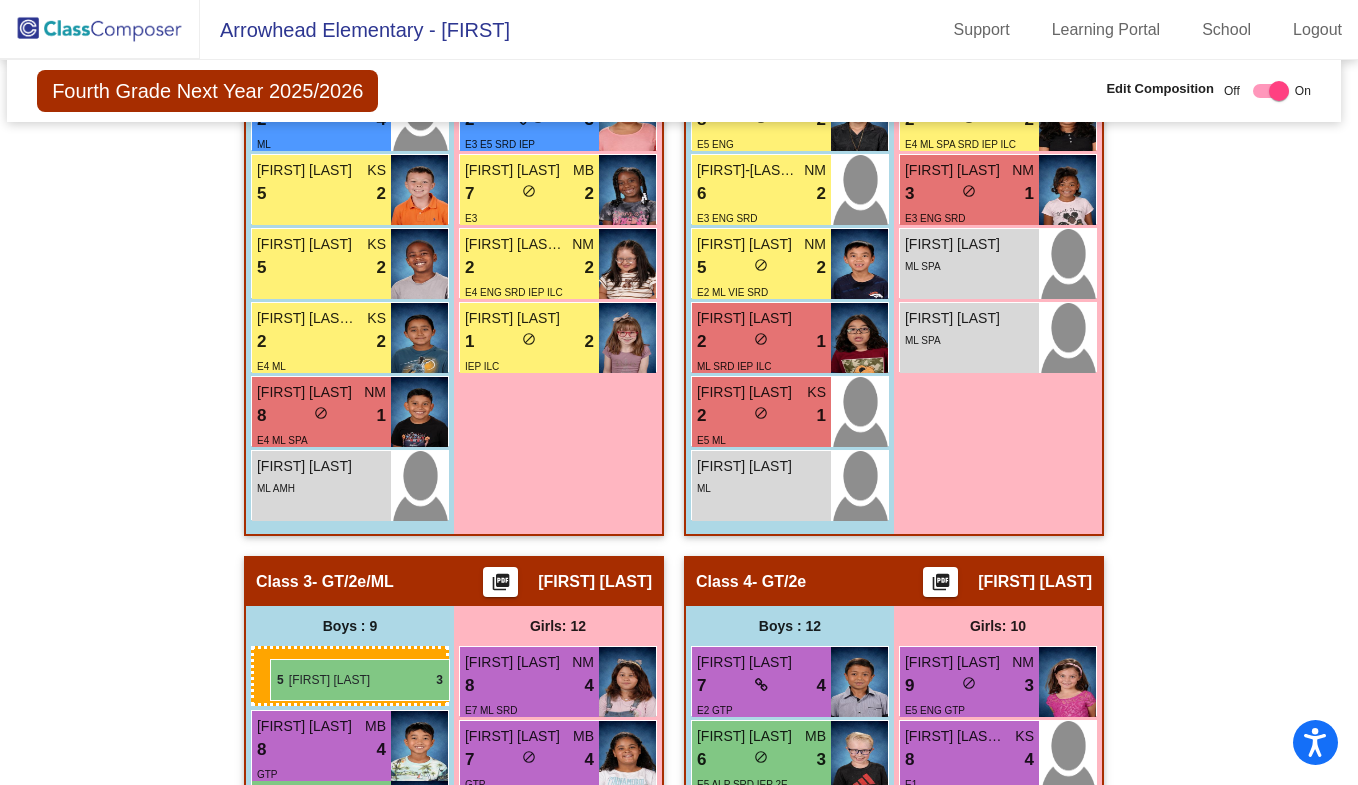 drag, startPoint x: 276, startPoint y: 244, endPoint x: 270, endPoint y: 660, distance: 416.04327 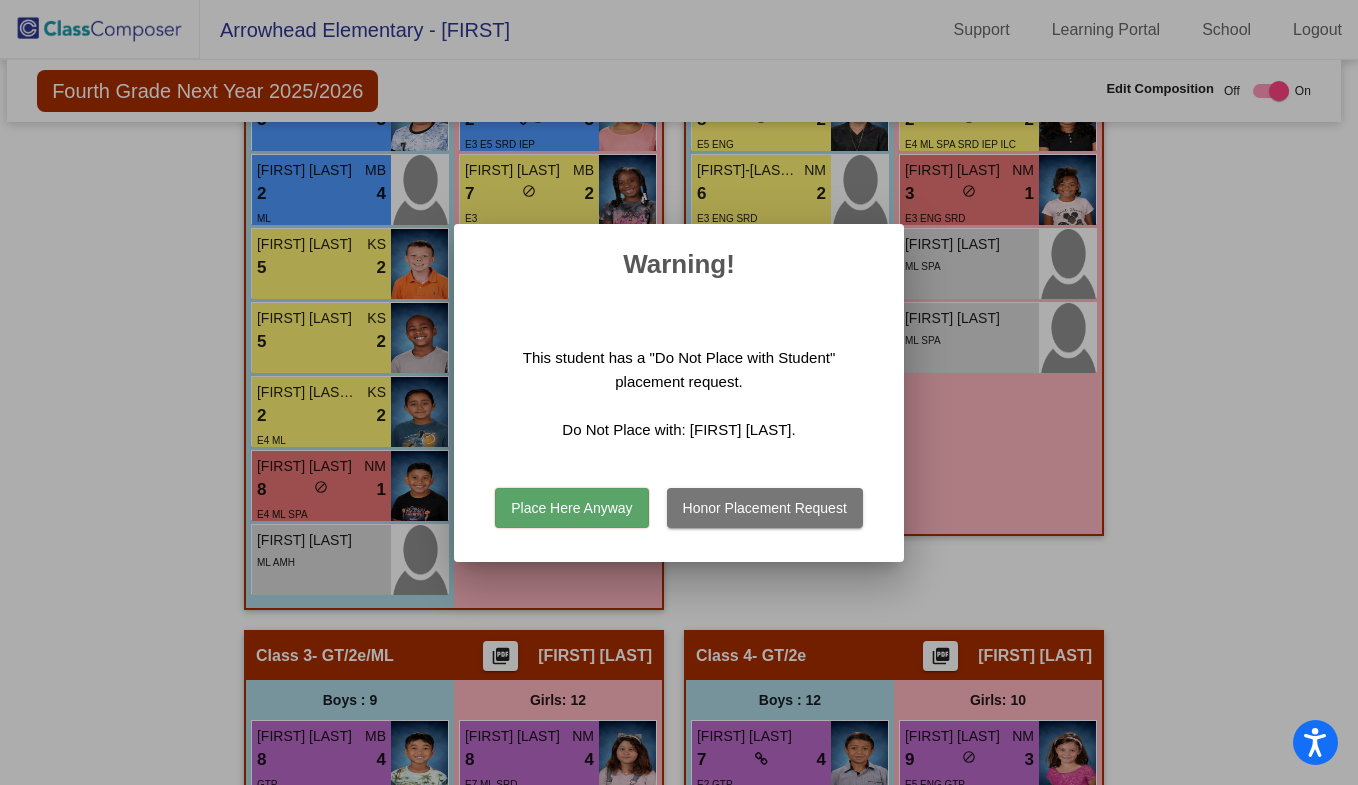 scroll, scrollTop: 1137, scrollLeft: 5, axis: both 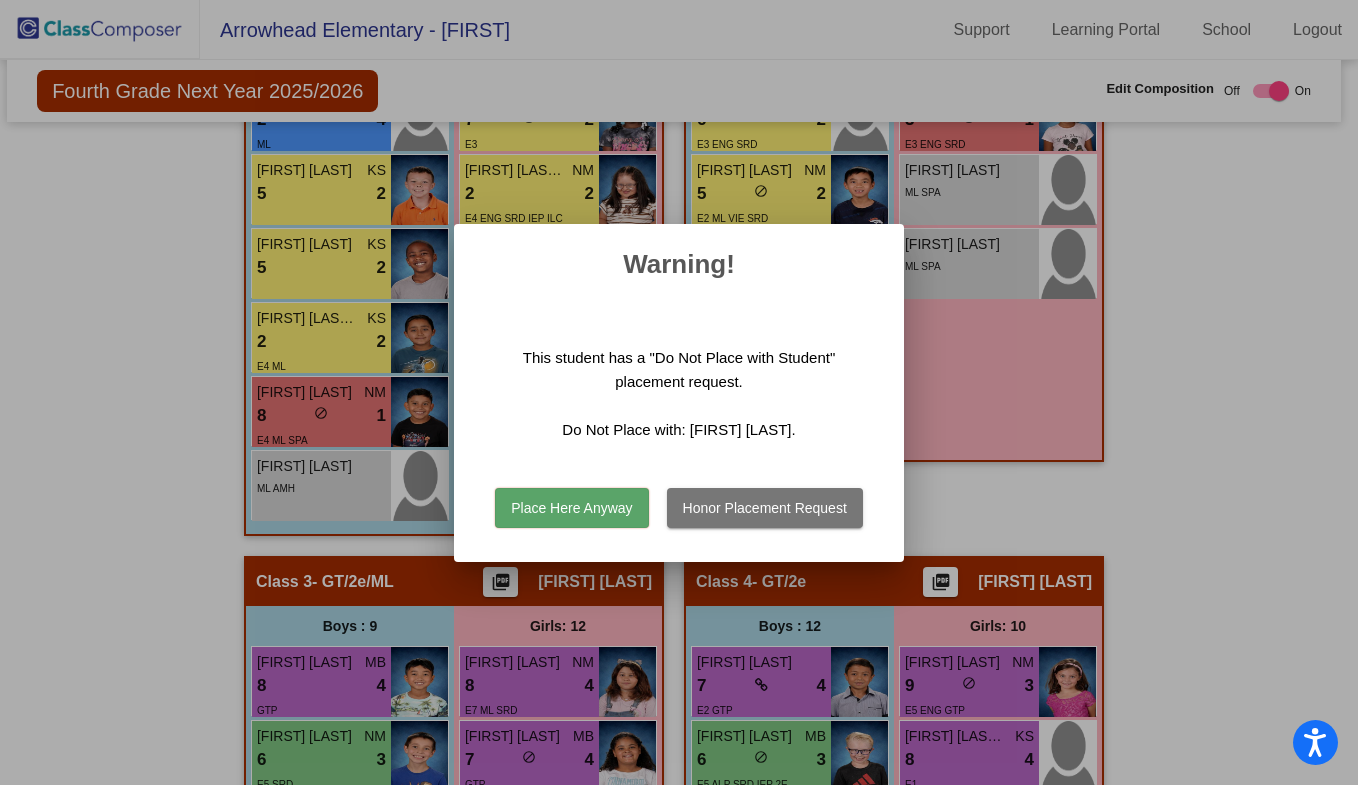 drag, startPoint x: 753, startPoint y: 505, endPoint x: 720, endPoint y: 505, distance: 33 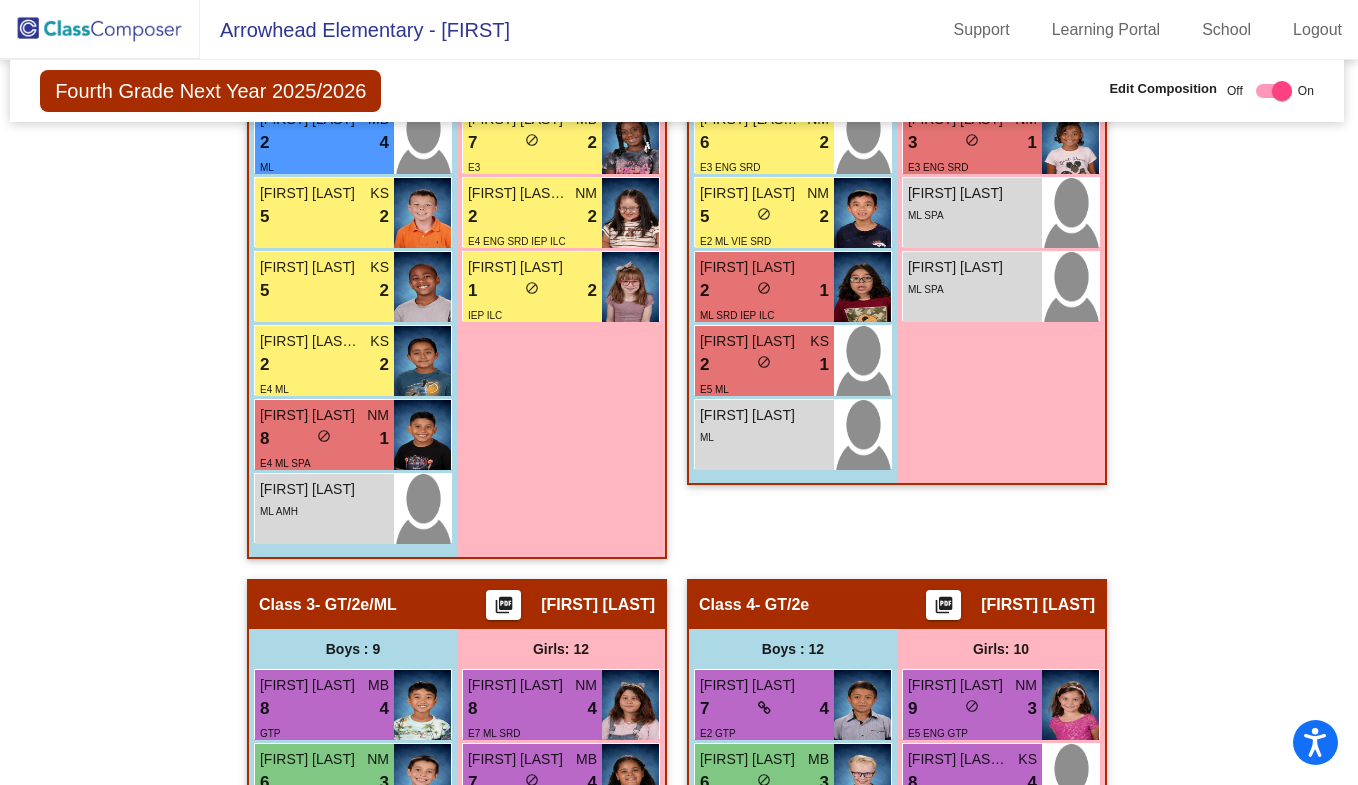 scroll, scrollTop: 1121, scrollLeft: 2, axis: both 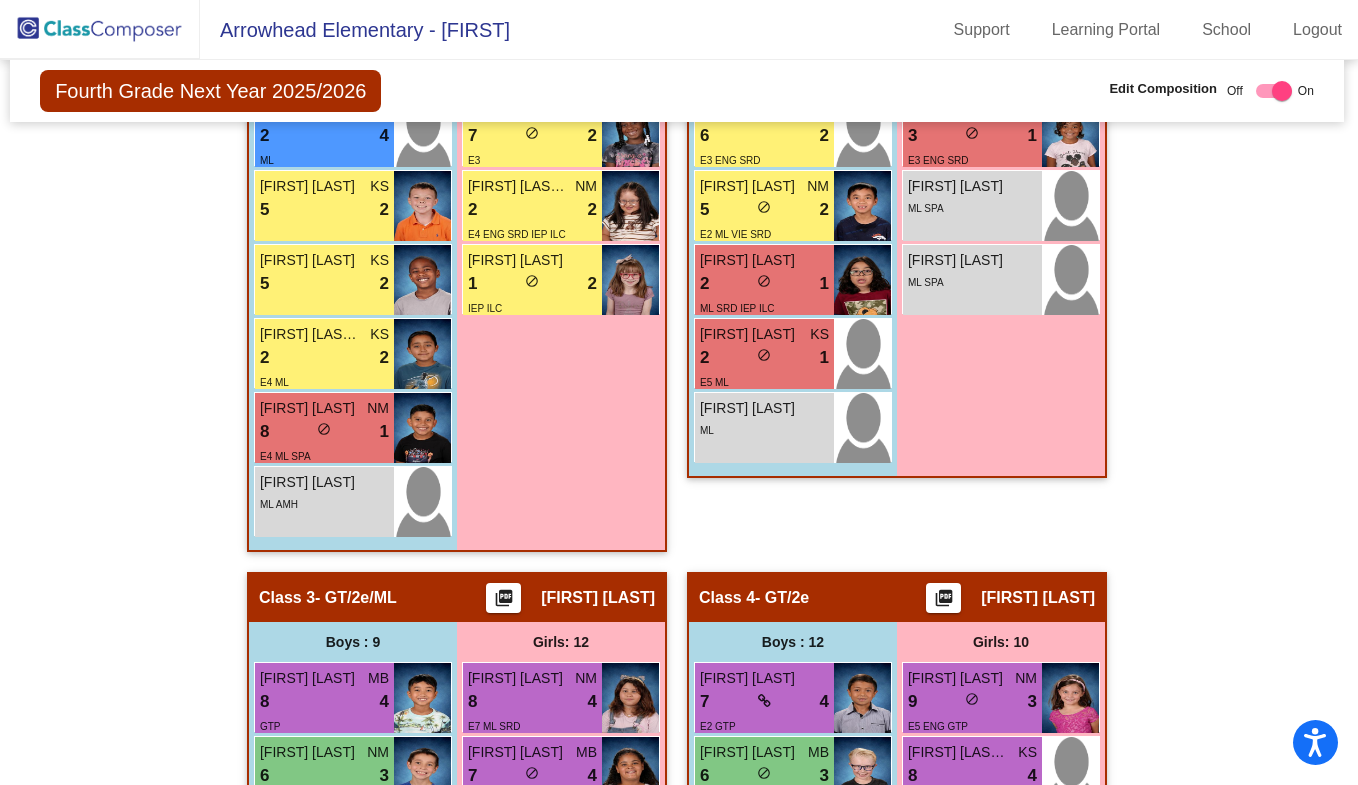 click on "Girls: 10 [FIRST] [LAST] NM 8 lock do_not_disturb_alt 4 E3 AMH ENG [FIRST] [LAST] MB 7 lock do_not_disturb_alt 4 ML SPA [FIRST] [LAST] NM 6 lock do_not_disturb_alt 3 E3 ENG SRD [FIRST] [LAST] 5 lock do_not_disturb_alt 4 Arsema Alemayehu KS 5 lock do_not_disturb_alt 3 E3 ML Daretxy Esparza Rodriguez MB 3 lock do_not_disturb_alt 3 E4 ML SPA SRD IEP [FIRST] [LAST] KS 2 lock do_not_disturb_alt 3 E3 E5 SRD IEP [FIRST] [LAST] MB 7 lock do_not_disturb_alt 2 E3 [FIRST] [LAST] NM 2 lock do_not_disturb_alt 2 E4 ENG SRD IEP ILC [FIRST] [LAST] 1 lock do_not_disturb_alt 2 IEP ILC" at bounding box center [0, 0] 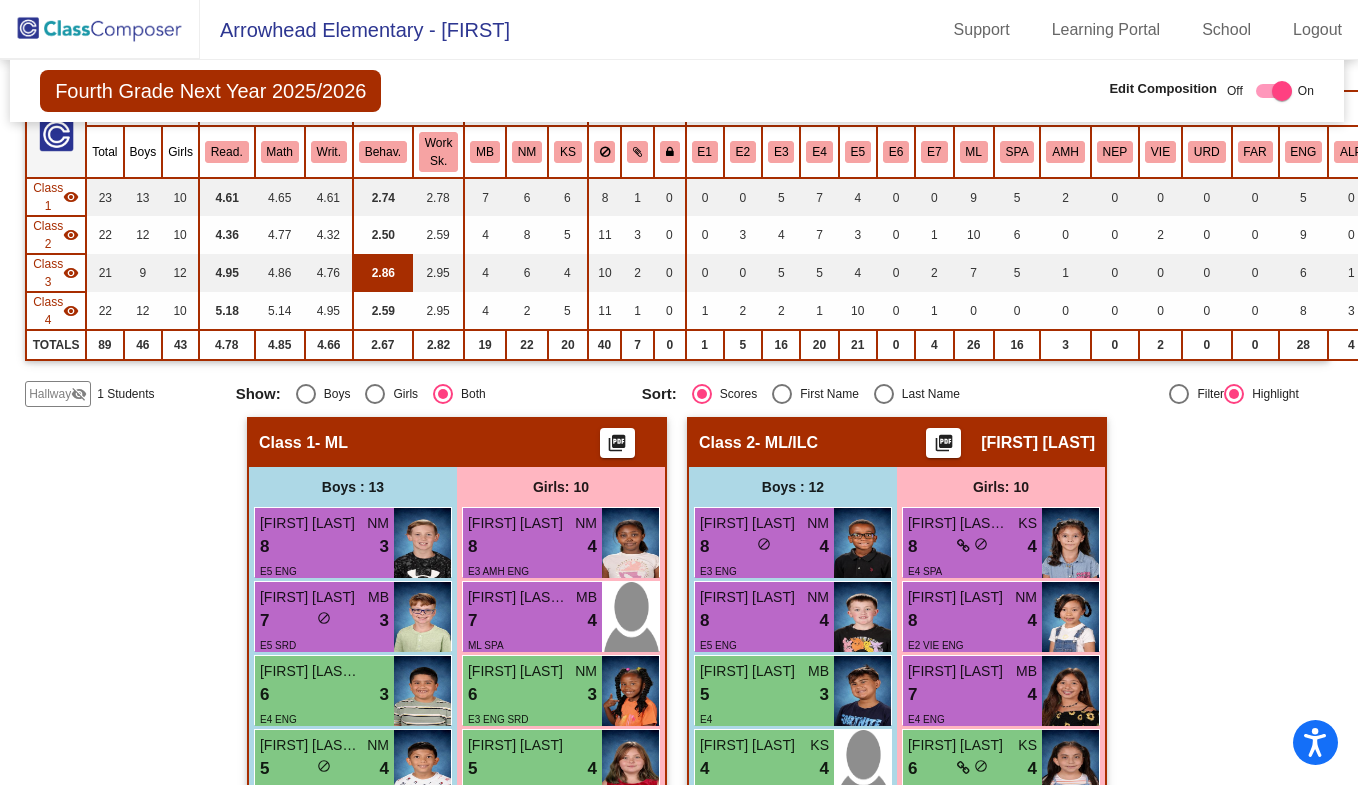 scroll, scrollTop: 0, scrollLeft: 2, axis: horizontal 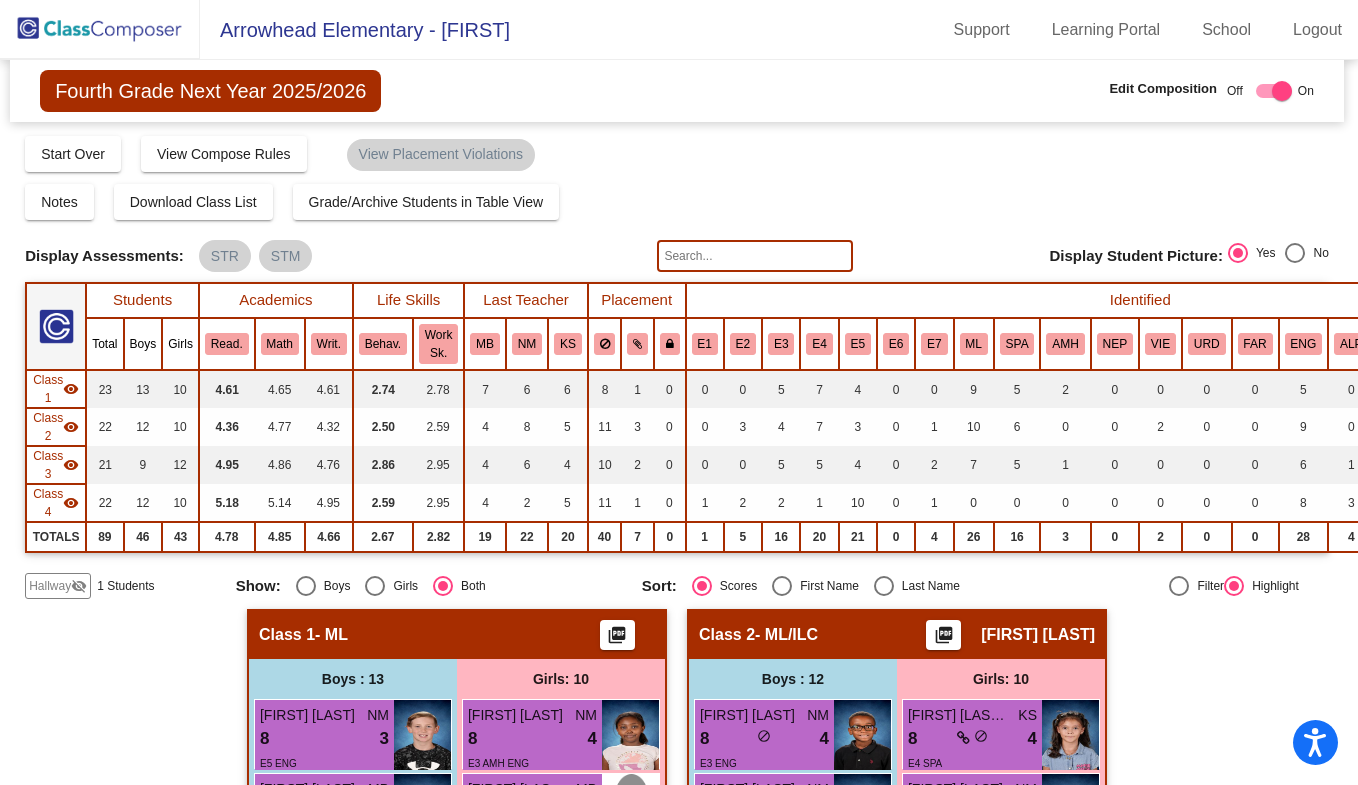click on "Fourth Grade Next Year 2025/2026" 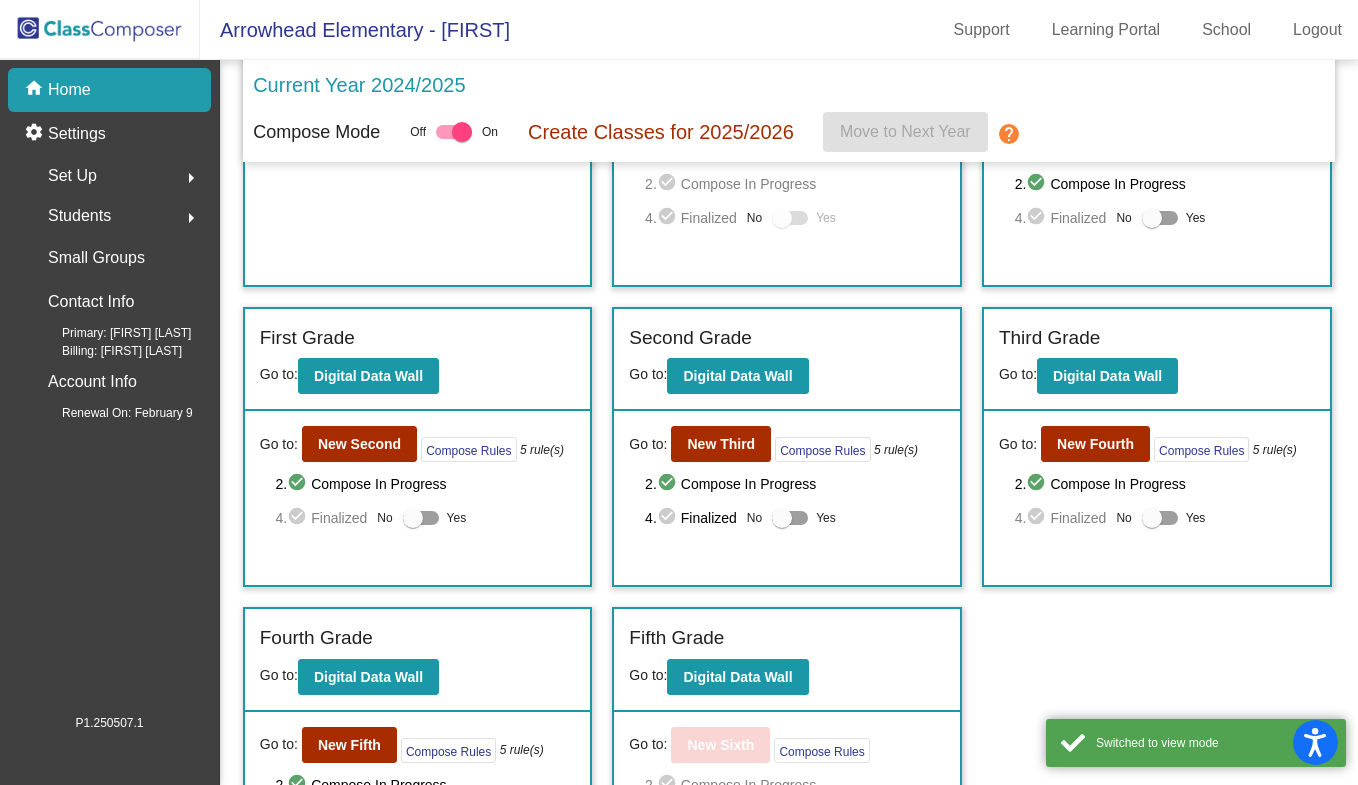 scroll, scrollTop: 184, scrollLeft: 0, axis: vertical 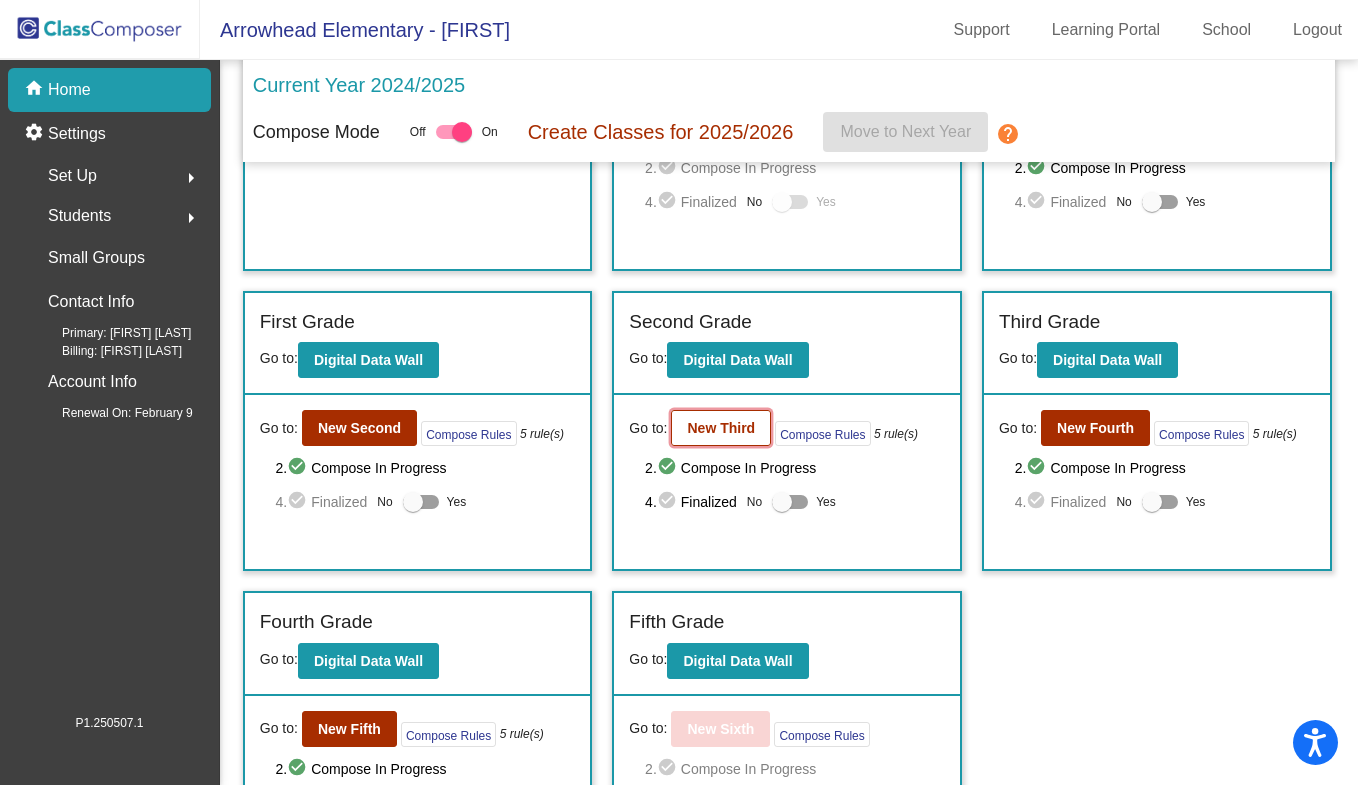 click on "New Third" 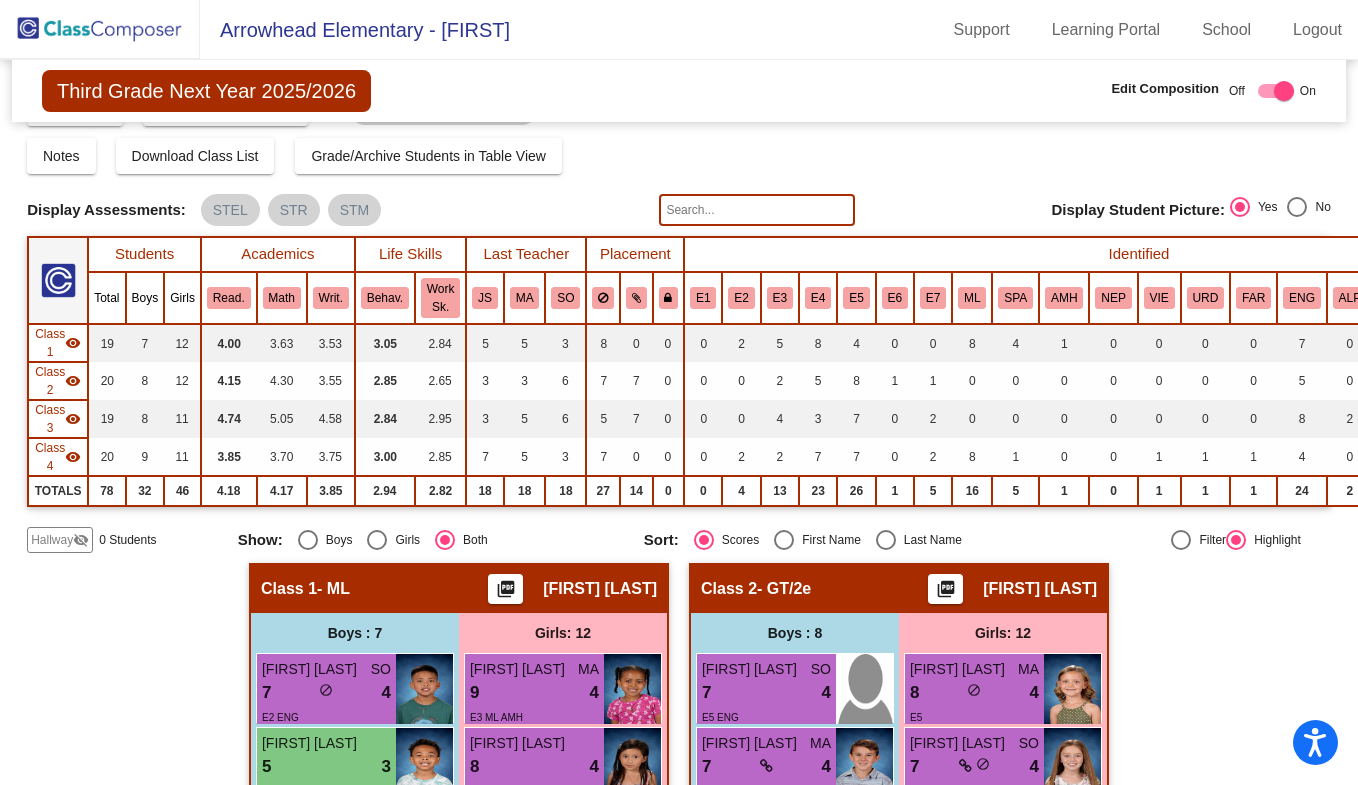 scroll, scrollTop: 0, scrollLeft: 0, axis: both 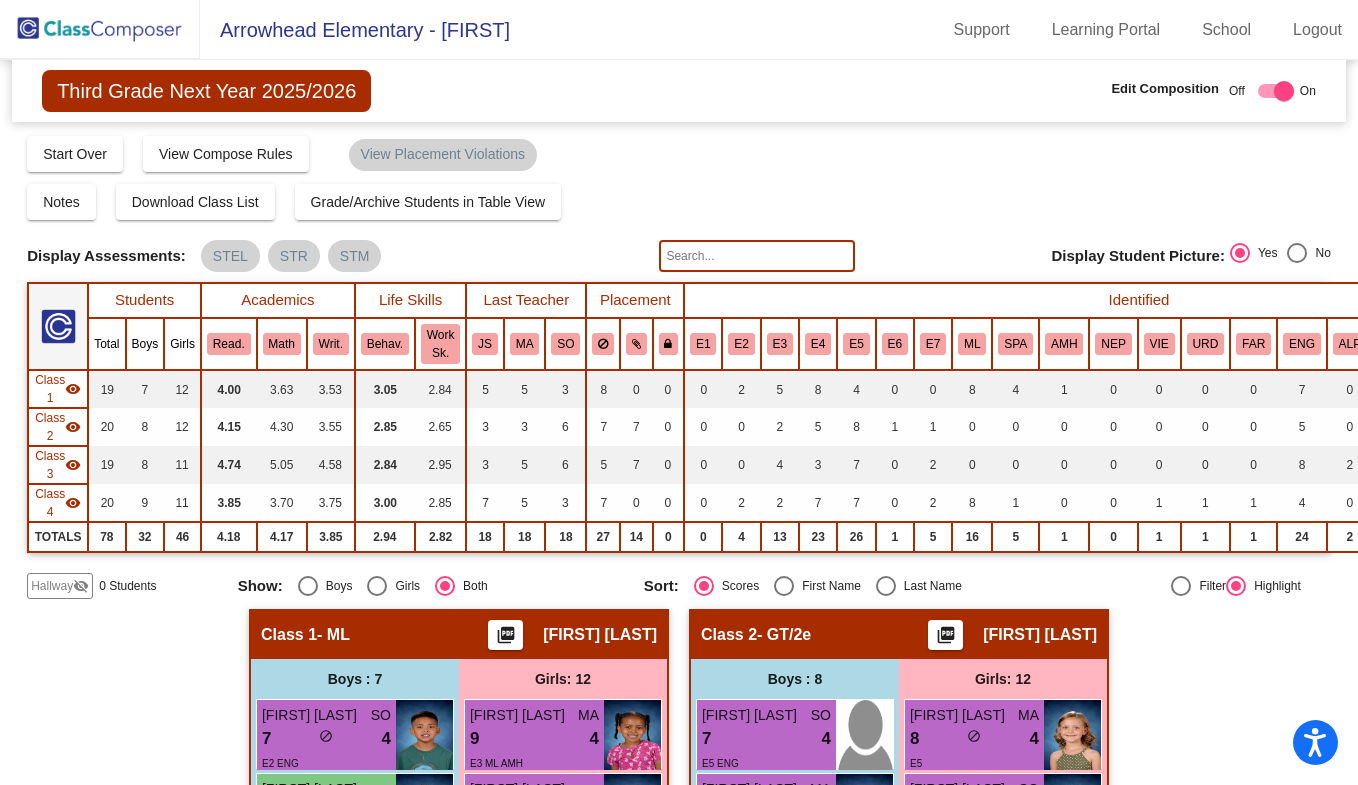 click 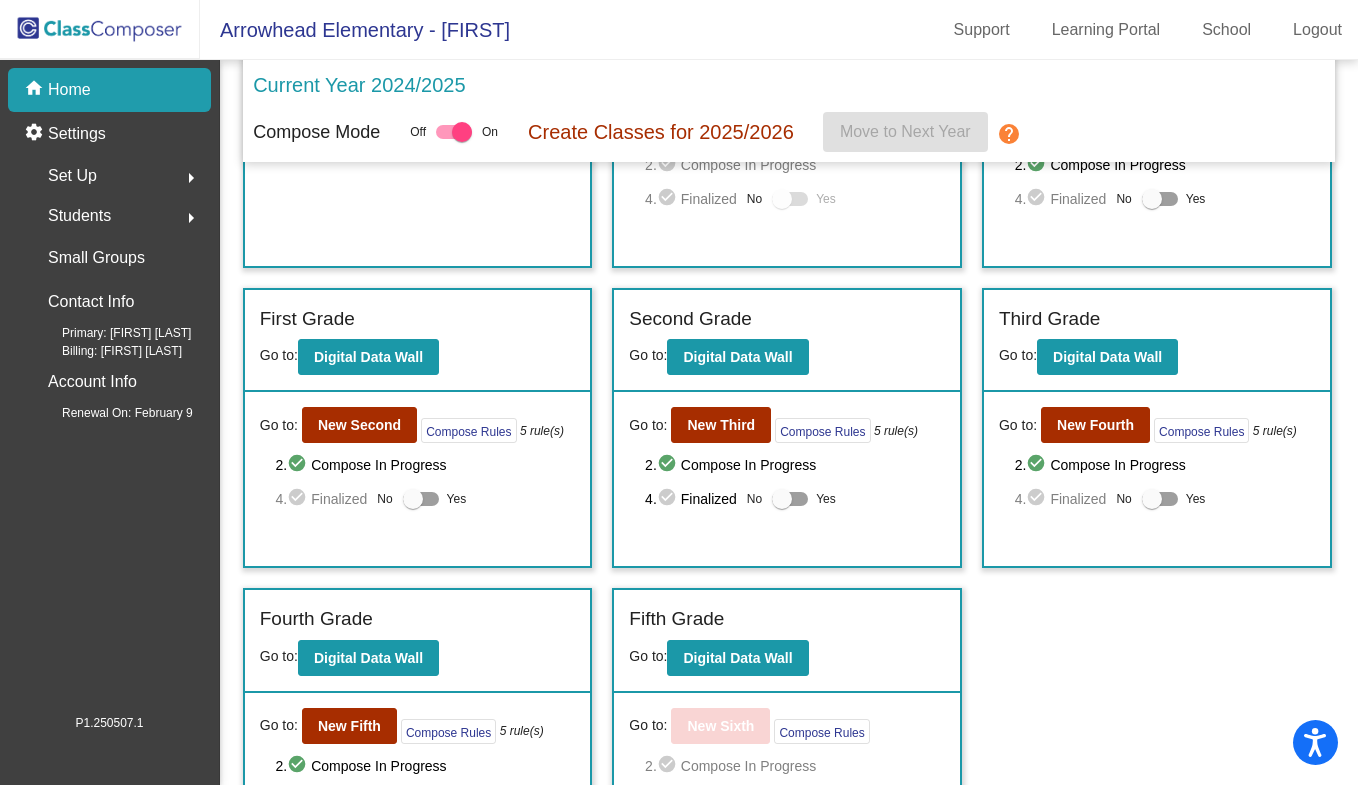 scroll, scrollTop: 185, scrollLeft: 0, axis: vertical 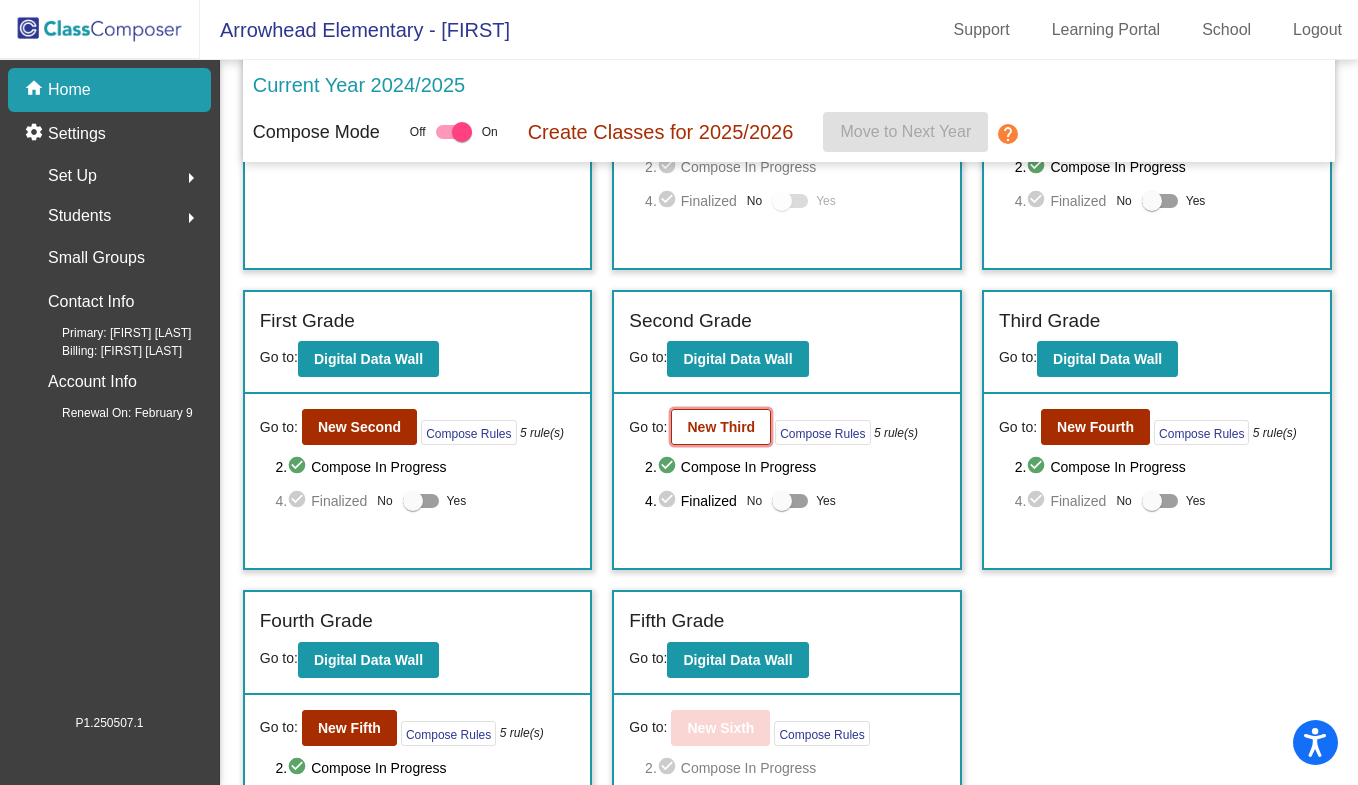 click on "New Third" 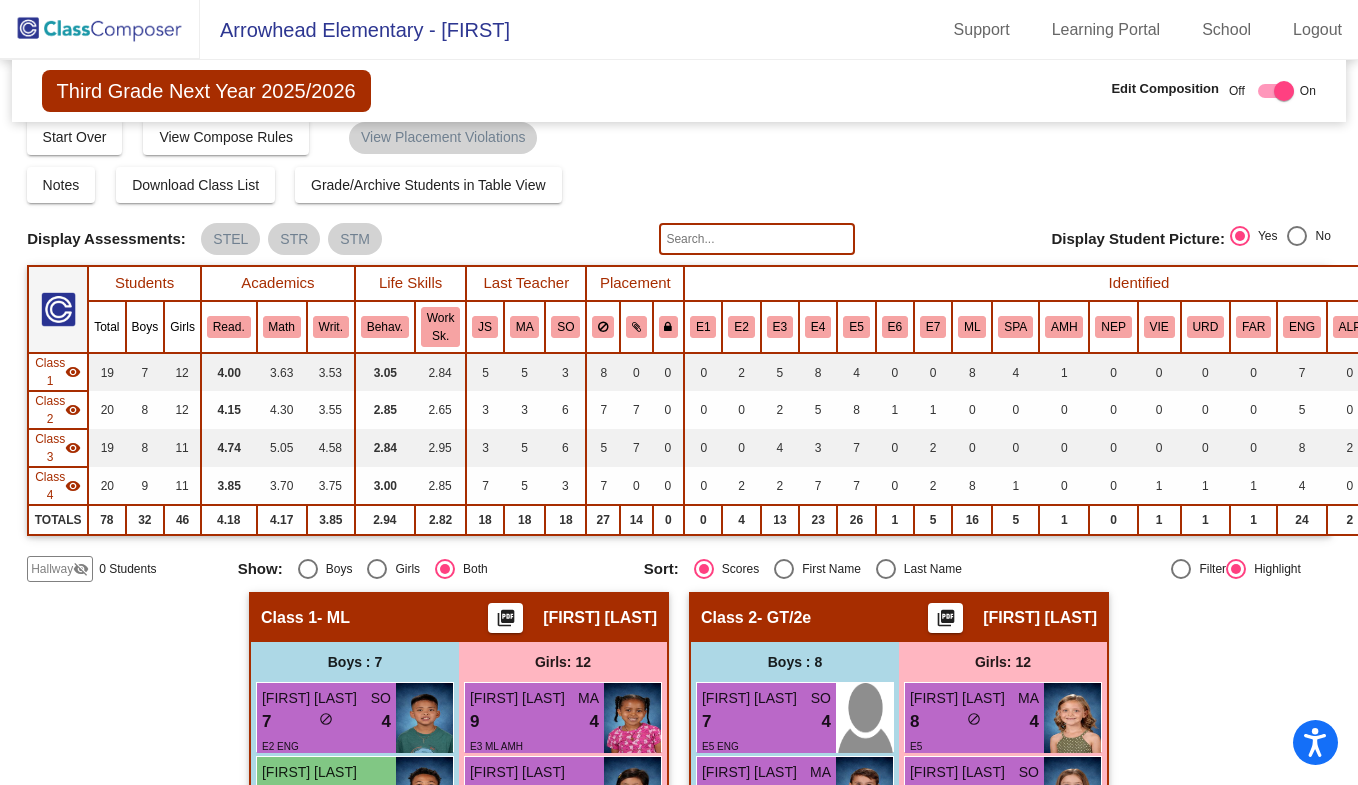 scroll, scrollTop: 0, scrollLeft: 0, axis: both 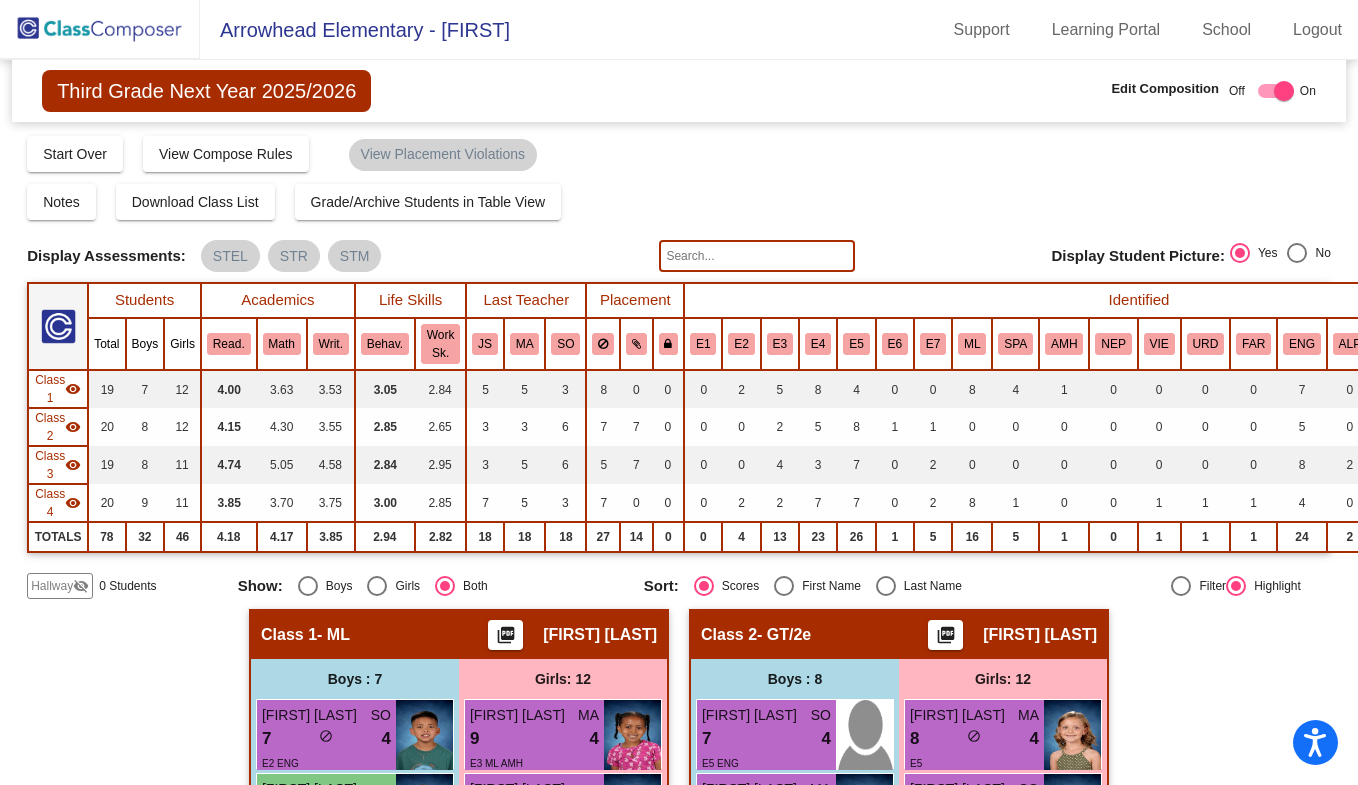 click 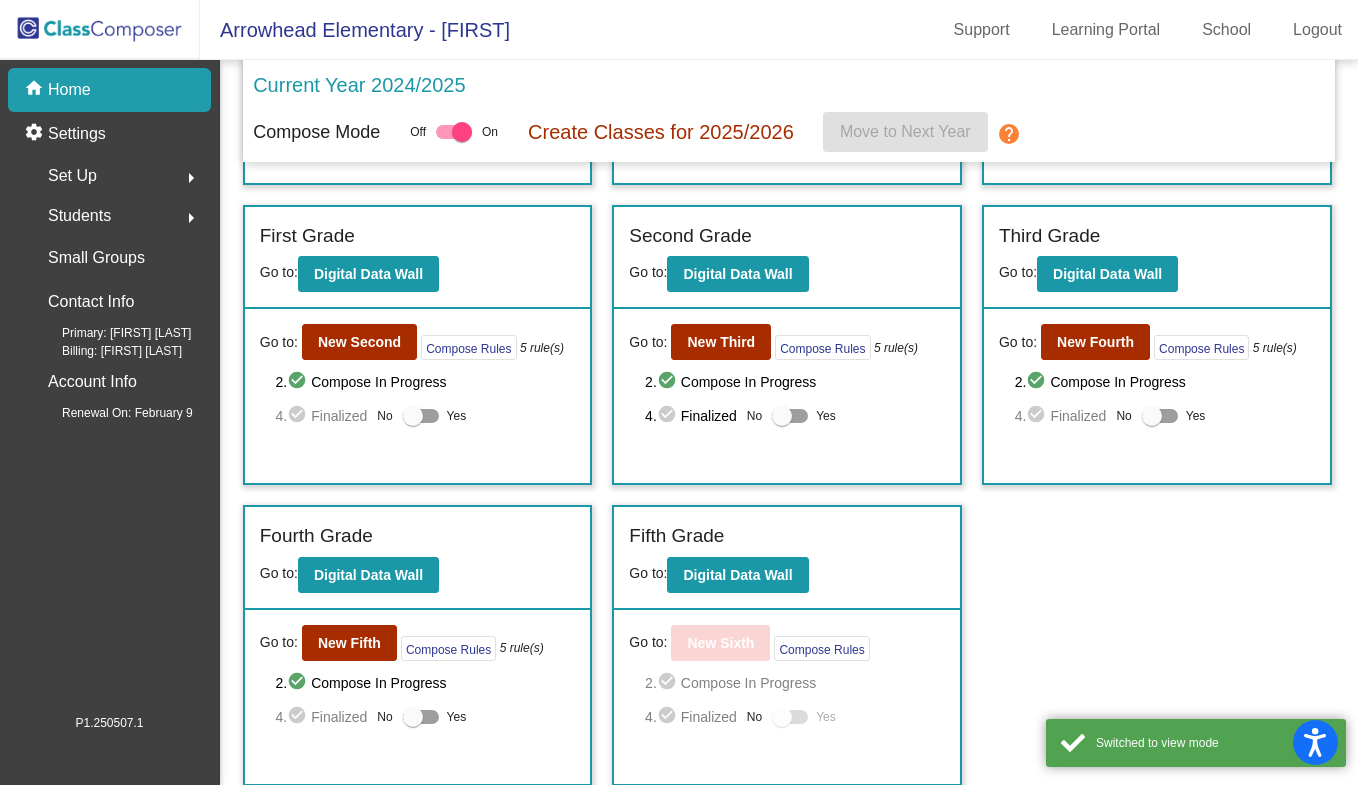 scroll, scrollTop: 271, scrollLeft: 0, axis: vertical 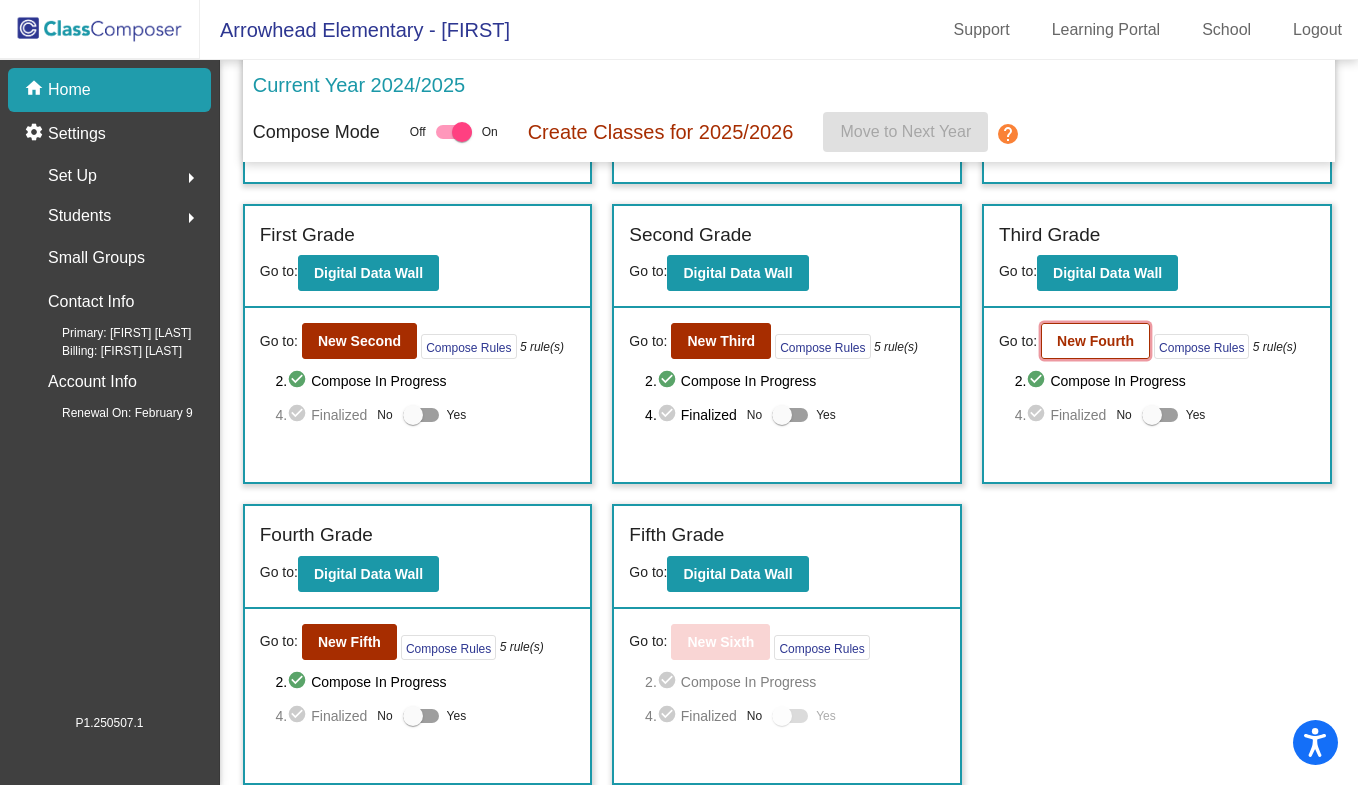 click on "New Fourth" 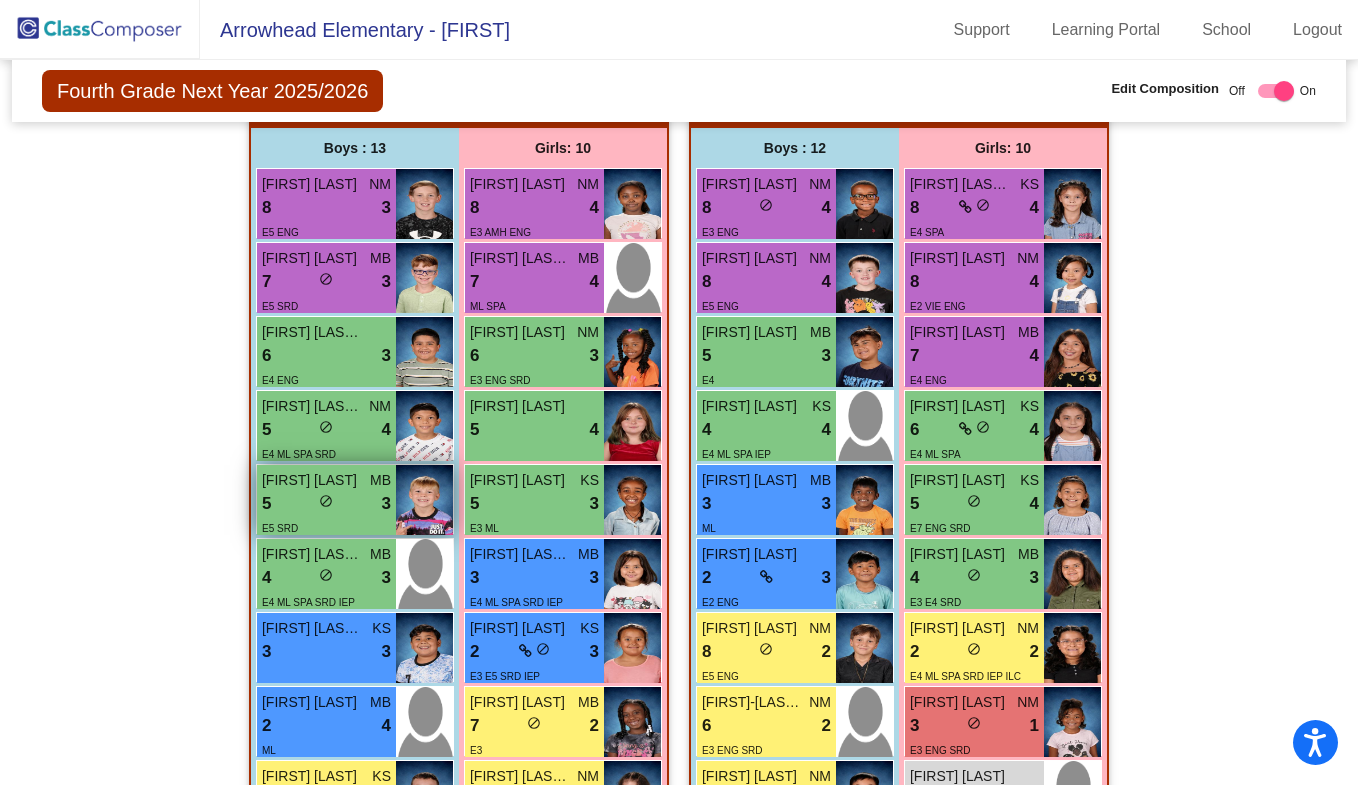 scroll, scrollTop: 548, scrollLeft: 0, axis: vertical 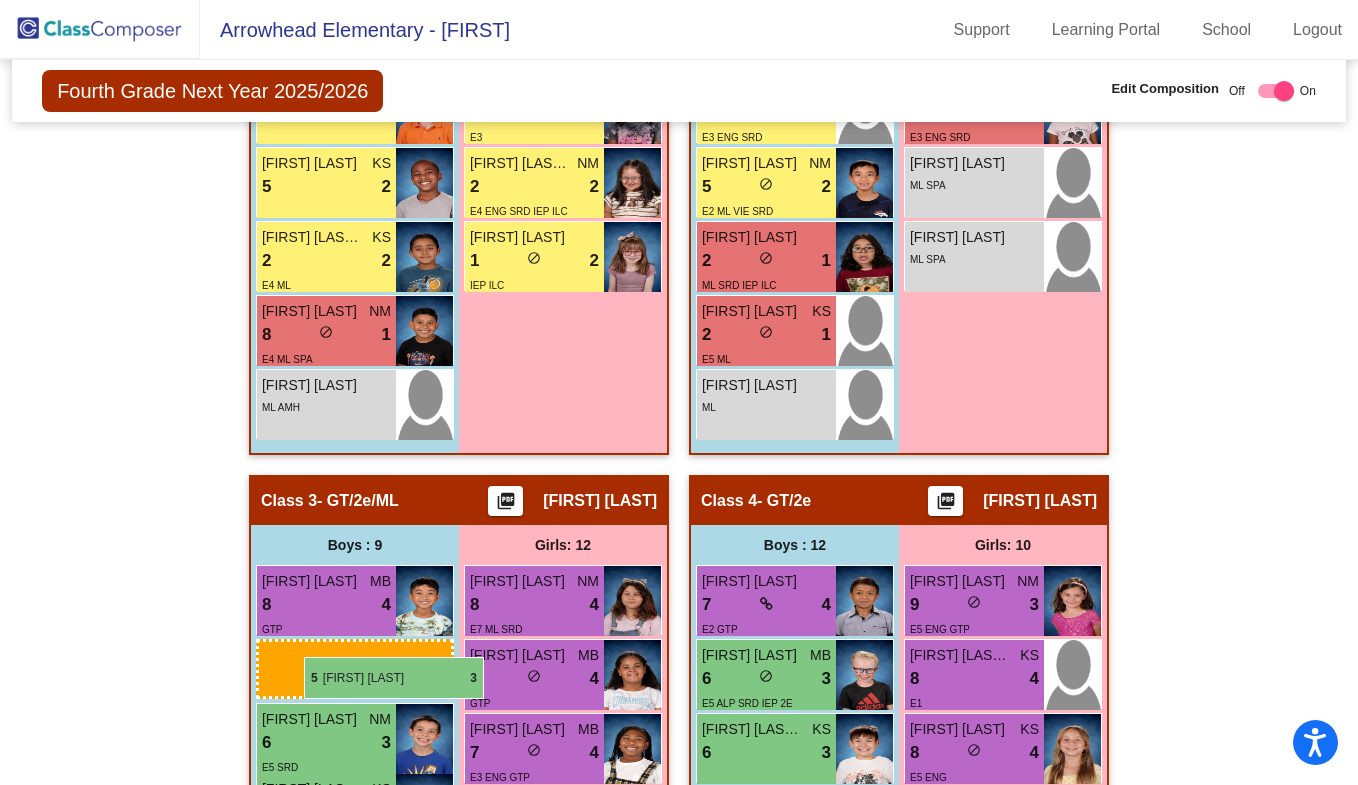 drag, startPoint x: 284, startPoint y: 492, endPoint x: 304, endPoint y: 657, distance: 166.2077 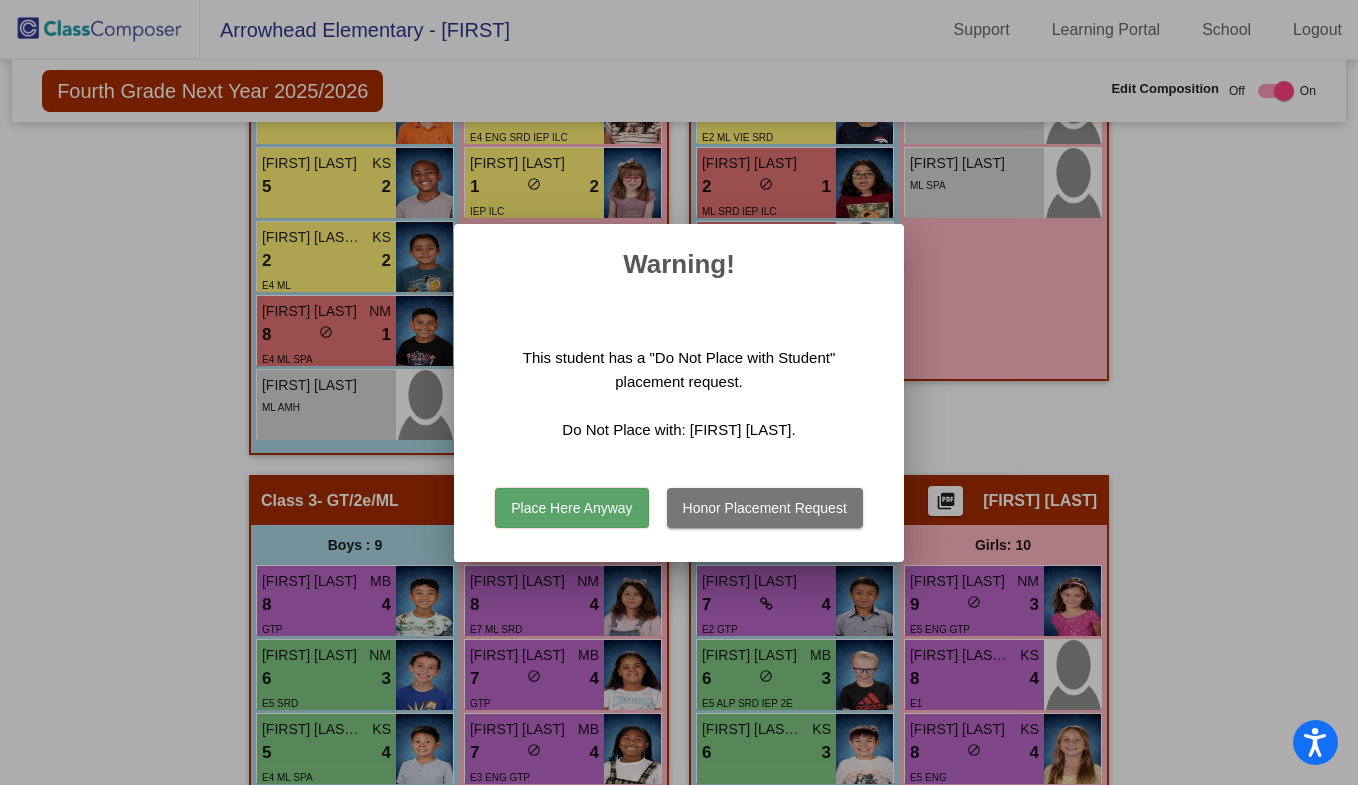 click on "Place Here Anyway" at bounding box center (571, 508) 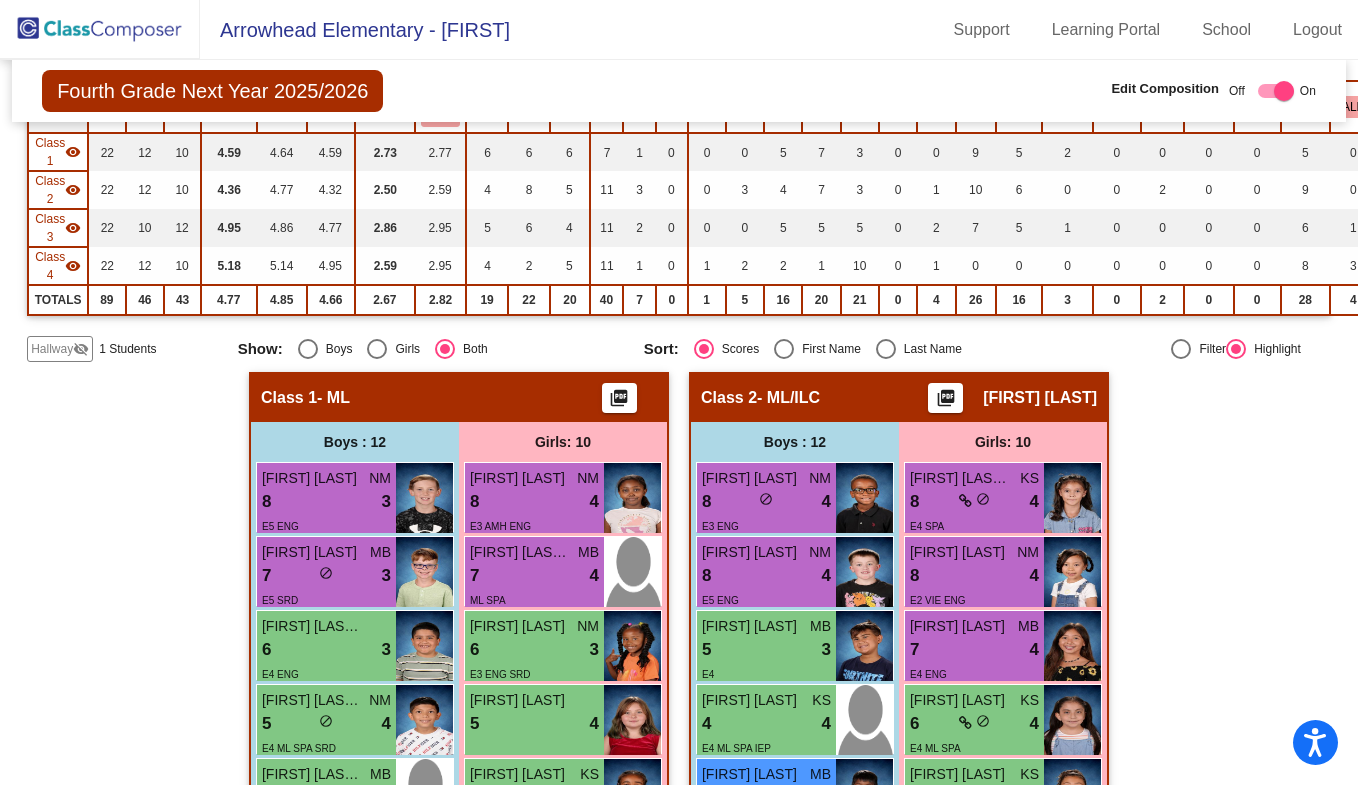 scroll, scrollTop: 0, scrollLeft: 0, axis: both 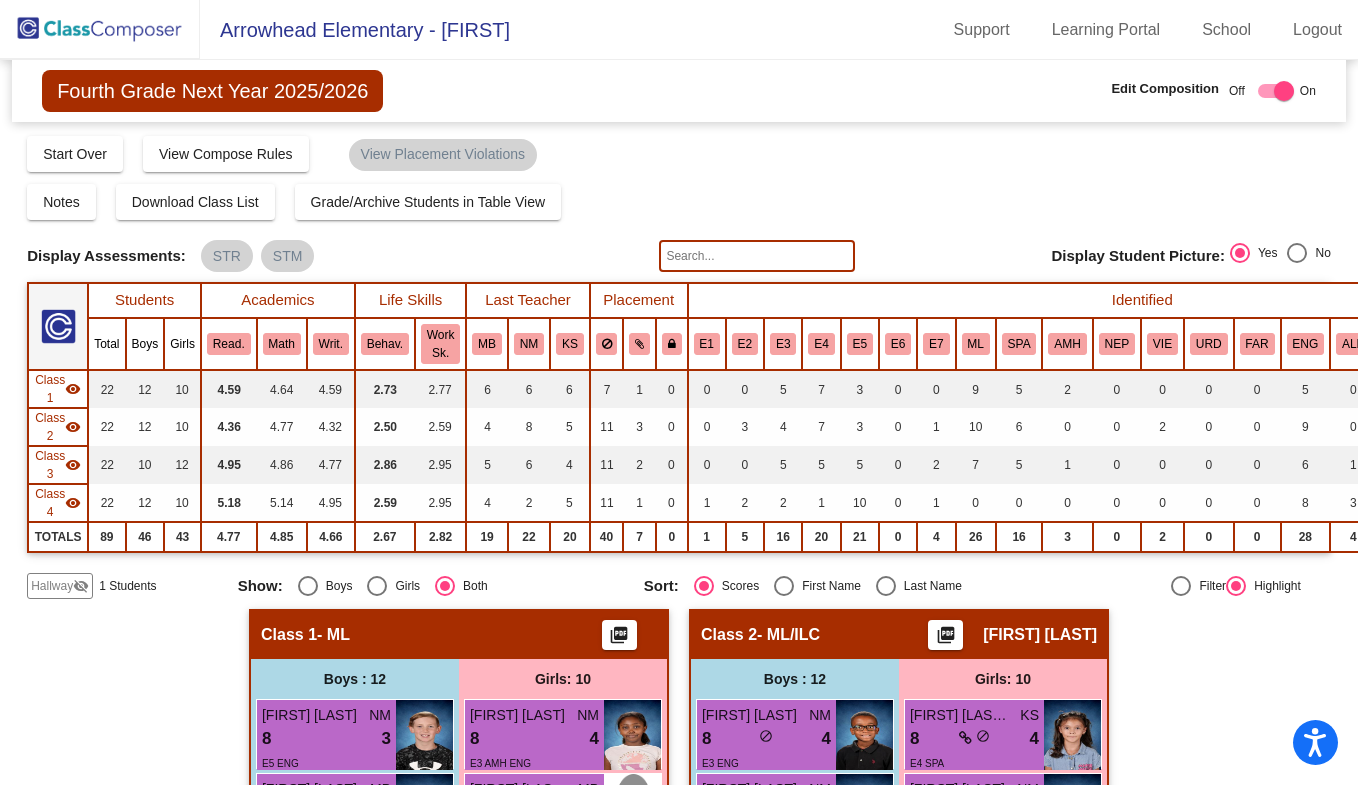click 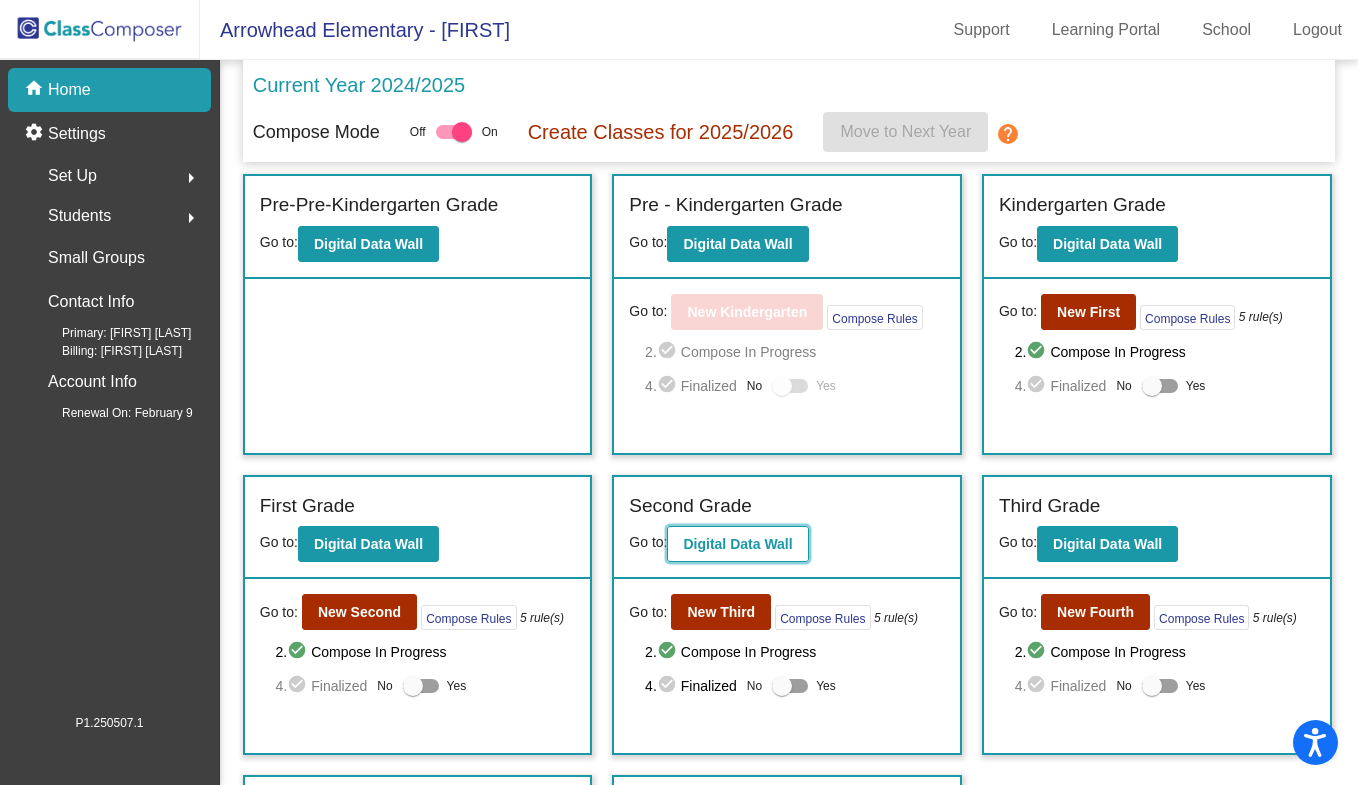 click on "Digital Data Wall" 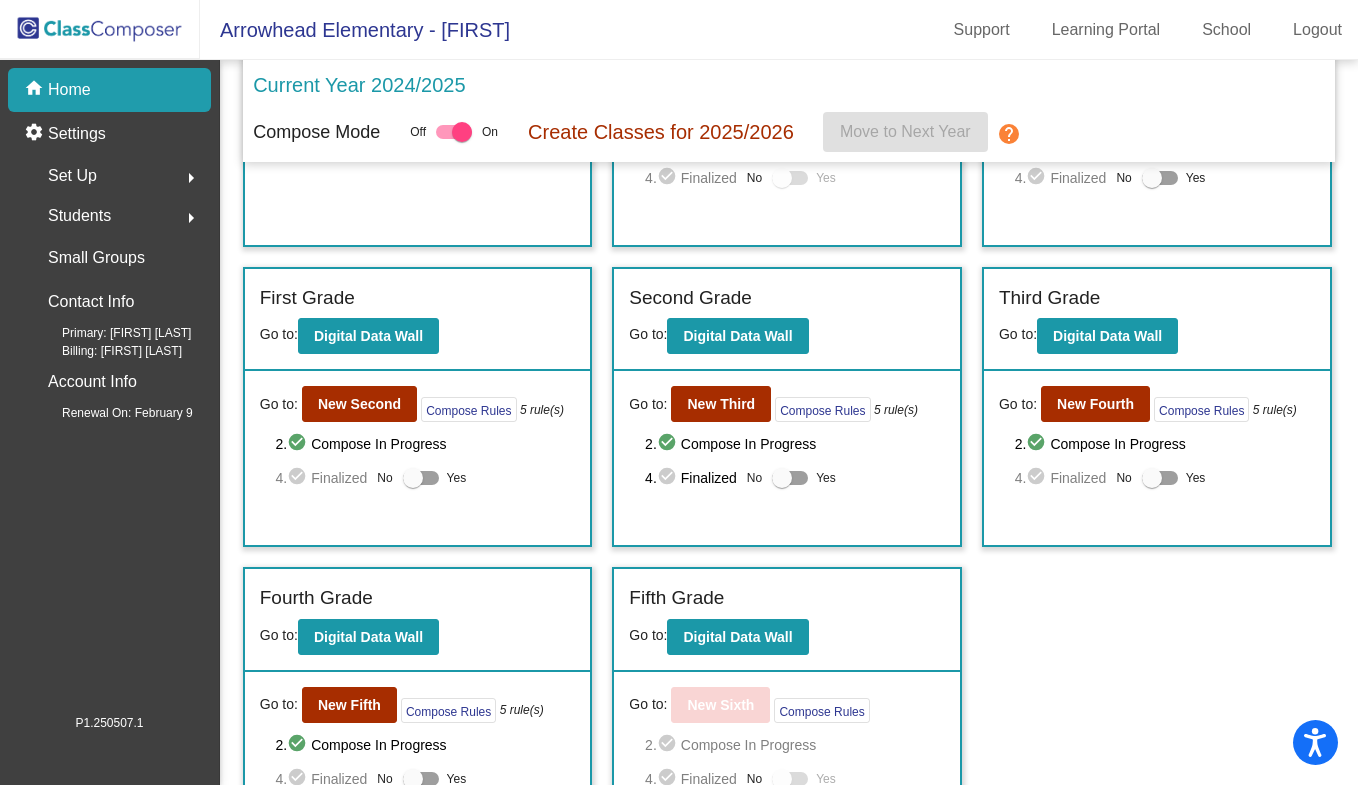 scroll, scrollTop: 209, scrollLeft: 0, axis: vertical 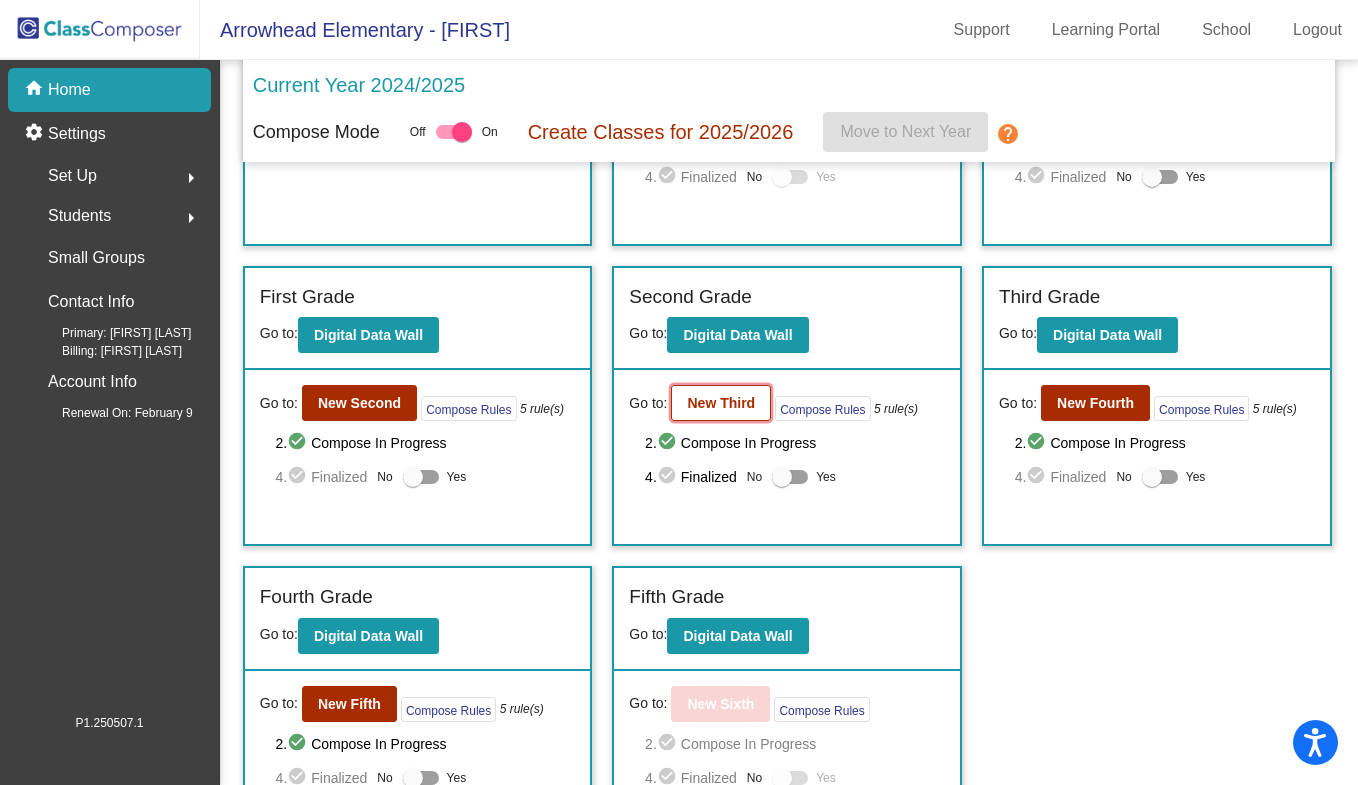 click on "New Third" 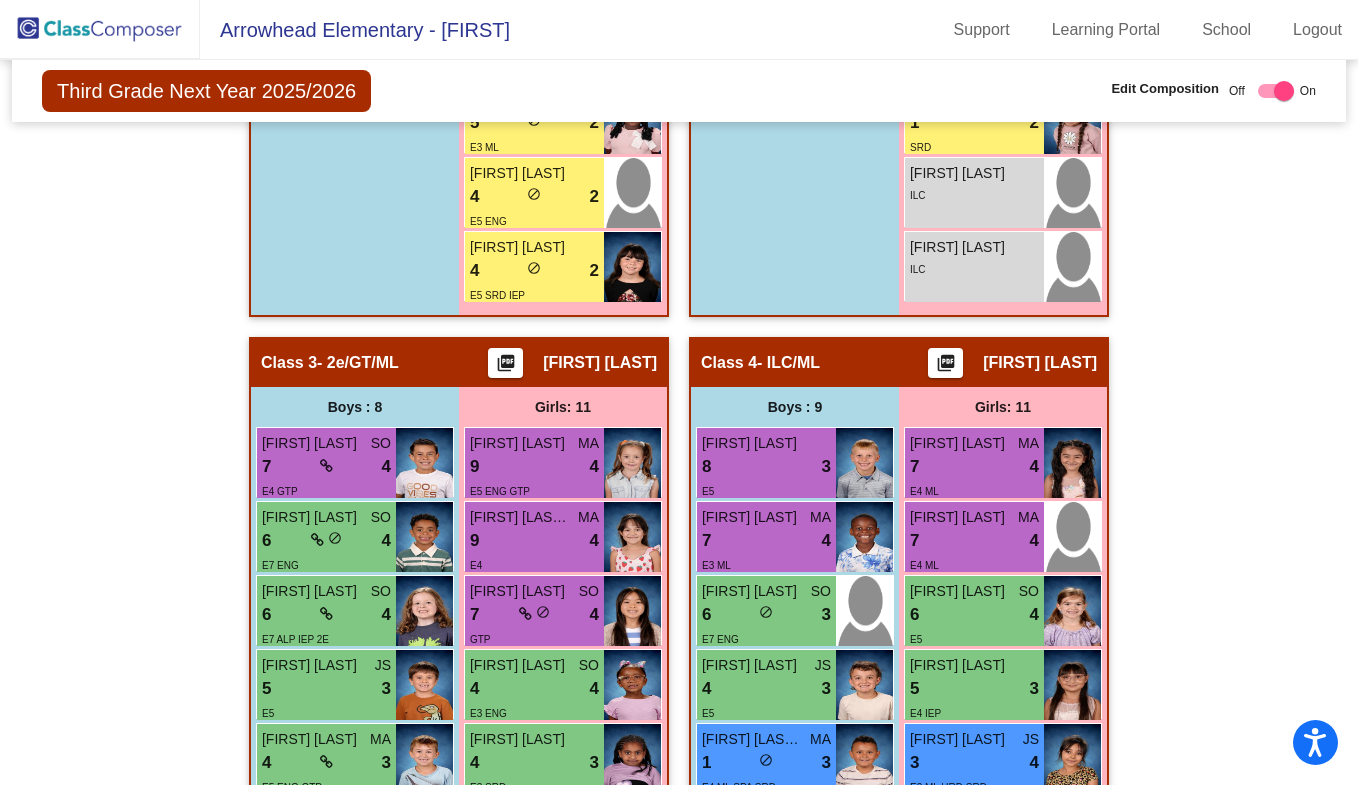scroll, scrollTop: 1287, scrollLeft: 0, axis: vertical 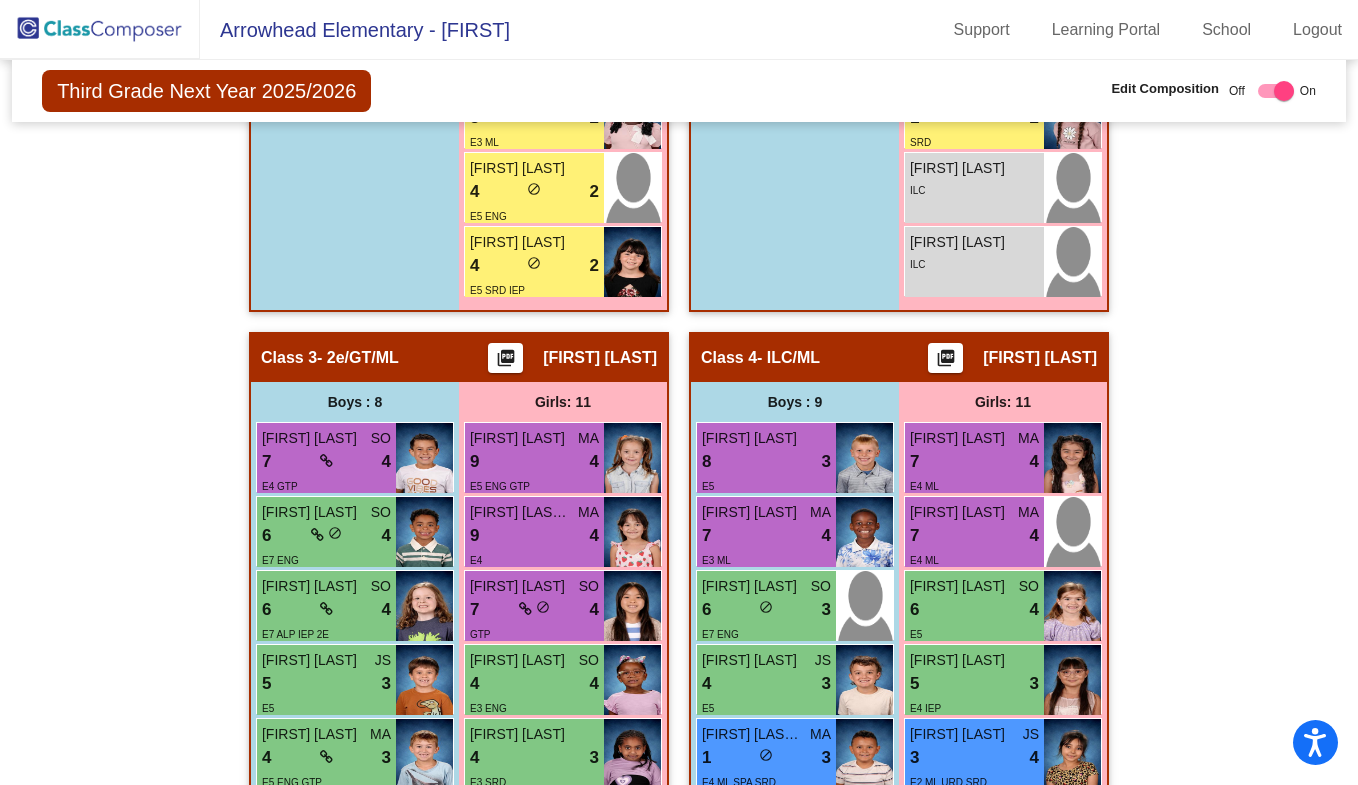click on "- 2e/GT/ML" 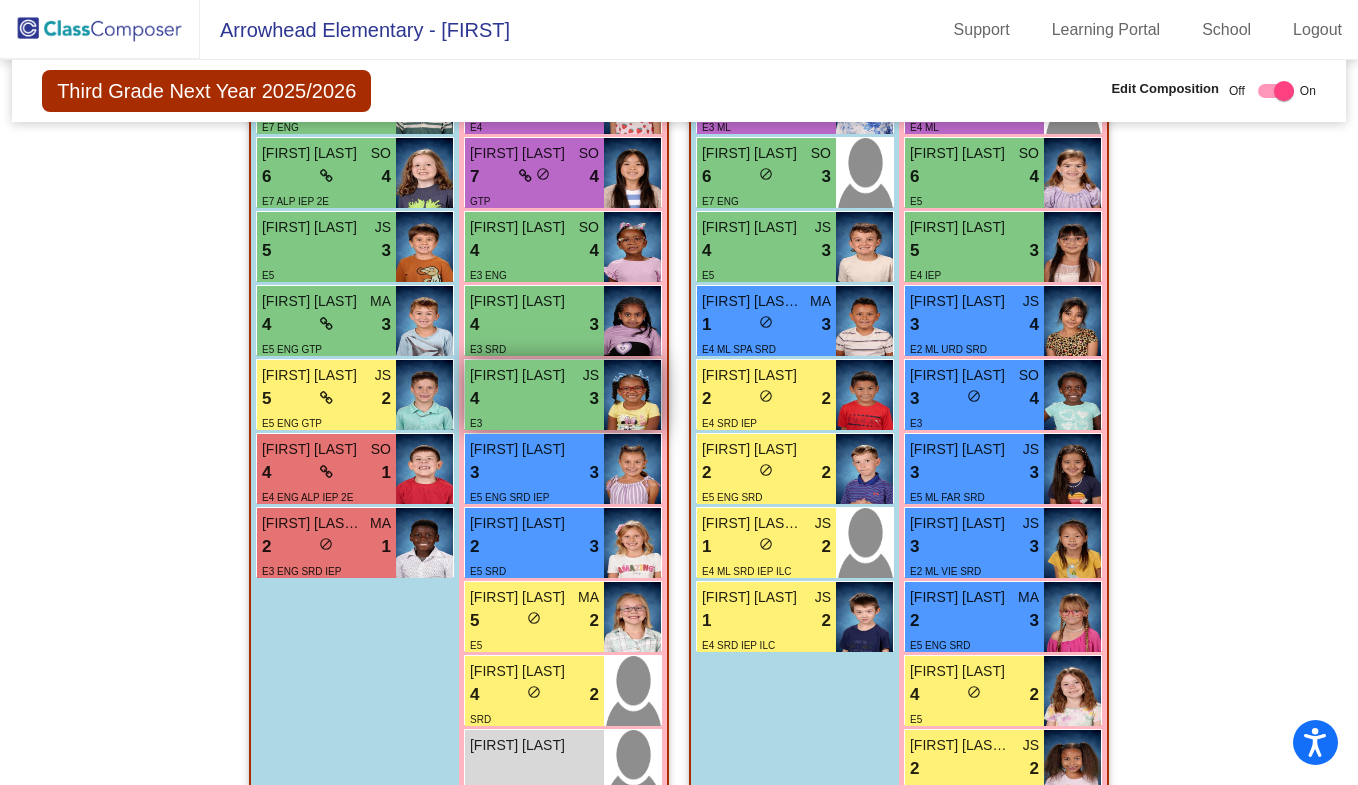 scroll, scrollTop: 1719, scrollLeft: 0, axis: vertical 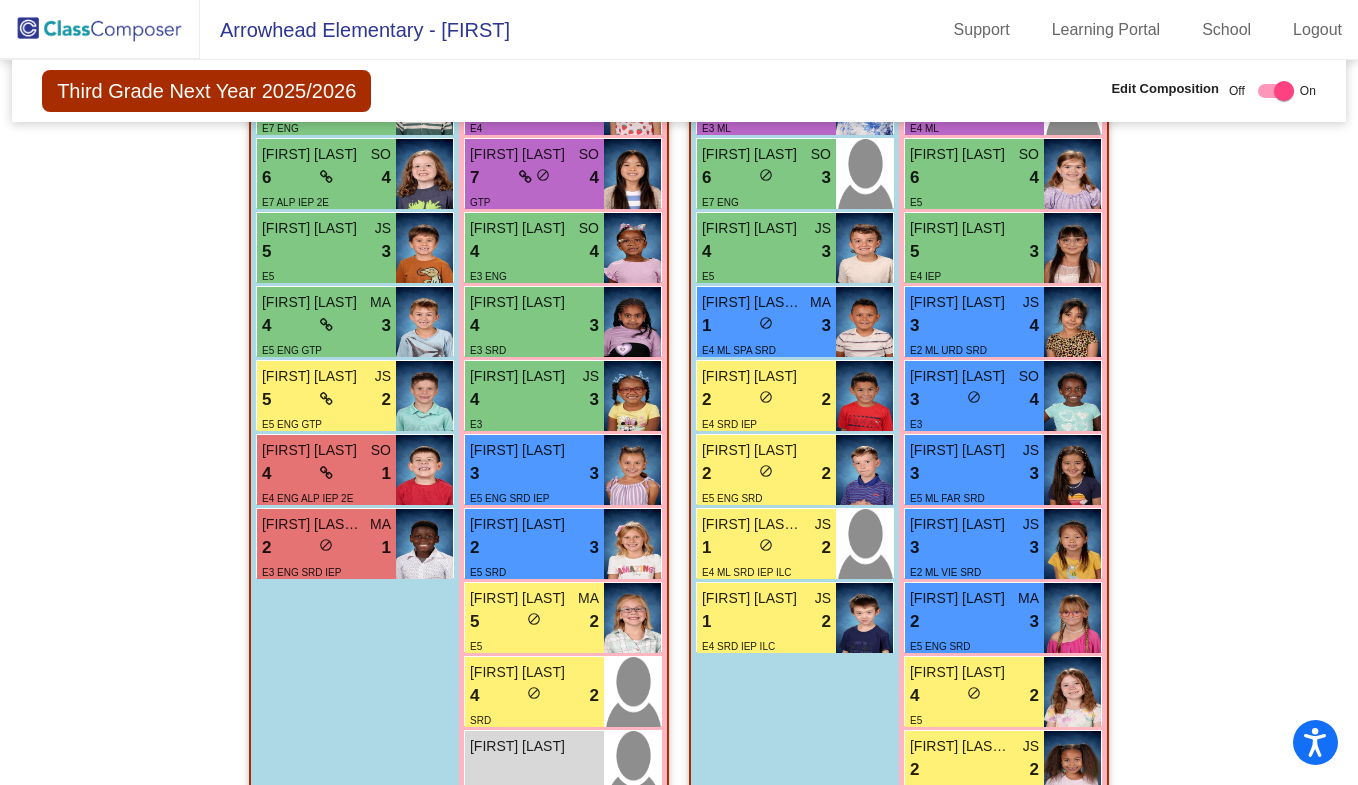 click on "Hallway   - Hallway Class  picture_as_pdf  Add Student  [FIRST] [LAST] Student Id  (Recommended)   Boy   Girl   Non Binary Add Close  Boys : 0    No Students   Girls: 0   No Students   Class 1   - ML  picture_as_pdf [FIRST] [LAST]  Add Student  [FIRST] [LAST] Student Id  (Recommended)   Boy   Girl   Non Binary Add Close  Boys : 7  [FIRST] [LAST] SO 7 lock do_not_disturb_alt 4 E2 ENG [FIRST] [LAST] 5 lock do_not_disturb_alt 3 E3 ENG [FIRST] [LAST] MA 3 lock do_not_disturb_alt 4 E4 ML SPA [FIRST] [LAST] JS 3 lock do_not_disturb_alt 3 E3 ML SRD [FIRST] [LAST] JS 1 lock do_not_disturb_alt 3 E4 ML SPA SRD IEP [FIRST] [LAST] JS 3 lock do_not_disturb_alt 2 E5 ENG SRD IEP [FIRST] [LAST] lock do_not_disturb_alt ML Girls: 12 [FIRST] [LAST] MA 9 lock do_not_disturb_alt 4 E3 ML AMH [FIRST] [LAST] 8 lock do_not_disturb_alt 4 E2 [FIRST] [LAST] MA 6 lock do_not_disturb_alt 4 E4 ENG [FIRST] [LAST] 4 lock do_not_disturb_alt 3 E4 ENG [FIRST] [LAST] SO 3 lock do_not_disturb_alt 4 E4 [FIRST] [LAST] SO 3" 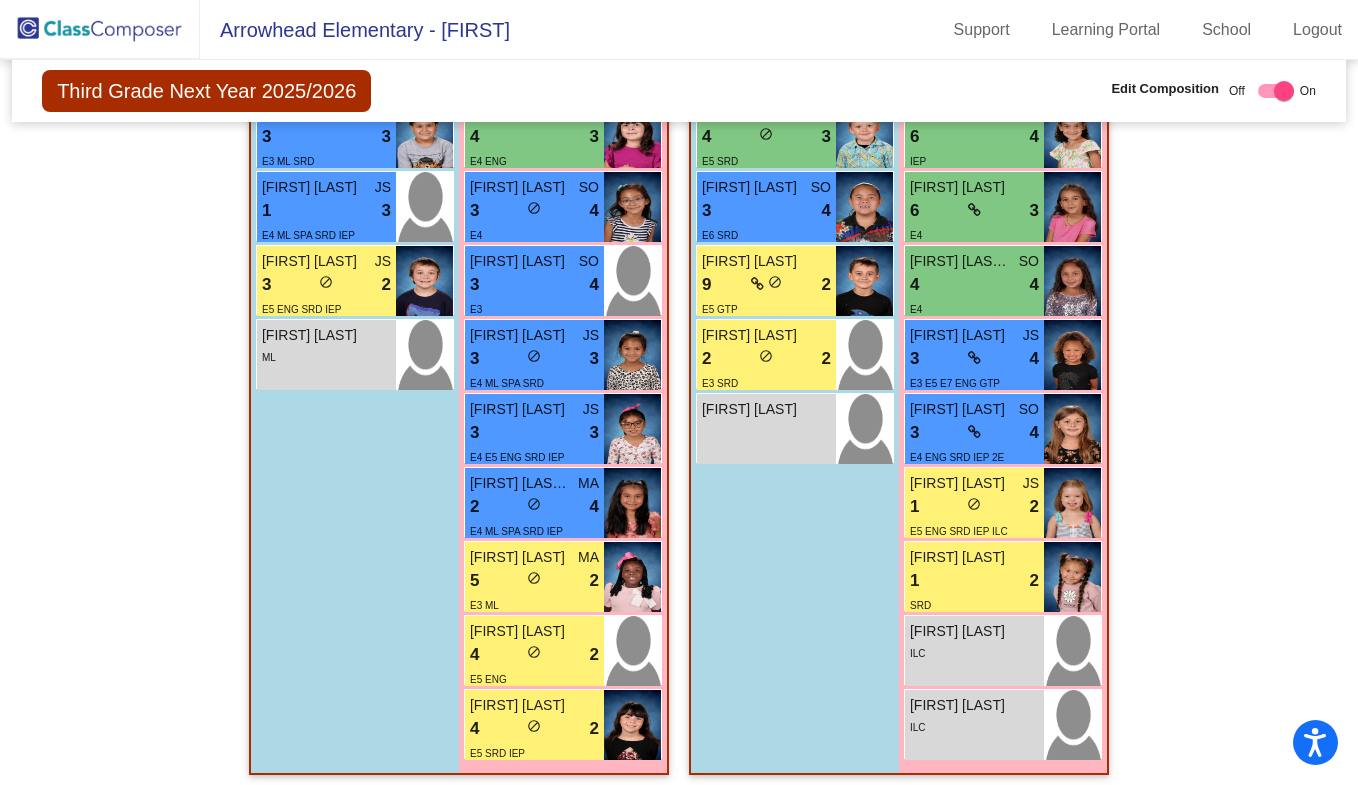 scroll, scrollTop: 822, scrollLeft: 0, axis: vertical 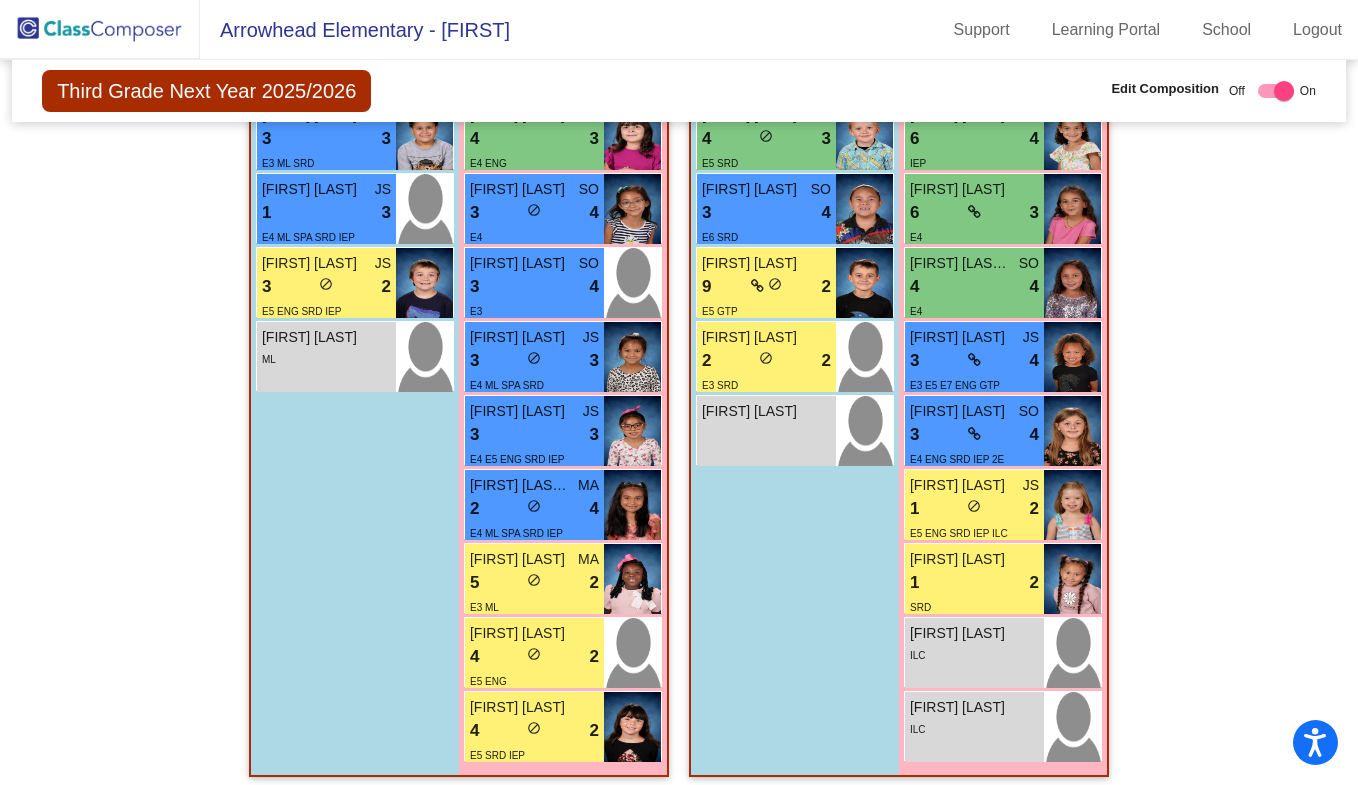 click on "Hallway   - Hallway Class  picture_as_pdf  Add Student  [FIRST] [LAST] Student Id  (Recommended)   Boy   Girl   Non Binary Add Close  Boys : 0    No Students   Girls: 0   No Students   Class 1   - ML  picture_as_pdf [FIRST] [LAST]  Add Student  [FIRST] [LAST] Student Id  (Recommended)   Boy   Girl   Non Binary Add Close  Boys : 7  [FIRST] [LAST] SO 7 lock do_not_disturb_alt 4 E2 ENG [FIRST] [LAST] 5 lock do_not_disturb_alt 3 E3 ENG [FIRST] [LAST] MA 3 lock do_not_disturb_alt 4 E4 ML SPA [FIRST] [LAST] JS 3 lock do_not_disturb_alt 3 E3 ML SRD [FIRST] [LAST] JS 1 lock do_not_disturb_alt 3 E4 ML SPA SRD IEP [FIRST] [LAST] JS 3 lock do_not_disturb_alt 2 E5 ENG SRD IEP [FIRST] [LAST] lock do_not_disturb_alt ML Girls: 12 [FIRST] [LAST] MA 9 lock do_not_disturb_alt 4 E3 ML AMH [FIRST] [LAST] 8 lock do_not_disturb_alt 4 E2 [FIRST] [LAST] MA 6 lock do_not_disturb_alt 4 E4 ENG [FIRST] [LAST] 4 lock do_not_disturb_alt 3 E4 ENG [FIRST] [LAST] SO 3 lock do_not_disturb_alt 4 E4 [FIRST] [LAST] SO 3" 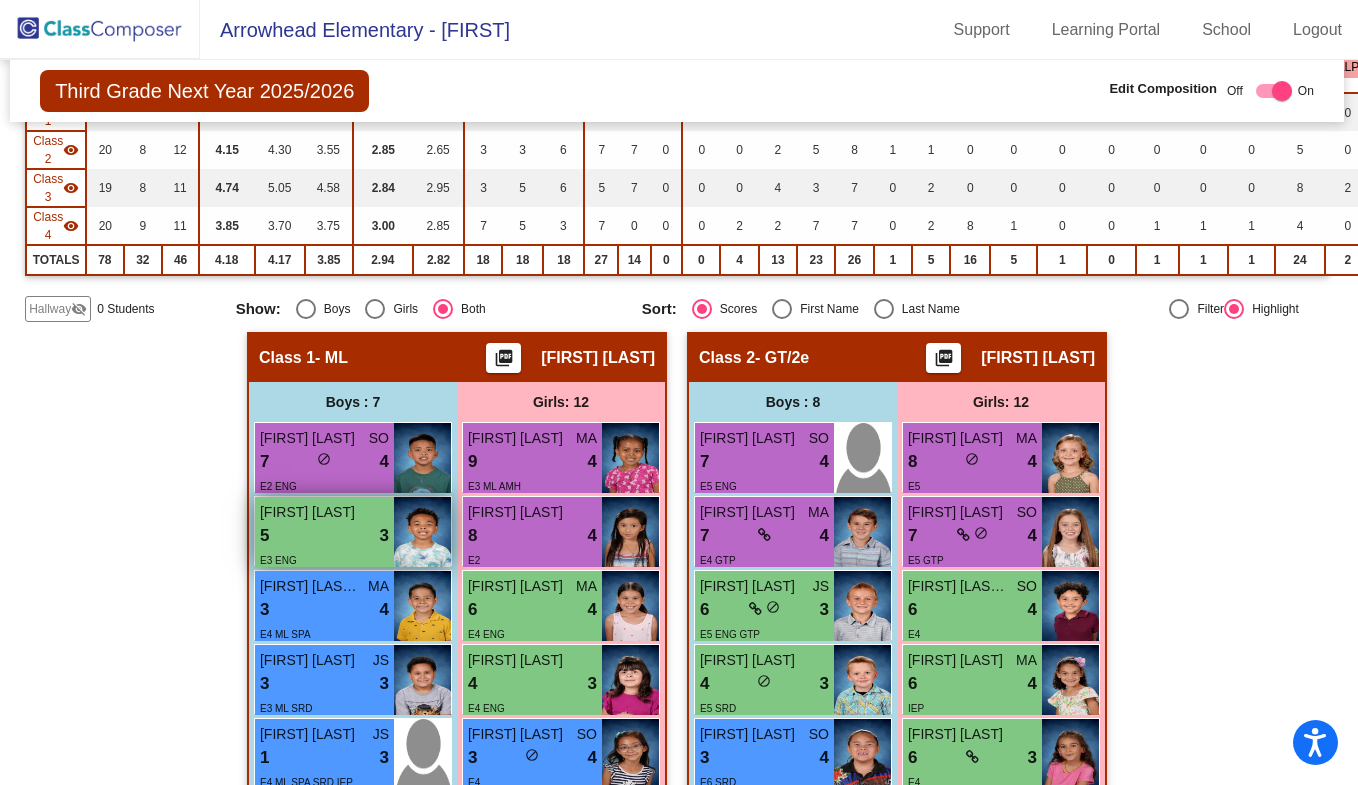 scroll, scrollTop: 0, scrollLeft: 2, axis: horizontal 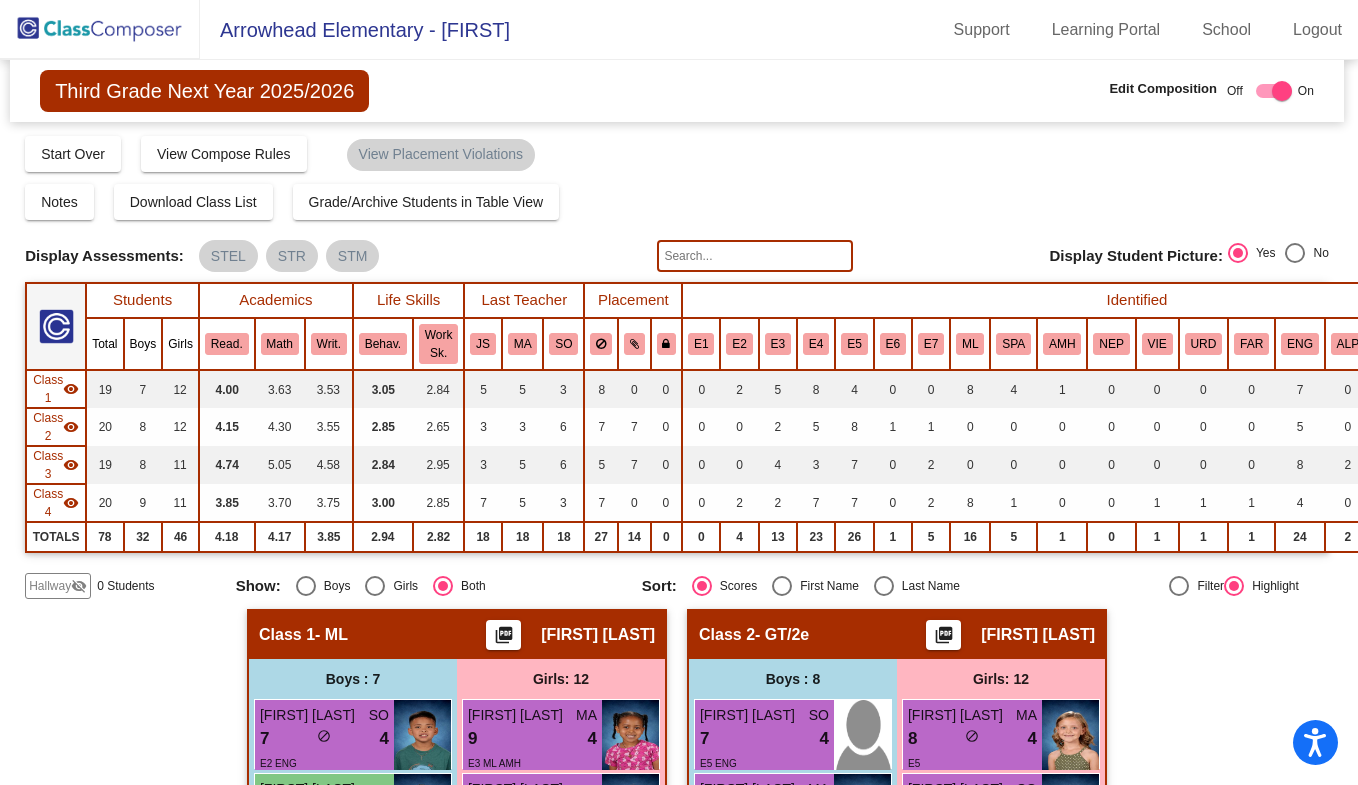 drag, startPoint x: 71, startPoint y: 49, endPoint x: 58, endPoint y: 29, distance: 23.853722 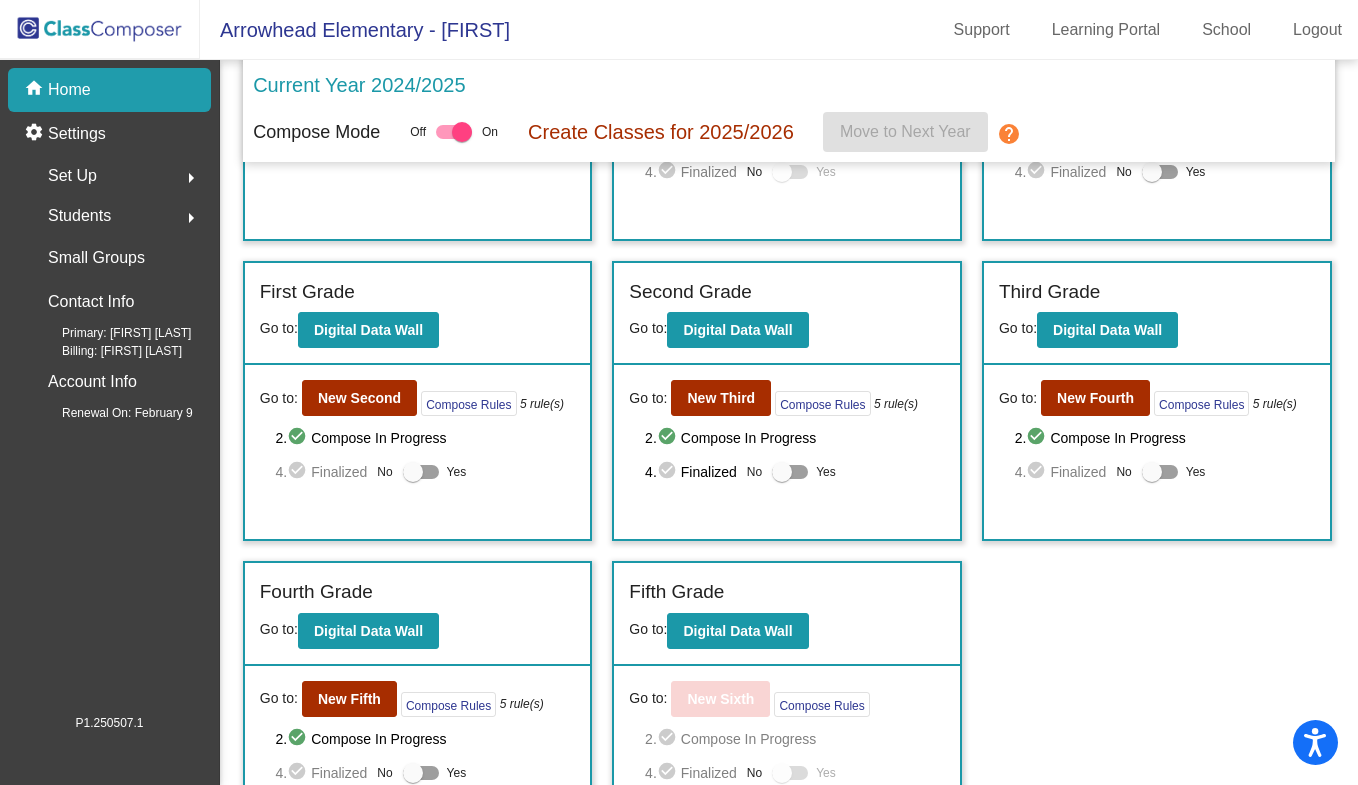 scroll, scrollTop: 271, scrollLeft: 0, axis: vertical 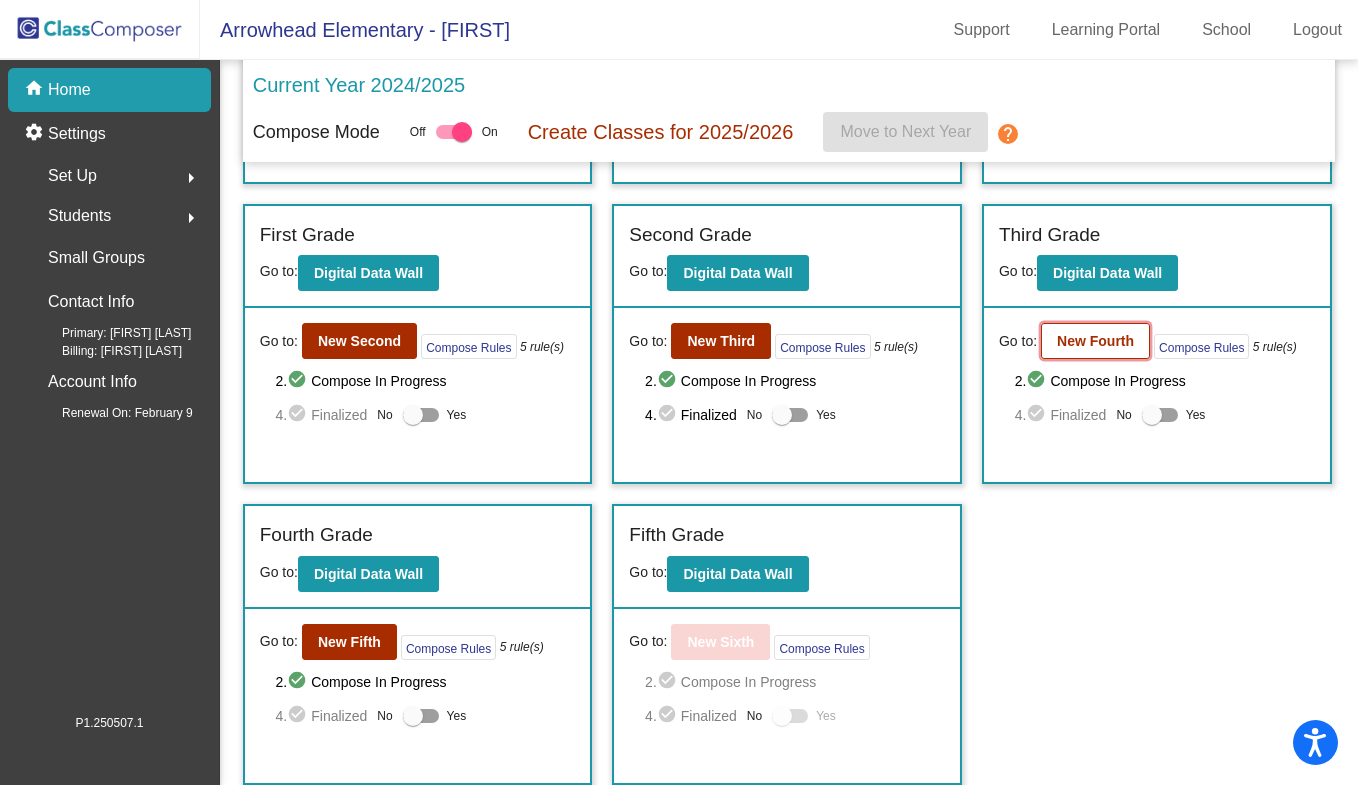 click on "New Fourth" 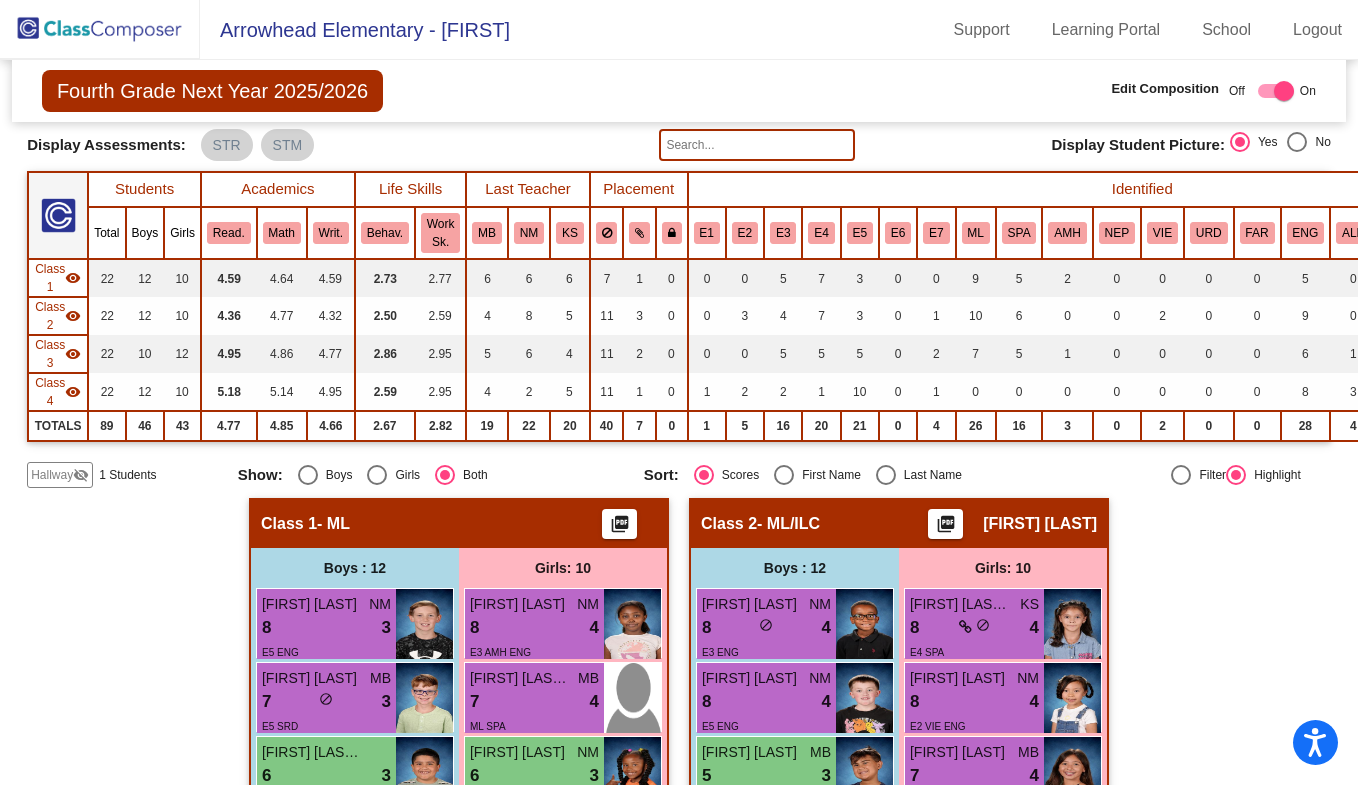 scroll, scrollTop: 0, scrollLeft: 0, axis: both 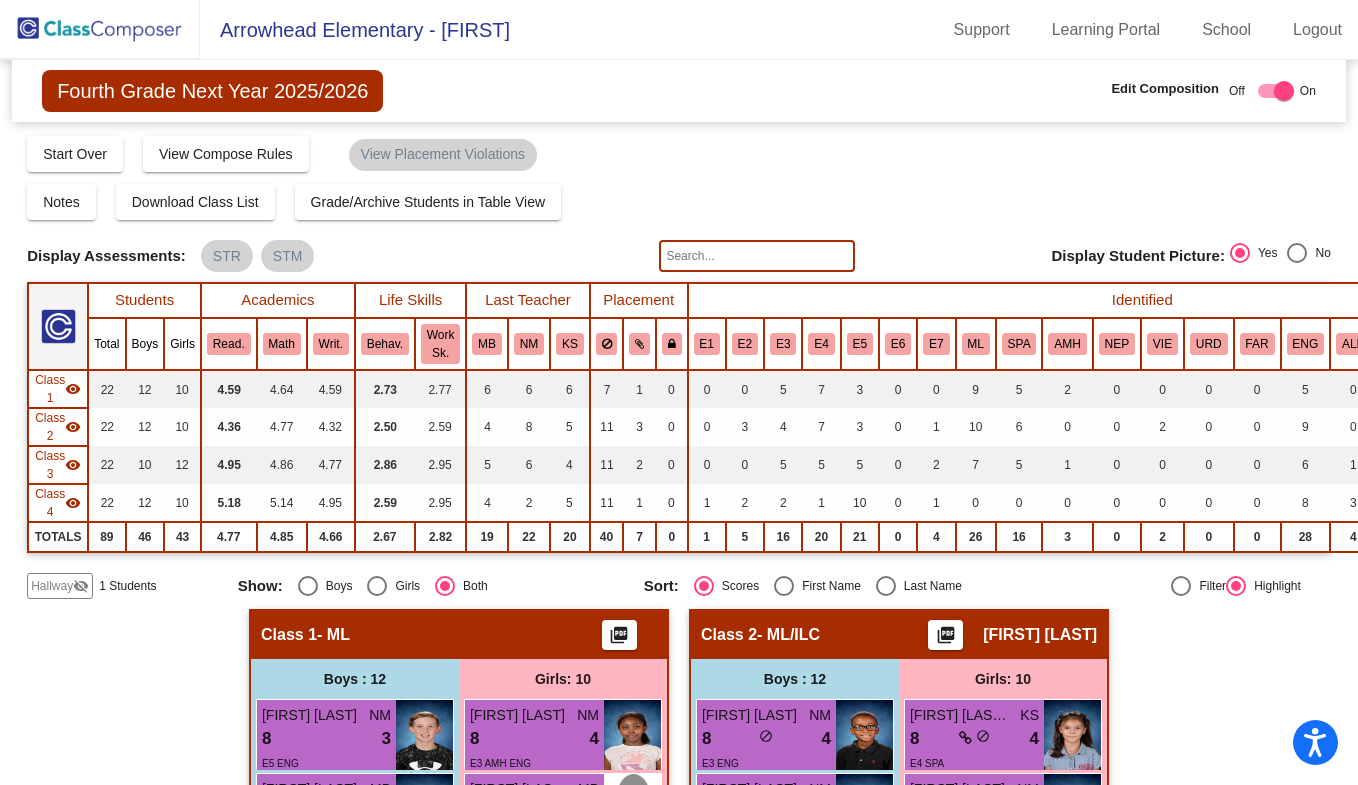 click 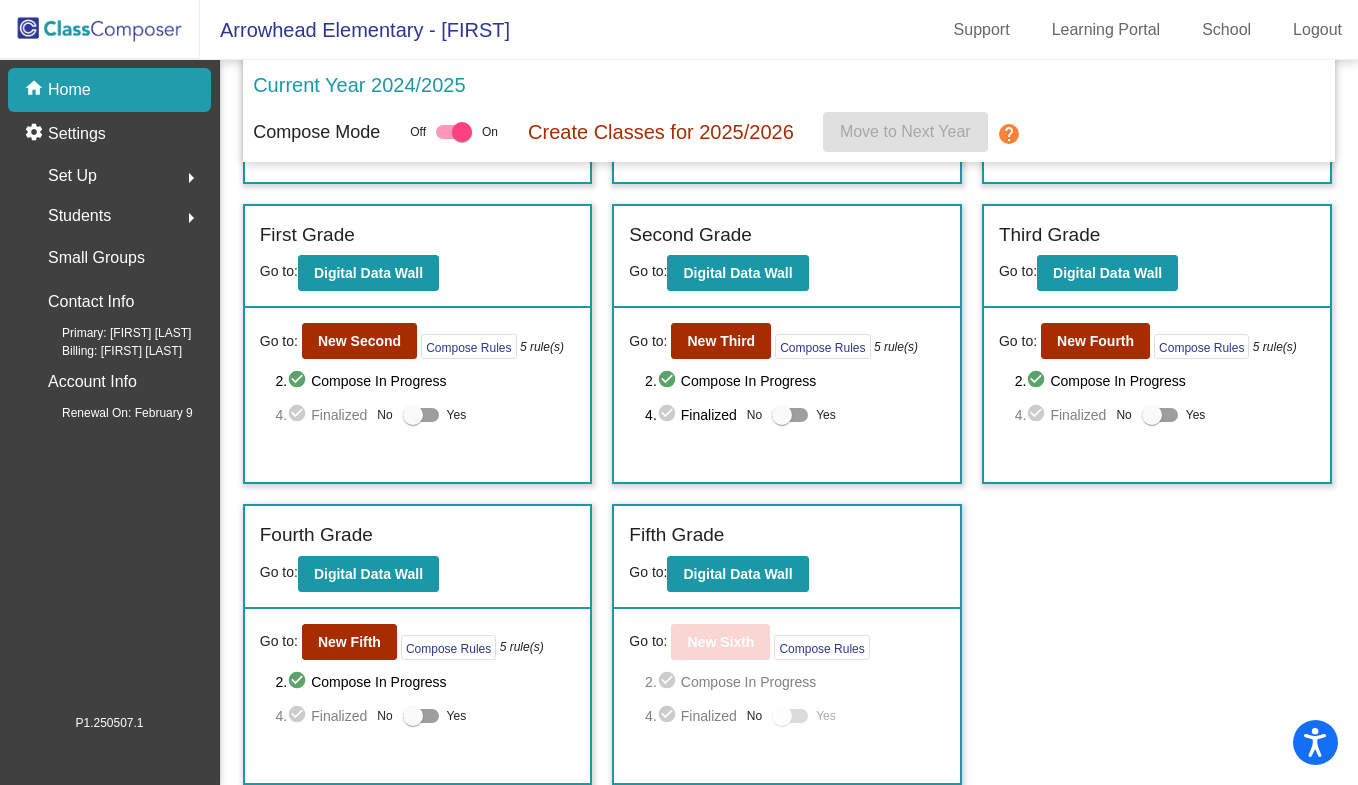 scroll, scrollTop: 15, scrollLeft: 0, axis: vertical 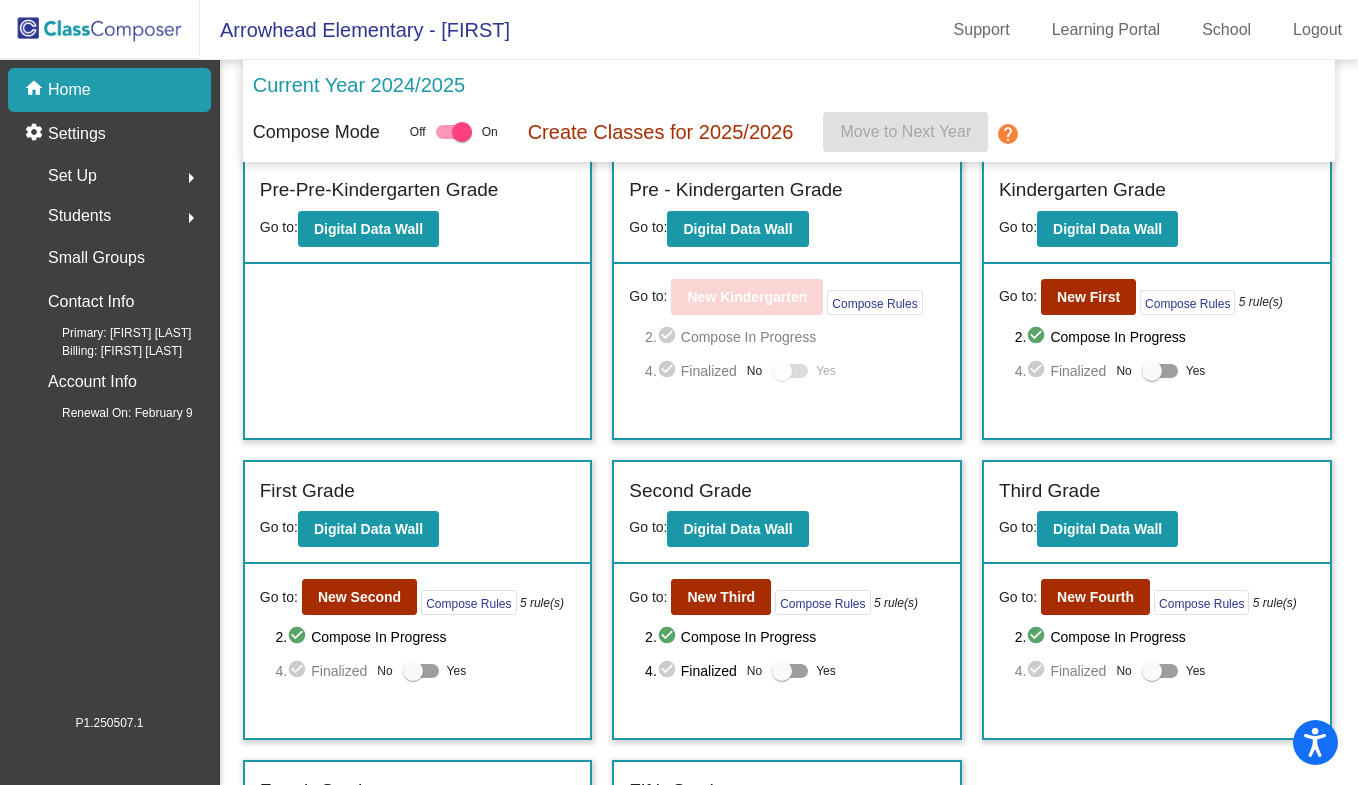 click on "Go to:  New First  Compose Rules     5 rule(s)" 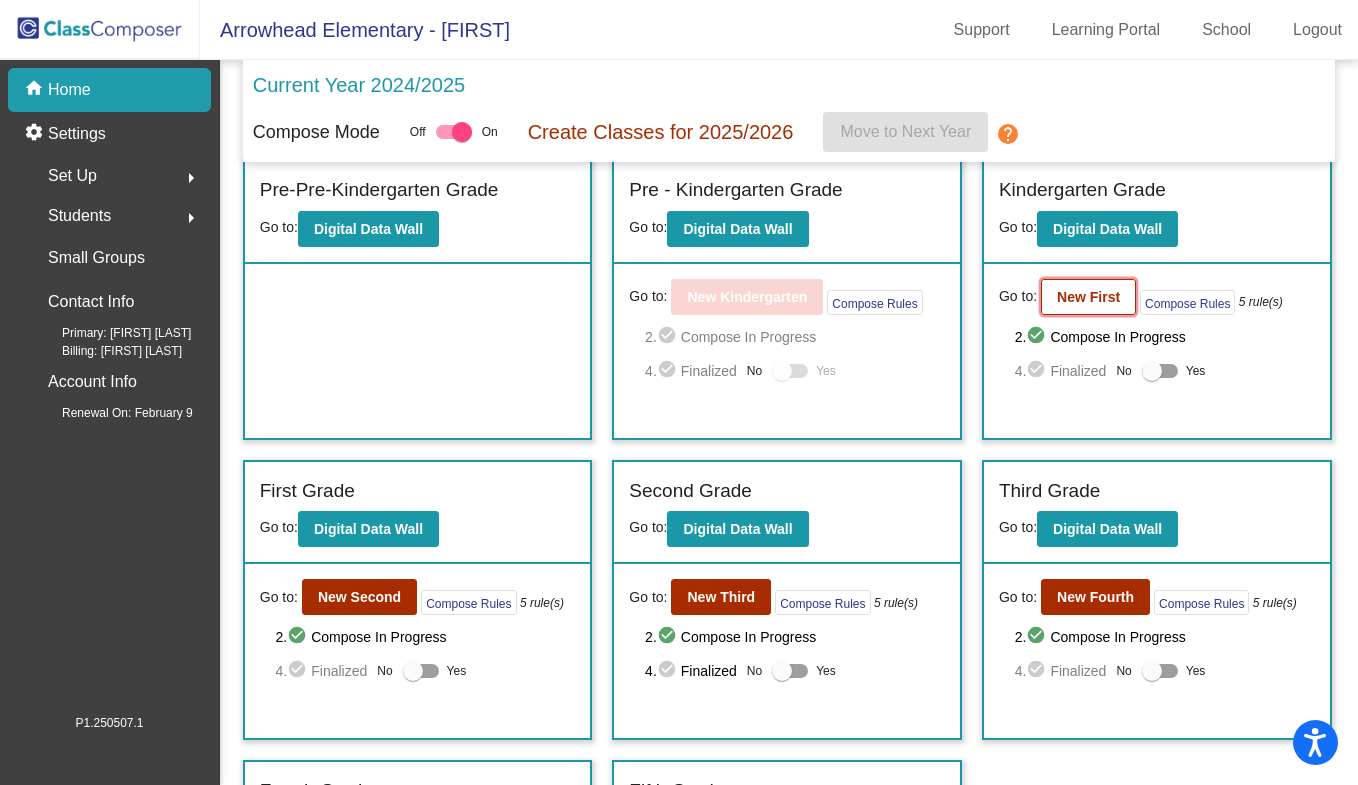 click on "New First" 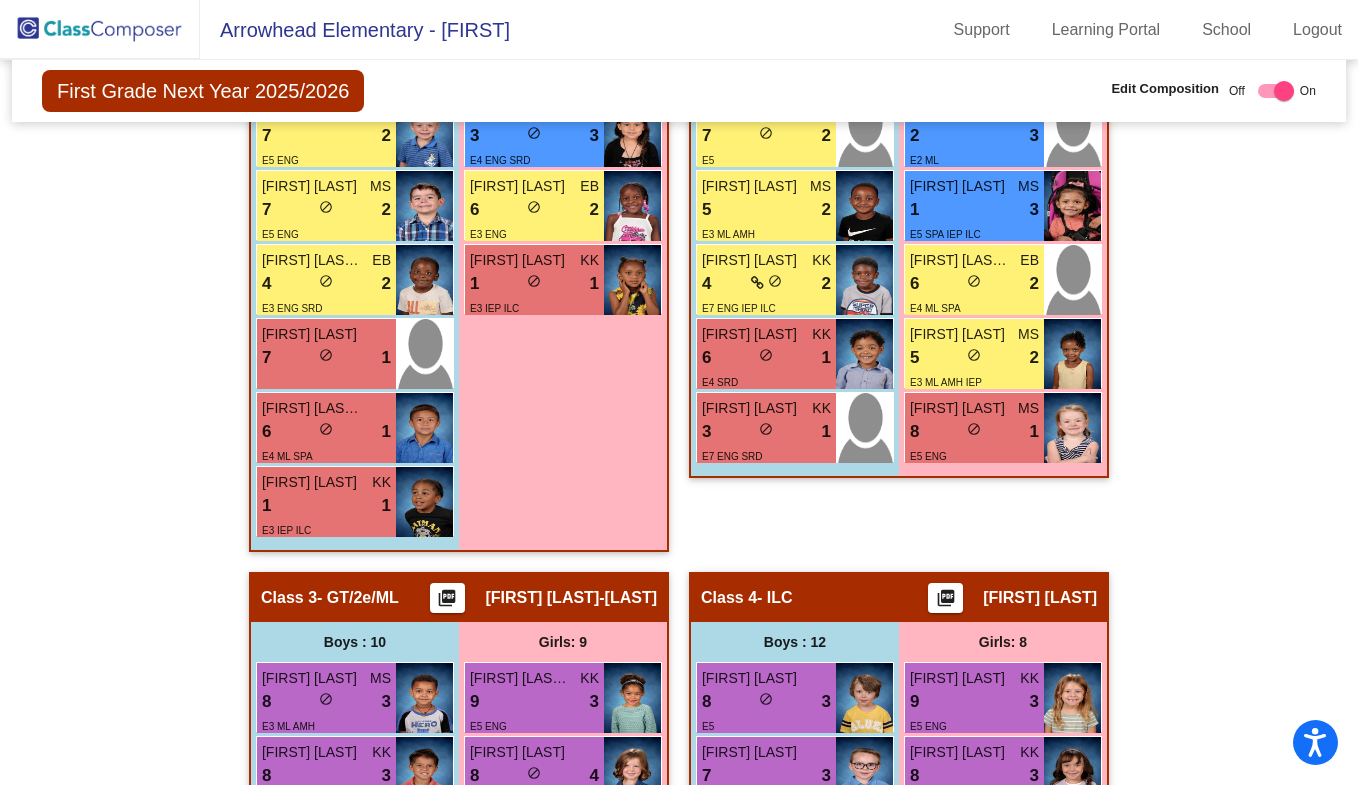 scroll, scrollTop: 924, scrollLeft: 0, axis: vertical 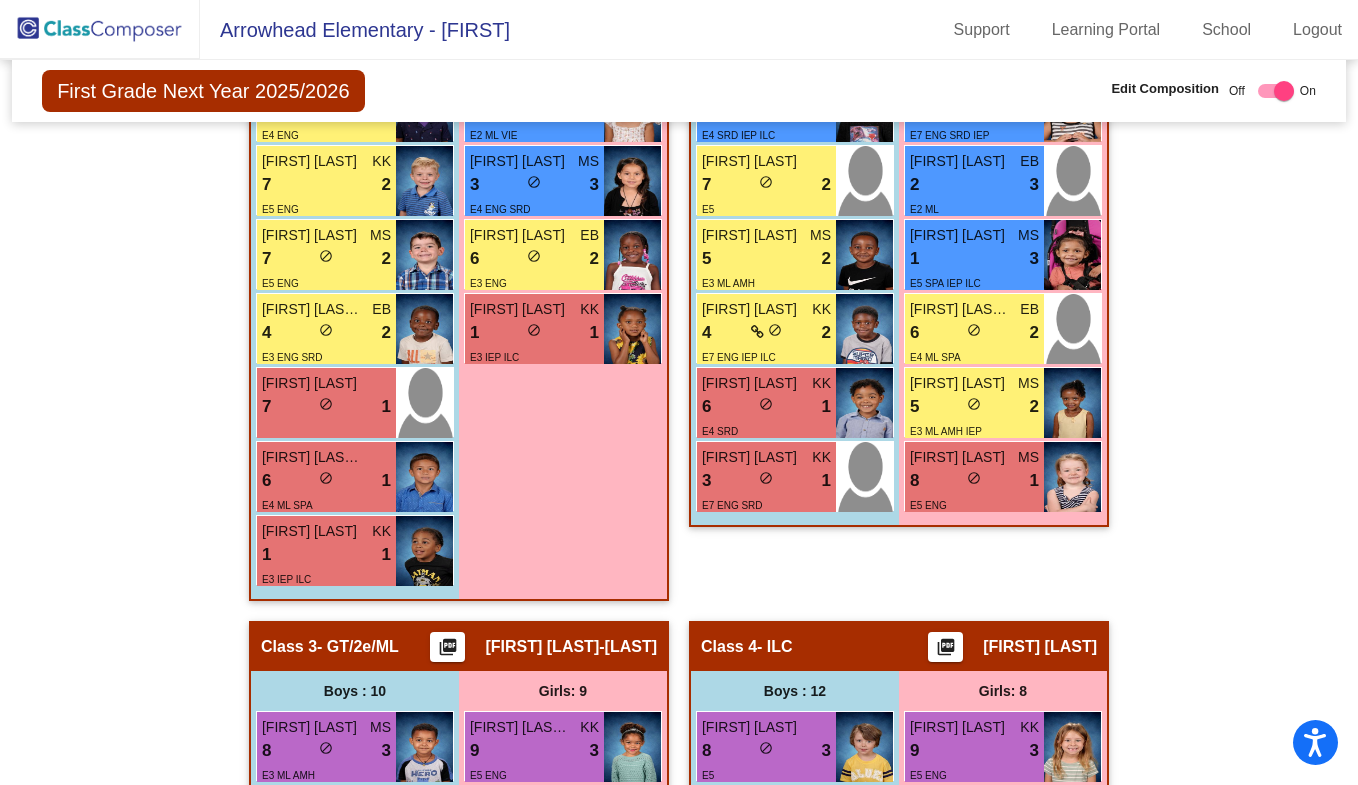 drag, startPoint x: 983, startPoint y: 354, endPoint x: 925, endPoint y: 593, distance: 245.93698 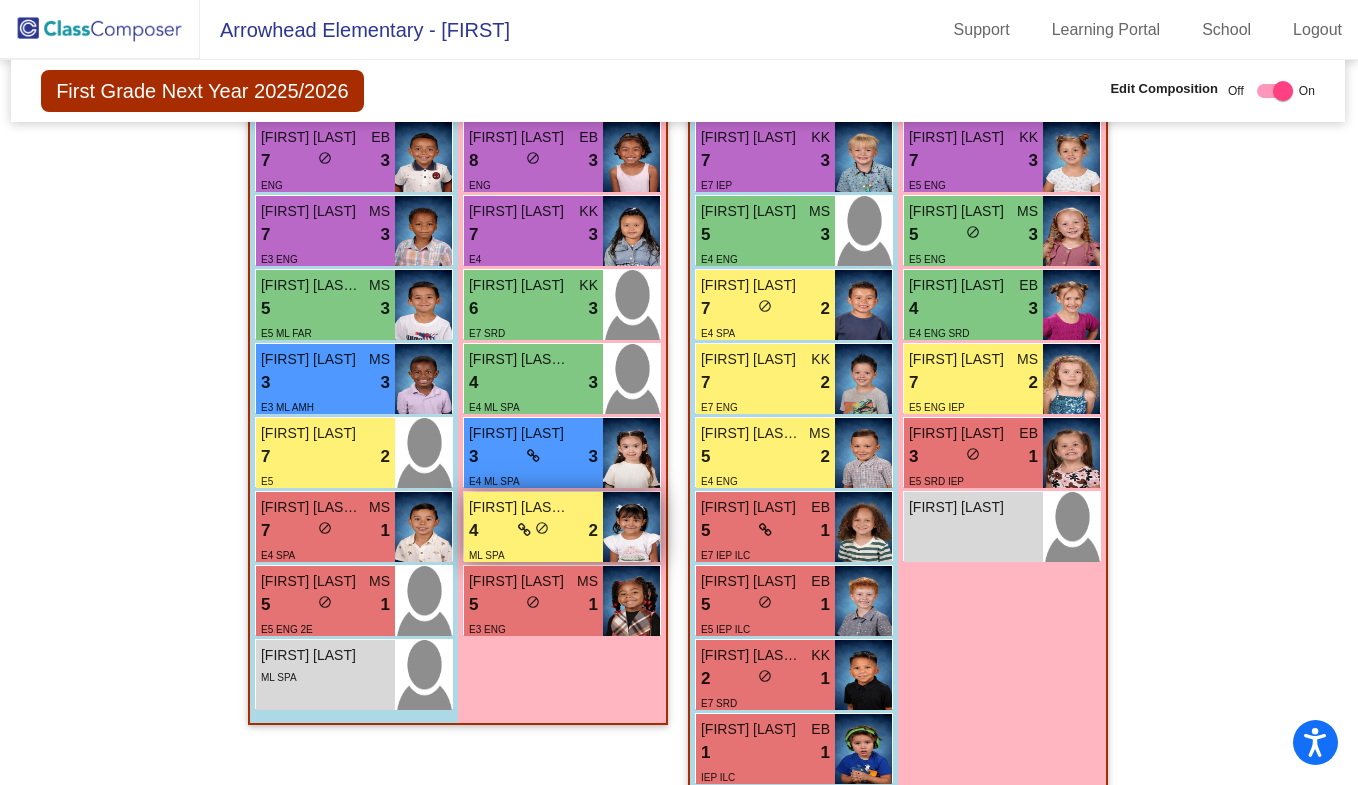 scroll, scrollTop: 1661, scrollLeft: 1, axis: both 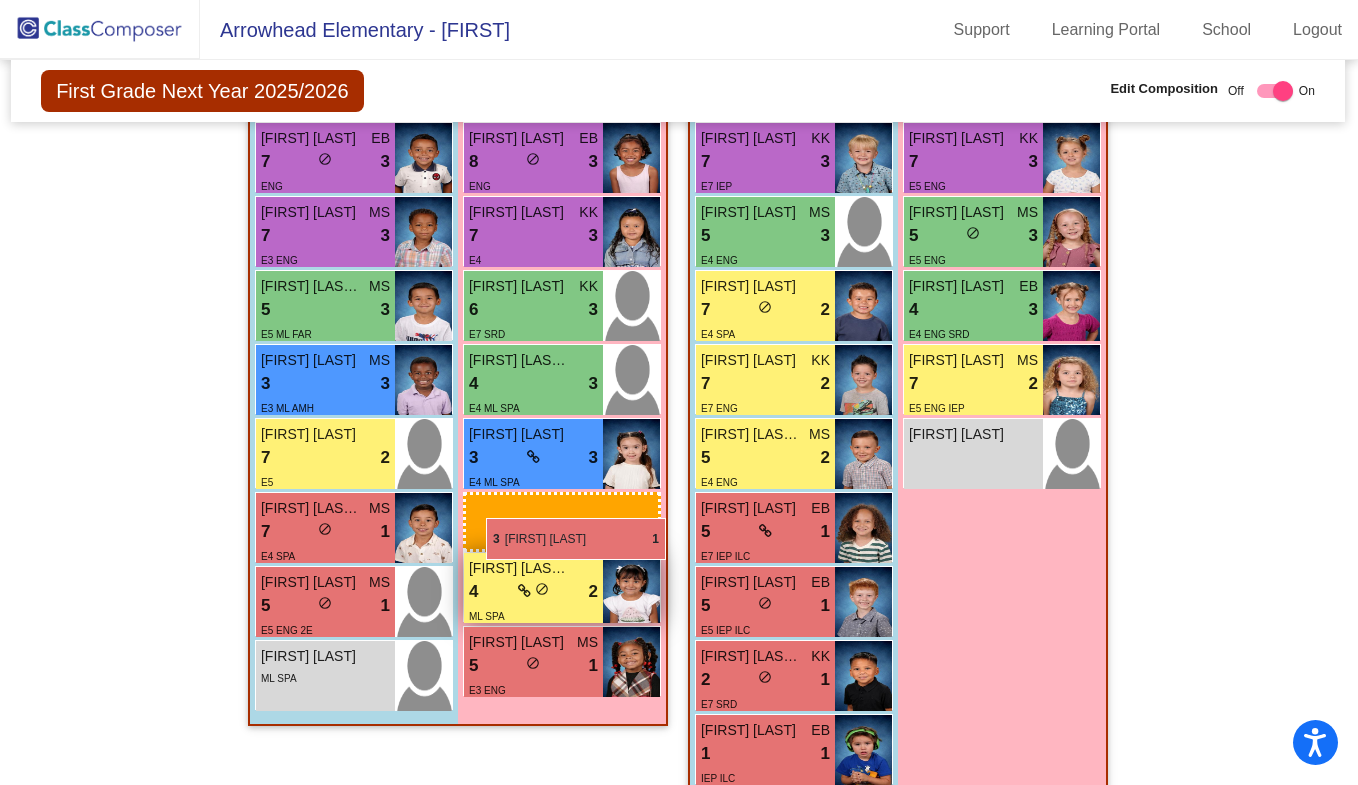 drag, startPoint x: 960, startPoint y: 434, endPoint x: 486, endPoint y: 512, distance: 480.37485 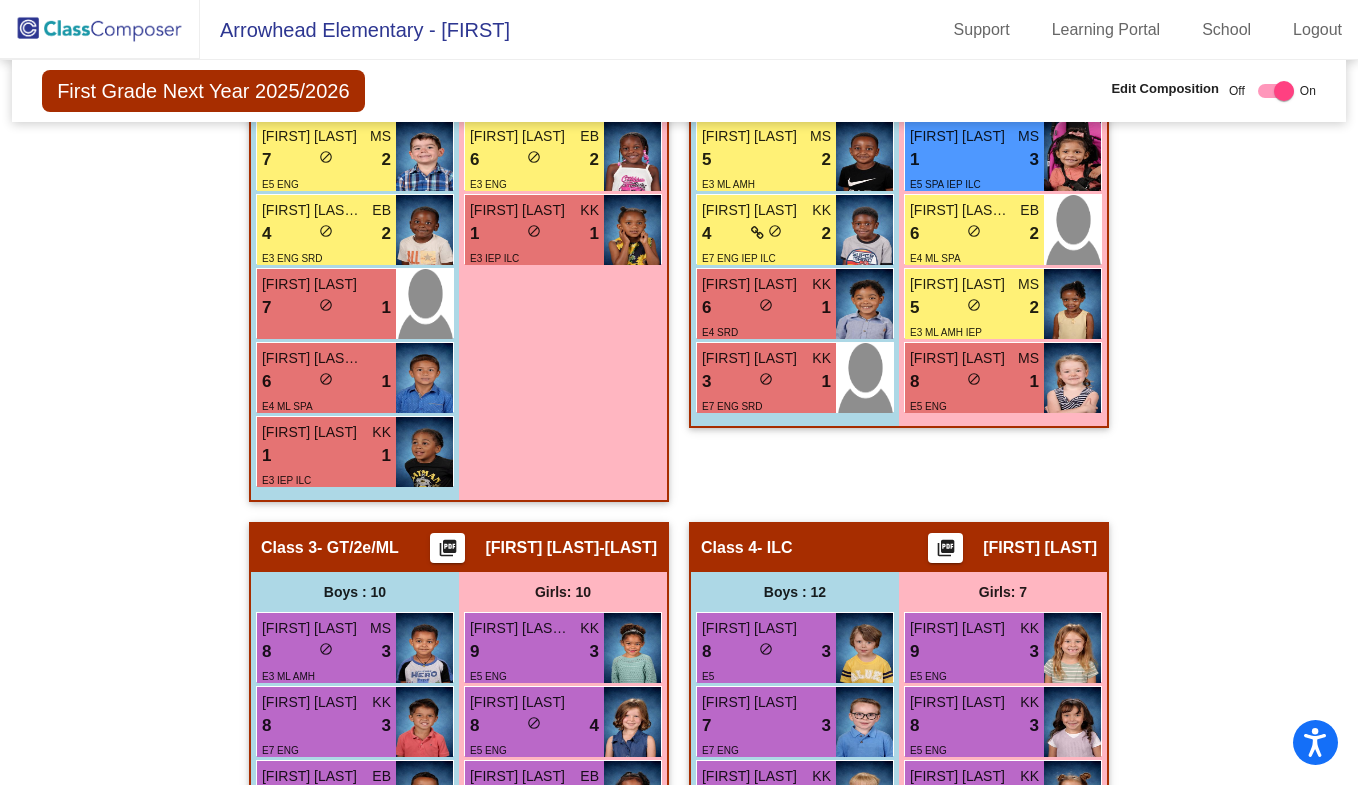 scroll, scrollTop: 1021, scrollLeft: 0, axis: vertical 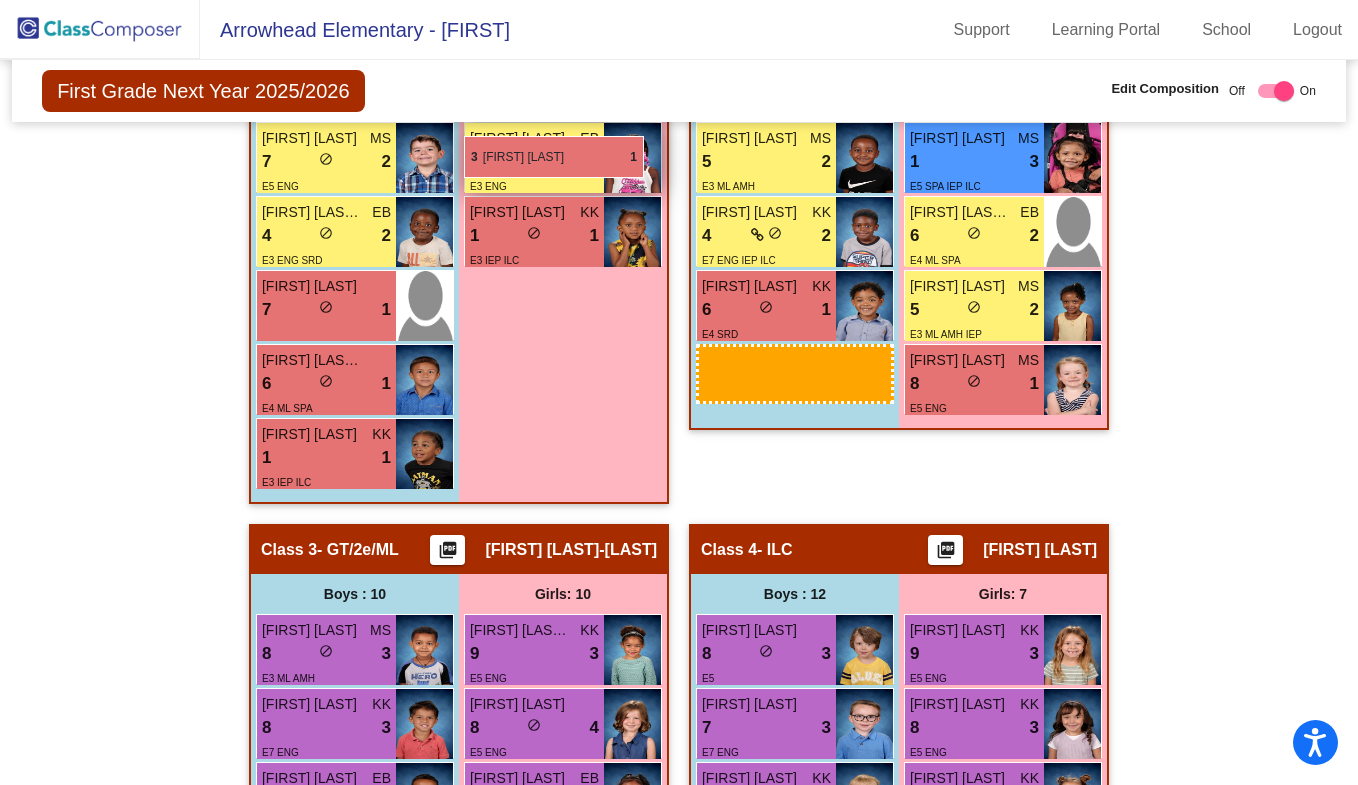 drag, startPoint x: 757, startPoint y: 380, endPoint x: 464, endPoint y: 135, distance: 381.93454 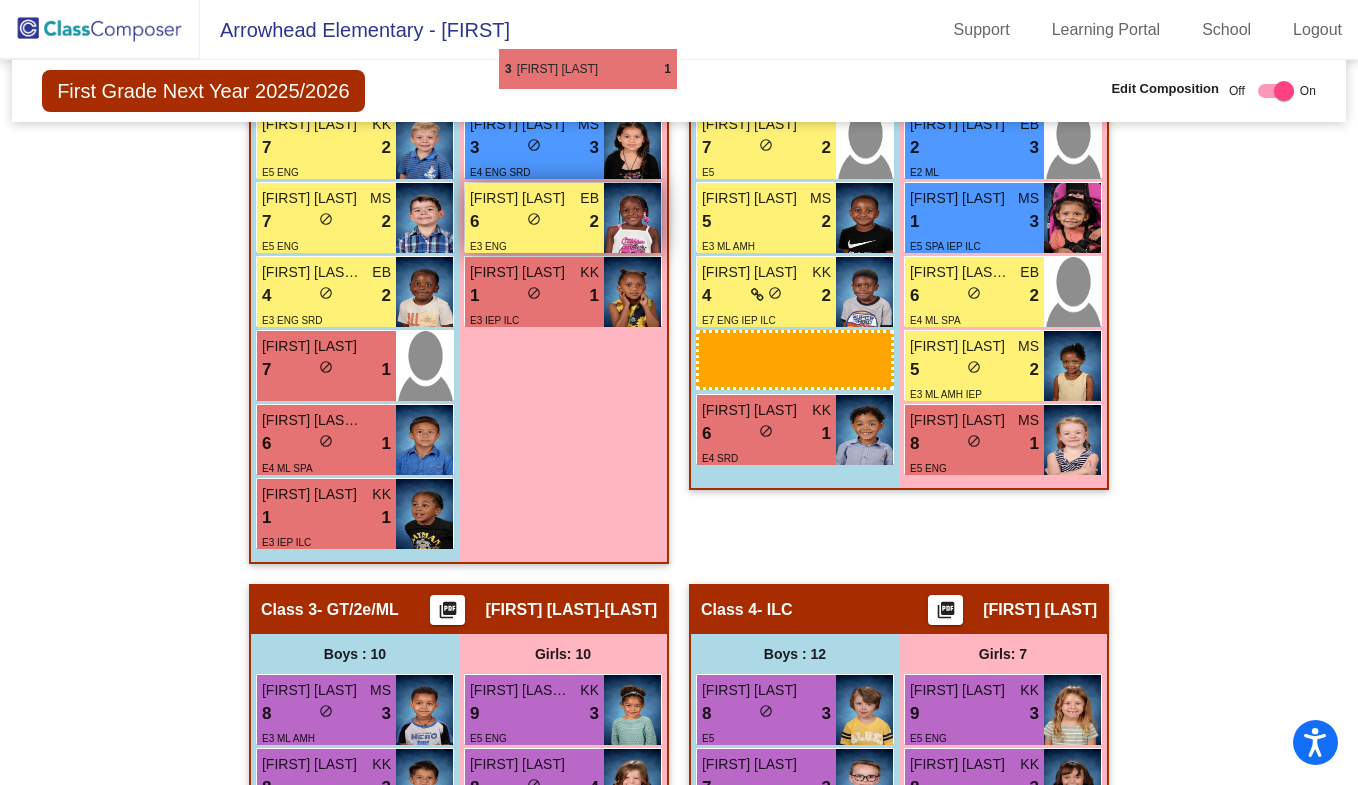 scroll, scrollTop: 961, scrollLeft: 0, axis: vertical 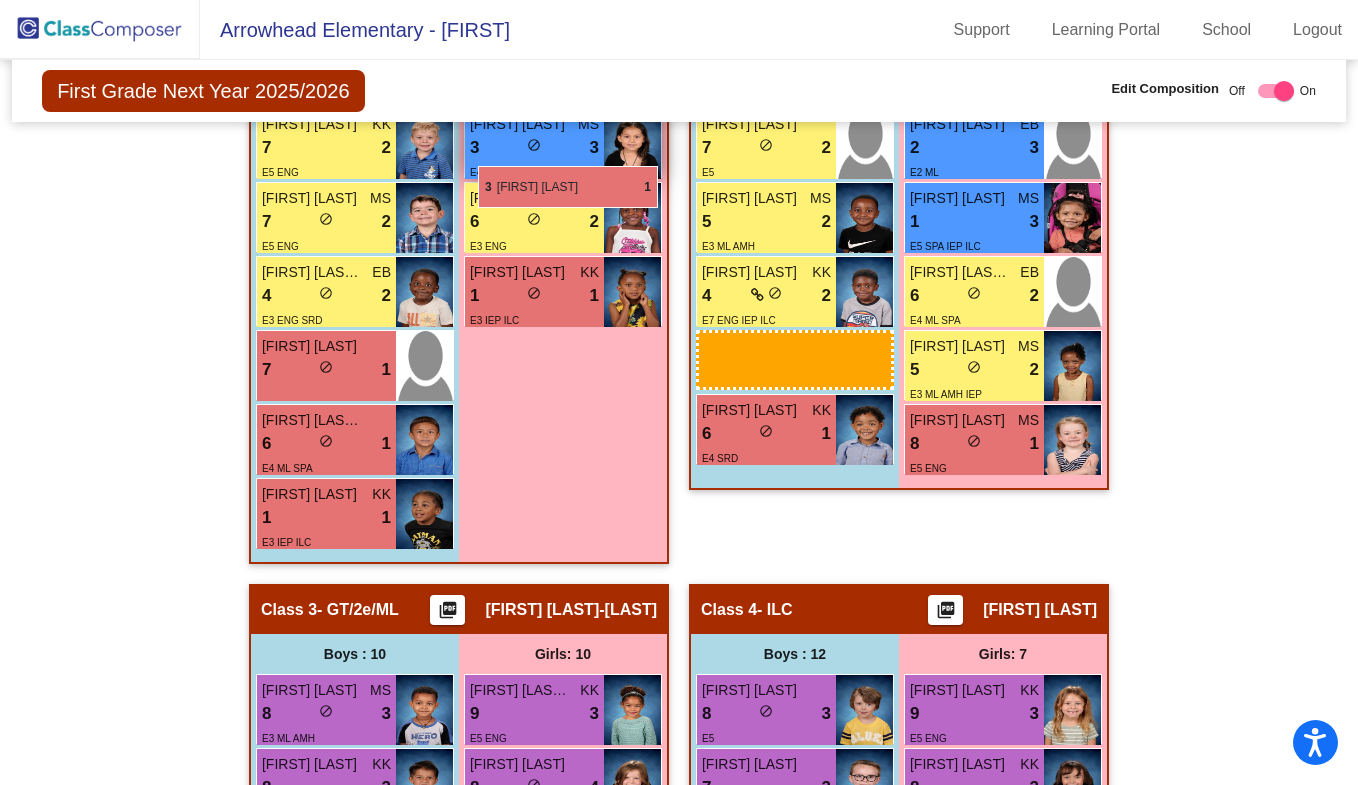 drag, startPoint x: 802, startPoint y: 379, endPoint x: 477, endPoint y: 165, distance: 389.1285 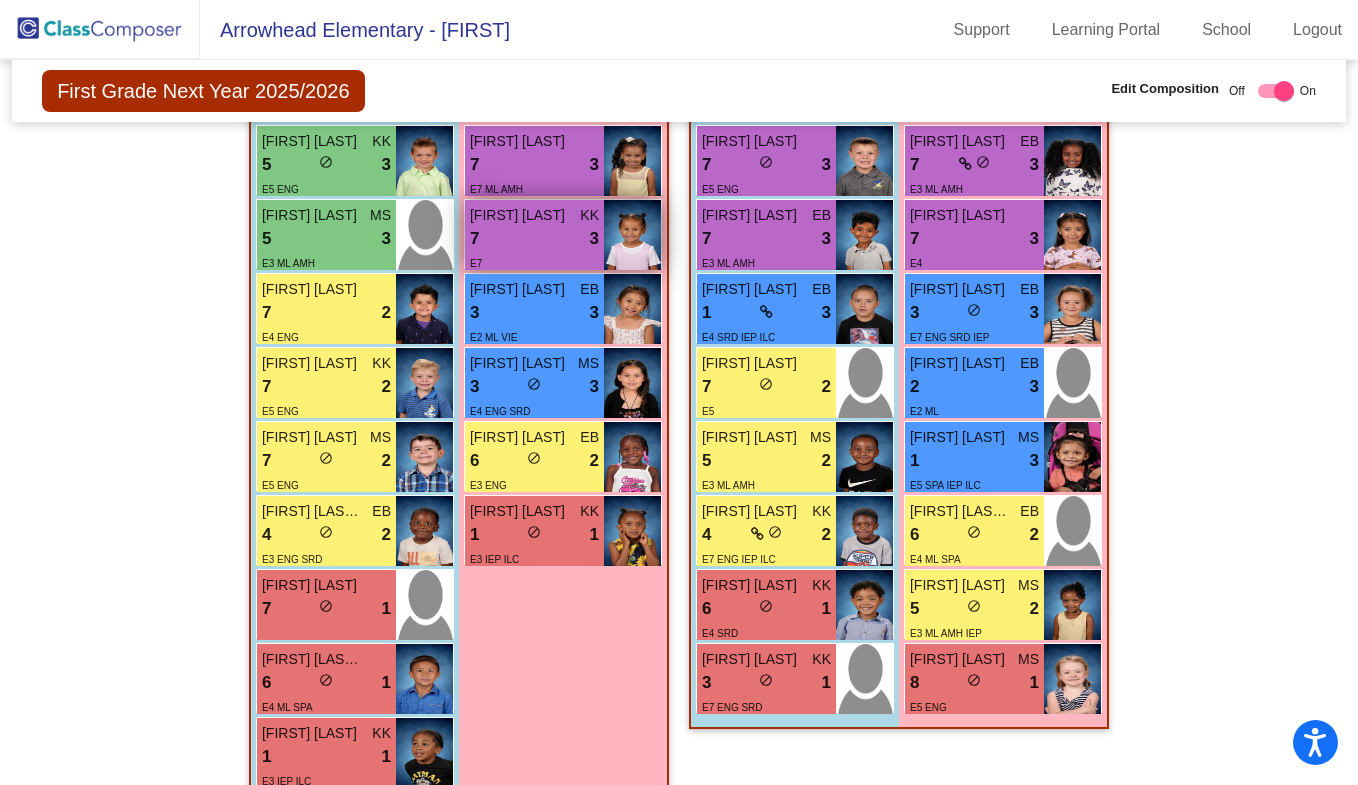 scroll, scrollTop: 725, scrollLeft: 0, axis: vertical 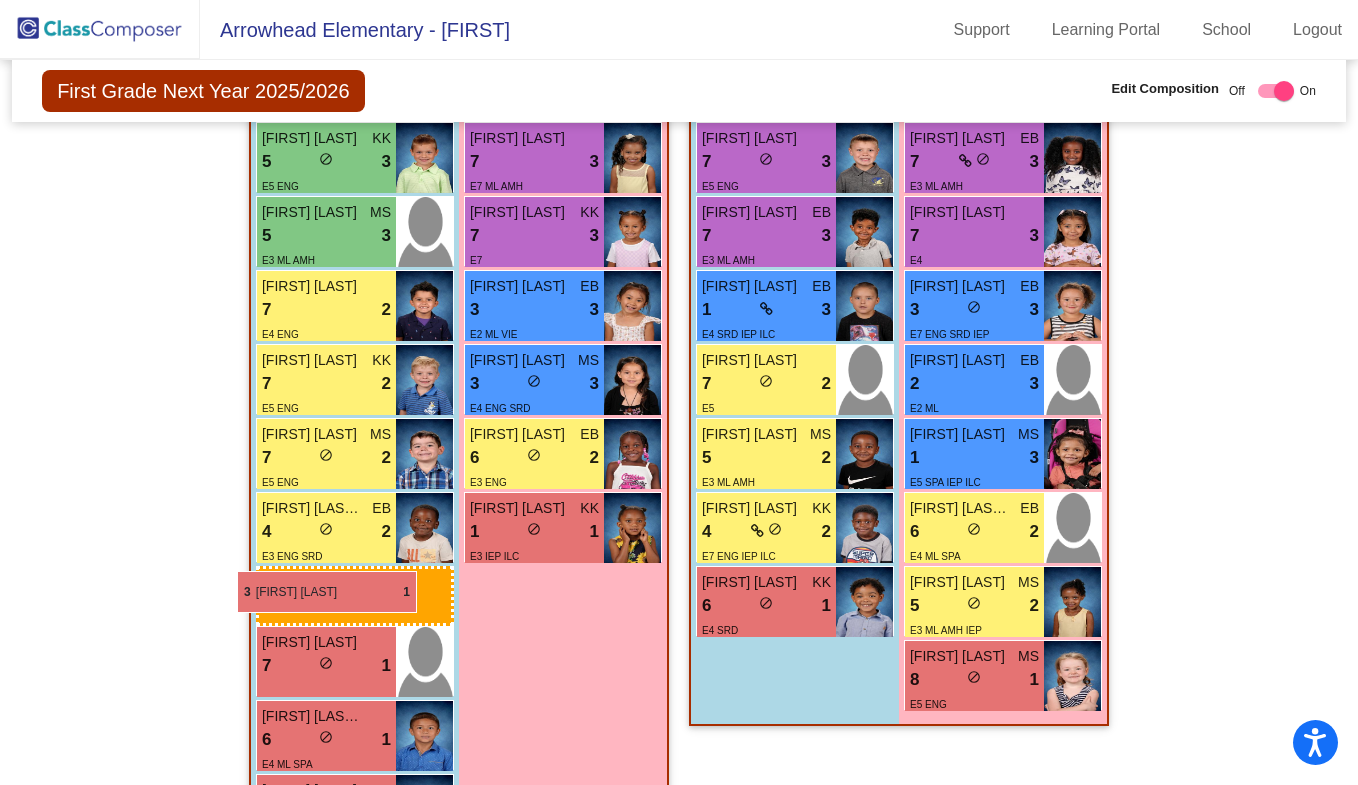 drag, startPoint x: 739, startPoint y: 673, endPoint x: 238, endPoint y: 569, distance: 511.68057 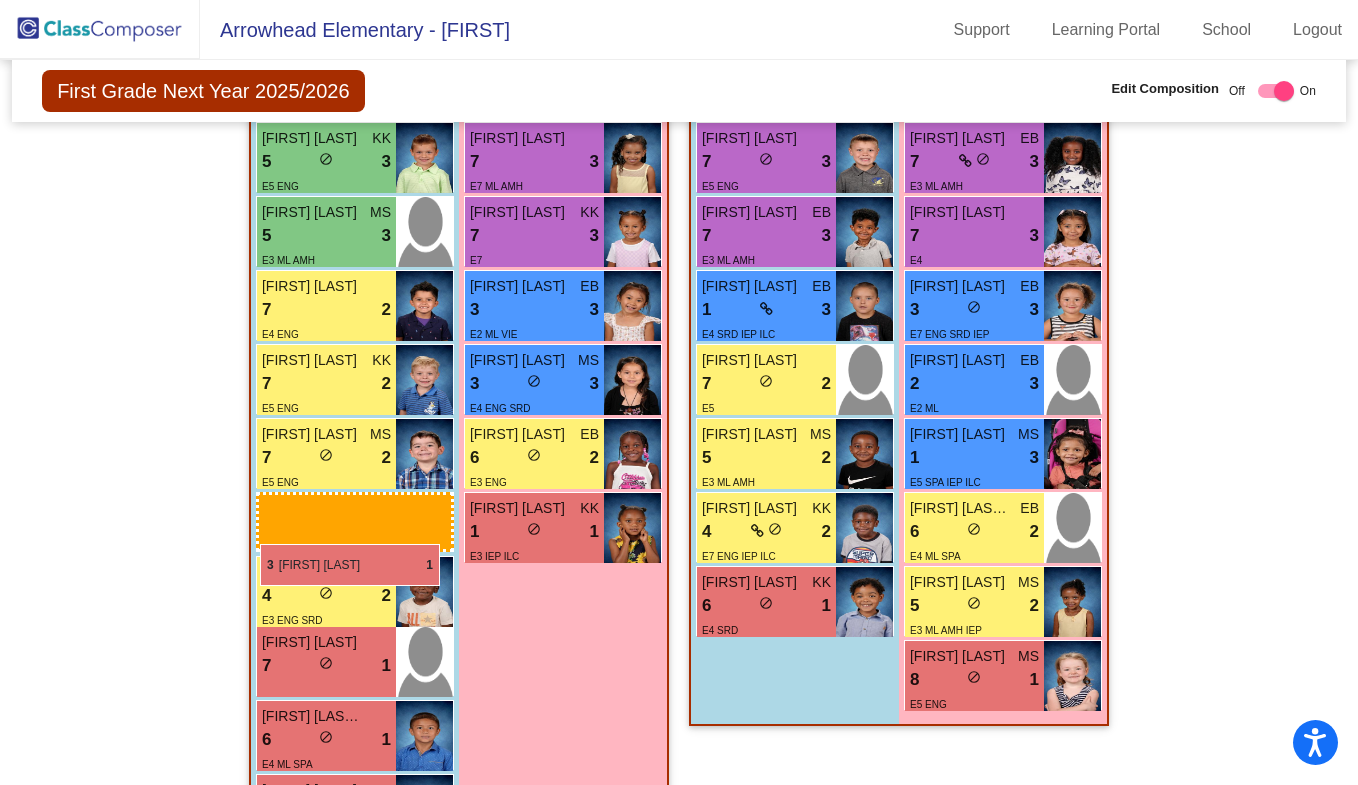 drag, startPoint x: 774, startPoint y: 675, endPoint x: 263, endPoint y: 542, distance: 528.0246 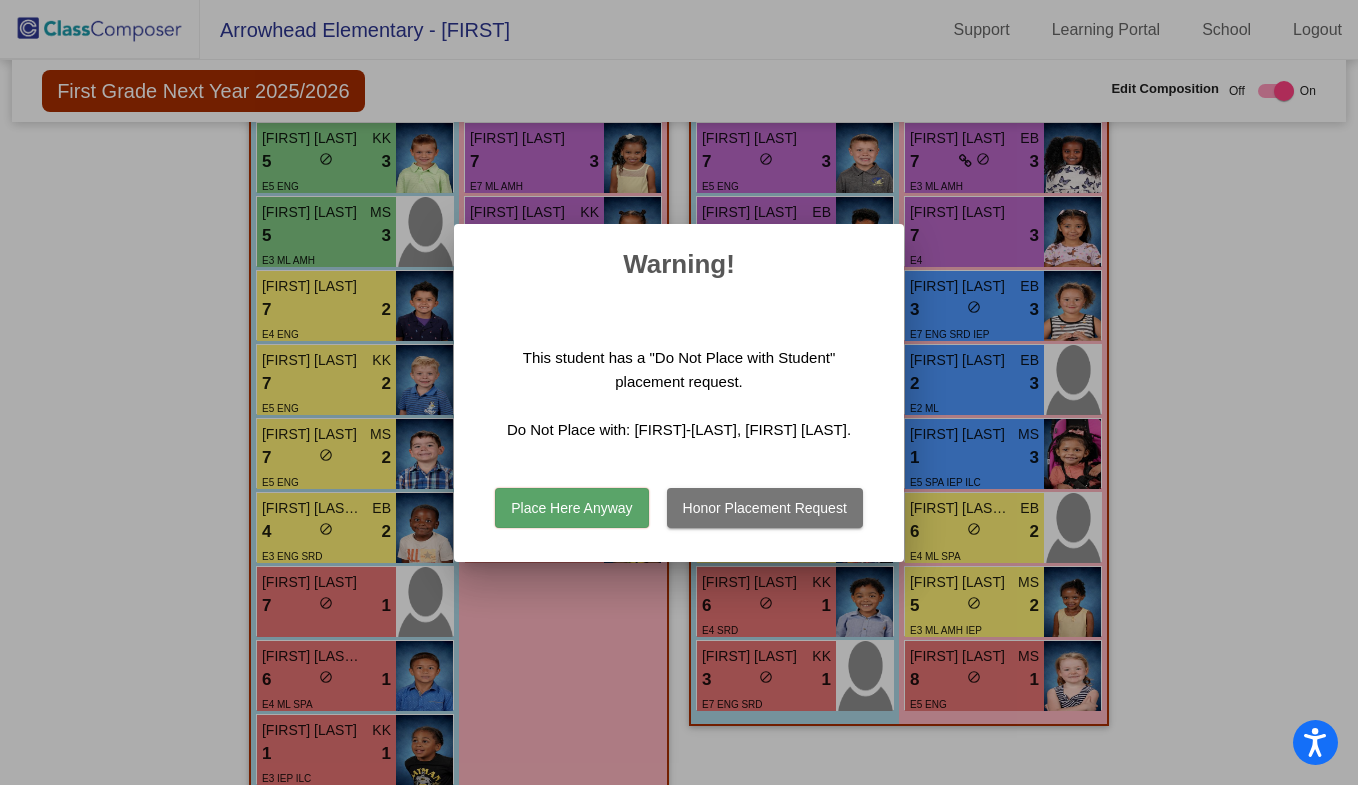 click on "Place Here Anyway" at bounding box center (571, 520) 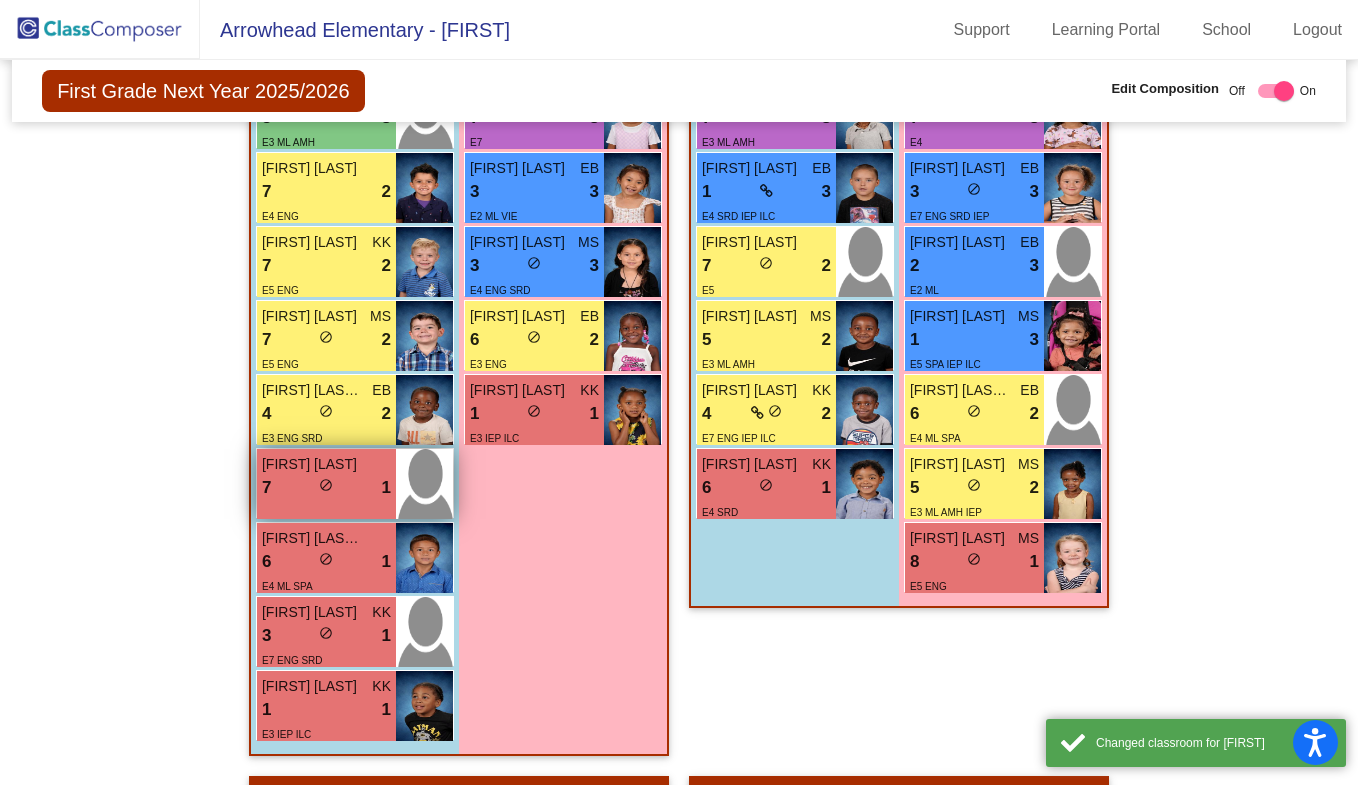 scroll, scrollTop: 844, scrollLeft: 0, axis: vertical 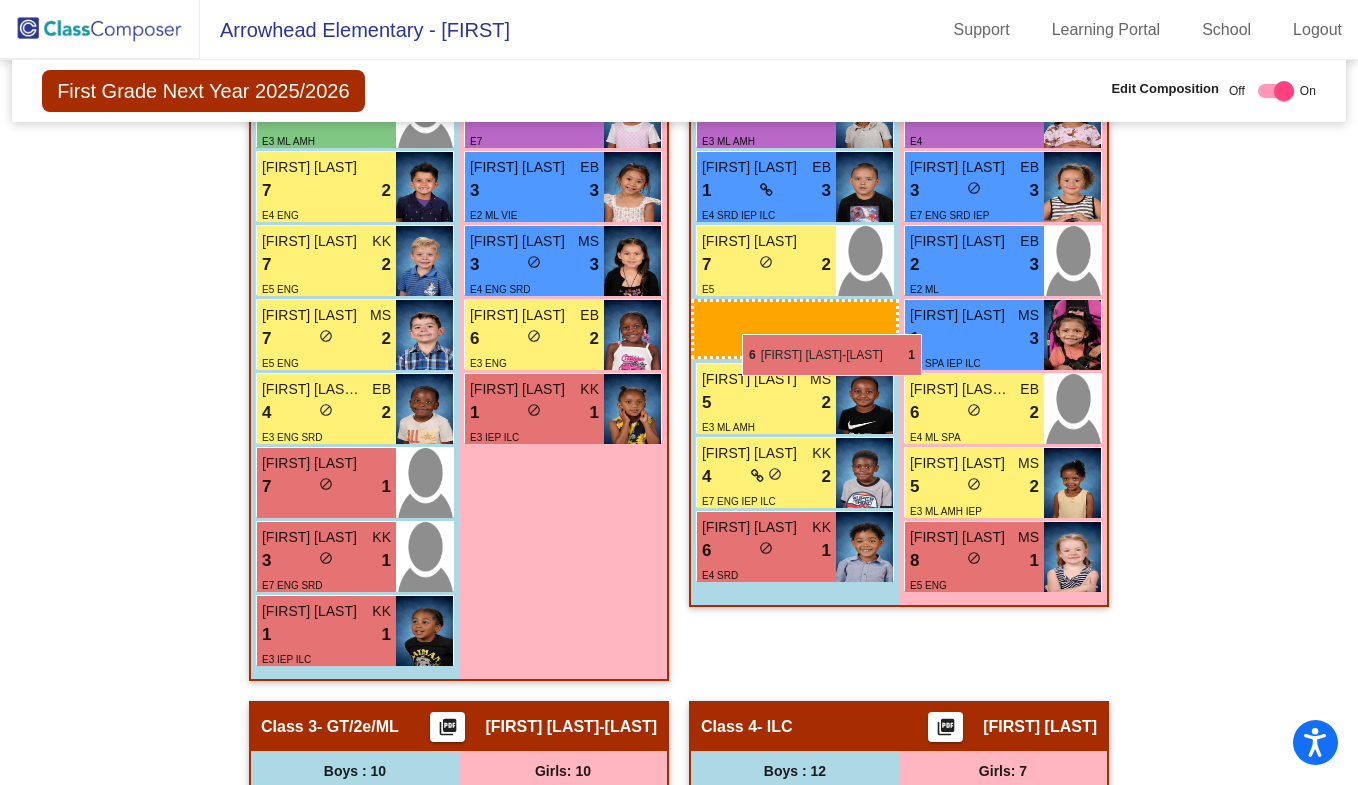 drag, startPoint x: 289, startPoint y: 547, endPoint x: 742, endPoint y: 334, distance: 500.57767 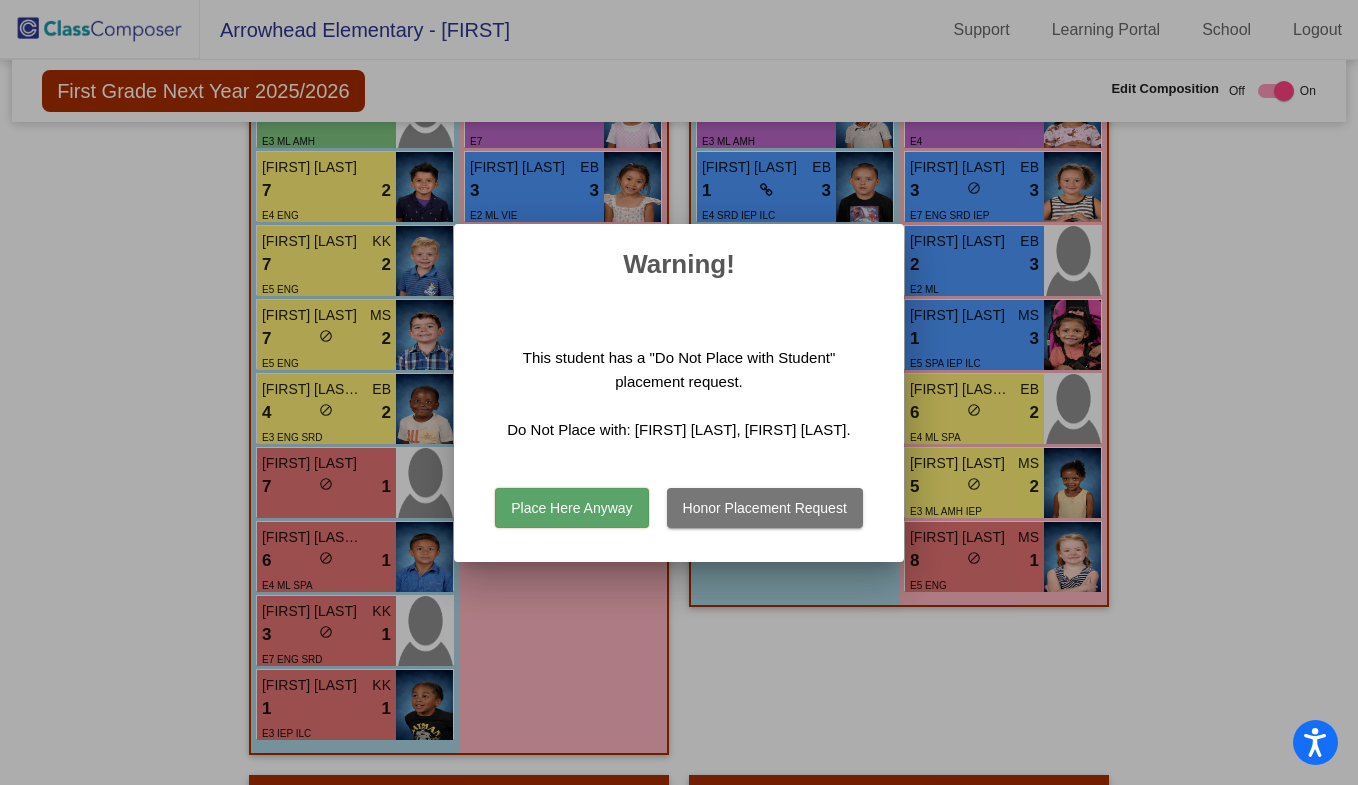 click on "Honor Placement Request" at bounding box center (765, 508) 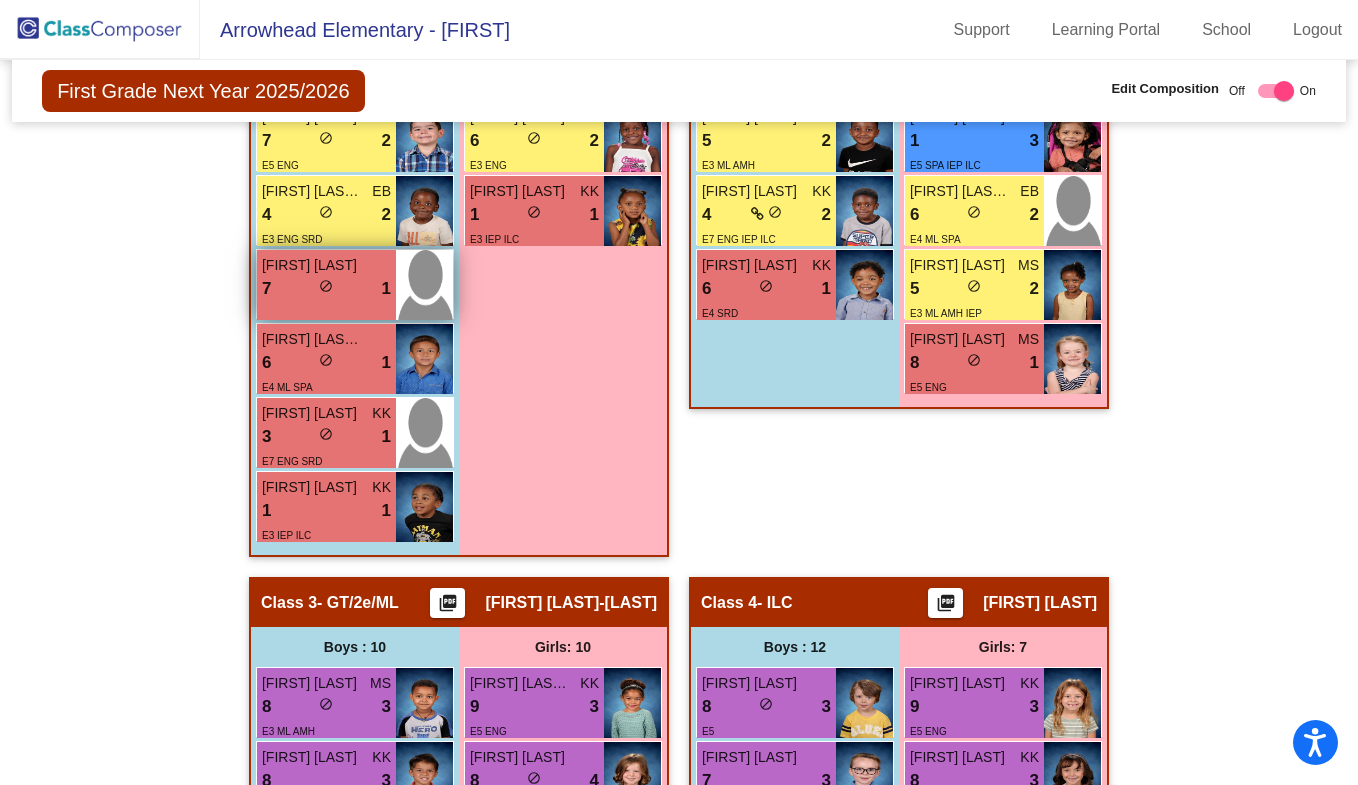 scroll, scrollTop: 1041, scrollLeft: 0, axis: vertical 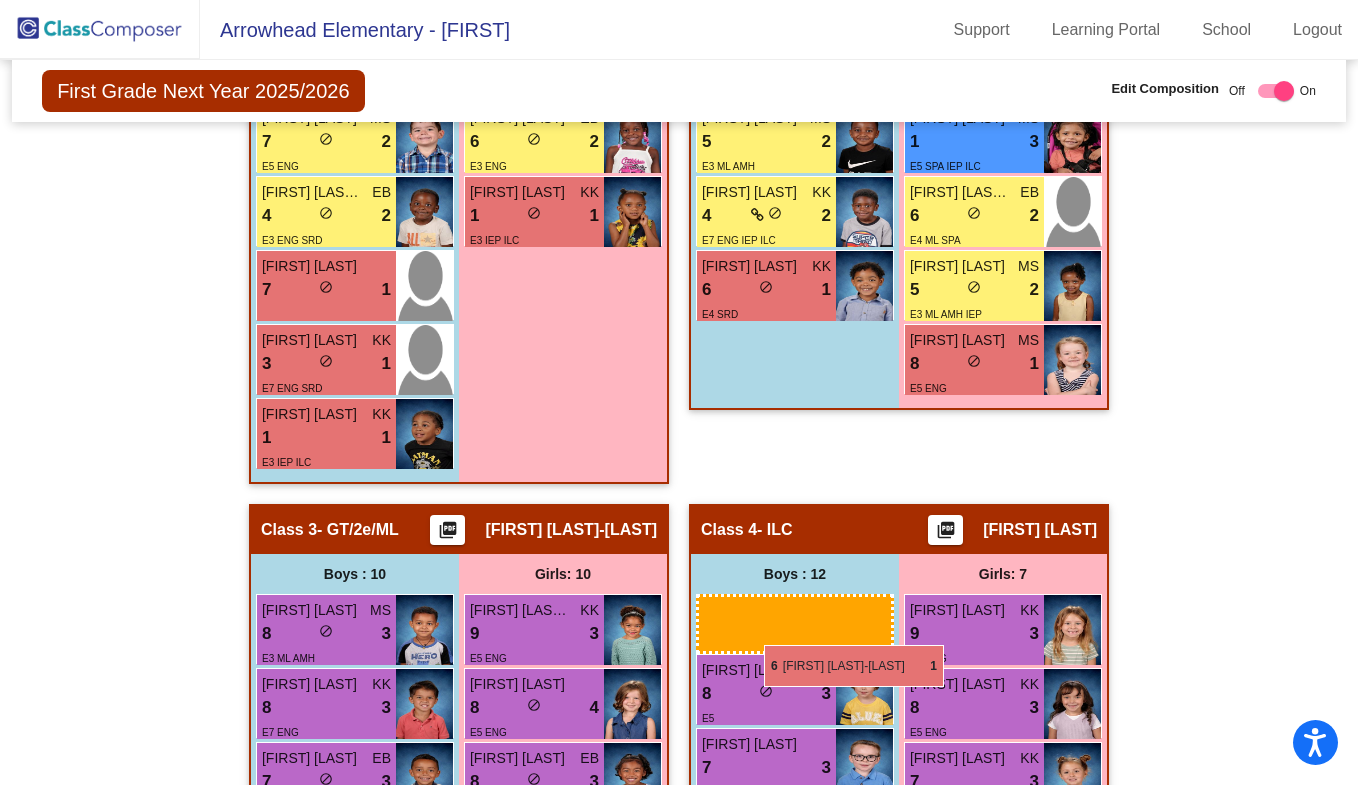 drag, startPoint x: 364, startPoint y: 364, endPoint x: 764, endPoint y: 644, distance: 488.26224 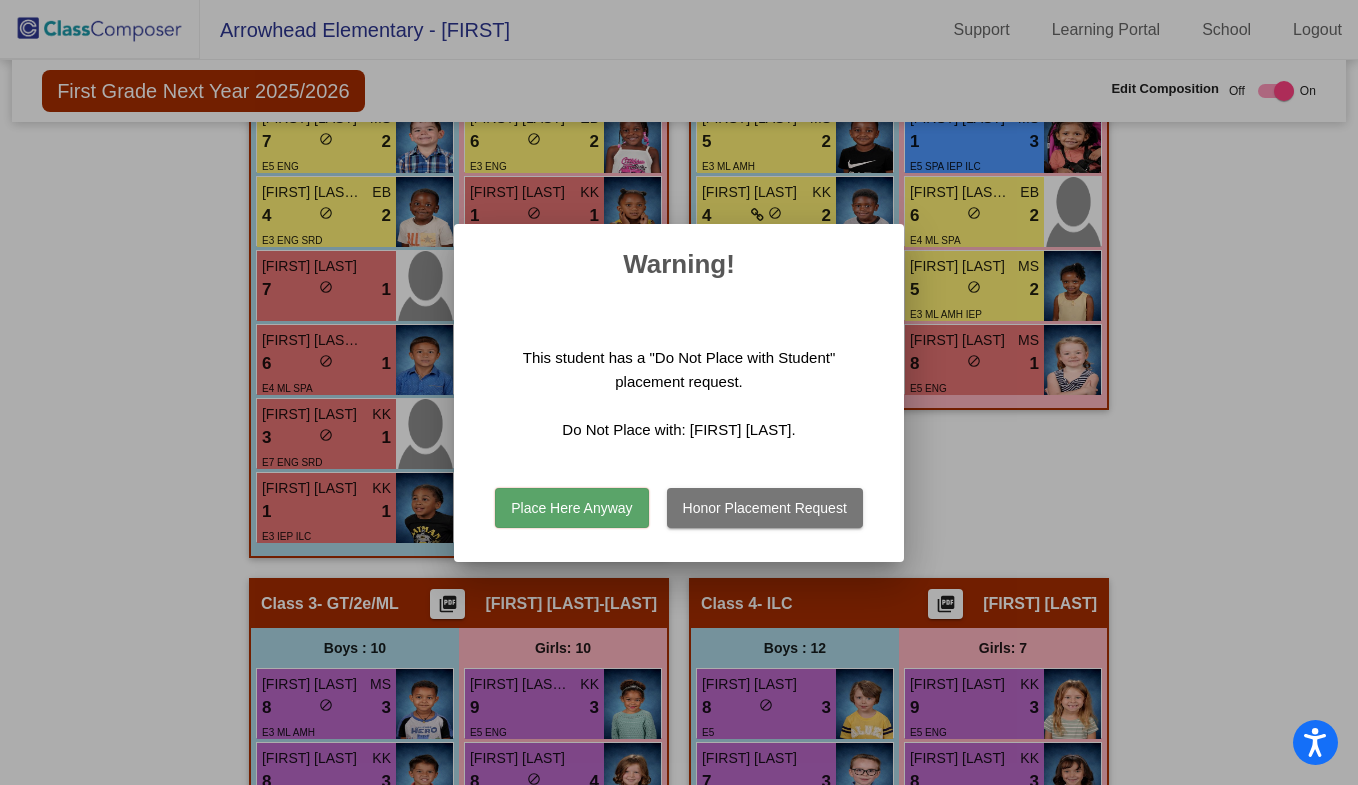 click on "Honor Placement Request" at bounding box center [765, 508] 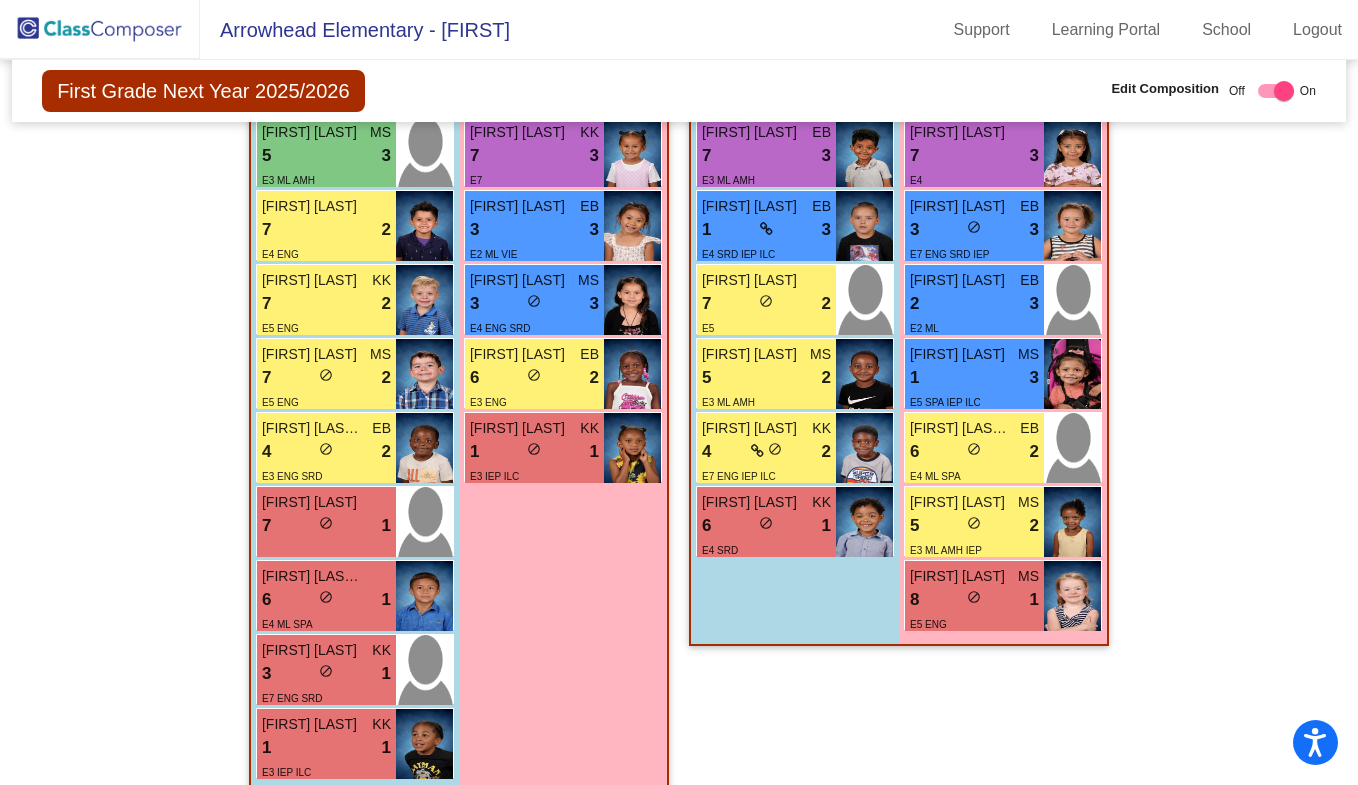 scroll, scrollTop: 793, scrollLeft: 0, axis: vertical 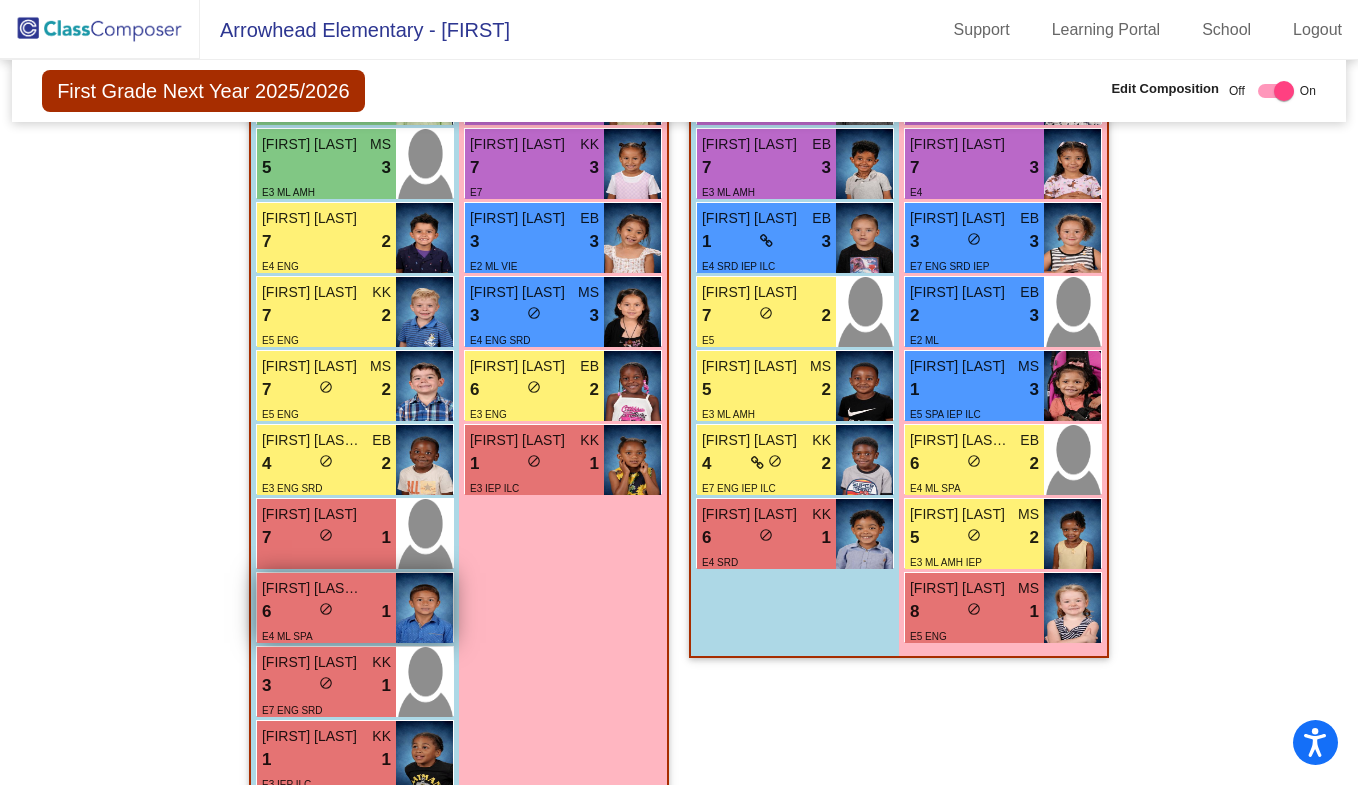 click on "[FIRST] [LAST]-[LAST]" at bounding box center (326, 588) 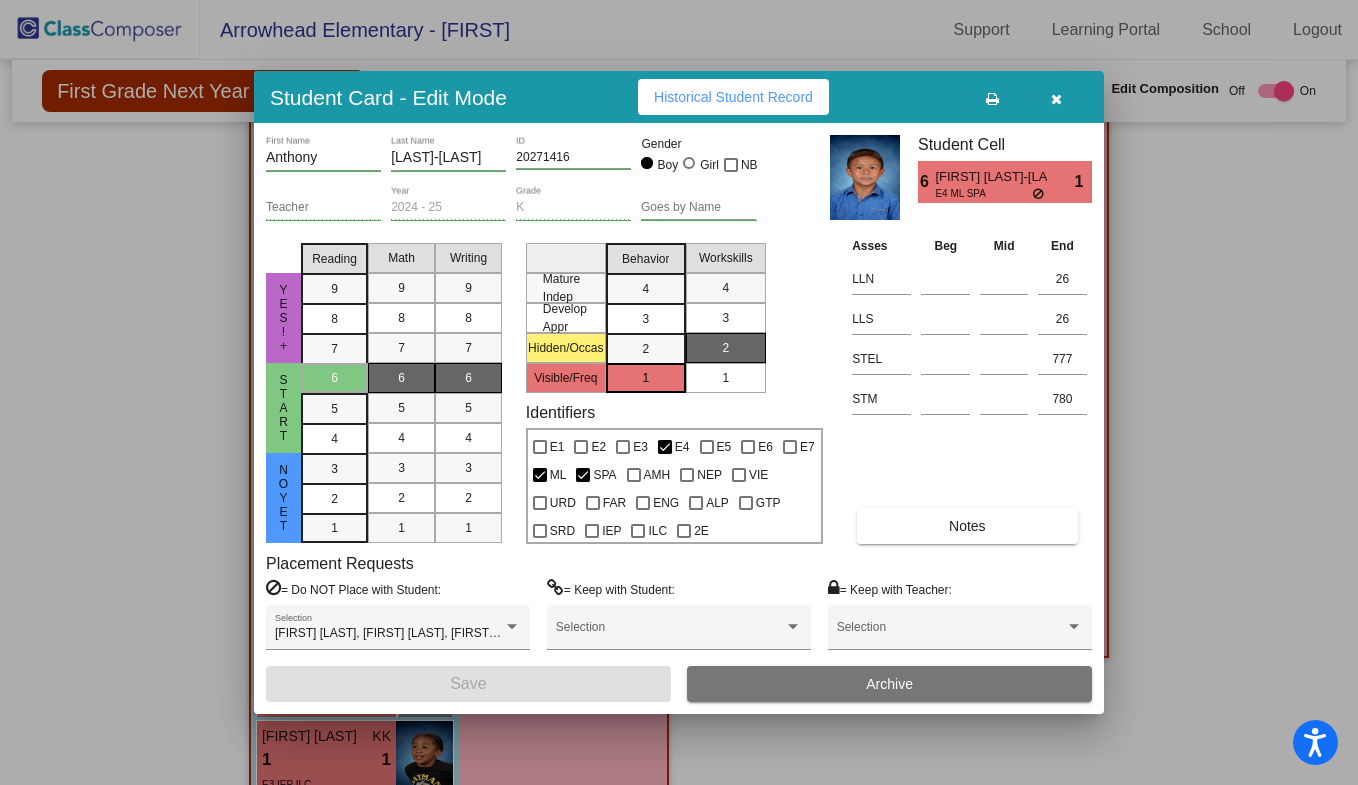 click at bounding box center [1056, 99] 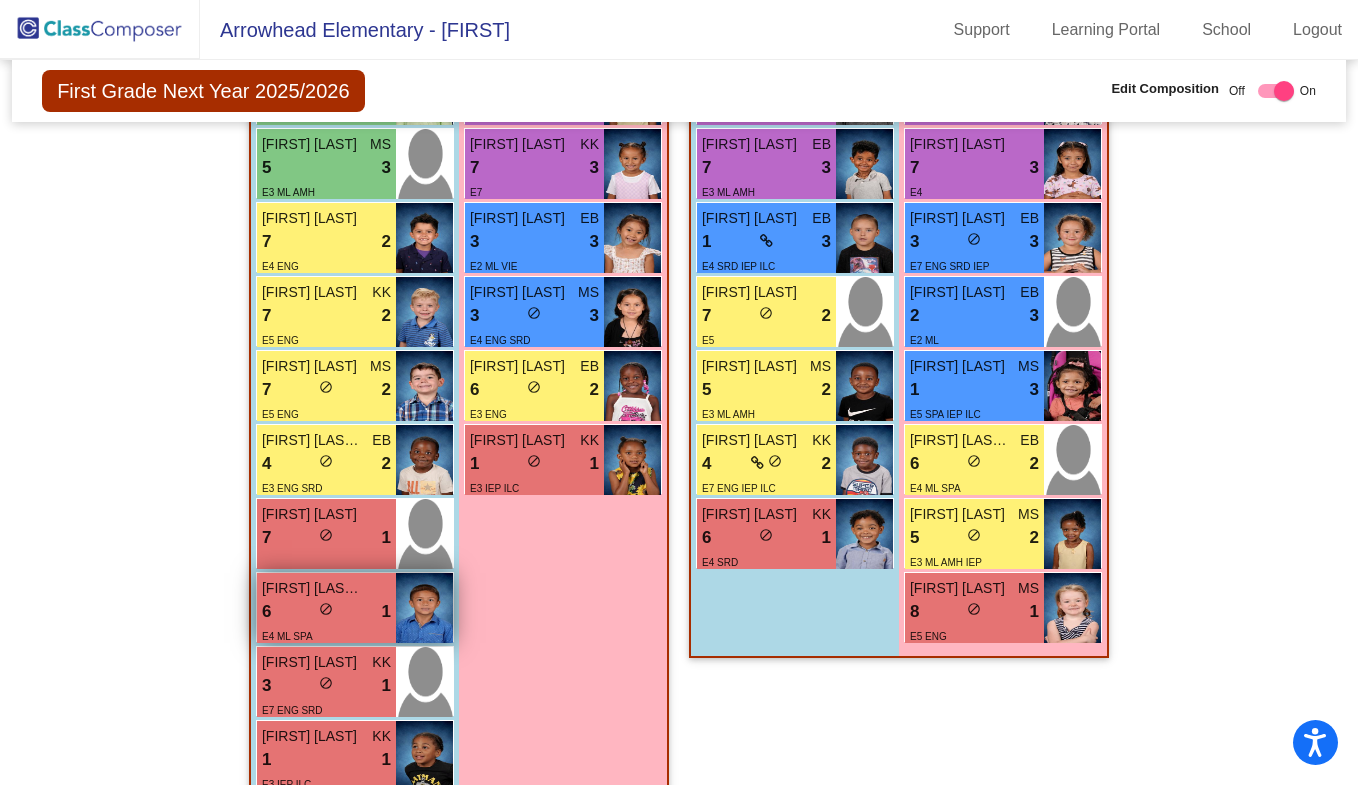 click on "6 lock do_not_disturb_alt 1" at bounding box center (326, 612) 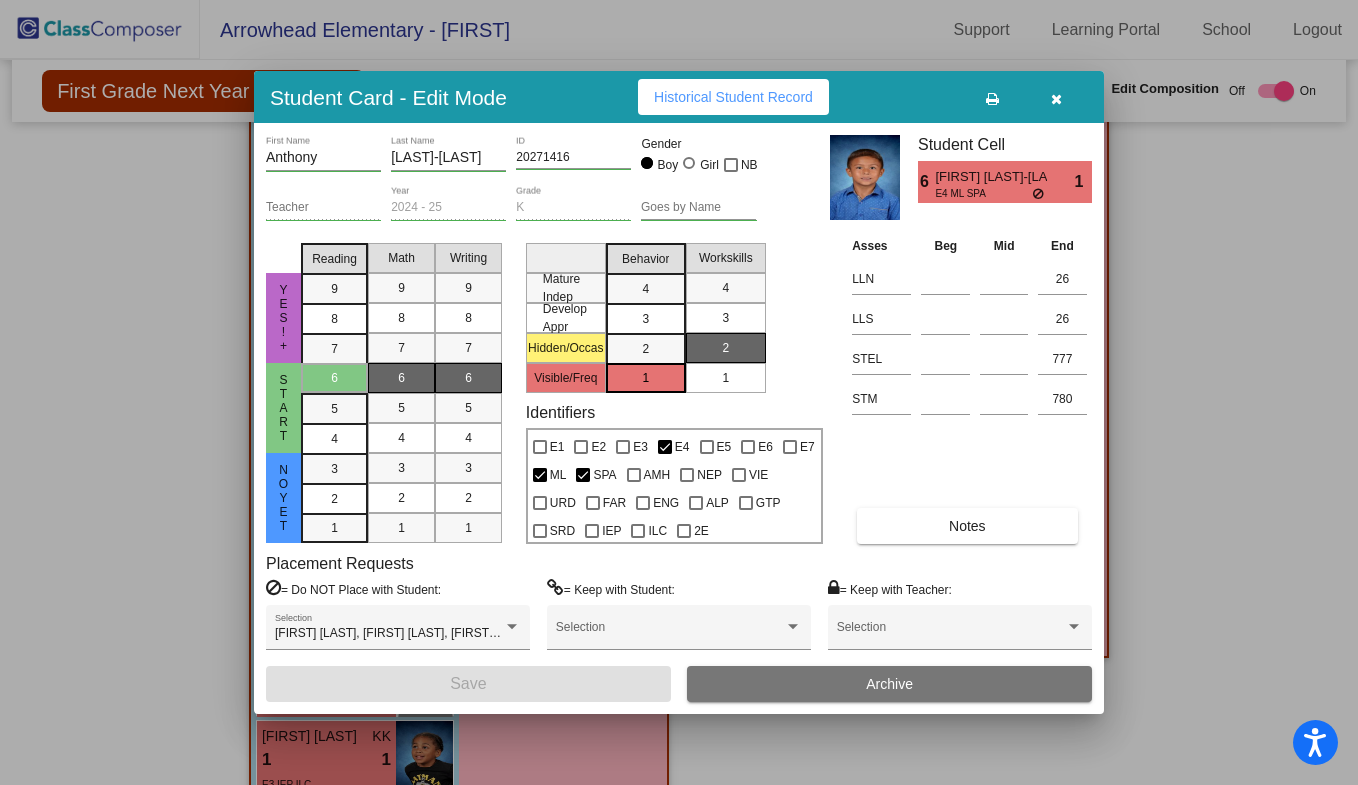 click at bounding box center (1056, 97) 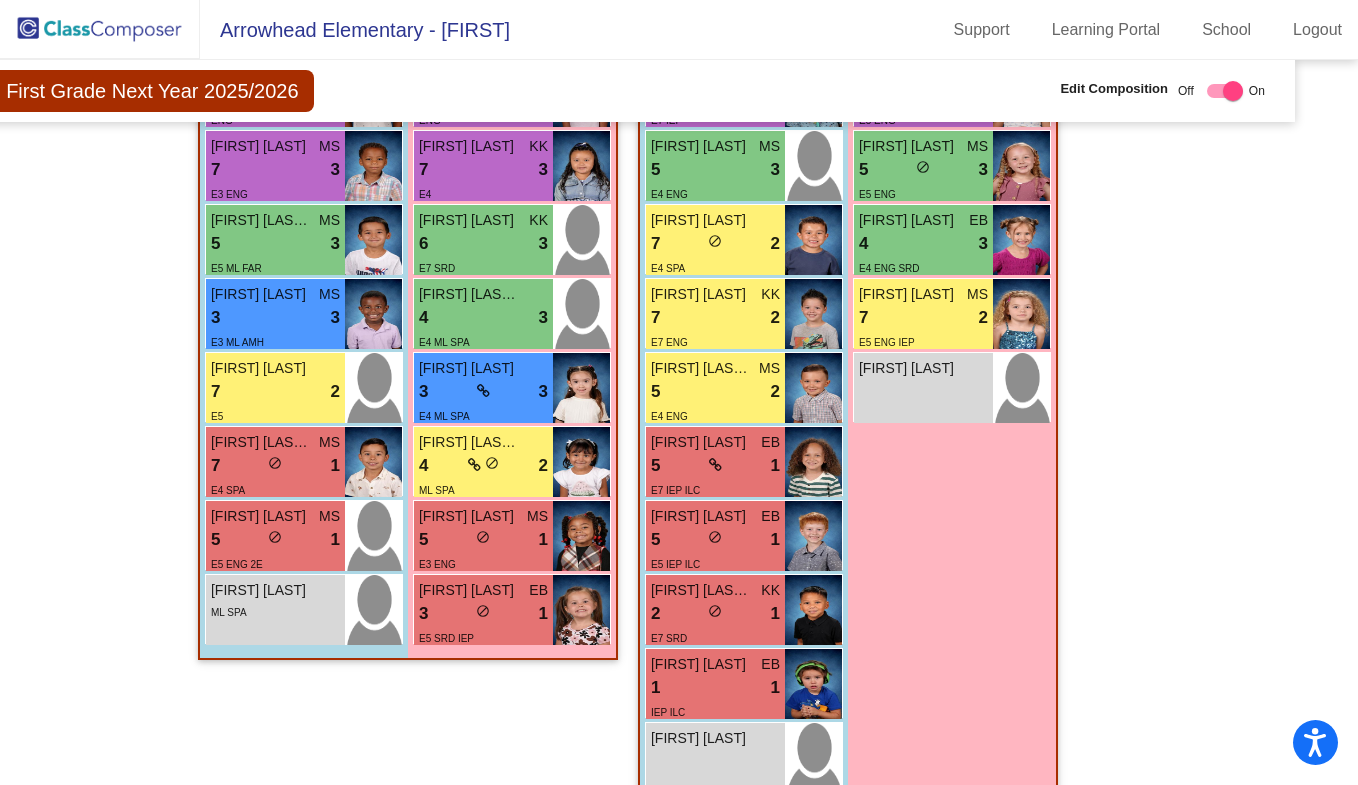 scroll, scrollTop: 1800, scrollLeft: 51, axis: both 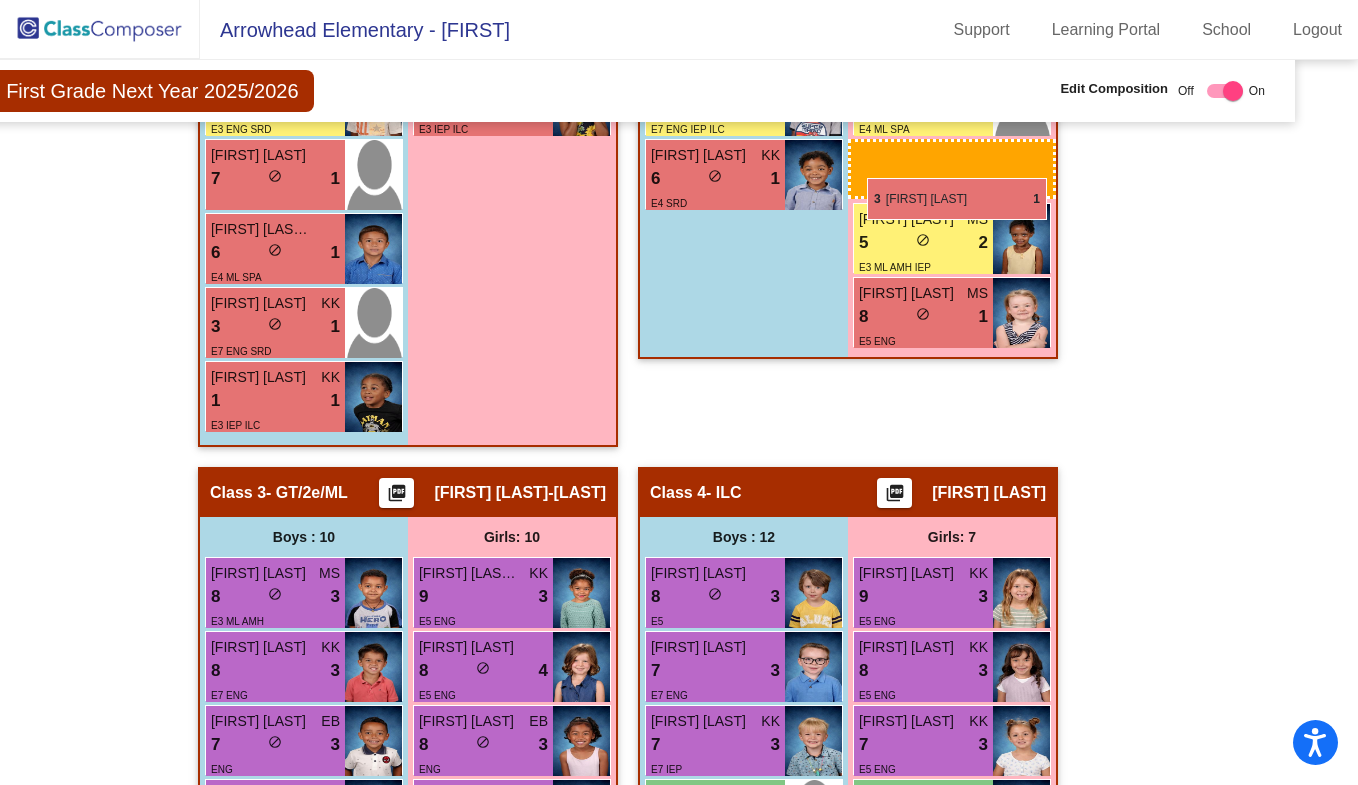 drag, startPoint x: 450, startPoint y: 613, endPoint x: 867, endPoint y: 176, distance: 604.0348 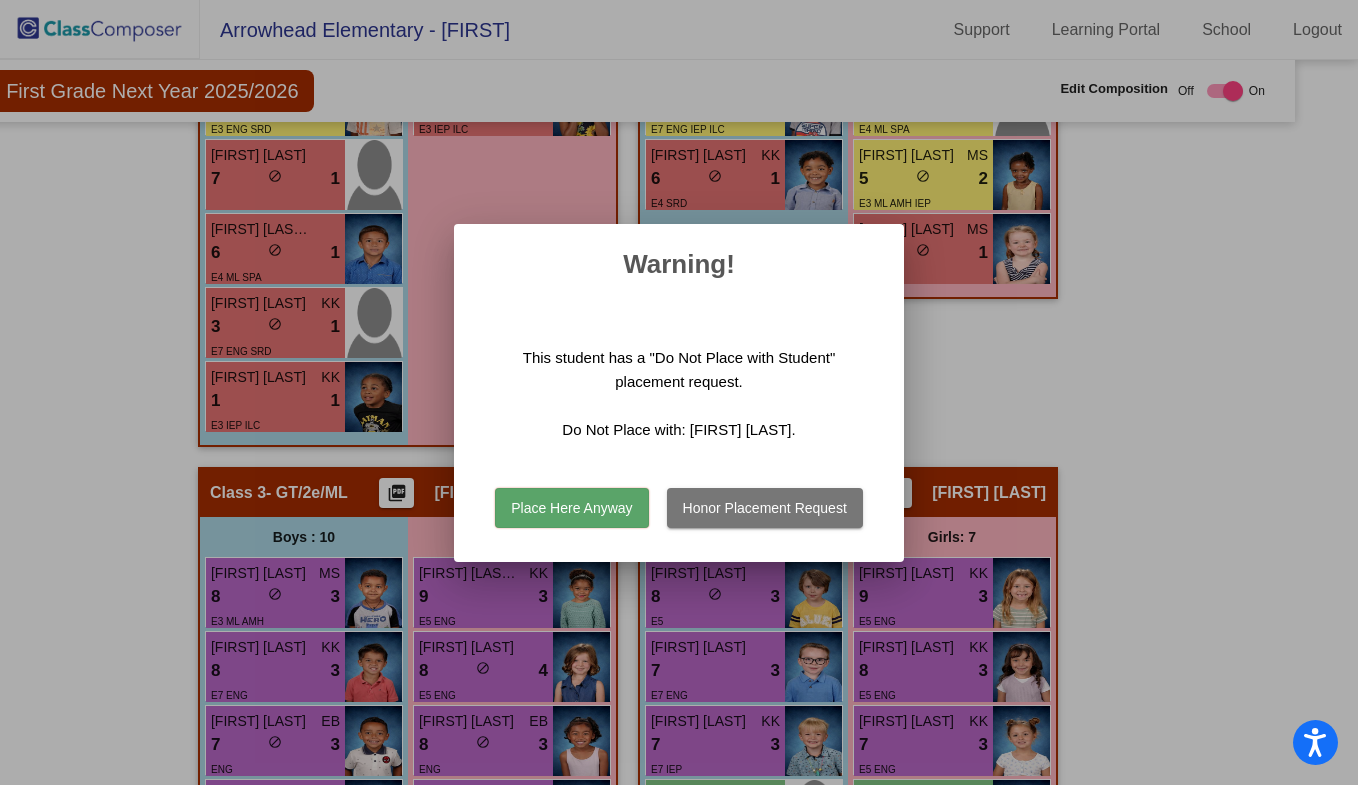 click on "Place Here Anyway" at bounding box center [571, 508] 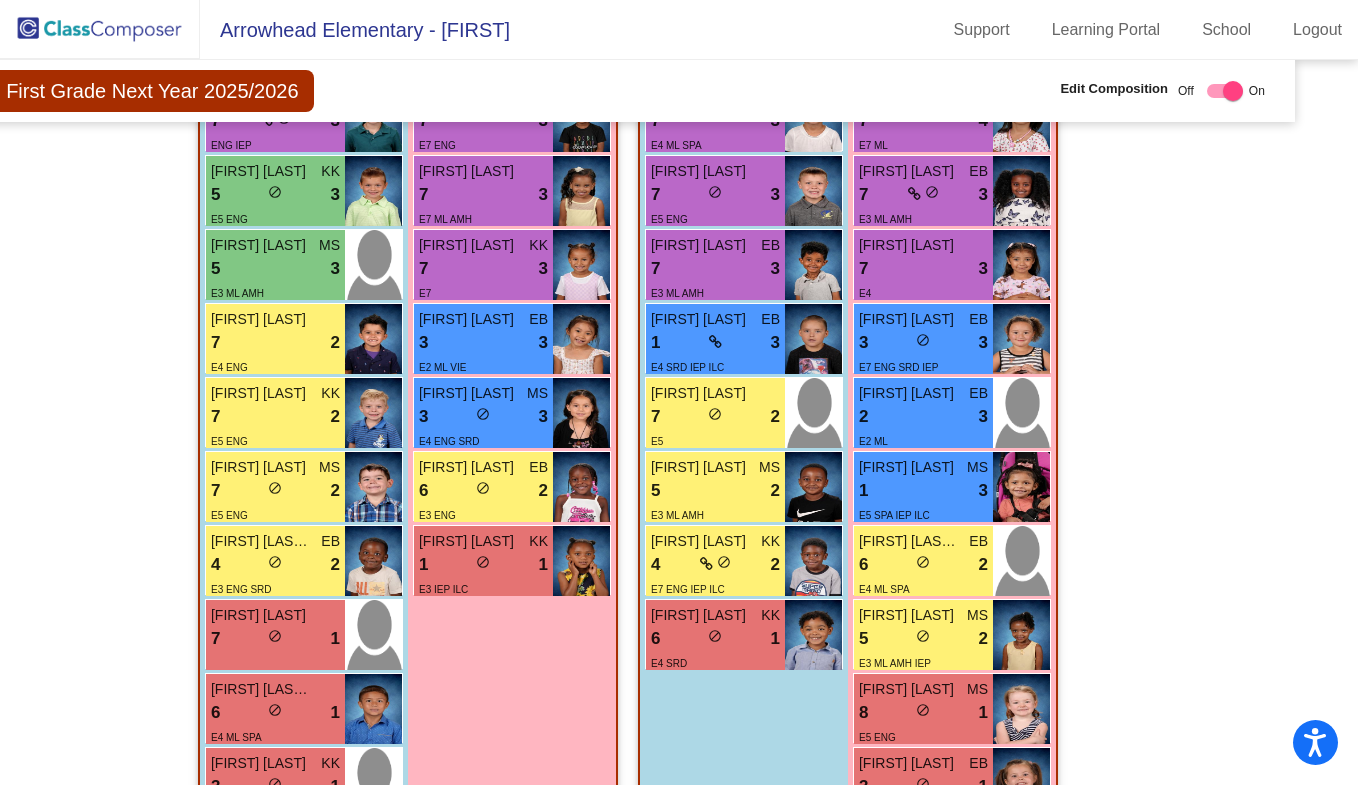 scroll, scrollTop: 692, scrollLeft: 51, axis: both 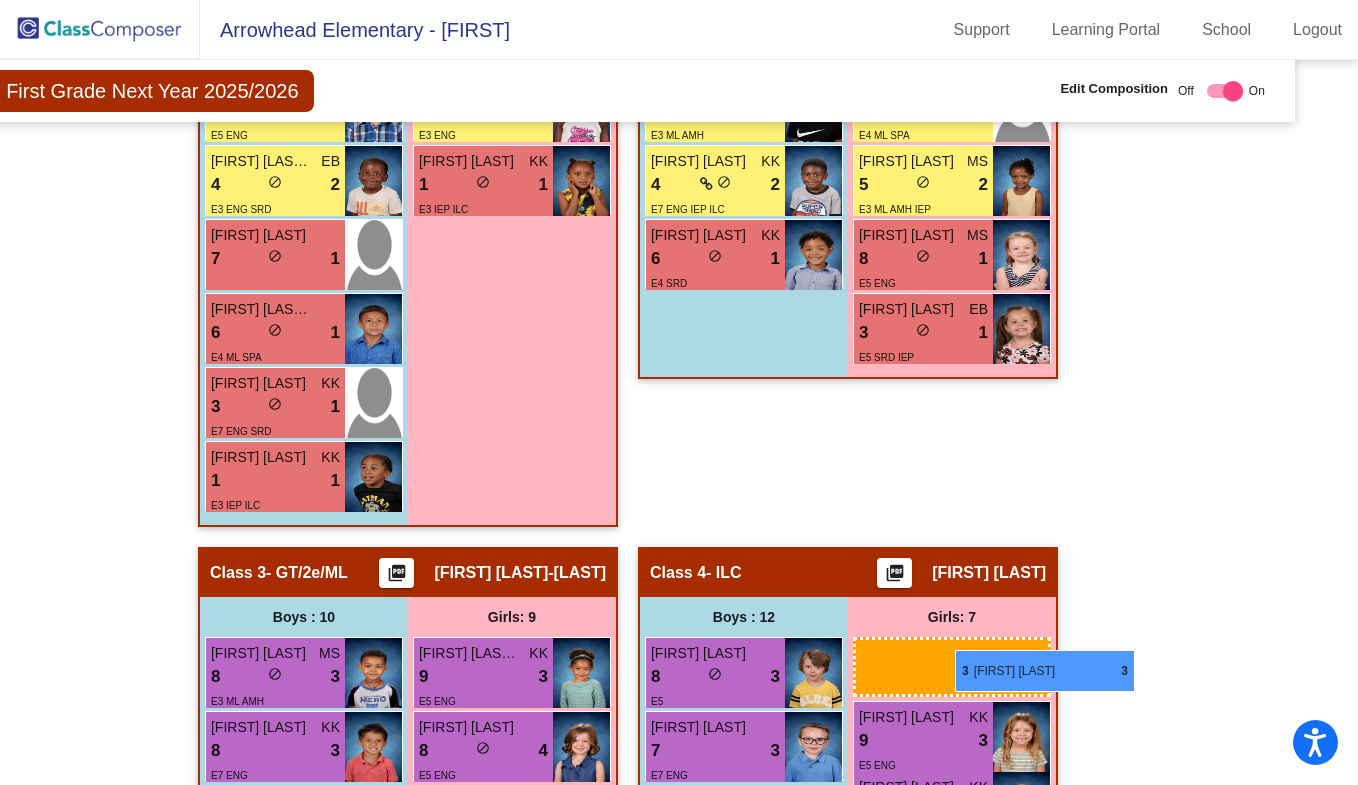 drag, startPoint x: 973, startPoint y: 333, endPoint x: 955, endPoint y: 650, distance: 317.51062 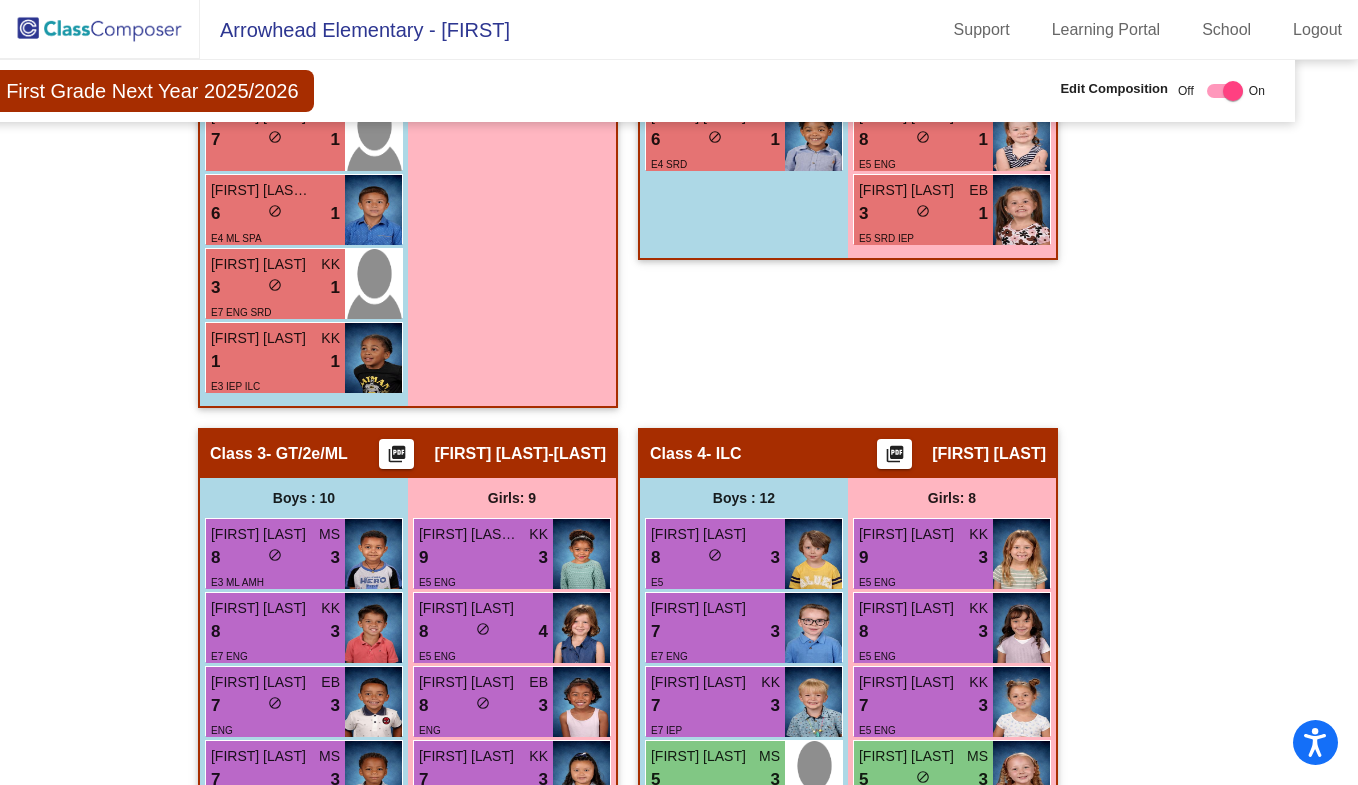 scroll, scrollTop: 1190, scrollLeft: 51, axis: both 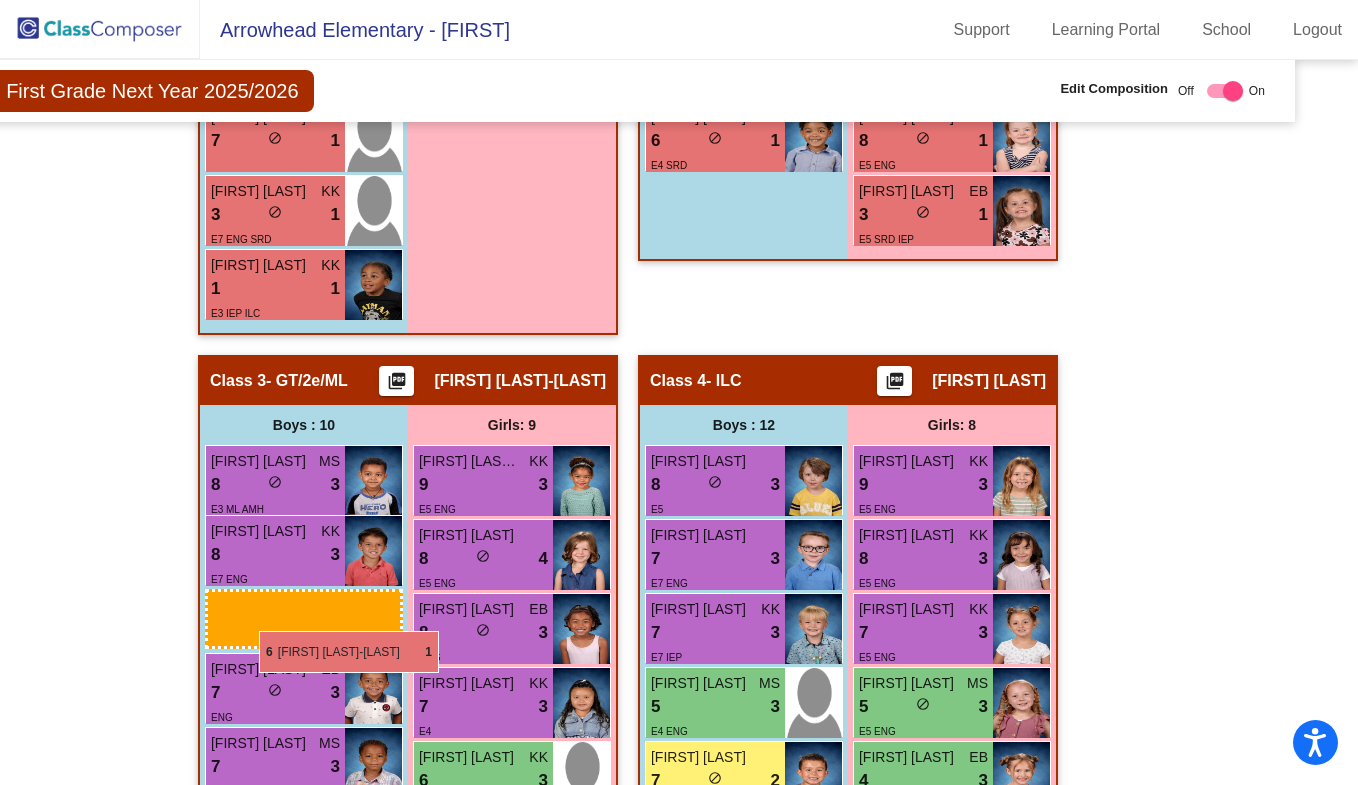drag, startPoint x: 267, startPoint y: 223, endPoint x: 258, endPoint y: 630, distance: 407.0995 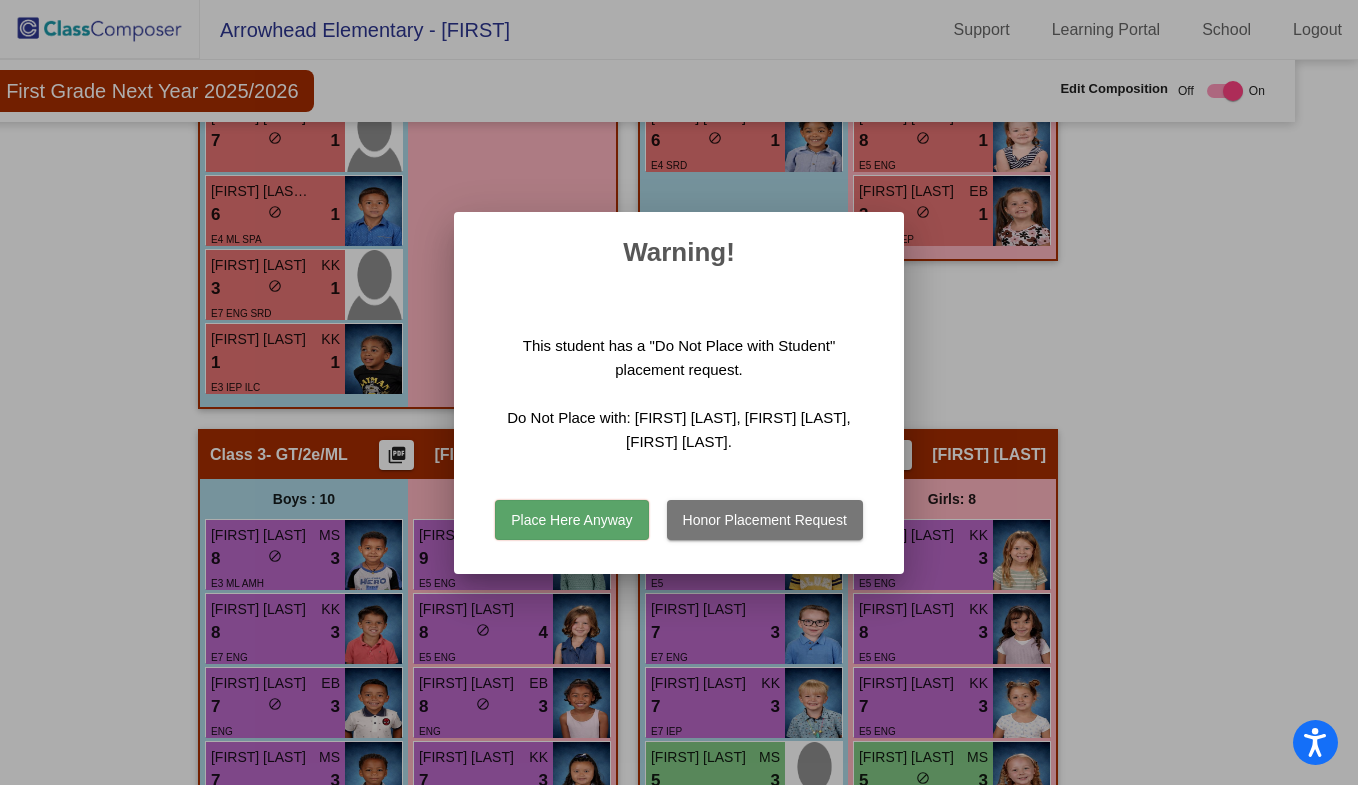 click on "Honor Placement Request" at bounding box center (765, 520) 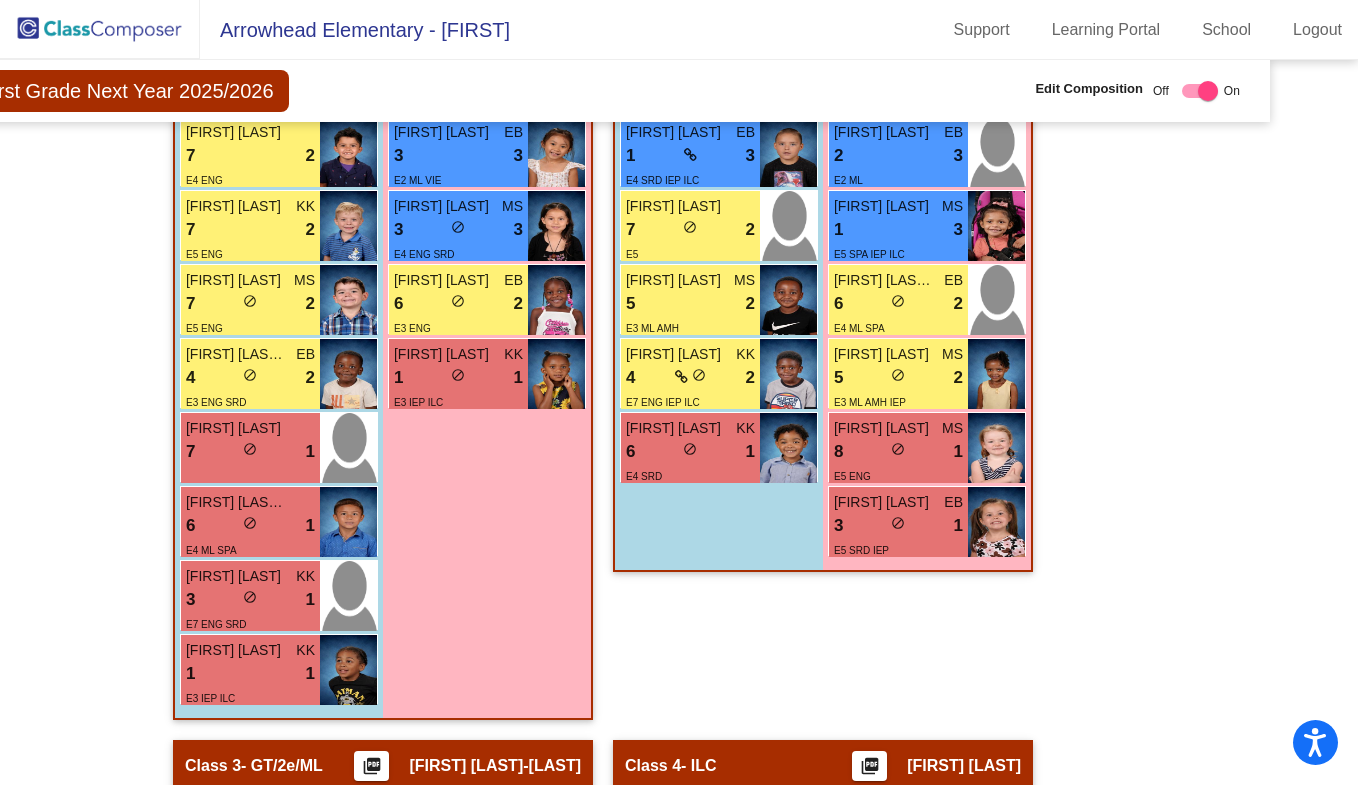 scroll, scrollTop: 888, scrollLeft: 44, axis: both 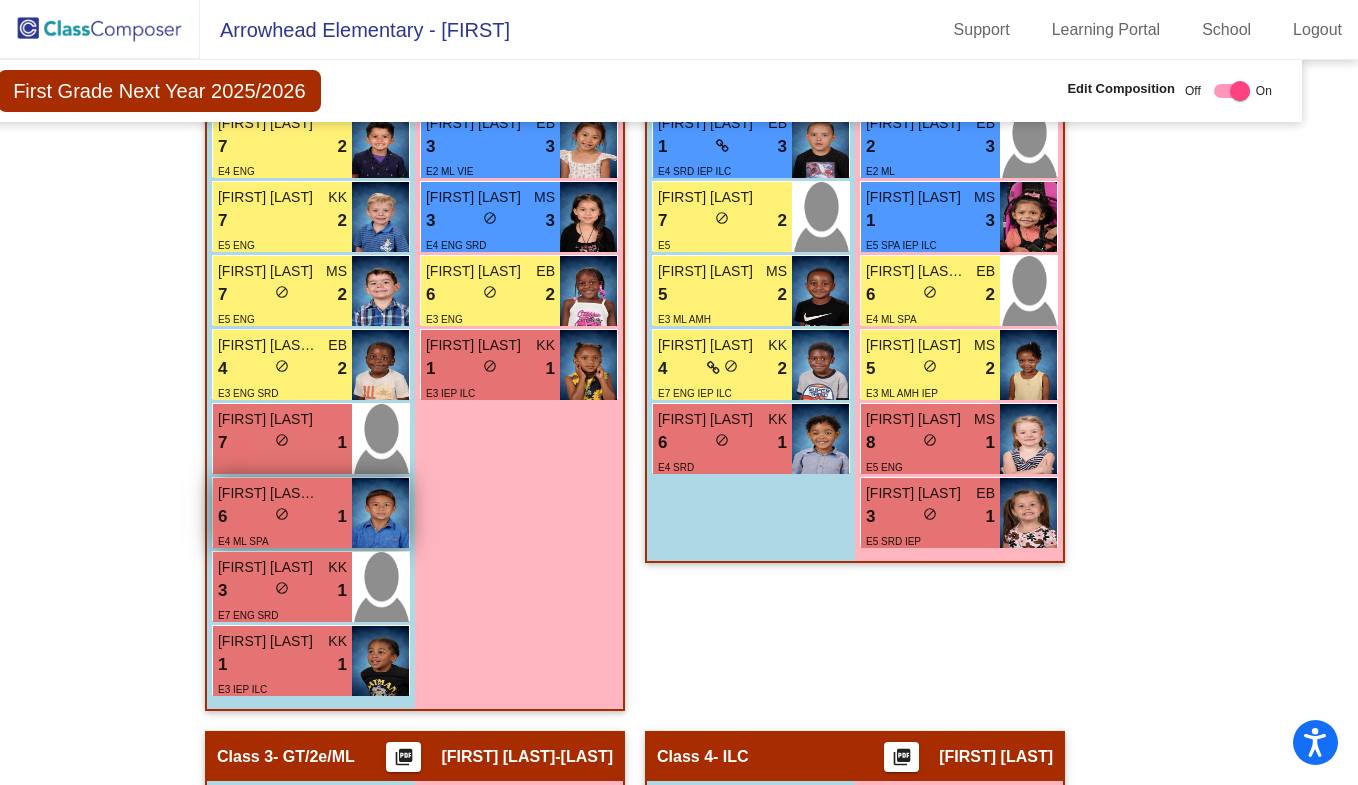 click on "6 lock do_not_disturb_alt 1" at bounding box center (282, 517) 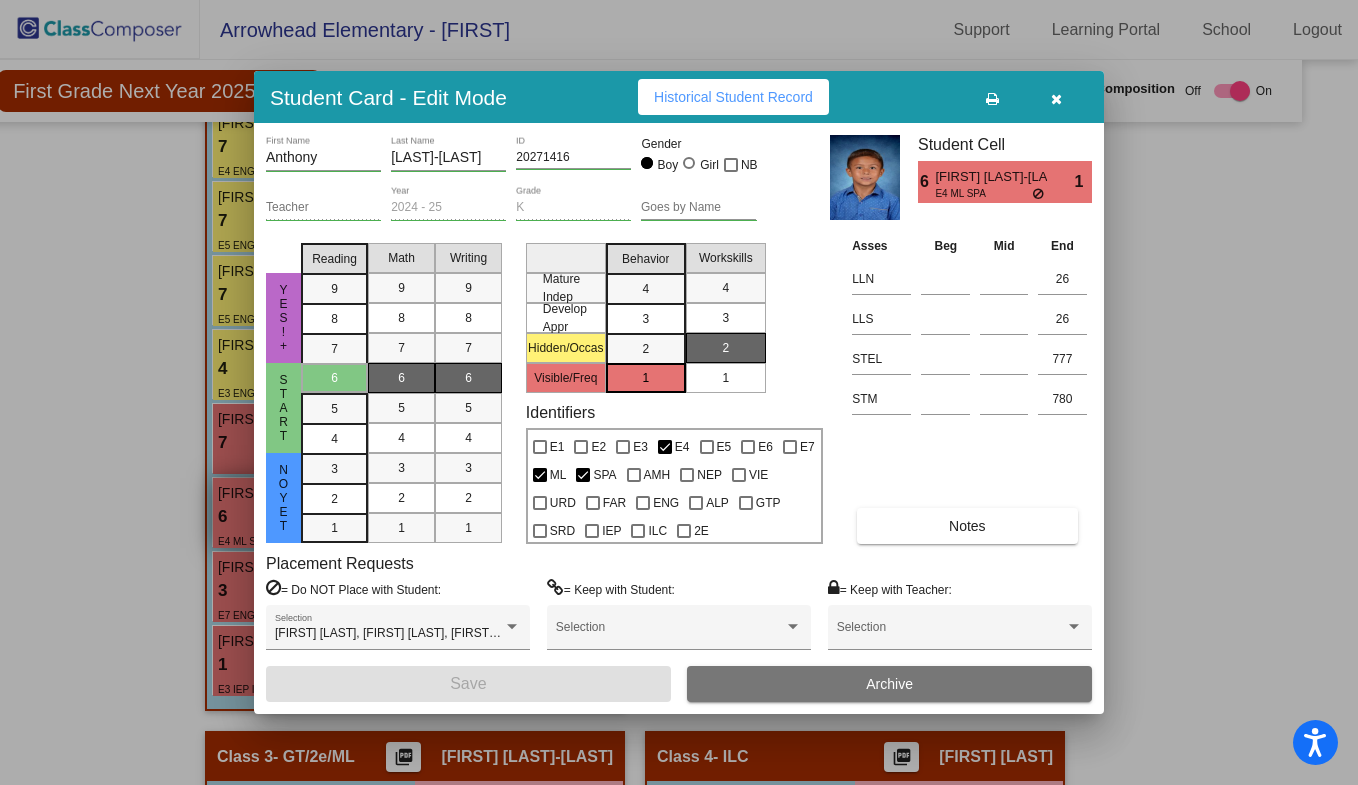 click on "noYET" at bounding box center (284, 498) 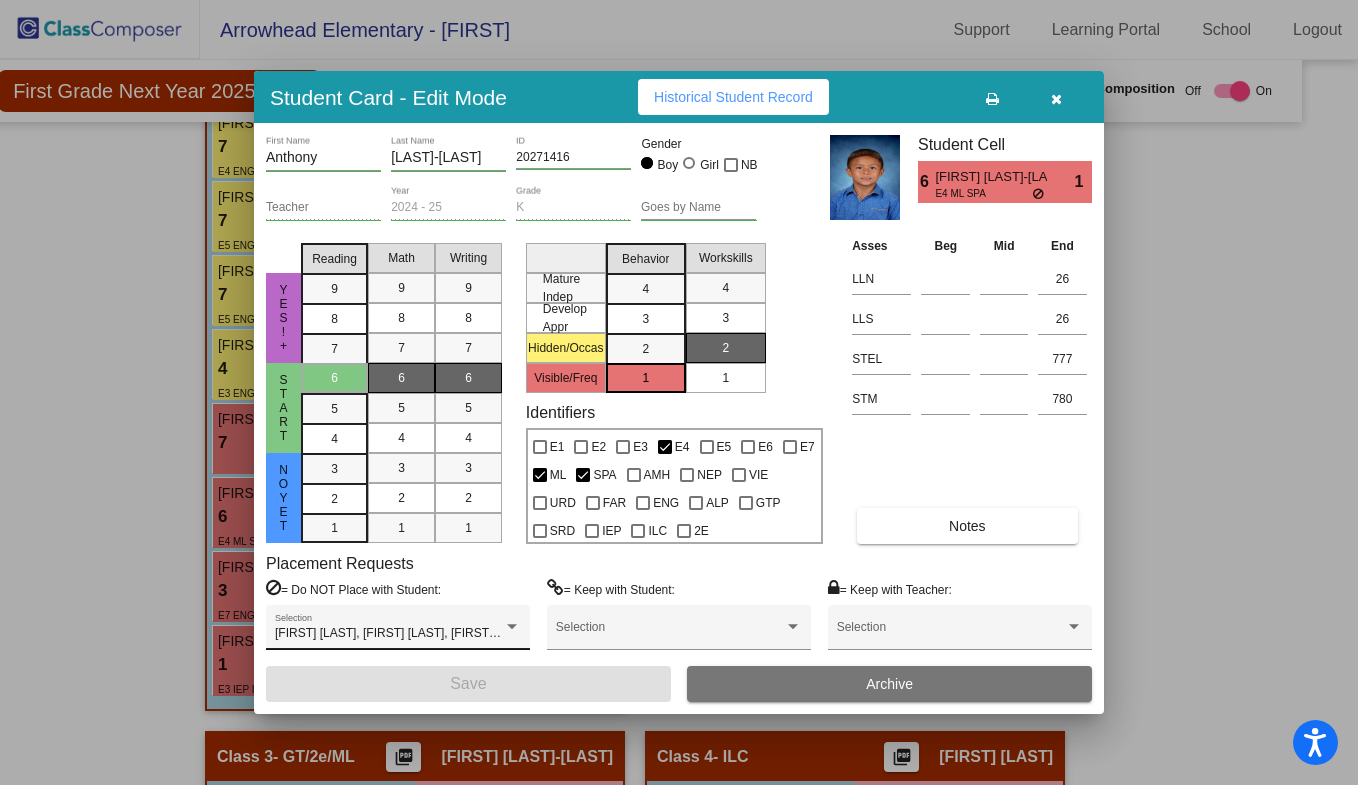 drag, startPoint x: 533, startPoint y: 565, endPoint x: 509, endPoint y: 626, distance: 65.551506 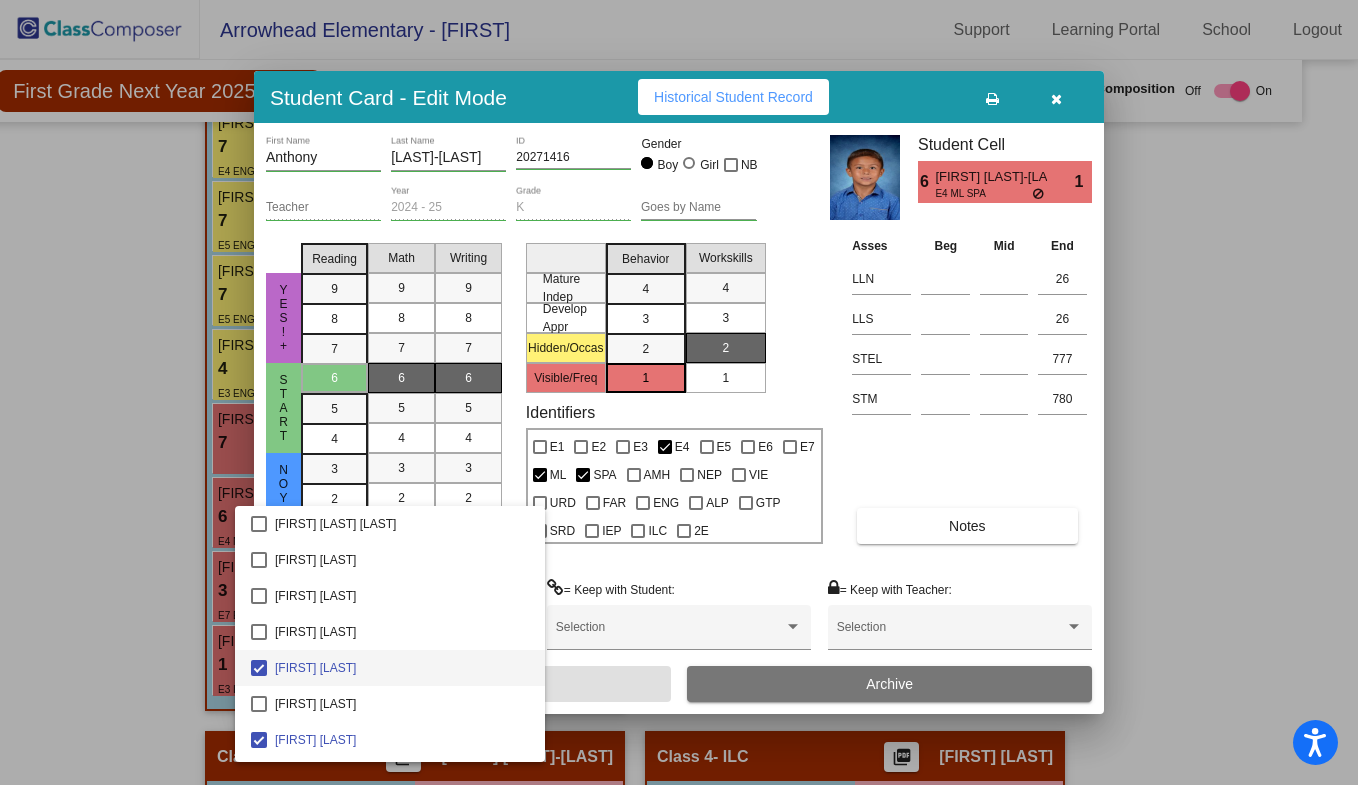 scroll, scrollTop: 34, scrollLeft: 0, axis: vertical 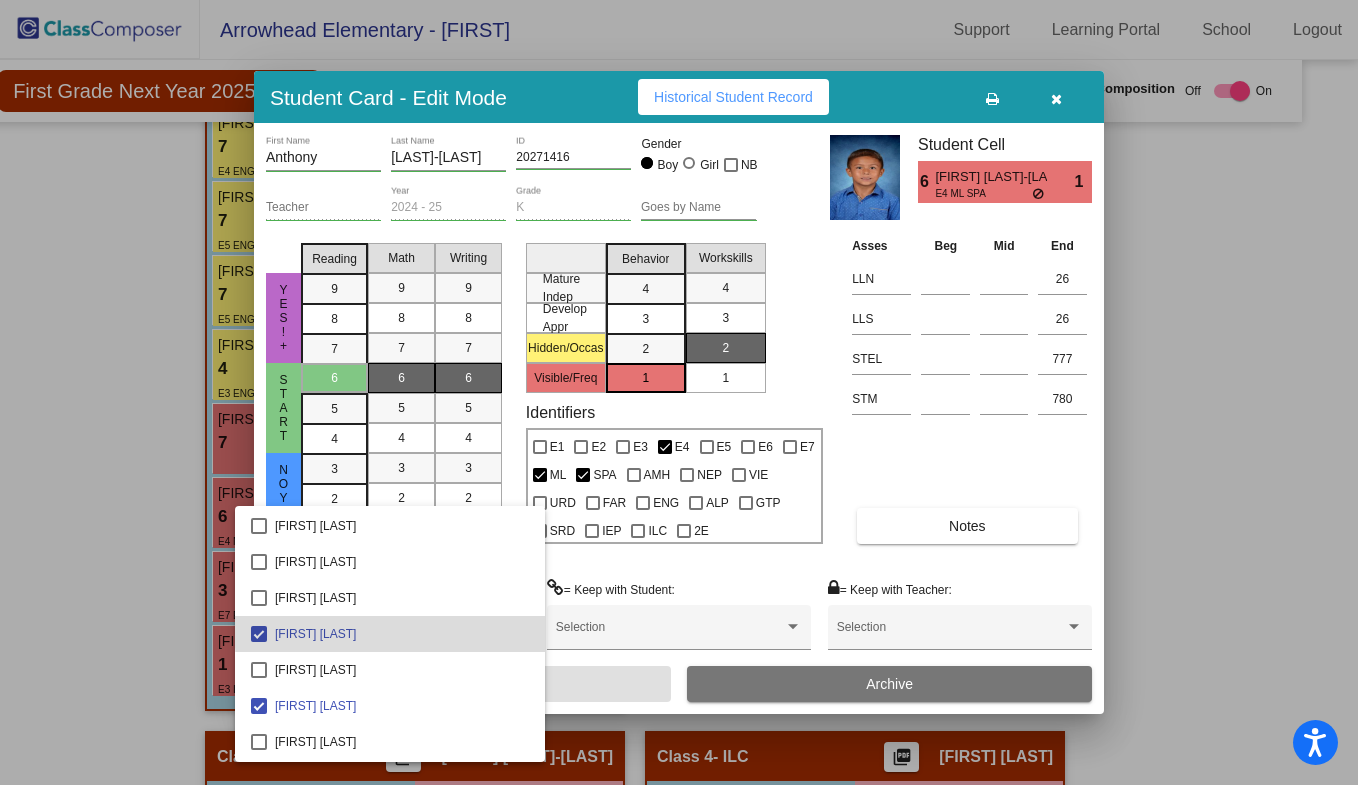 click on "[FIRST] [LAST]" at bounding box center [402, 634] 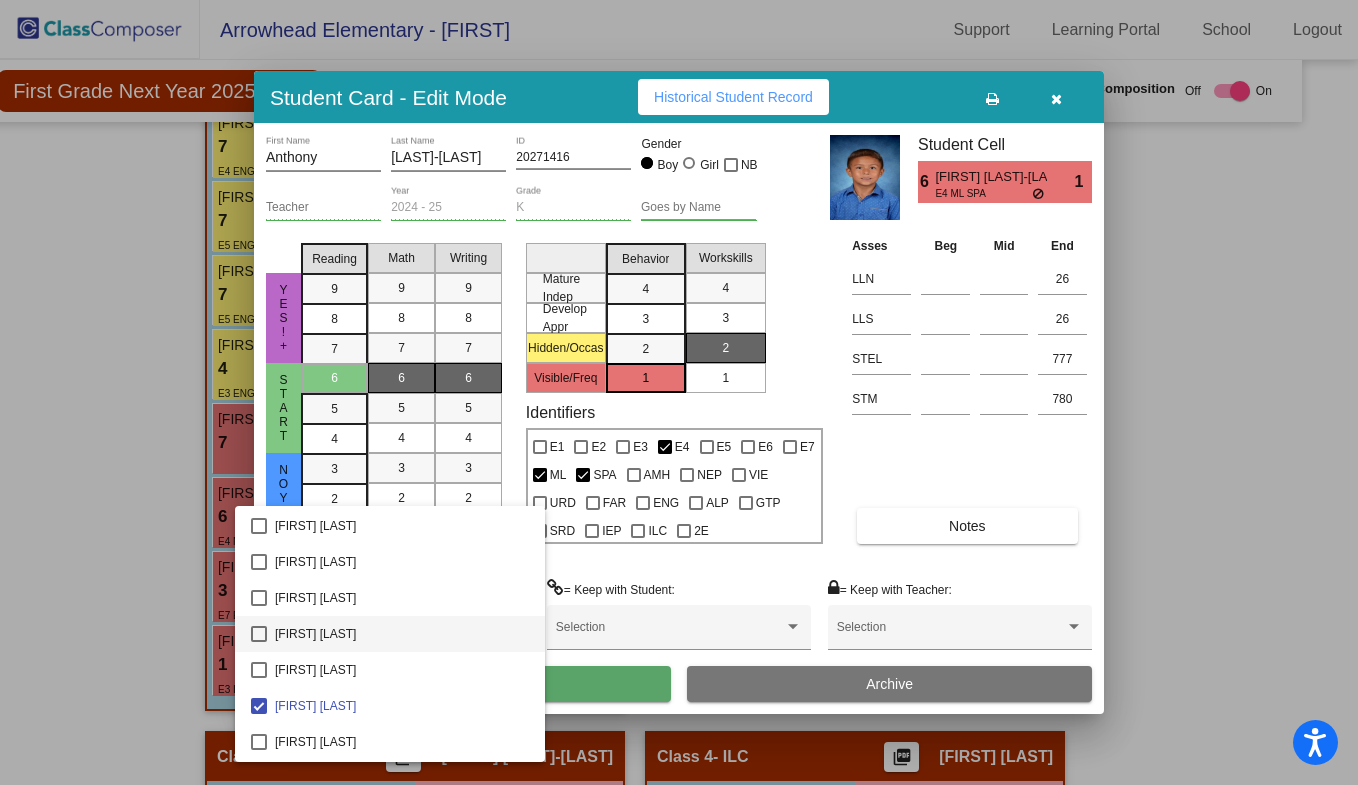 click at bounding box center (259, 634) 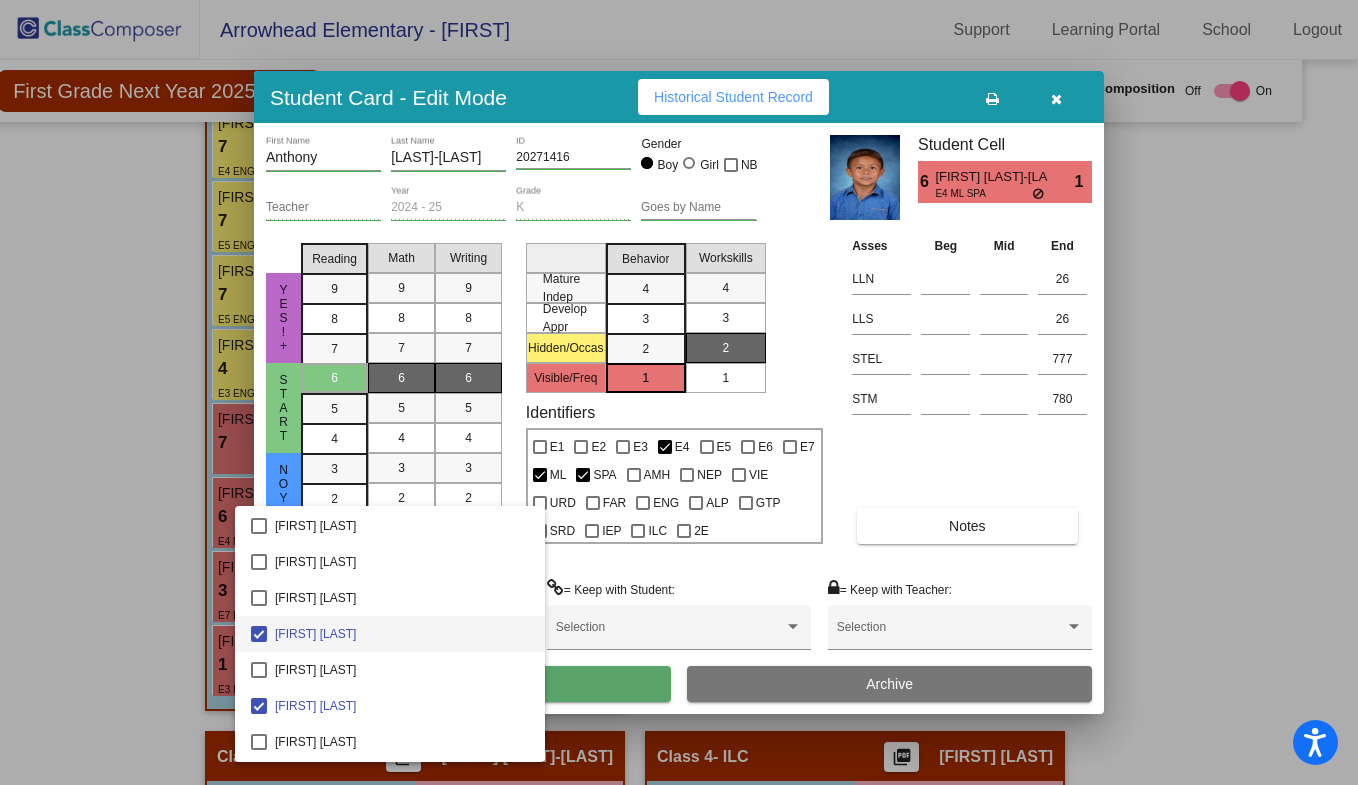 scroll, scrollTop: 0, scrollLeft: 0, axis: both 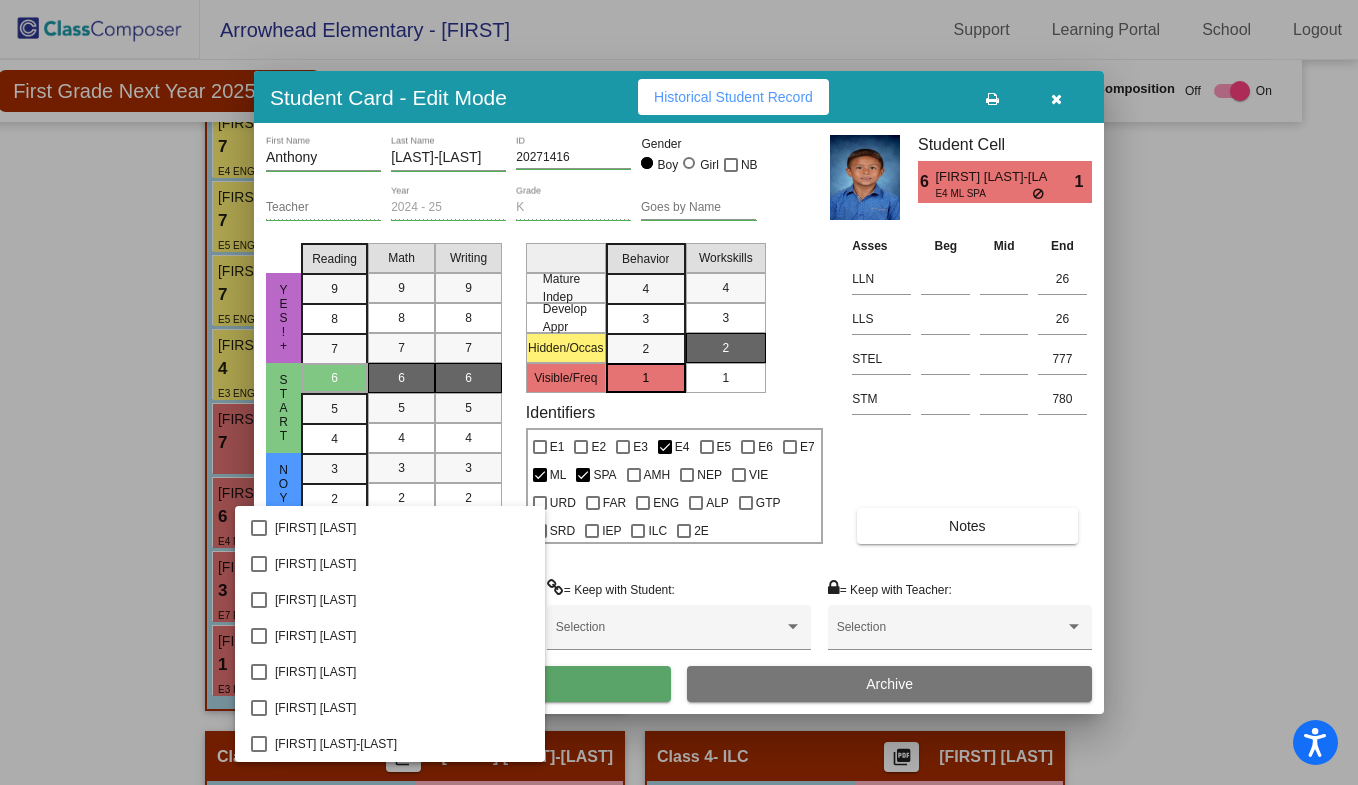 click at bounding box center [679, 392] 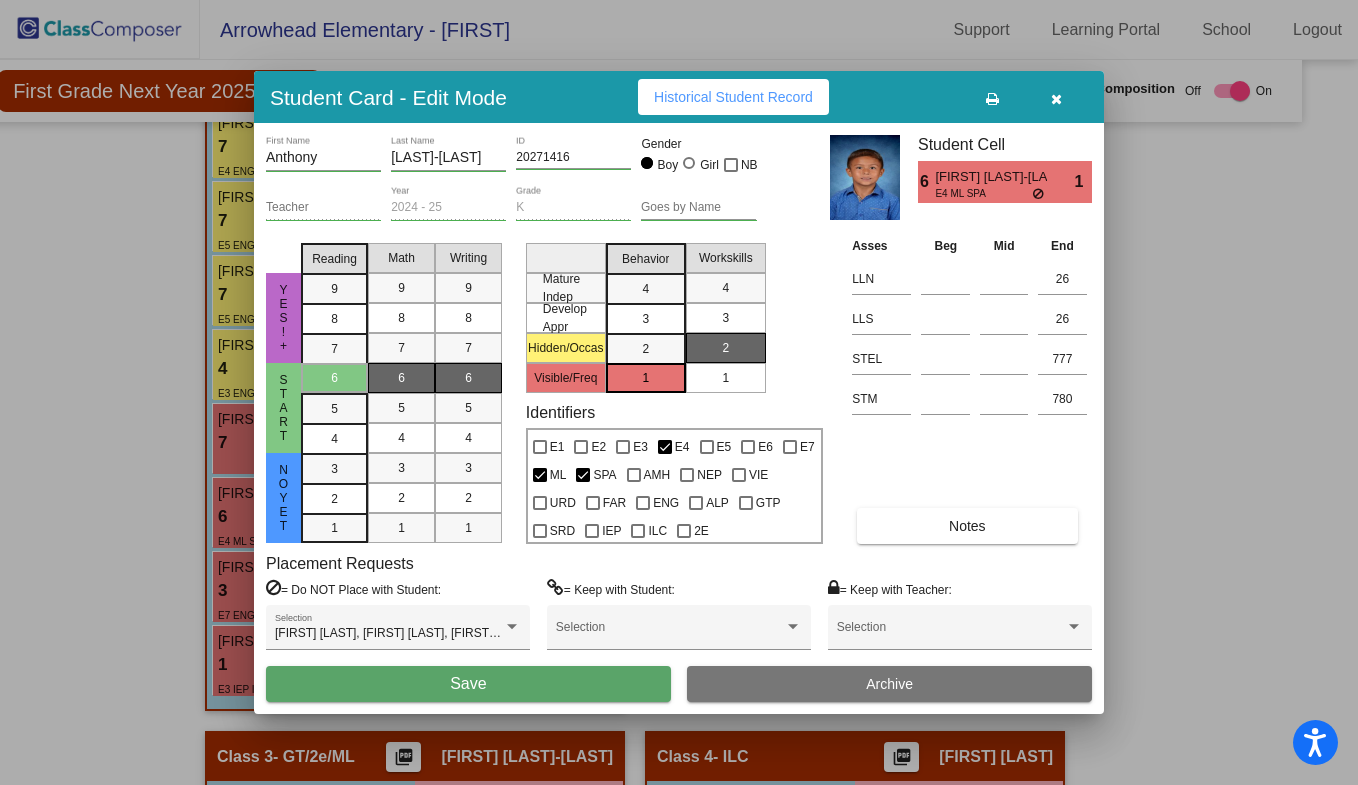 click at bounding box center (1056, 99) 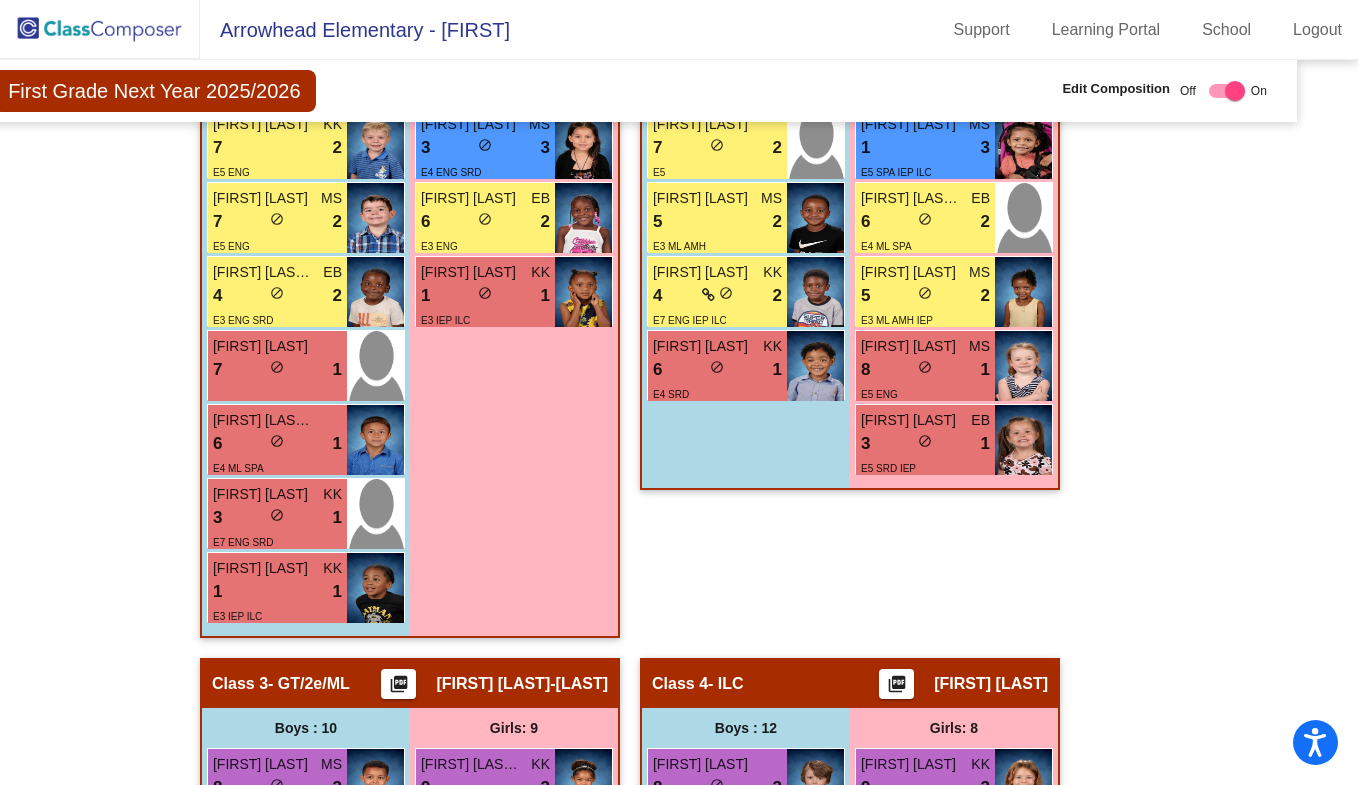 scroll, scrollTop: 967, scrollLeft: 49, axis: both 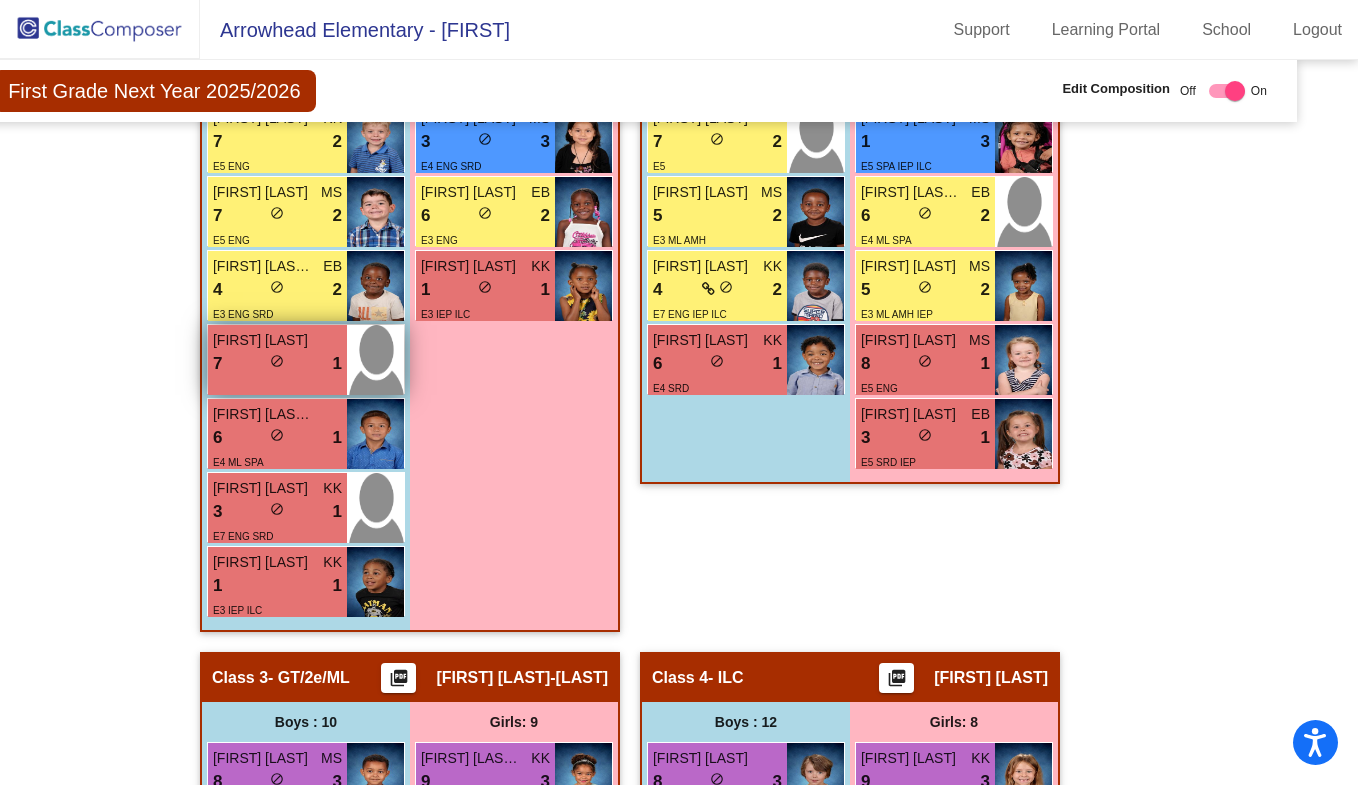 click on "7 lock do_not_disturb_alt 1" at bounding box center (277, 364) 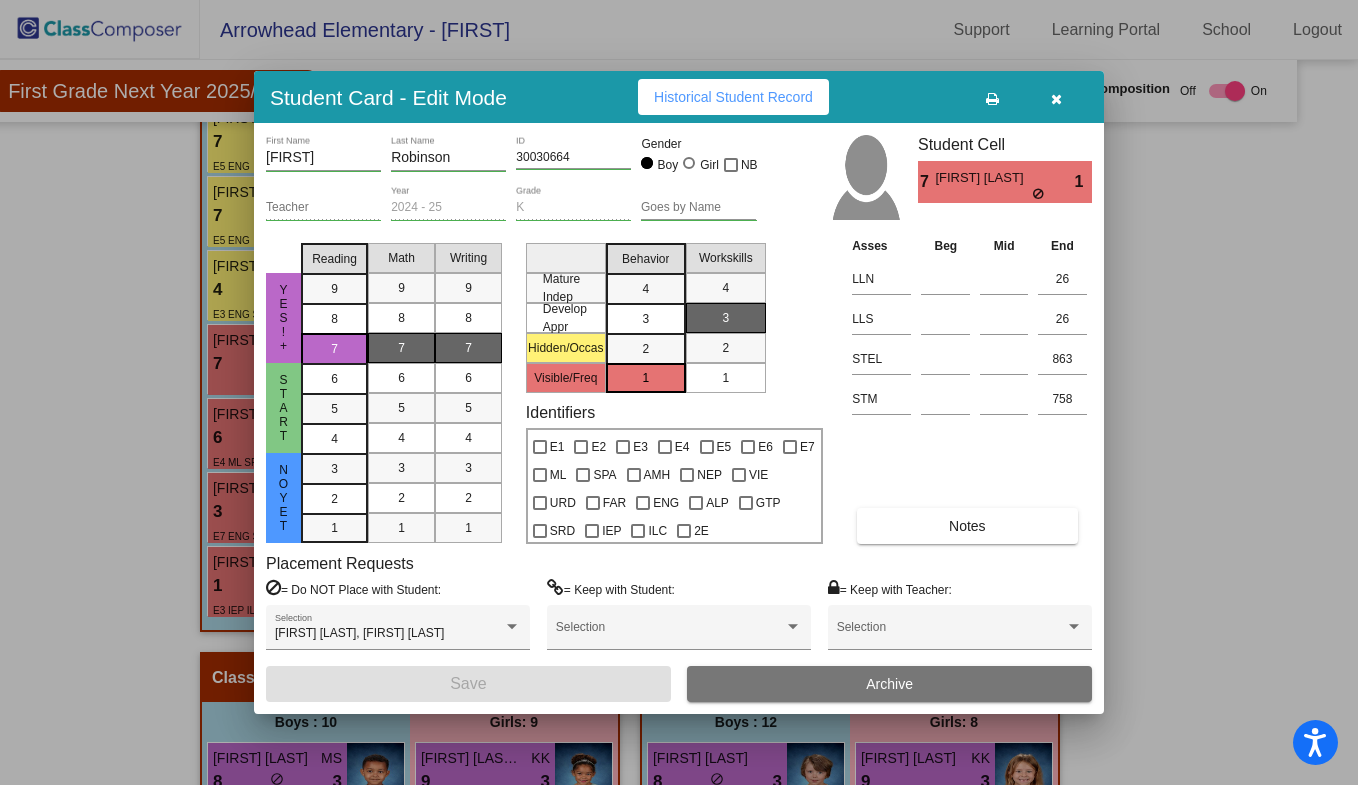 scroll, scrollTop: 0, scrollLeft: 0, axis: both 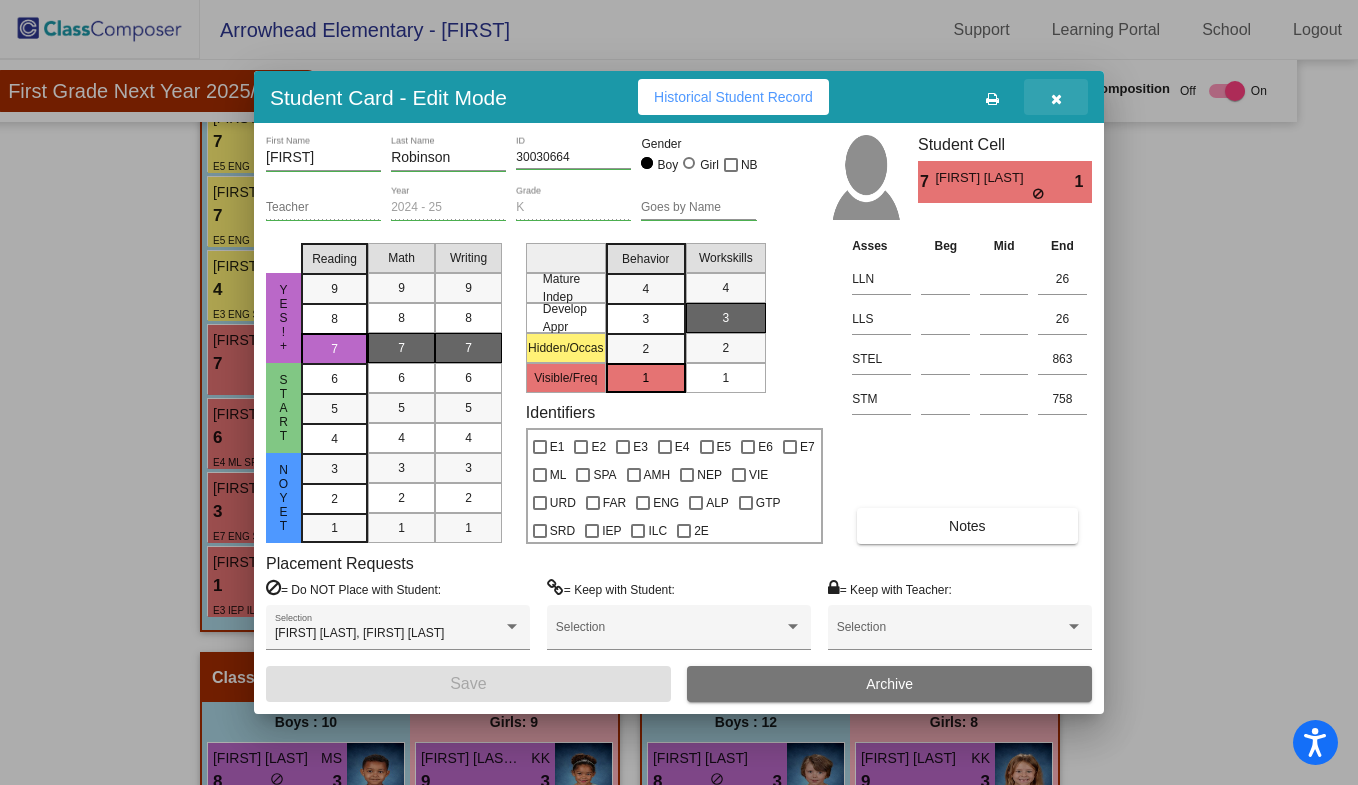 click at bounding box center (1056, 97) 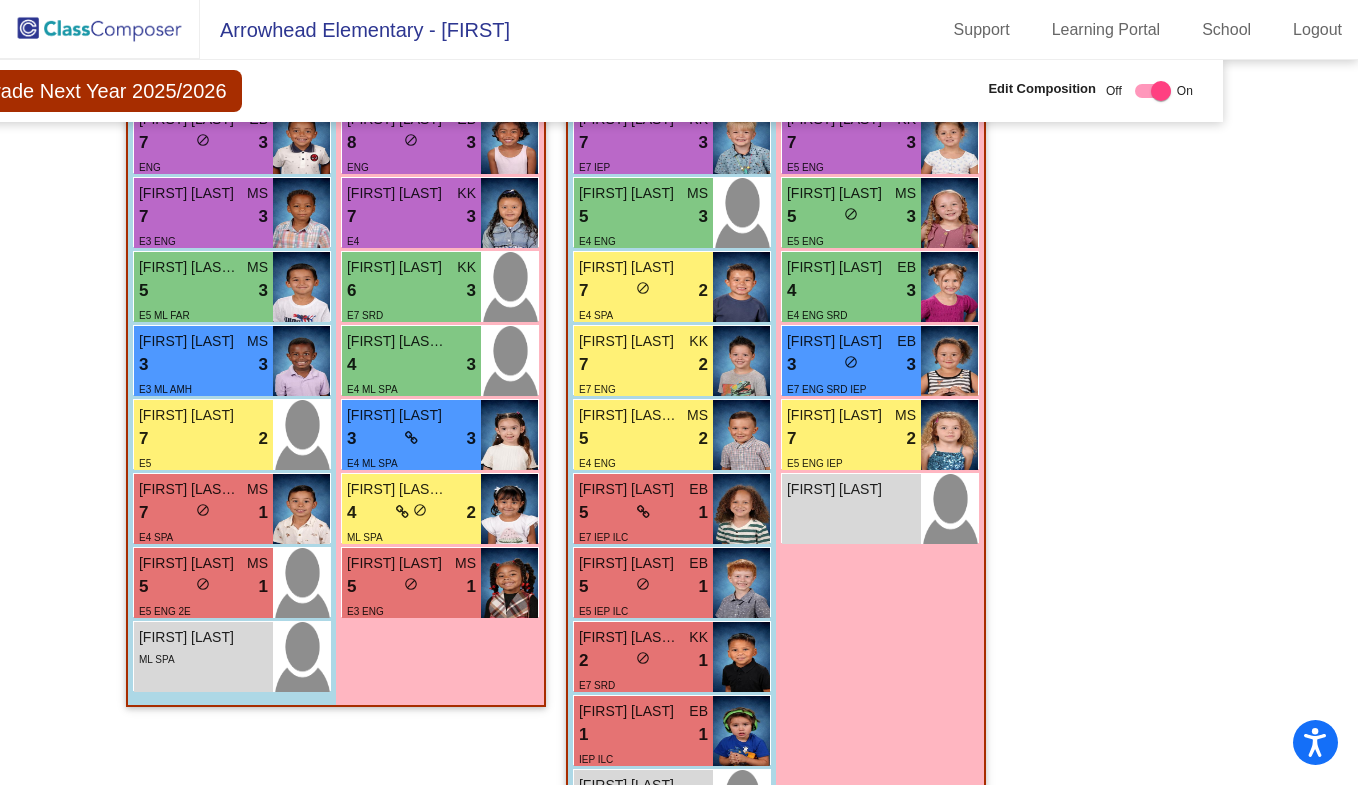 scroll, scrollTop: 1755, scrollLeft: 123, axis: both 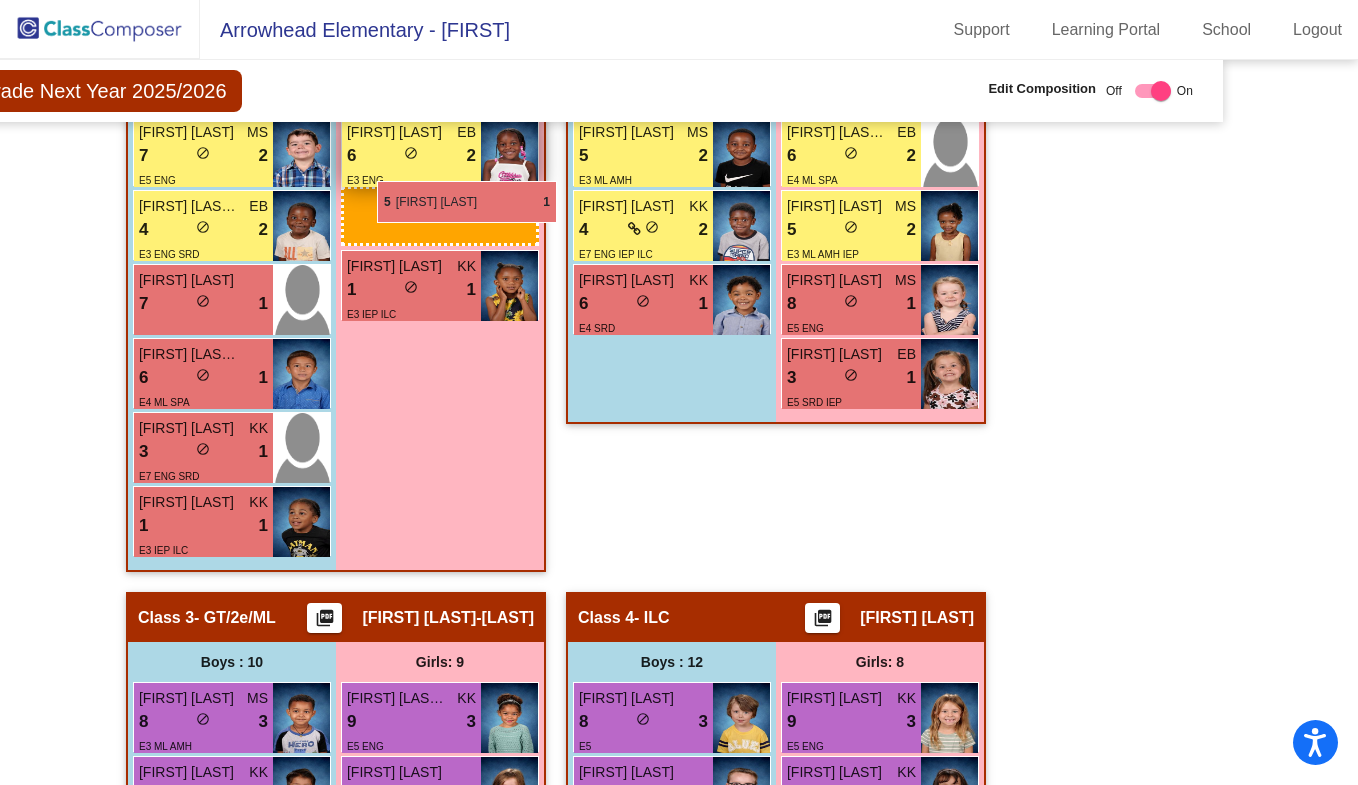 drag, startPoint x: 410, startPoint y: 583, endPoint x: 377, endPoint y: 184, distance: 400.36234 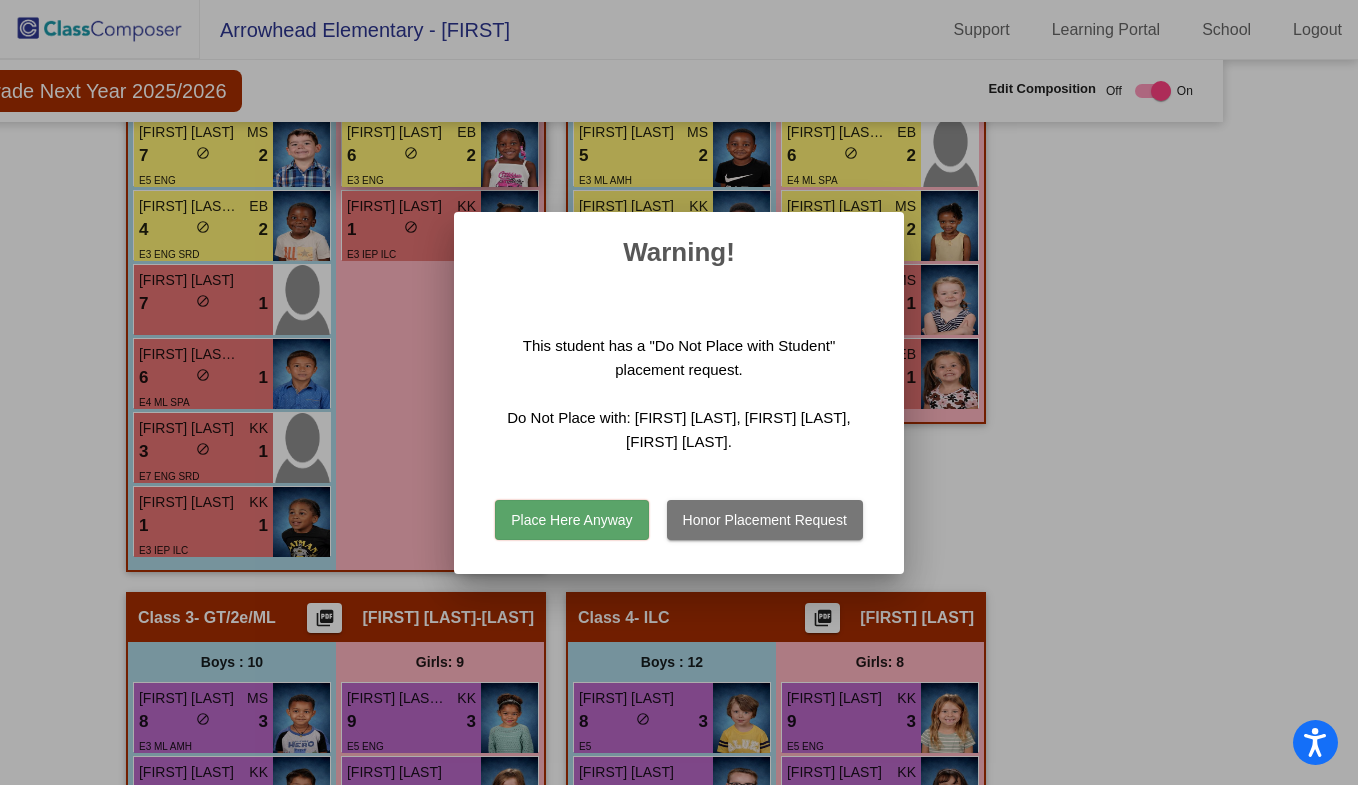 click at bounding box center [679, 392] 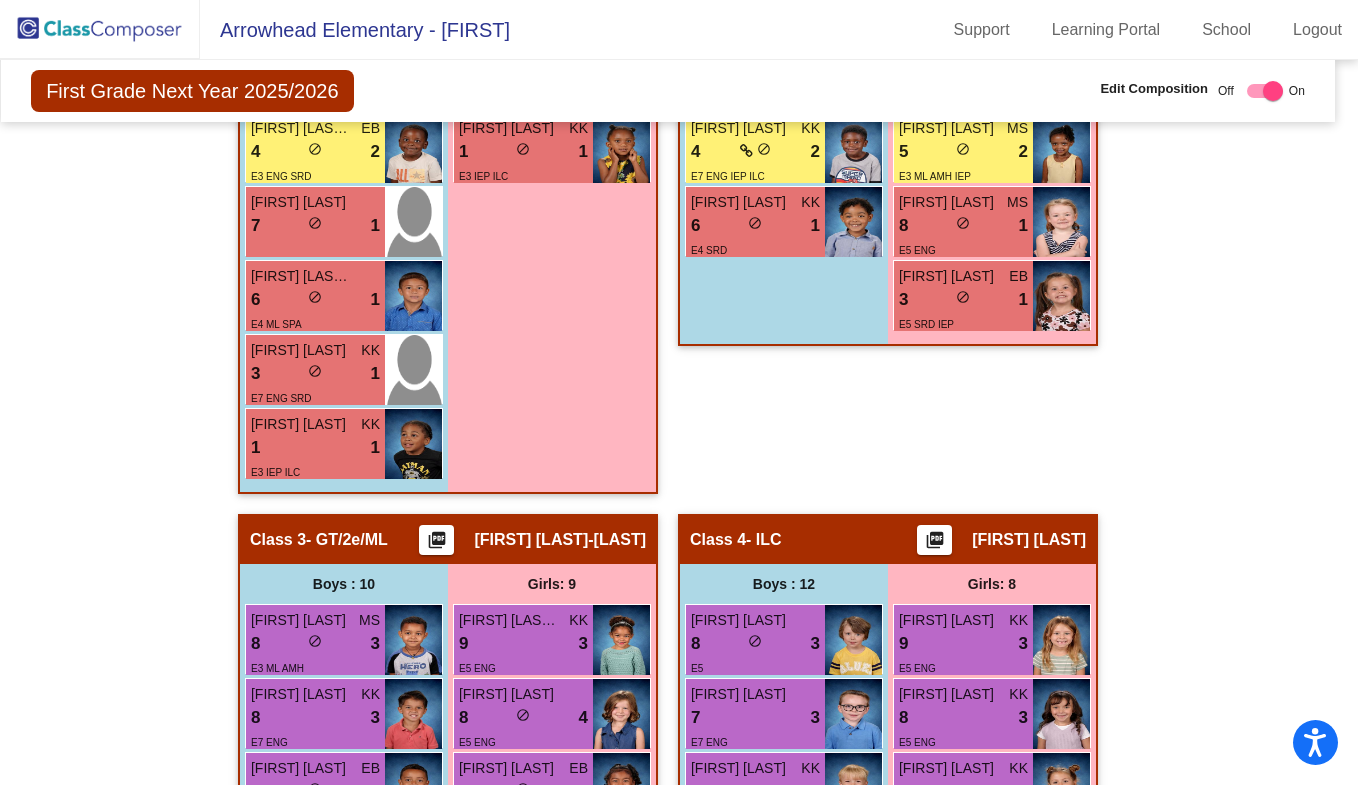 scroll, scrollTop: 1106, scrollLeft: 11, axis: both 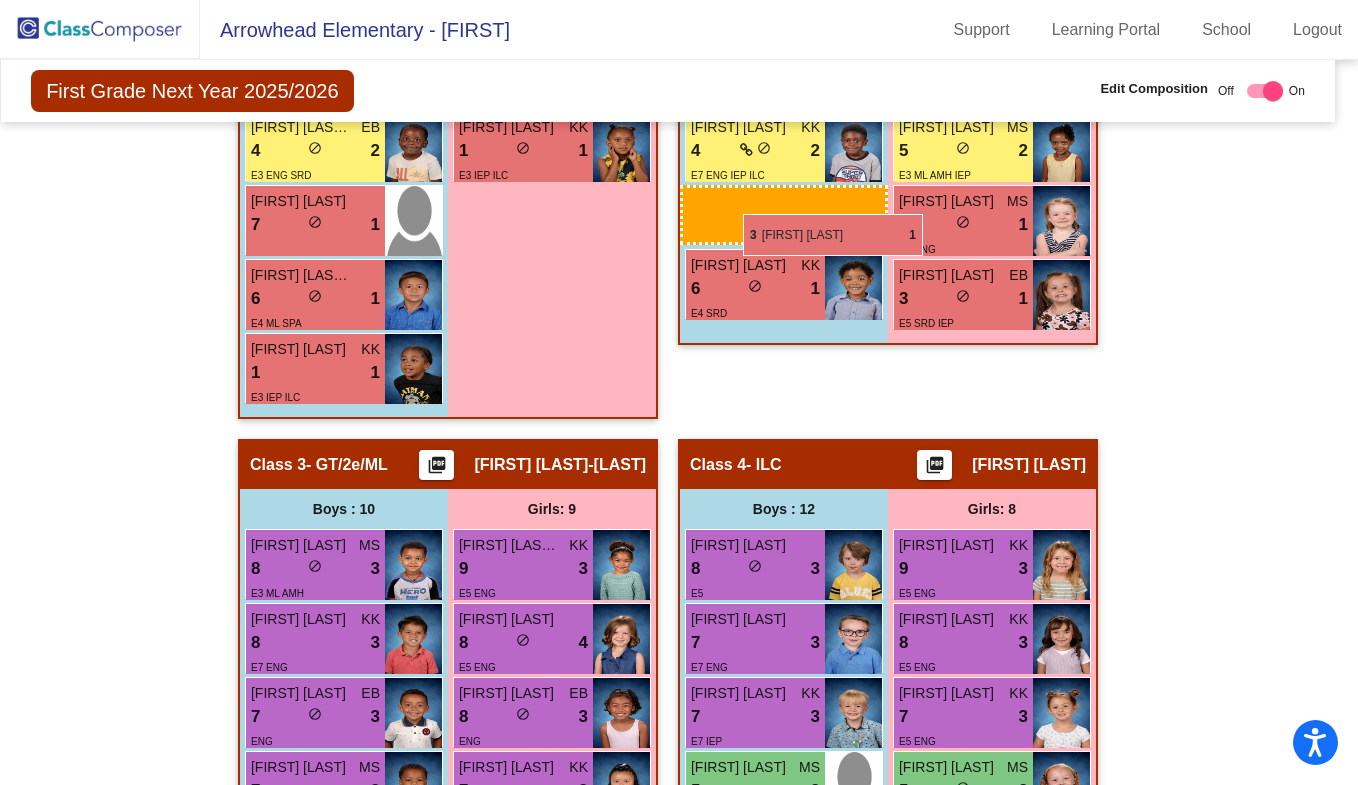 drag, startPoint x: 313, startPoint y: 375, endPoint x: 743, endPoint y: 214, distance: 459.15247 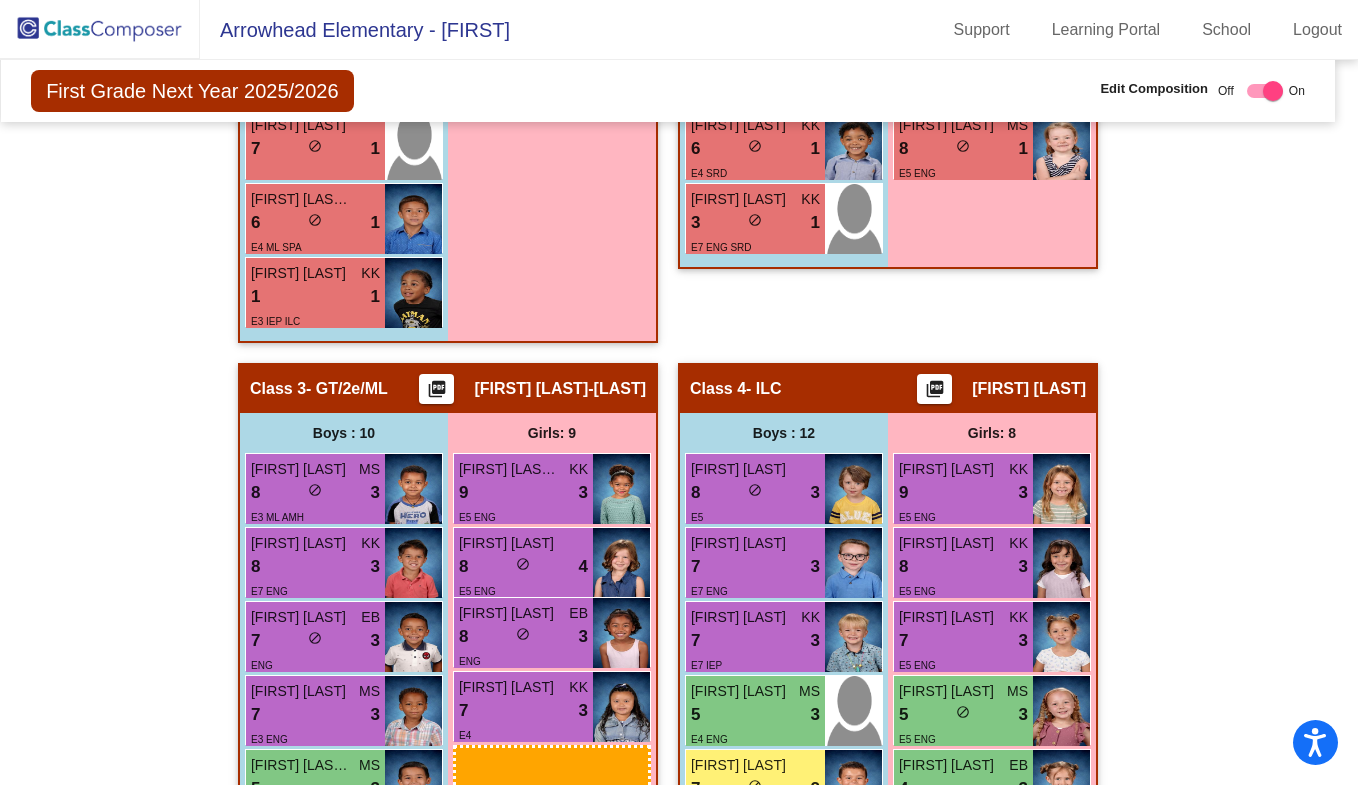 scroll, scrollTop: 1230, scrollLeft: 11, axis: both 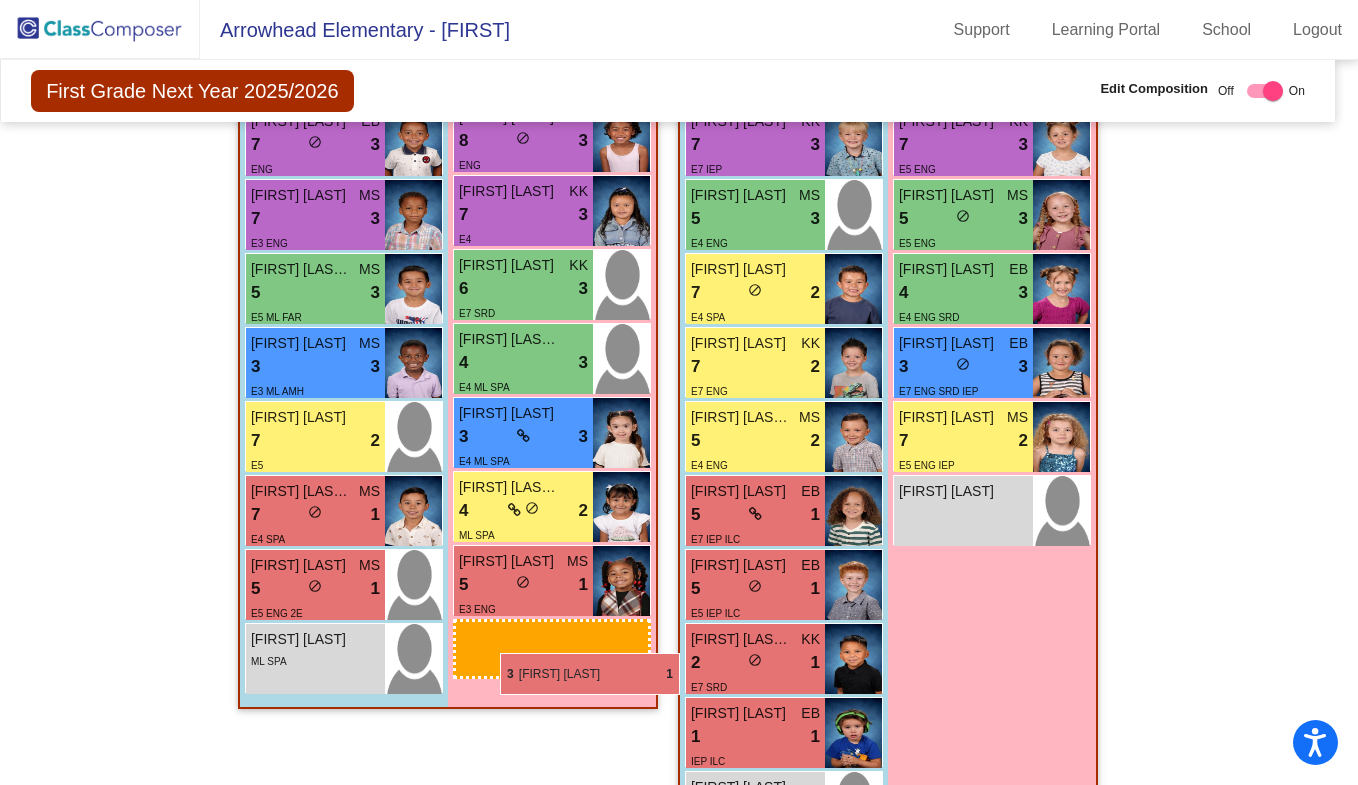 drag, startPoint x: 962, startPoint y: 302, endPoint x: 499, endPoint y: 652, distance: 580.4042 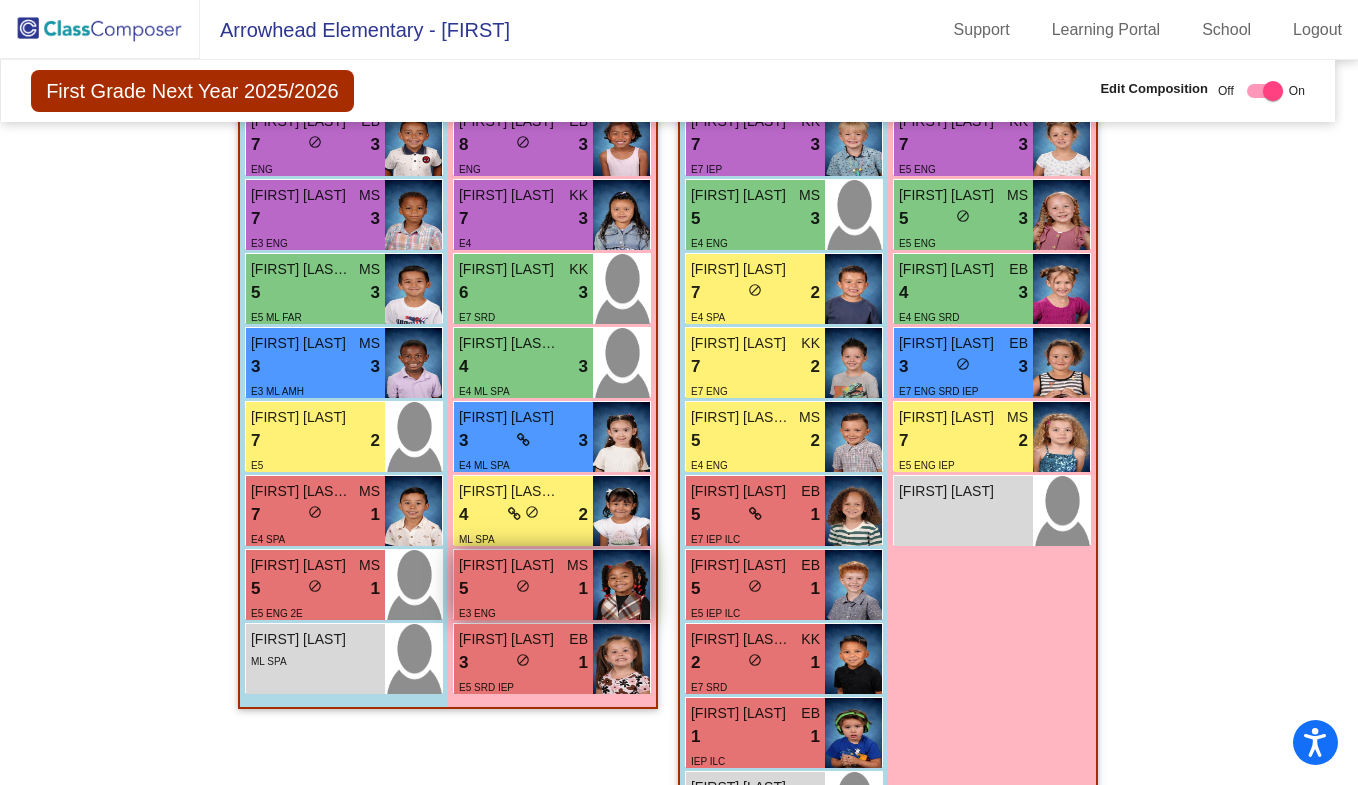 click on "5 lock do_not_disturb_alt 1" at bounding box center (523, 589) 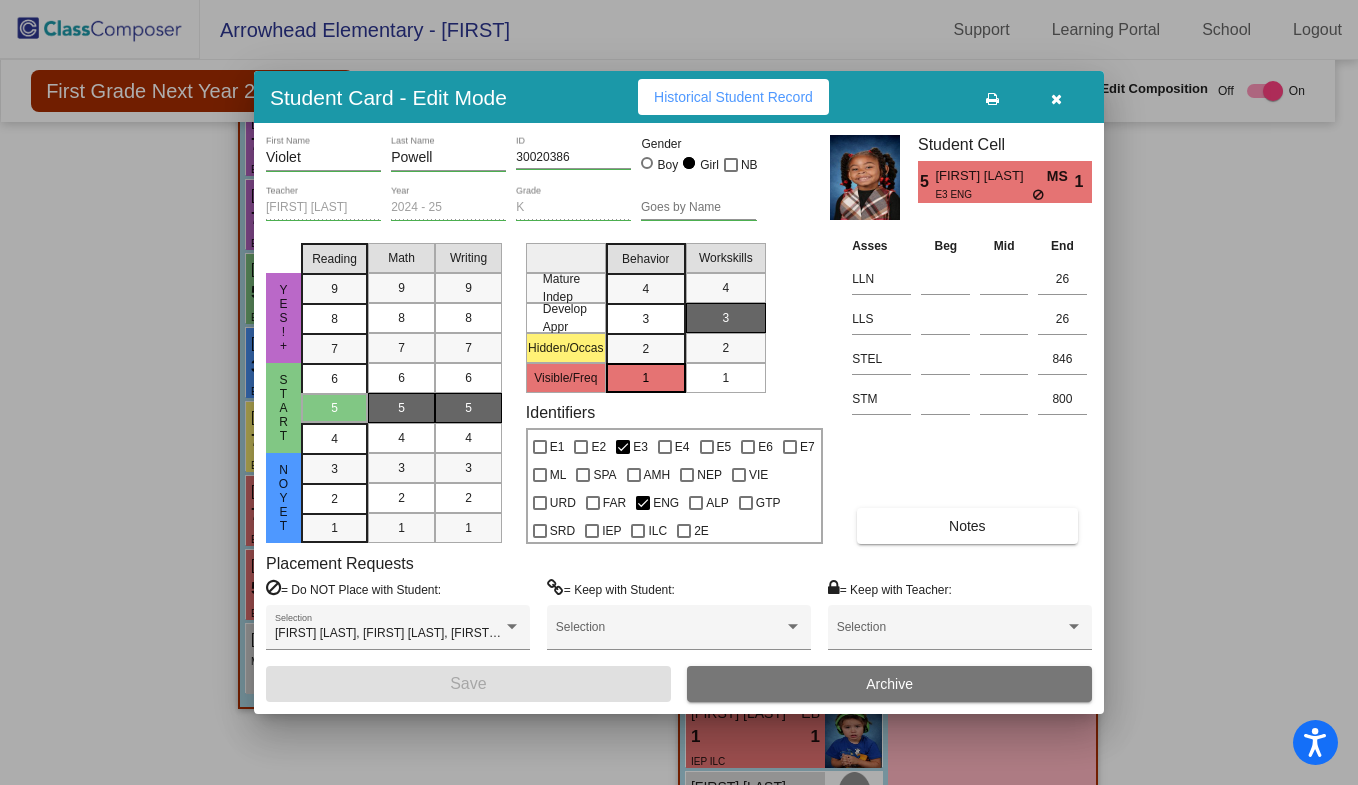 click at bounding box center [1056, 99] 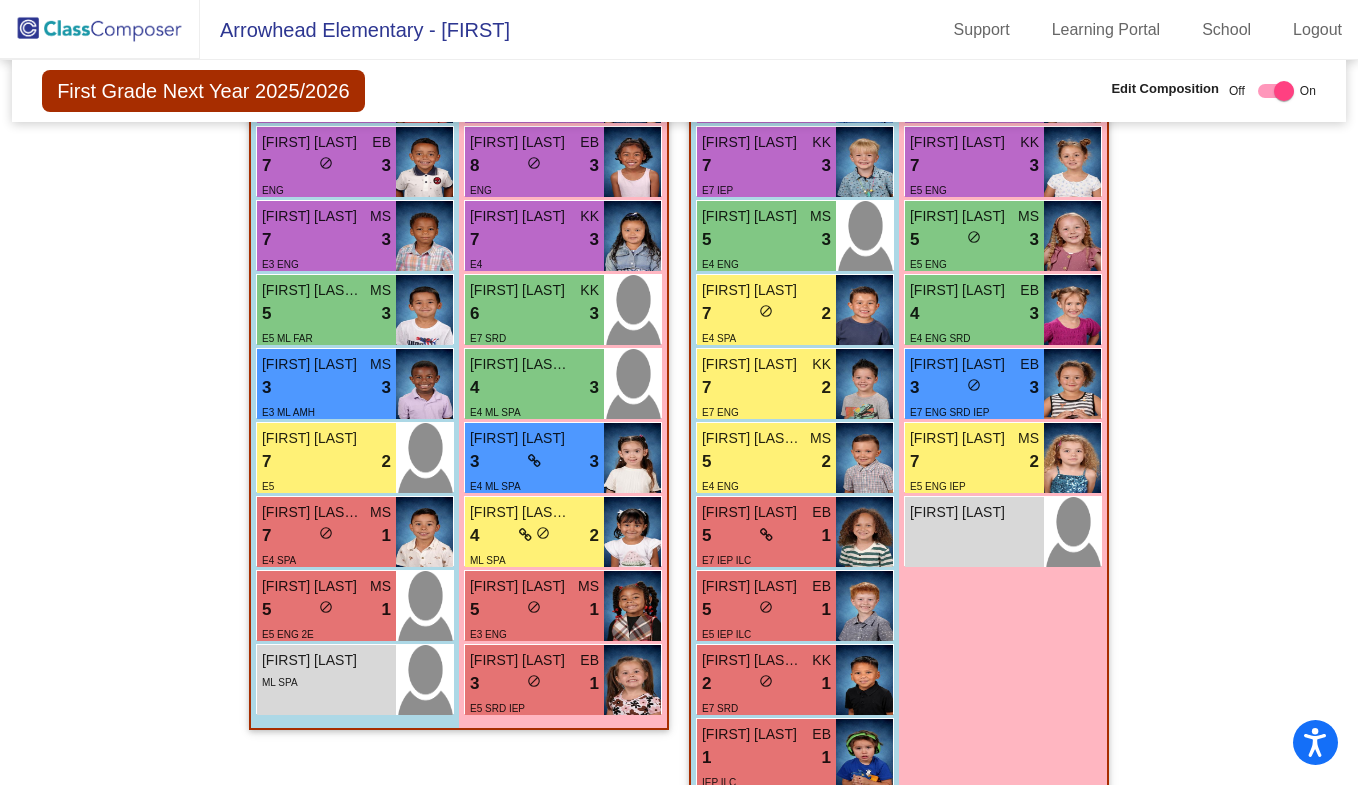 scroll, scrollTop: 1658, scrollLeft: 0, axis: vertical 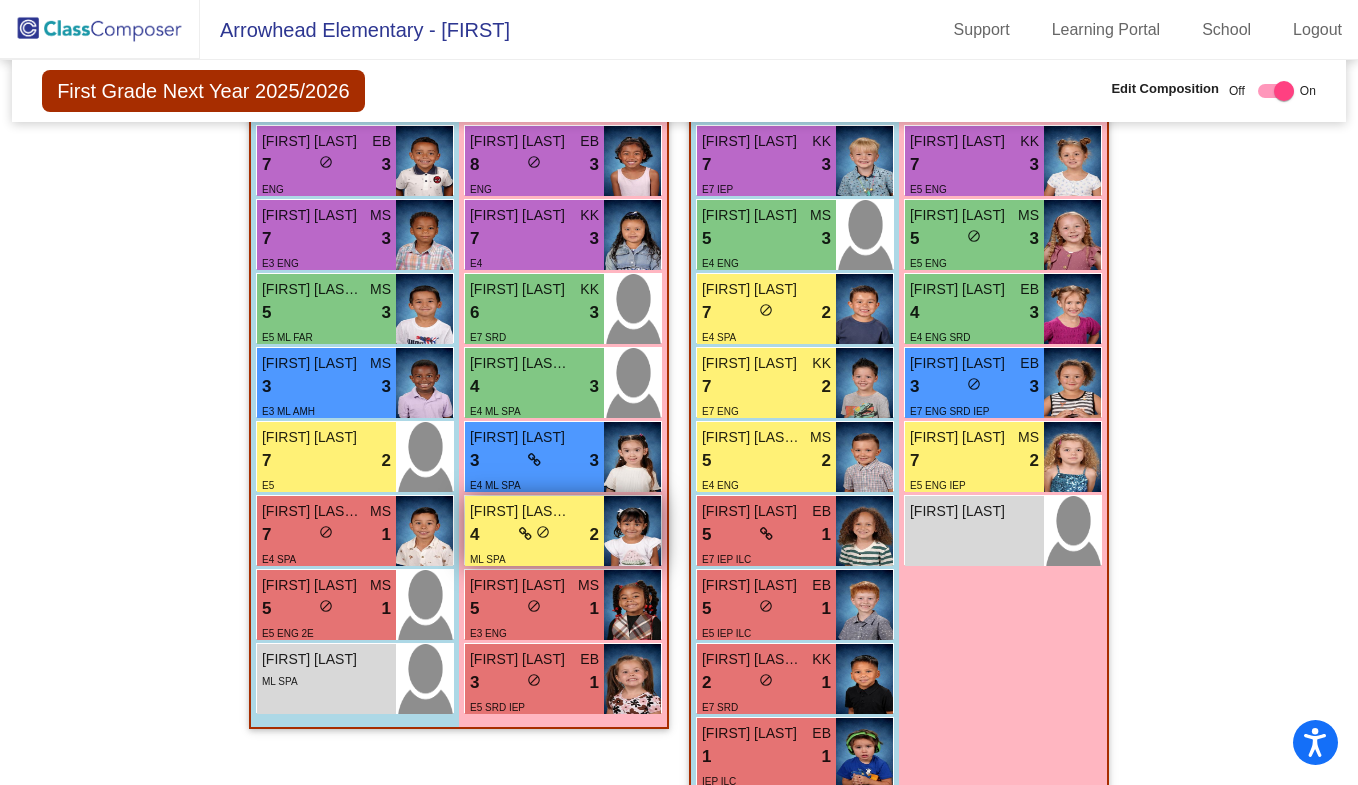 click on "ML SPA" at bounding box center [534, 558] 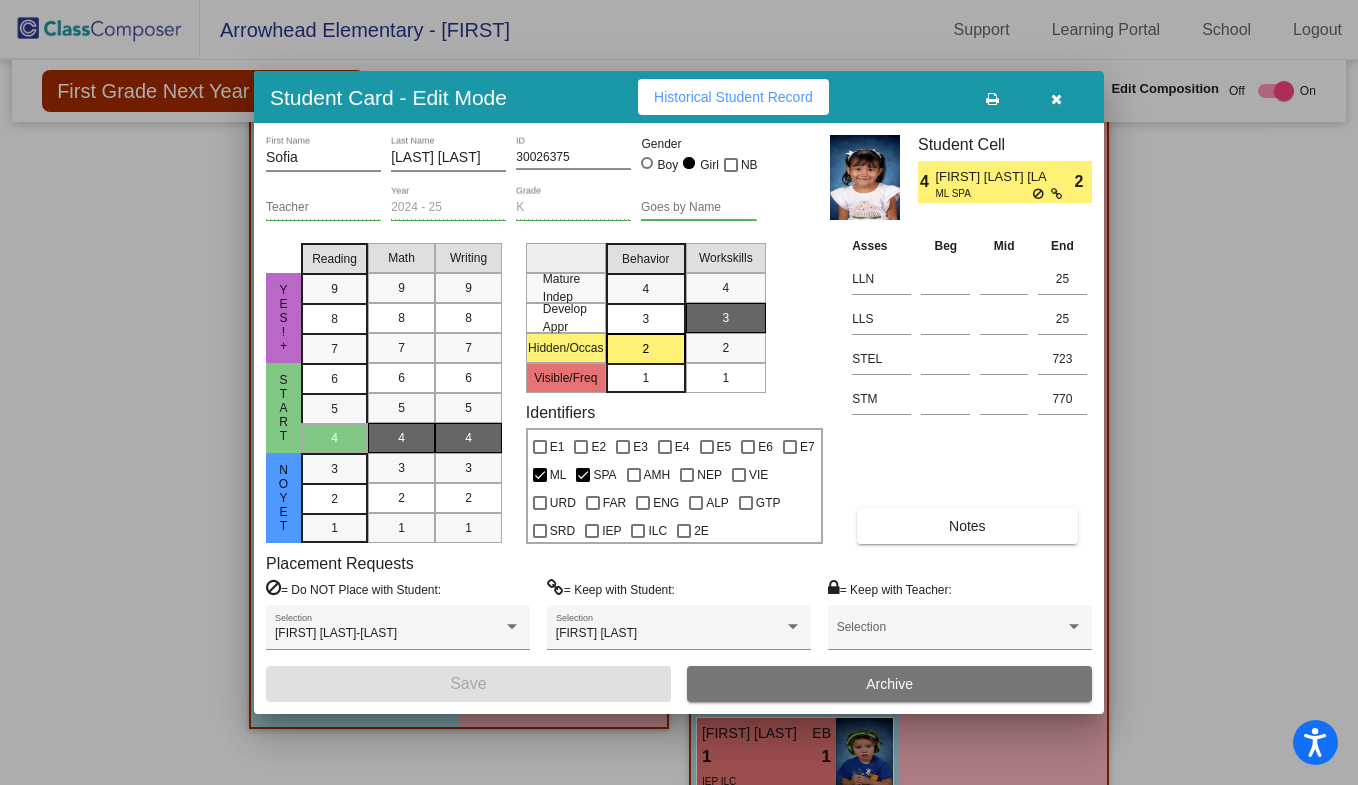 click at bounding box center (1056, 99) 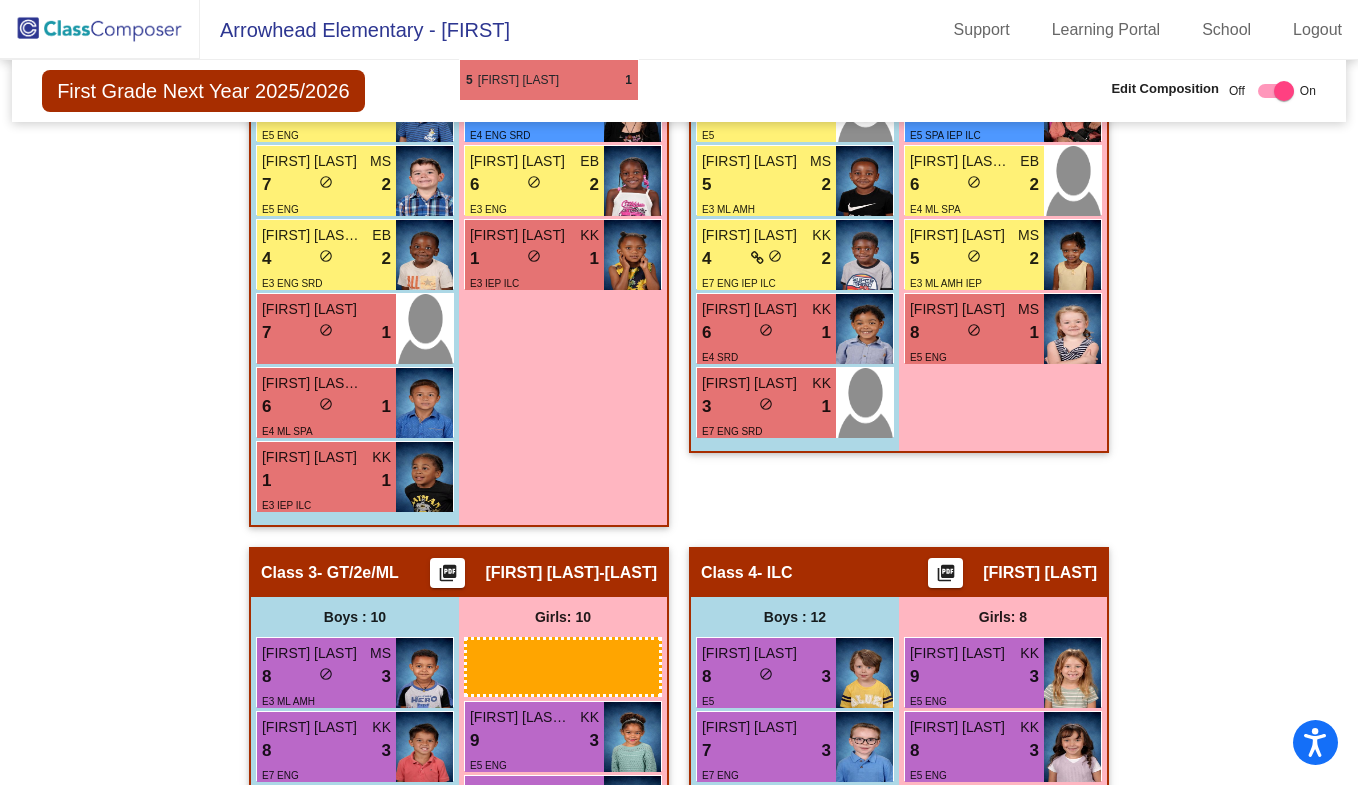 scroll, scrollTop: 990, scrollLeft: 0, axis: vertical 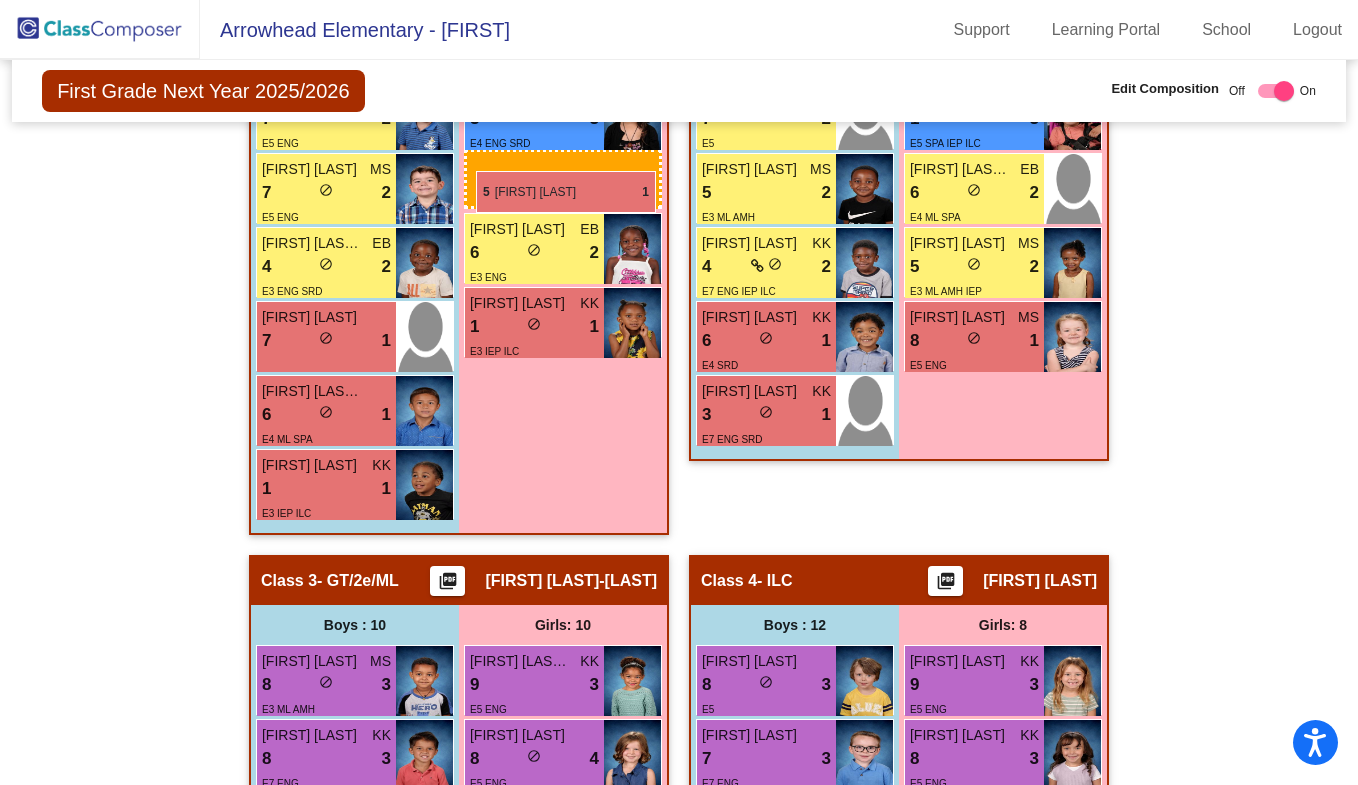 drag, startPoint x: 529, startPoint y: 582, endPoint x: 475, endPoint y: 166, distance: 419.49017 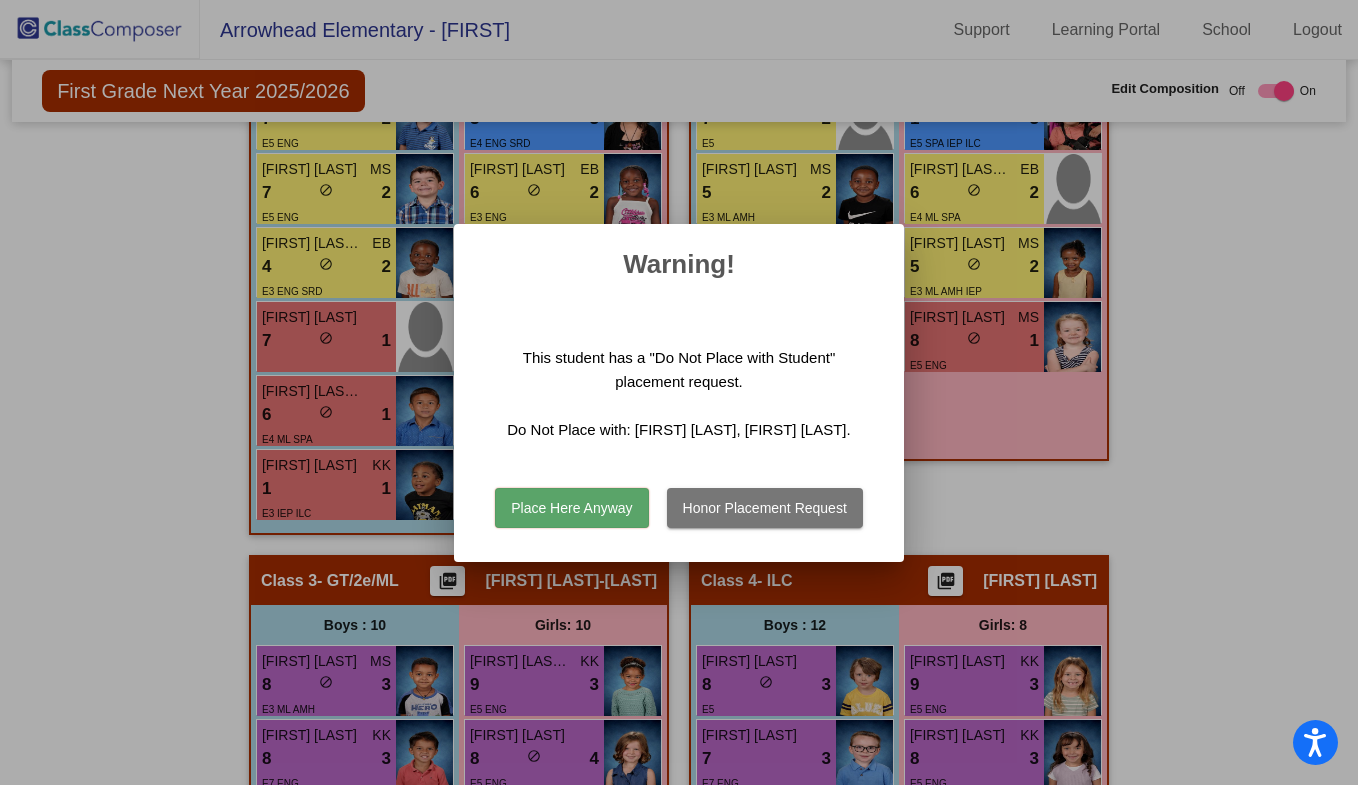 click on "Place Here Anyway" at bounding box center [571, 508] 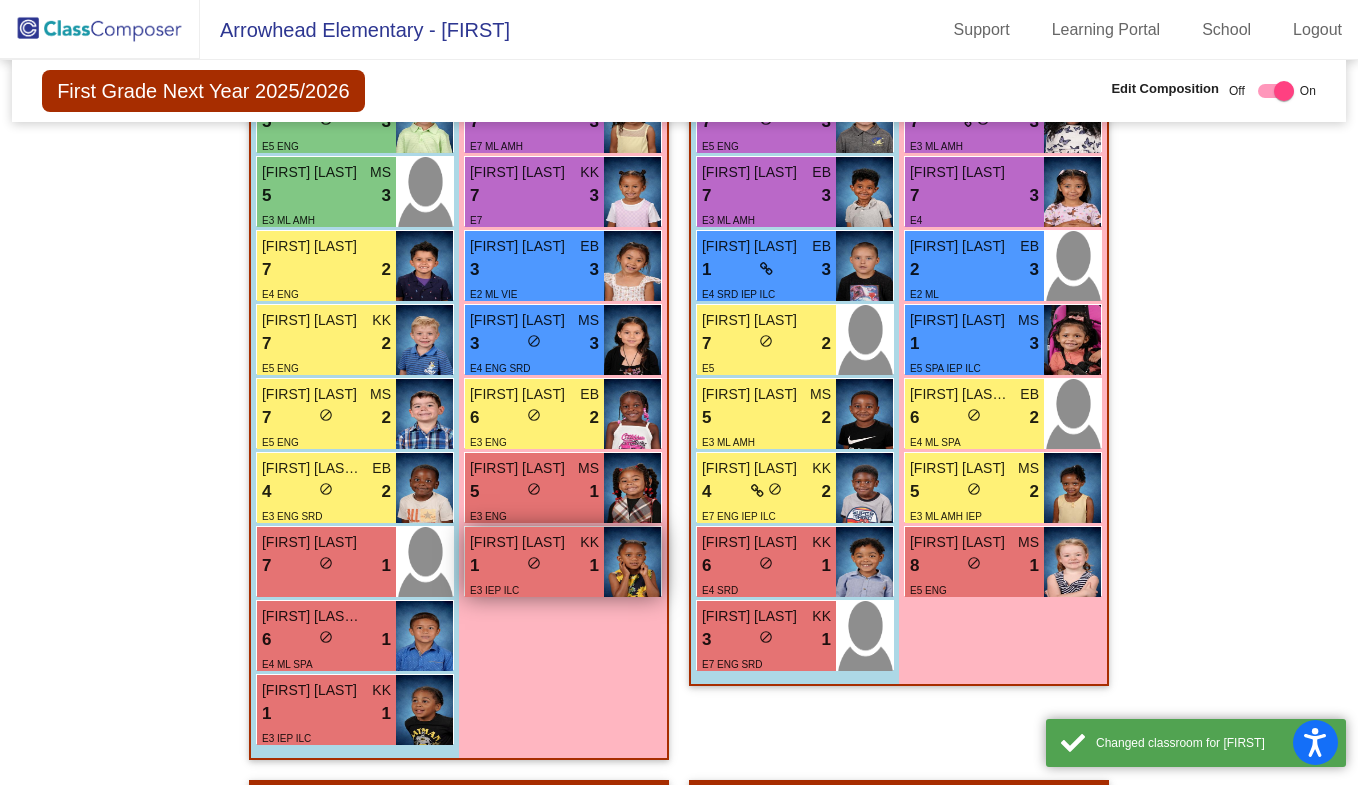 scroll, scrollTop: 764, scrollLeft: 0, axis: vertical 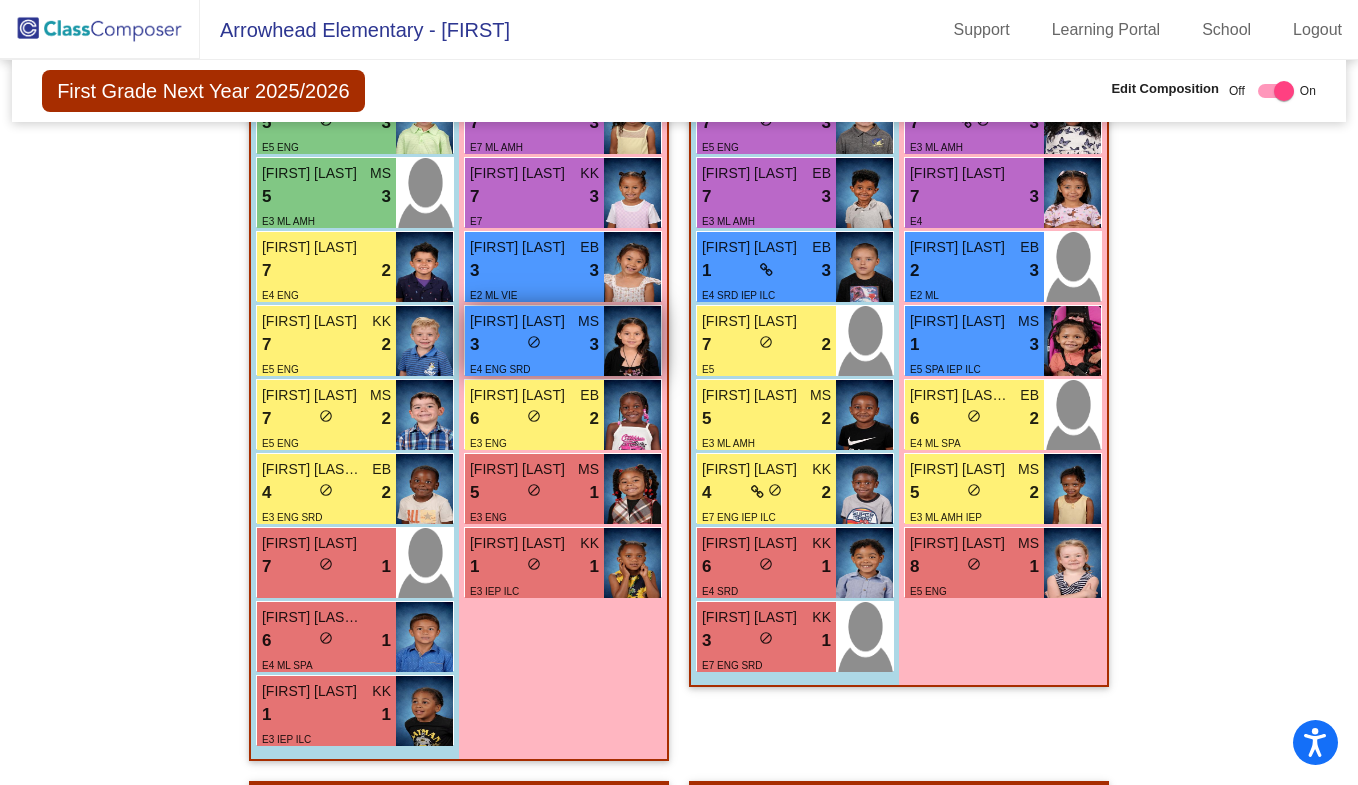 click on "3" at bounding box center [594, 345] 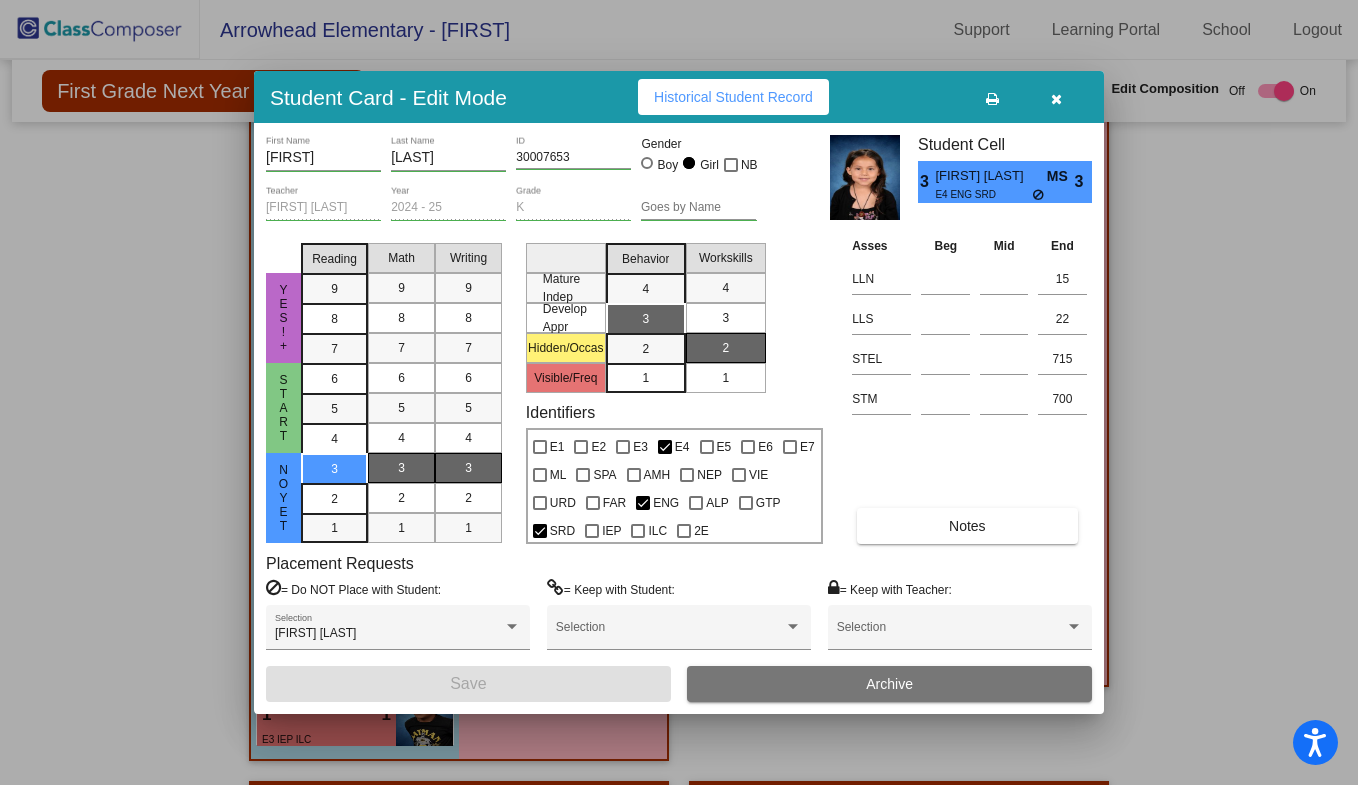click at bounding box center (1056, 97) 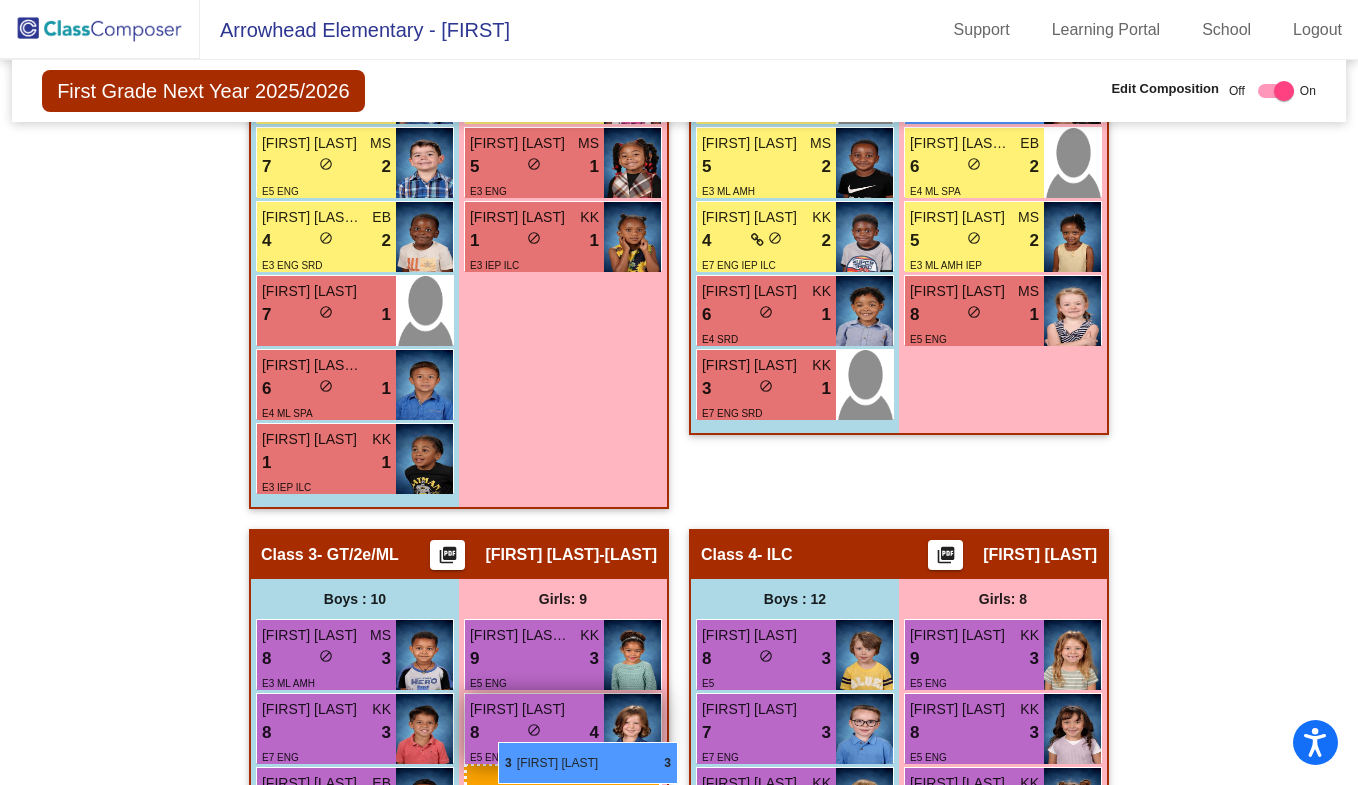 scroll, scrollTop: 1016, scrollLeft: 0, axis: vertical 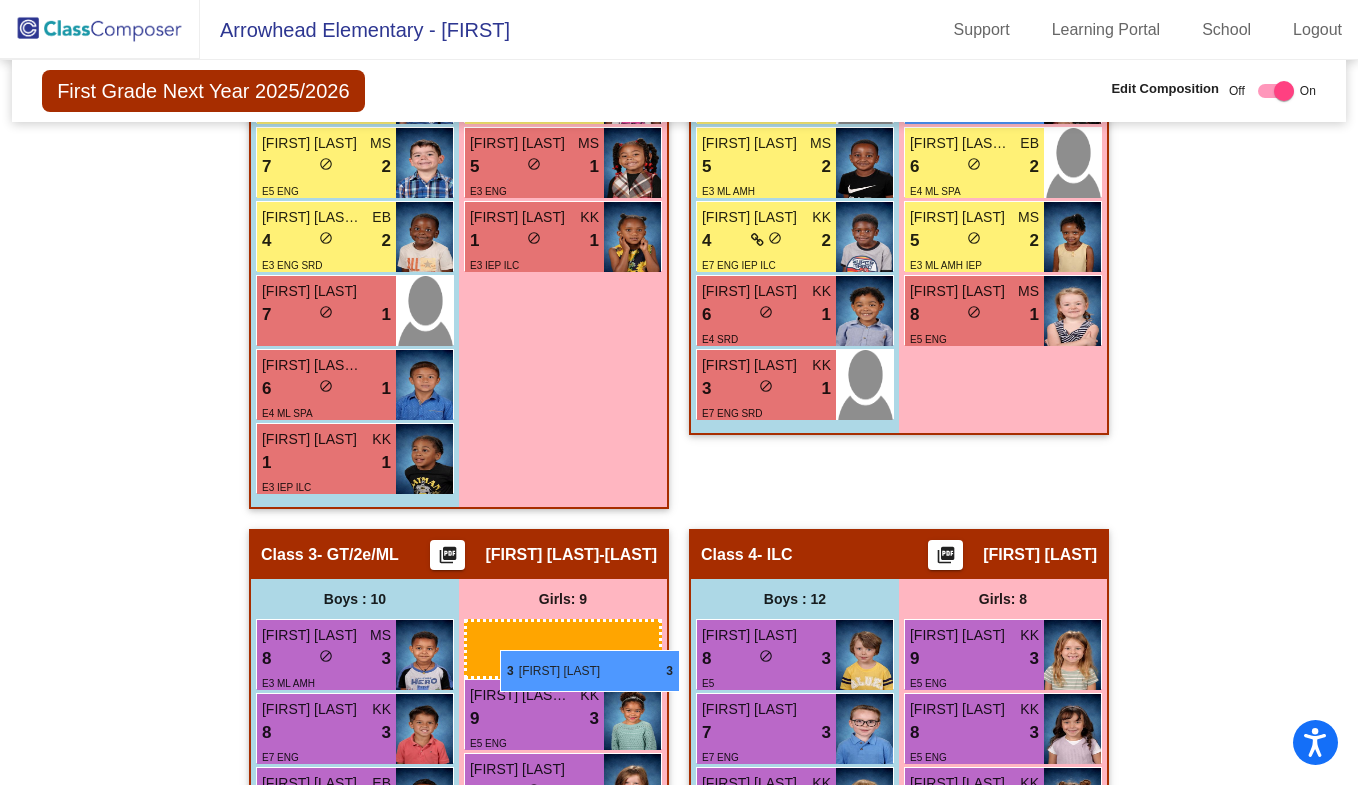 drag, startPoint x: 495, startPoint y: 331, endPoint x: 500, endPoint y: 649, distance: 318.0393 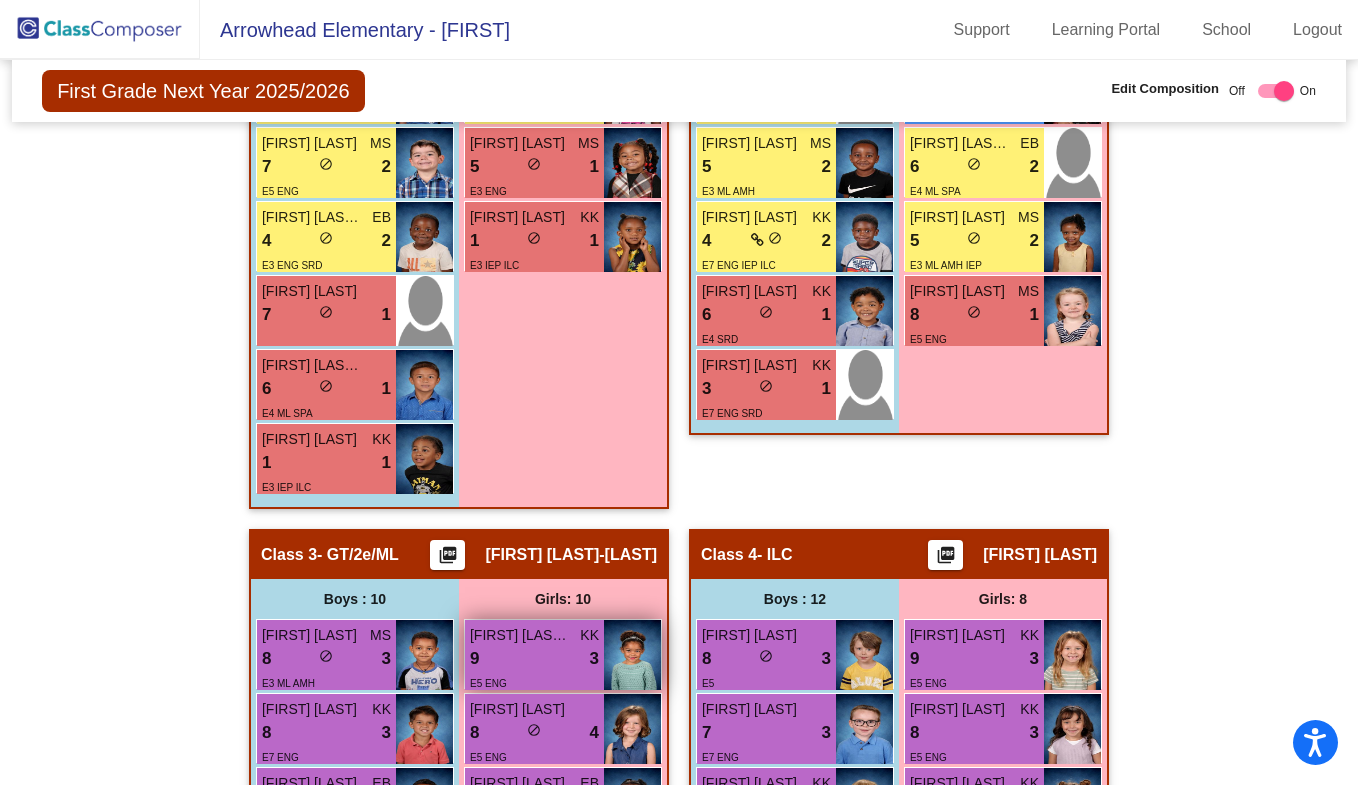 click on "[NUMBER] lock do_not_disturb_alt 3" at bounding box center [534, 659] 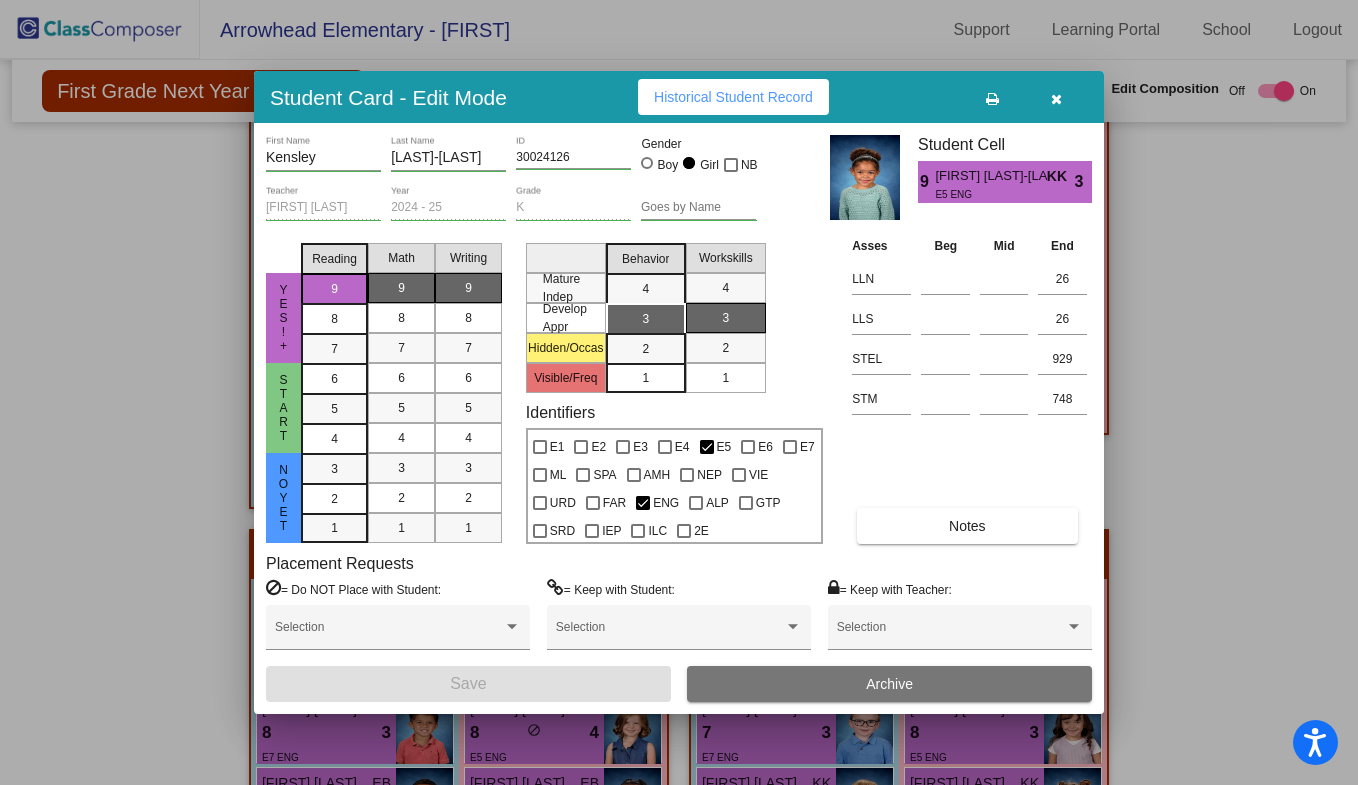 click at bounding box center [1056, 99] 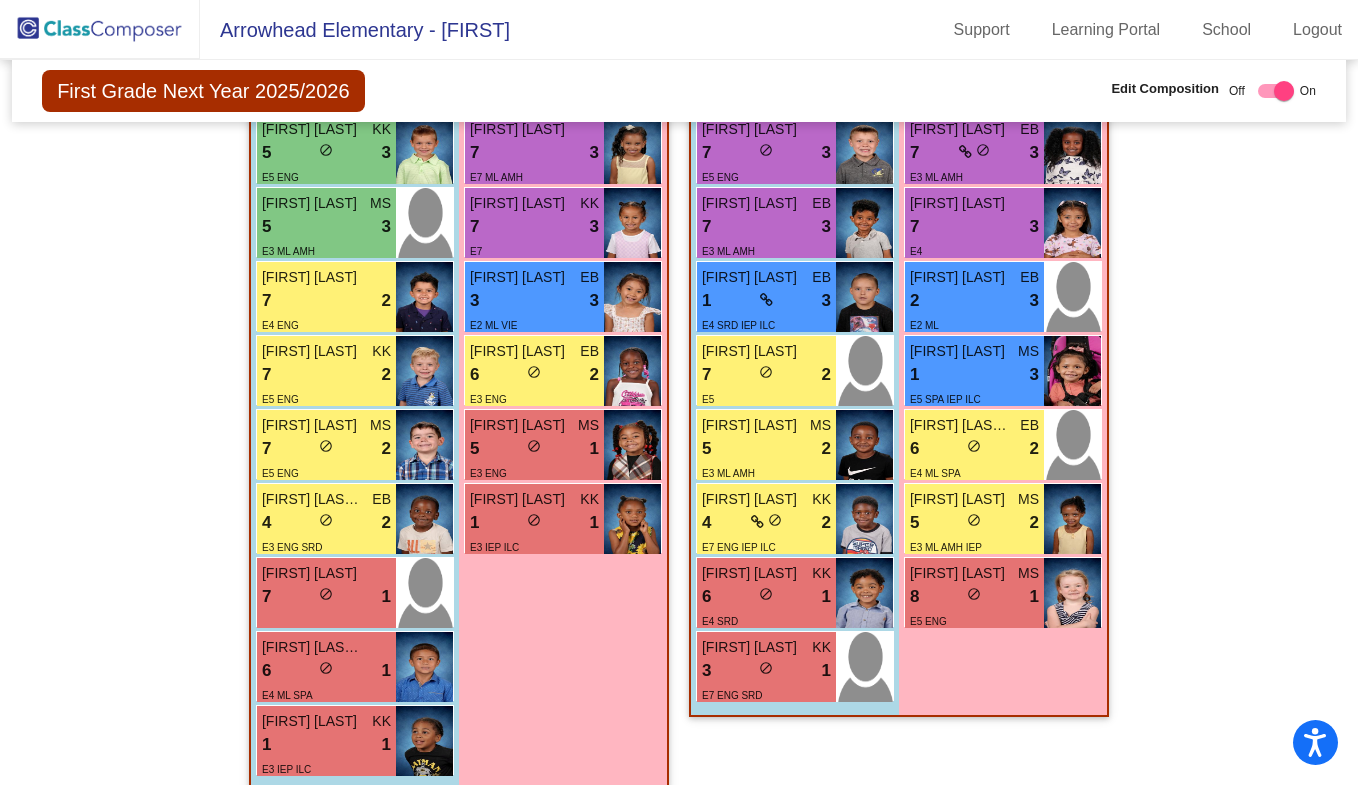 scroll, scrollTop: 733, scrollLeft: 0, axis: vertical 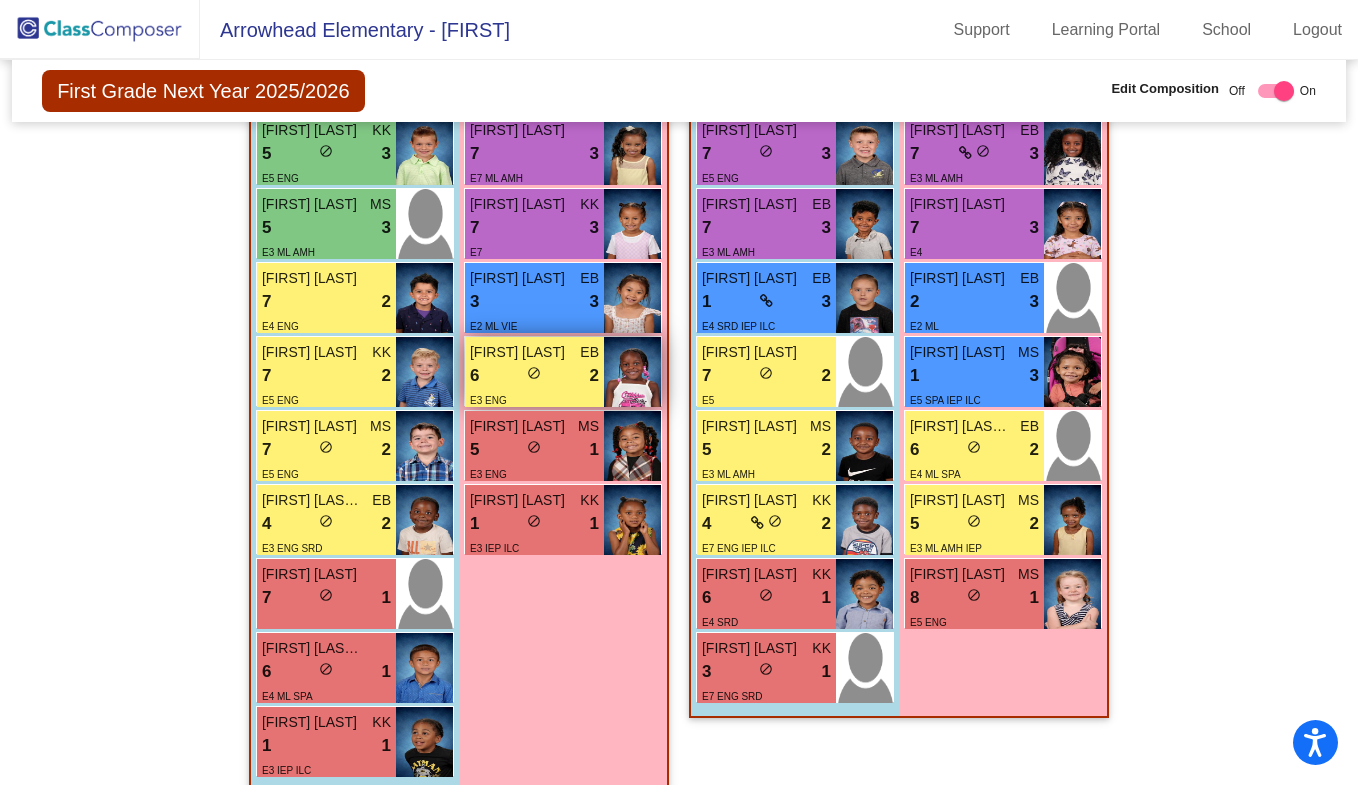 click on "6 lock do_not_disturb_alt 2" at bounding box center [534, 376] 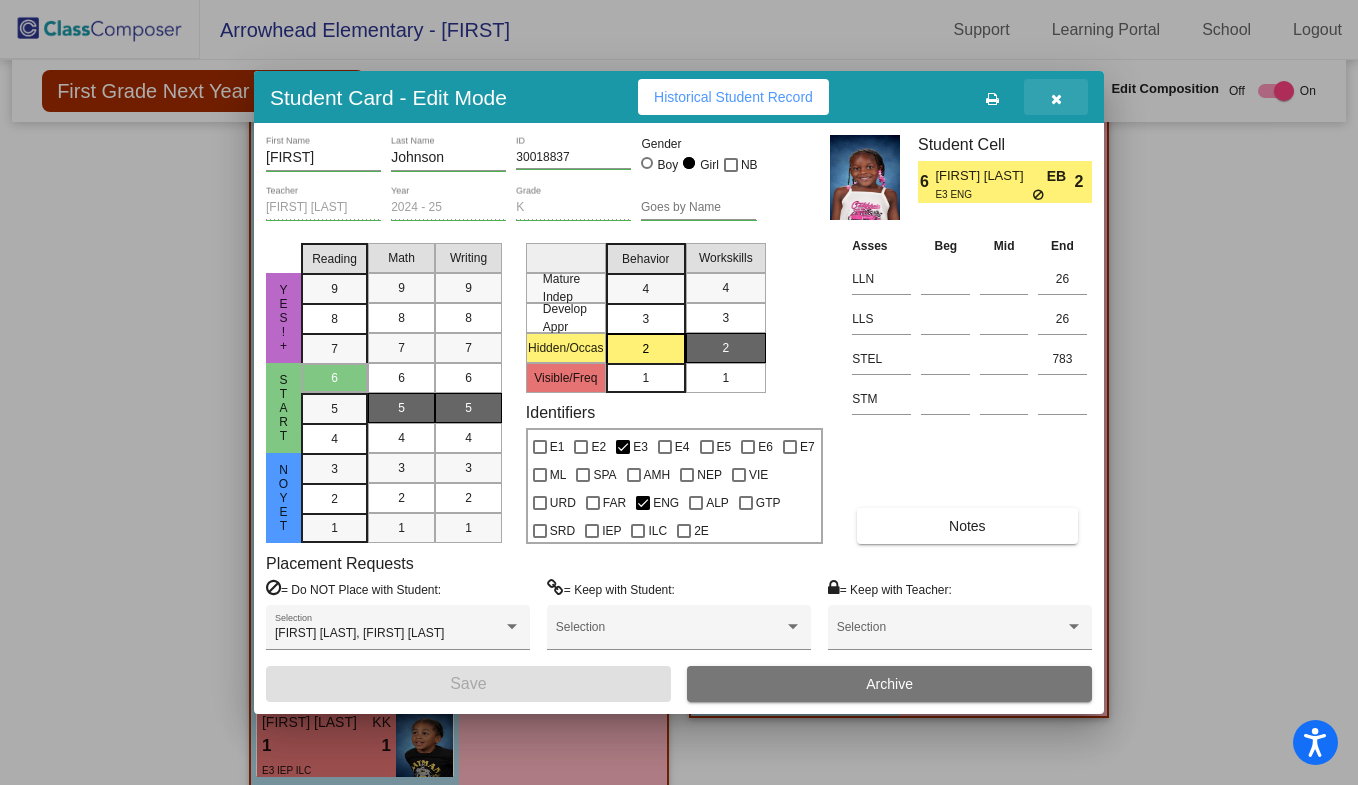 click at bounding box center (1056, 99) 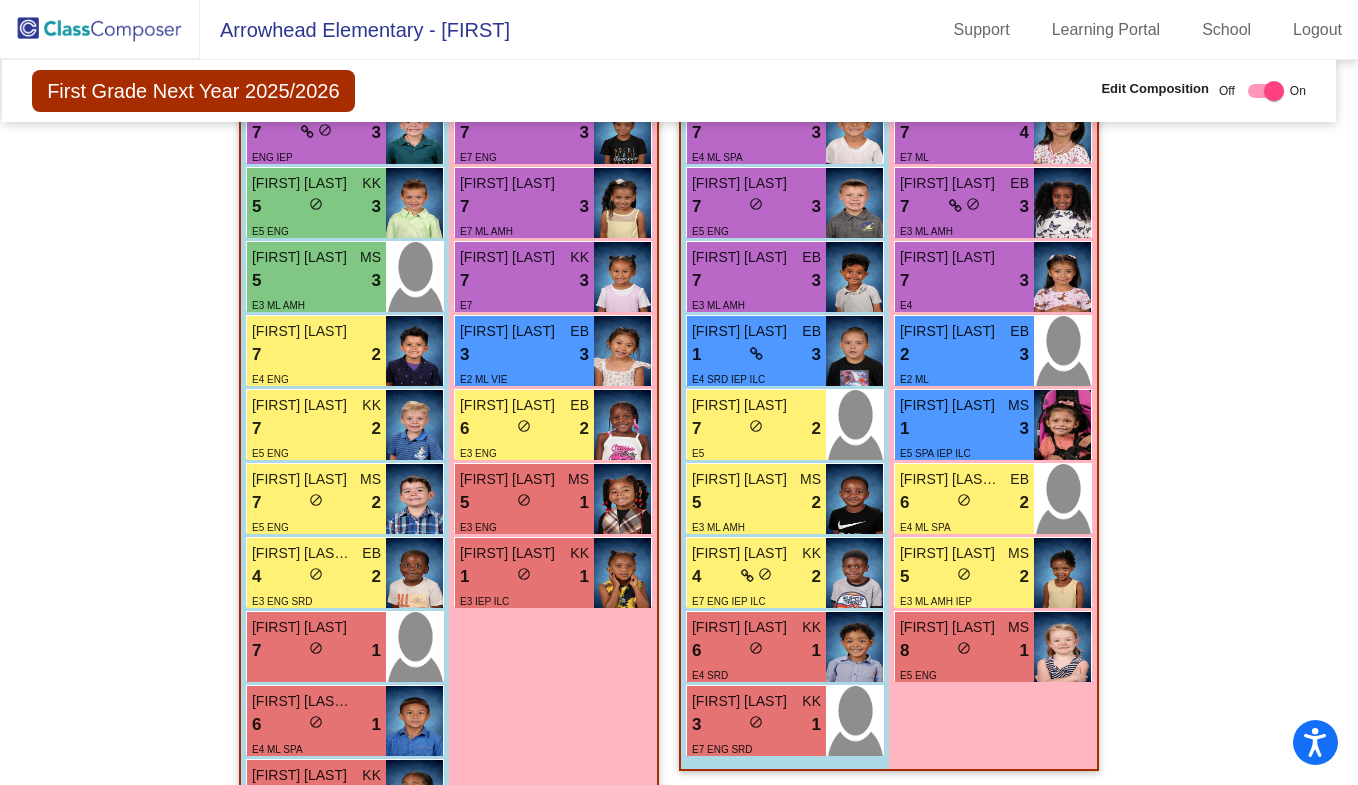 scroll, scrollTop: 680, scrollLeft: 11, axis: both 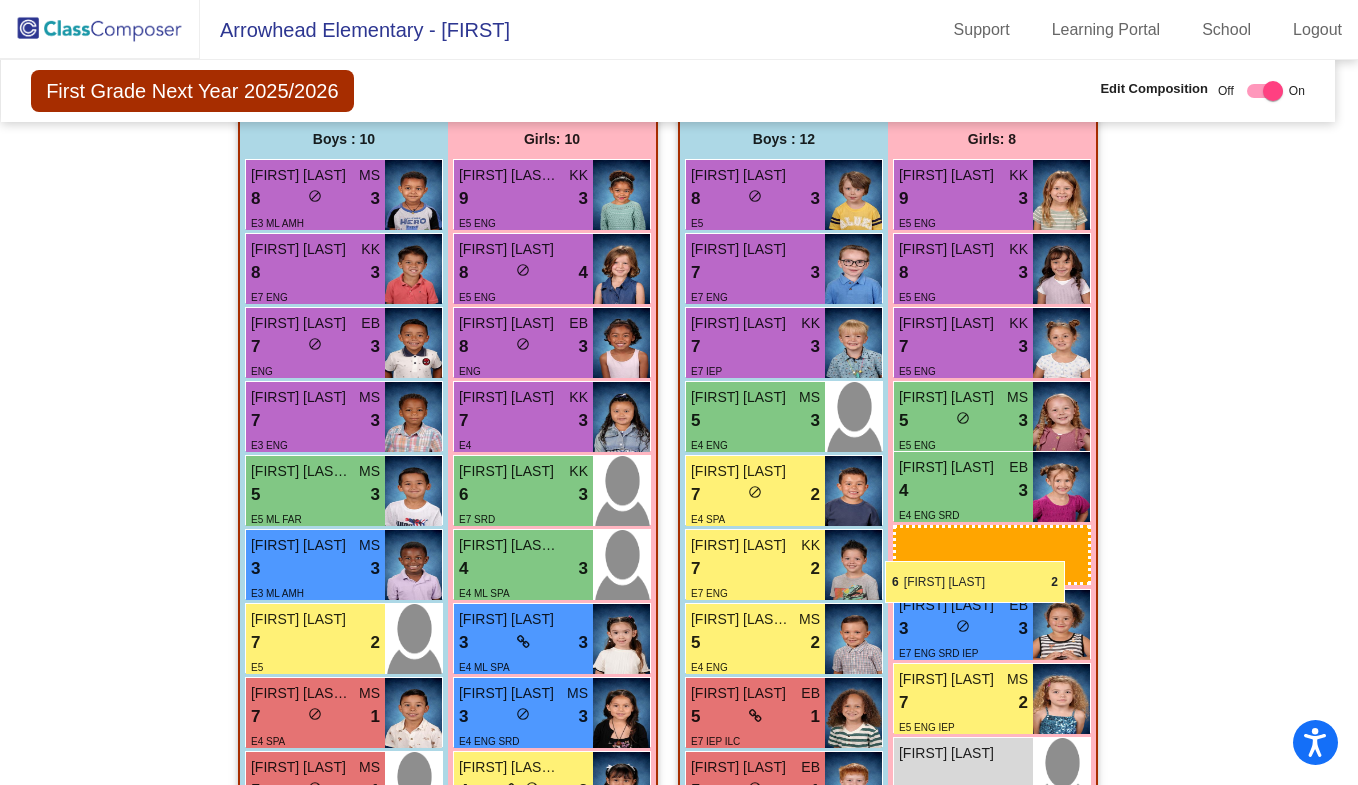 drag, startPoint x: 599, startPoint y: 427, endPoint x: 885, endPoint y: 561, distance: 315.8354 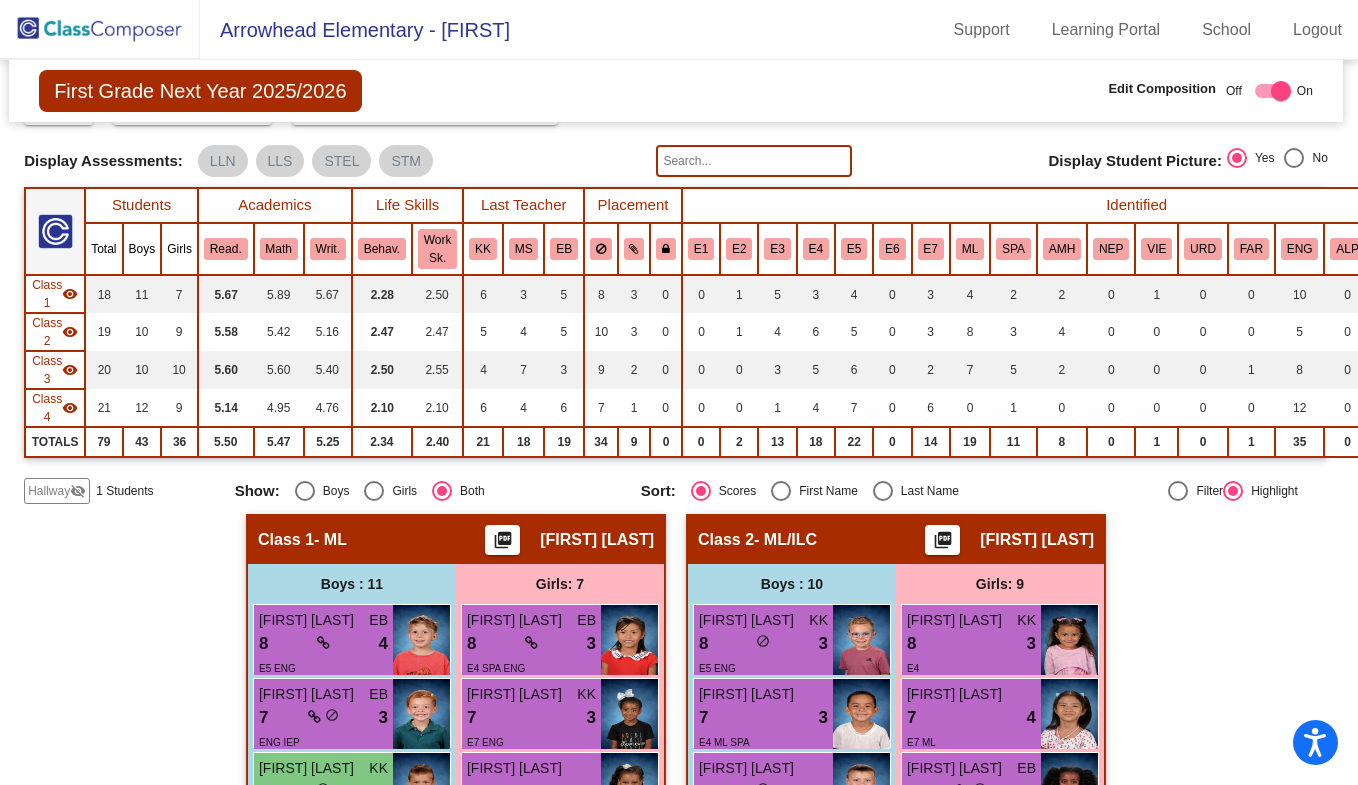 scroll, scrollTop: 79, scrollLeft: 3, axis: both 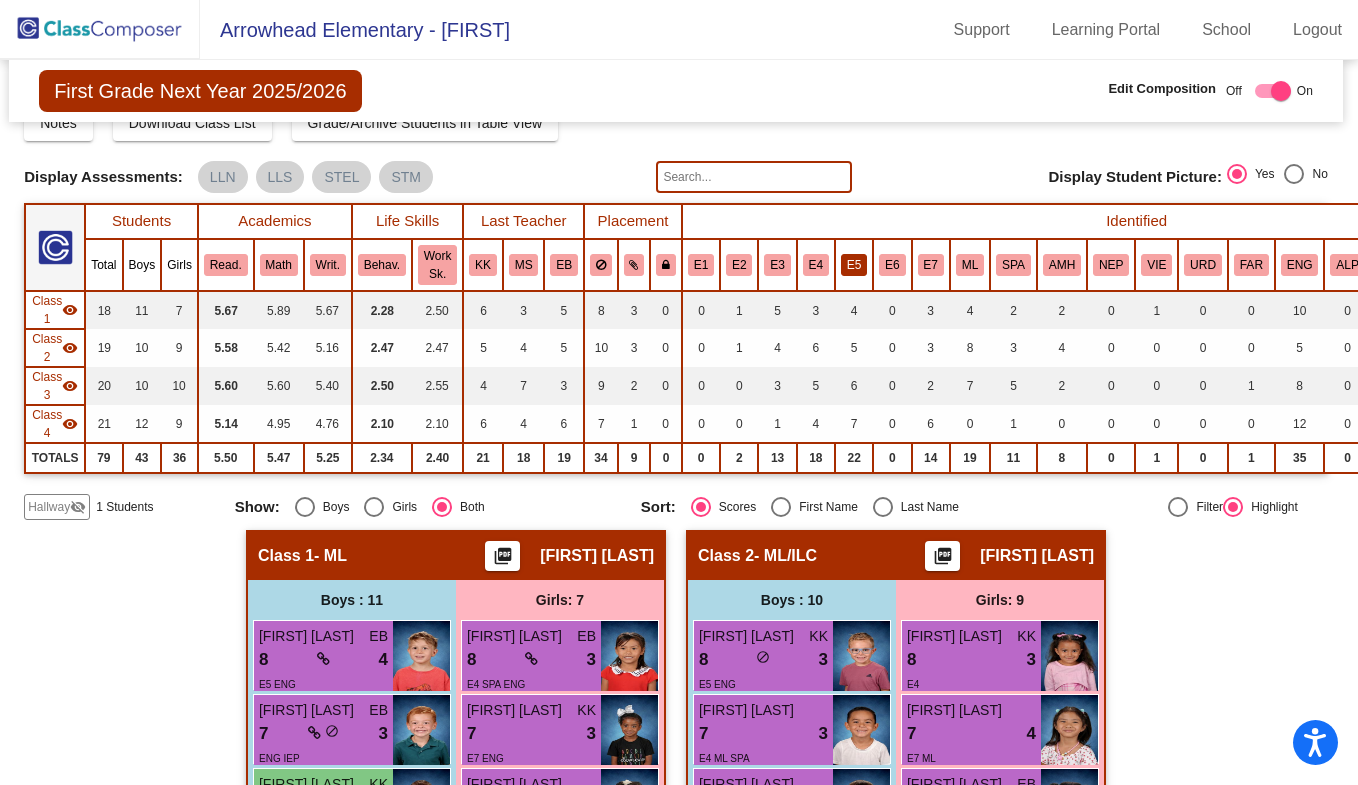 click on "E5" 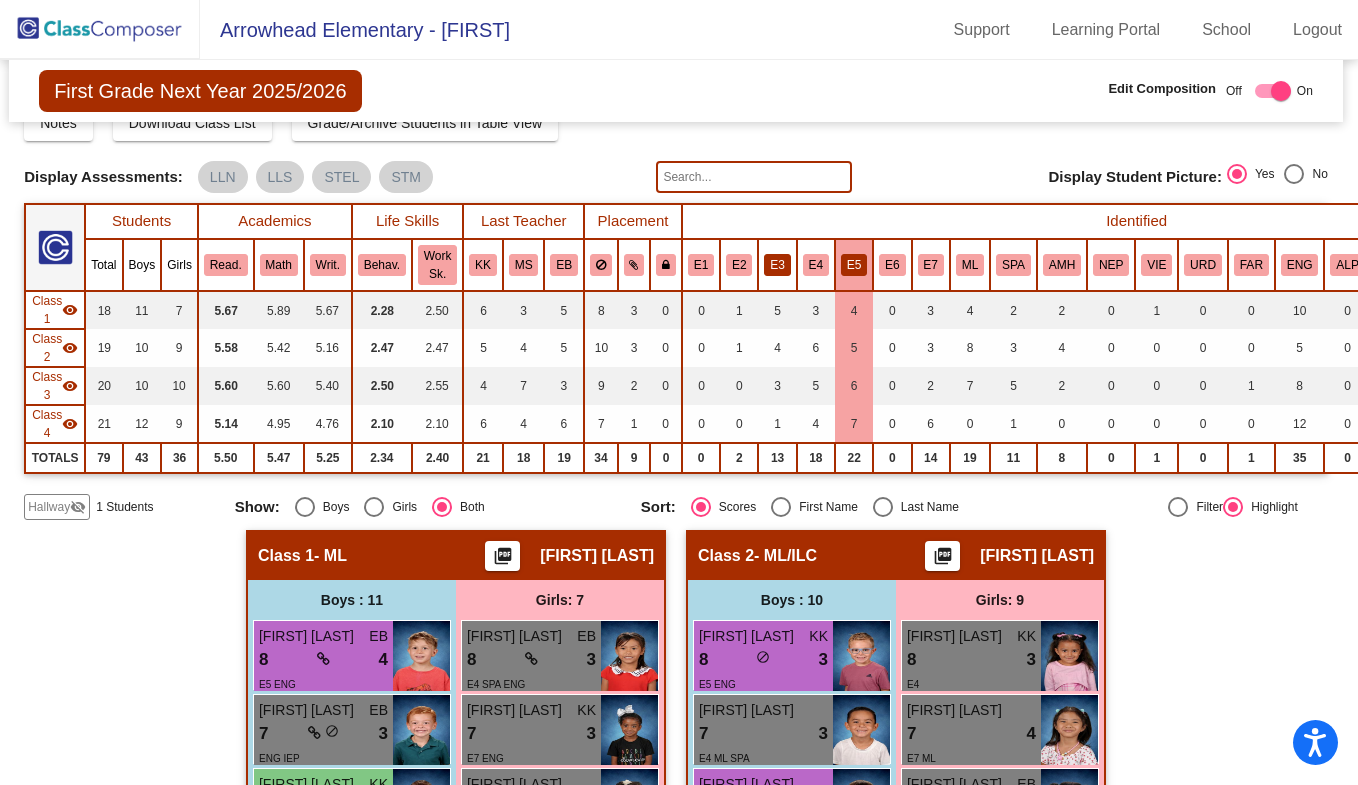 click on "E3" 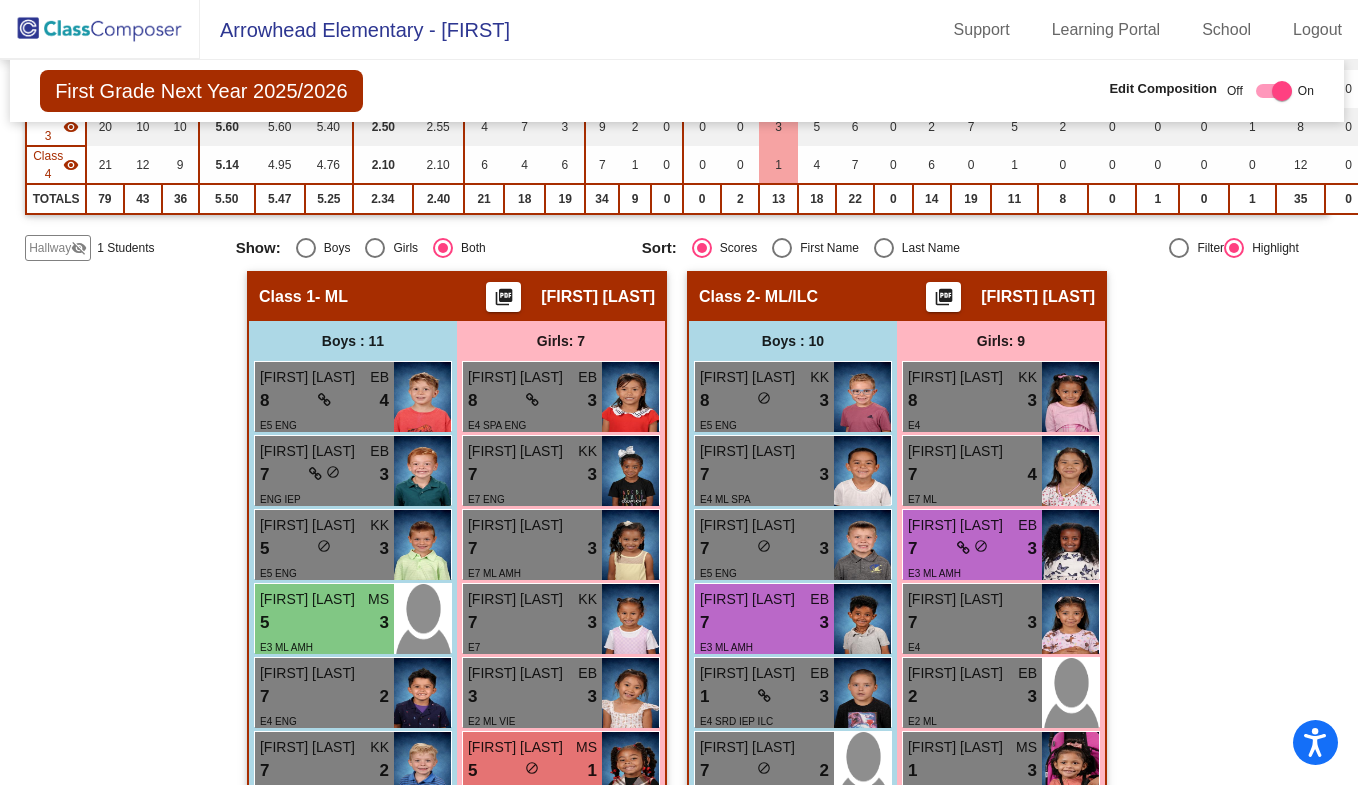 scroll, scrollTop: 336, scrollLeft: 2, axis: both 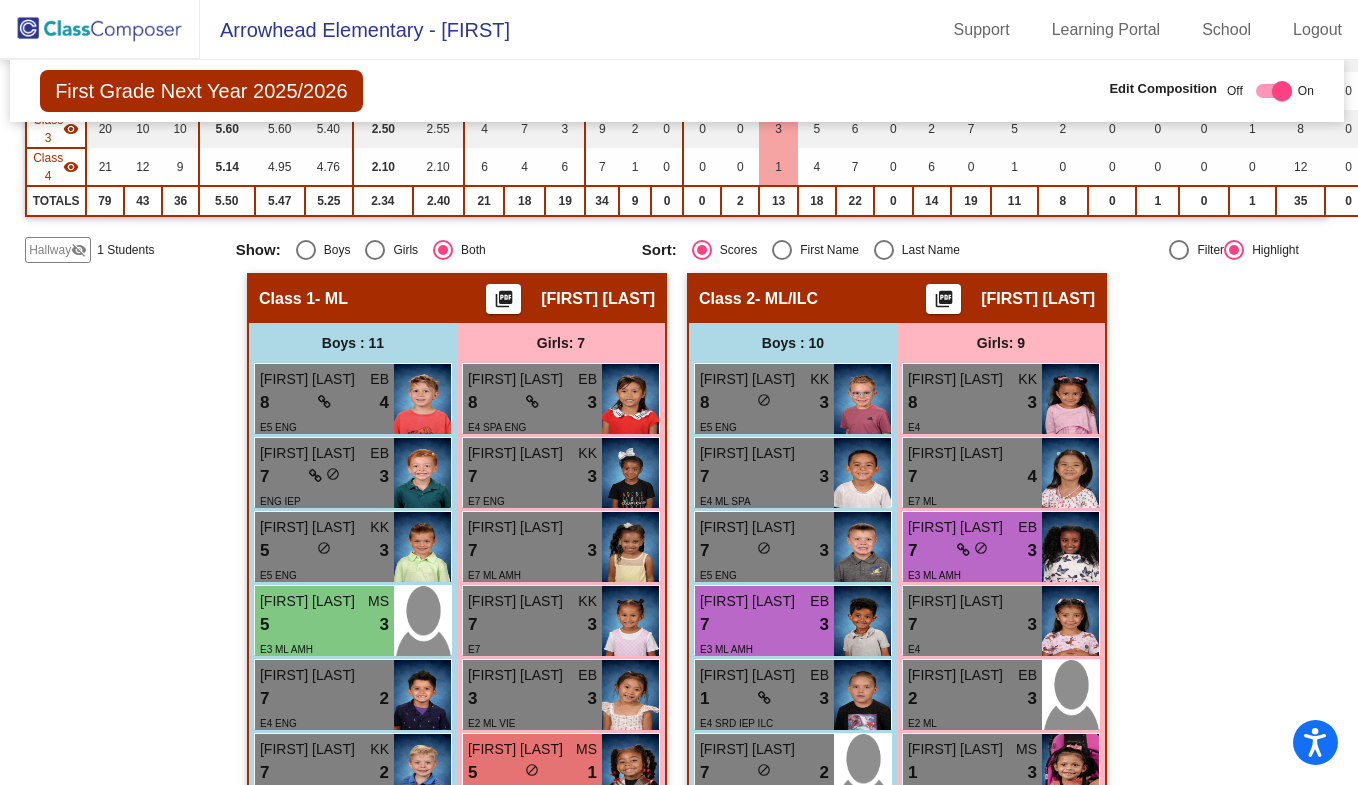 drag, startPoint x: 343, startPoint y: 196, endPoint x: 1212, endPoint y: 395, distance: 891.49426 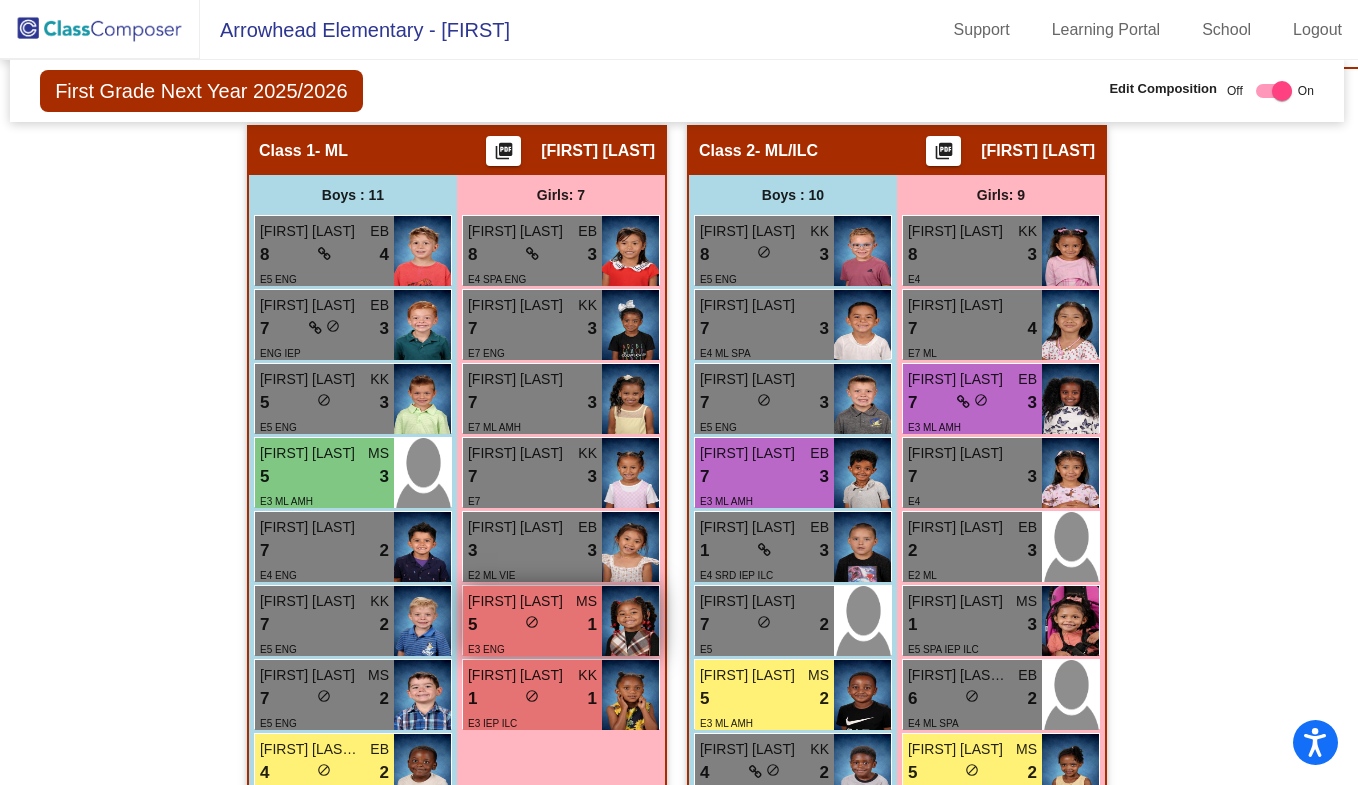 scroll, scrollTop: 470, scrollLeft: 2, axis: both 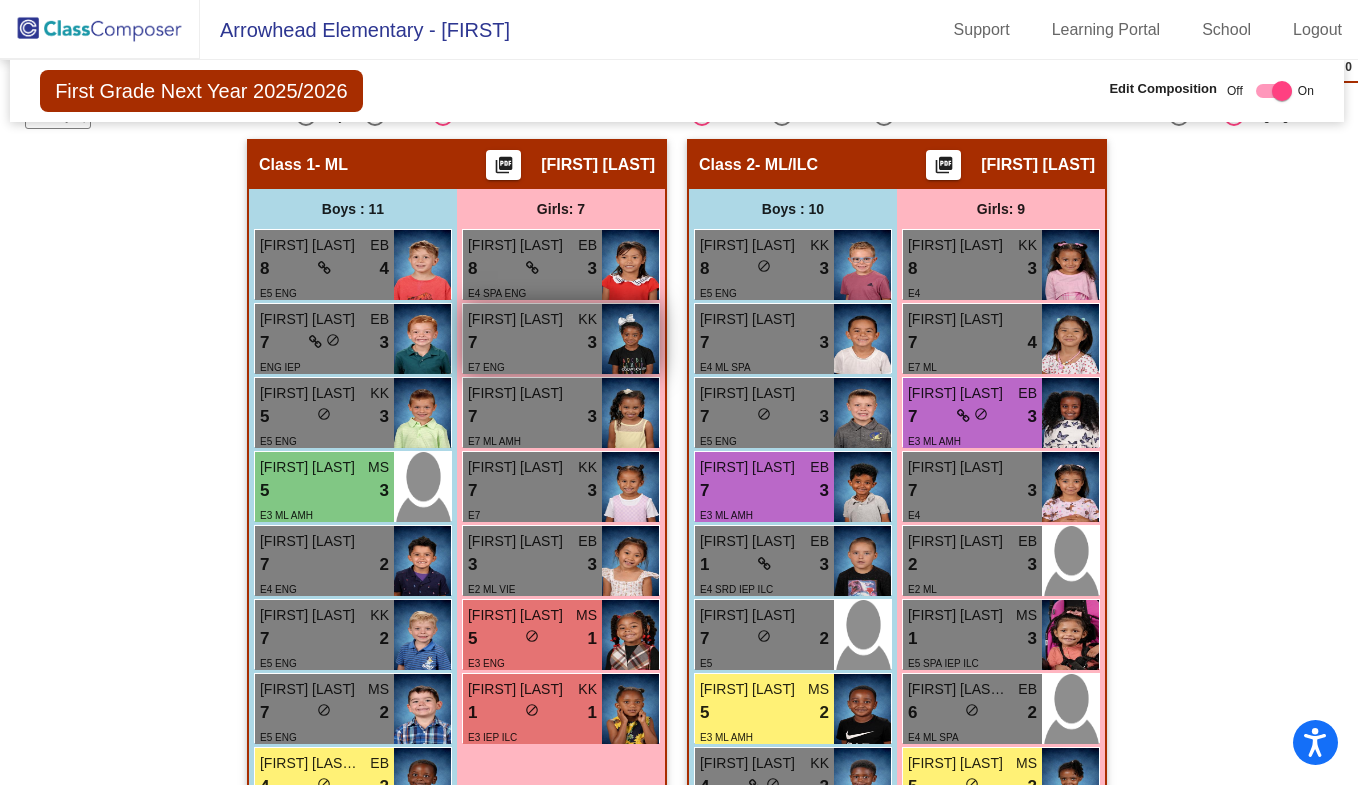 click on "[FIRST] [LAST]" at bounding box center [518, 319] 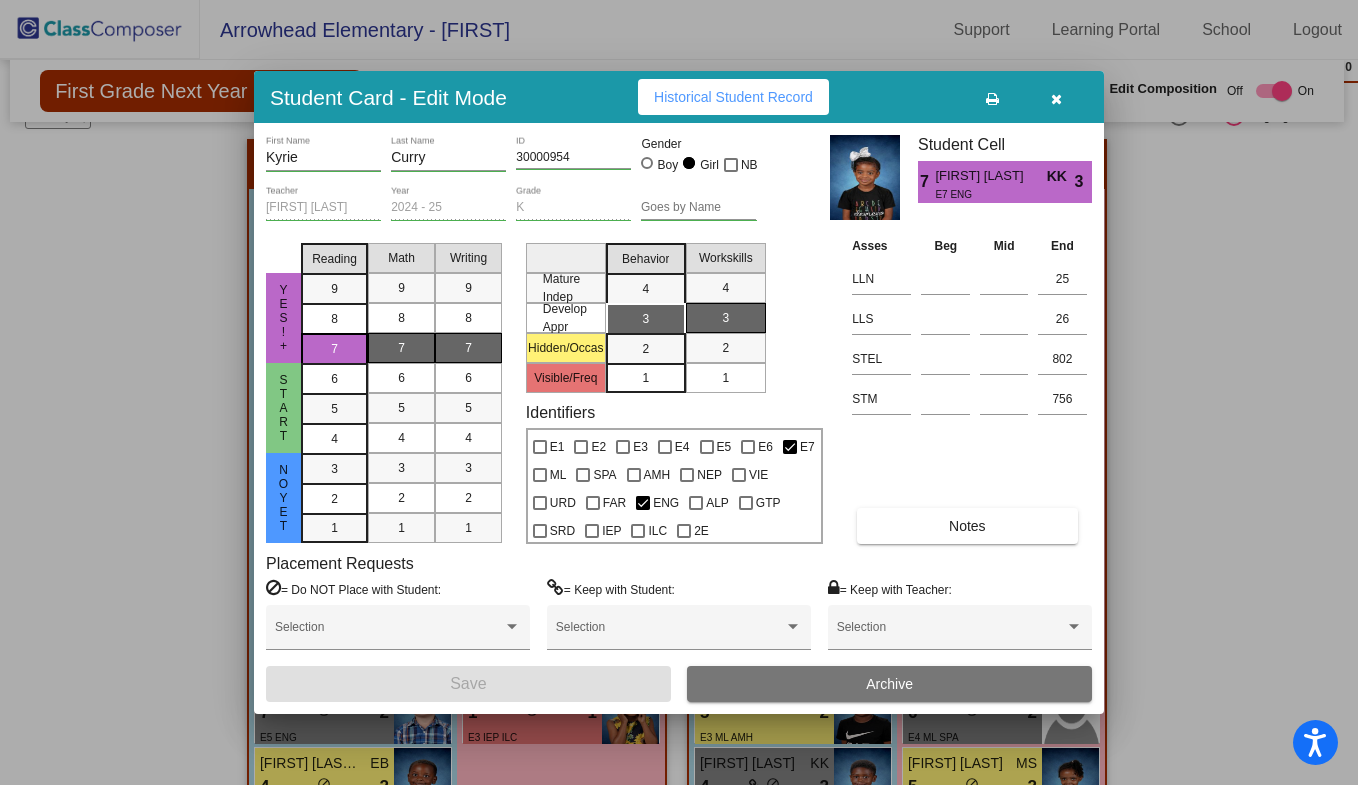 click at bounding box center (1056, 99) 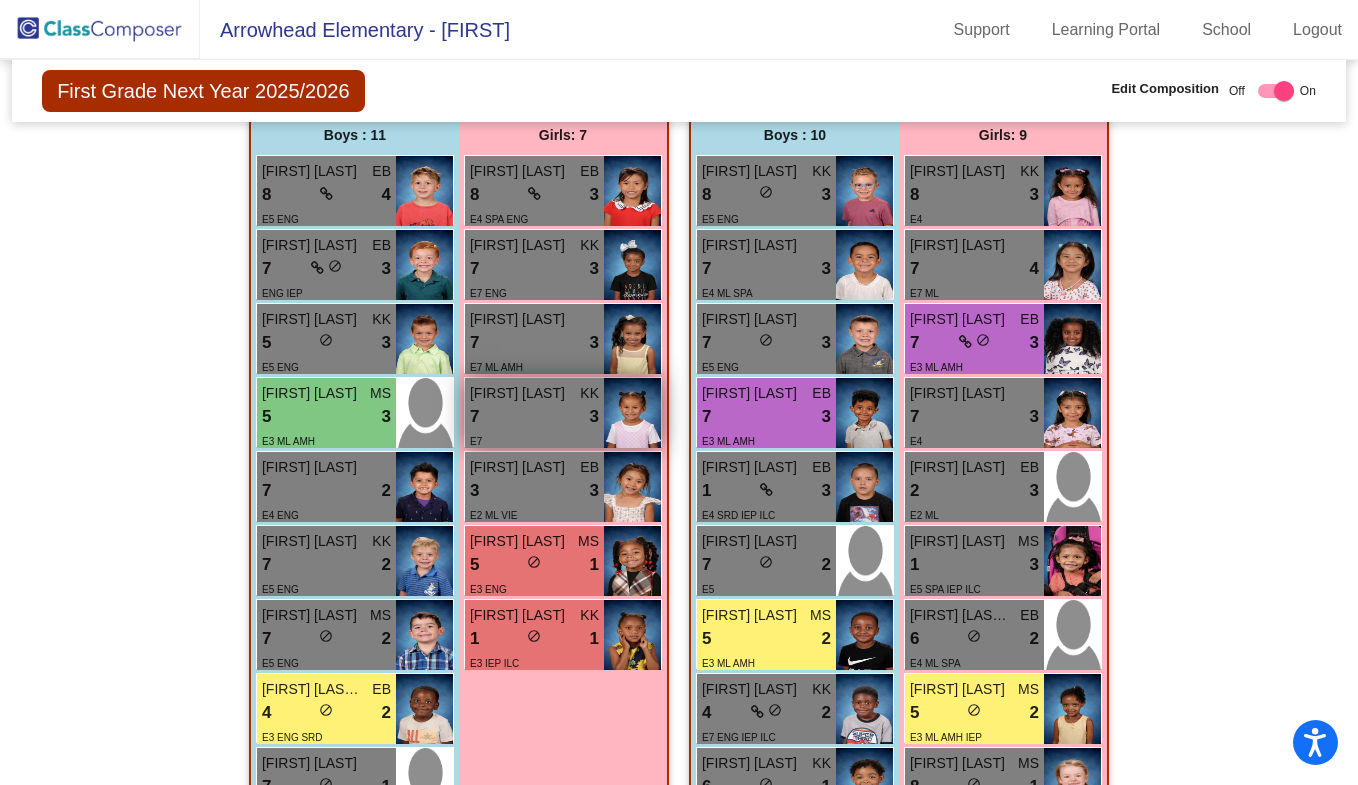 scroll, scrollTop: 545, scrollLeft: 0, axis: vertical 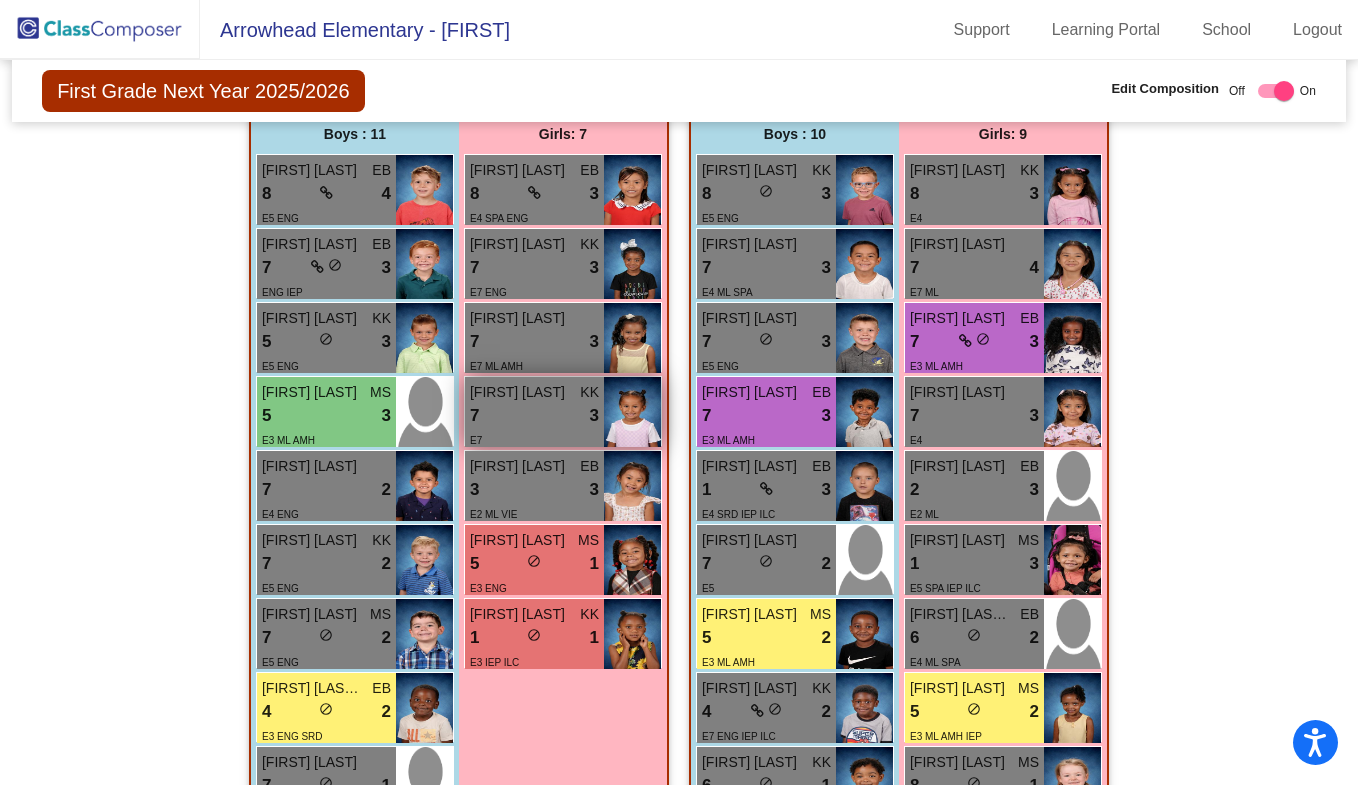 click on "7 lock do_not_disturb_alt 3" at bounding box center [534, 416] 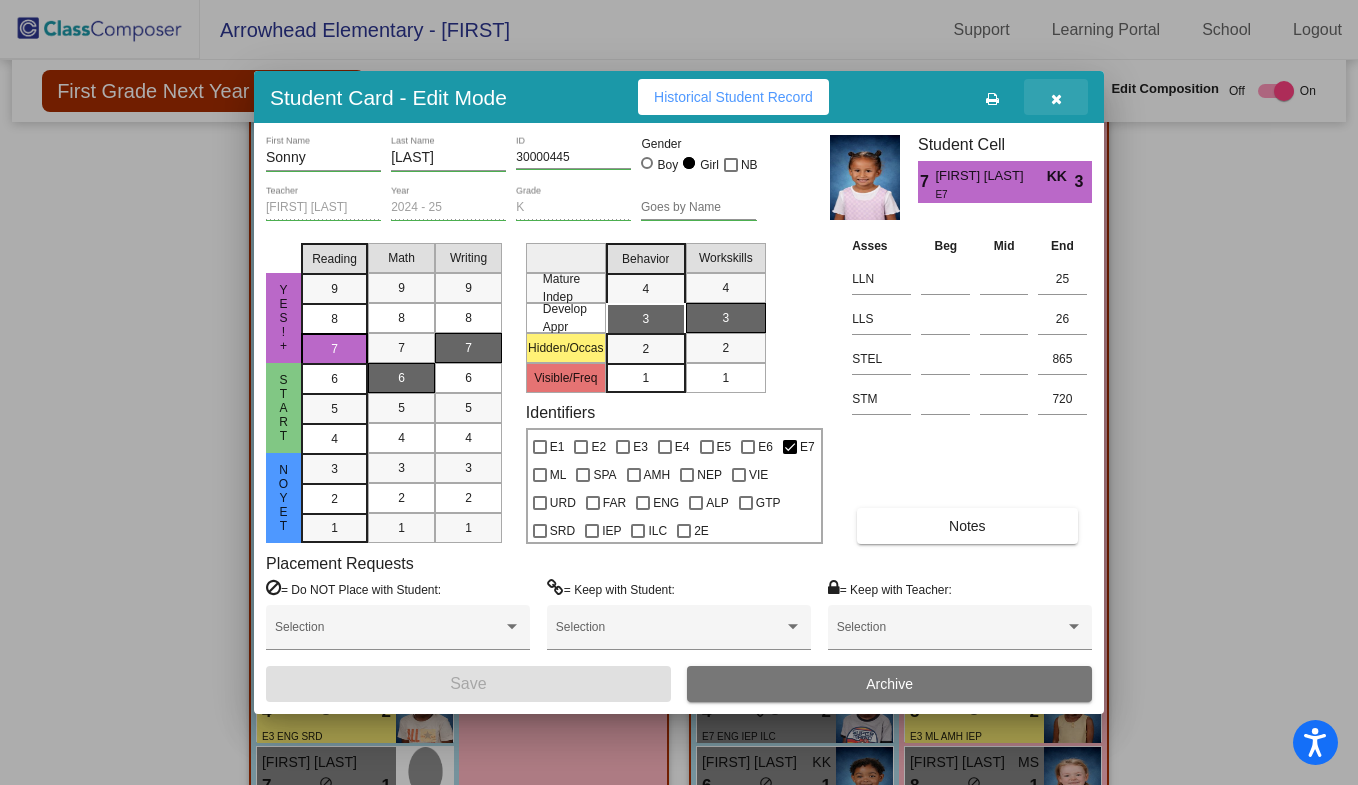 click at bounding box center (1056, 99) 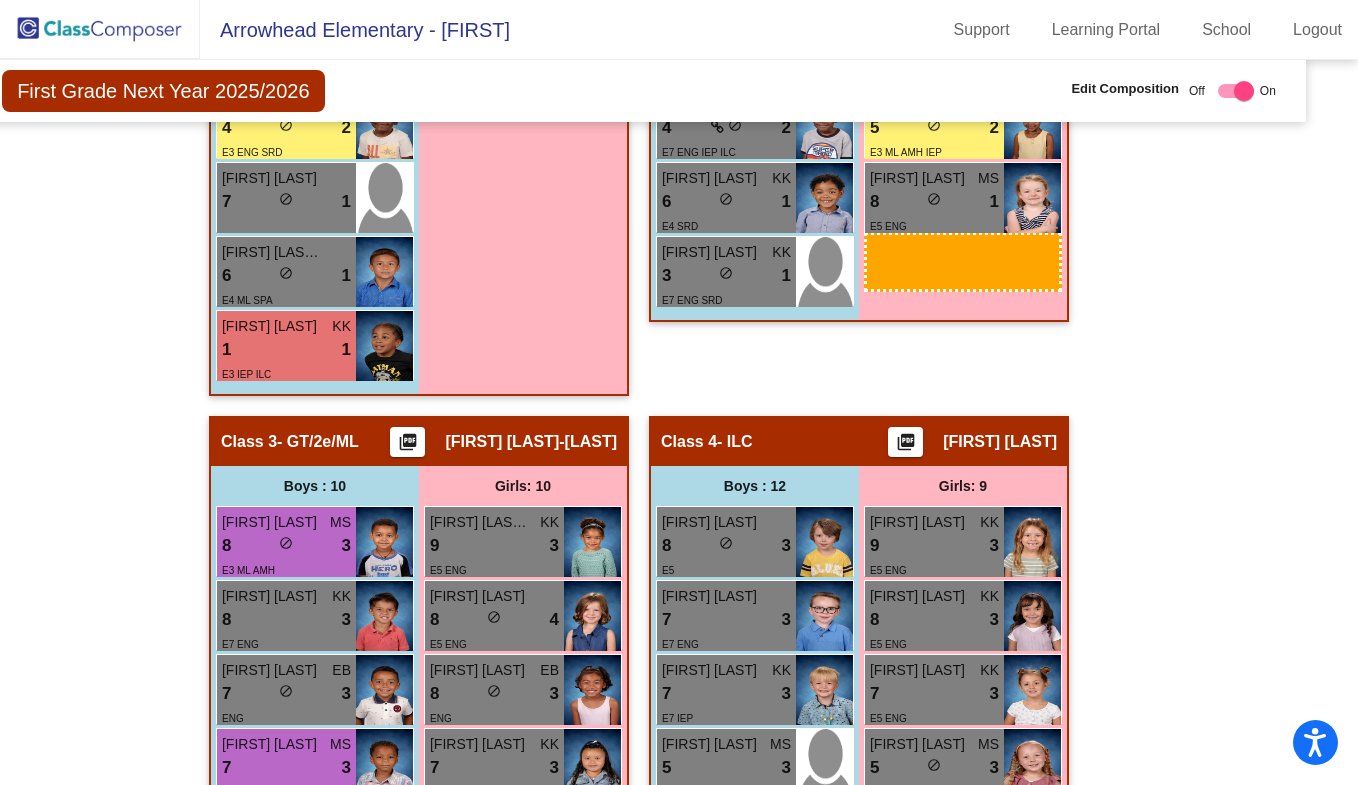 scroll, scrollTop: 1149, scrollLeft: 40, axis: both 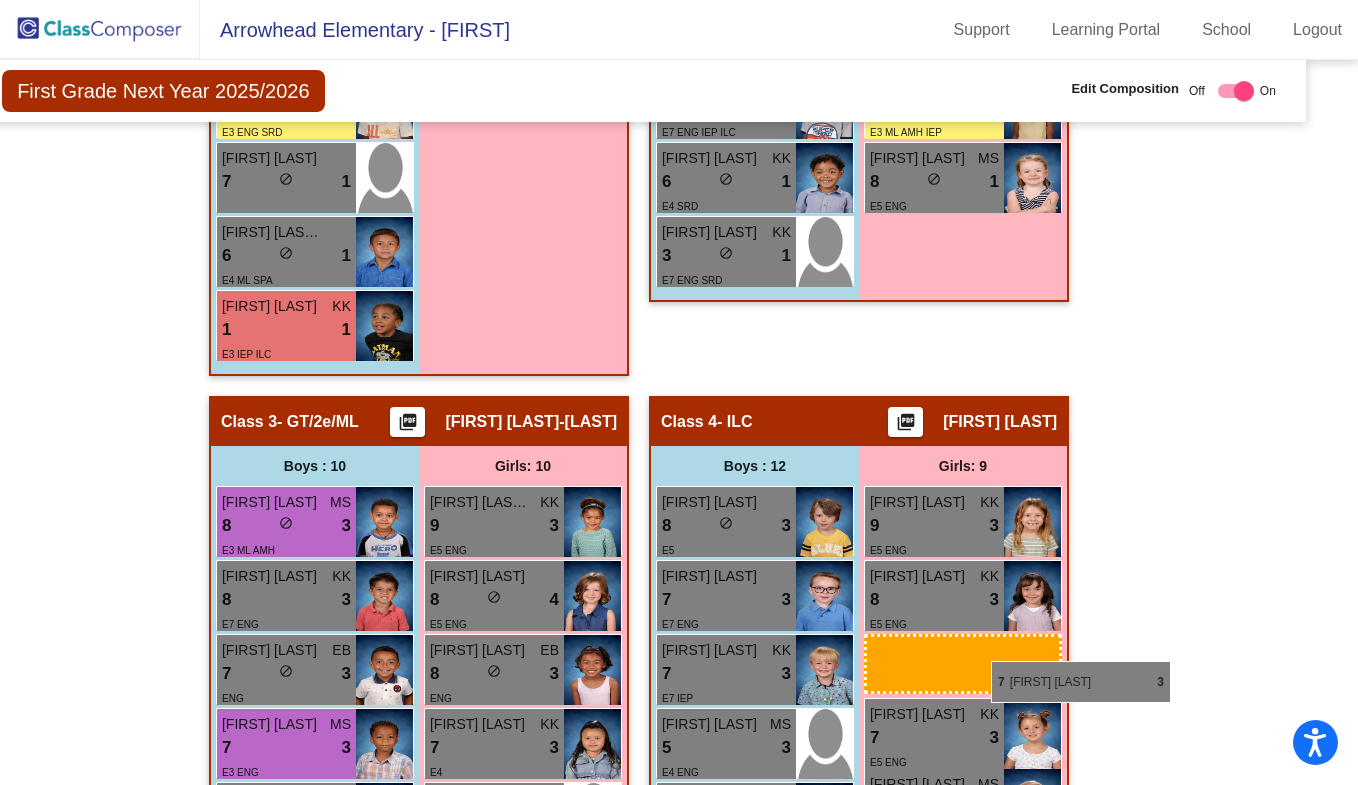 drag, startPoint x: 551, startPoint y: 424, endPoint x: 991, endPoint y: 661, distance: 499.76895 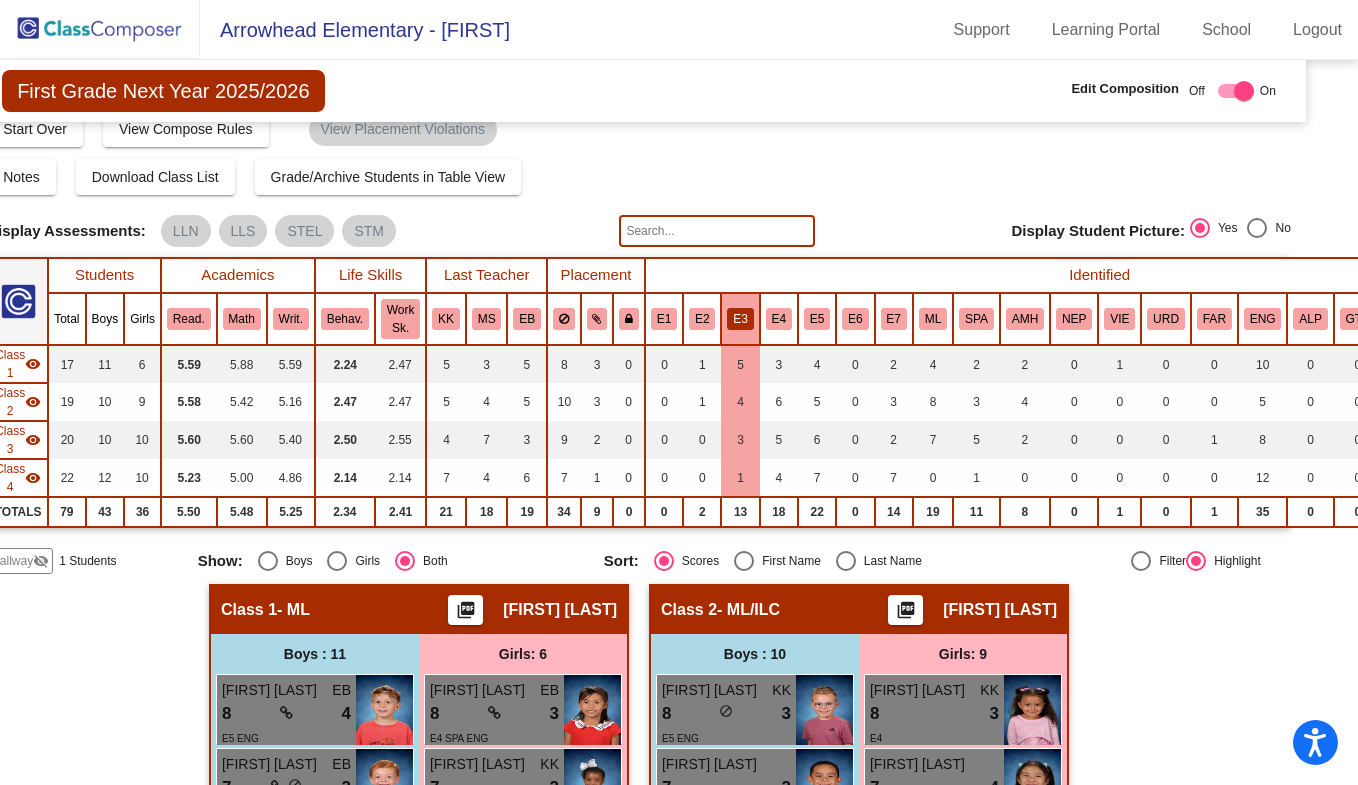 scroll, scrollTop: 0, scrollLeft: 40, axis: horizontal 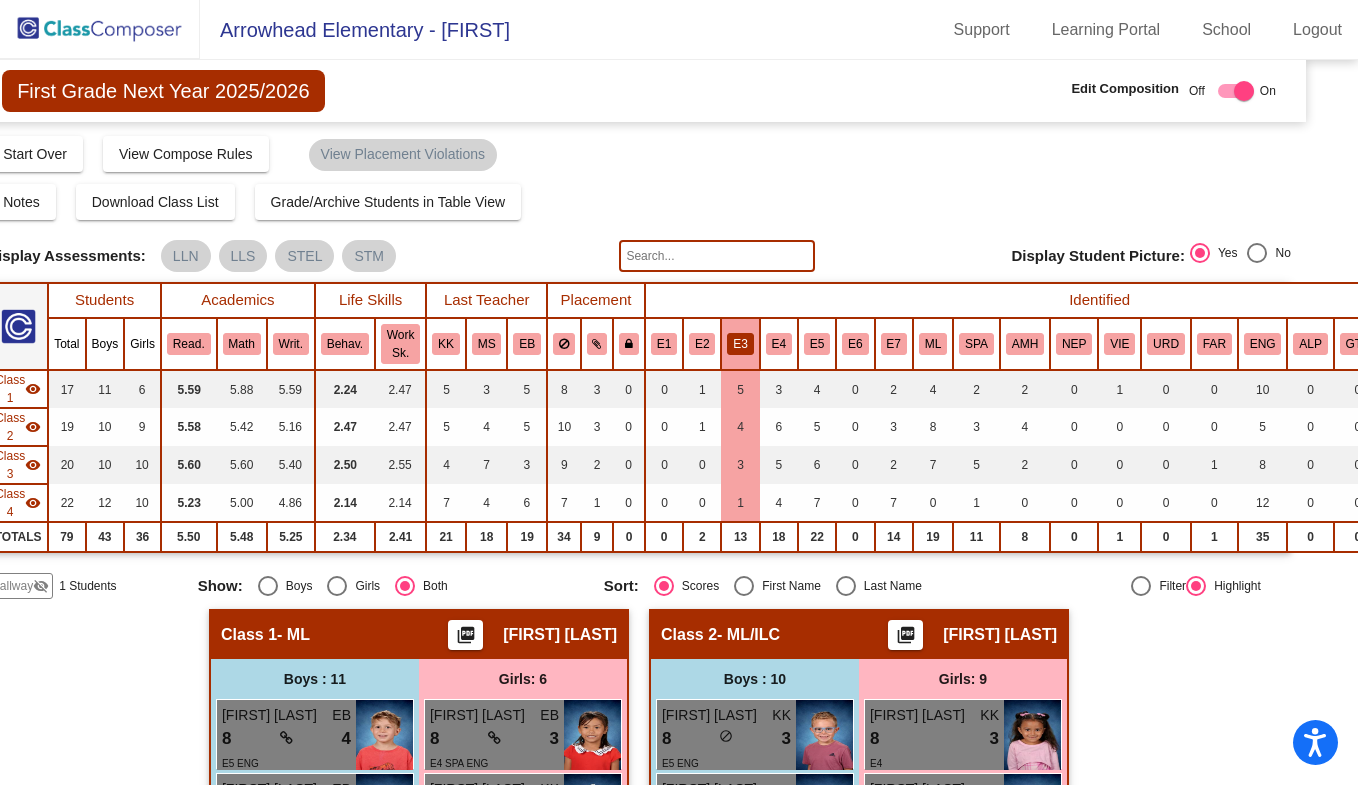 click on "E3" 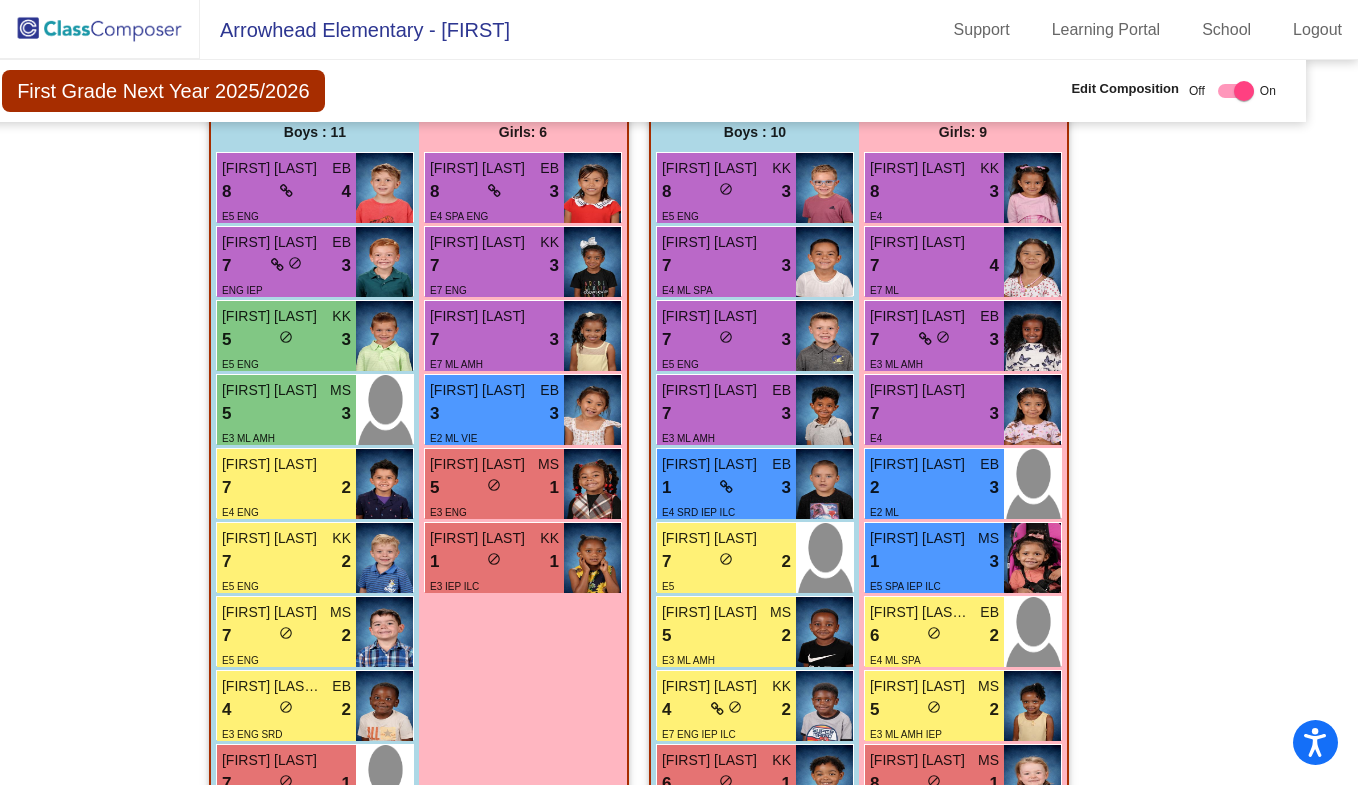 scroll, scrollTop: 552, scrollLeft: 40, axis: both 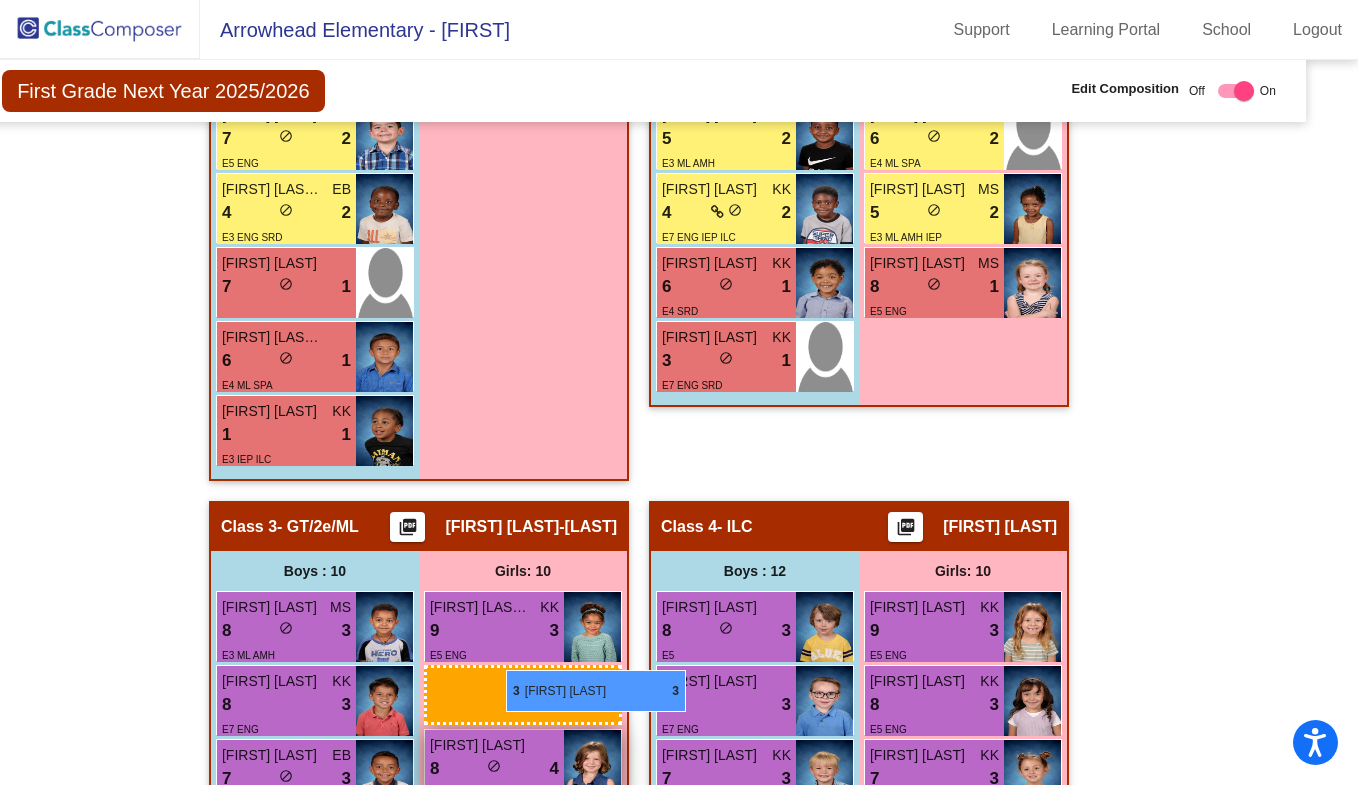 drag, startPoint x: 533, startPoint y: 419, endPoint x: 506, endPoint y: 671, distance: 253.4423 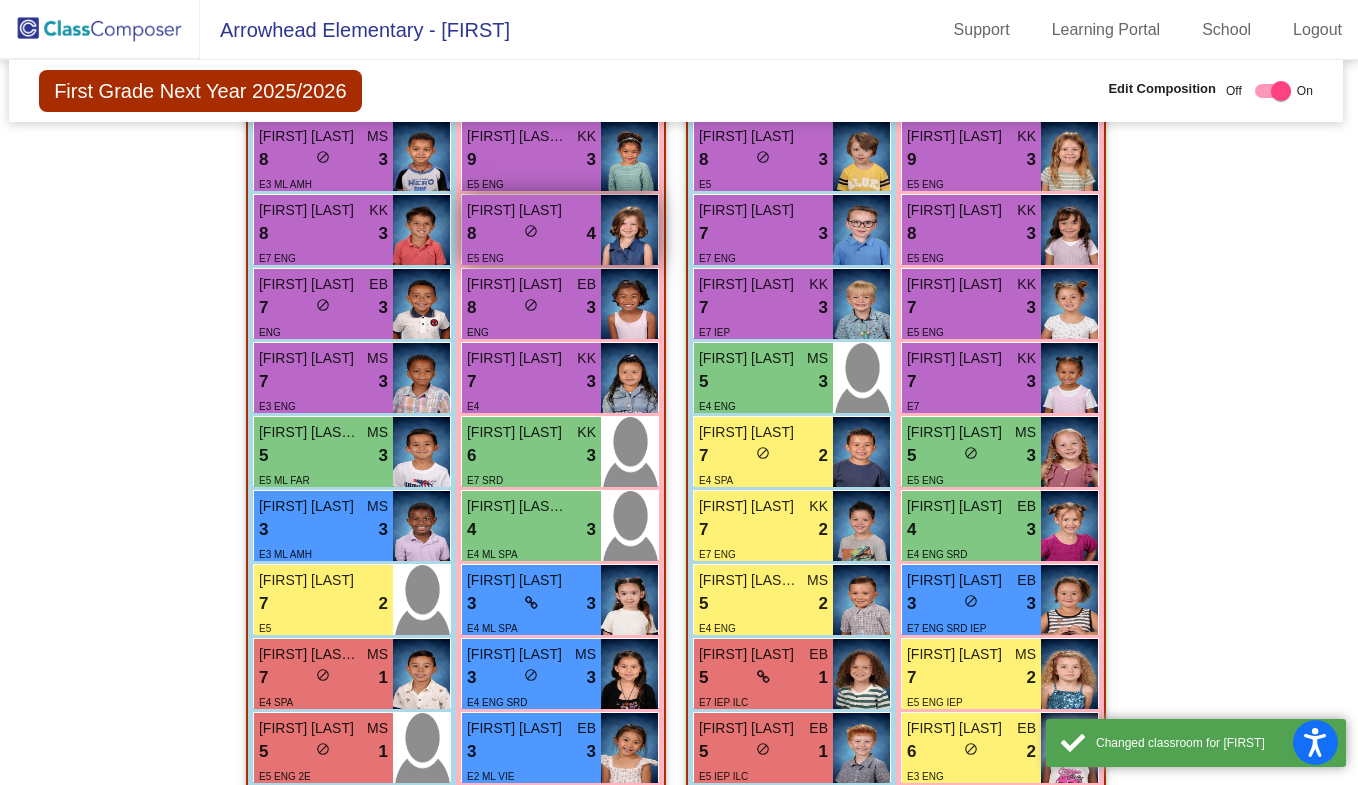 scroll, scrollTop: 1640, scrollLeft: 3, axis: both 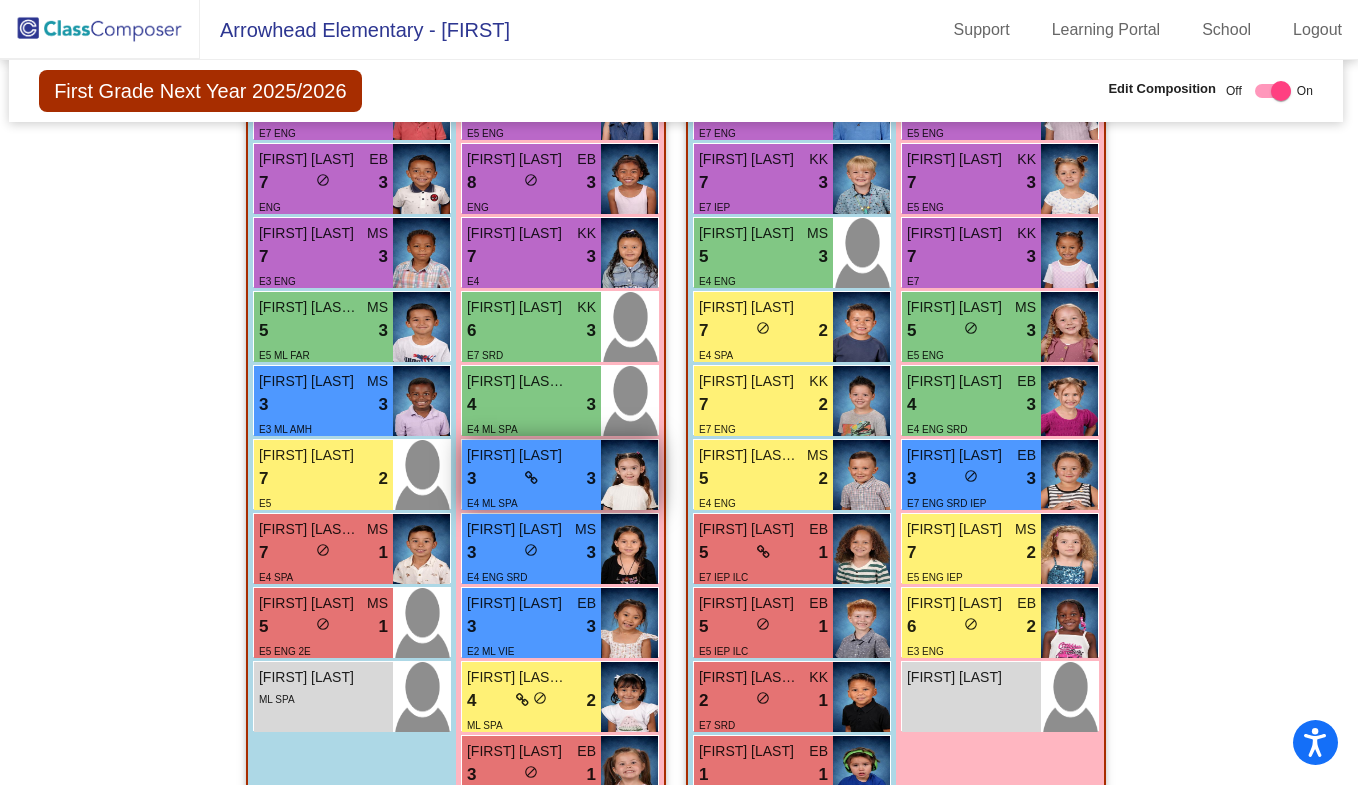 click on "3 lock do_not_disturb_alt 3" at bounding box center (531, 479) 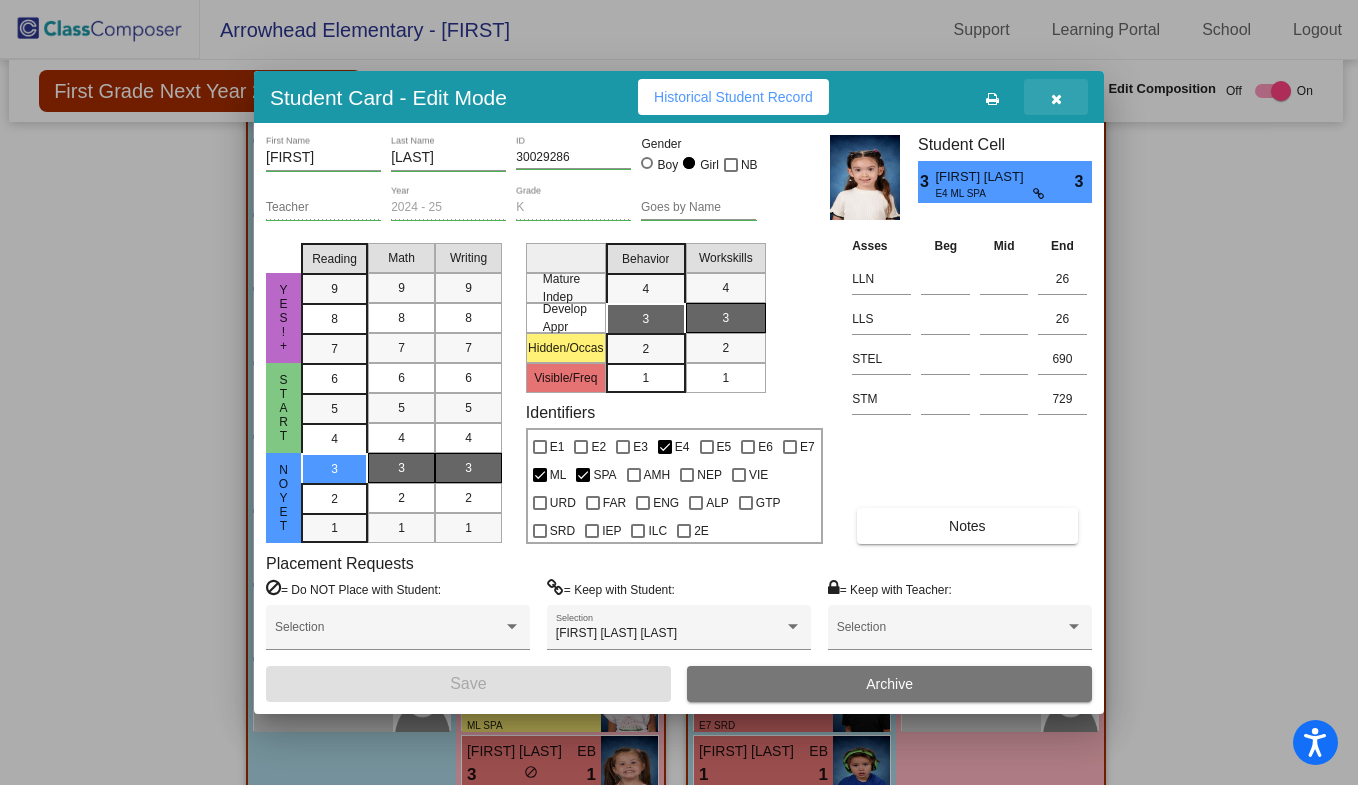 click at bounding box center (1056, 99) 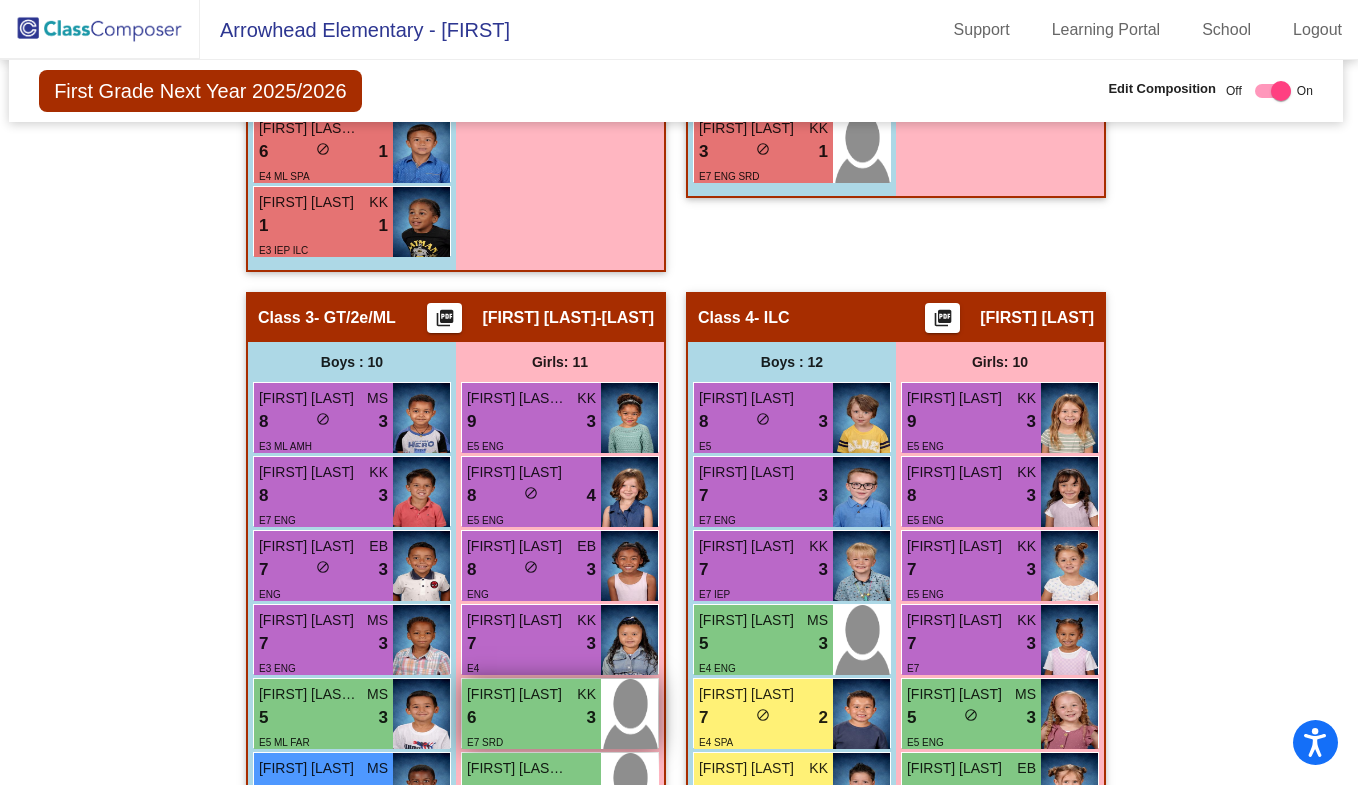scroll, scrollTop: 1252, scrollLeft: 3, axis: both 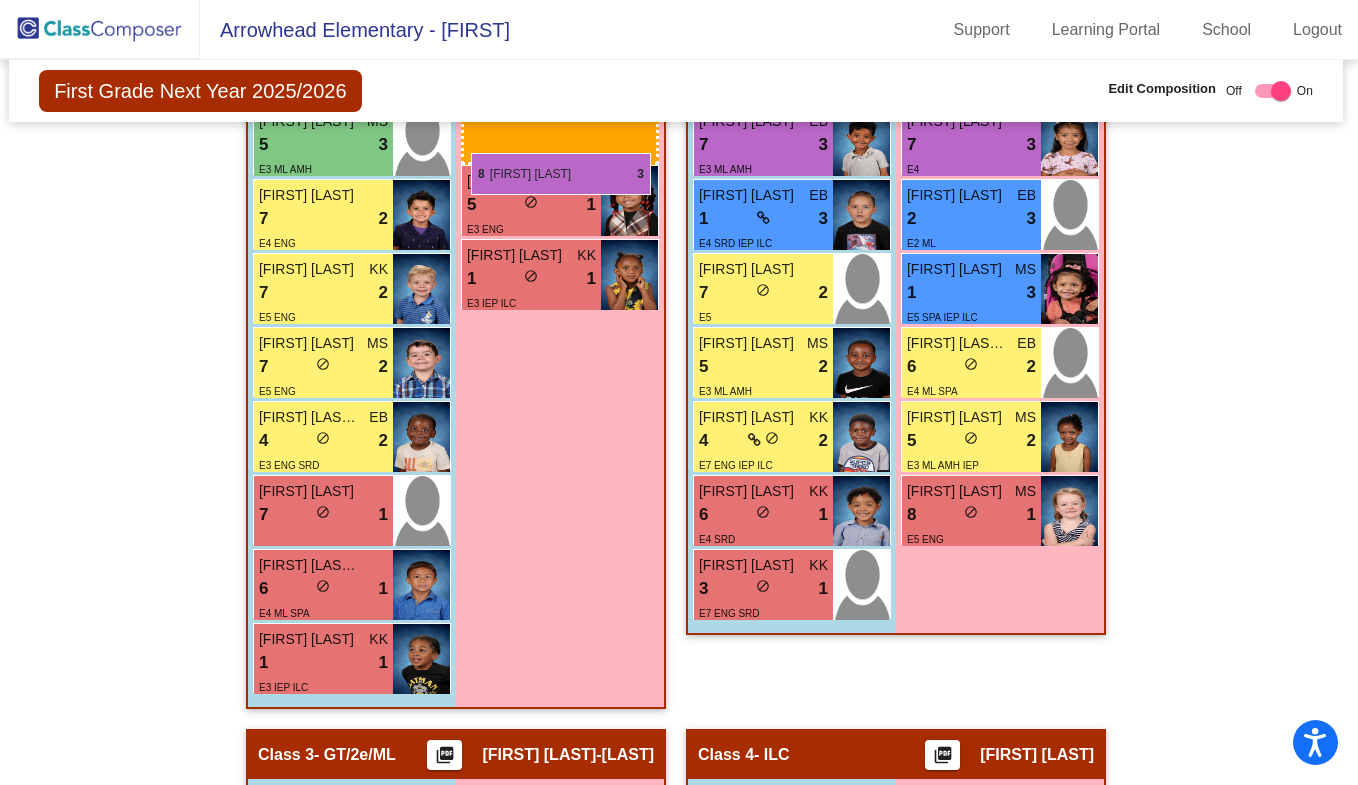 drag, startPoint x: 562, startPoint y: 571, endPoint x: 471, endPoint y: 152, distance: 428.768 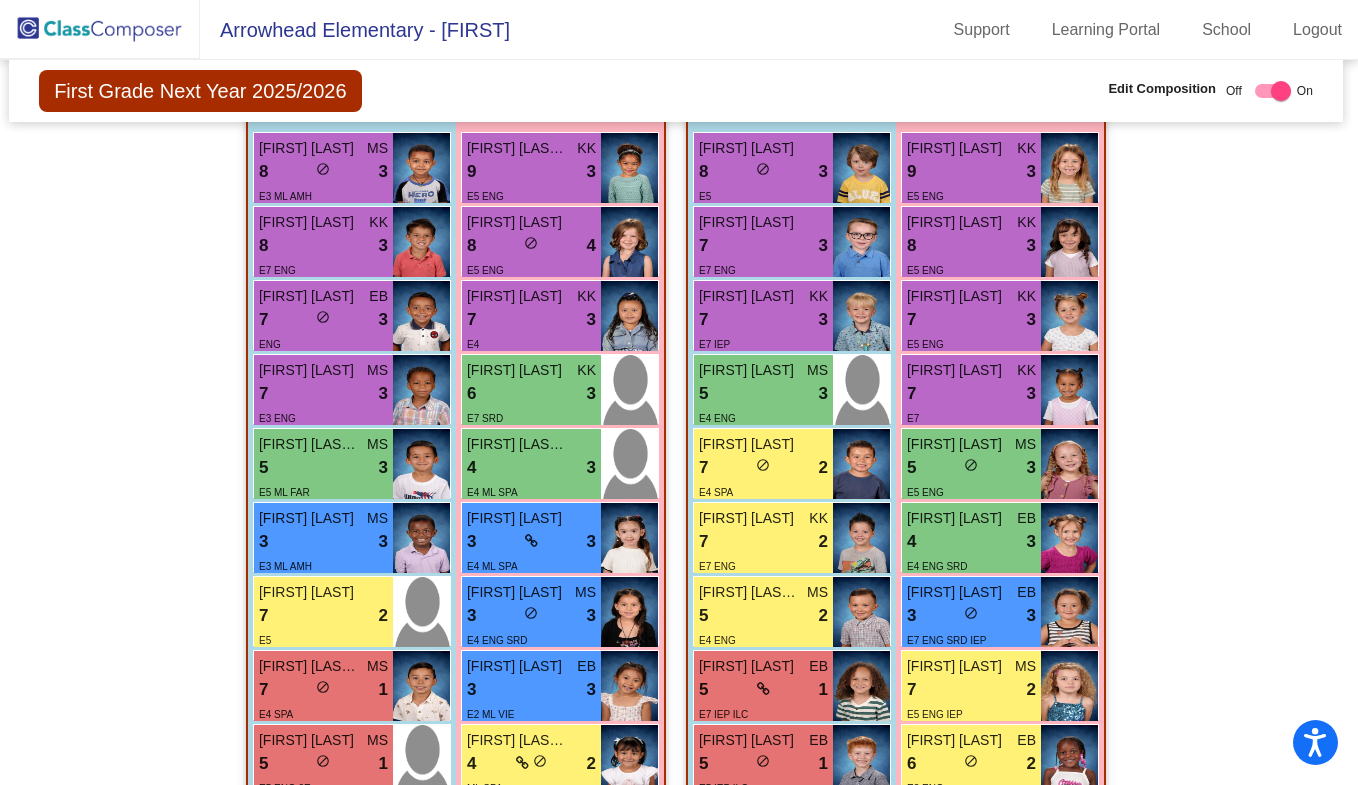 scroll, scrollTop: 1297, scrollLeft: 3, axis: both 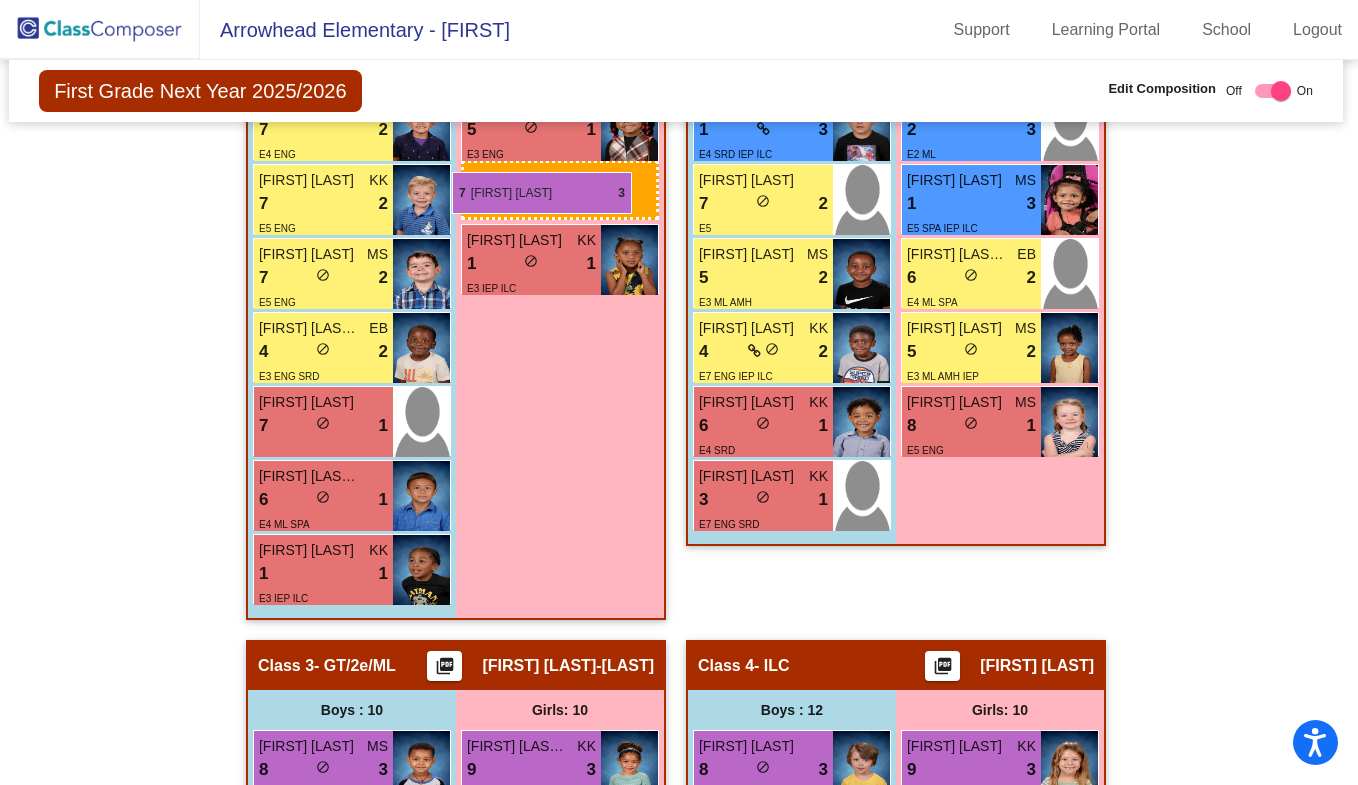 drag, startPoint x: 978, startPoint y: 535, endPoint x: 452, endPoint y: 167, distance: 641.95013 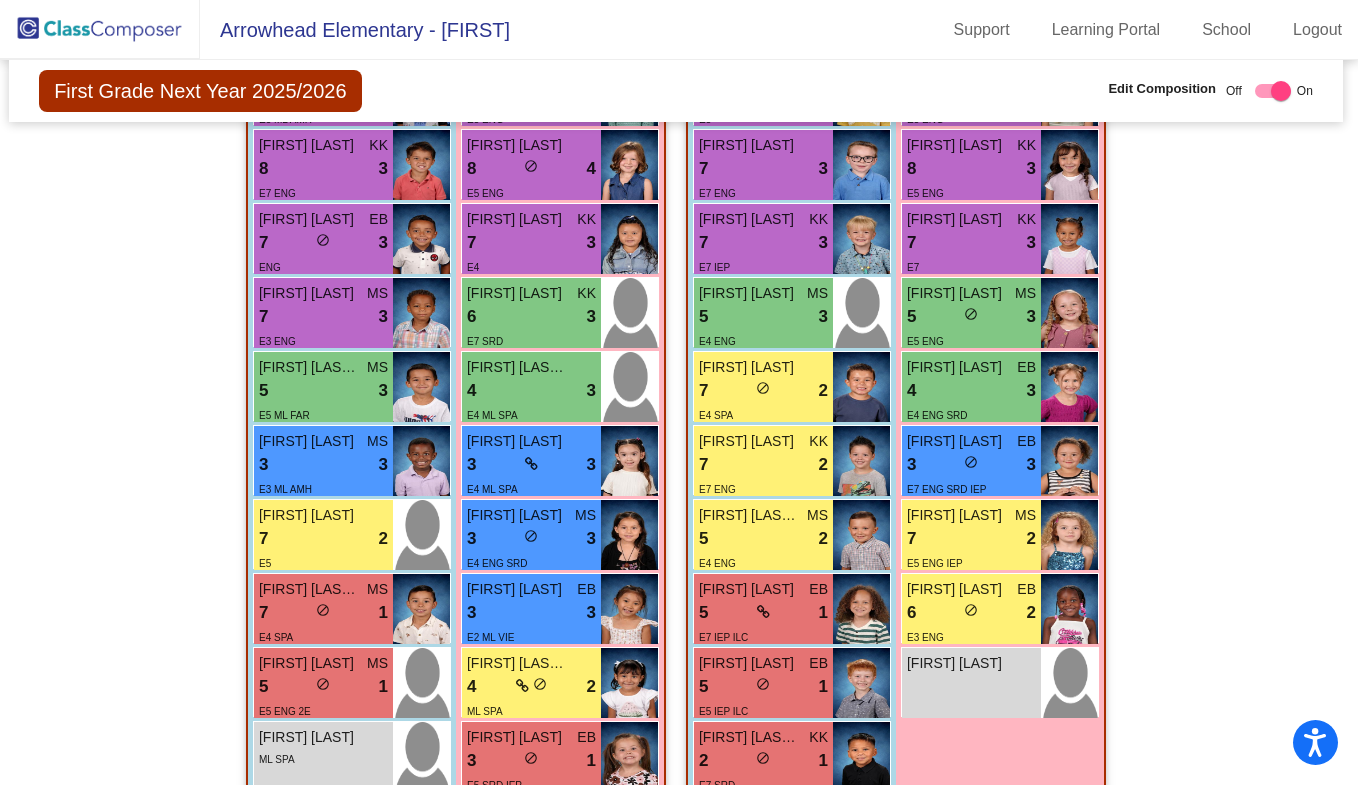 scroll, scrollTop: 1582, scrollLeft: 3, axis: both 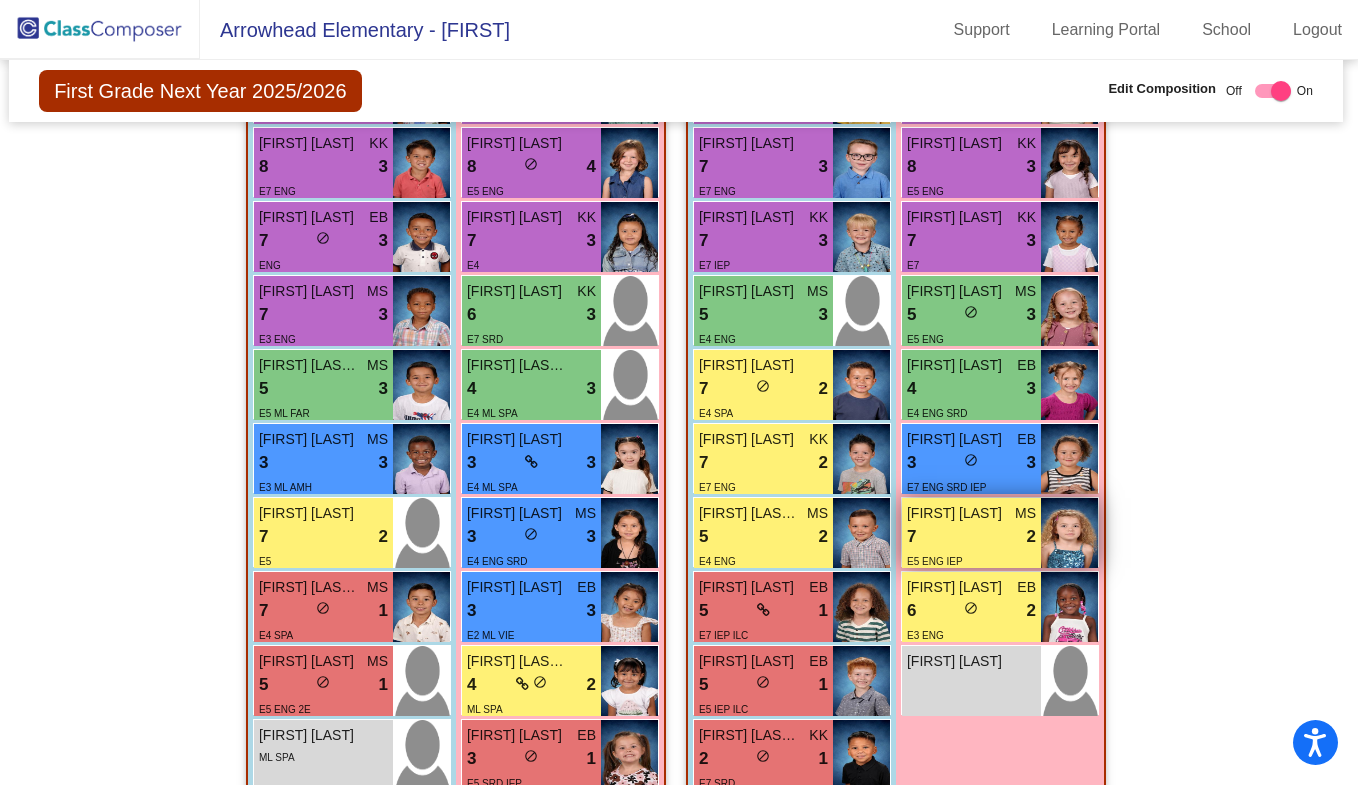 click on "7 lock do_not_disturb_alt 2" at bounding box center [971, 537] 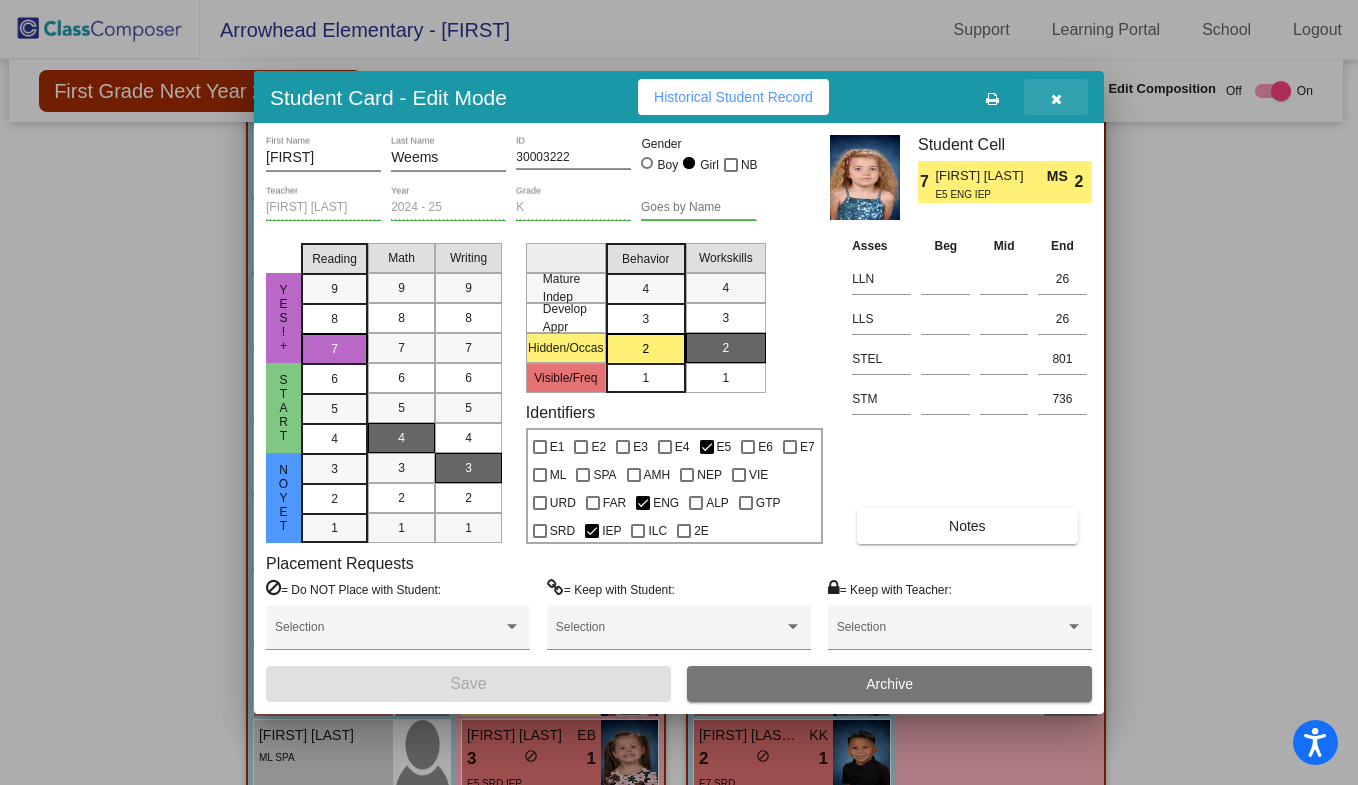 click at bounding box center (1056, 97) 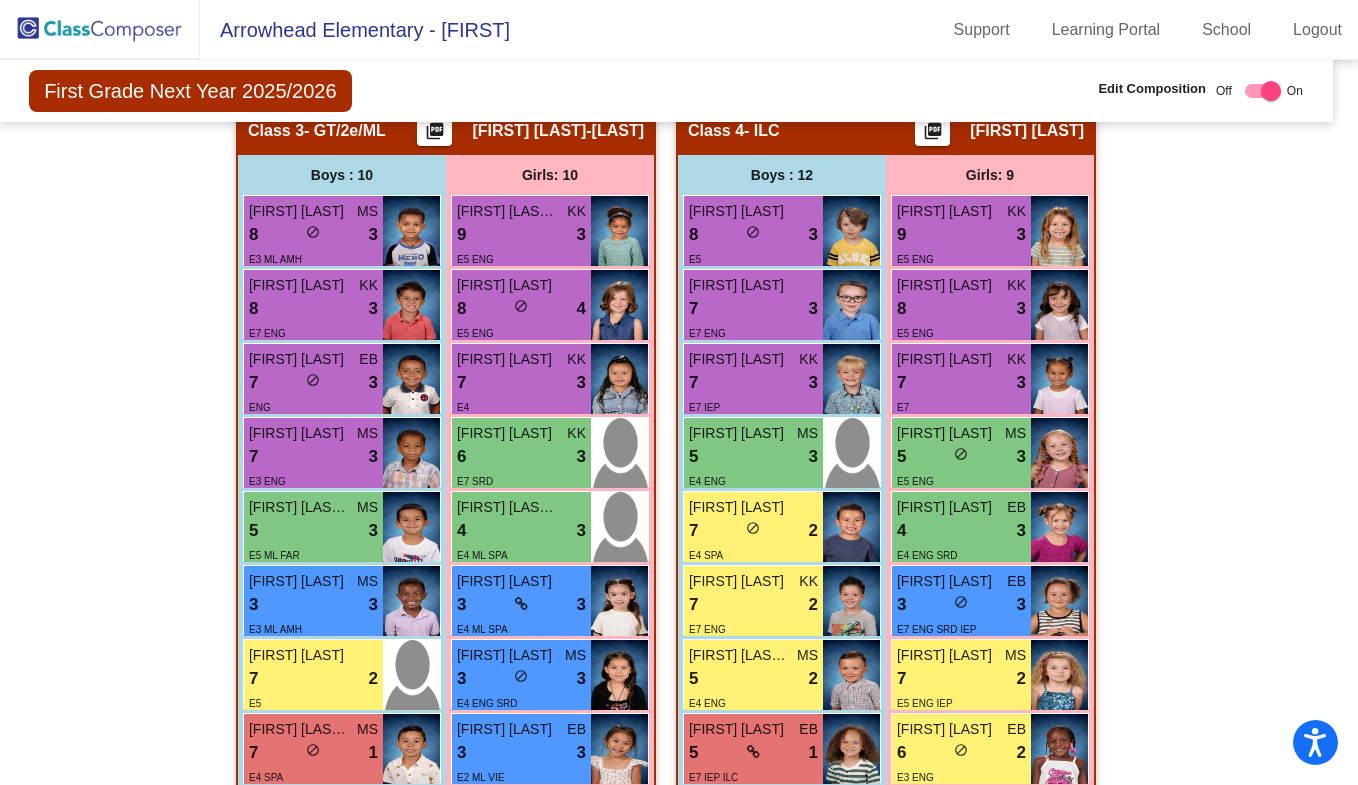 scroll, scrollTop: 1435, scrollLeft: 13, axis: both 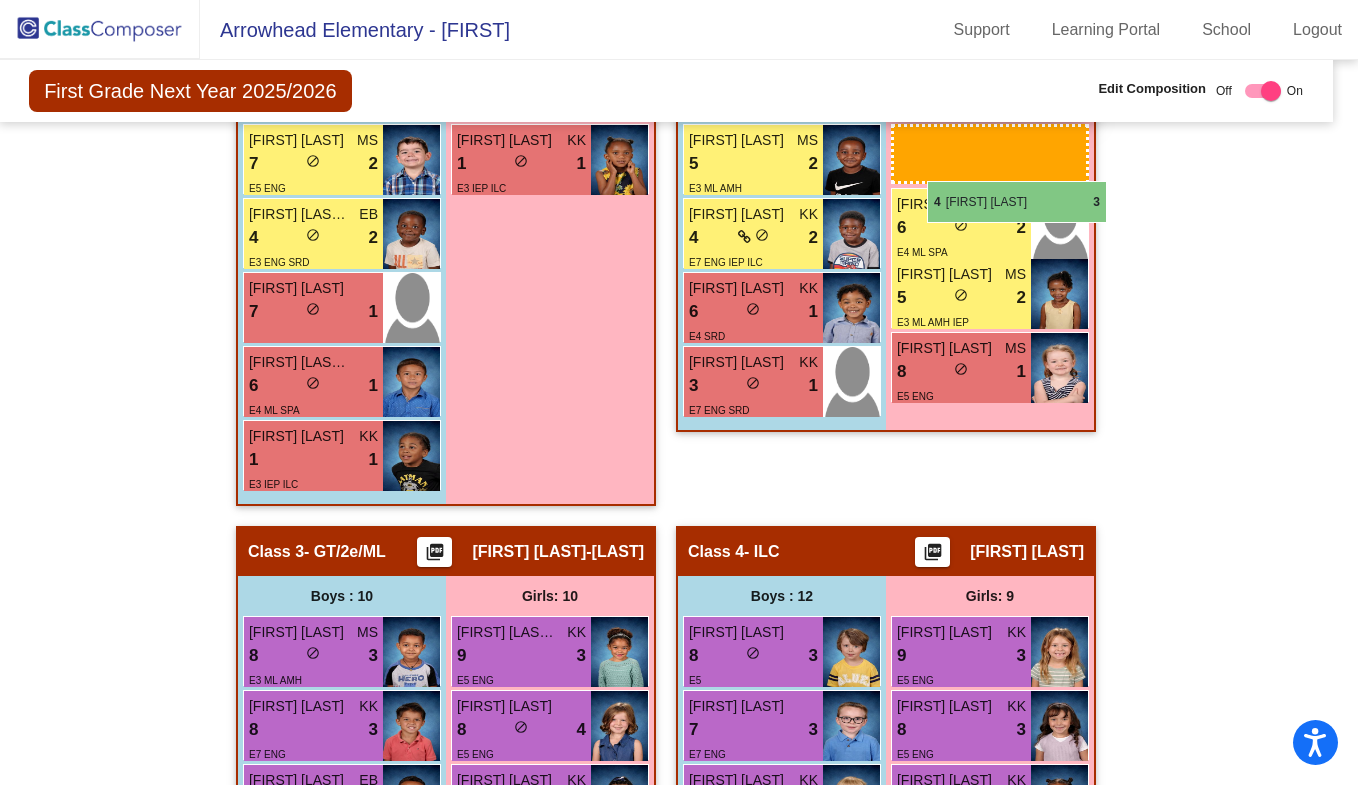 drag, startPoint x: 929, startPoint y: 546, endPoint x: 927, endPoint y: 181, distance: 365.0055 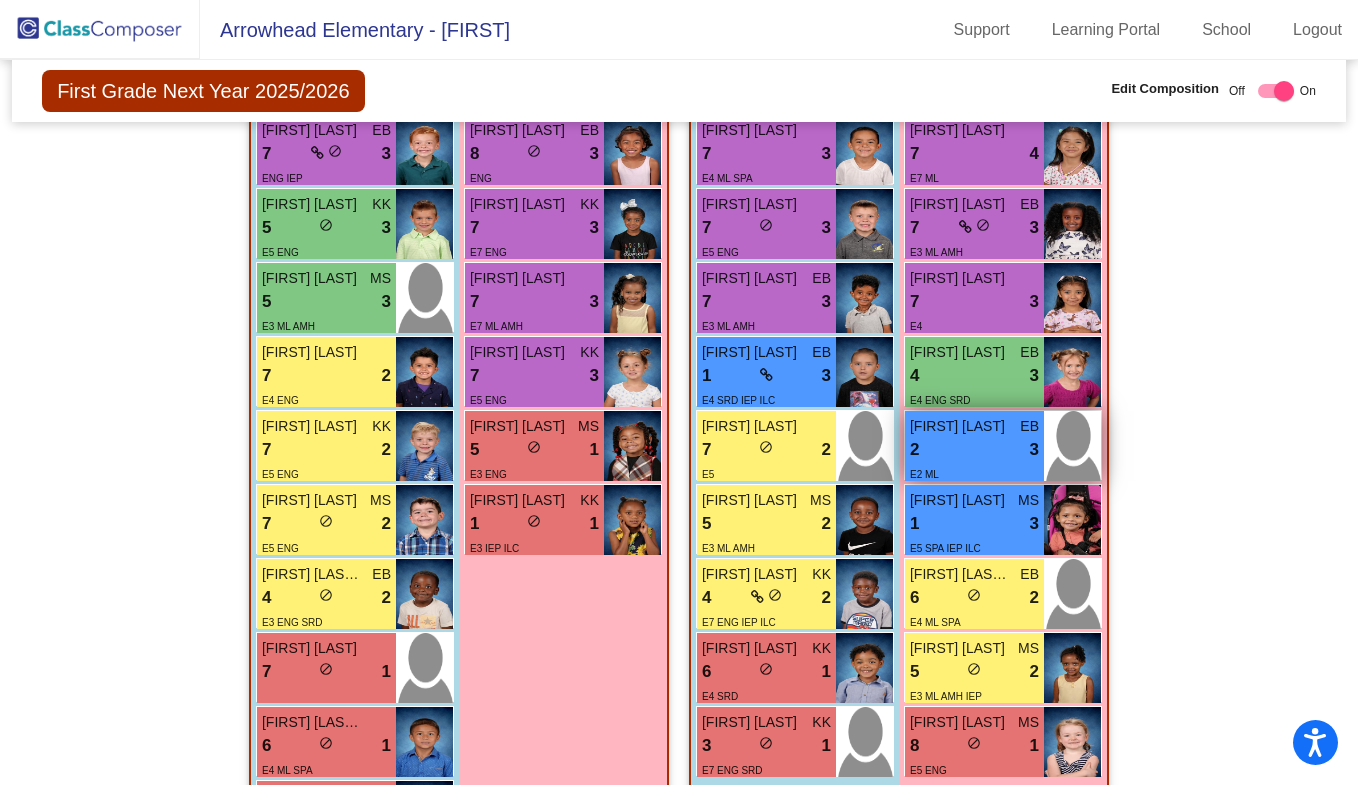 scroll, scrollTop: 657, scrollLeft: 0, axis: vertical 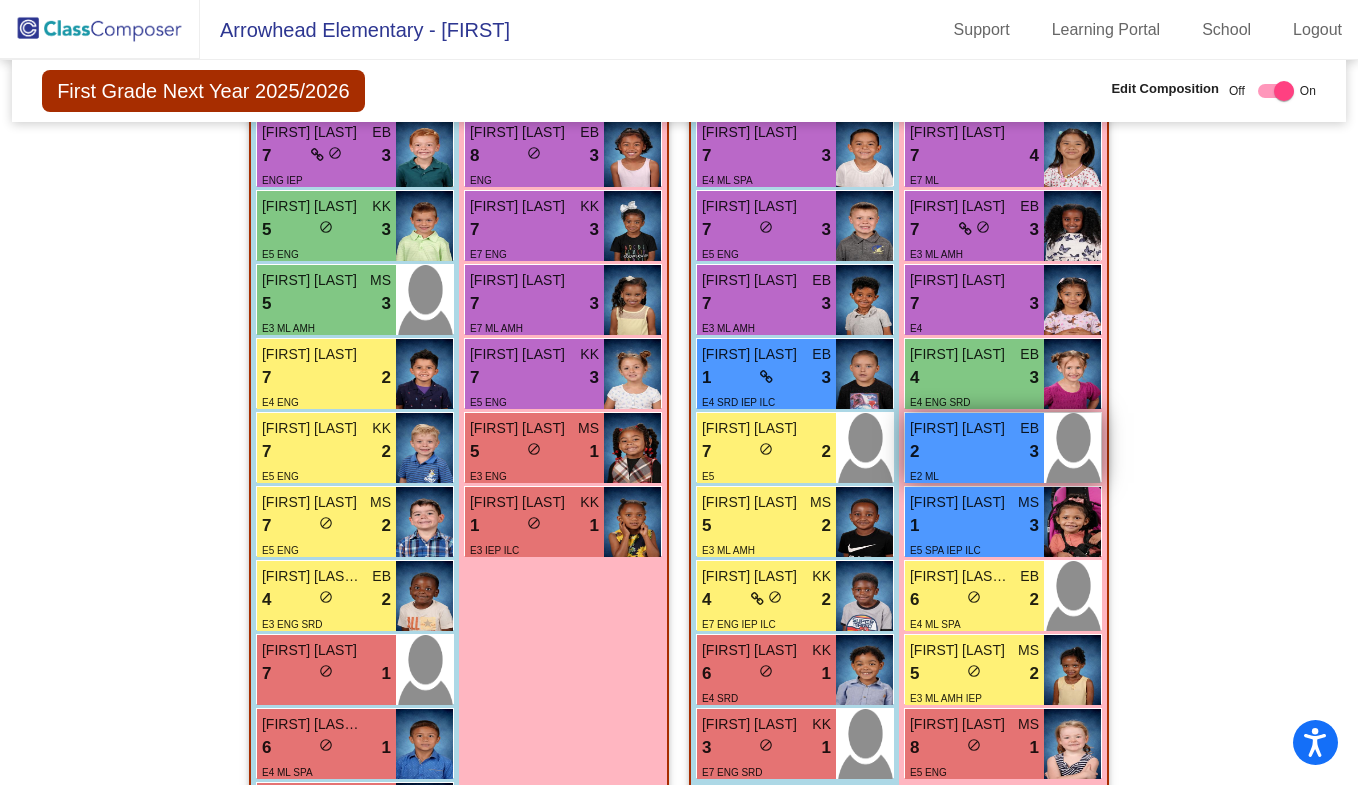 drag, startPoint x: 964, startPoint y: 458, endPoint x: 956, endPoint y: 441, distance: 18.788294 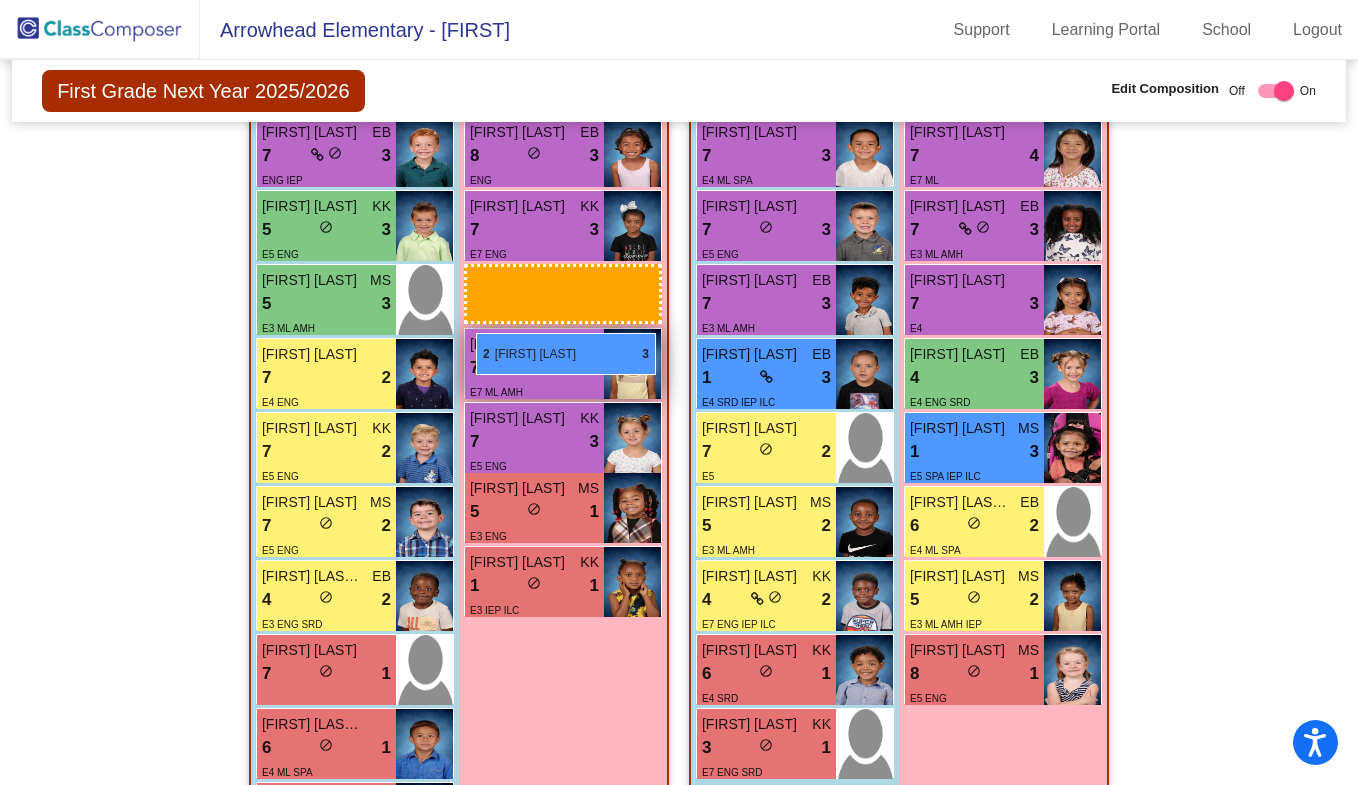drag, startPoint x: 956, startPoint y: 441, endPoint x: 476, endPoint y: 333, distance: 492 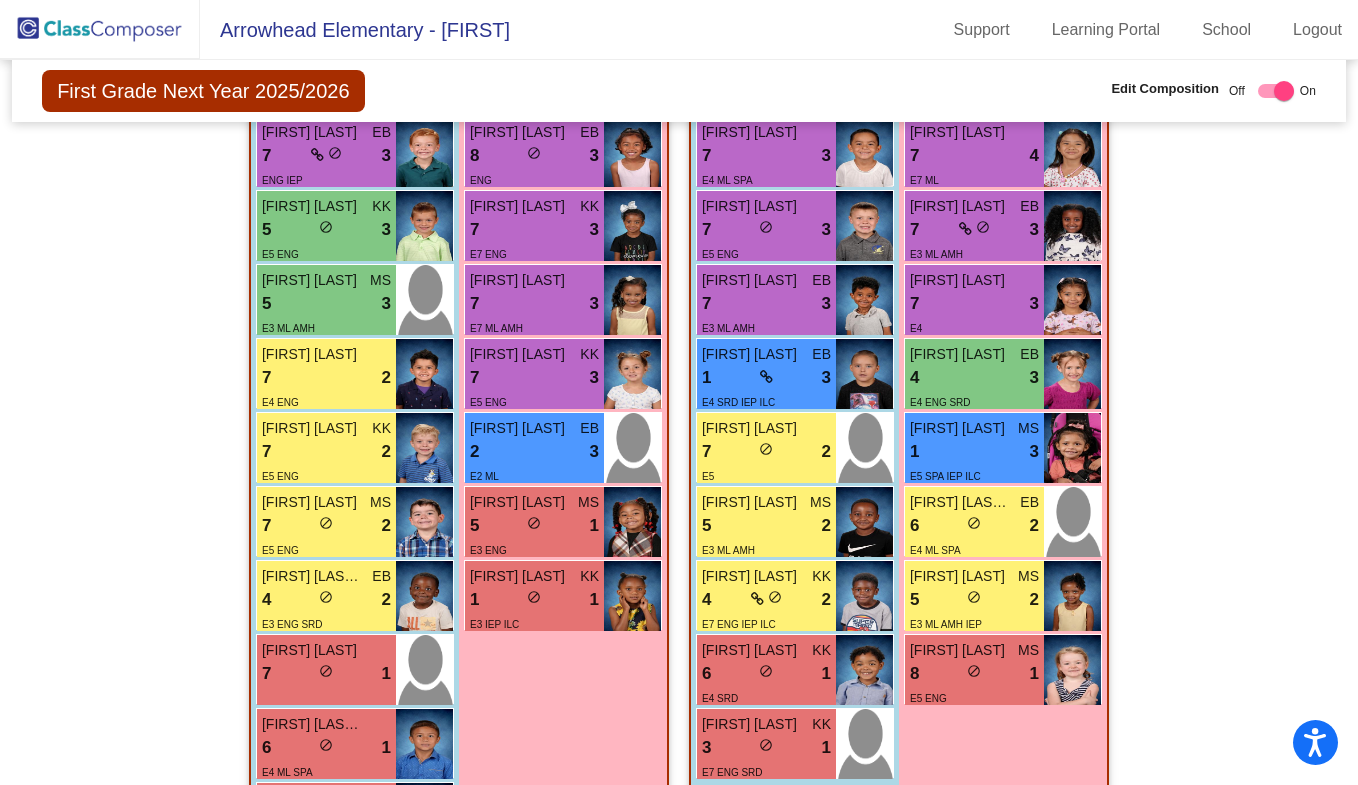 drag, startPoint x: 1154, startPoint y: 297, endPoint x: 1159, endPoint y: 250, distance: 47.26521 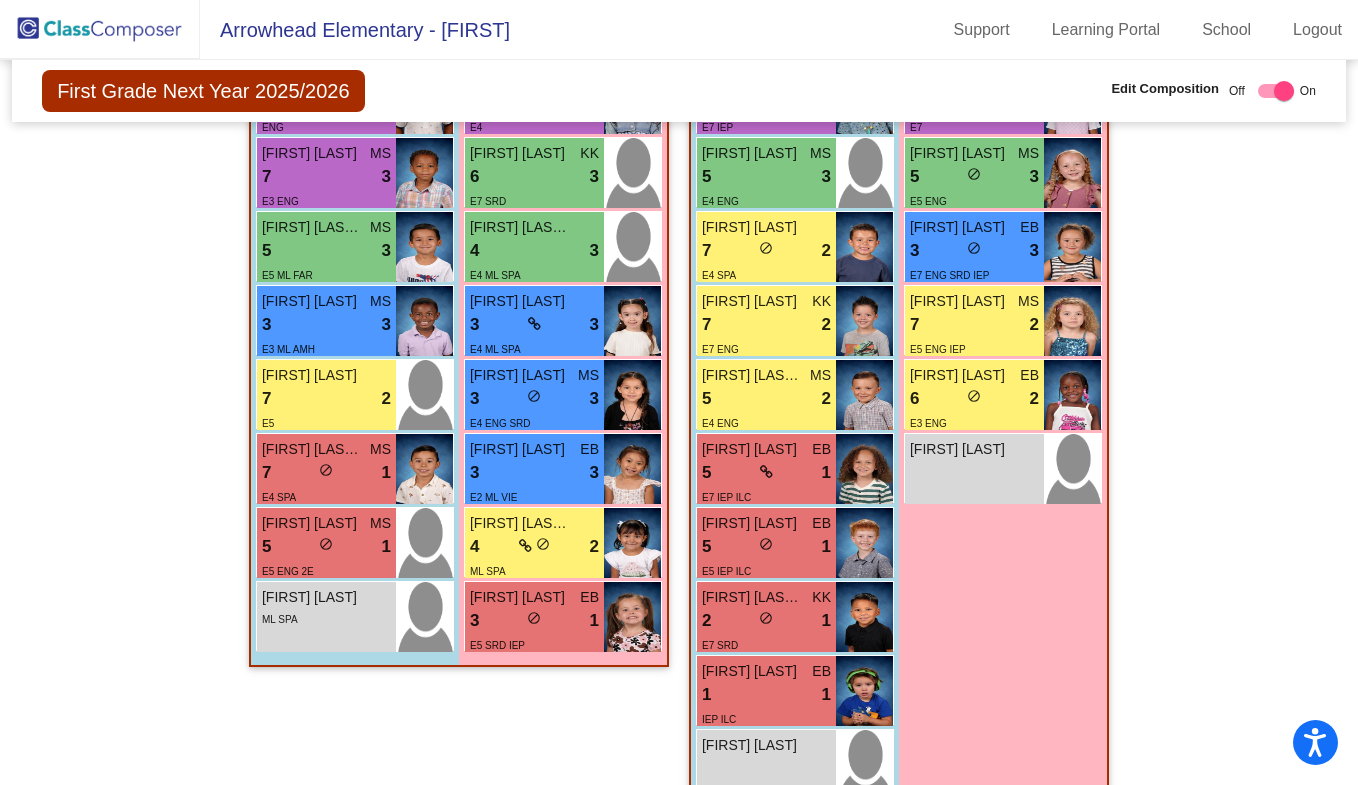 scroll, scrollTop: 1724, scrollLeft: 0, axis: vertical 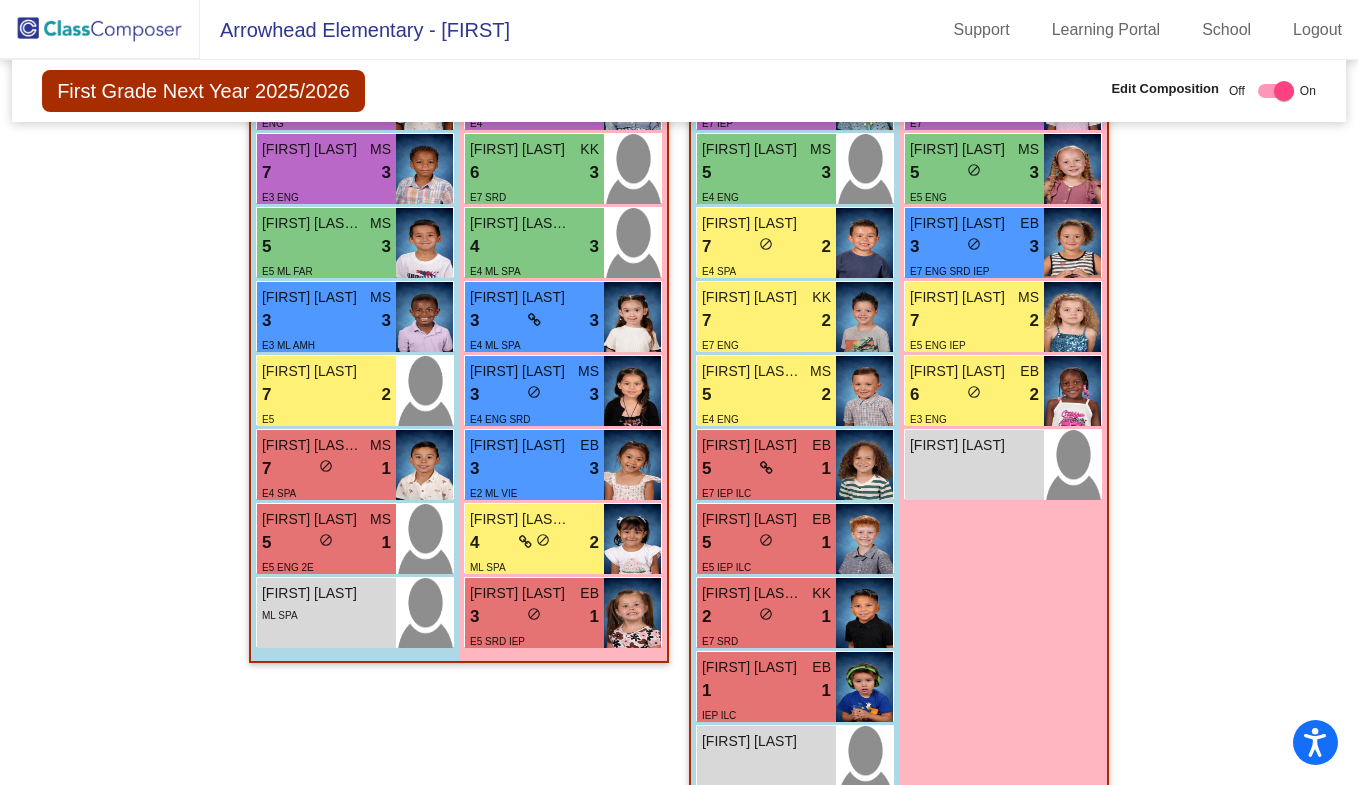 drag, startPoint x: 1147, startPoint y: 591, endPoint x: 1173, endPoint y: 598, distance: 26.925823 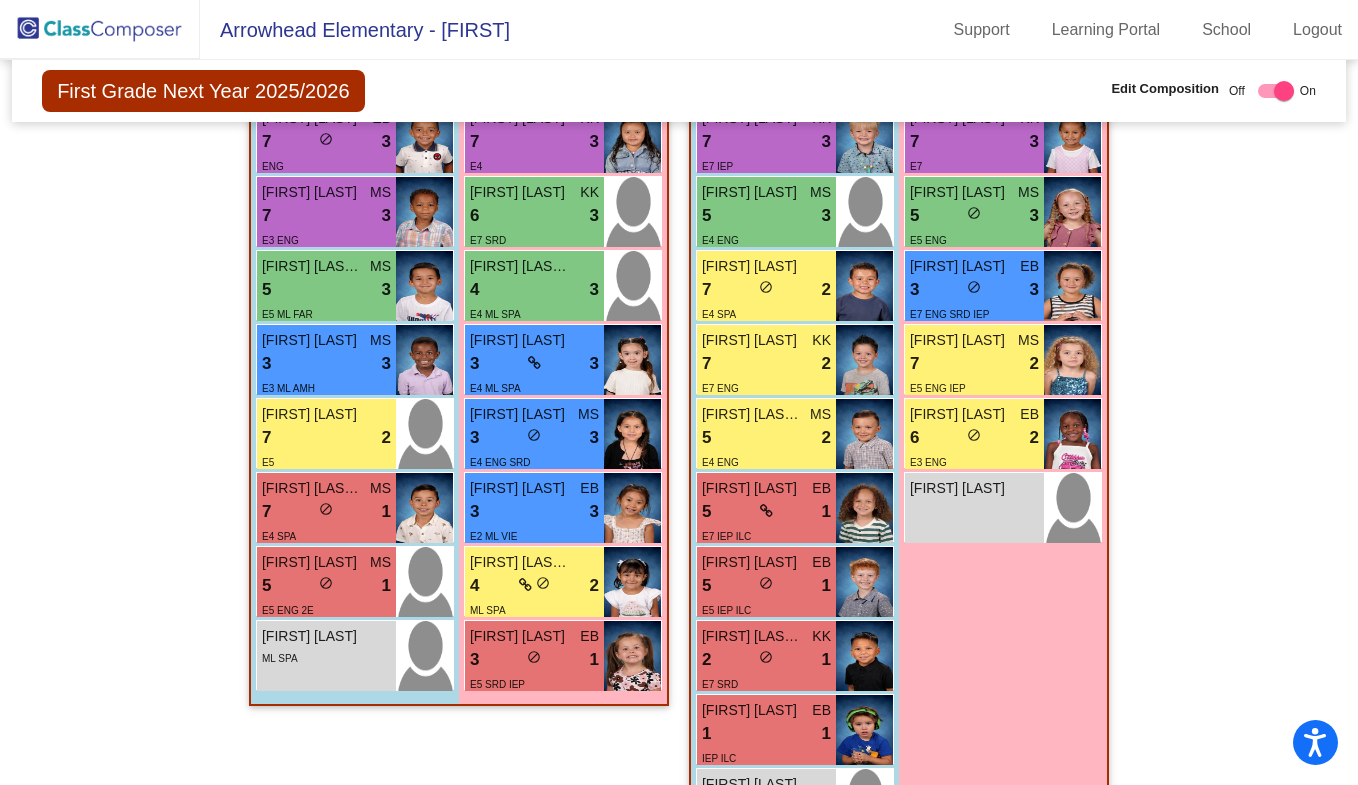 scroll, scrollTop: 1688, scrollLeft: 0, axis: vertical 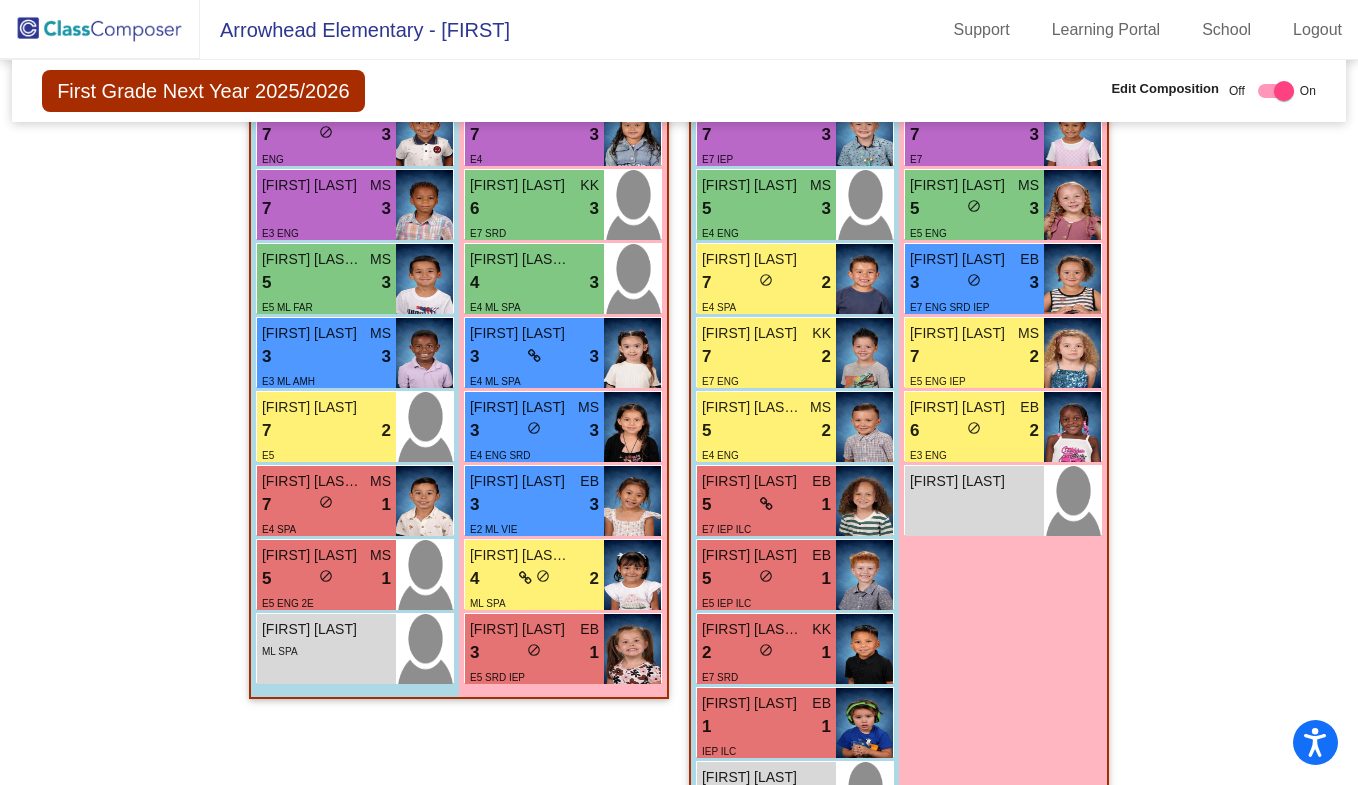 click on "Hallway   - Hallway Class  picture_as_pdf  Add Student  [FIRST] [LAST] Student Id  (Recommended)   Boy   Girl   Non Binary Add Close  Boys : 0    No Students   Girls: 1 [FIRST] [LAST] lock do_not_disturb_alt Class 1   - ML  picture_as_pdf [FIRST] [LAST]  Add Student  [FIRST] [LAST] Student Id  (Recommended)   Boy   Girl   Non Binary Add Close  Boys : 11  [FIRST] [LAST] EB 8 lock do_not_disturb_alt 4 E5 ENG [FIRST] [LAST] EB 7 lock do_not_disturb_alt 3 ENG IEP [FIRST] [LAST] KK 5 lock do_not_disturb_alt 3 E5 ENG [FIRST] [LAST] MS 5 lock do_not_disturb_alt 3 E3 ML AMH [FIRST] [LAST] 7 lock do_not_disturb_alt 2 E4 ENG [FIRST] [LAST] KK 7 lock do_not_disturb_alt 2 E5 ENG [FIRST] [LAST] MS 7 lock do_not_disturb_alt 2 E5 ENG [FIRST] [LAST] EB 4 lock do_not_disturb_alt 2 E3 ENG SRD [FIRST] [LAST] 7 lock do_not_disturb_alt 1 [FIRST] [LAST]-[LAST] 6 lock do_not_disturb_alt 1 E4 ML SPA [FIRST] [LAST] KK 1 lock do_not_disturb_alt 1 E3 IEP ILC Girls: 8 [FIRST] [LAST] EB 8 lock do_not_disturb_alt" 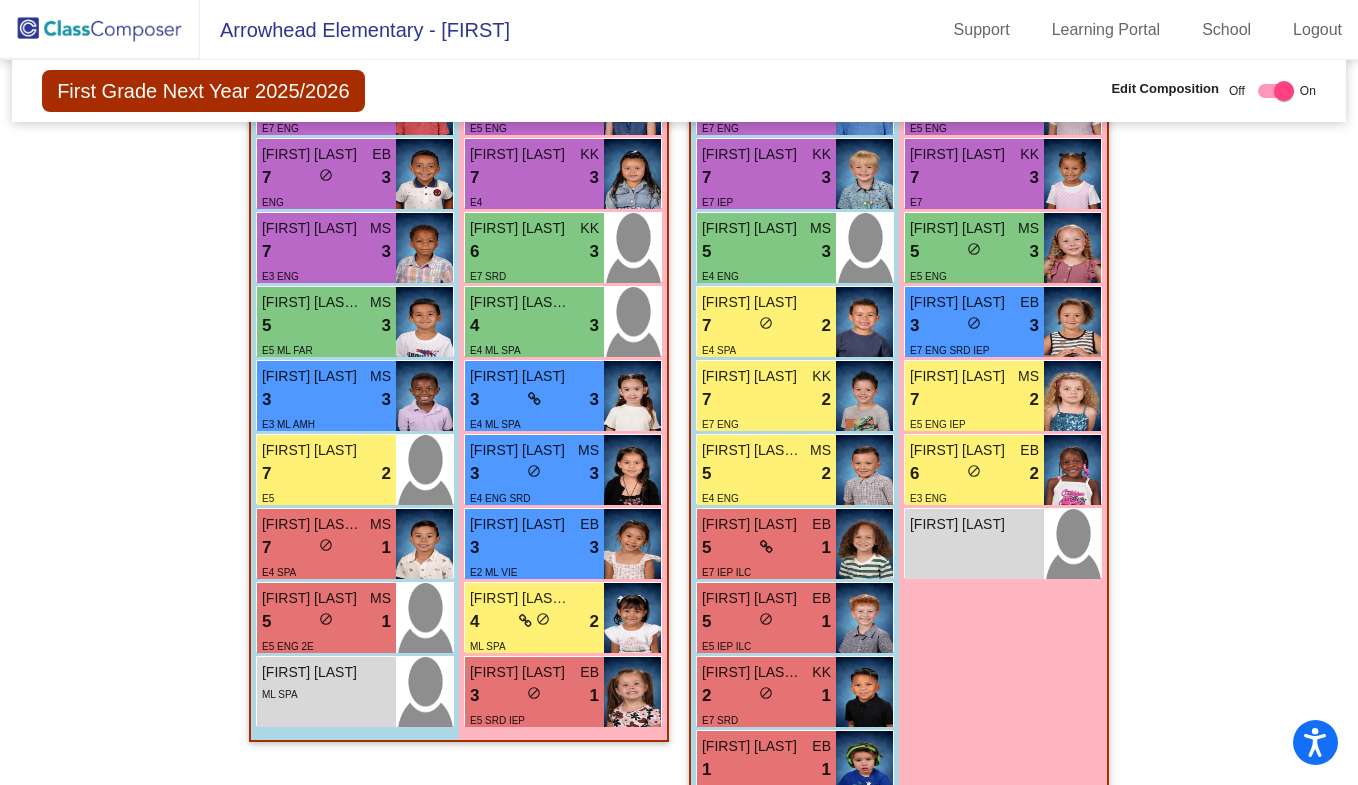 scroll, scrollTop: 1646, scrollLeft: 0, axis: vertical 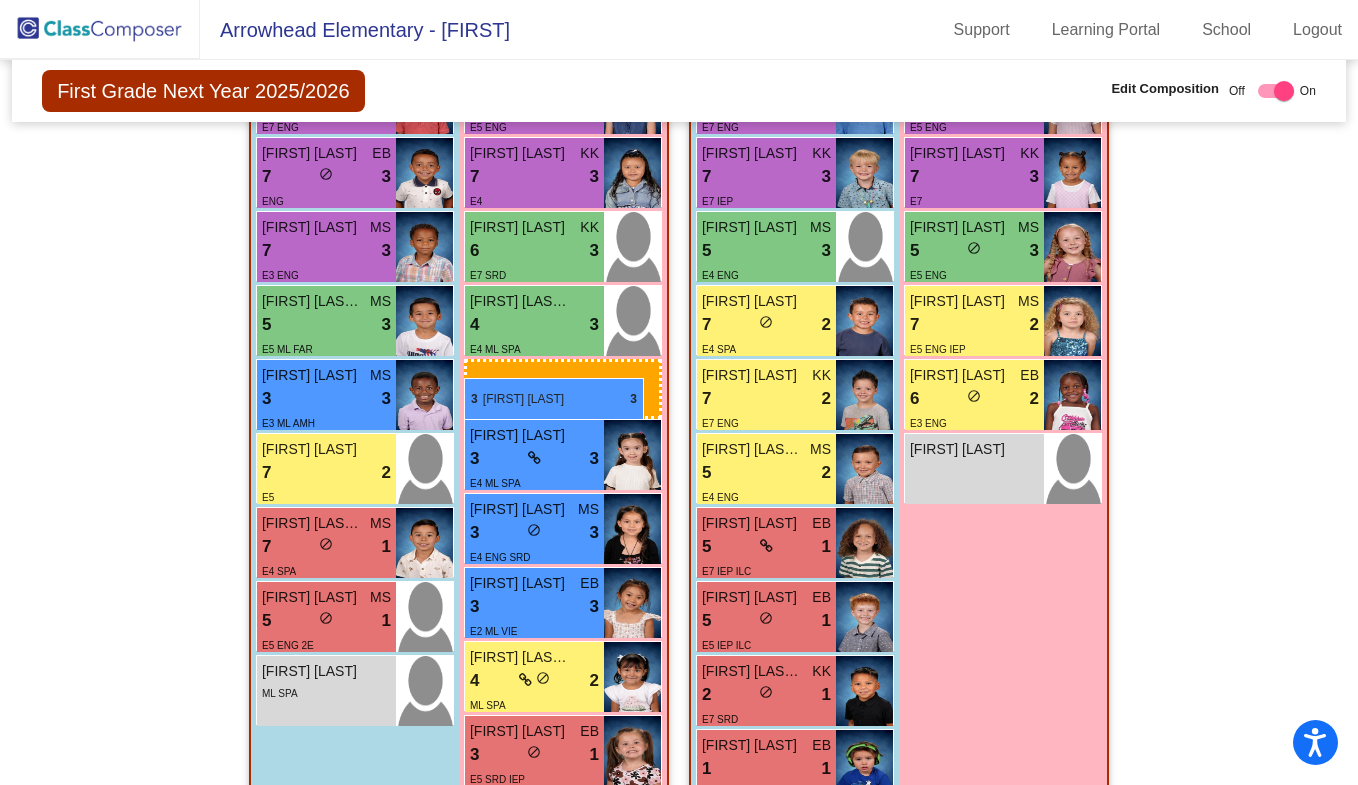 drag, startPoint x: 1015, startPoint y: 308, endPoint x: 464, endPoint y: 378, distance: 555.42865 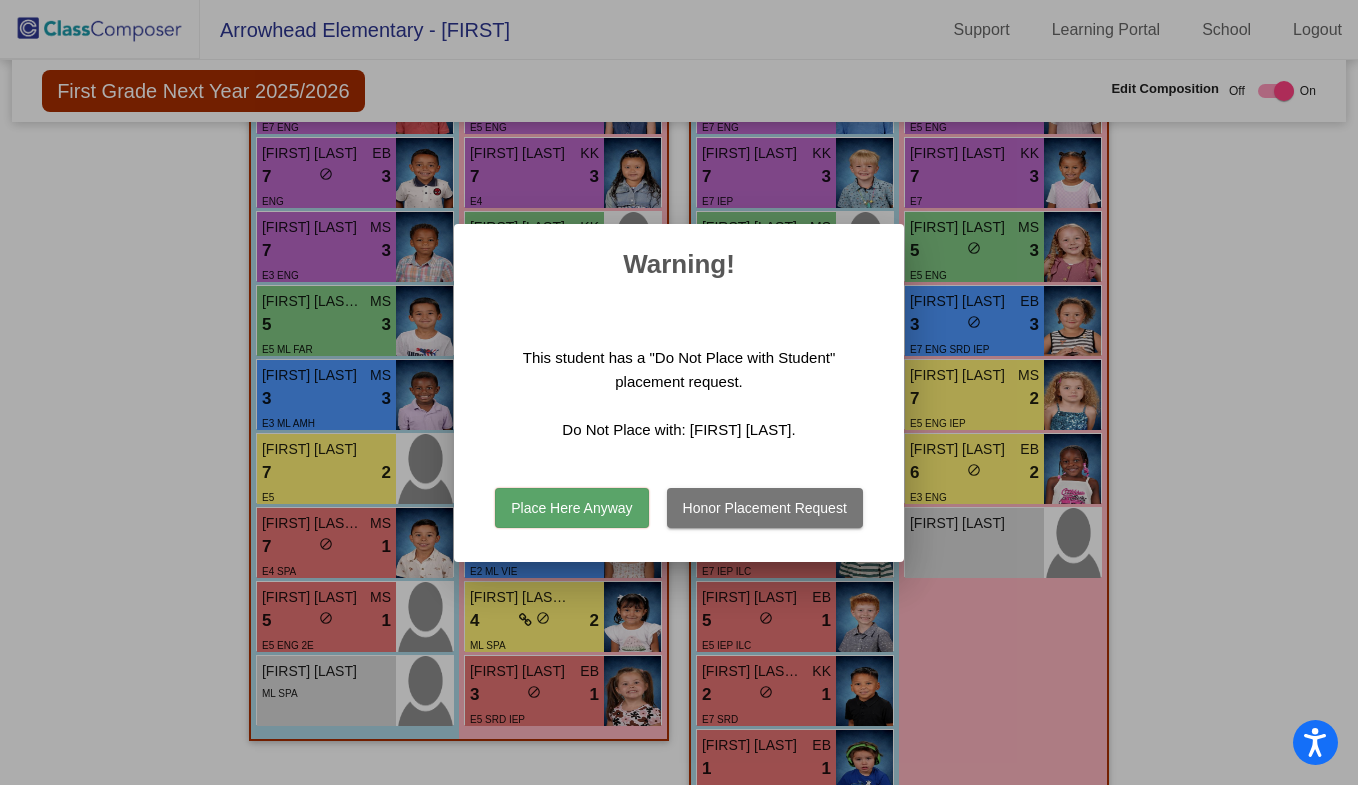 click on "Honor Placement Request" at bounding box center [765, 508] 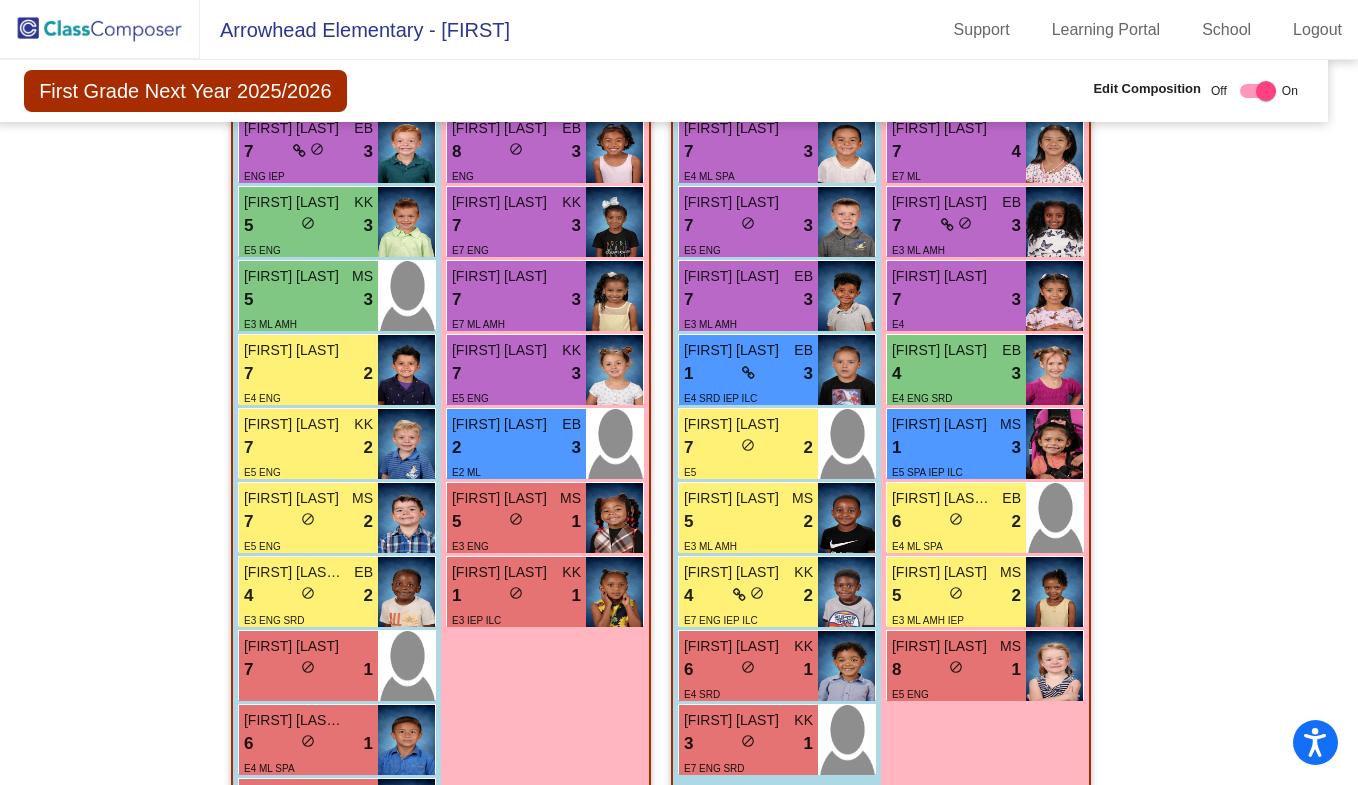 scroll, scrollTop: 660, scrollLeft: 18, axis: both 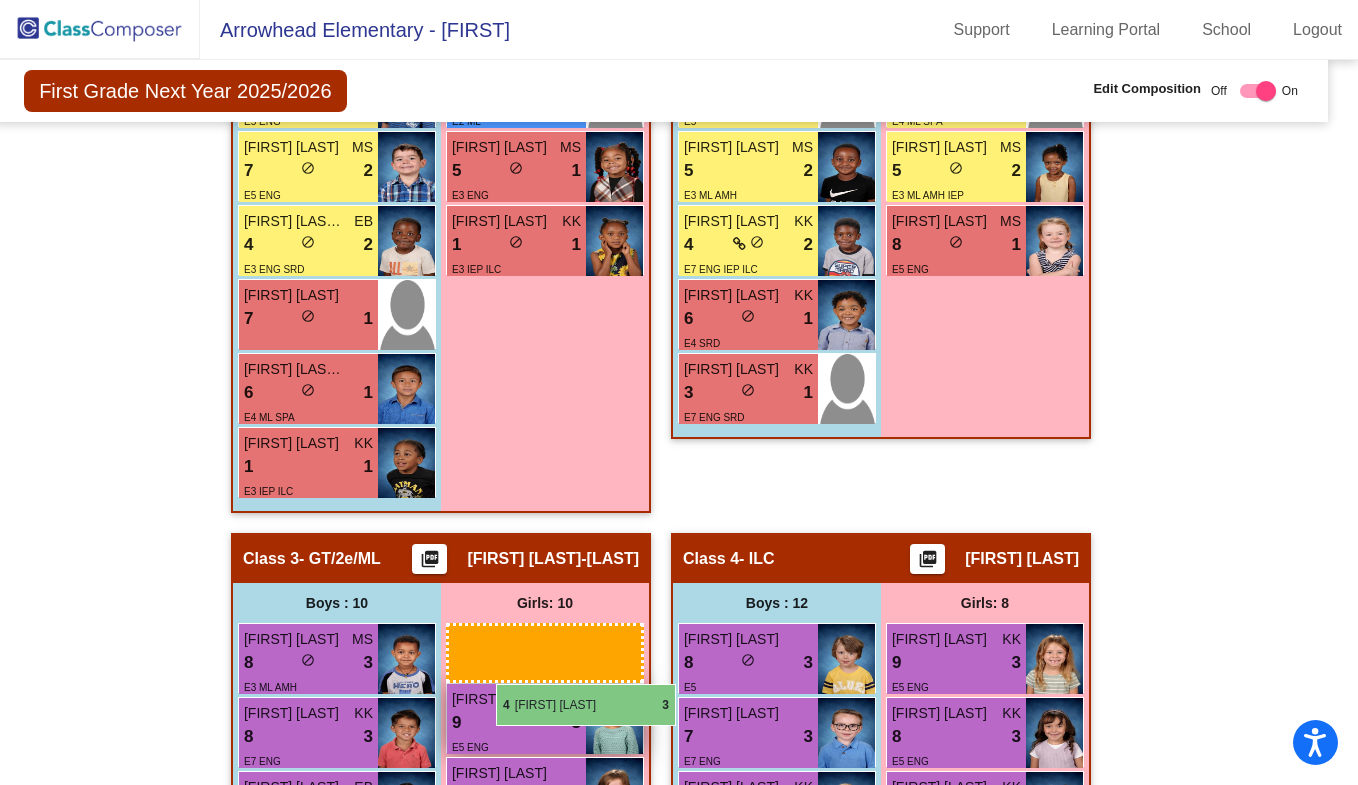 drag, startPoint x: 984, startPoint y: 381, endPoint x: 496, endPoint y: 683, distance: 573.8885 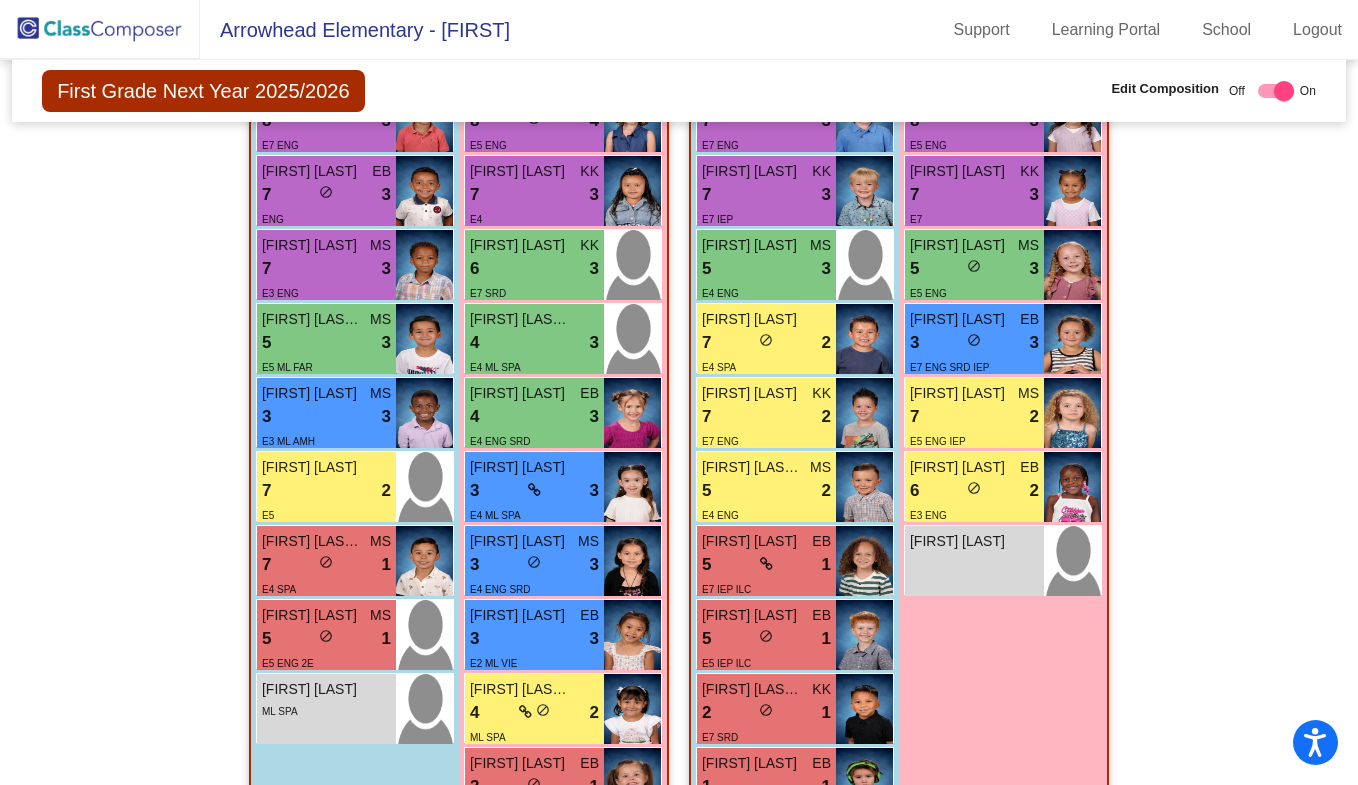 scroll, scrollTop: 1627, scrollLeft: 0, axis: vertical 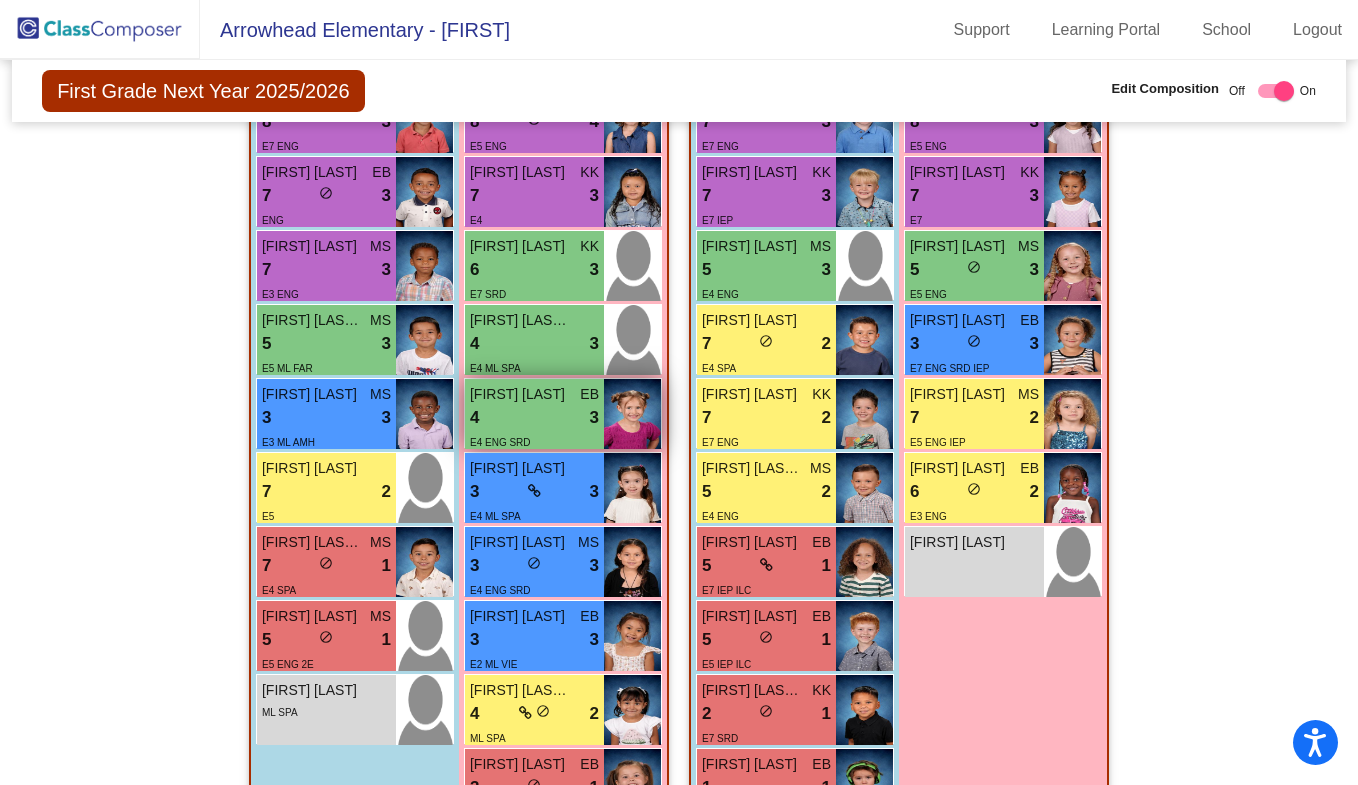 click on "4 lock do_not_disturb_alt 3" at bounding box center (534, 418) 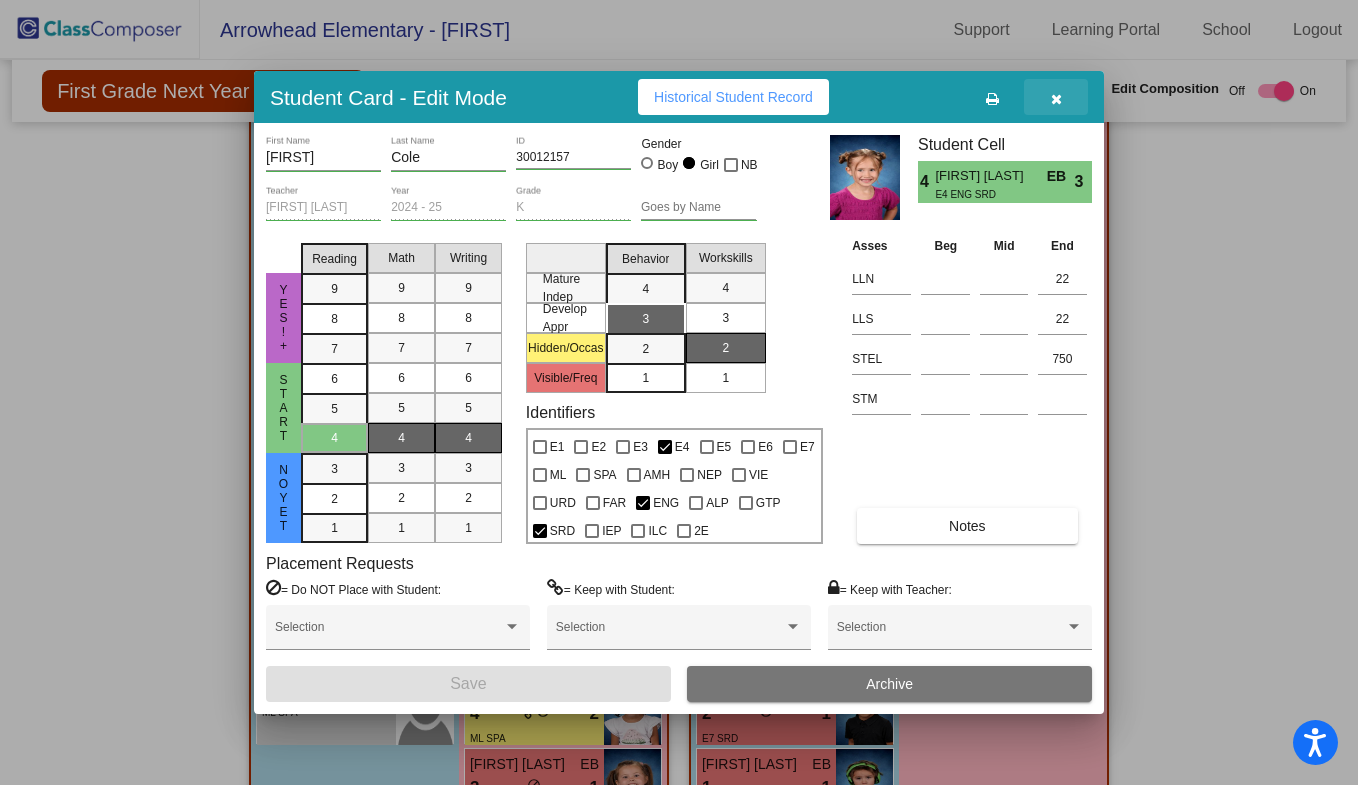 click at bounding box center [1056, 97] 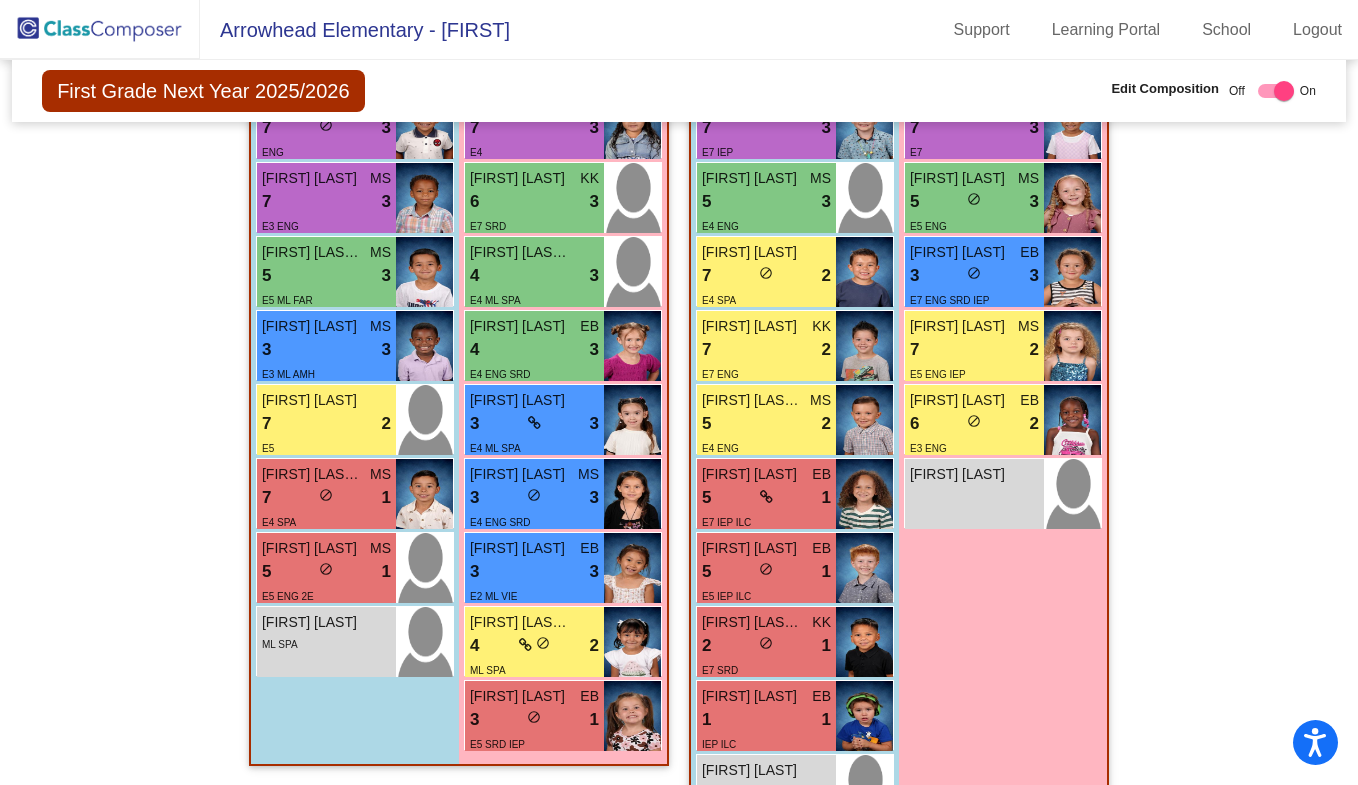 scroll, scrollTop: 1698, scrollLeft: 0, axis: vertical 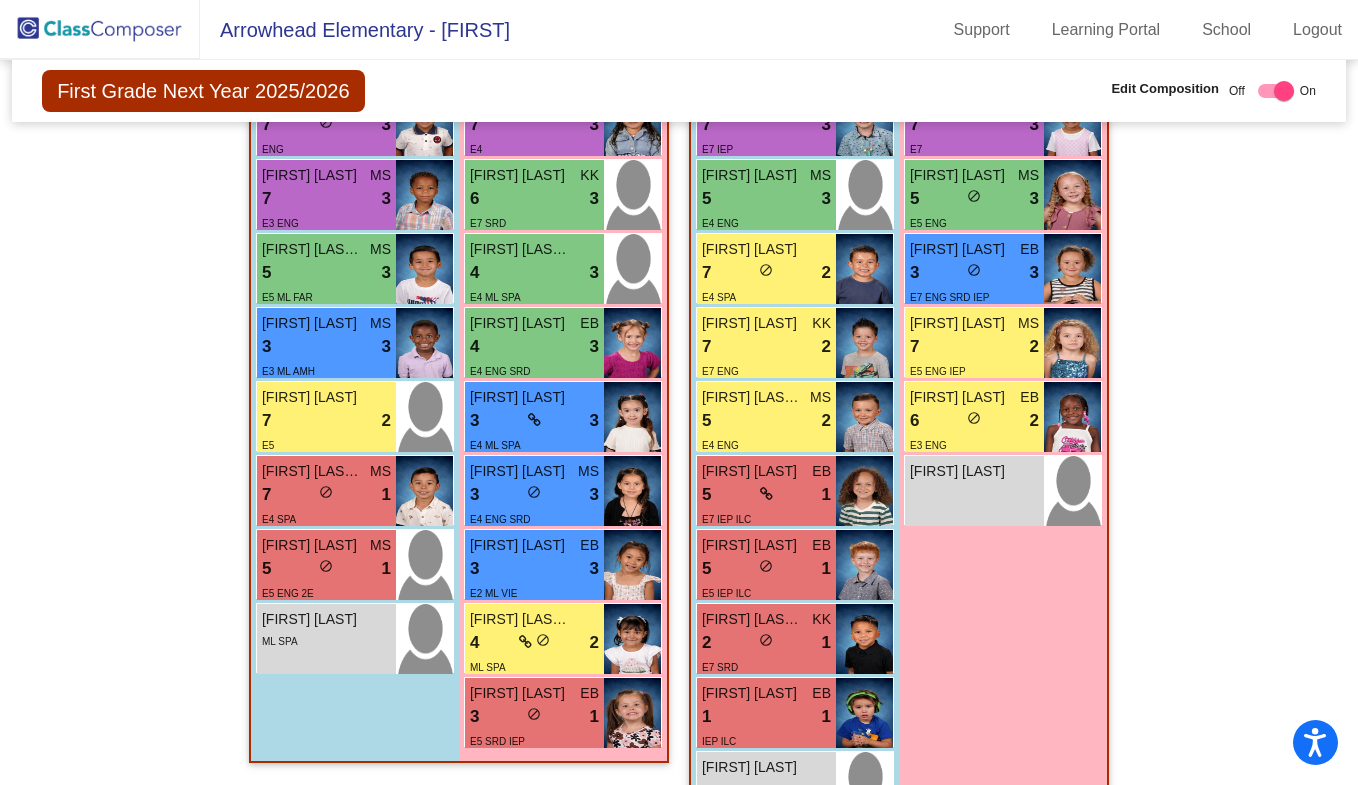 click on "Hallway   - Hallway Class  picture_as_pdf  Add Student  [FIRST] [LAST] Student Id  (Recommended)   Boy   Girl   Non Binary Add Close  Boys : 0    No Students   Girls: 1 [FIRST] [LAST] lock do_not_disturb_alt Class 1   - ML  picture_as_pdf [FIRST] [LAST]  Add Student  [FIRST] [LAST] Student Id  (Recommended)   Boy   Girl   Non Binary Add Close  Boys : 11  [FIRST] [LAST] EB 8 lock do_not_disturb_alt 4 E5 ENG [FIRST] [LAST] EB 7 lock do_not_disturb_alt 3 ENG IEP [FIRST] [LAST] KK 5 lock do_not_disturb_alt 3 E5 ENG [FIRST] [LAST] MS 5 lock do_not_disturb_alt 3 E3 ML AMH [FIRST] [LAST] 7 lock do_not_disturb_alt 2 E4 ENG [FIRST] [LAST] KK 7 lock do_not_disturb_alt 2 E5 ENG [FIRST] [LAST] MS 7 lock do_not_disturb_alt 2 E5 ENG [FIRST] [LAST] EB 4 lock do_not_disturb_alt 2 E3 ENG SRD [FIRST] [LAST] 7 lock do_not_disturb_alt 1 [FIRST] [LAST]-[LAST] 6 lock do_not_disturb_alt 1 E4 ML SPA [FIRST] [LAST] KK 1 lock do_not_disturb_alt 1 E3 IEP ILC Girls: 8 [FIRST] [LAST] EB 8 lock do_not_disturb_alt" 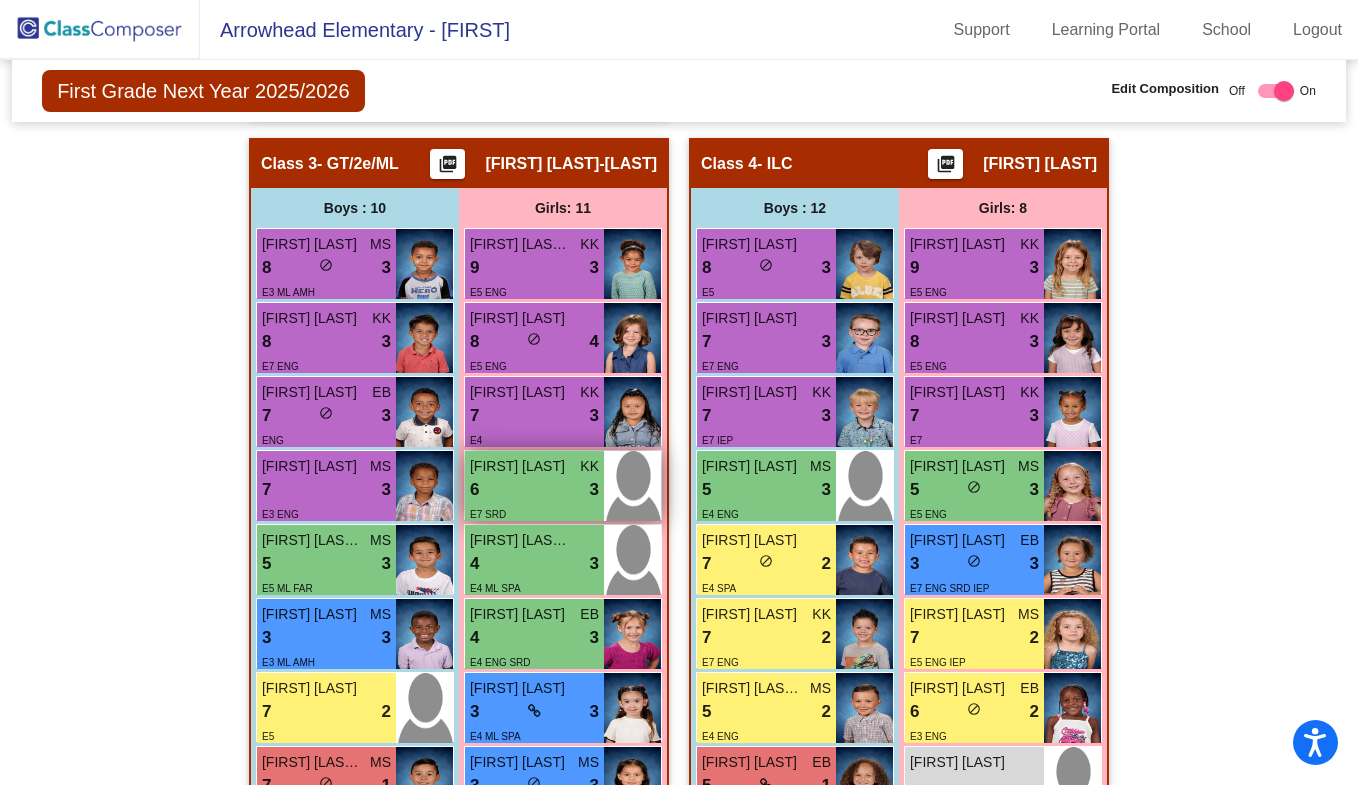 scroll, scrollTop: 1406, scrollLeft: 0, axis: vertical 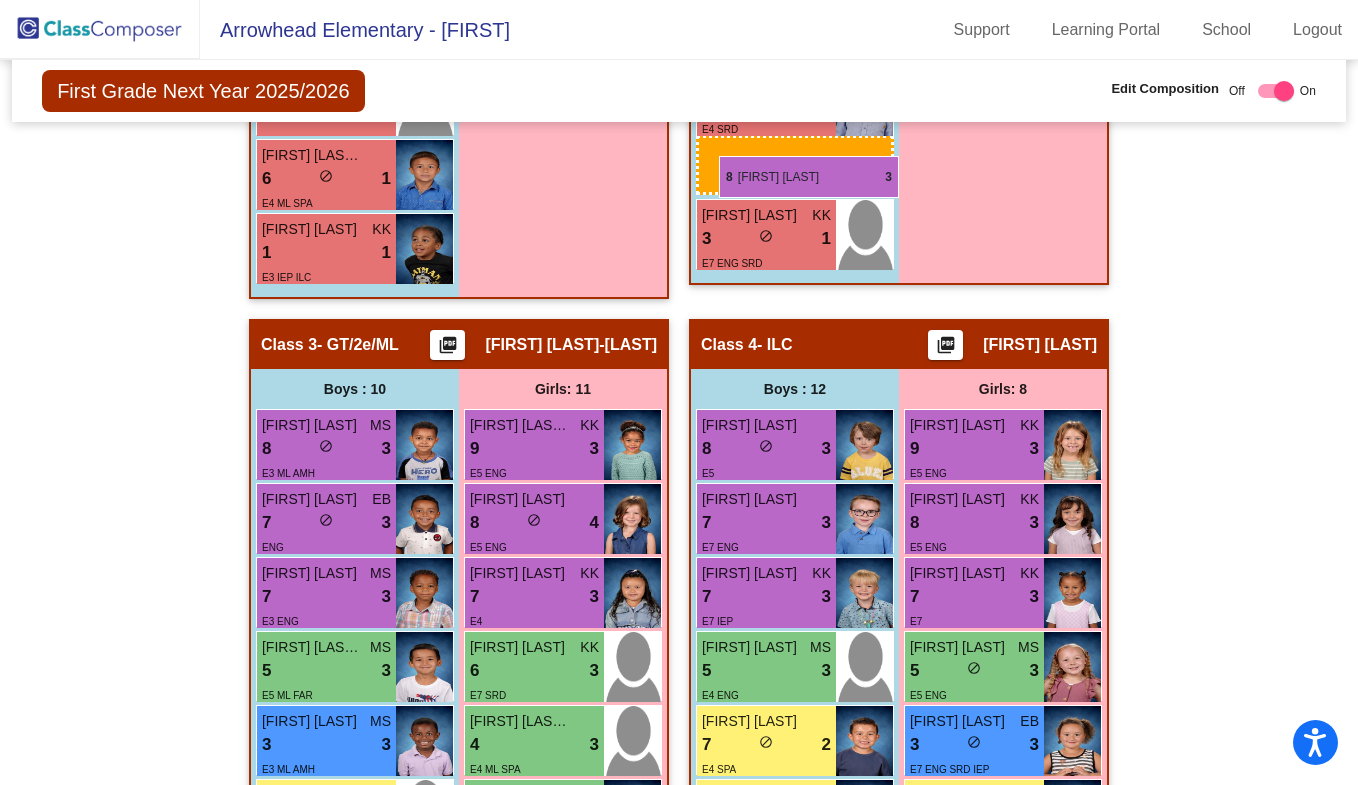 drag, startPoint x: 386, startPoint y: 352, endPoint x: 719, endPoint y: 156, distance: 386.40005 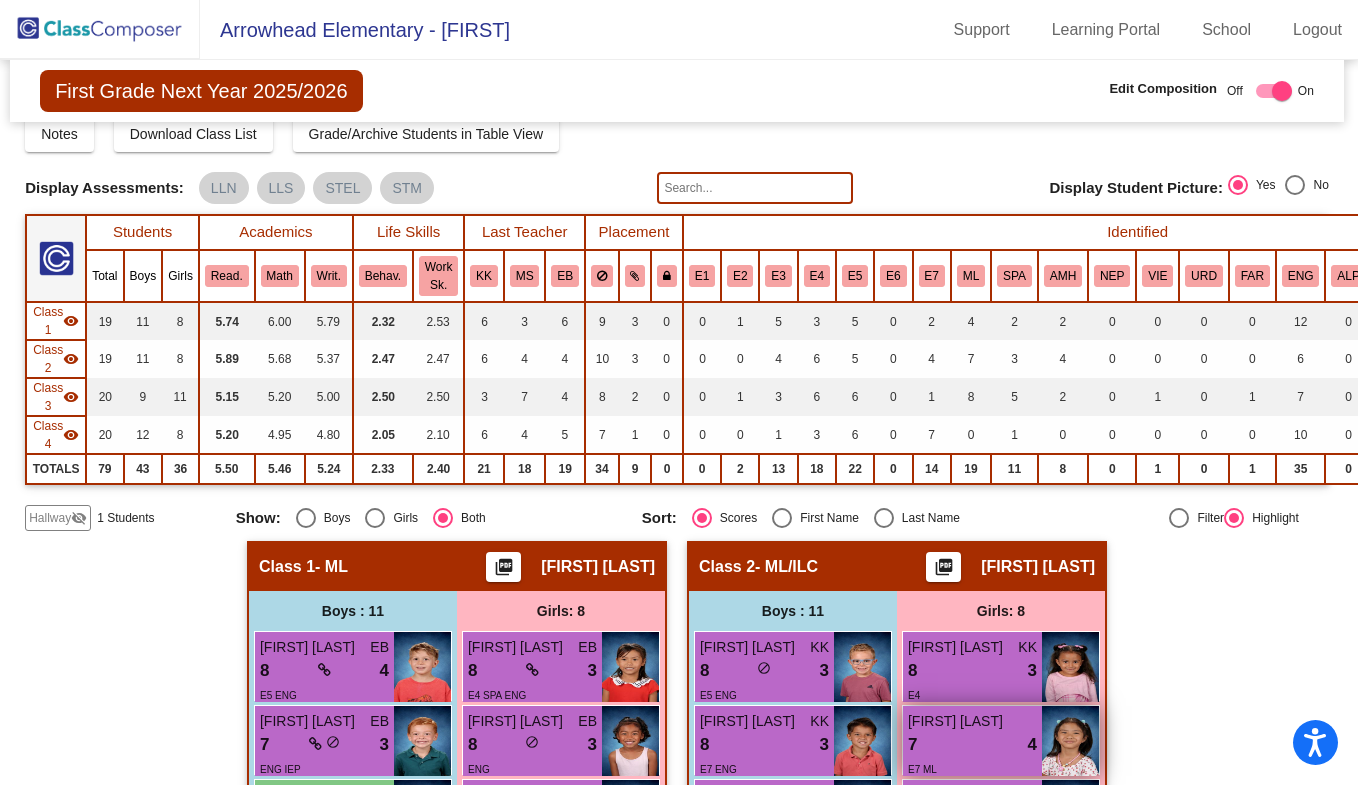 scroll, scrollTop: 0, scrollLeft: 2, axis: horizontal 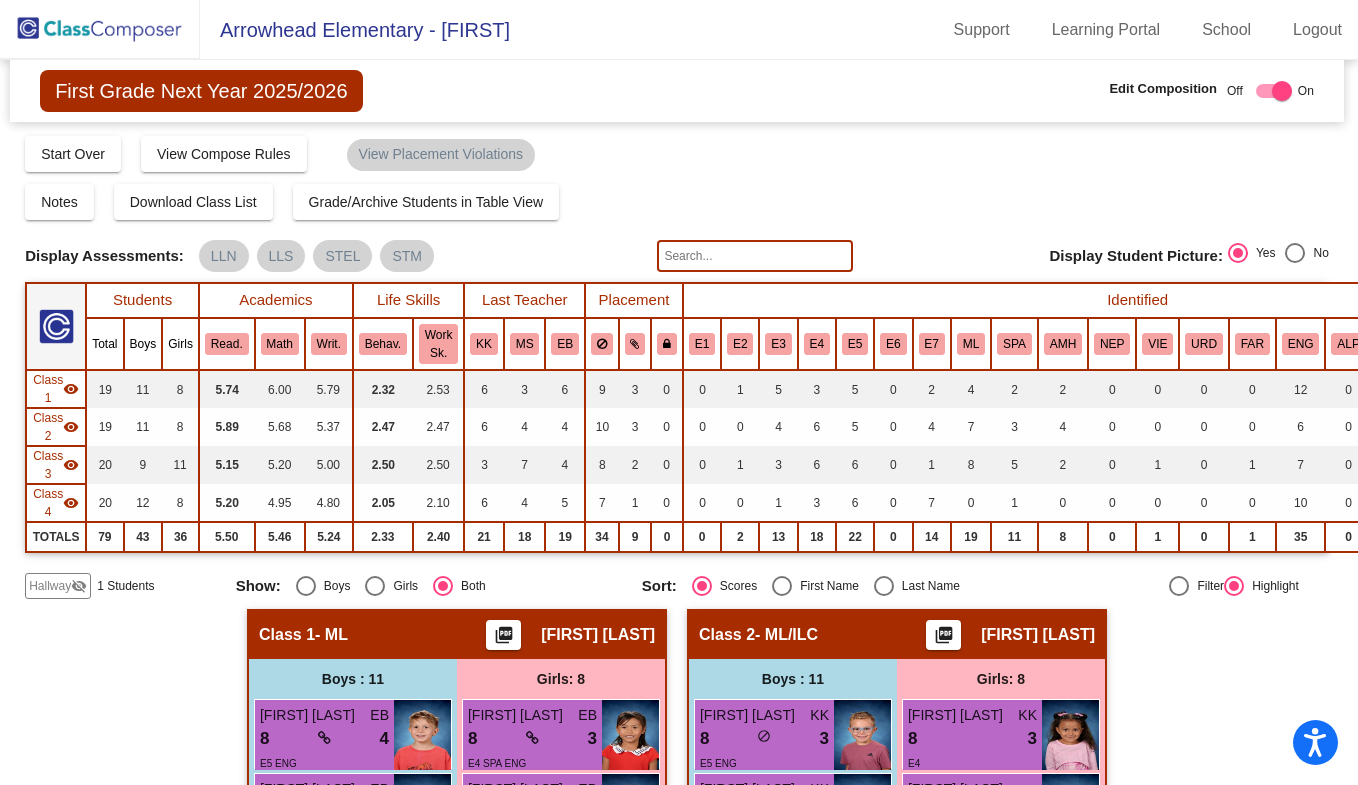 click on "Hallway" 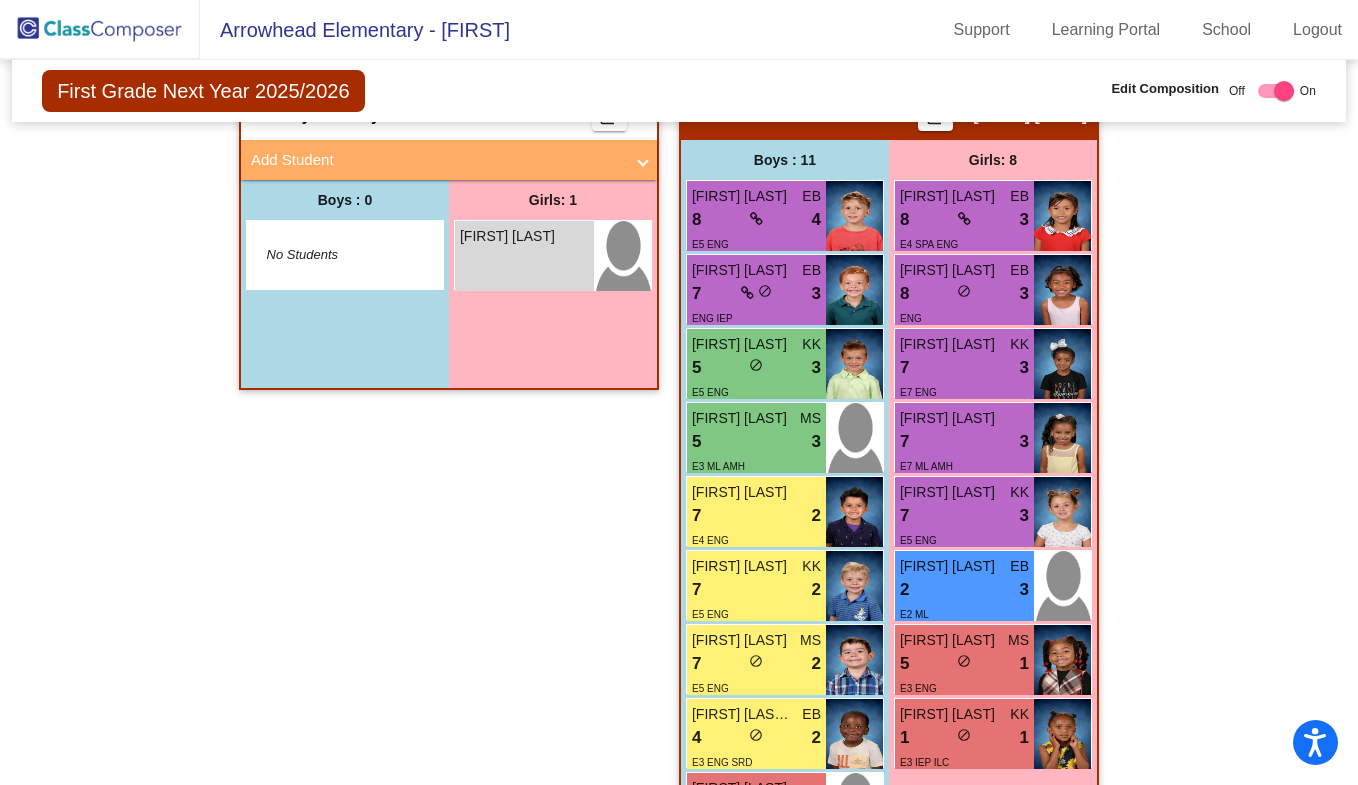 scroll, scrollTop: 520, scrollLeft: 0, axis: vertical 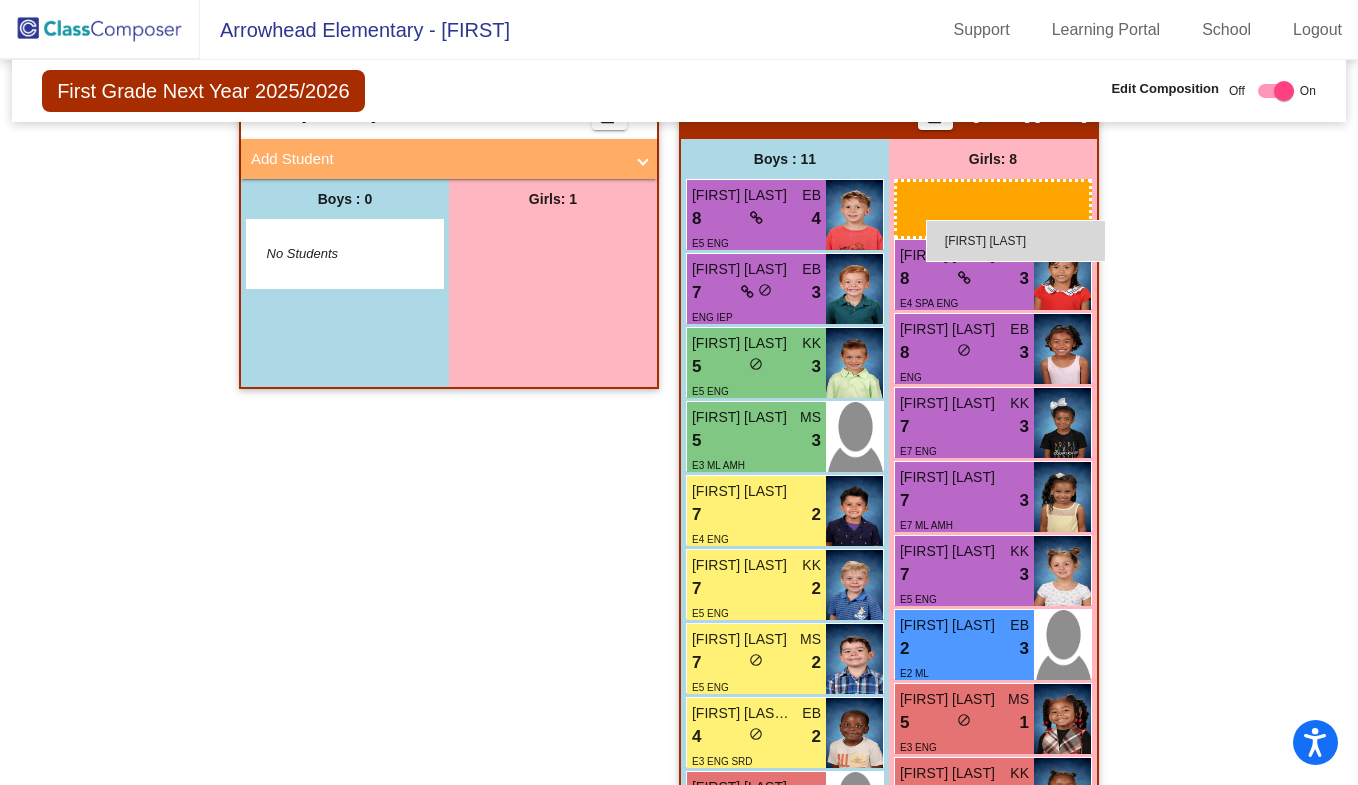 drag, startPoint x: 522, startPoint y: 264, endPoint x: 926, endPoint y: 220, distance: 406.38898 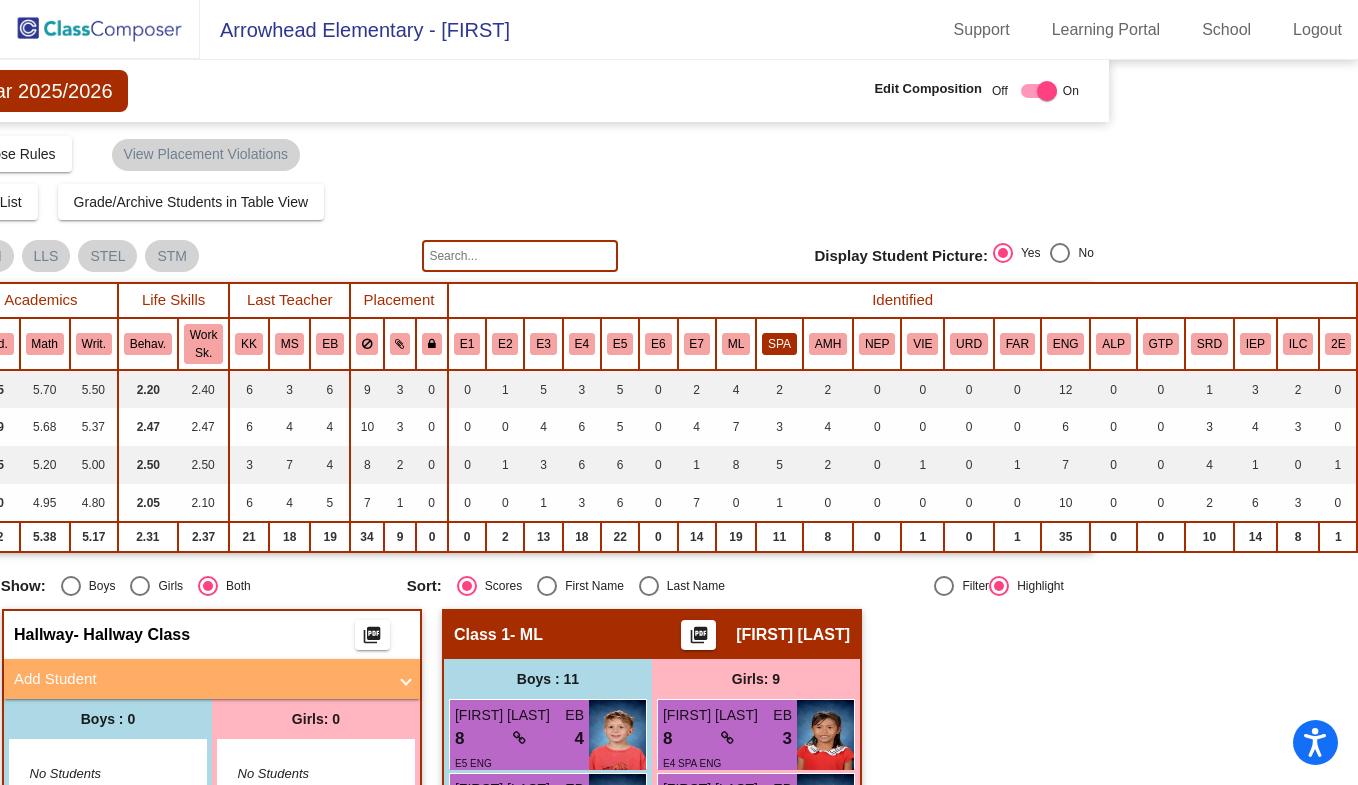 scroll, scrollTop: 0, scrollLeft: 163, axis: horizontal 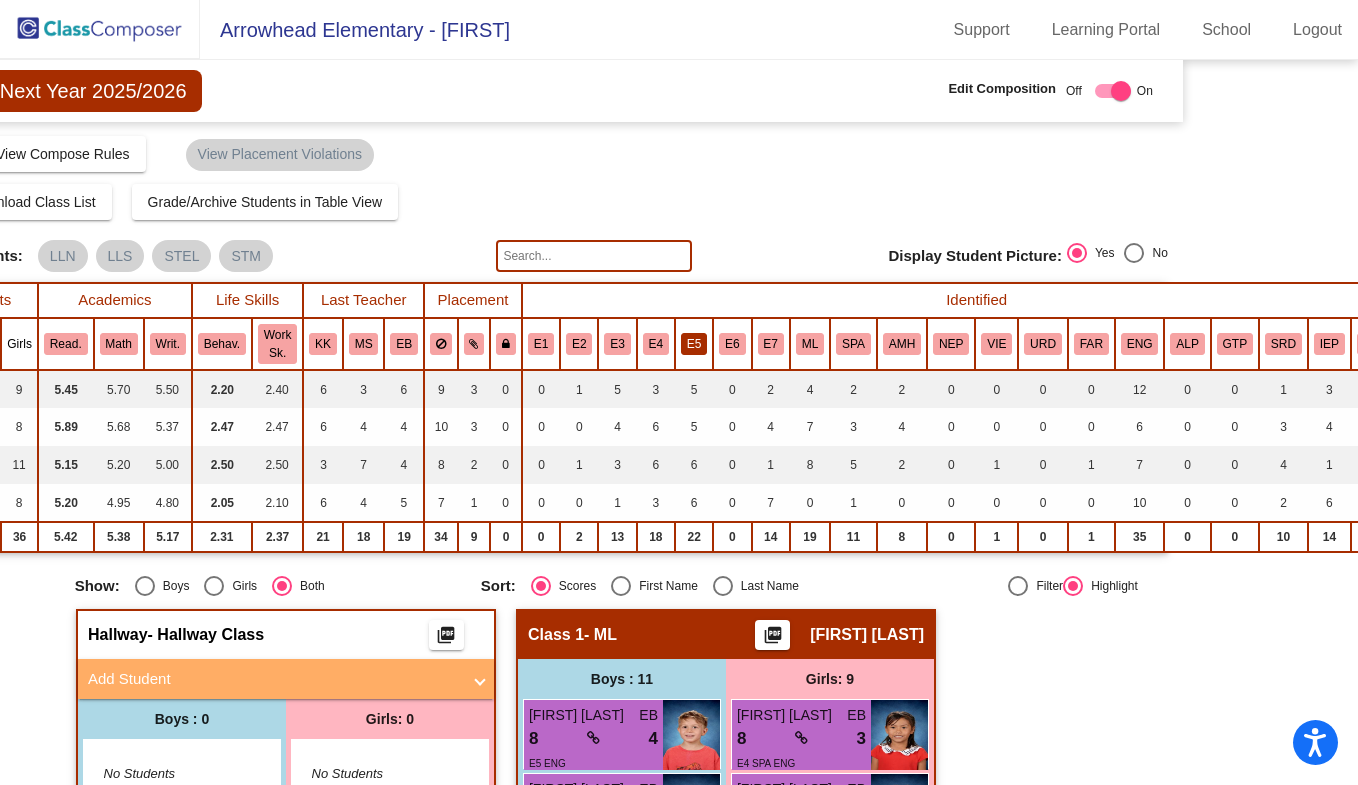 click on "E5" 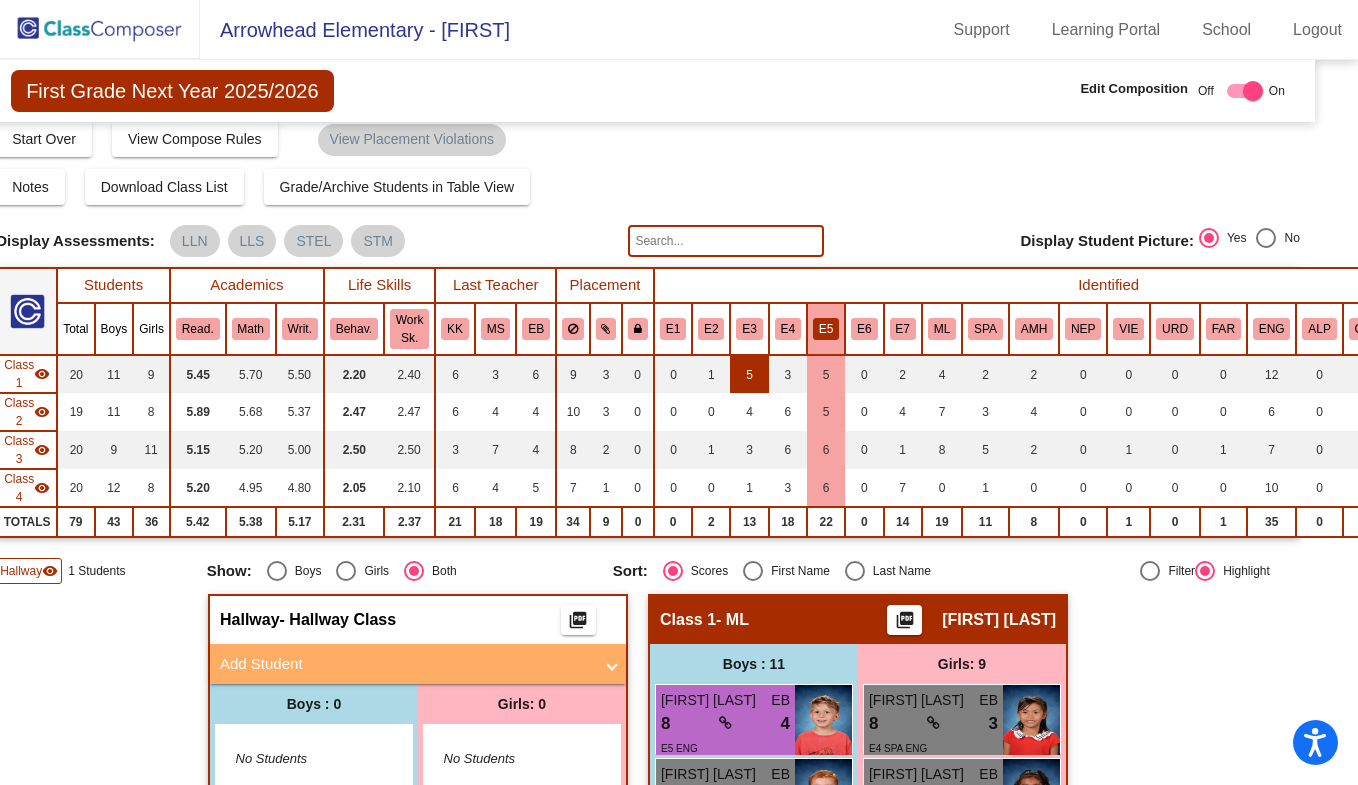 scroll, scrollTop: 15, scrollLeft: 0, axis: vertical 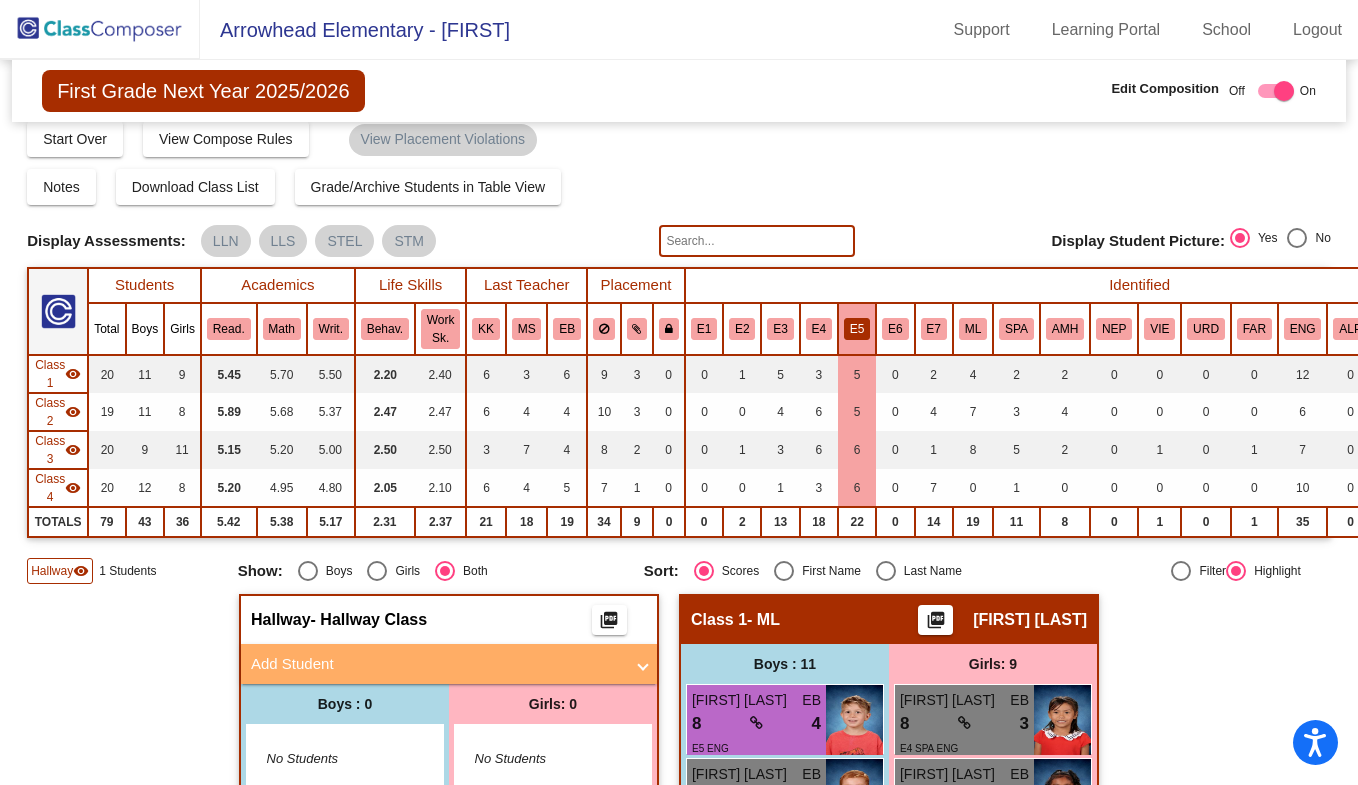 drag, startPoint x: 815, startPoint y: 331, endPoint x: 795, endPoint y: 331, distance: 20 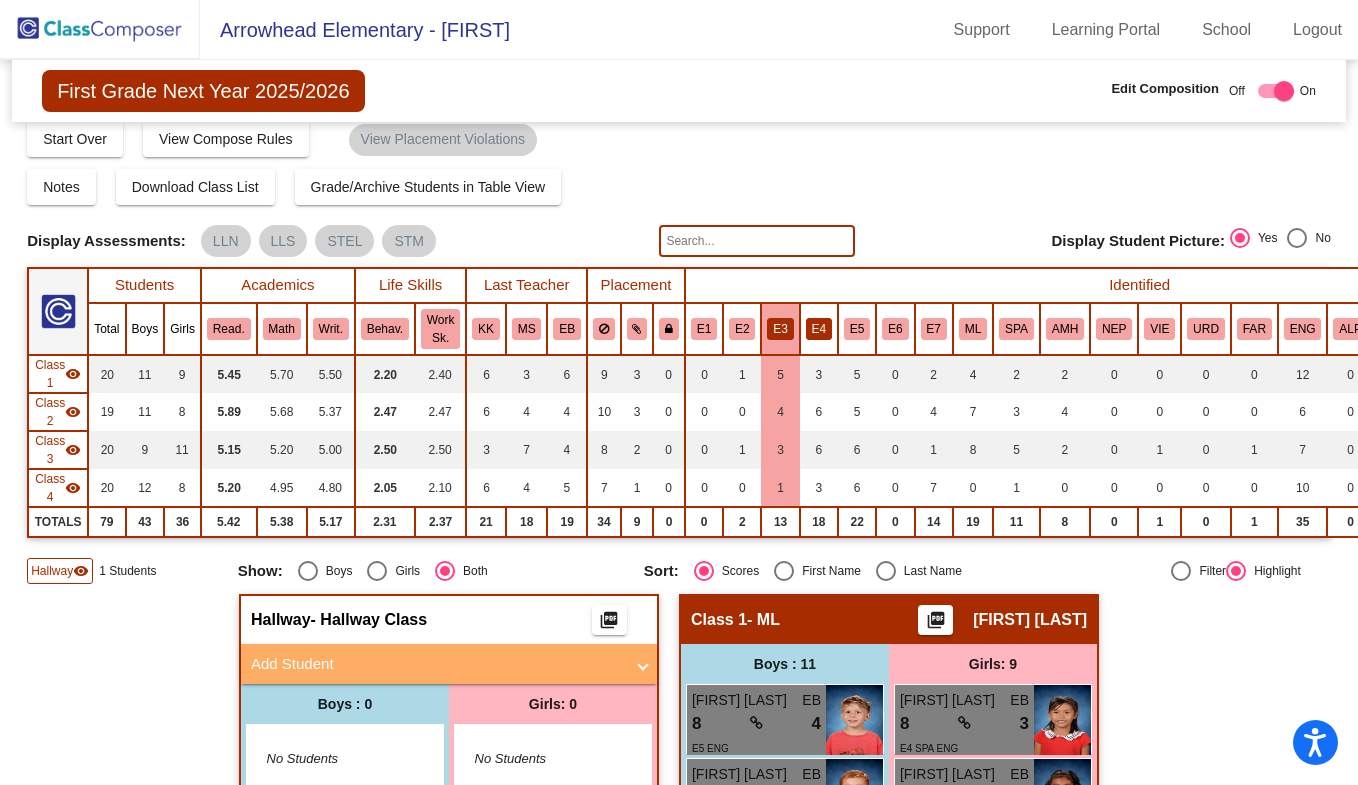 click on "E4" 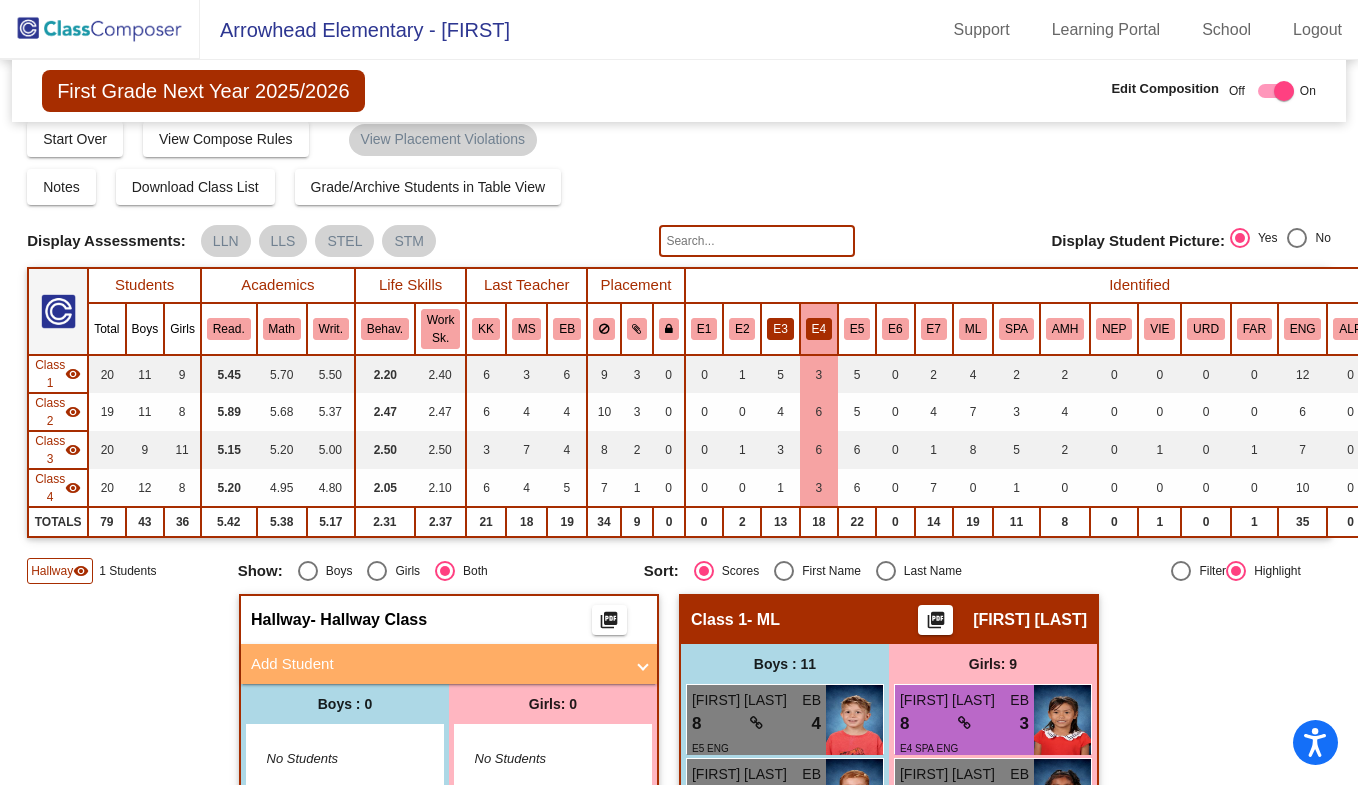 click on "E3" 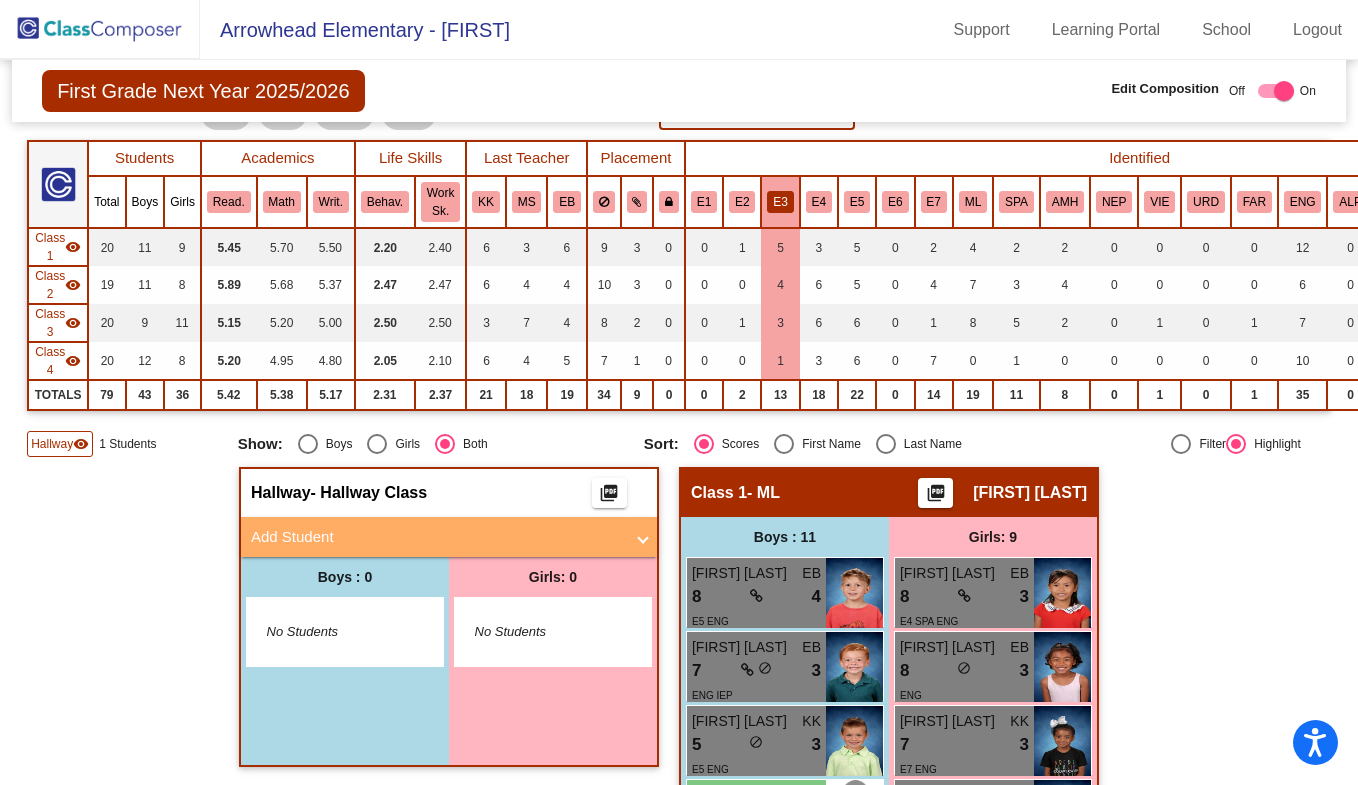 scroll, scrollTop: 0, scrollLeft: 0, axis: both 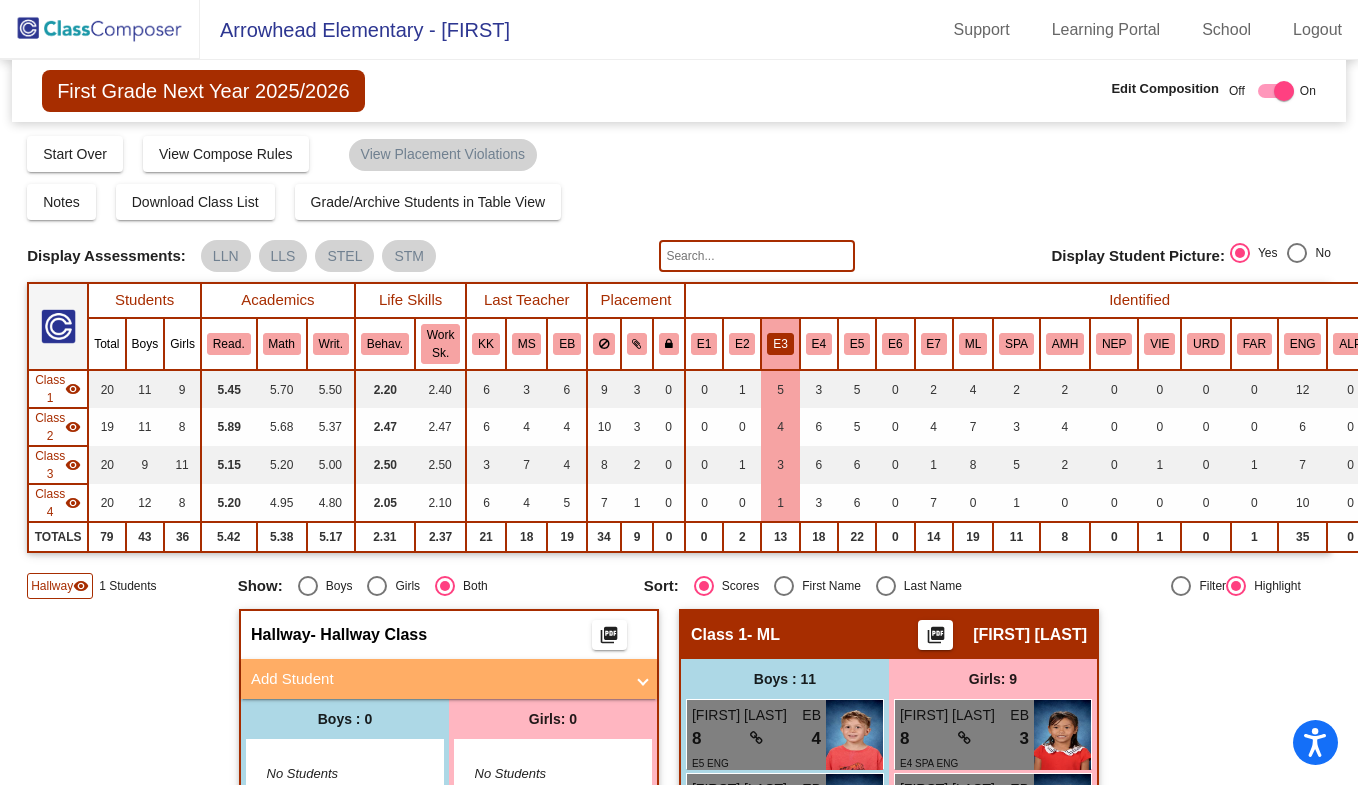 click on "E3" 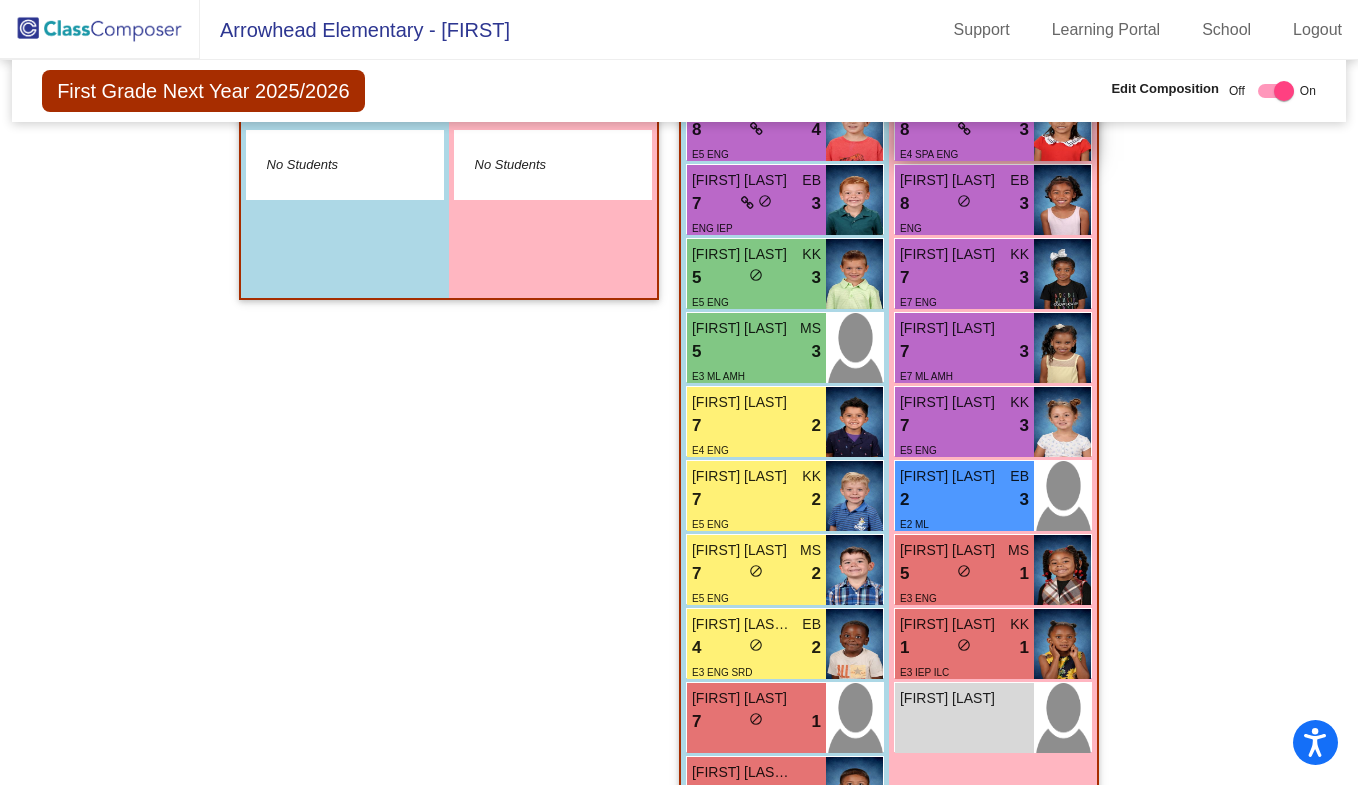 scroll, scrollTop: 611, scrollLeft: 0, axis: vertical 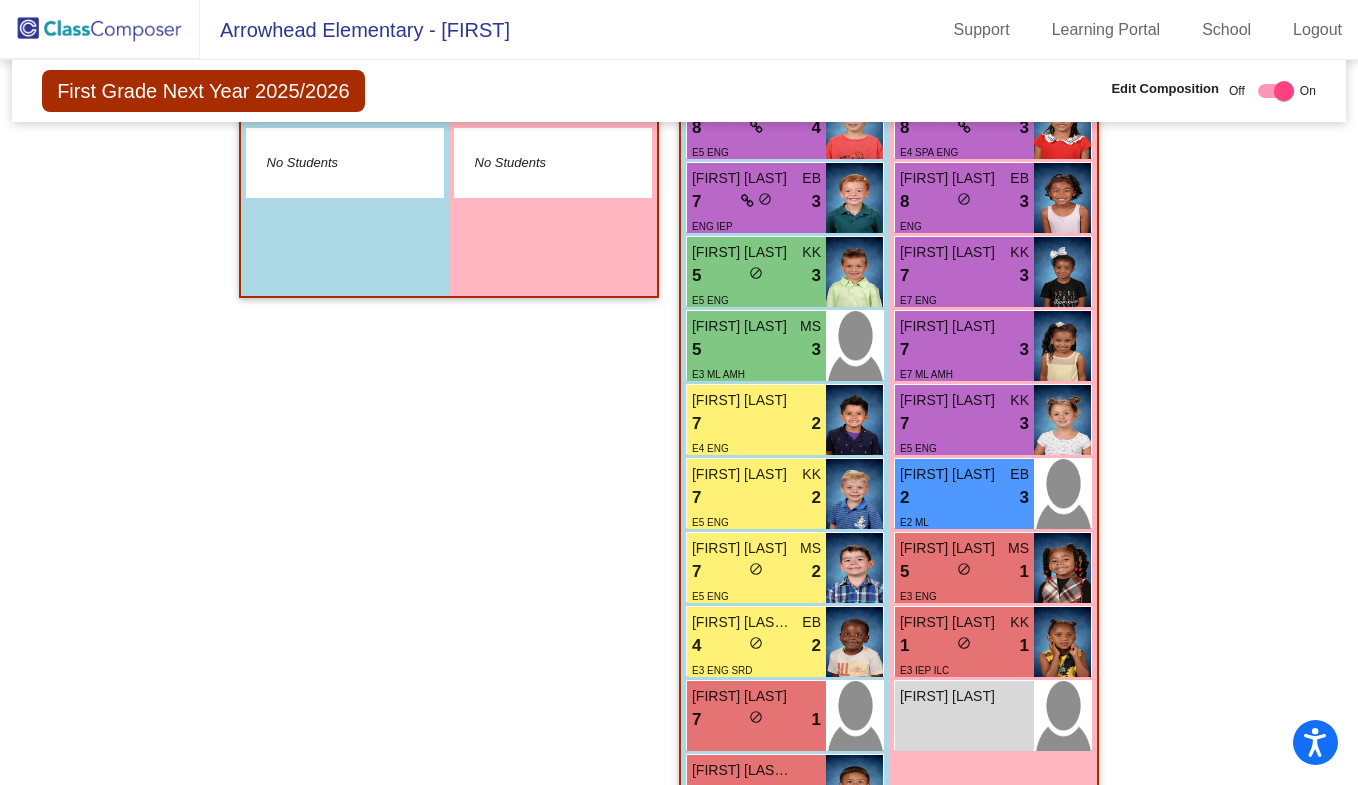 drag, startPoint x: 1140, startPoint y: 424, endPoint x: 1148, endPoint y: 410, distance: 16.124516 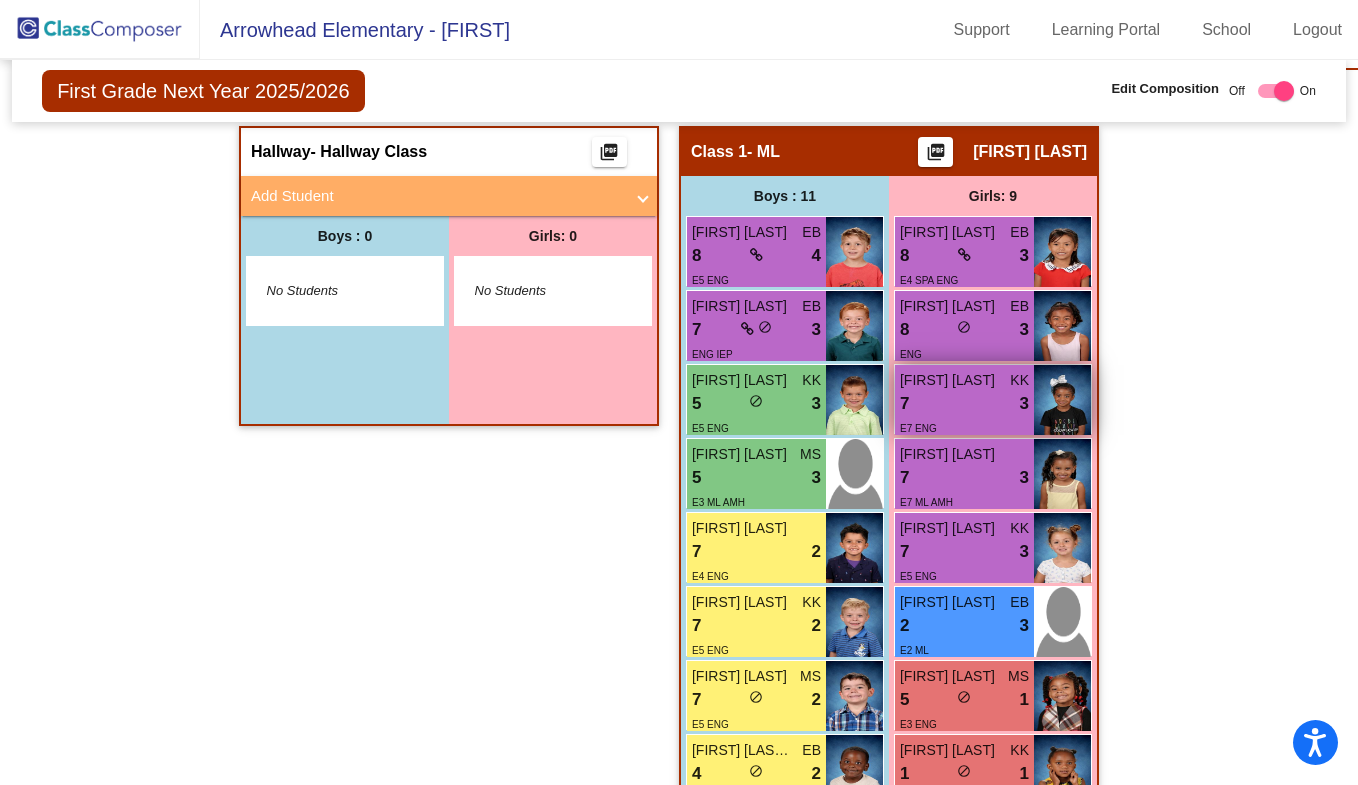 scroll, scrollTop: 449, scrollLeft: 0, axis: vertical 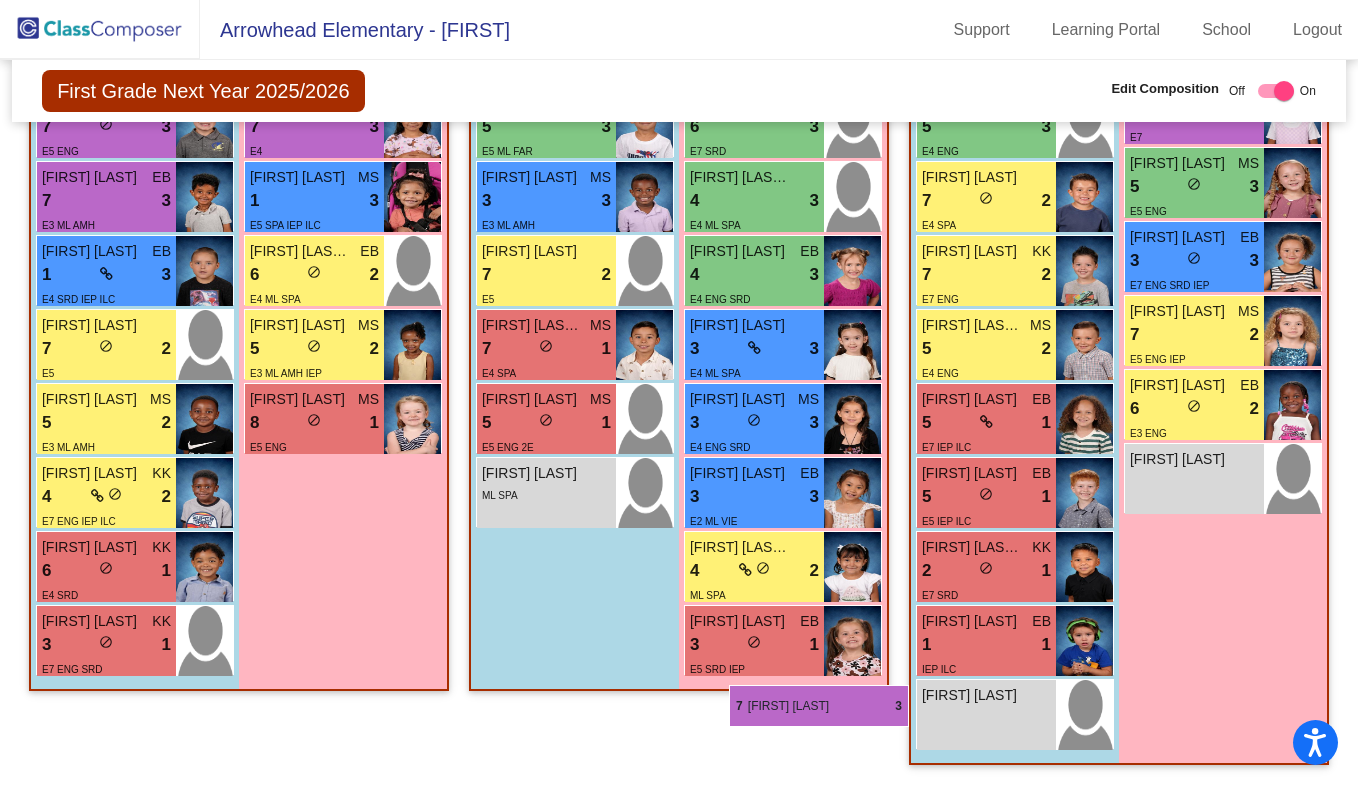 drag, startPoint x: 955, startPoint y: 448, endPoint x: 729, endPoint y: 685, distance: 327.48282 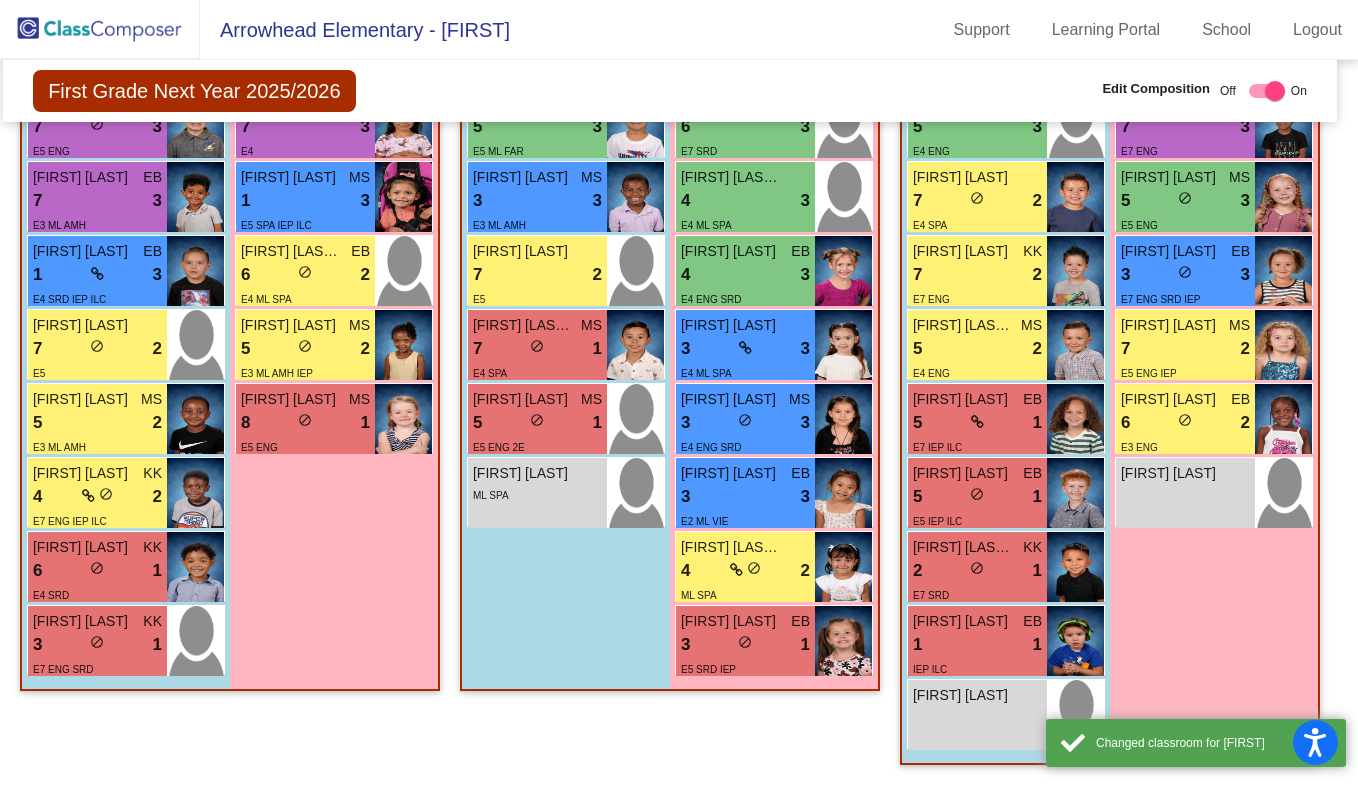 scroll, scrollTop: 2067, scrollLeft: 11, axis: both 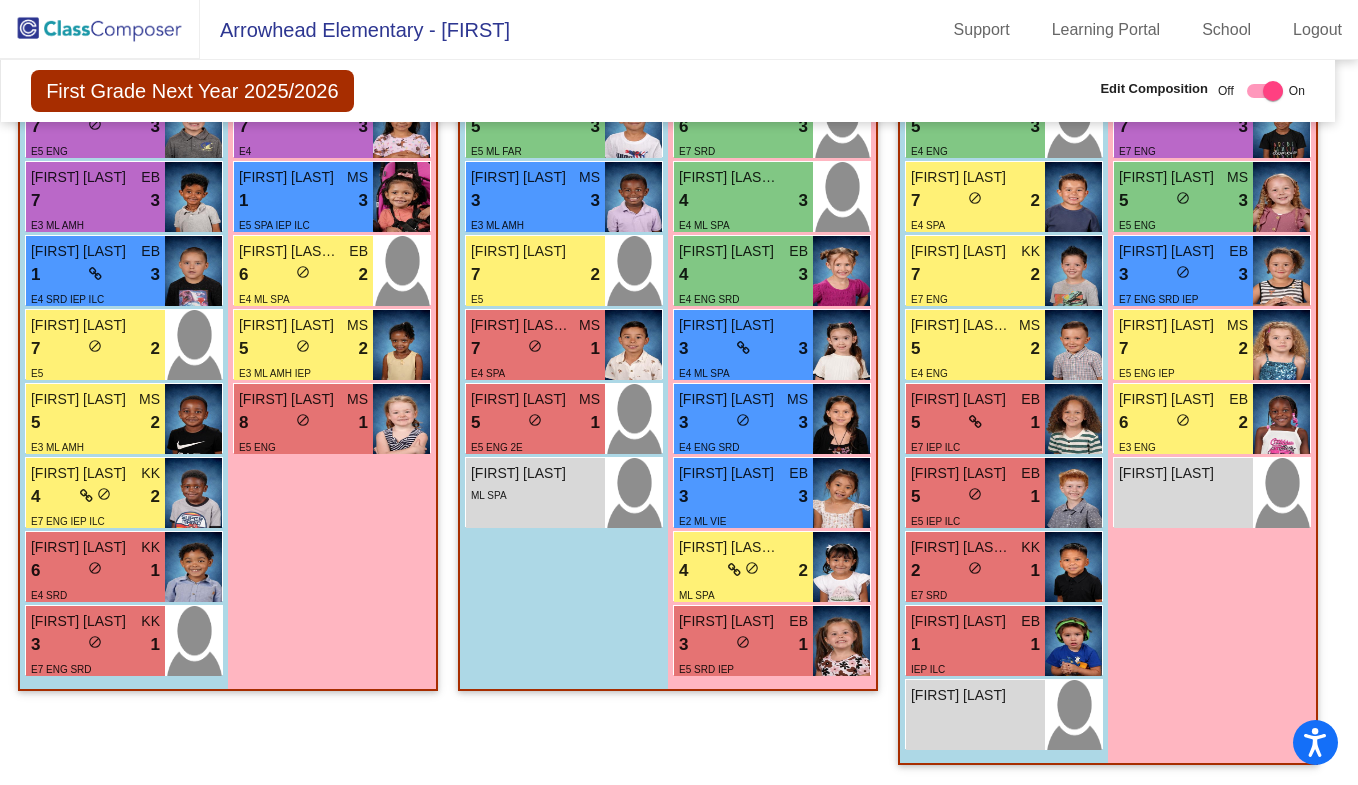 click on "8 lock do_not_disturb_alt 3" at bounding box center (975, -95) 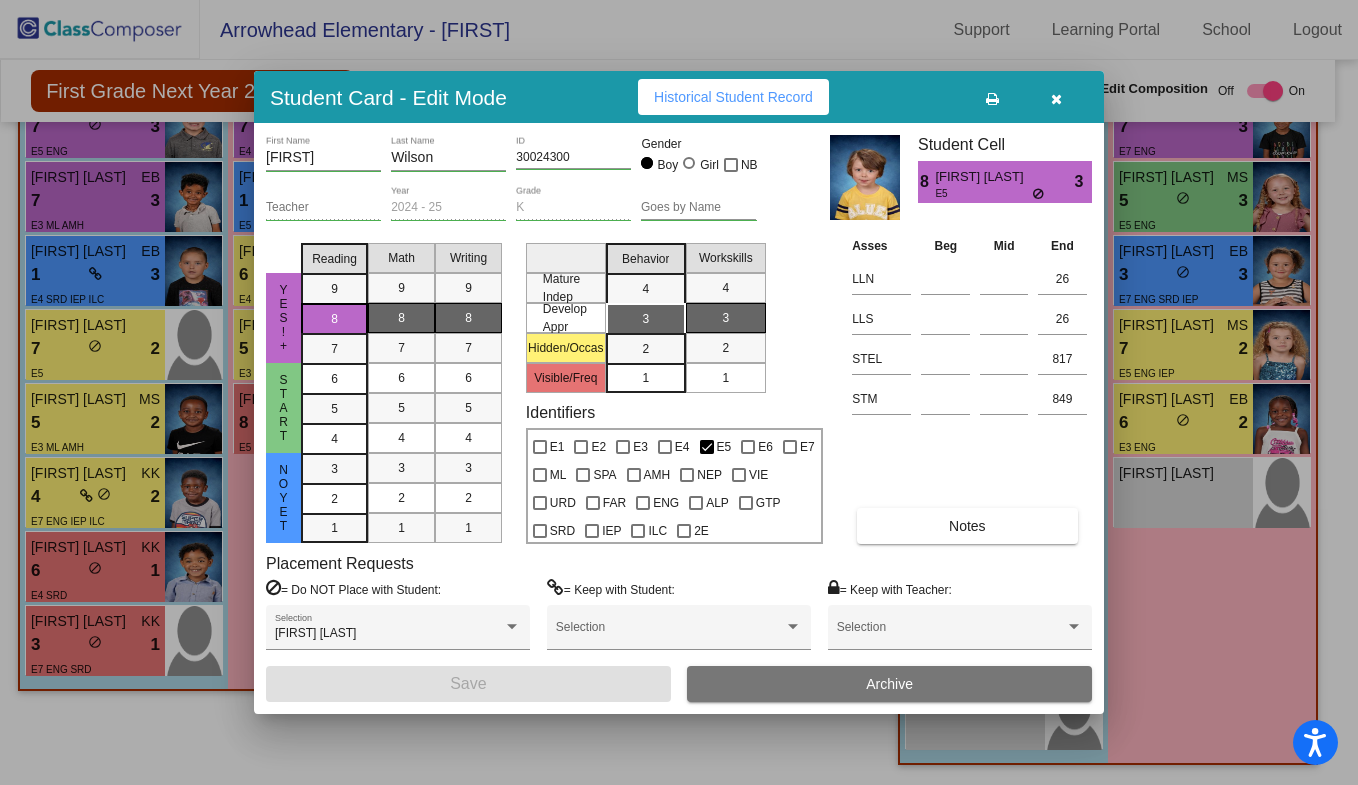 click at bounding box center [1056, 97] 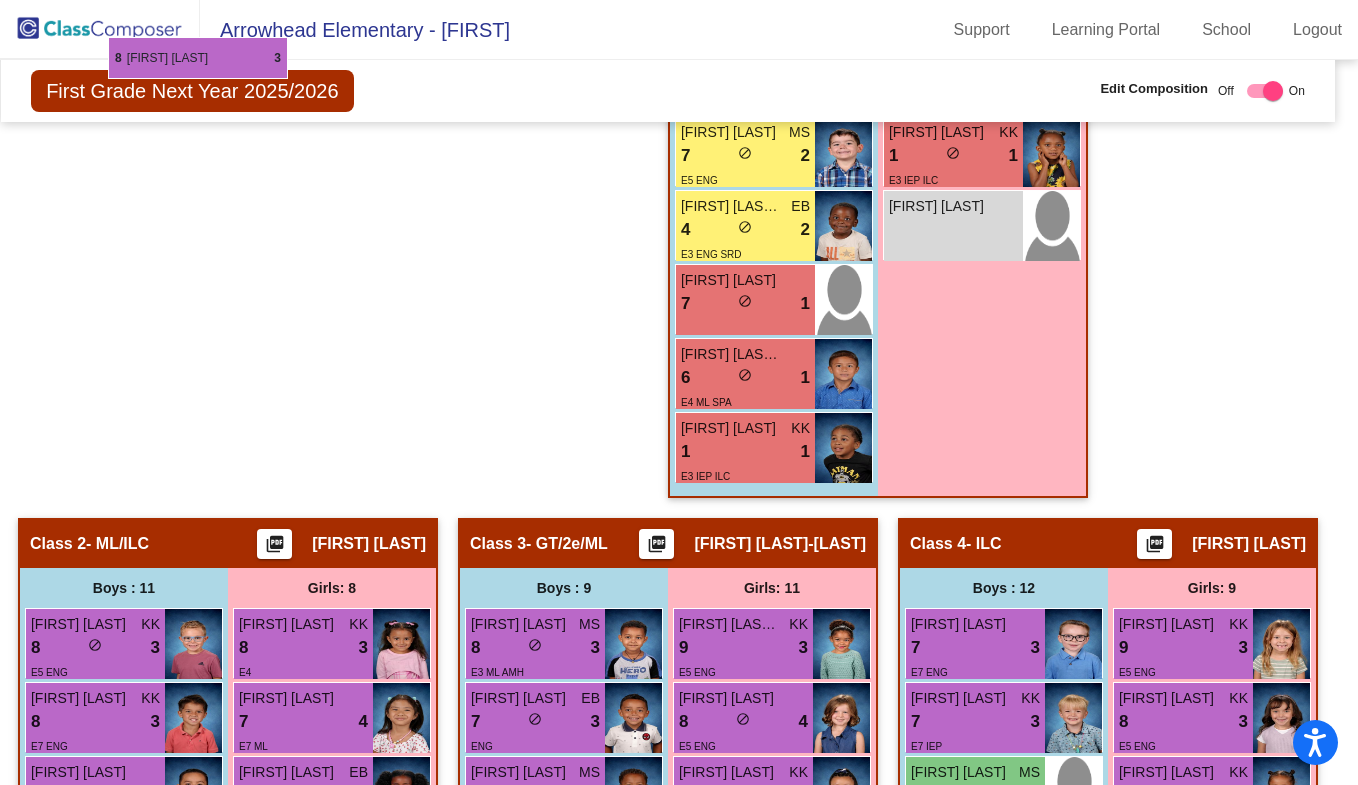 scroll, scrollTop: 1027, scrollLeft: 11, axis: both 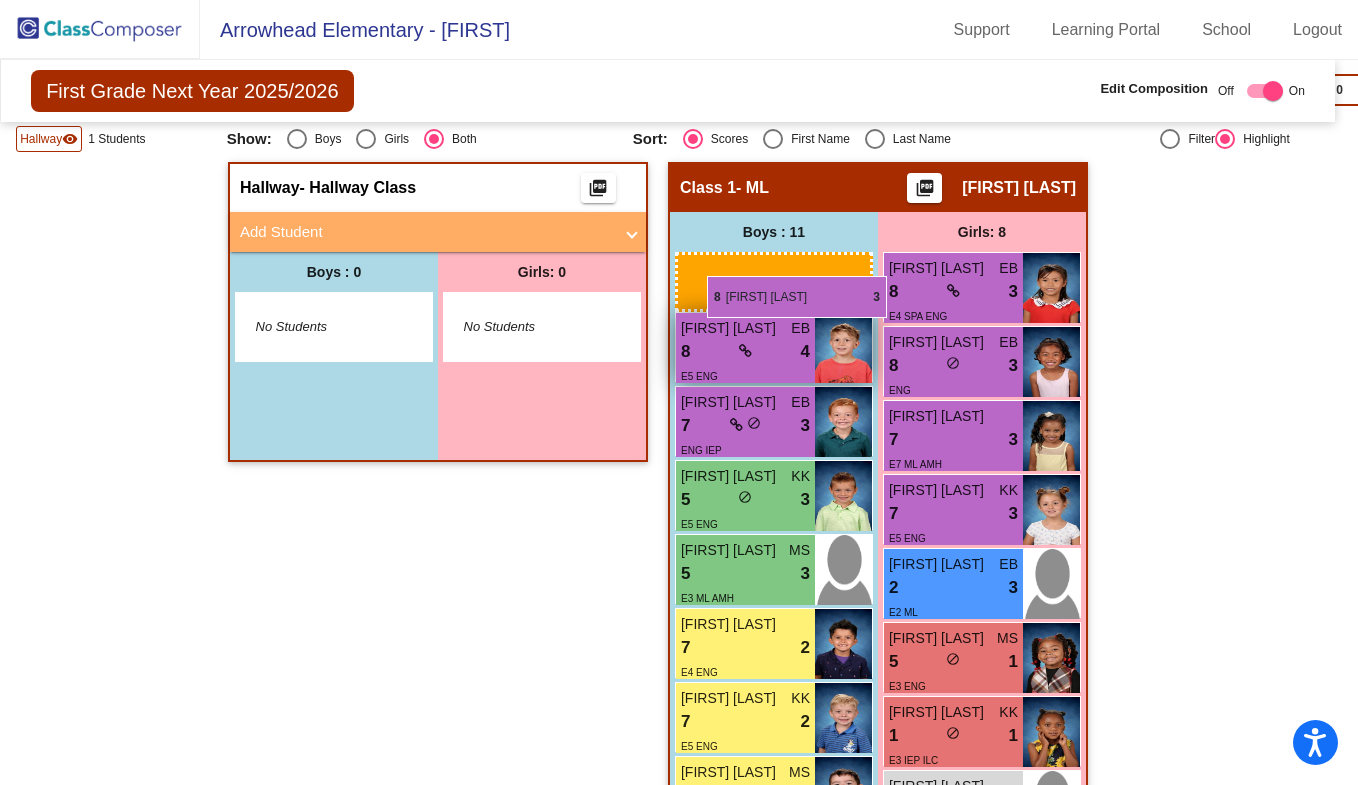 drag, startPoint x: 564, startPoint y: 543, endPoint x: 707, endPoint y: 275, distance: 303.7647 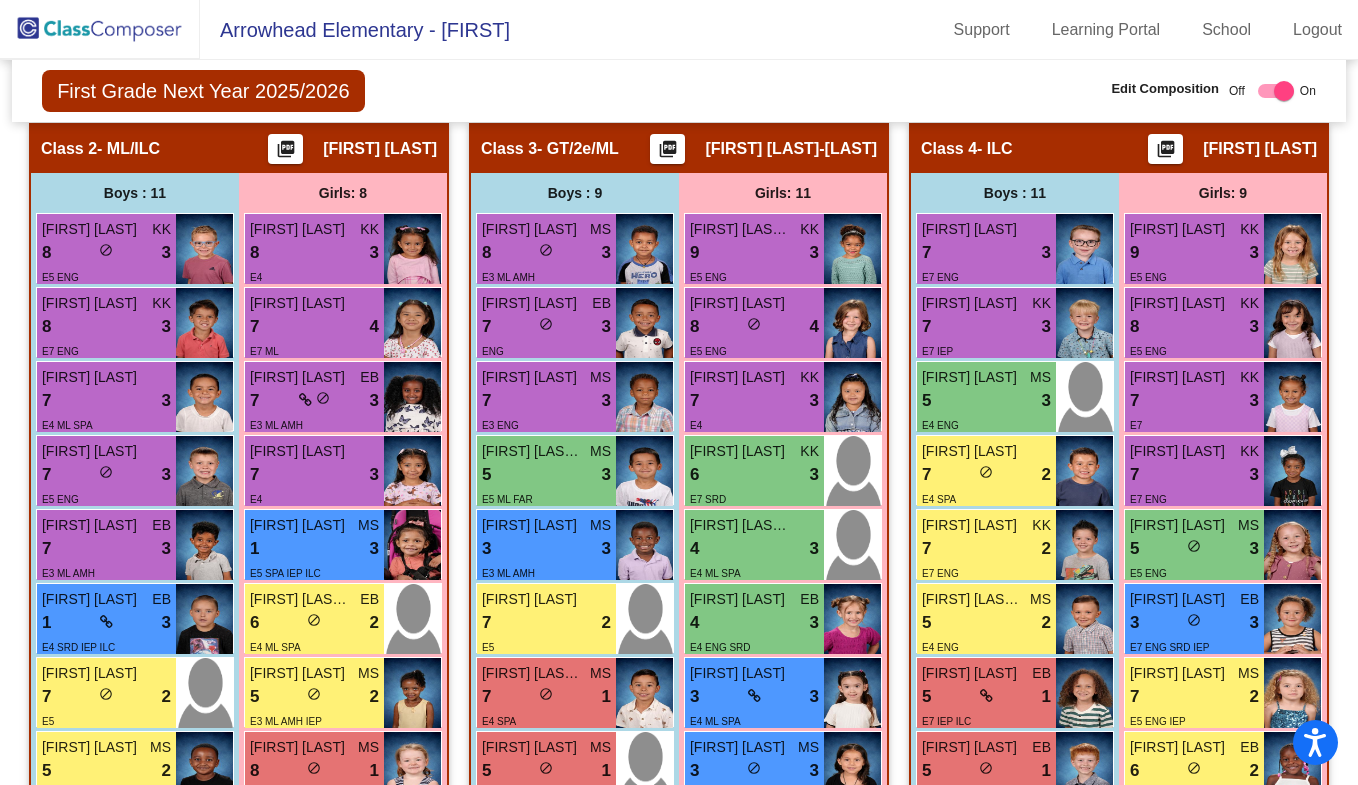 scroll, scrollTop: 1497, scrollLeft: 0, axis: vertical 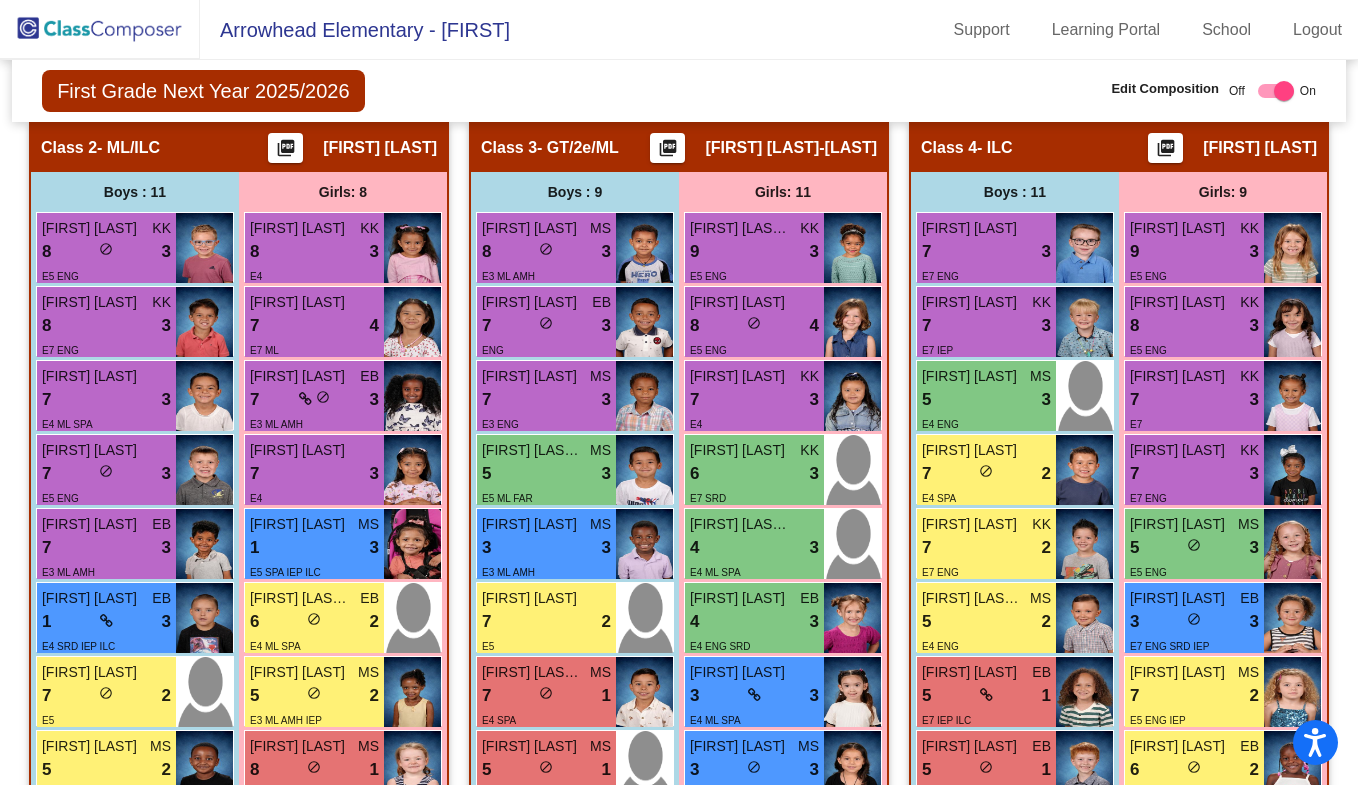 click at bounding box center (204, 470) 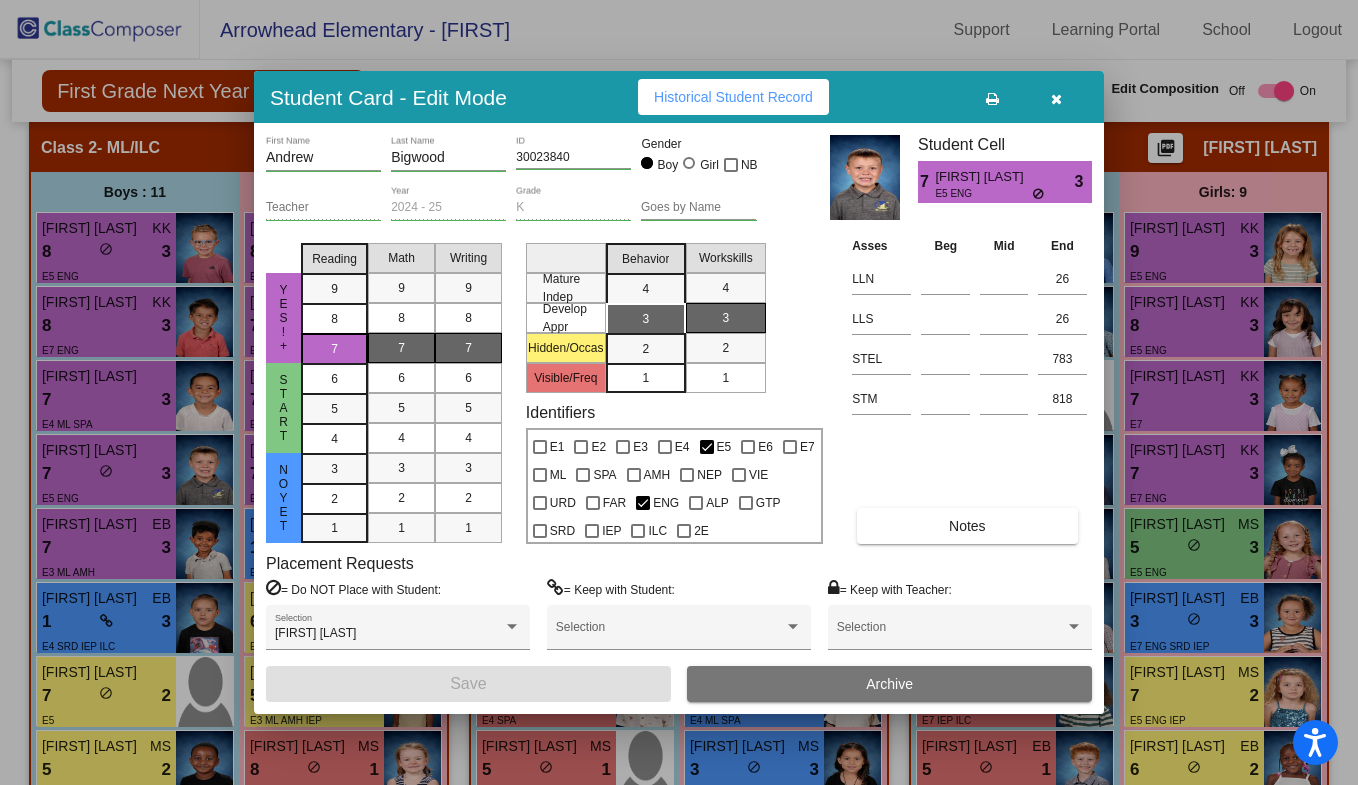 click at bounding box center [679, 392] 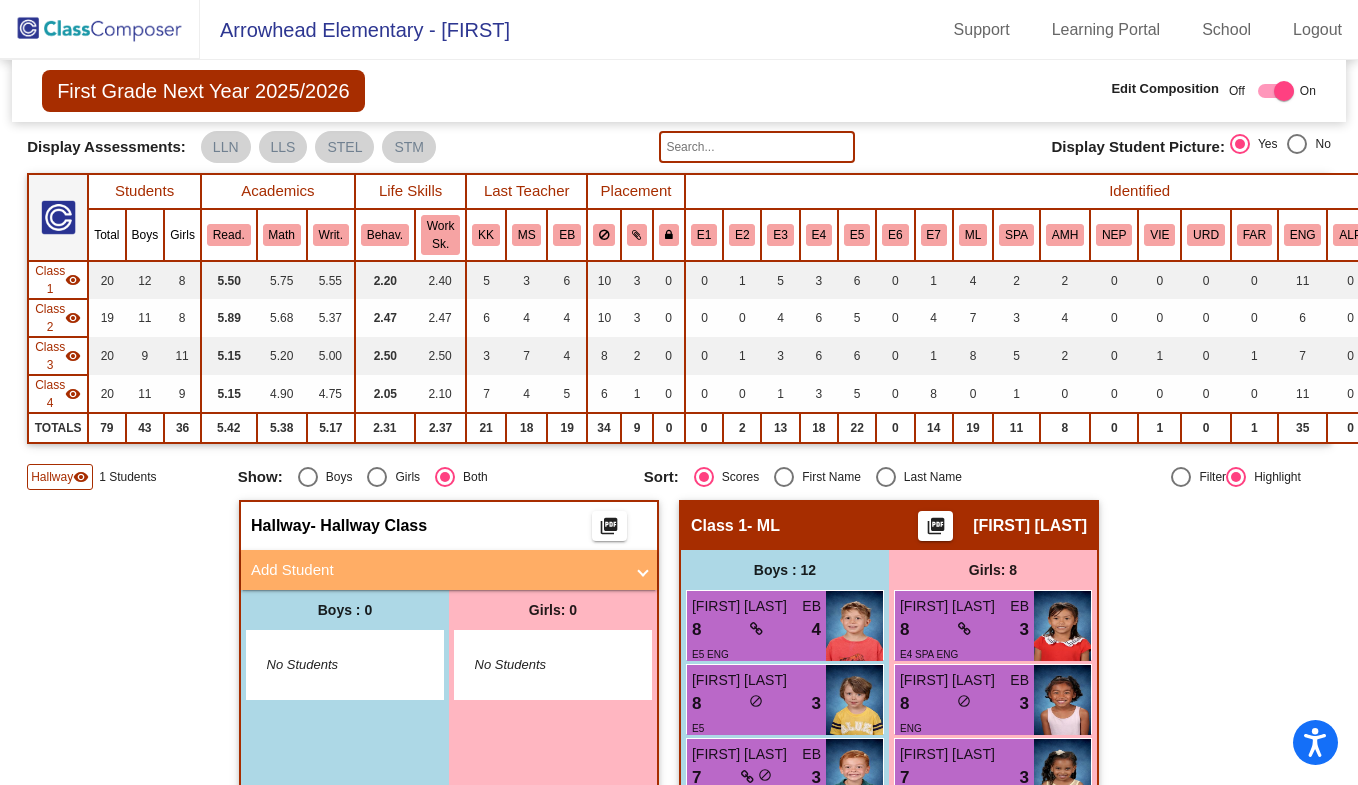 scroll, scrollTop: 88, scrollLeft: 0, axis: vertical 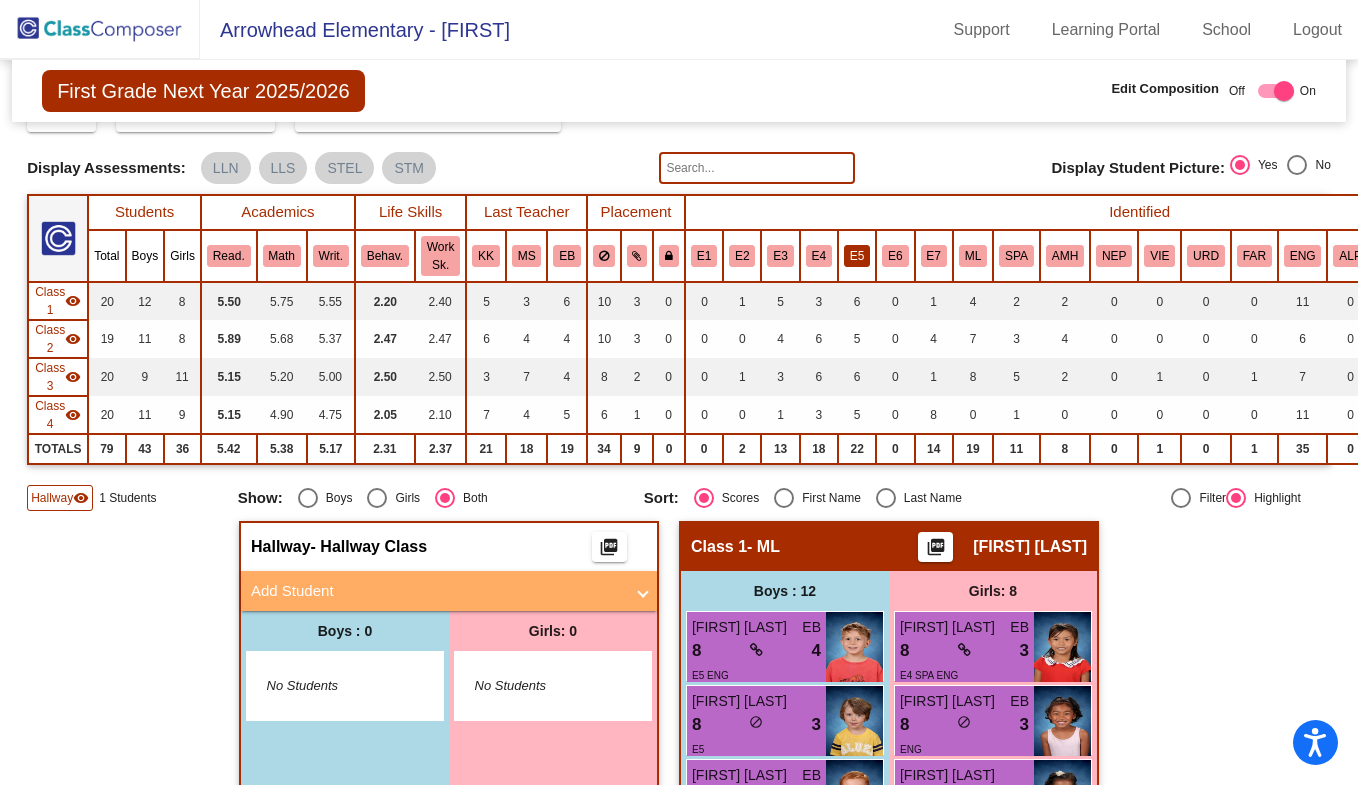click on "E5" 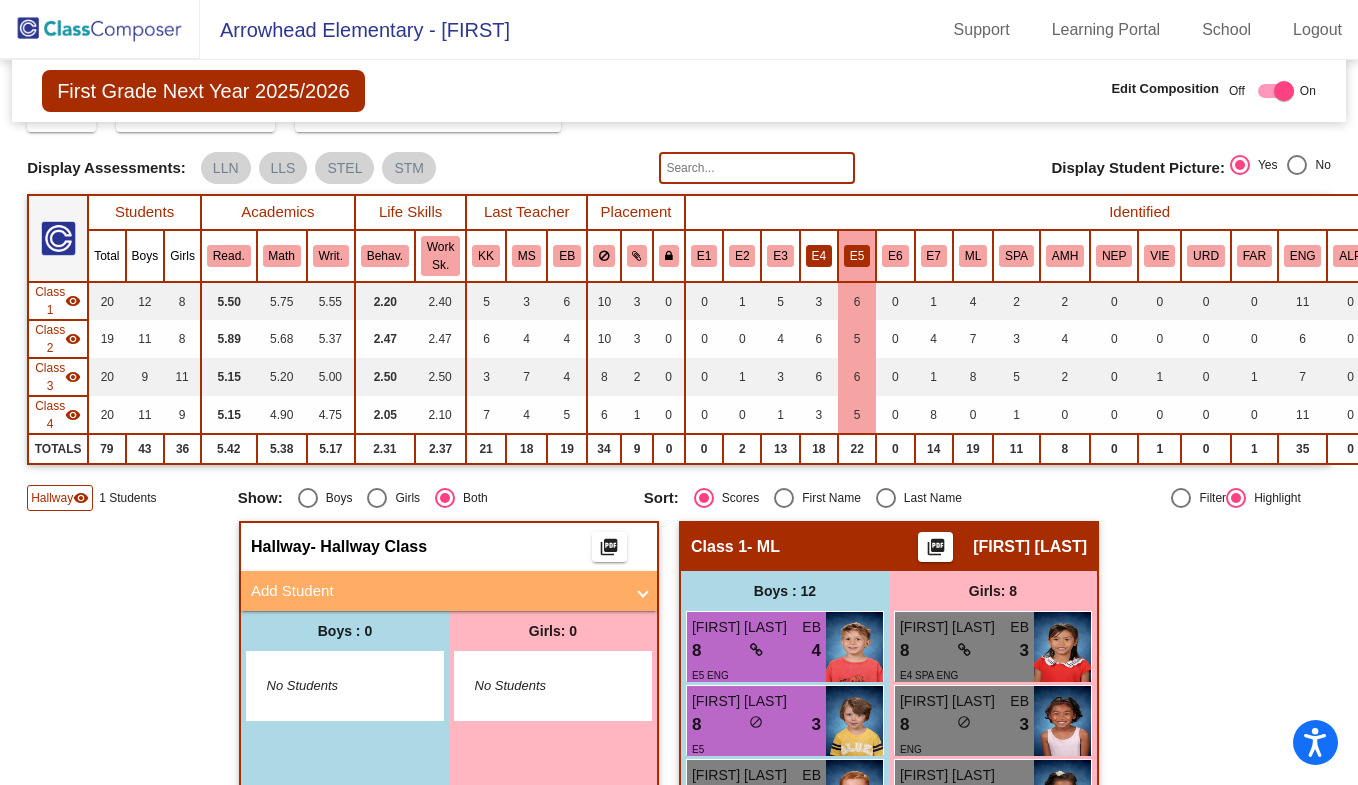 click on "E4" 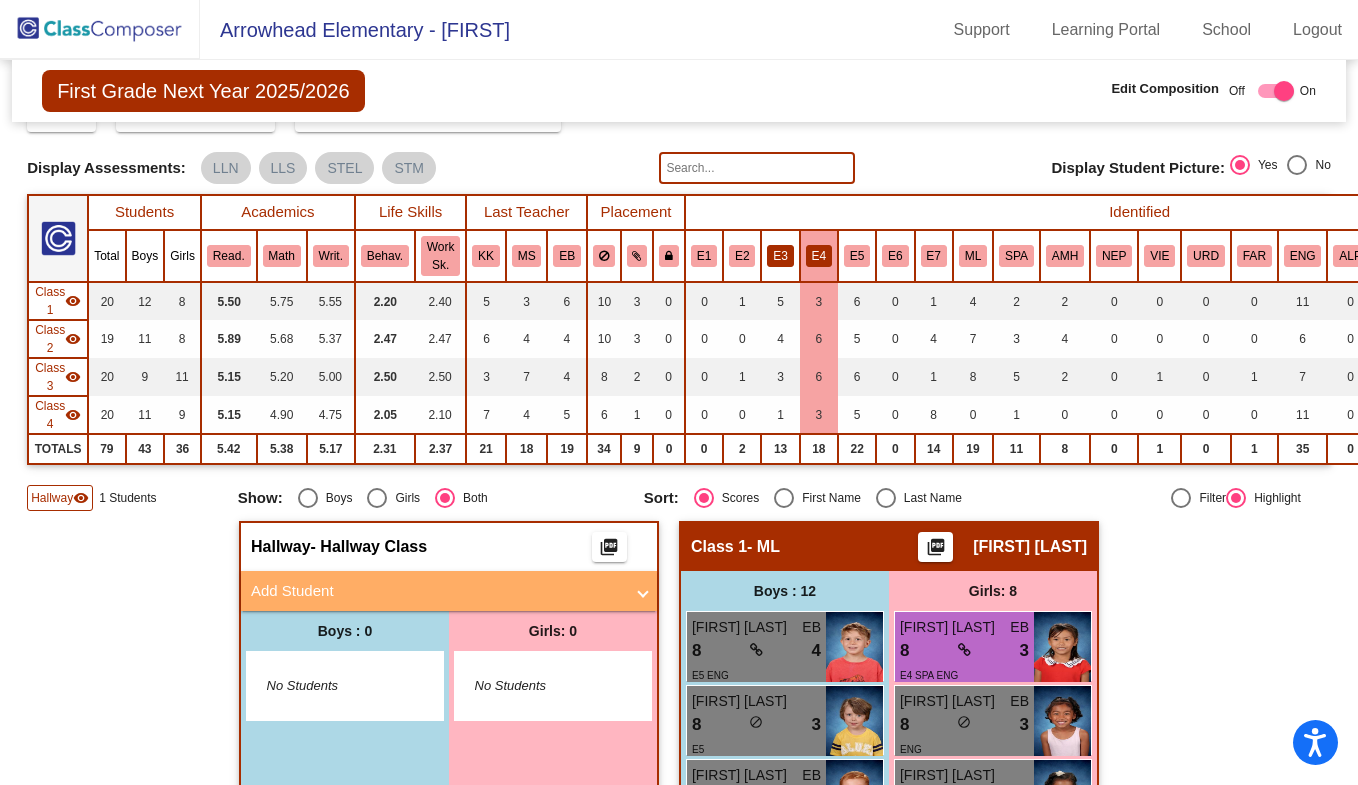click on "E3" 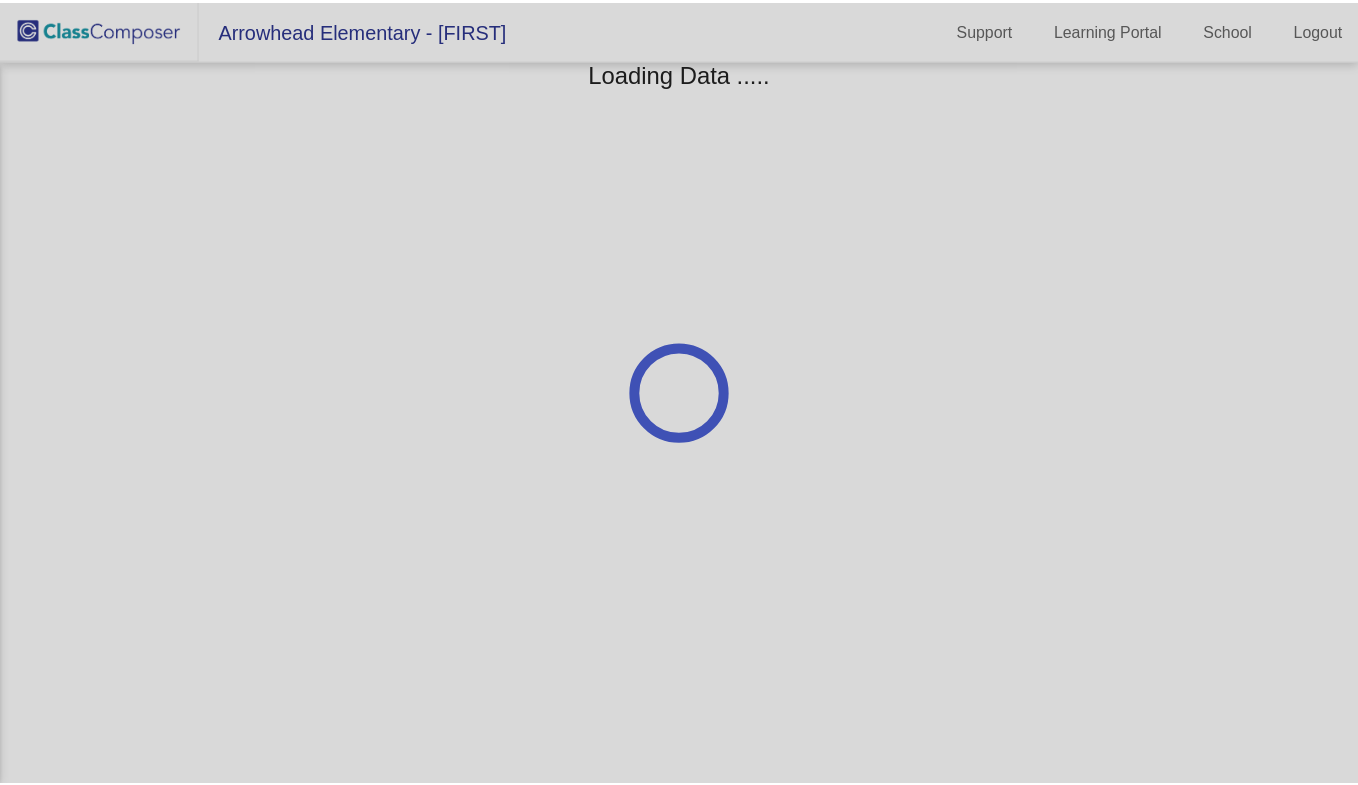 scroll, scrollTop: 0, scrollLeft: 0, axis: both 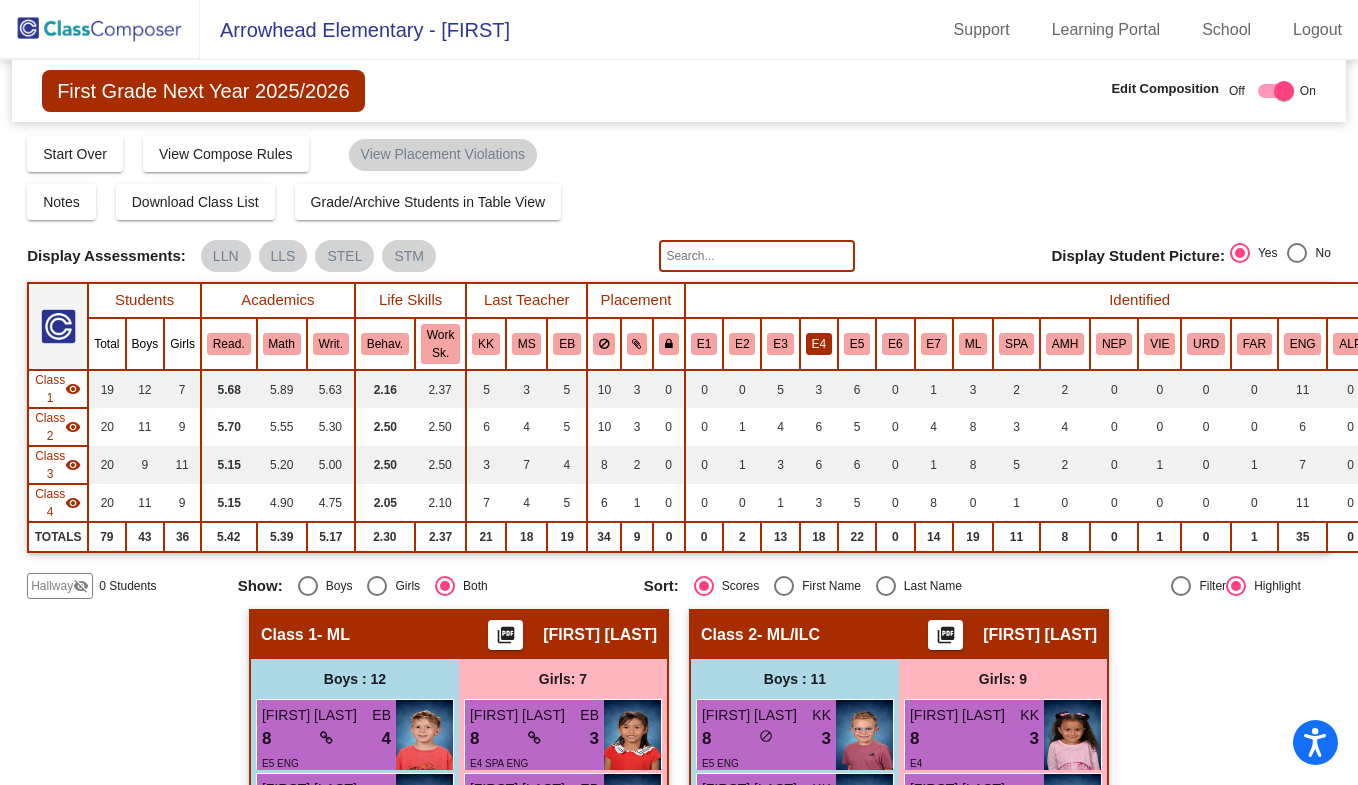 click on "E4" 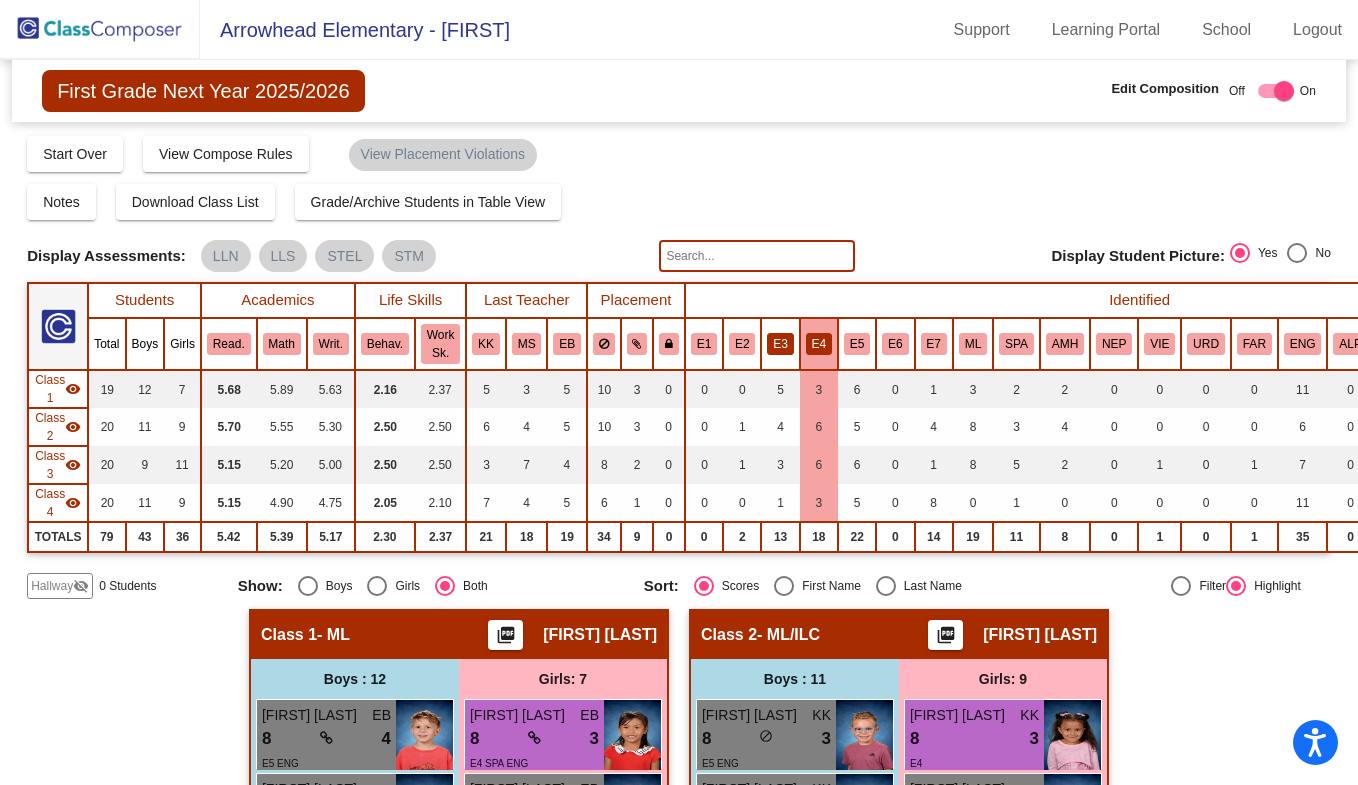 click on "E3" 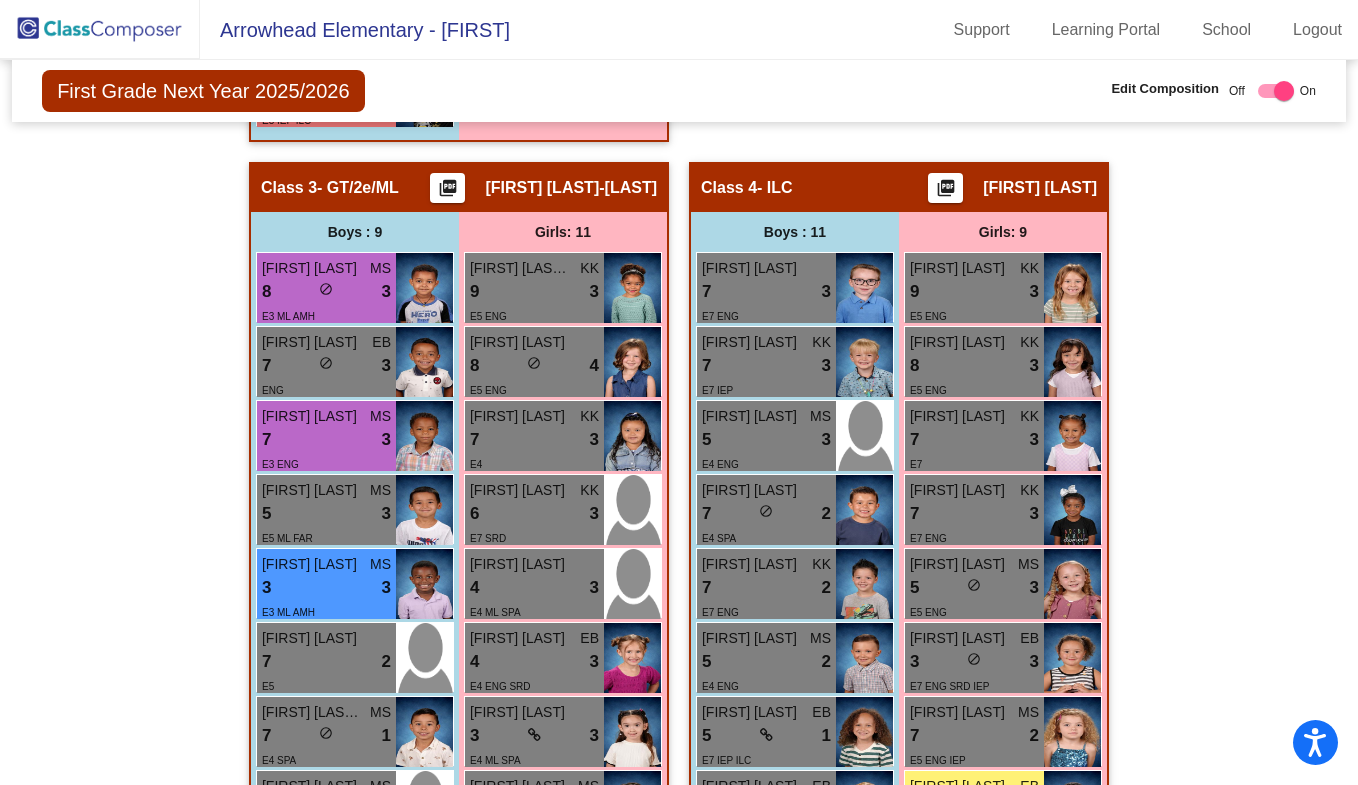 scroll, scrollTop: 1779, scrollLeft: 0, axis: vertical 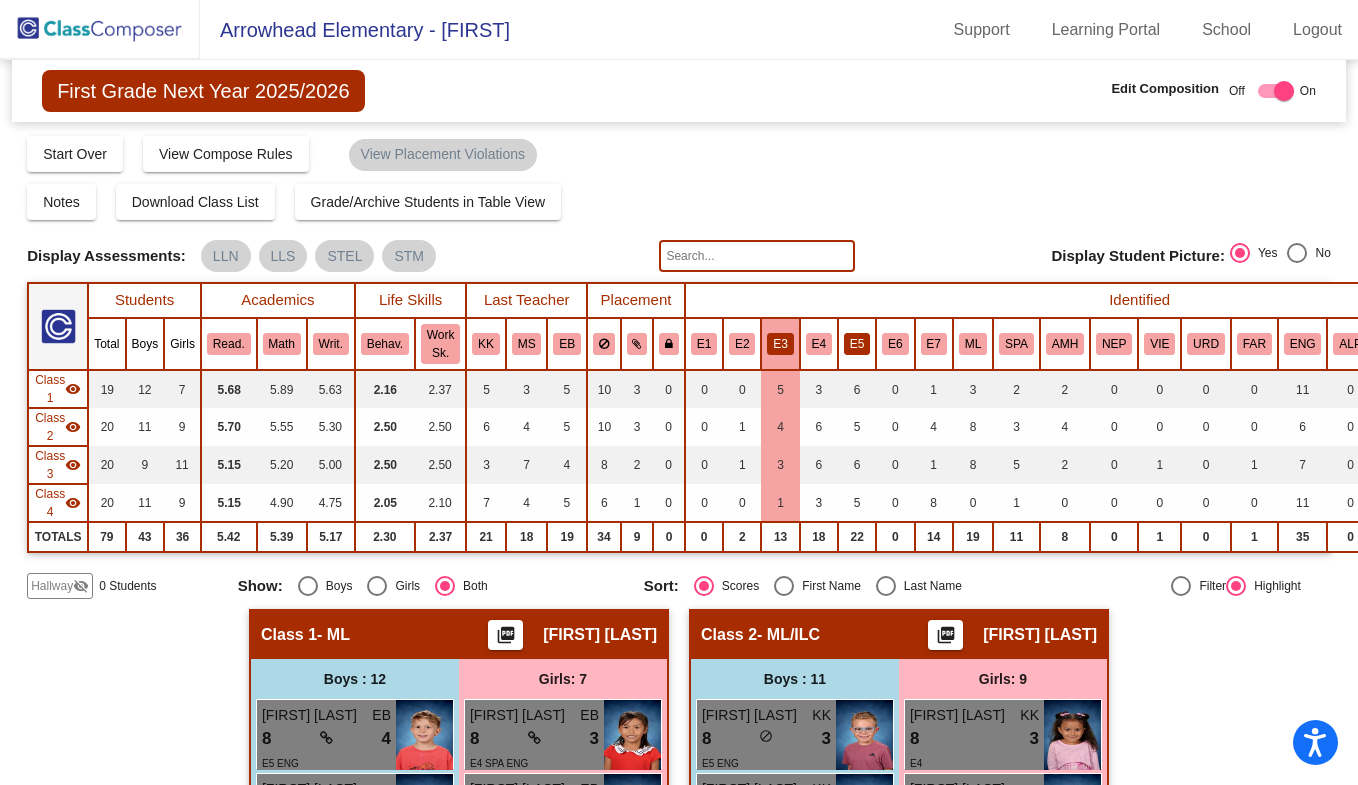 click on "E5" 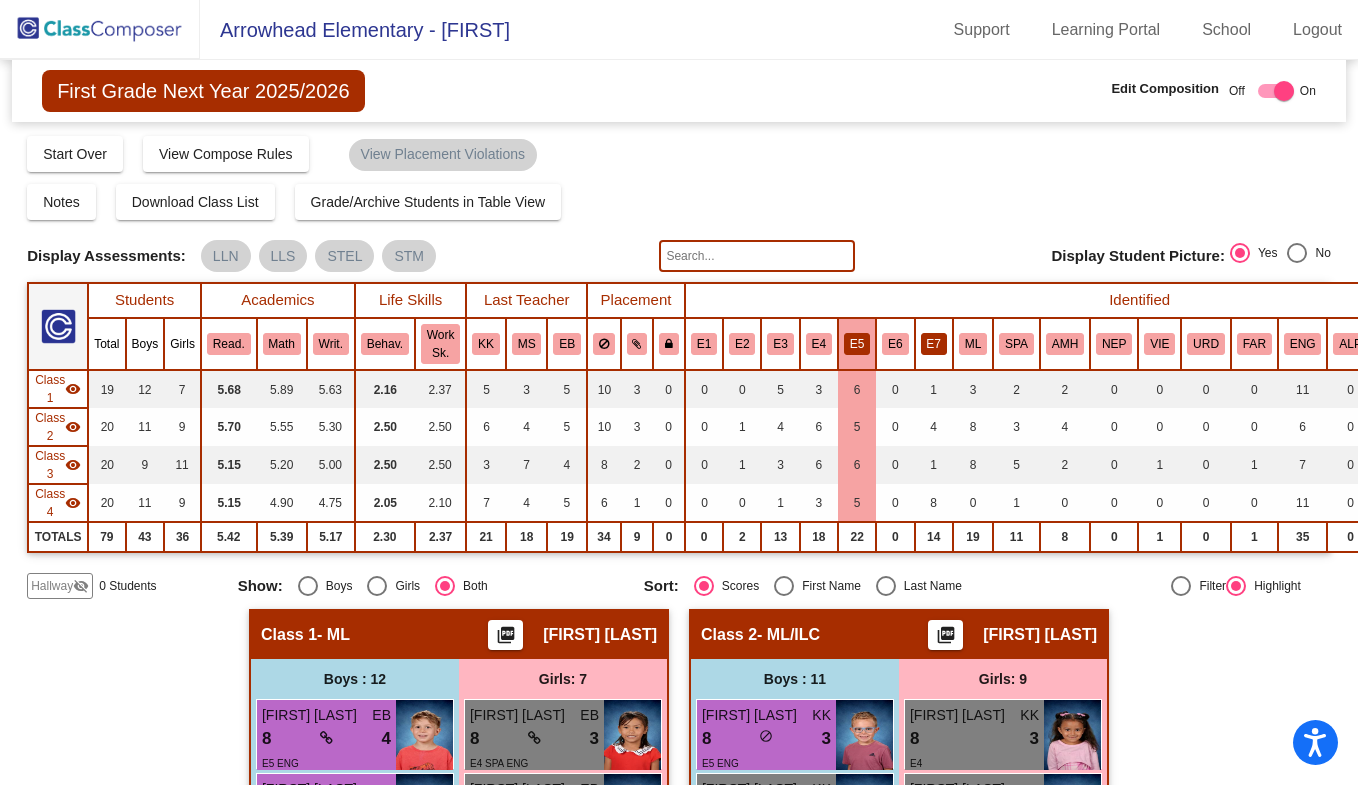click on "E7" 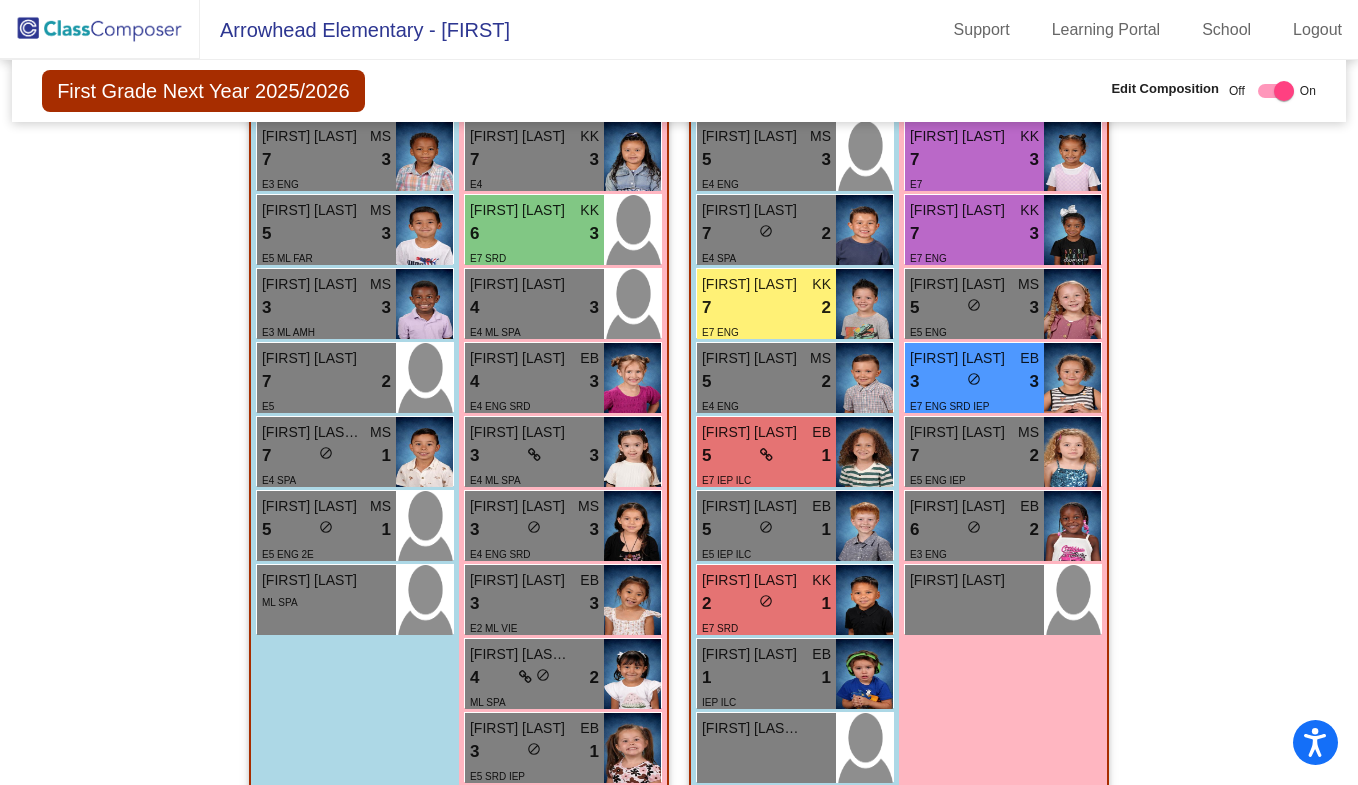 scroll, scrollTop: 1779, scrollLeft: 0, axis: vertical 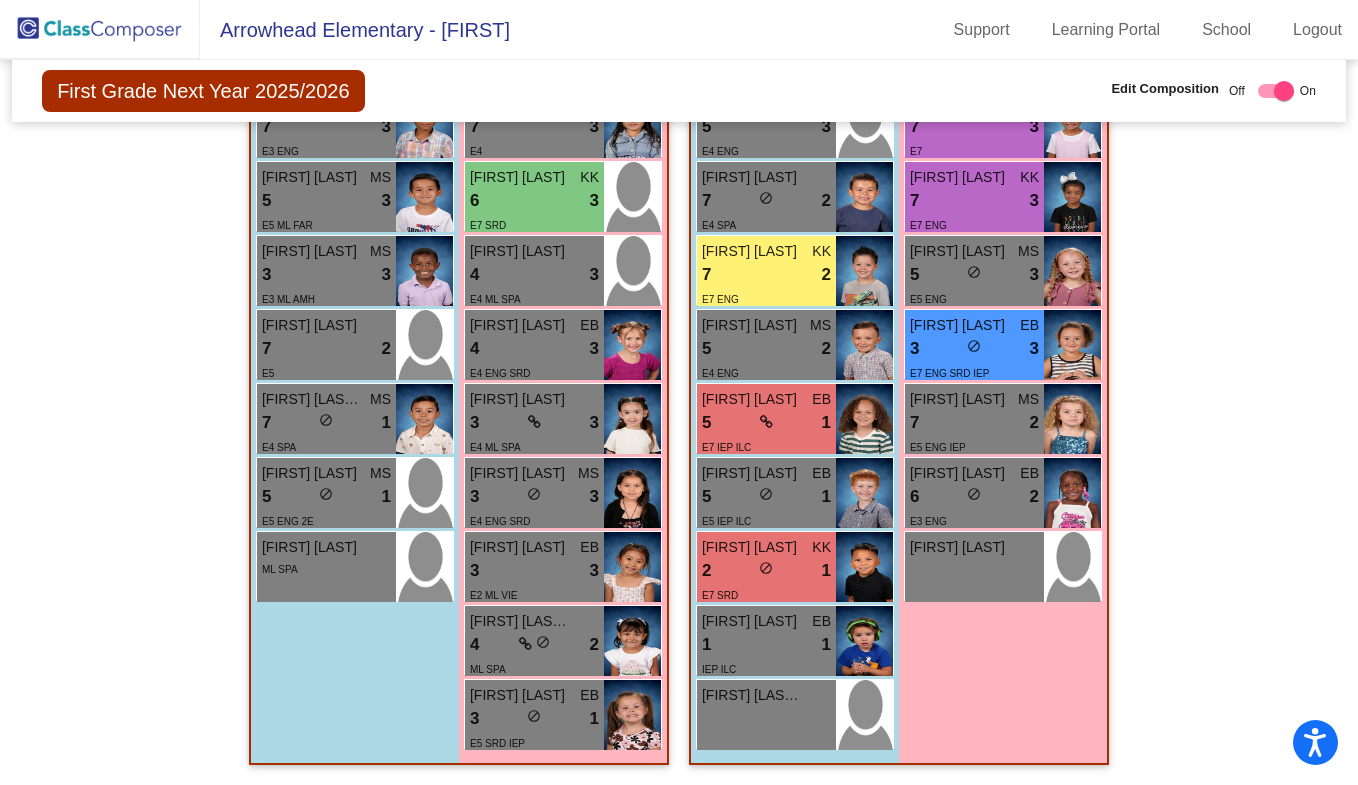 click on "Hallway   - Hallway Class  picture_as_pdf  Add Student  First Name Last Name Student Id  (Recommended)   Boy   Girl   Non Binary Add Close  Boys : 0    No Students   Girls: 0   No Students   Class 1   - ML  picture_as_pdf Raquel Turner  Add Student  First Name Last Name Student Id  (Recommended)   Boy   Girl   Non Binary Add Close  Boys : 12  Killian Jones EB 8 lock do_not_disturb_alt 4 E5 ENG Jory Wilson 8 lock do_not_disturb_alt 3 E5 Jackson McCaffrey EB 7 lock do_not_disturb_alt 3 ENG IEP Maddox Davison KK 5 lock do_not_disturb_alt 3 E5 ENG Natinael Girma MS 5 lock do_not_disturb_alt 3 E3 ML AMH Remington Fregoso 7 lock do_not_disturb_alt 2 E4 ENG Jaxon Schneider KK 7 lock do_not_disturb_alt 2 E5 ENG Duncan Walters MS 7 lock do_not_disturb_alt 2 E5 ENG Zion Njau-Kuria EB 4 lock do_not_disturb_alt 2 E3 ENG SRD Zakiery Robinson 7 lock do_not_disturb_alt 1 Anthony Hernandez-Herrera 6 lock do_not_disturb_alt 1 E4 ML SPA Marcel Black KK 1 lock do_not_disturb_alt 1 E3 IEP ILC Girls: 7 Salome Martinez EB 8" 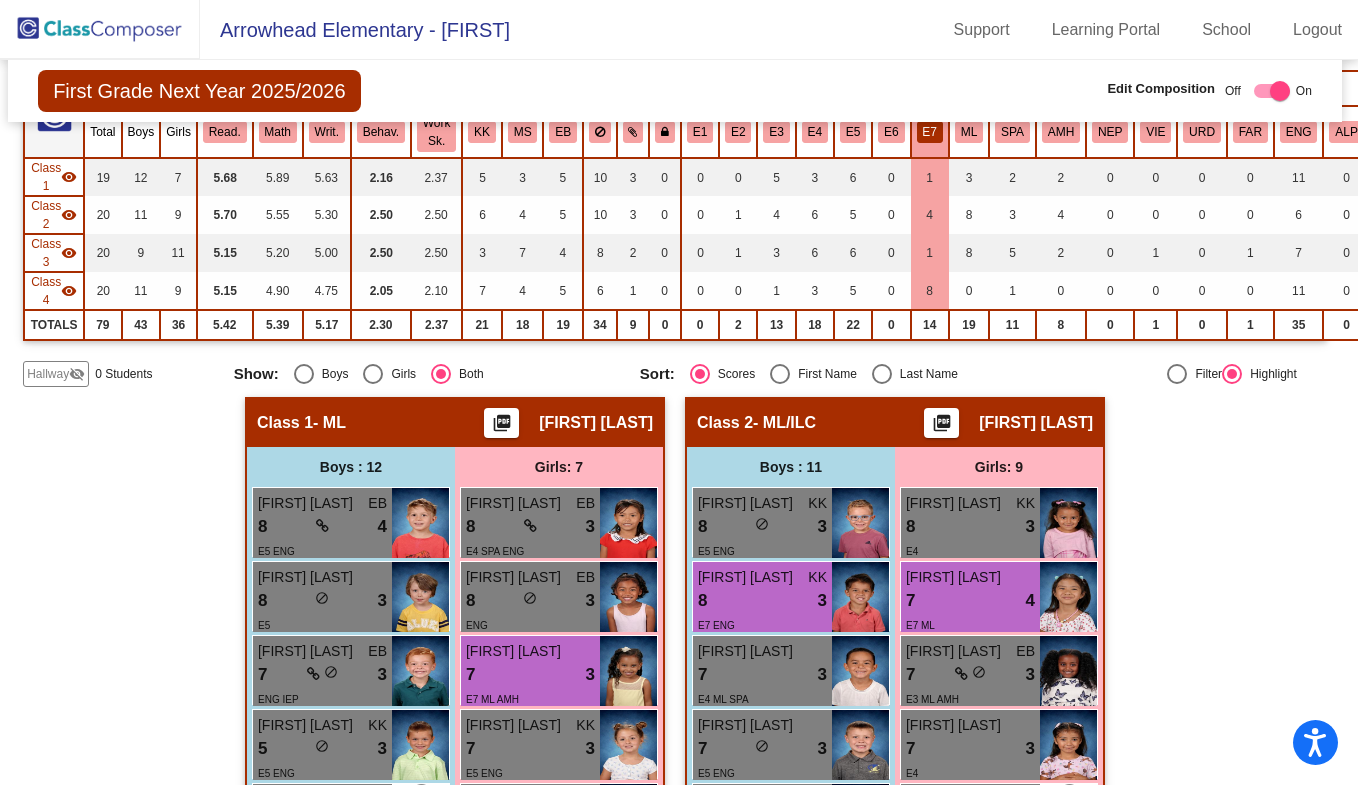 scroll, scrollTop: 394, scrollLeft: 4, axis: both 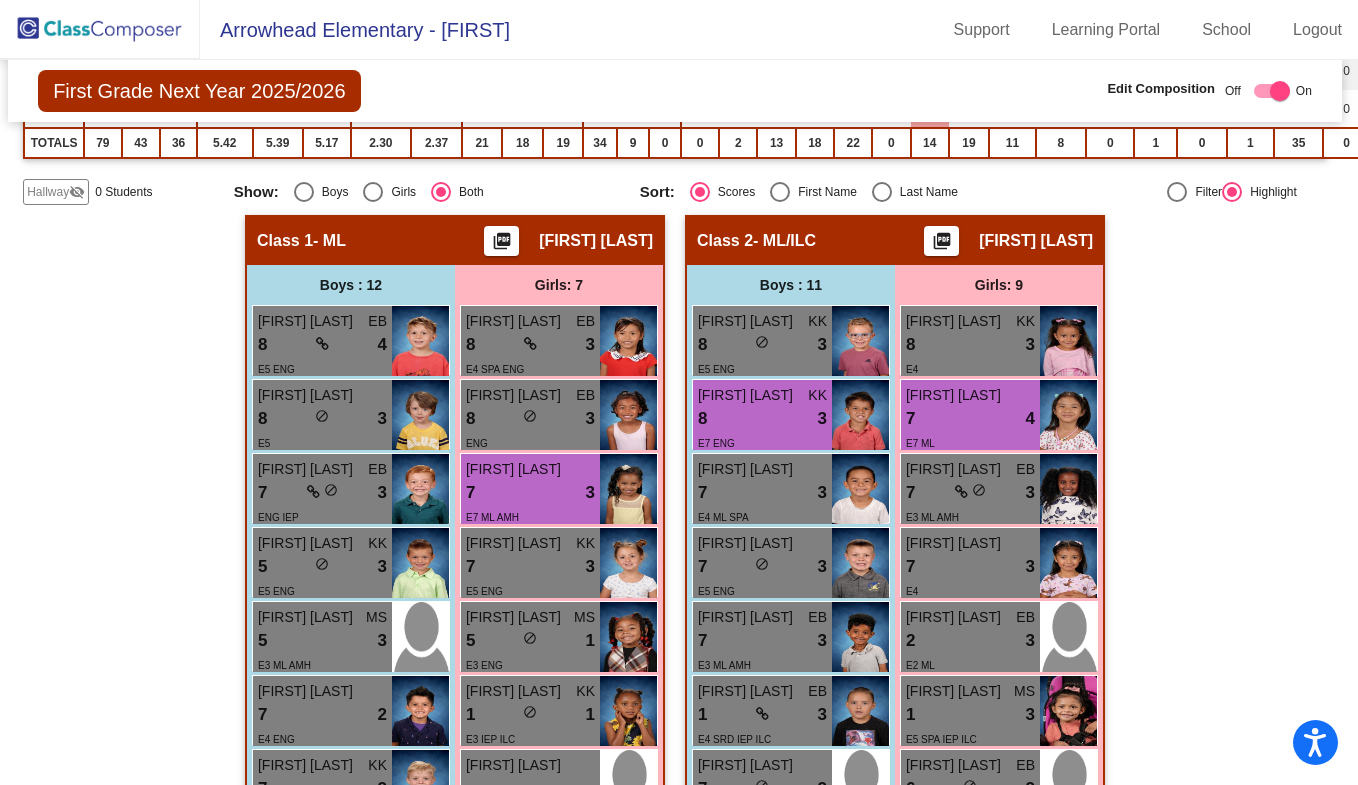 click on "Hallway   - Hallway Class  picture_as_pdf  Add Student  First Name Last Name Student Id  (Recommended)   Boy   Girl   Non Binary Add Close  Boys : 0    No Students   Girls: 0   No Students   Class 1   - ML  picture_as_pdf Raquel Turner  Add Student  First Name Last Name Student Id  (Recommended)   Boy   Girl   Non Binary Add Close  Boys : 12  Killian Jones EB 8 lock do_not_disturb_alt 4 E5 ENG Jory Wilson 8 lock do_not_disturb_alt 3 E5 Jackson McCaffrey EB 7 lock do_not_disturb_alt 3 ENG IEP Maddox Davison KK 5 lock do_not_disturb_alt 3 E5 ENG Natinael Girma MS 5 lock do_not_disturb_alt 3 E3 ML AMH Remington Fregoso 7 lock do_not_disturb_alt 2 E4 ENG Jaxon Schneider KK 7 lock do_not_disturb_alt 2 E5 ENG Duncan Walters MS 7 lock do_not_disturb_alt 2 E5 ENG Zion Njau-Kuria EB 4 lock do_not_disturb_alt 2 E3 ENG SRD Zakiery Robinson 7 lock do_not_disturb_alt 1 Anthony Hernandez-Herrera 6 lock do_not_disturb_alt 1 E4 ML SPA Marcel Black KK 1 lock do_not_disturb_alt 1 E3 IEP ILC Girls: 7 Salome Martinez EB 8" 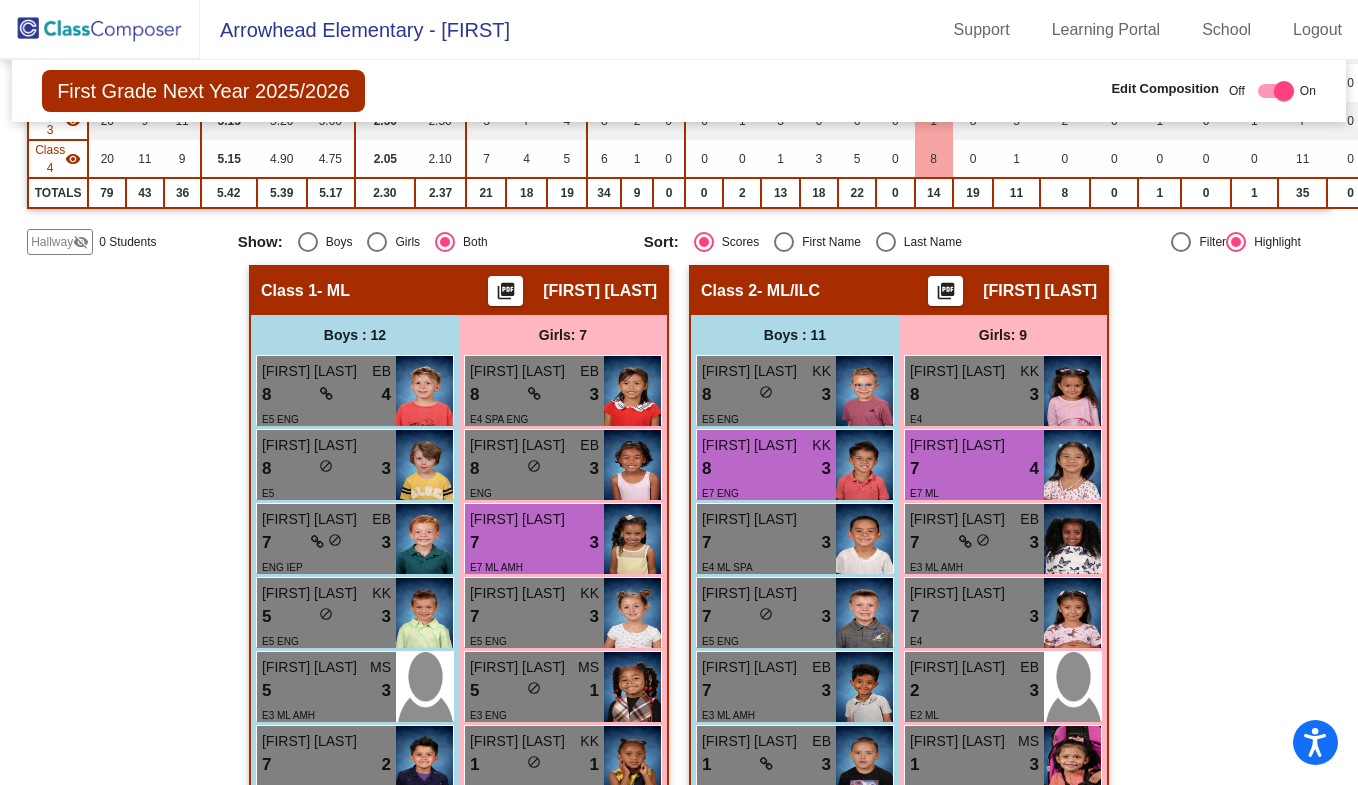 scroll, scrollTop: 70, scrollLeft: 0, axis: vertical 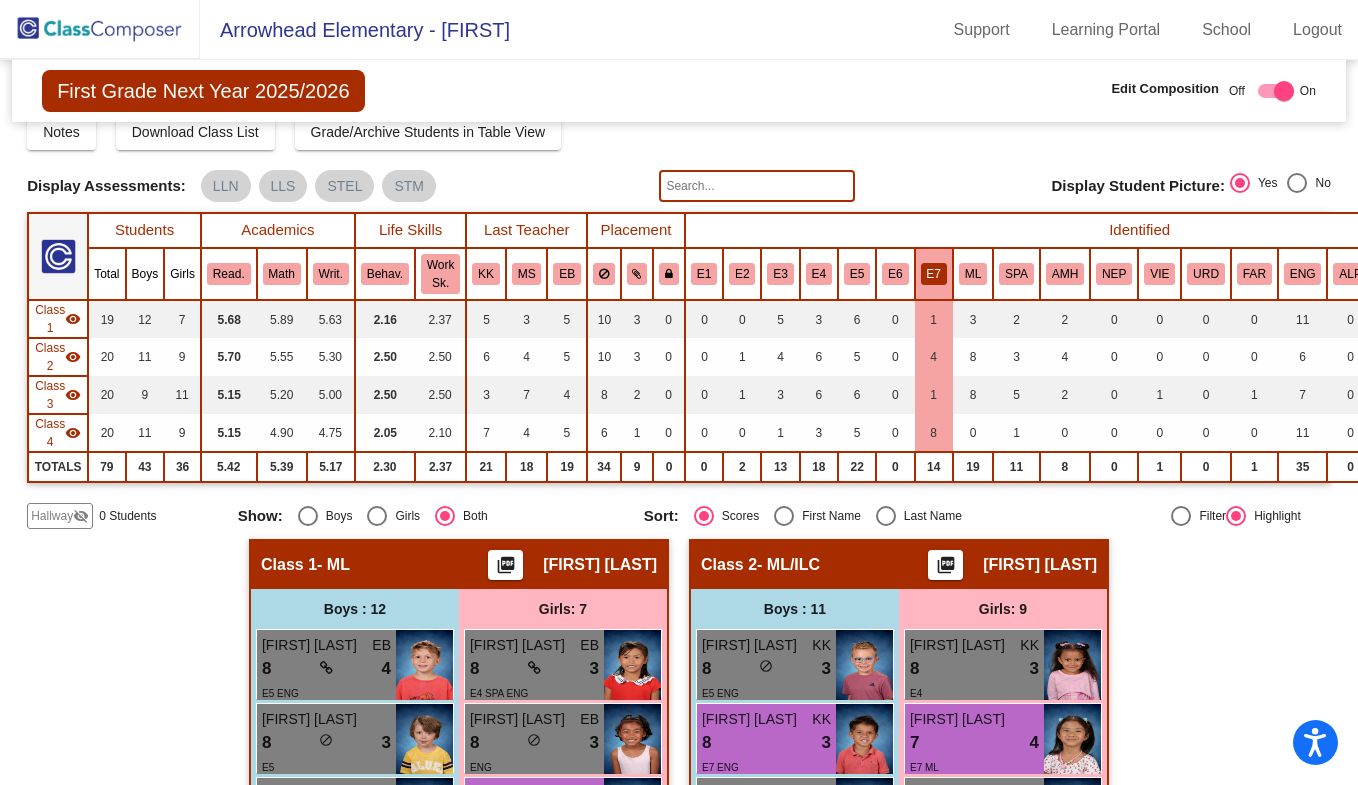 click on "E7" 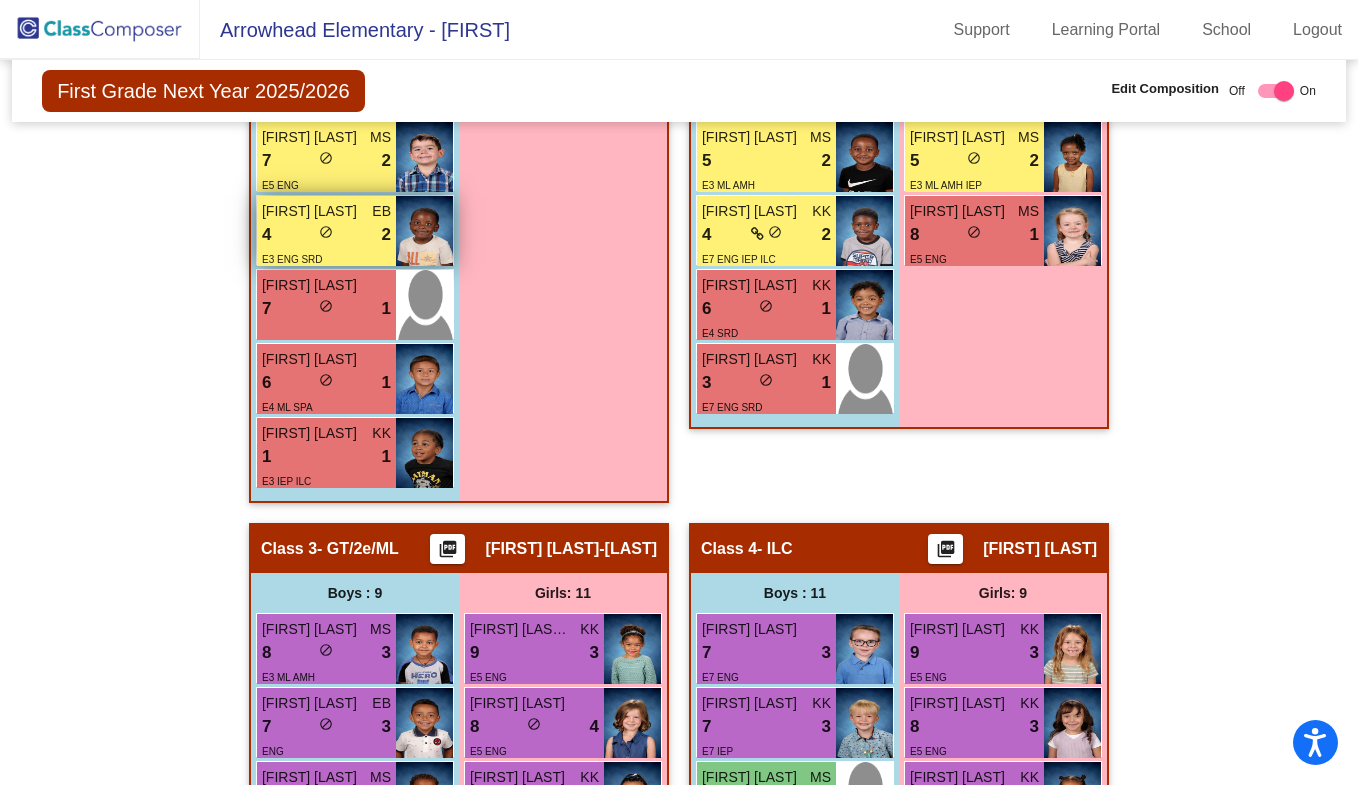 scroll, scrollTop: 1106, scrollLeft: 0, axis: vertical 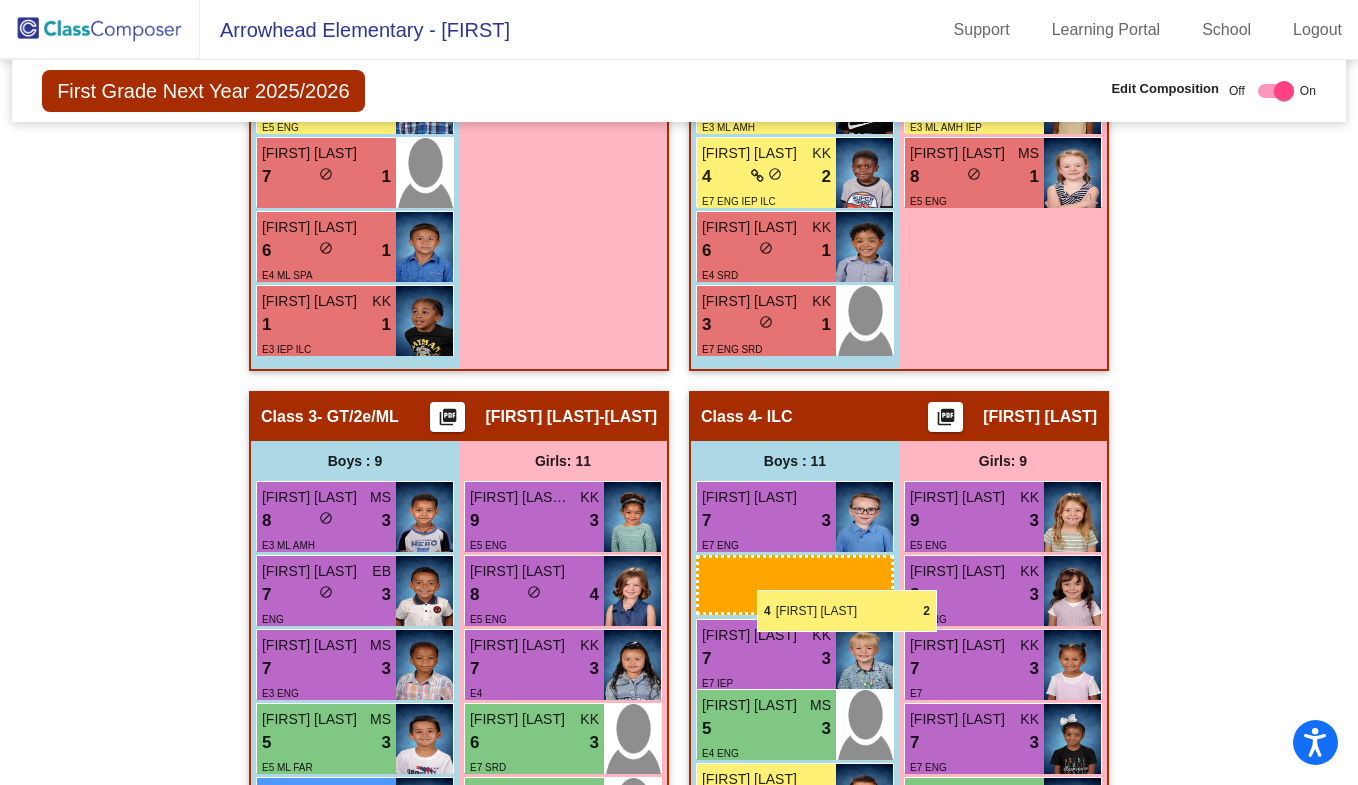 drag, startPoint x: 343, startPoint y: 207, endPoint x: 757, endPoint y: 590, distance: 563.99023 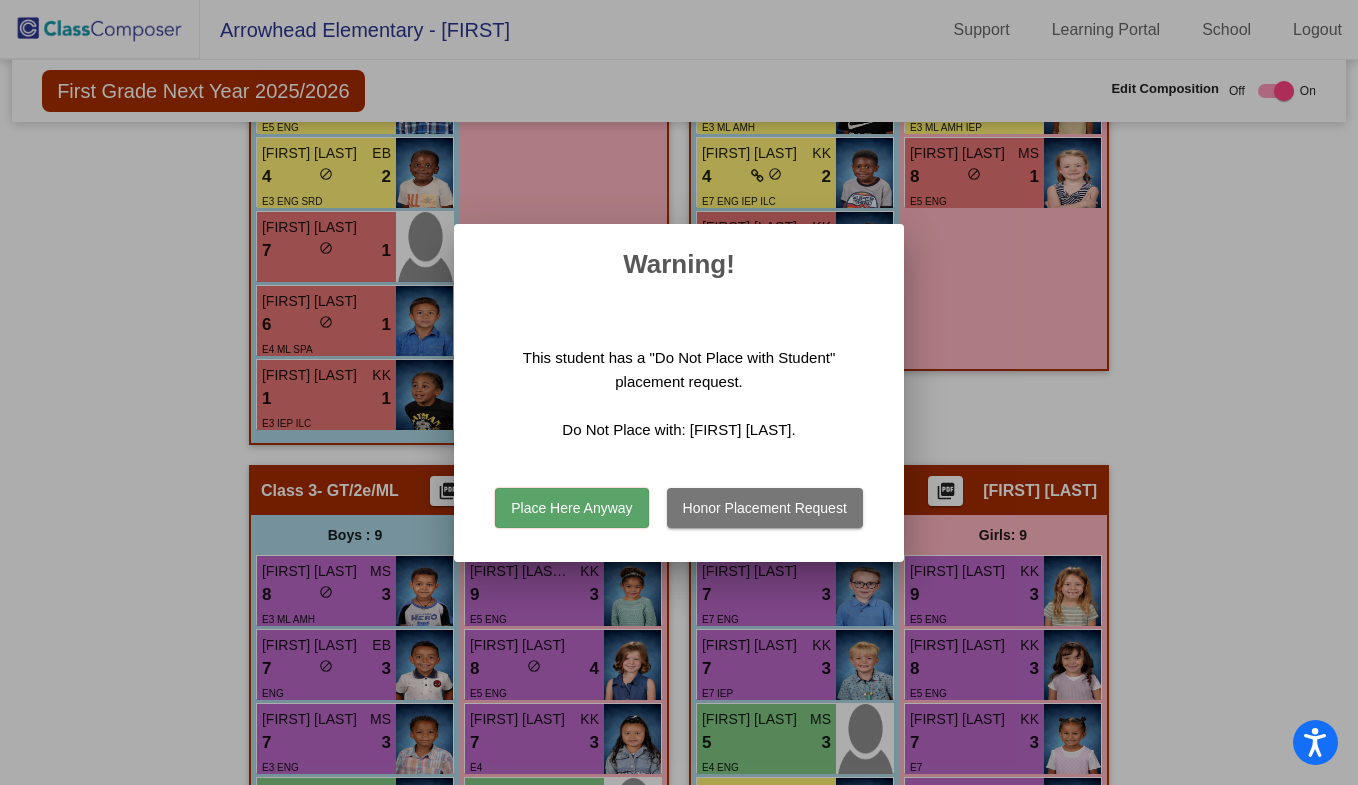 click on "Honor Placement Request" at bounding box center [765, 508] 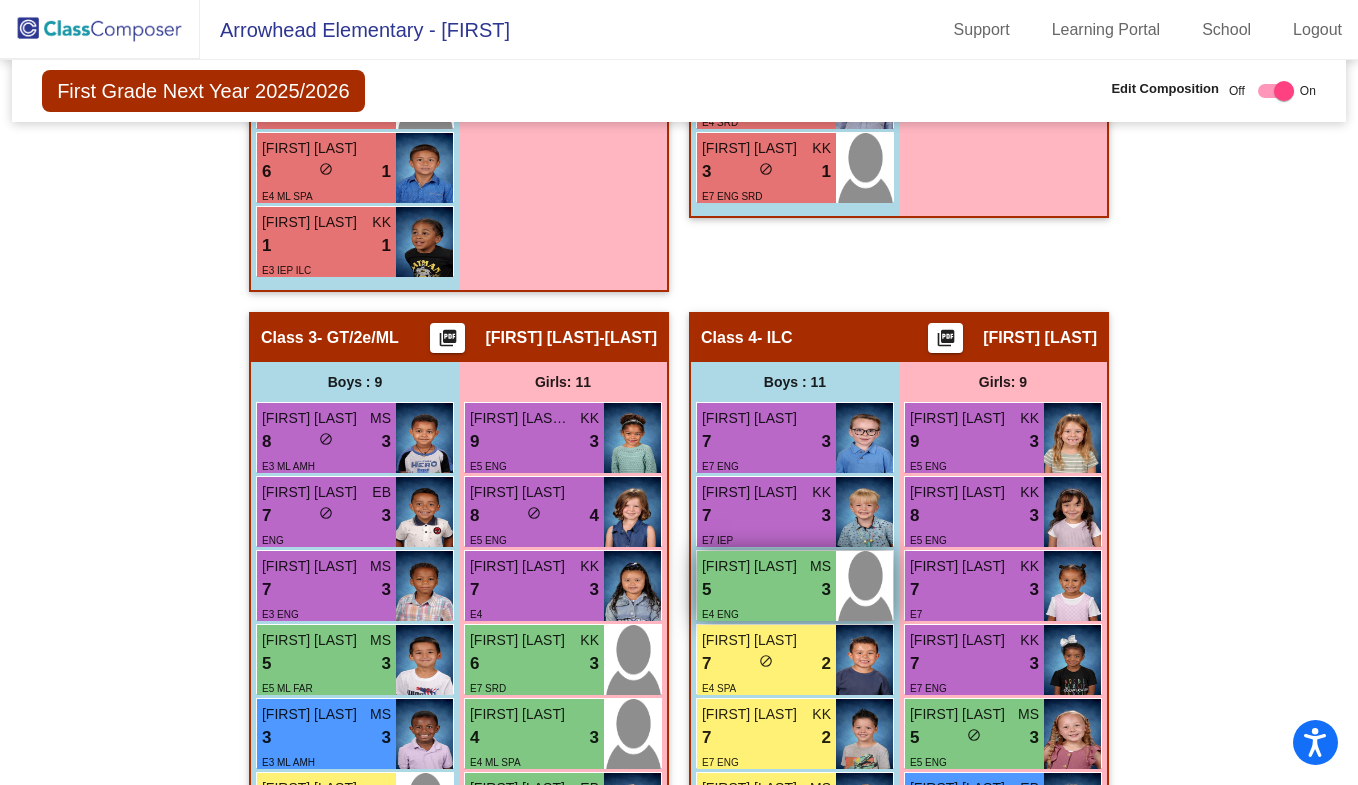 scroll, scrollTop: 1304, scrollLeft: 0, axis: vertical 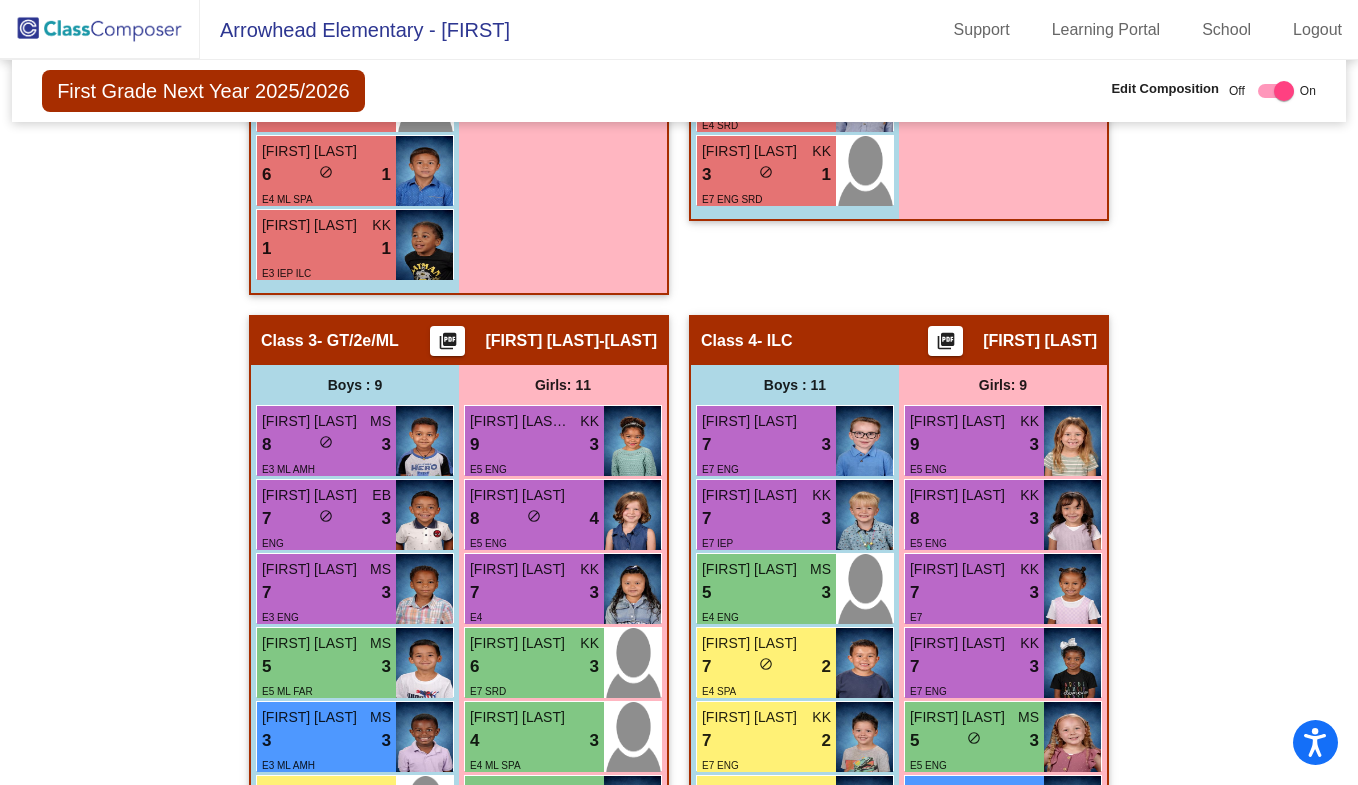 drag, startPoint x: 750, startPoint y: 379, endPoint x: 1208, endPoint y: 259, distance: 473.4596 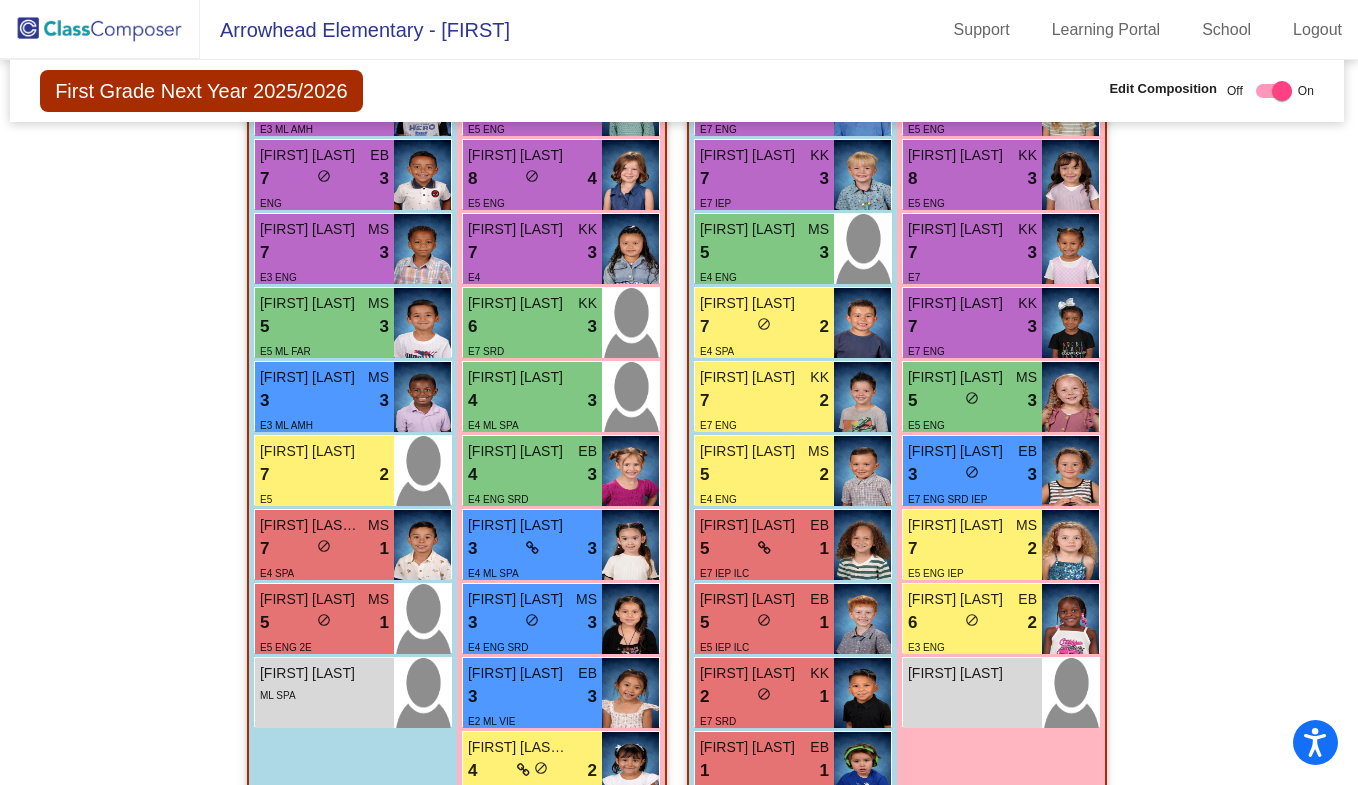 scroll, scrollTop: 1646, scrollLeft: 2, axis: both 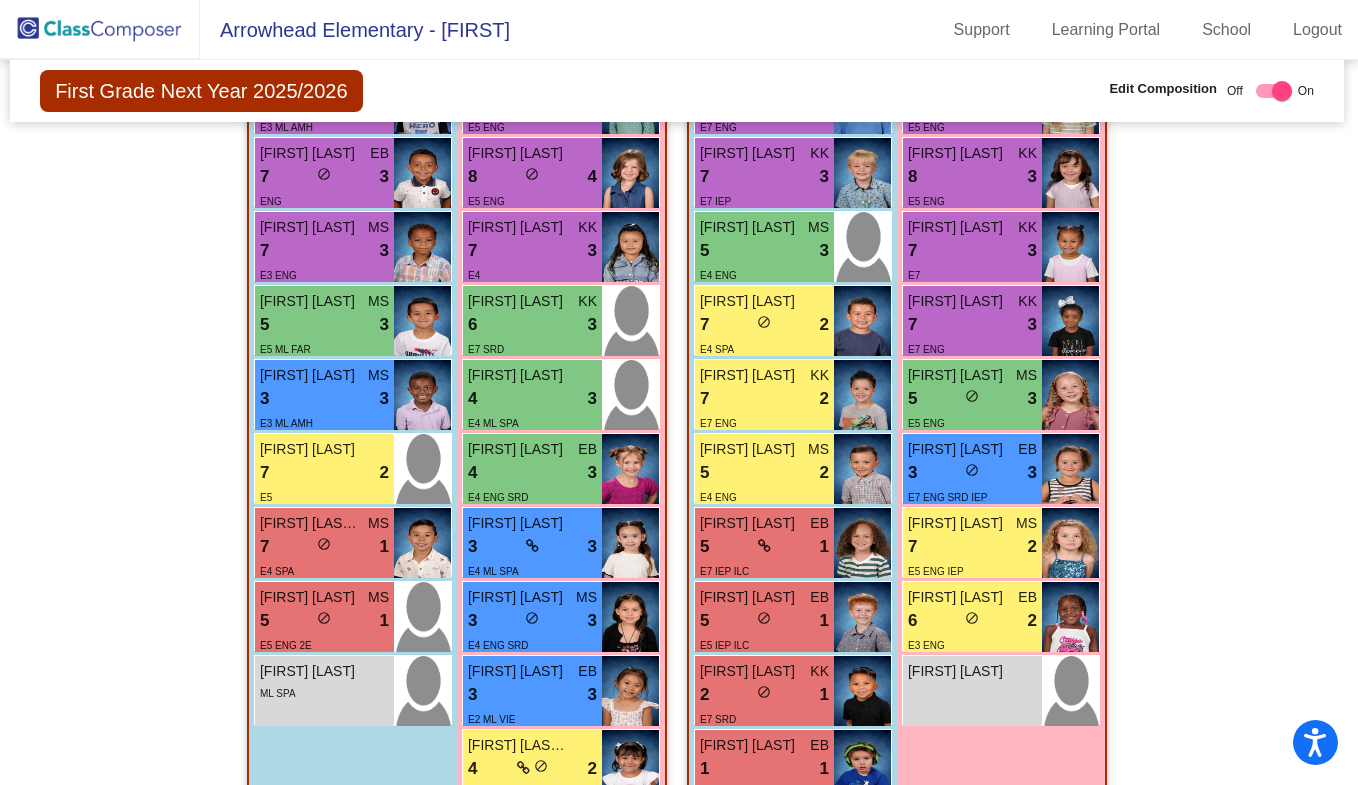 click on "Hallway   - Hallway Class  picture_as_pdf  Add Student  First Name Last Name Student Id  (Recommended)   Boy   Girl   Non Binary Add Close  Boys : 0    No Students   Girls: 0   No Students   Class 1   - ML  picture_as_pdf Raquel Turner  Add Student  First Name Last Name Student Id  (Recommended)   Boy   Girl   Non Binary Add Close  Boys : 12  Killian Jones EB 8 lock do_not_disturb_alt 4 E5 ENG Jory Wilson 8 lock do_not_disturb_alt 3 E5 Jackson McCaffrey EB 7 lock do_not_disturb_alt 3 ENG IEP Maddox Davison KK 5 lock do_not_disturb_alt 3 E5 ENG Natinael Girma MS 5 lock do_not_disturb_alt 3 E3 ML AMH Remington Fregoso 7 lock do_not_disturb_alt 2 E4 ENG Jaxon Schneider KK 7 lock do_not_disturb_alt 2 E5 ENG Duncan Walters MS 7 lock do_not_disturb_alt 2 E5 ENG Zion Njau-Kuria EB 4 lock do_not_disturb_alt 2 E3 ENG SRD Zakiery Robinson 7 lock do_not_disturb_alt 1 Anthony Hernandez-Herrera 6 lock do_not_disturb_alt 1 E4 ML SPA Marcel Black KK 1 lock do_not_disturb_alt 1 E3 IEP ILC Girls: 7 Salome Martinez EB 8" 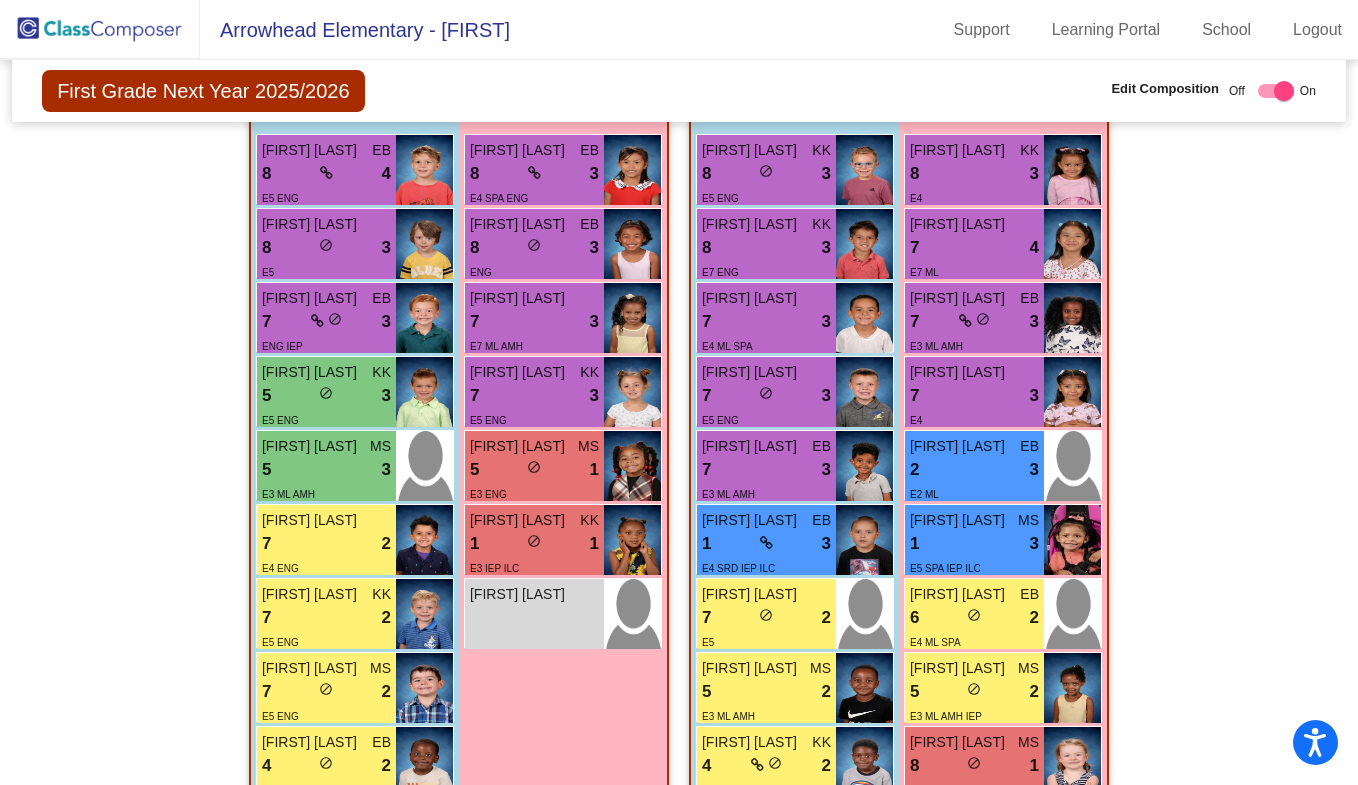 scroll, scrollTop: 561, scrollLeft: 0, axis: vertical 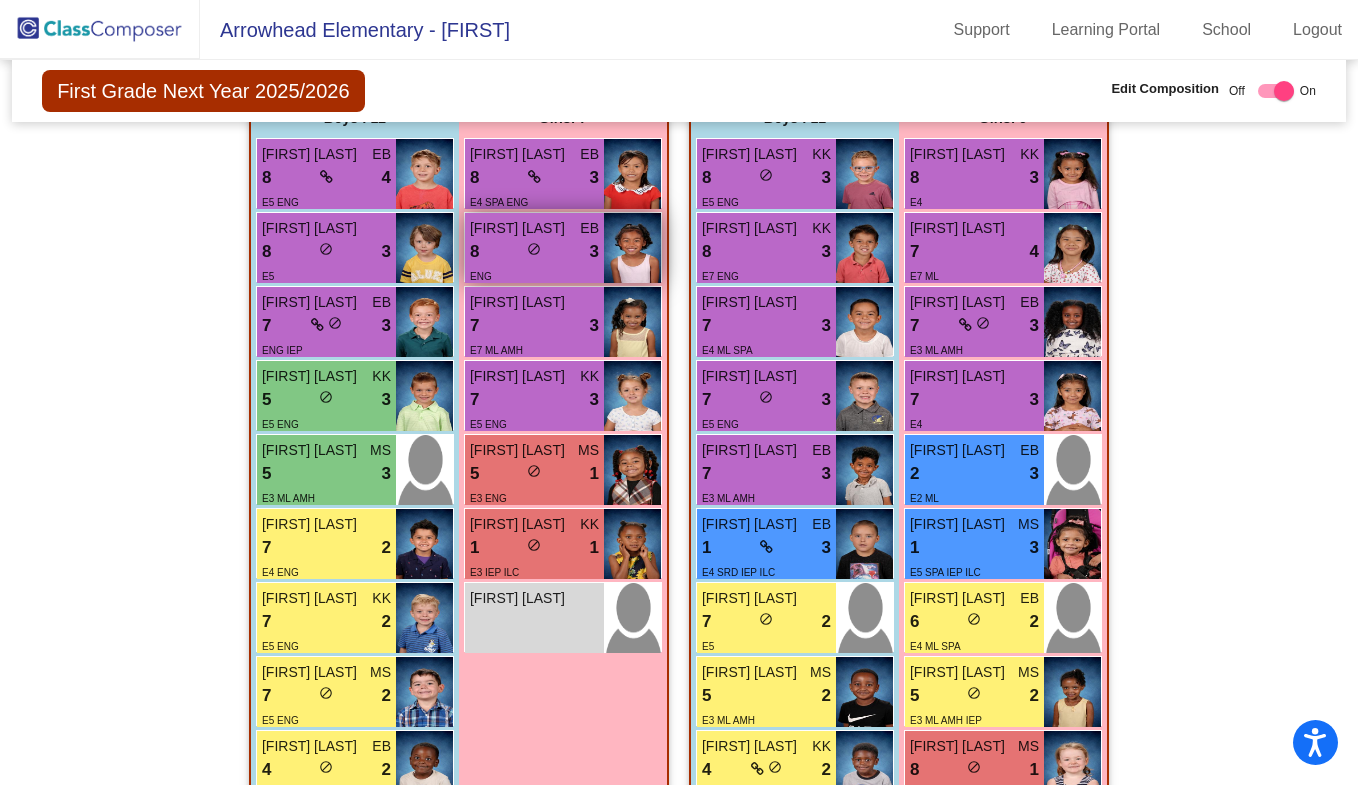 click on "8 lock do_not_disturb_alt 3" at bounding box center (534, 252) 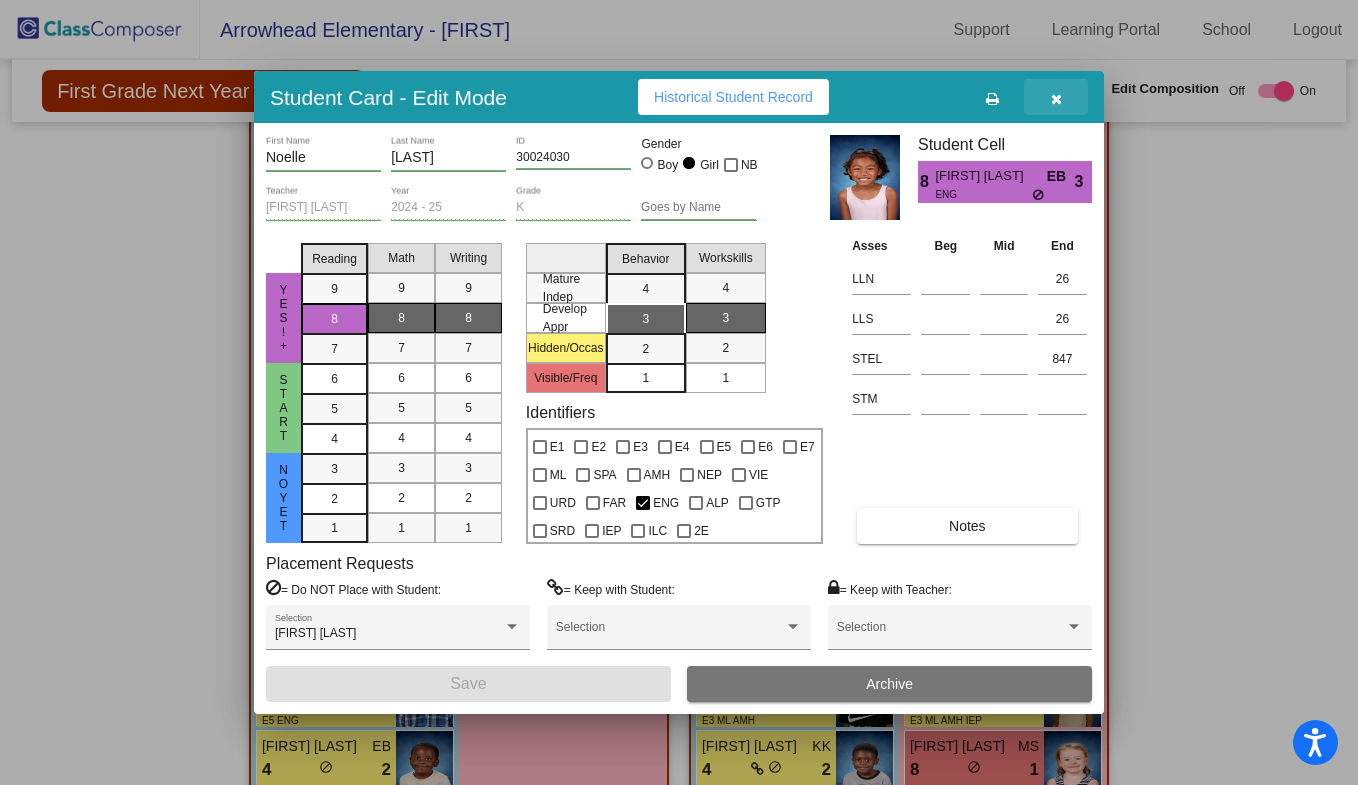 click at bounding box center (1056, 99) 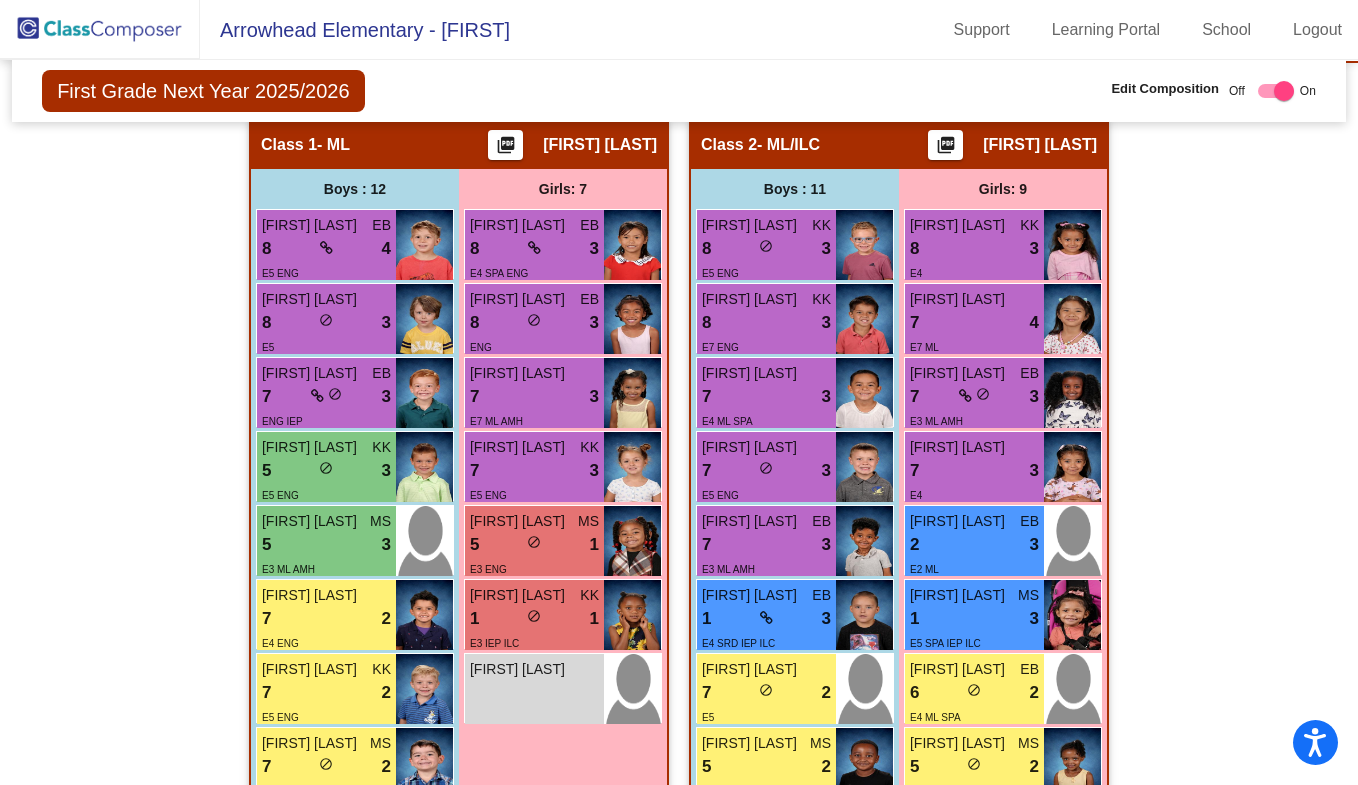 scroll, scrollTop: 498, scrollLeft: 0, axis: vertical 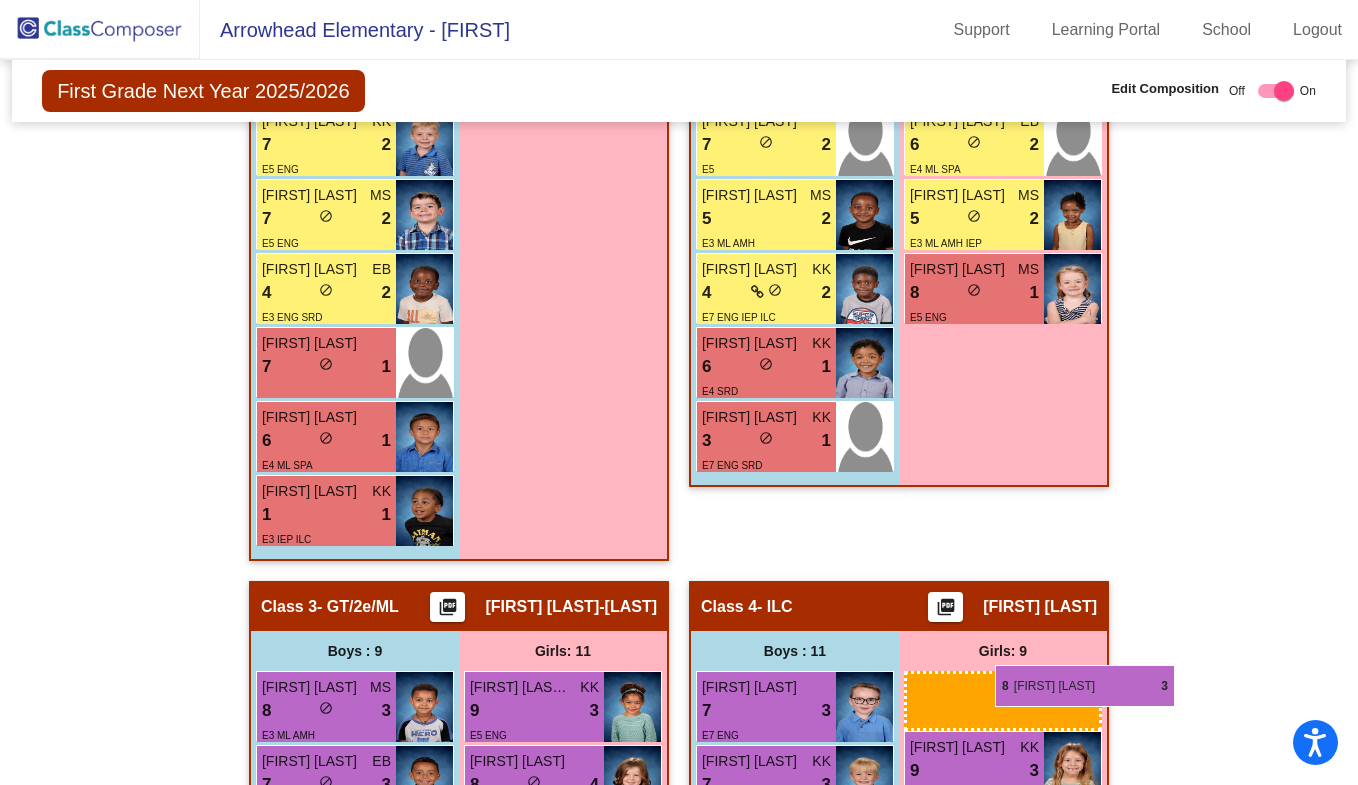 drag, startPoint x: 624, startPoint y: 336, endPoint x: 995, endPoint y: 665, distance: 495.8649 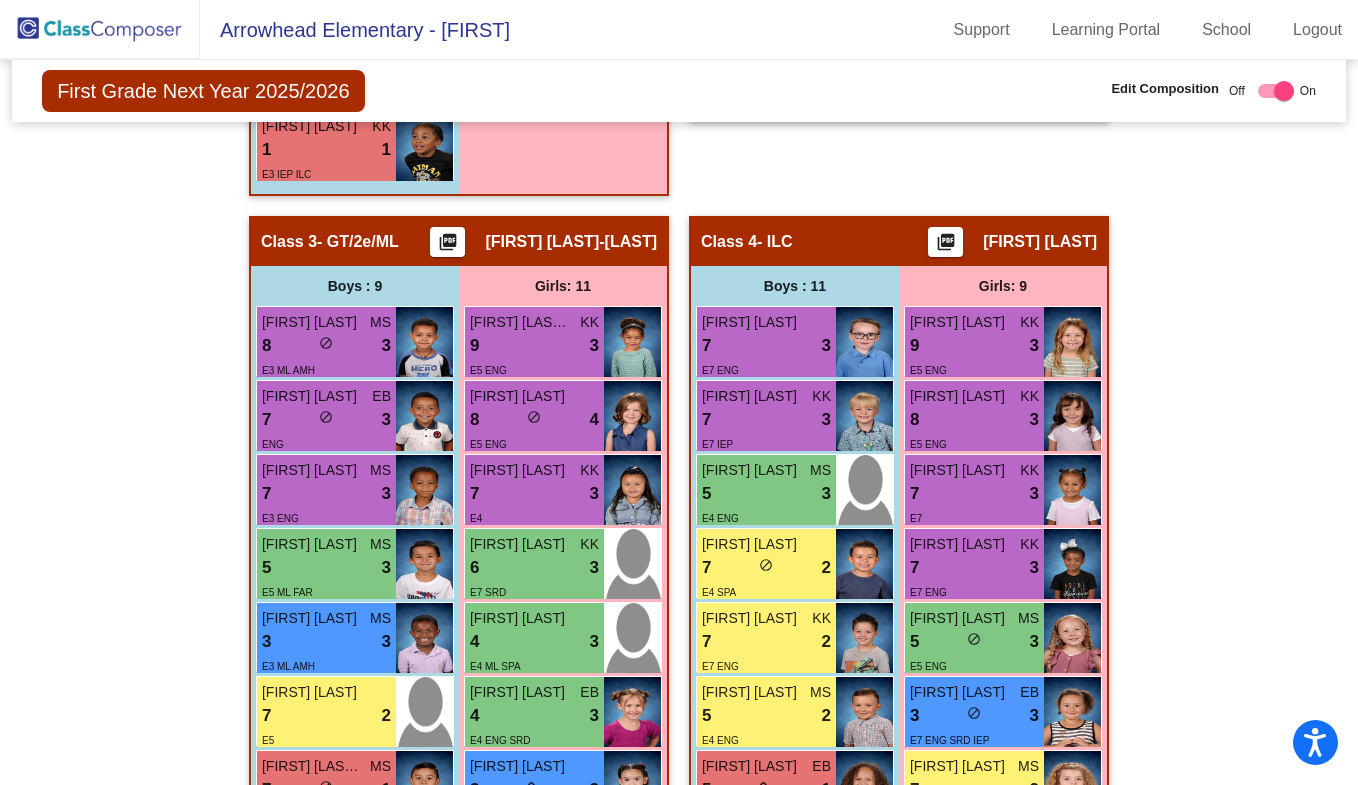 scroll, scrollTop: 1403, scrollLeft: 0, axis: vertical 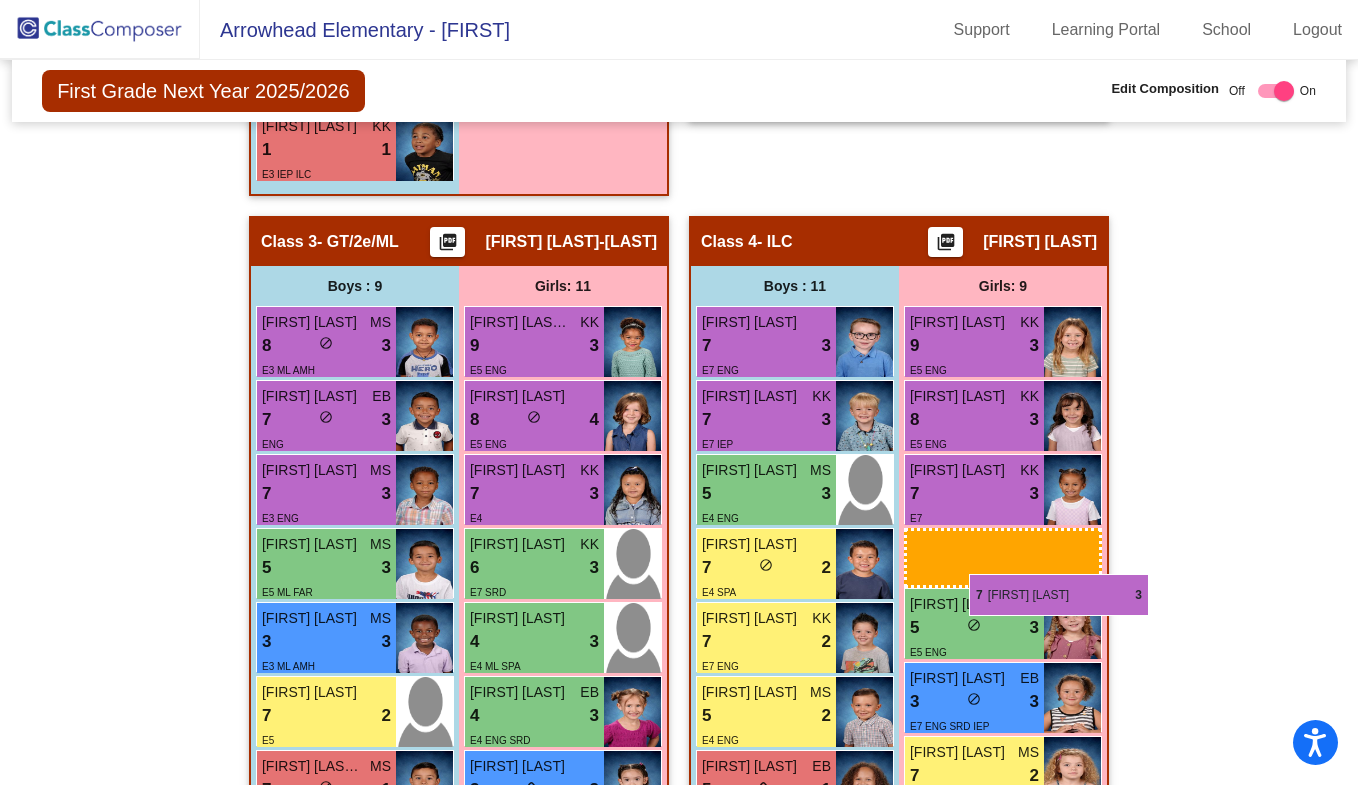 drag, startPoint x: 969, startPoint y: 574, endPoint x: 898, endPoint y: 466, distance: 129.24782 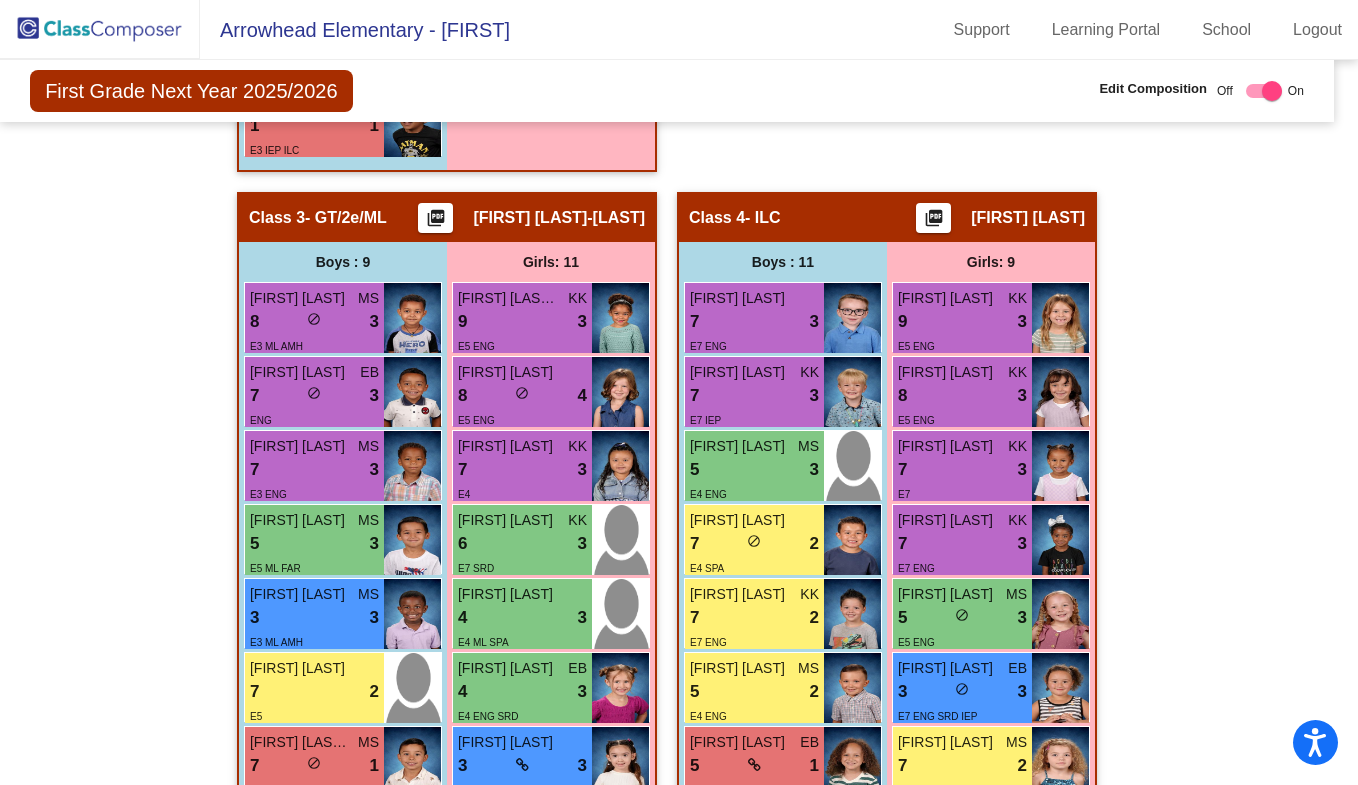 scroll, scrollTop: 1426, scrollLeft: 12, axis: both 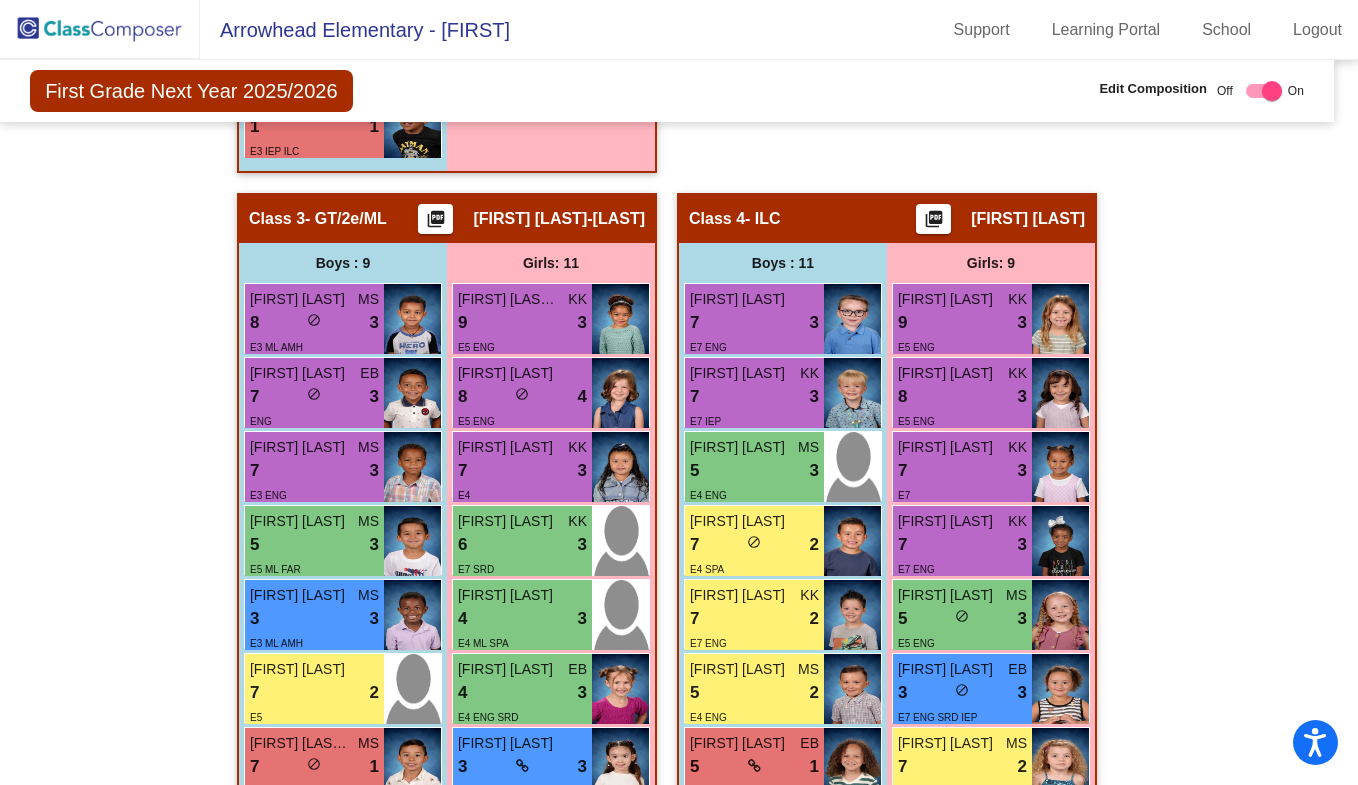 click on "7" at bounding box center [902, 471] 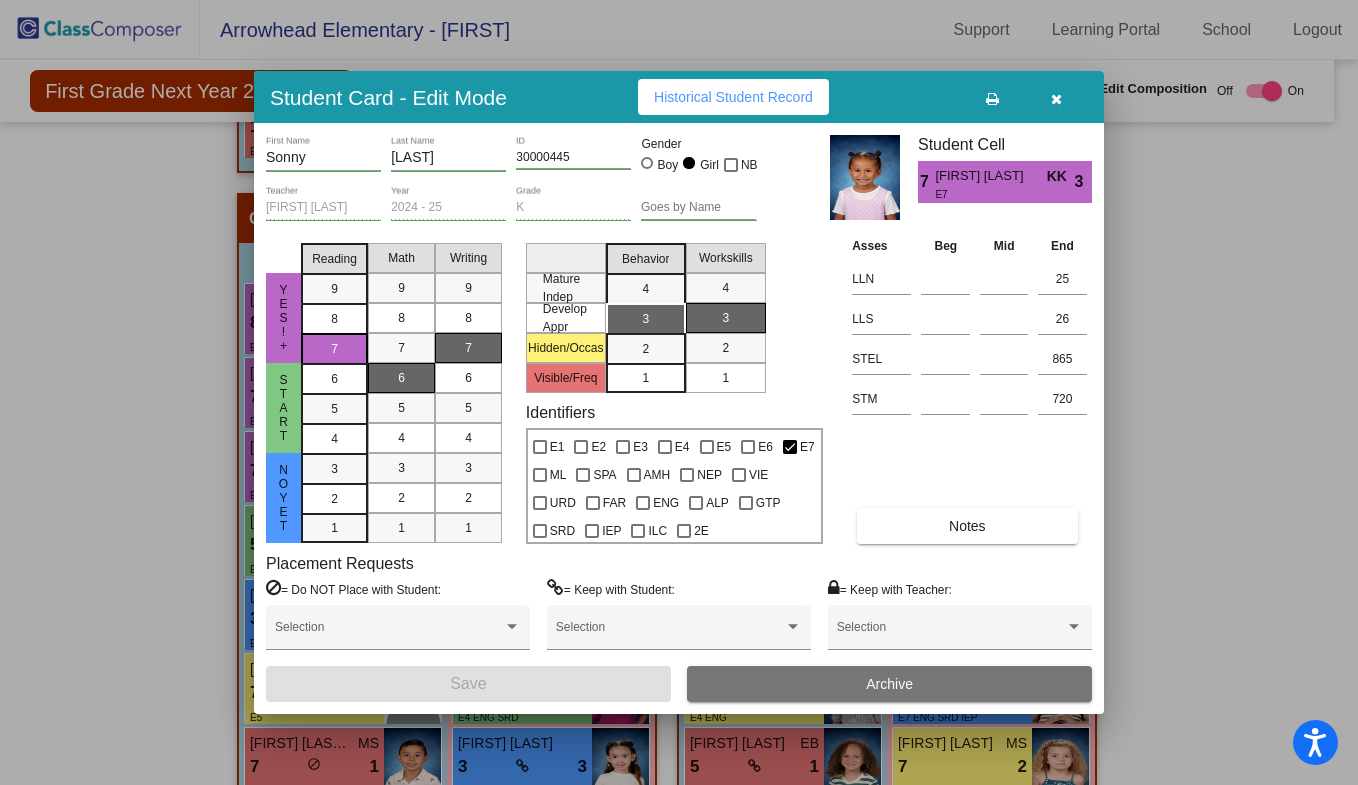 click at bounding box center [1056, 99] 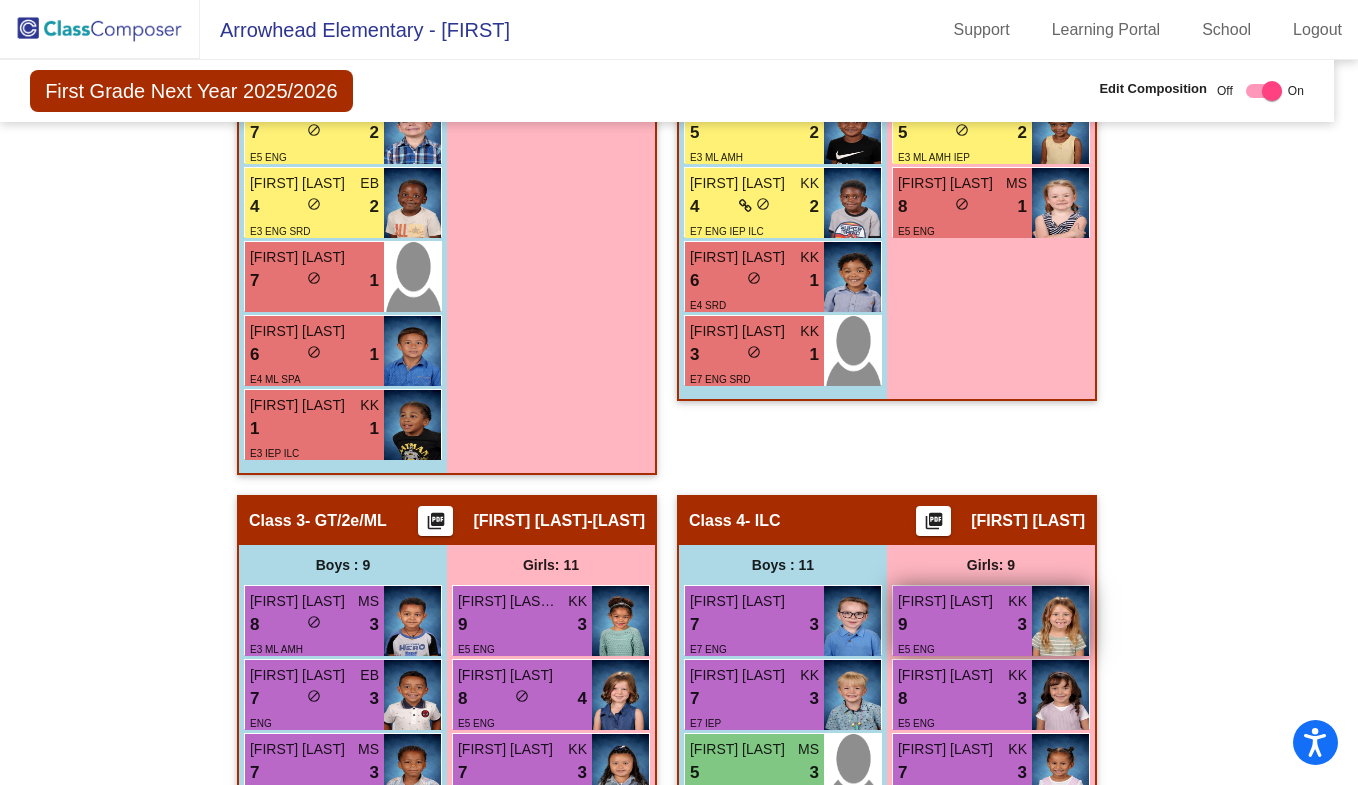 scroll, scrollTop: 1106, scrollLeft: 12, axis: both 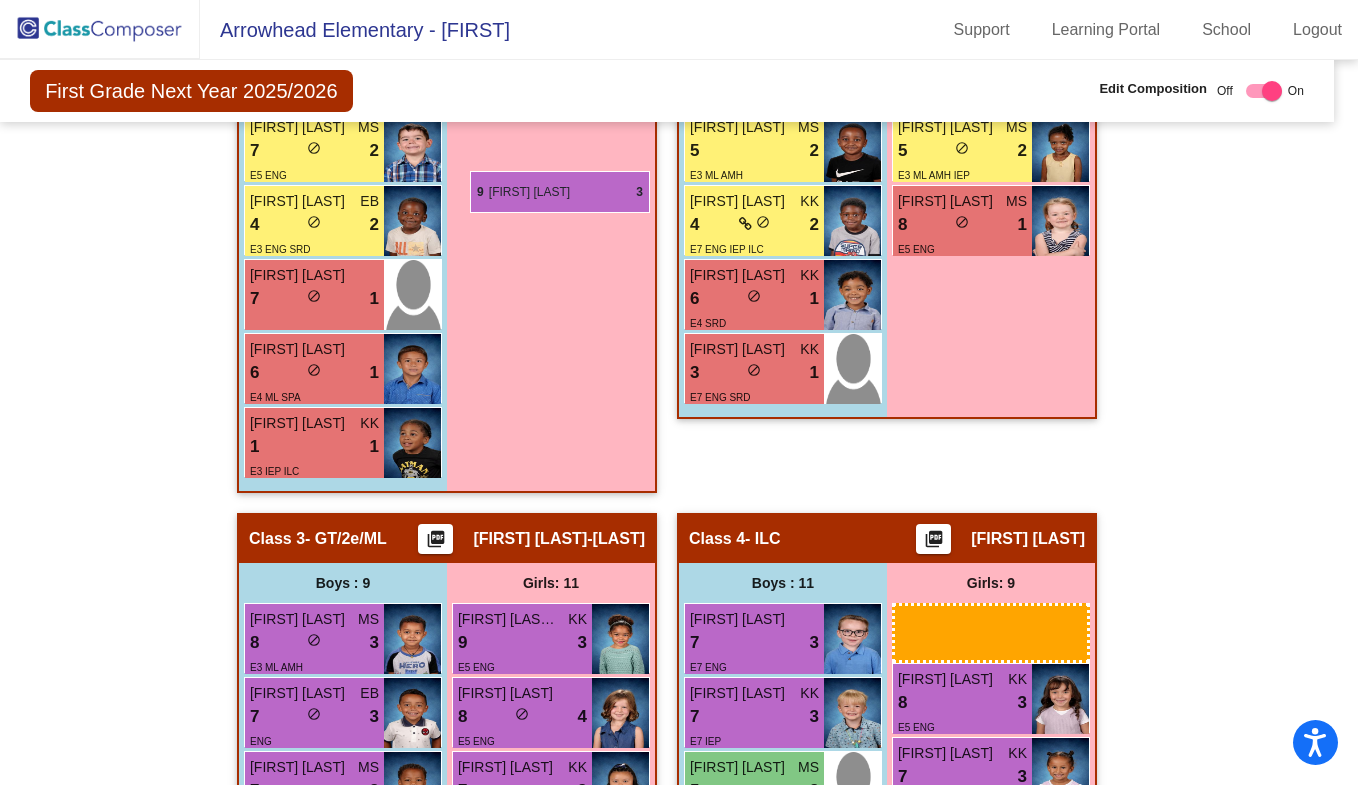 drag, startPoint x: 932, startPoint y: 659, endPoint x: 470, endPoint y: 170, distance: 672.7295 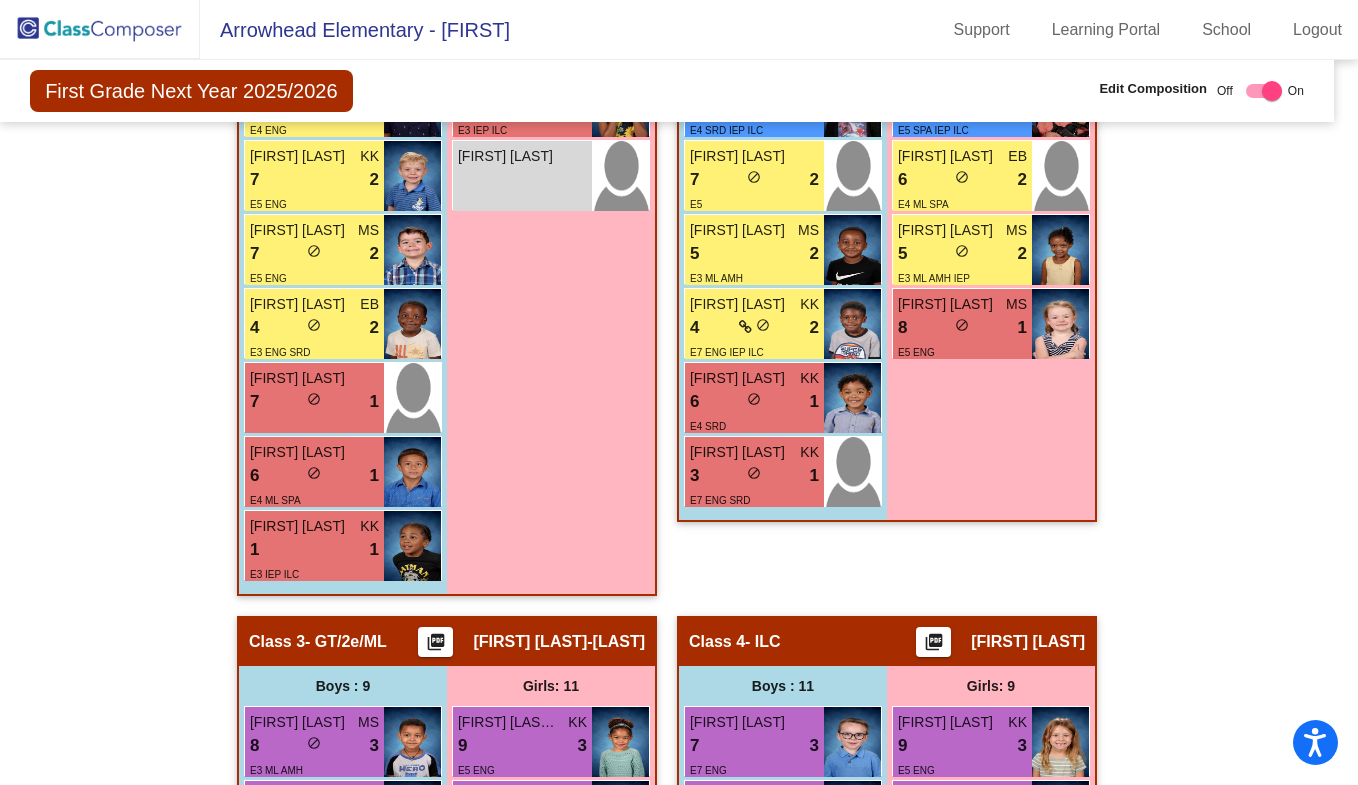 scroll, scrollTop: 989, scrollLeft: 12, axis: both 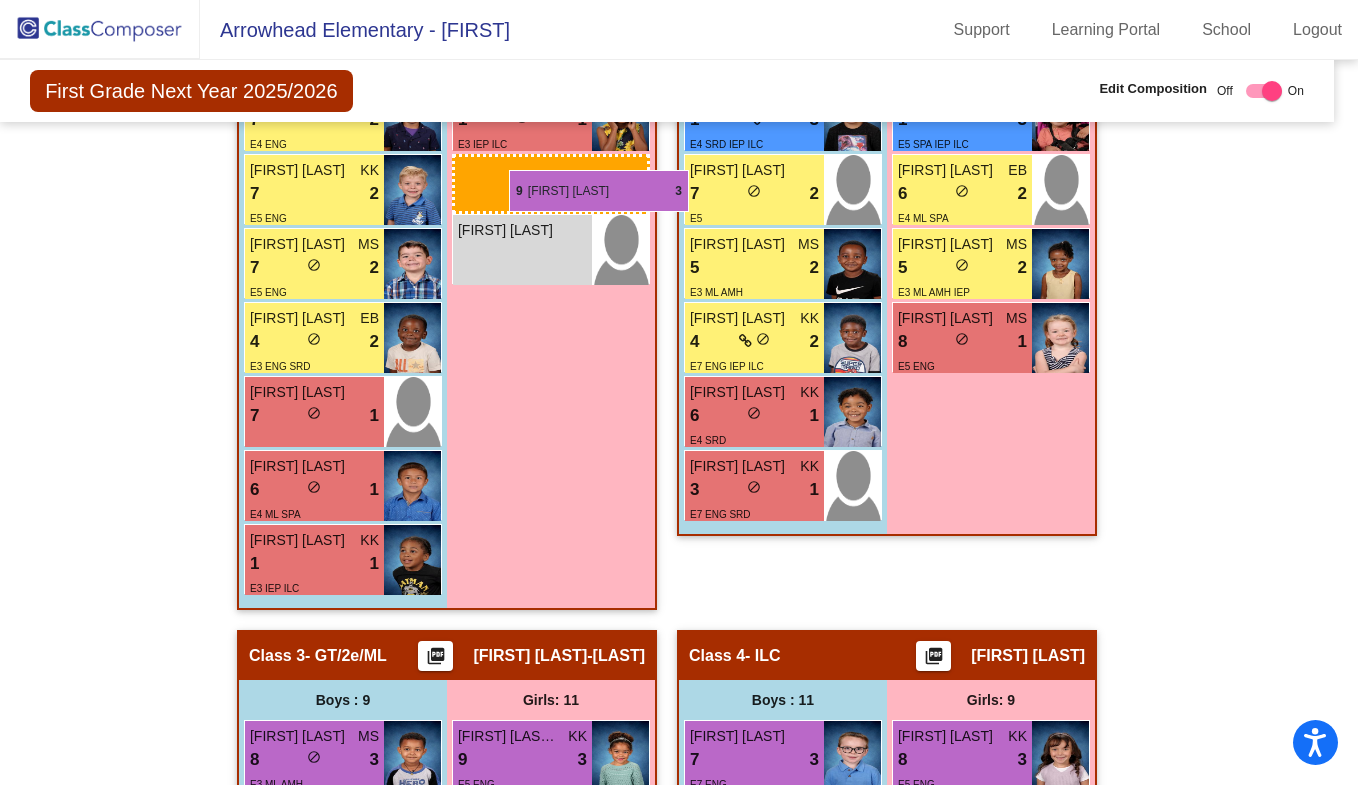 drag, startPoint x: 952, startPoint y: 734, endPoint x: 509, endPoint y: 169, distance: 717.9652 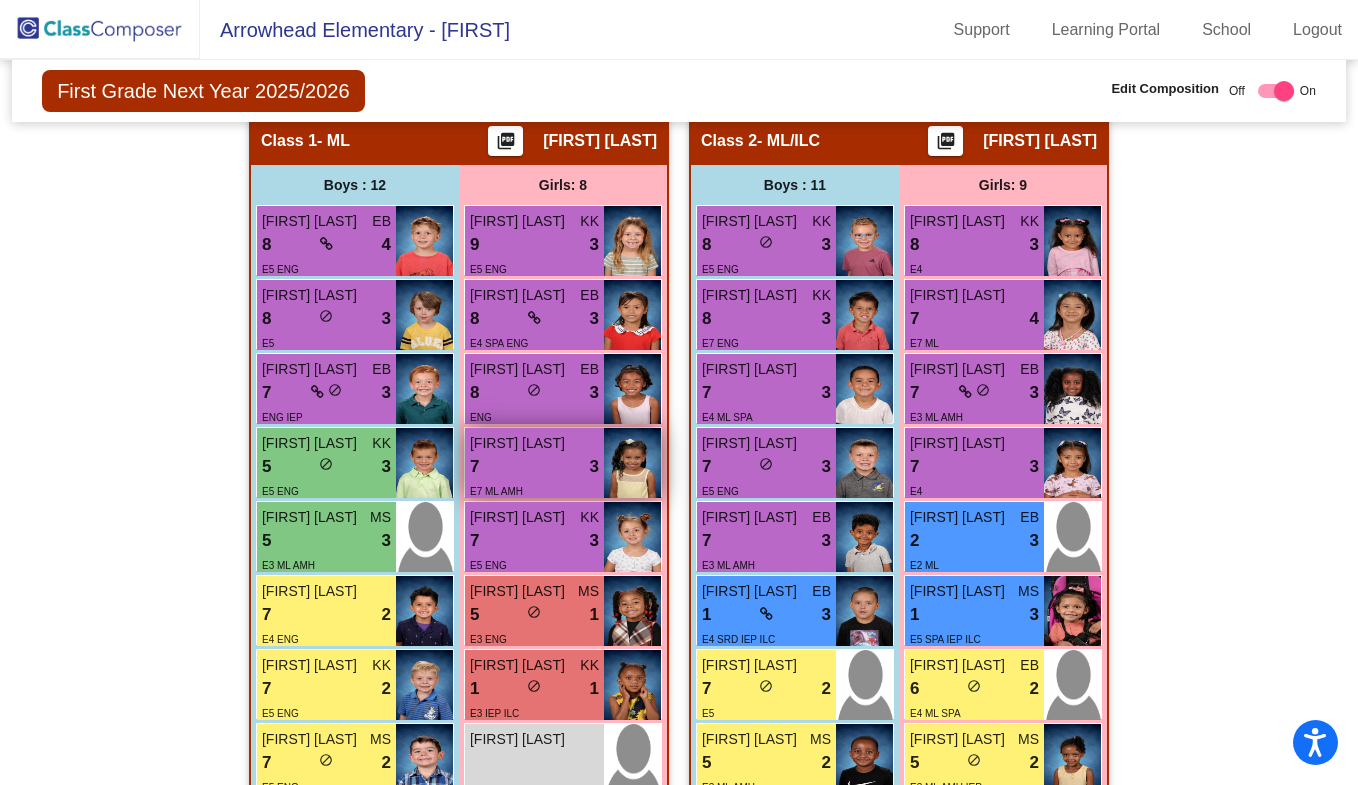 scroll, scrollTop: 492, scrollLeft: 0, axis: vertical 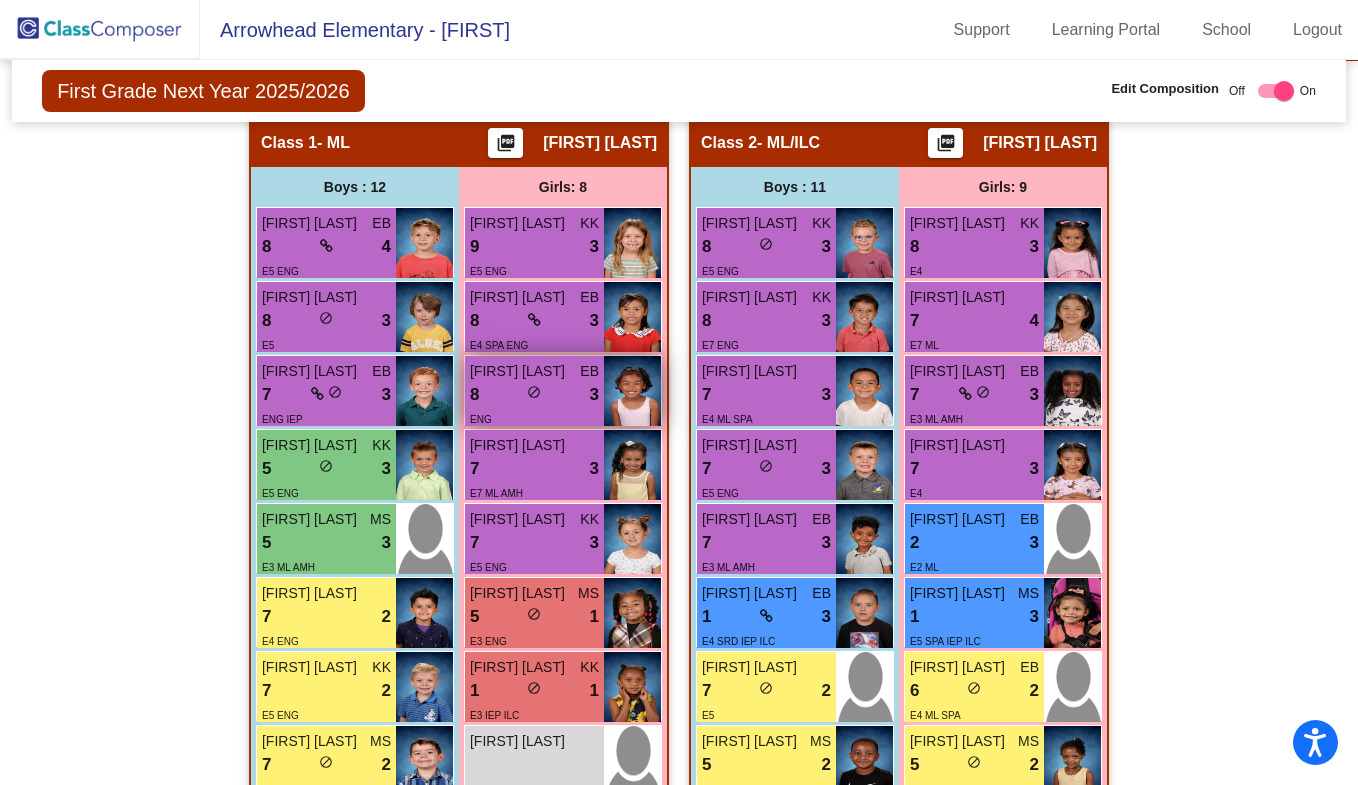 click on "8 lock do_not_disturb_alt 3" at bounding box center (534, 395) 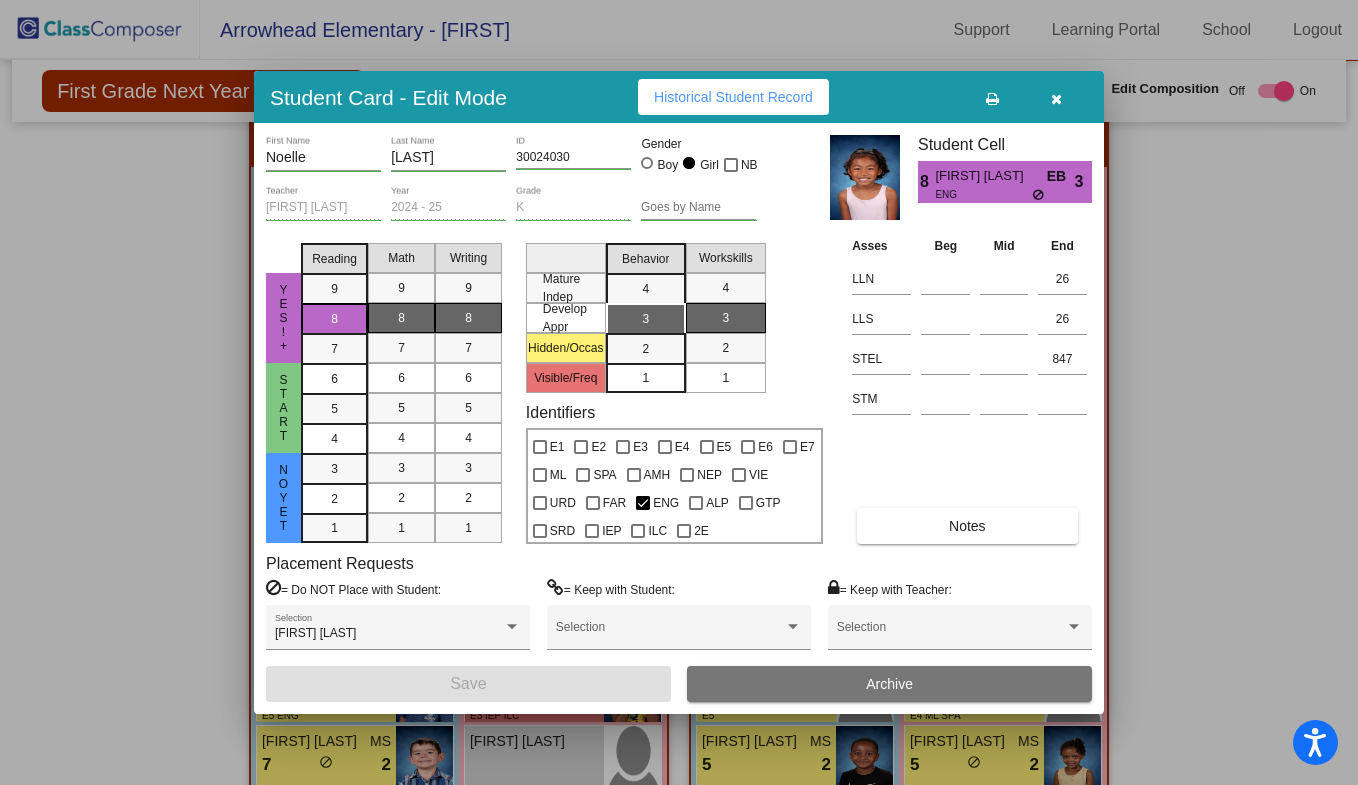 click at bounding box center [1056, 97] 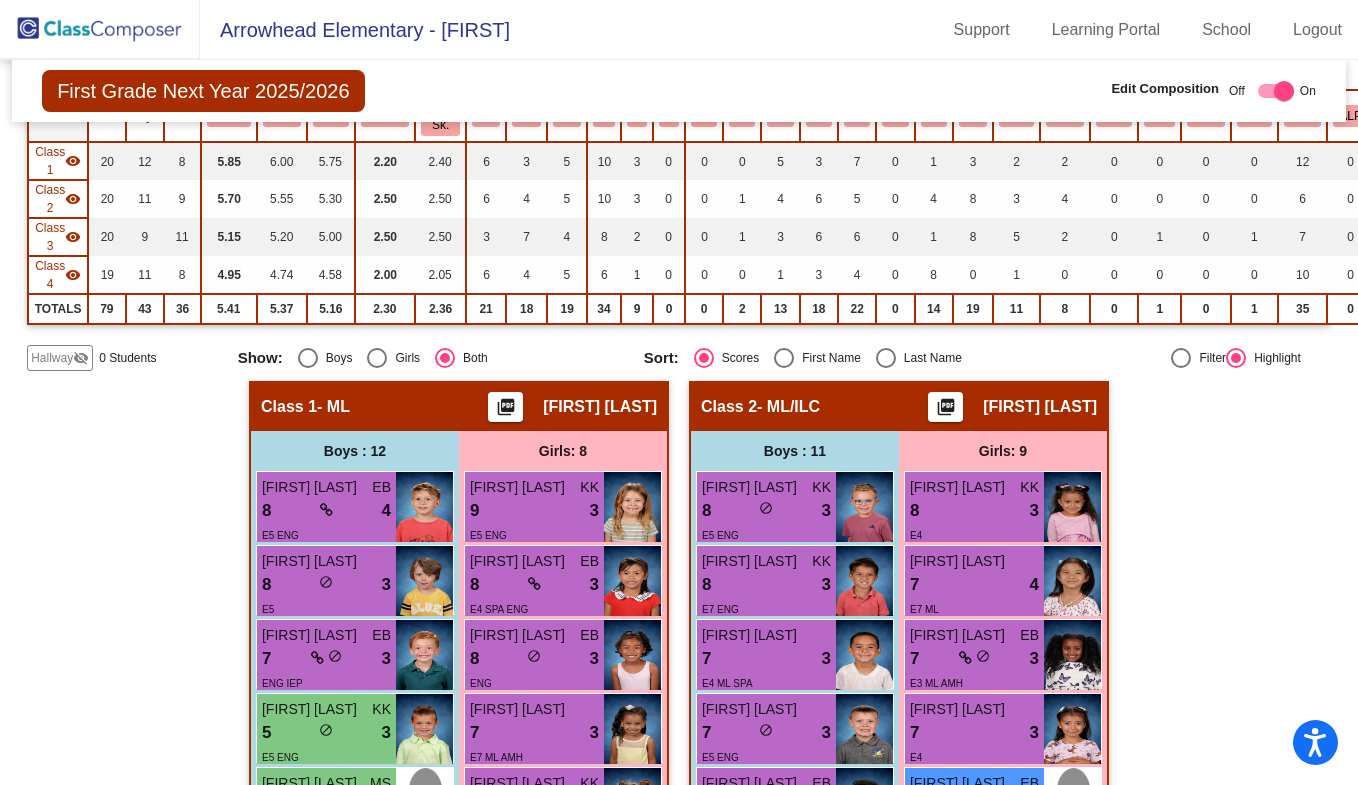 scroll, scrollTop: 0, scrollLeft: 0, axis: both 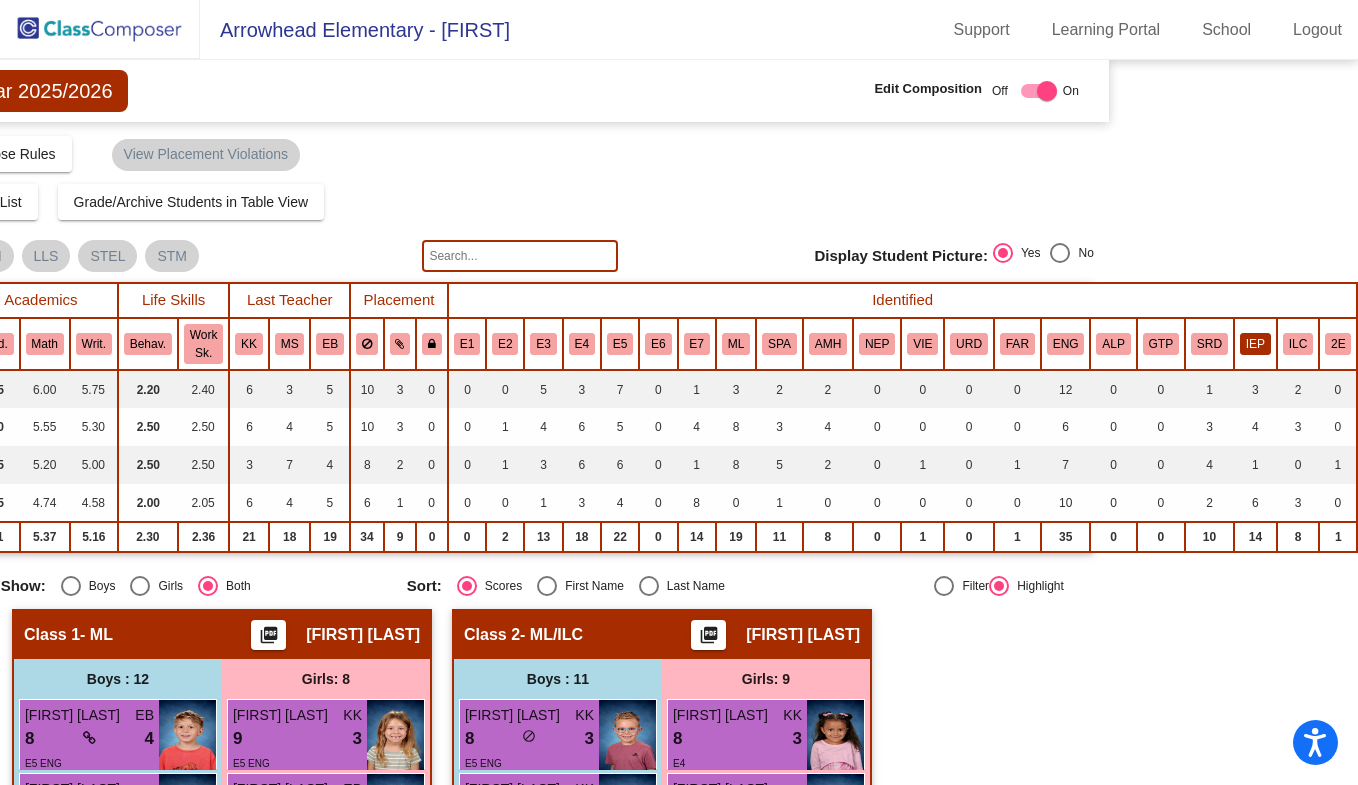click on "IEP" 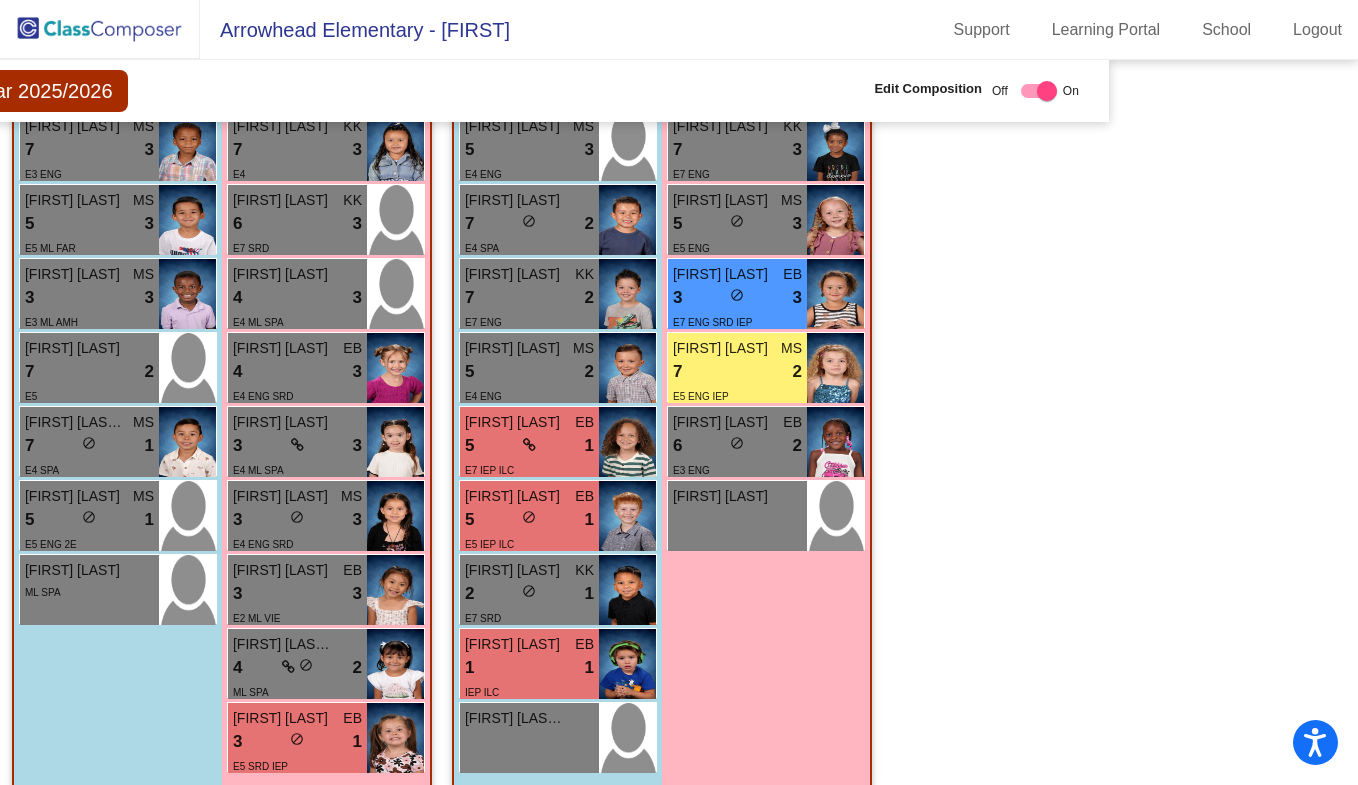 scroll, scrollTop: 1748, scrollLeft: 247, axis: both 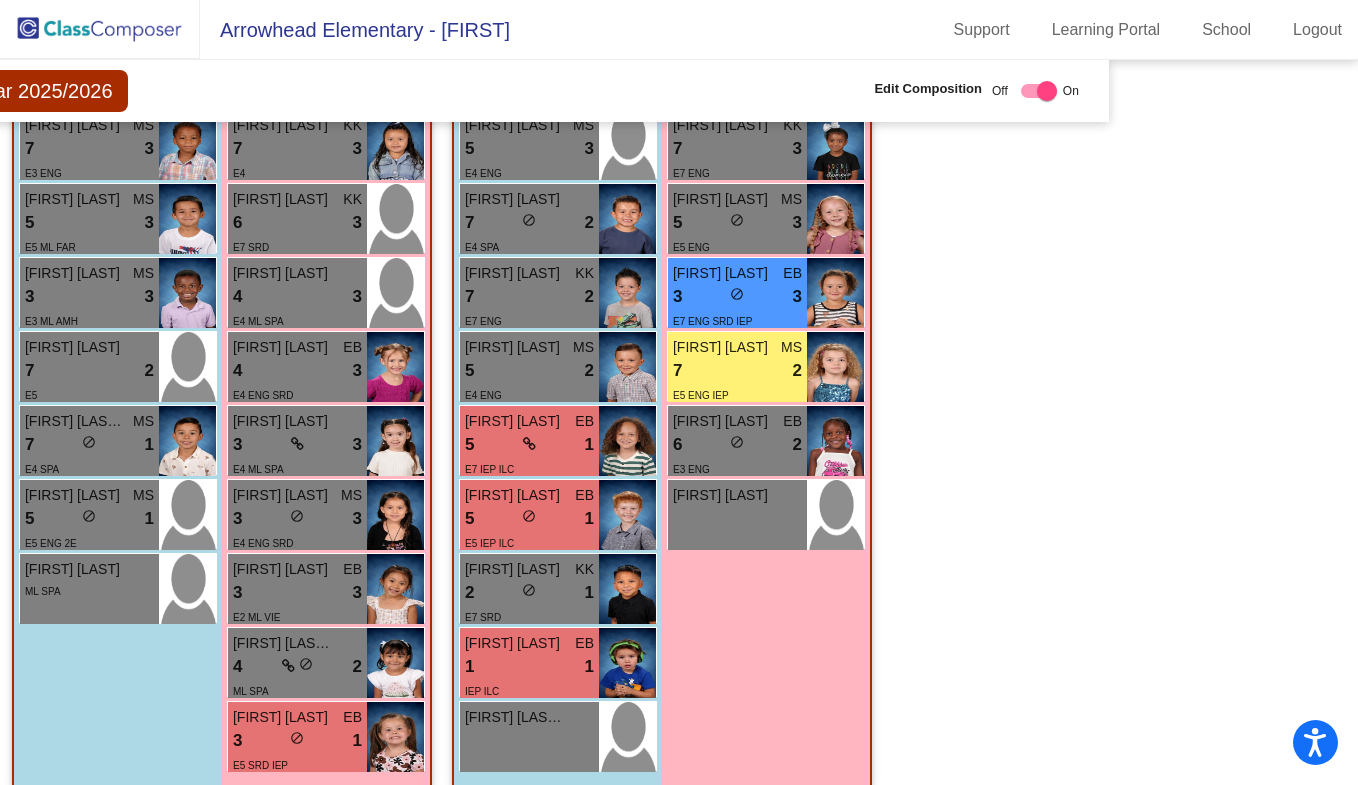 drag, startPoint x: 892, startPoint y: 709, endPoint x: 1283, endPoint y: 523, distance: 432.98615 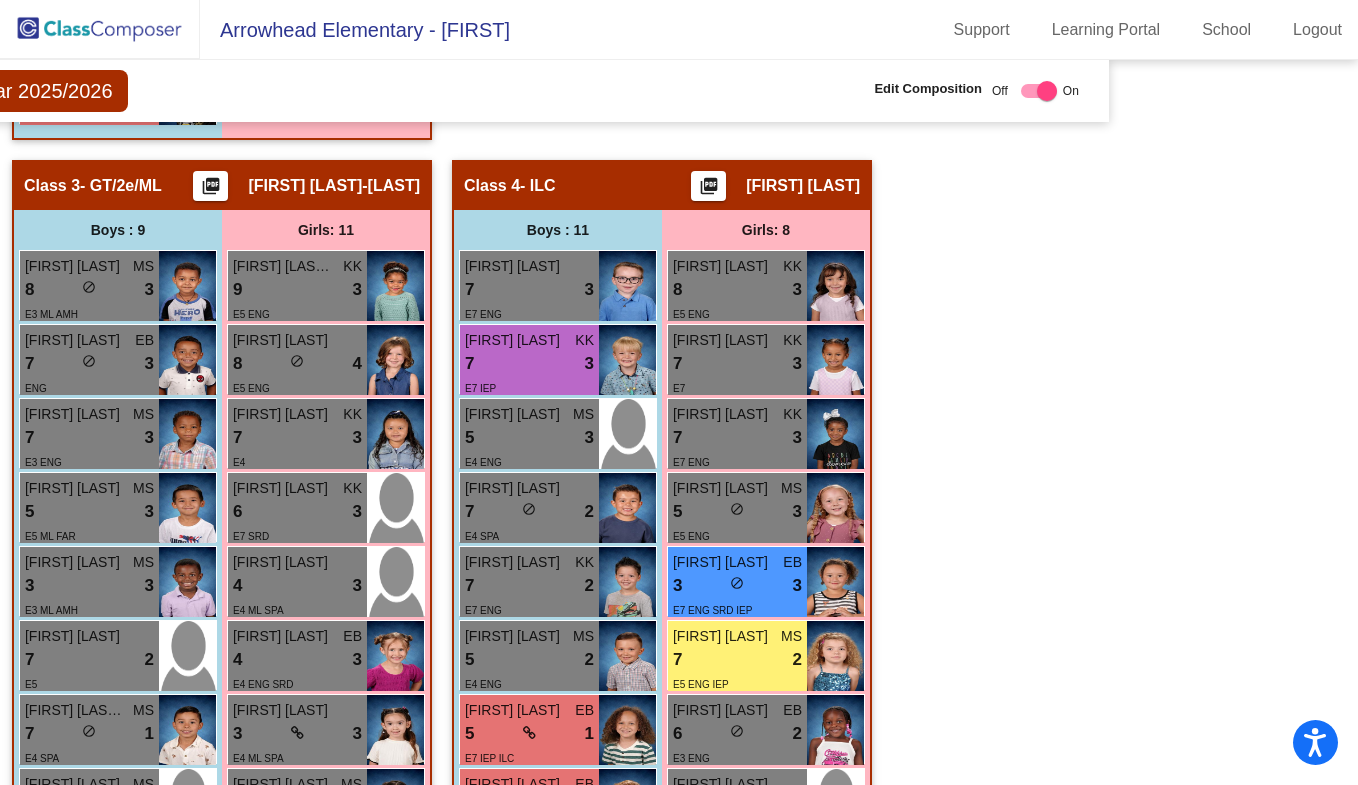 scroll, scrollTop: 1455, scrollLeft: 247, axis: both 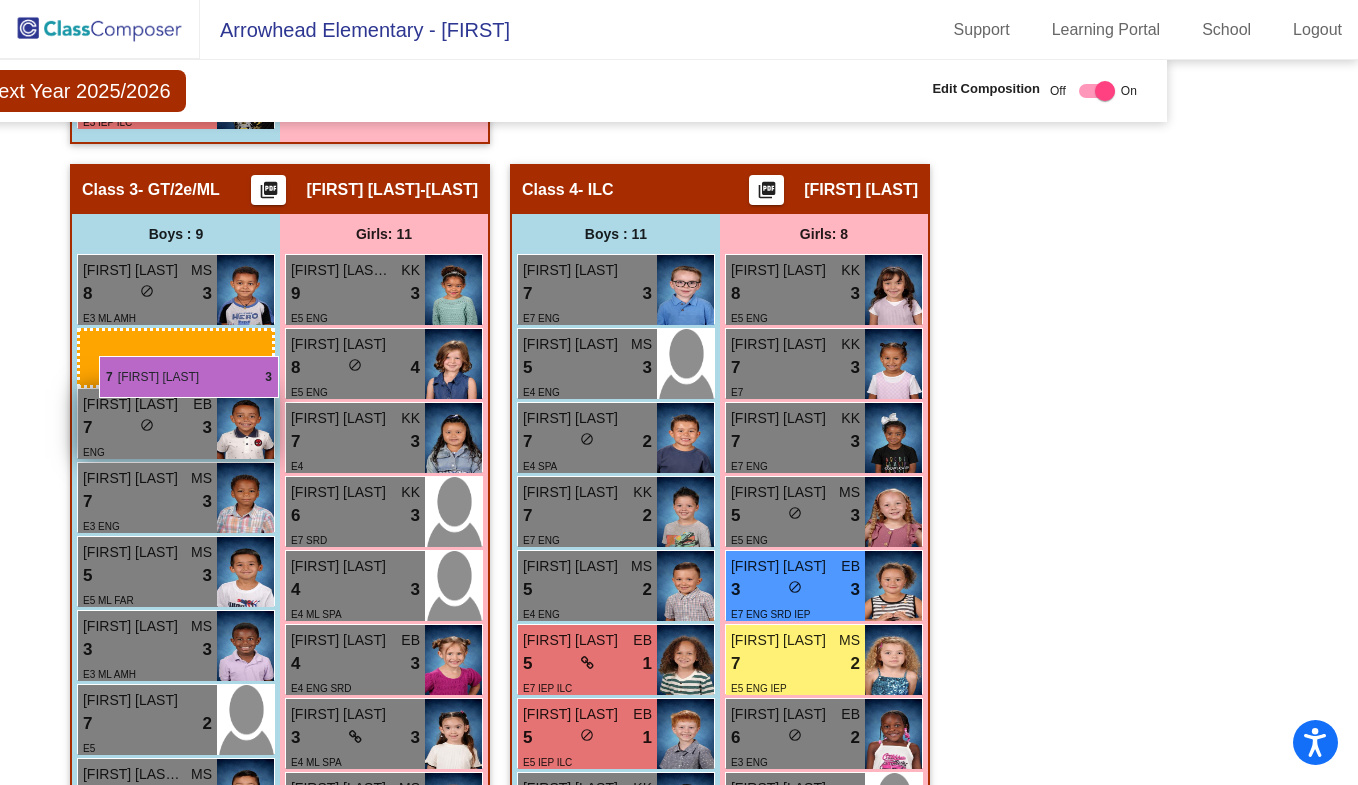 drag, startPoint x: 527, startPoint y: 360, endPoint x: 99, endPoint y: 355, distance: 428.0292 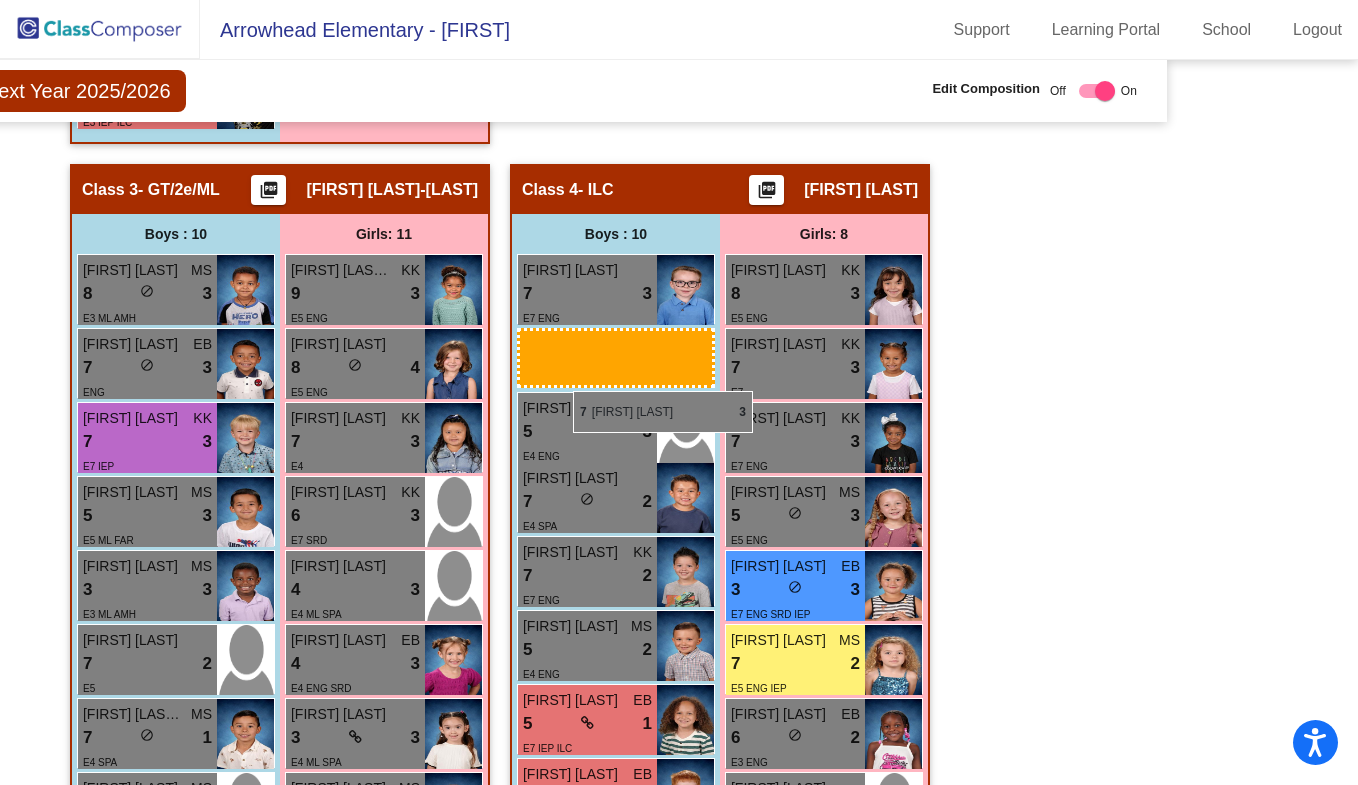 drag, startPoint x: 174, startPoint y: 438, endPoint x: 573, endPoint y: 391, distance: 401.75864 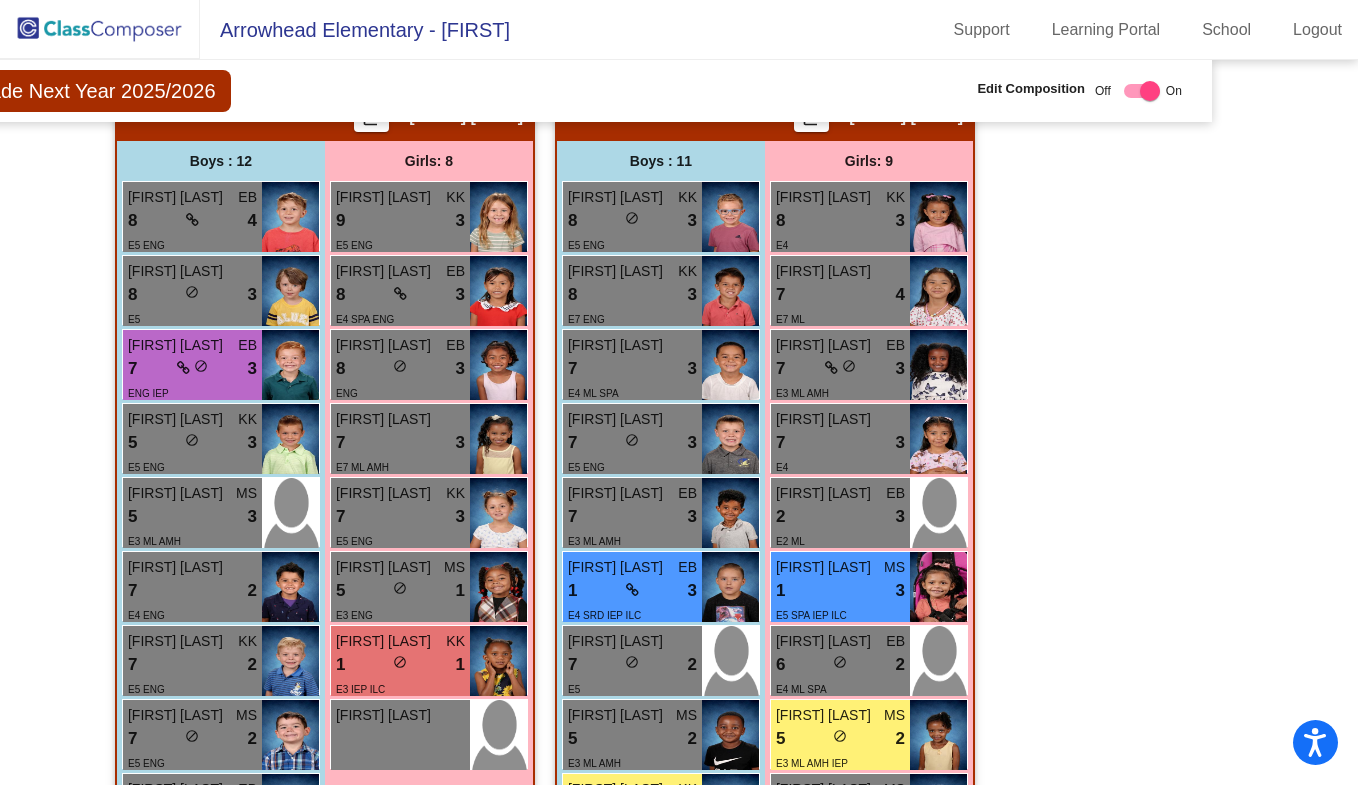 scroll, scrollTop: 517, scrollLeft: 134, axis: both 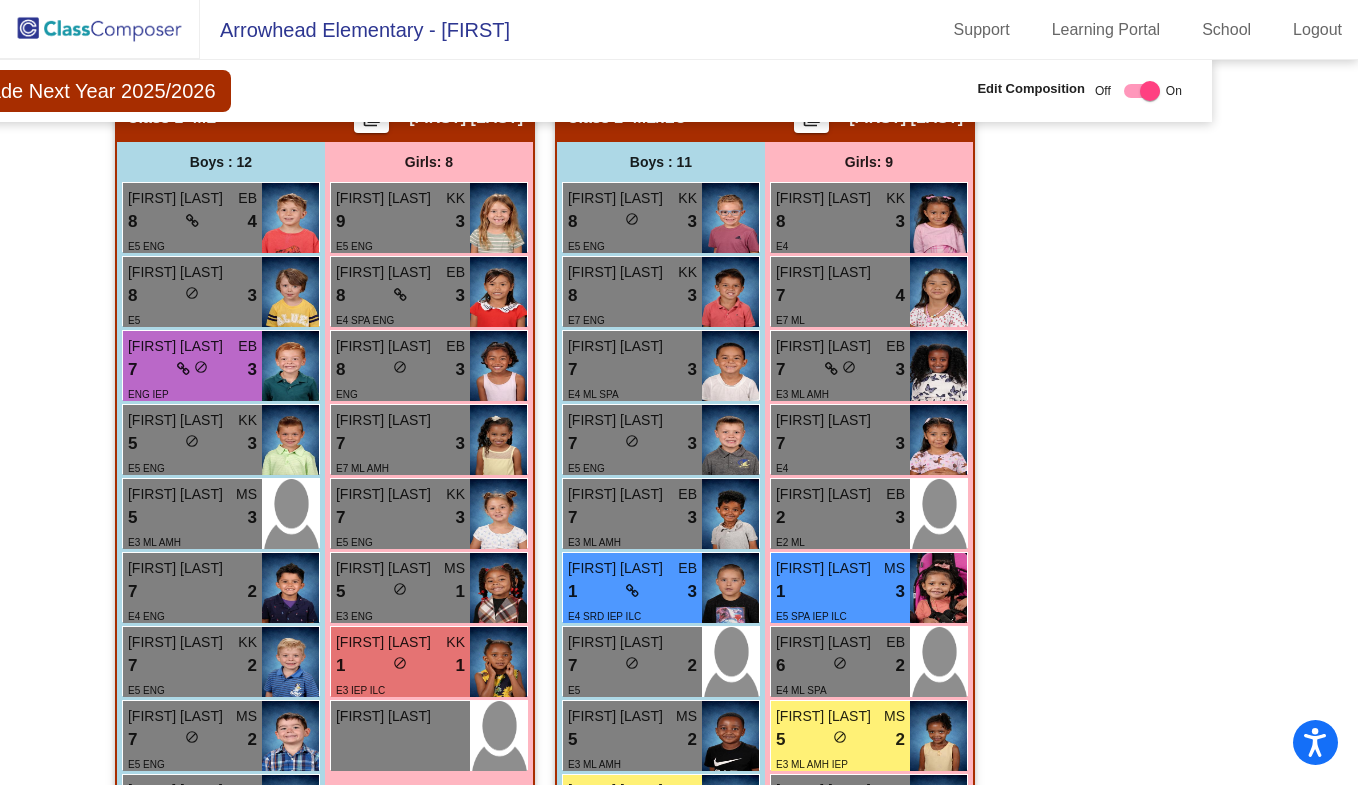 click on "Hallway   - Hallway Class  picture_as_pdf  Add Student  First Name Last Name Student Id  (Recommended)   Boy   Girl   Non Binary Add Close  Boys : 0    No Students   Girls: 0   No Students   Class 1   - ML  picture_as_pdf Raquel Turner  Add Student  First Name Last Name Student Id  (Recommended)   Boy   Girl   Non Binary Add Close  Boys : 12  Killian Jones EB 8 lock do_not_disturb_alt 4 E5 ENG Jory Wilson 8 lock do_not_disturb_alt 3 E5 Jackson McCaffrey EB 7 lock do_not_disturb_alt 3 ENG IEP Maddox Davison KK 5 lock do_not_disturb_alt 3 E5 ENG Natinael Girma MS 5 lock do_not_disturb_alt 3 E3 ML AMH Remington Fregoso 7 lock do_not_disturb_alt 2 E4 ENG Jaxon Schneider KK 7 lock do_not_disturb_alt 2 E5 ENG Duncan Walters MS 7 lock do_not_disturb_alt 2 E5 ENG Zion Njau-Kuria EB 4 lock do_not_disturb_alt 2 E3 ENG SRD Zakiery Robinson 7 lock do_not_disturb_alt 1 Anthony Hernandez-Herrera 6 lock do_not_disturb_alt 1 E4 ML SPA Marcel Black KK 1 lock do_not_disturb_alt 1 E3 IEP ILC Girls: 8 Riley Chew KK 9 lock" 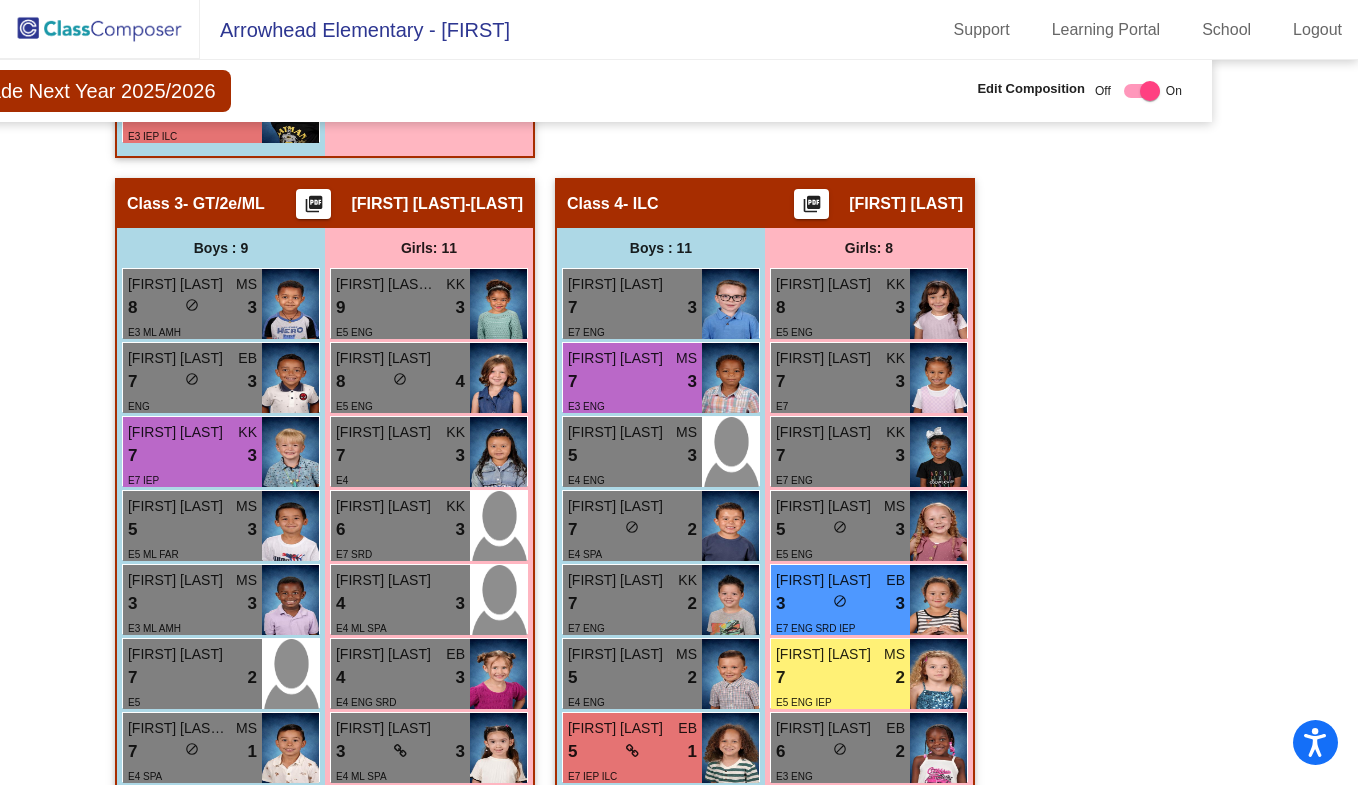 scroll, scrollTop: 1440, scrollLeft: 134, axis: both 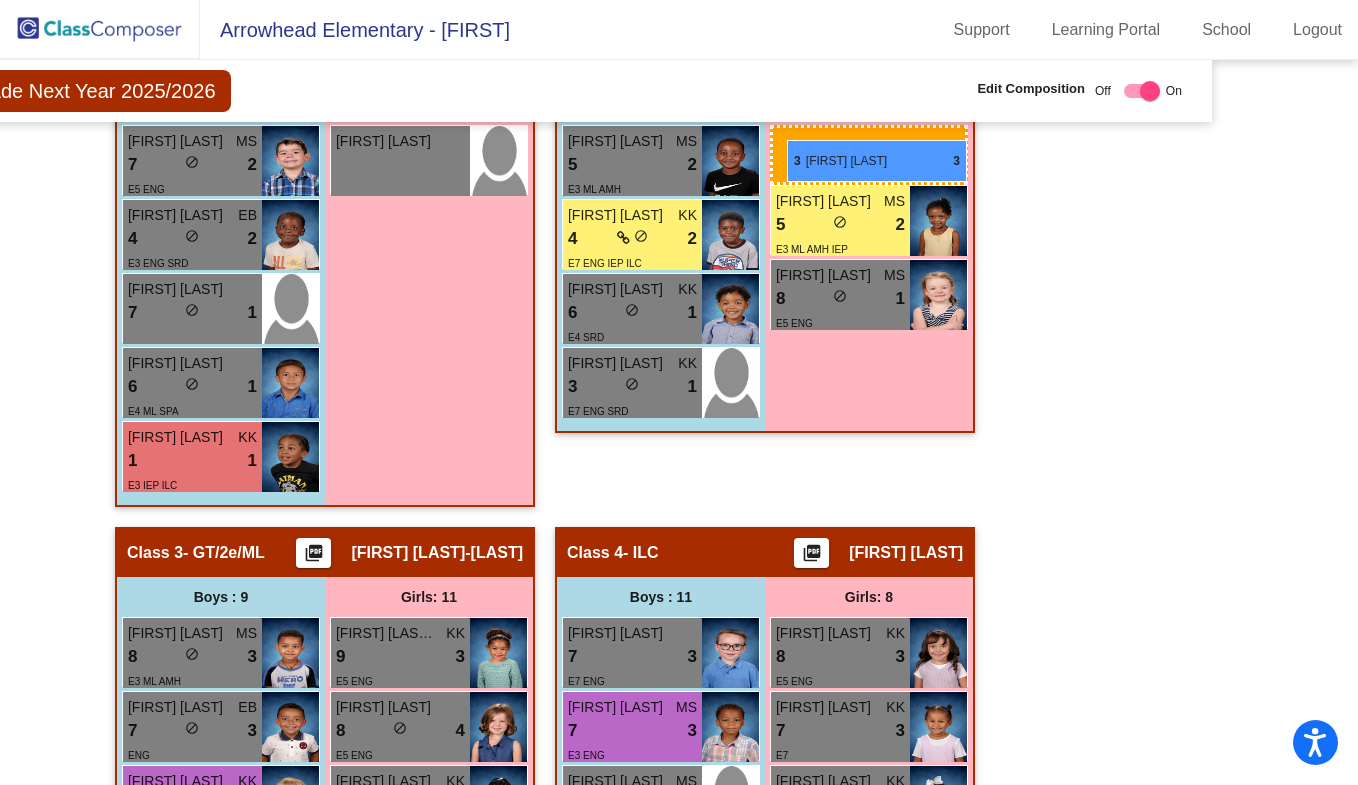 drag, startPoint x: 873, startPoint y: 604, endPoint x: 787, endPoint y: 140, distance: 471.90253 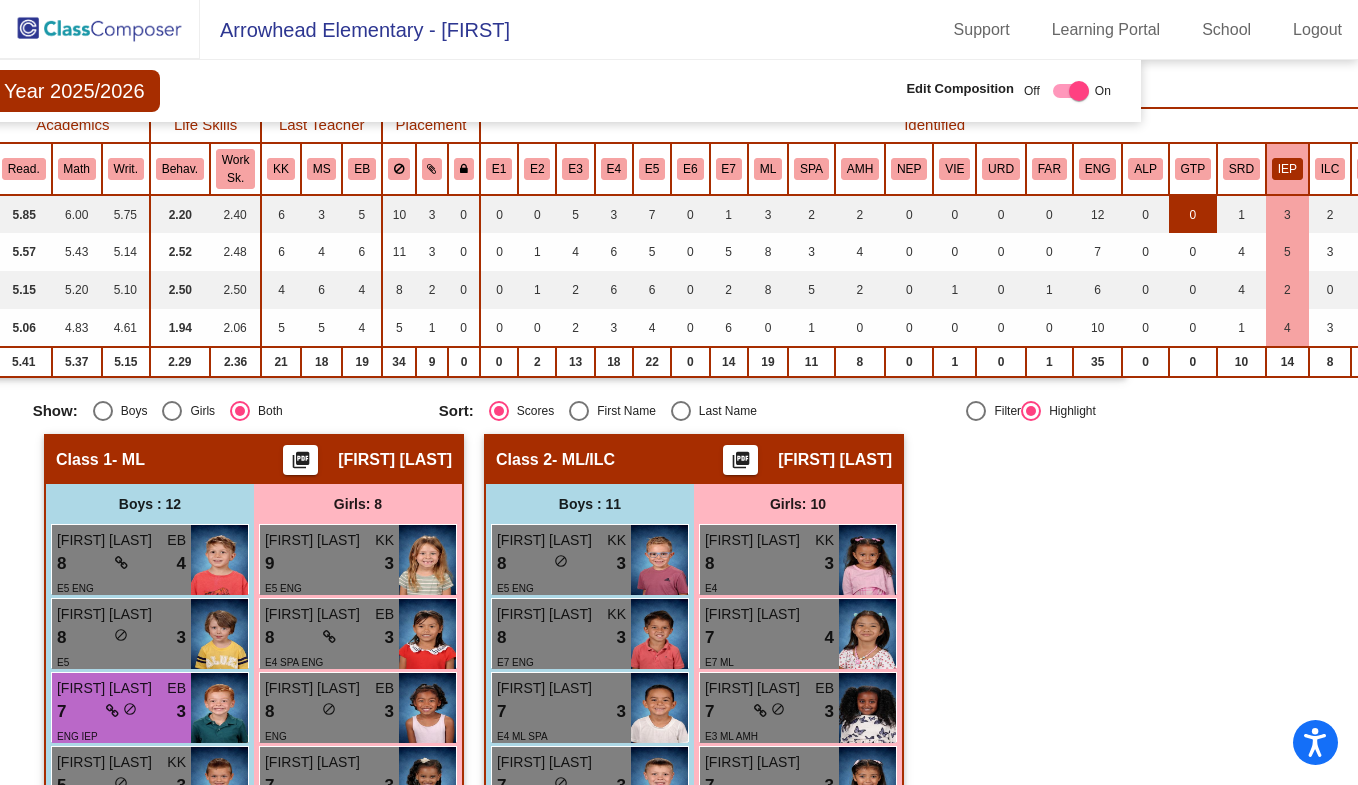 scroll, scrollTop: 168, scrollLeft: 247, axis: both 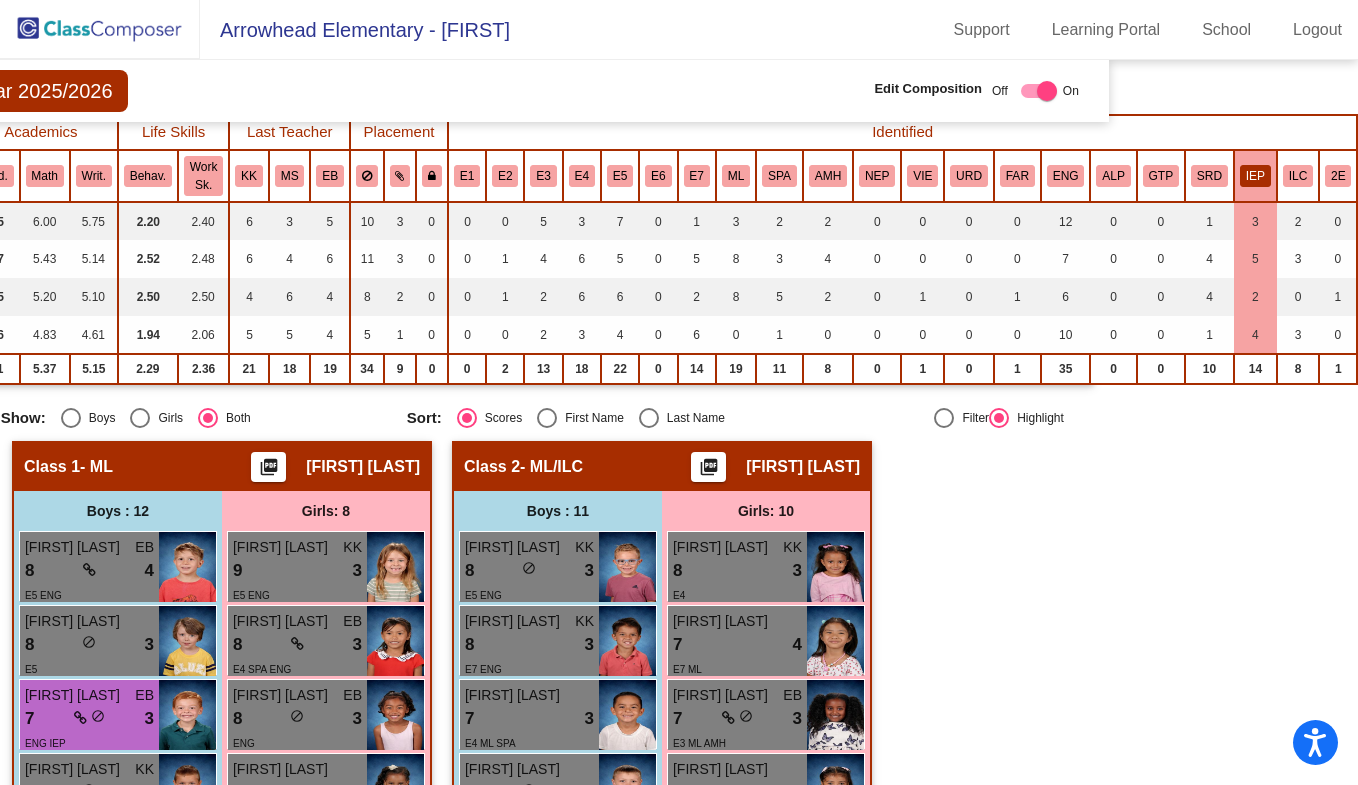click on "IEP" 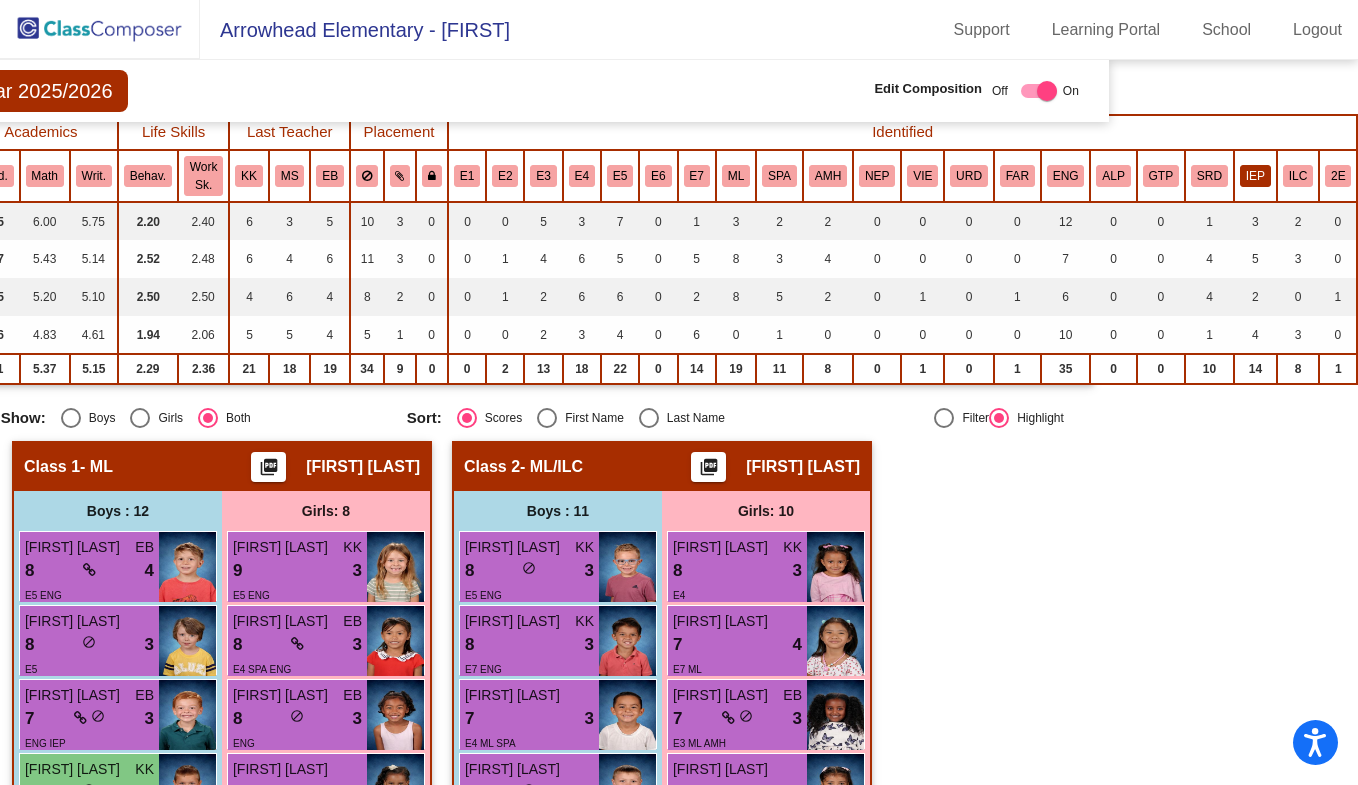click on "IEP" 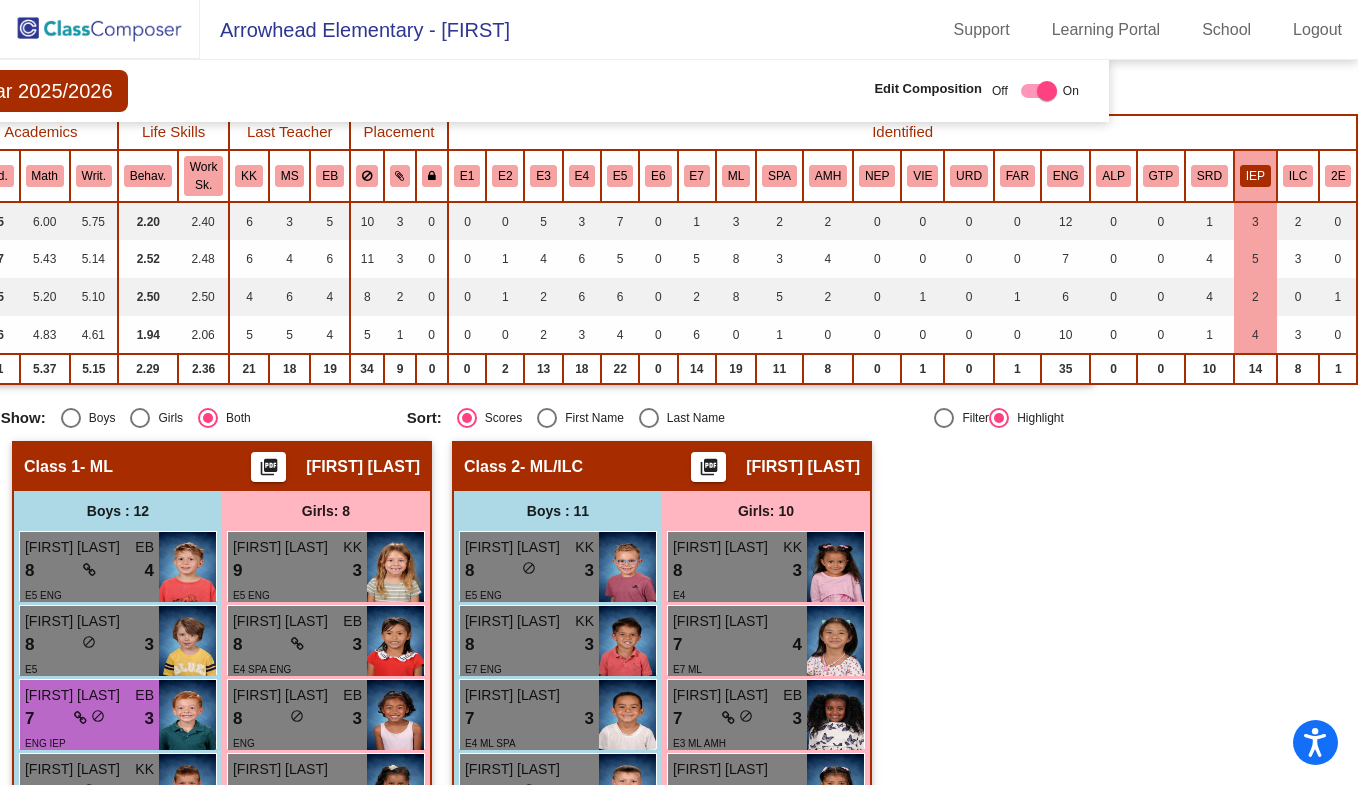 click on "IEP" 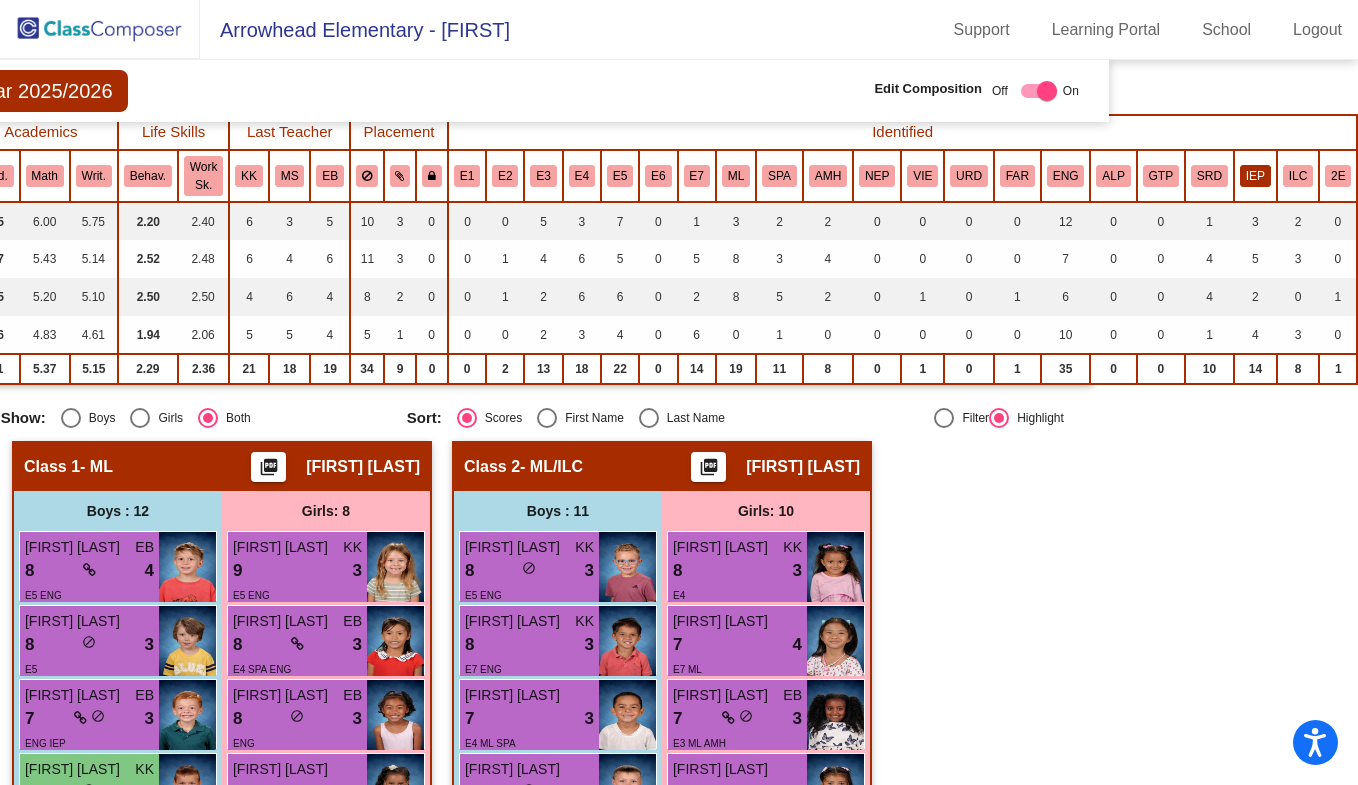 click on "IEP" 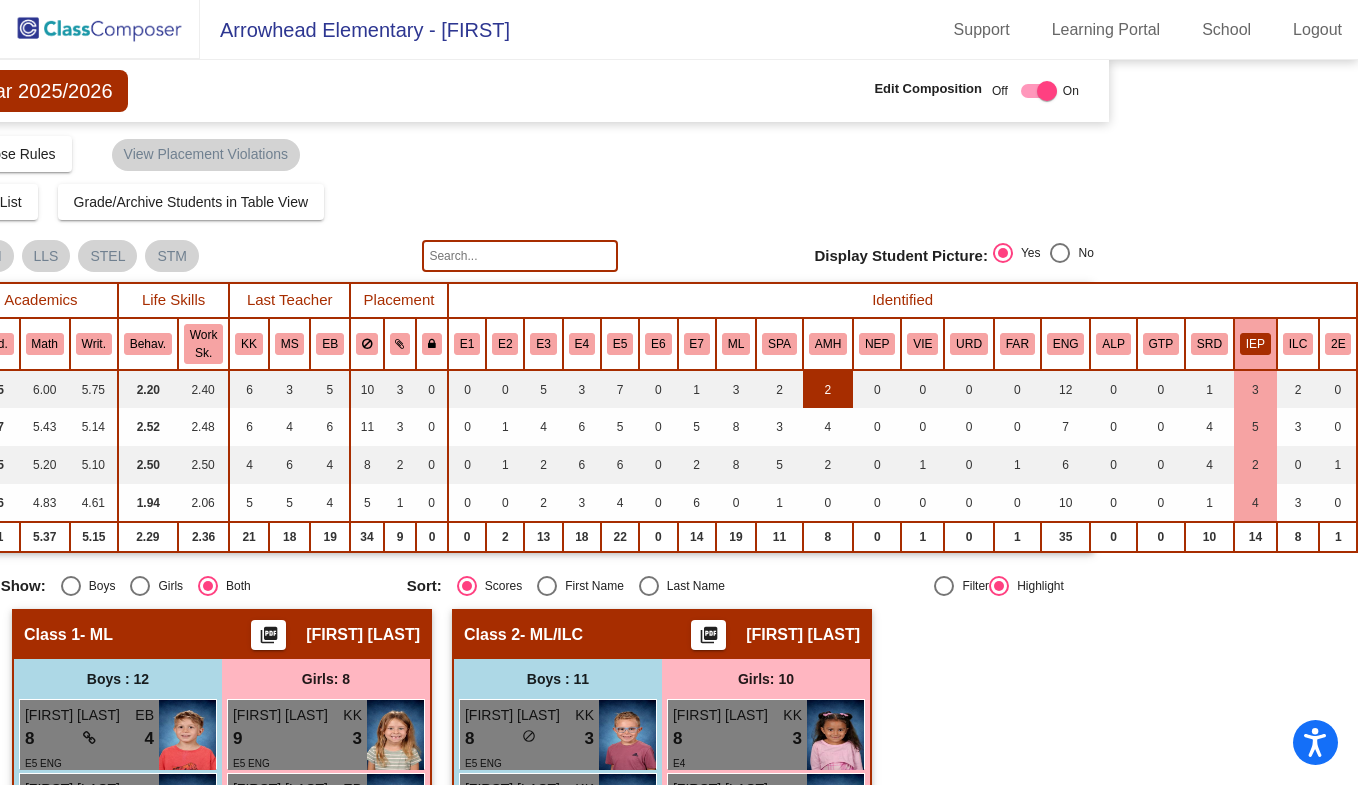 scroll, scrollTop: 0, scrollLeft: 247, axis: horizontal 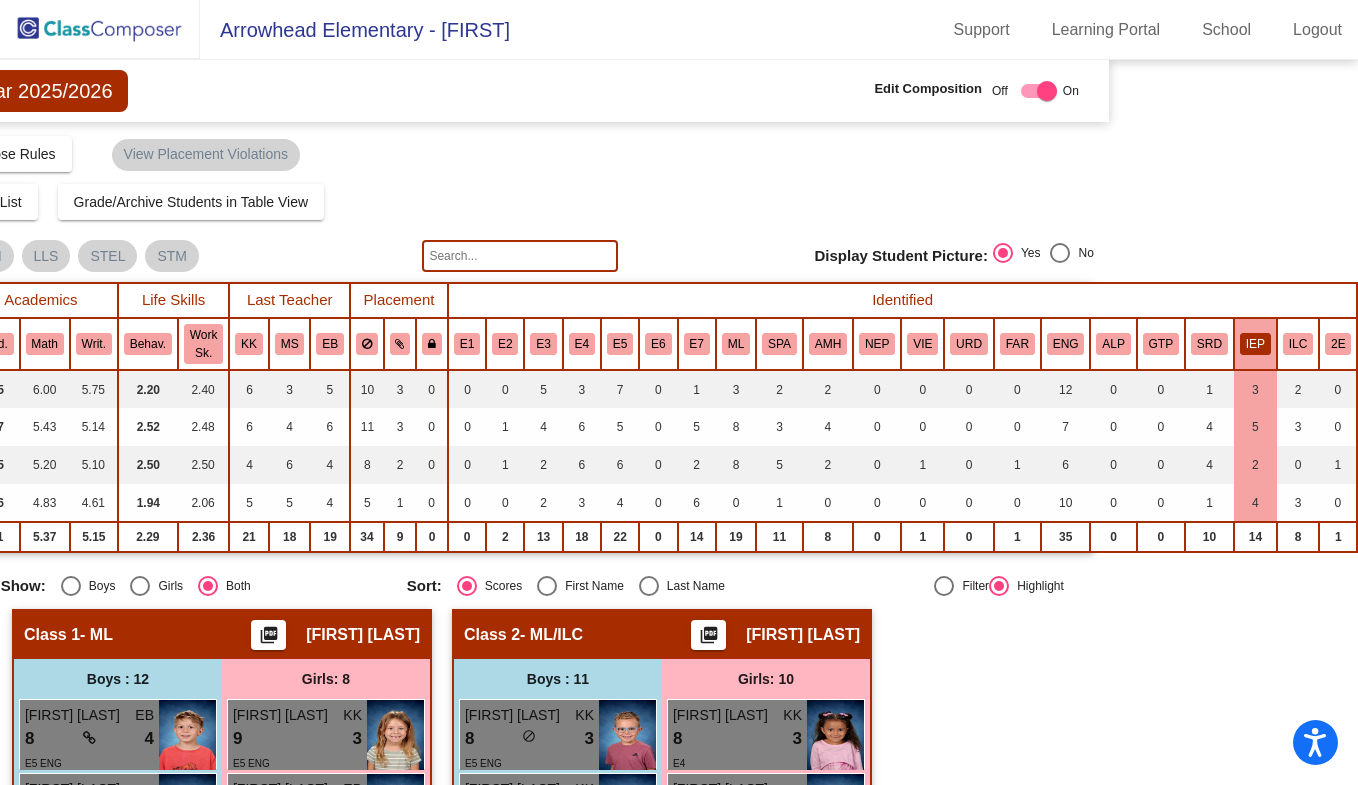 click on "IEP" 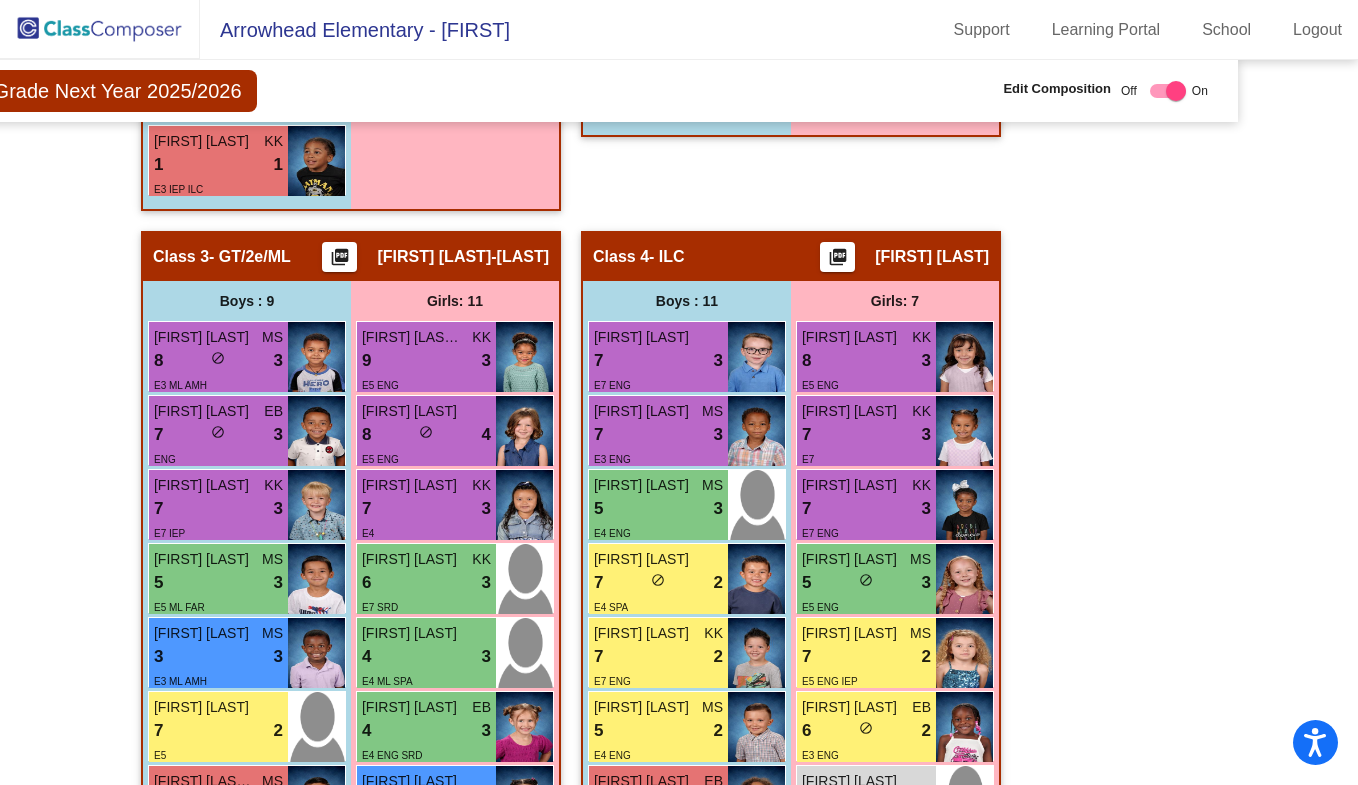 scroll, scrollTop: 1366, scrollLeft: 108, axis: both 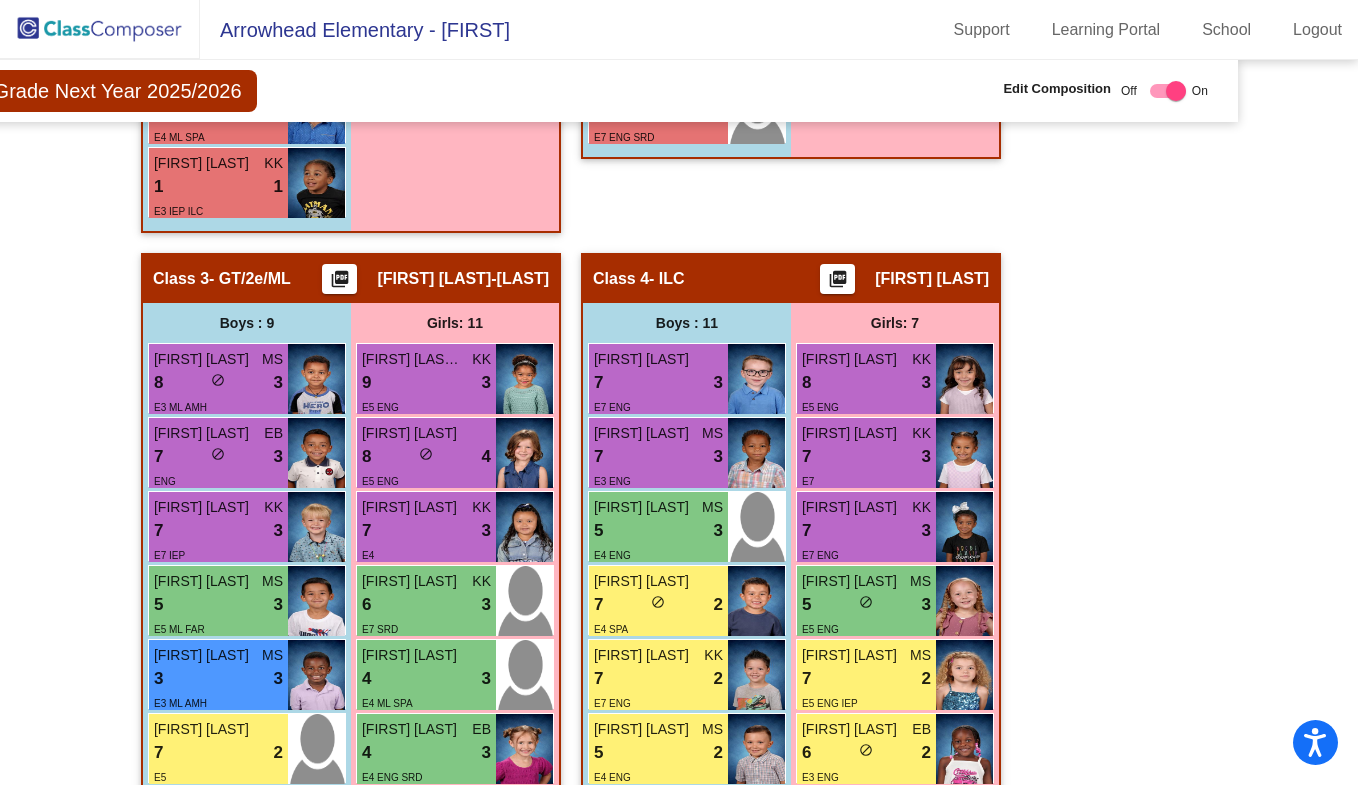 click on "Boys : 12  Killian Jones EB 8 lock do_not_disturb_alt 4 E5 ENG Jory Wilson 8 lock do_not_disturb_alt 3 E5 Jackson McCaffrey EB 7 lock do_not_disturb_alt 3 ENG IEP Maddox Davison KK 5 lock do_not_disturb_alt 3 E5 ENG Natinael Girma MS 5 lock do_not_disturb_alt 3 E3 ML AMH Remington Fregoso 7 lock do_not_disturb_alt 2 E4 ENG Jaxon Schneider KK 7 lock do_not_disturb_alt 2 E5 ENG Duncan Walters MS 7 lock do_not_disturb_alt 2 E5 ENG Zion Njau-Kuria EB 4 lock do_not_disturb_alt 2 E3 ENG SRD Zakiery Robinson 7 lock do_not_disturb_alt 1 Anthony Hernandez-Herrera 6 lock do_not_disturb_alt 1 E4 ML SPA Marcel Black KK 1 lock do_not_disturb_alt 1 E3 IEP ILC" at bounding box center [0, 0] 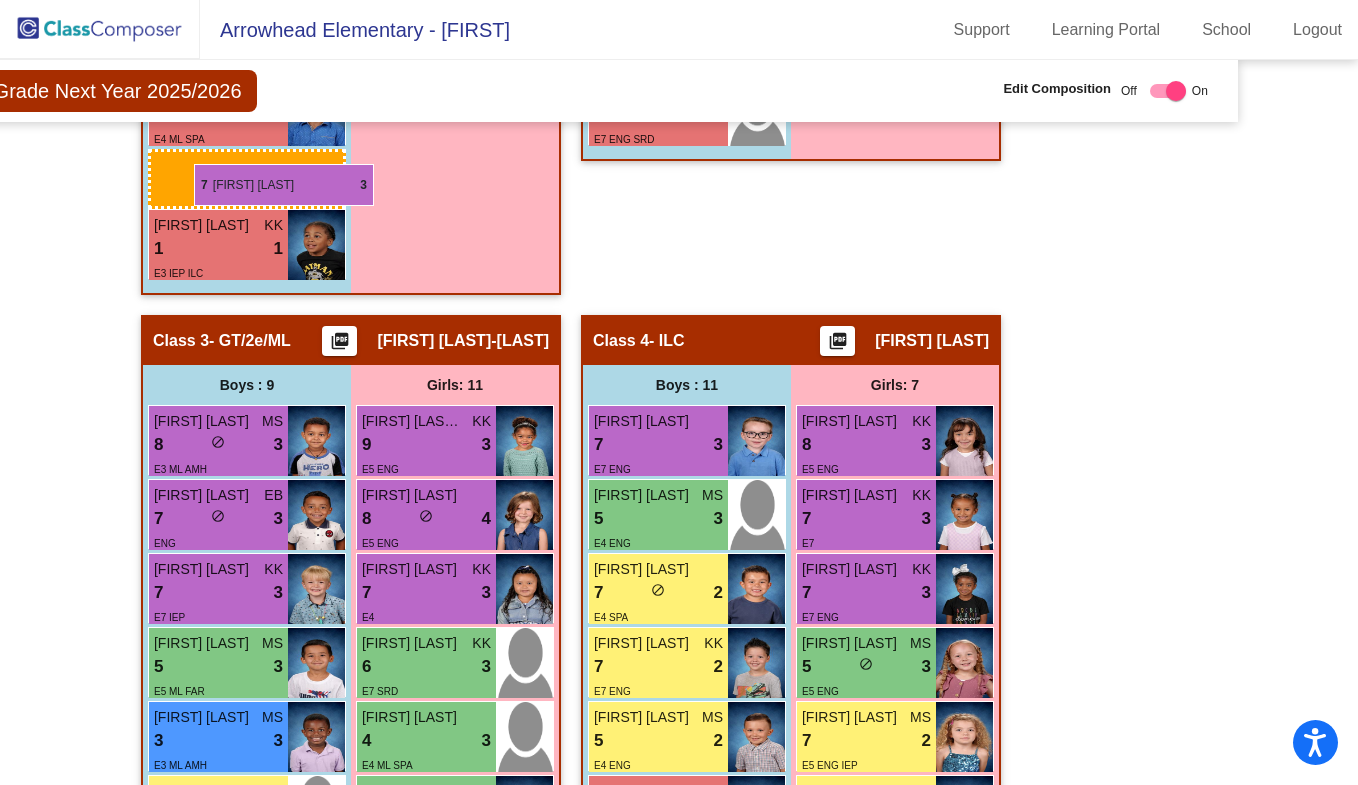 drag, startPoint x: 650, startPoint y: 454, endPoint x: 194, endPoint y: 164, distance: 540.40356 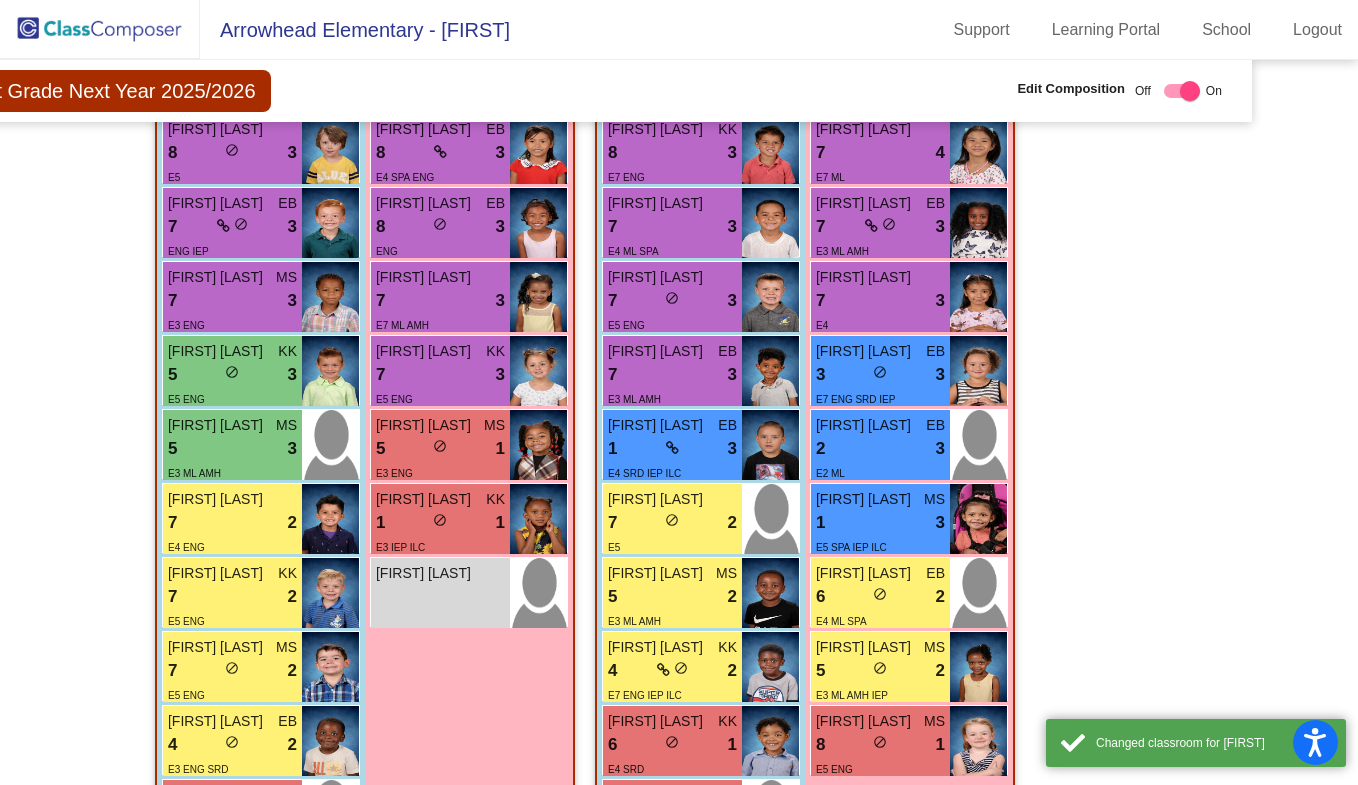 scroll, scrollTop: 518, scrollLeft: 94, axis: both 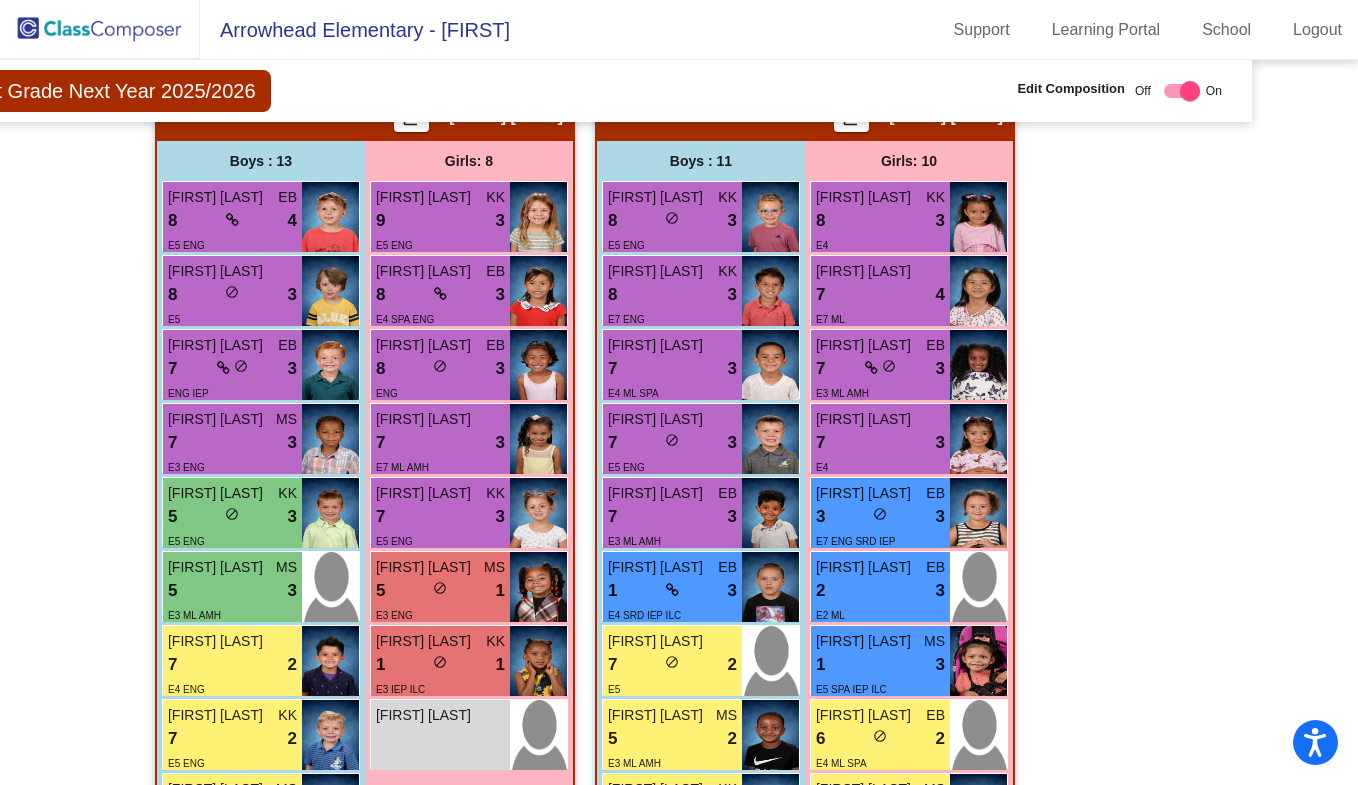 click on "Boys : 13" at bounding box center [0, 0] 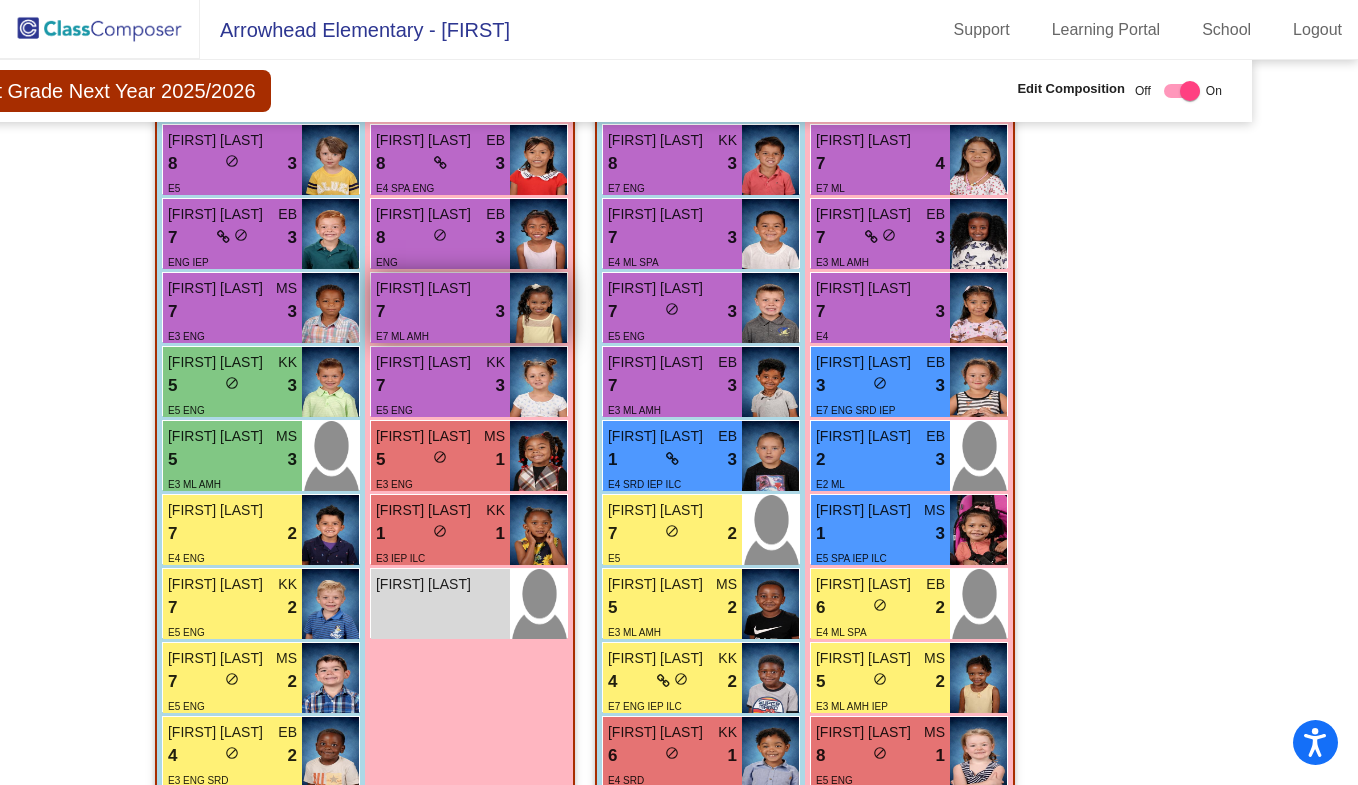 scroll, scrollTop: 650, scrollLeft: 94, axis: both 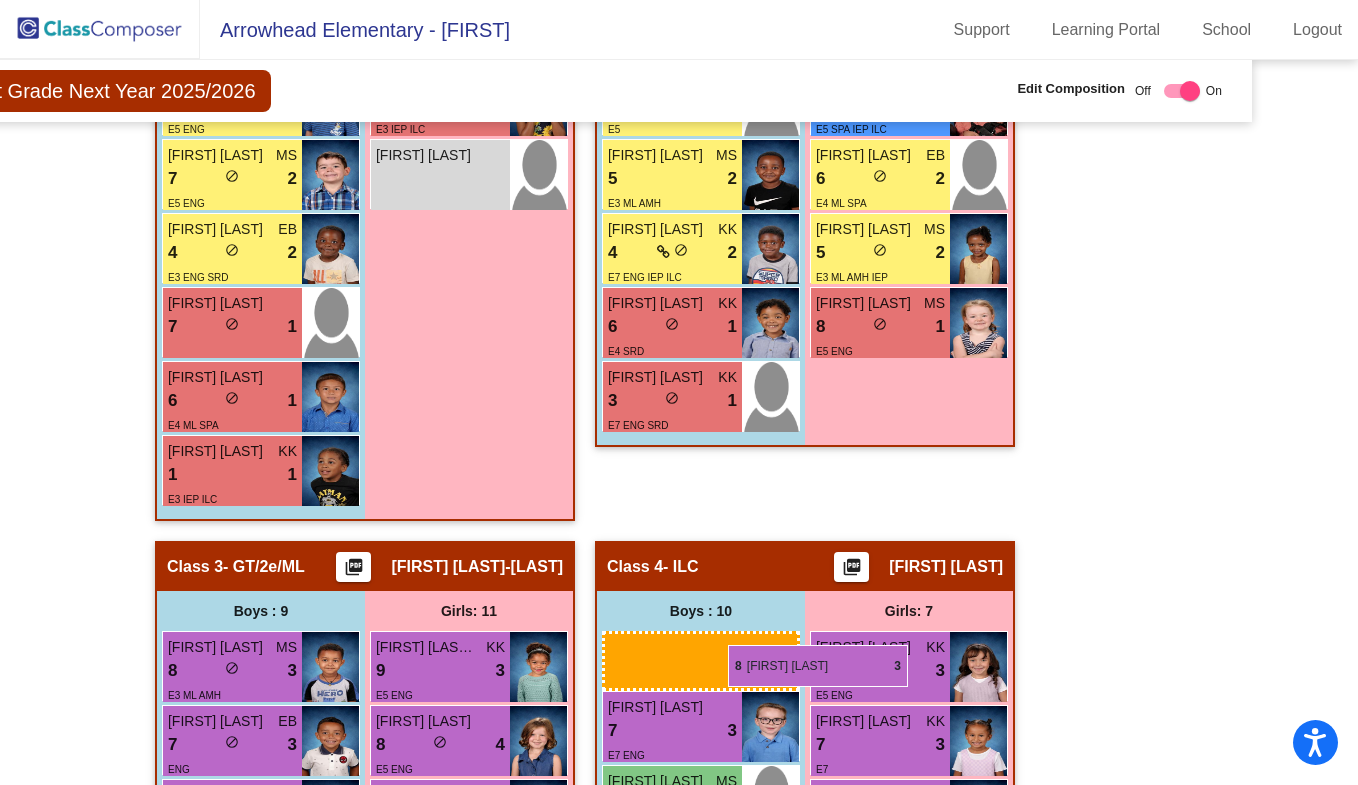 drag, startPoint x: 249, startPoint y: 177, endPoint x: 728, endPoint y: 644, distance: 668.9768 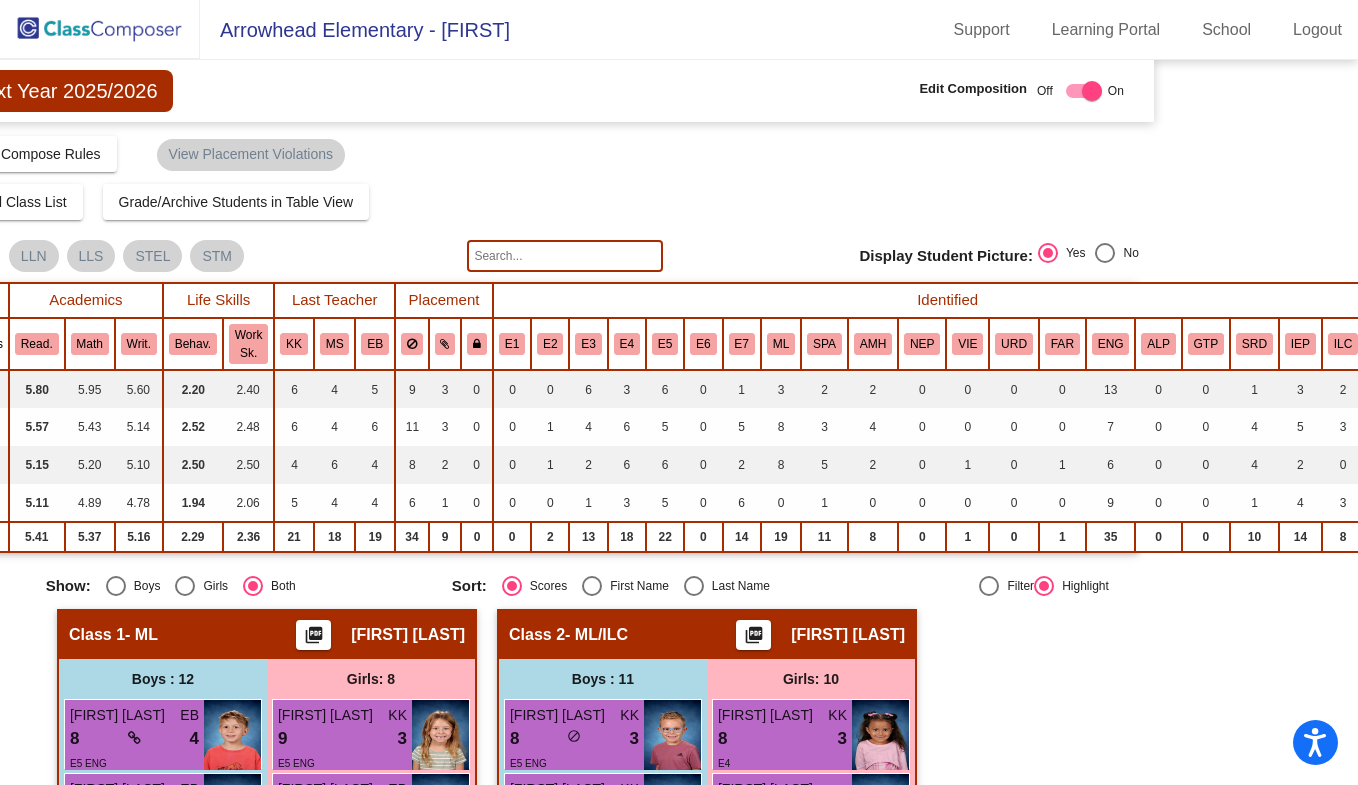 scroll, scrollTop: 0, scrollLeft: 193, axis: horizontal 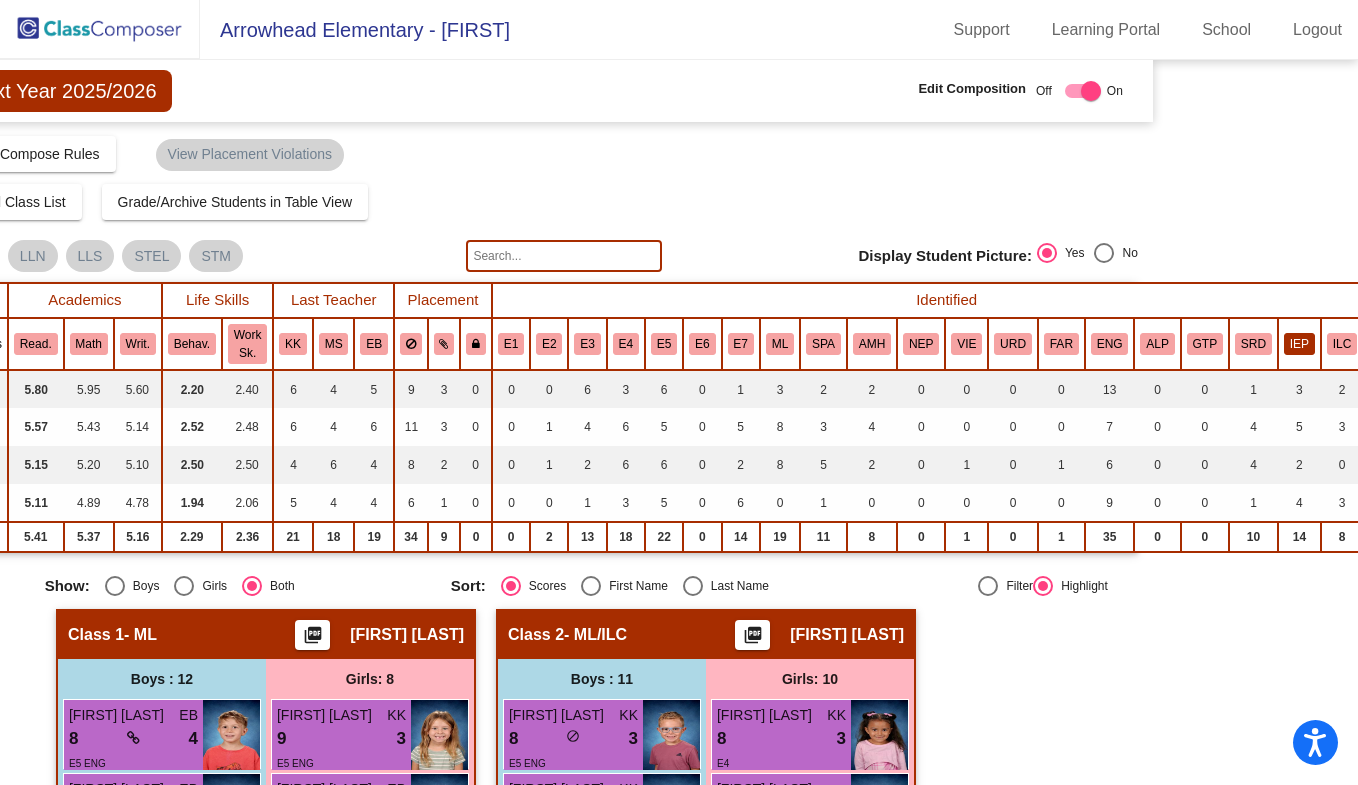 click on "IEP" 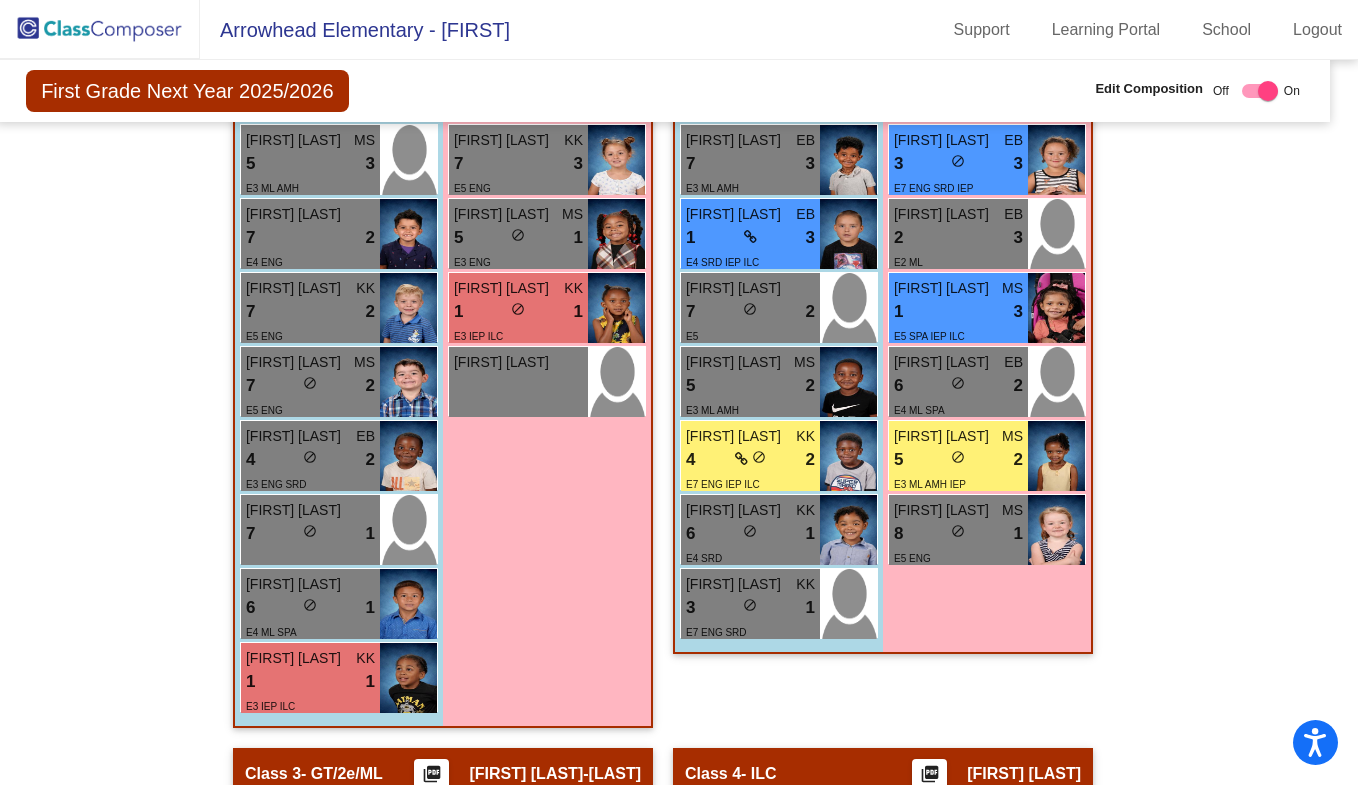 scroll, scrollTop: 873, scrollLeft: 16, axis: both 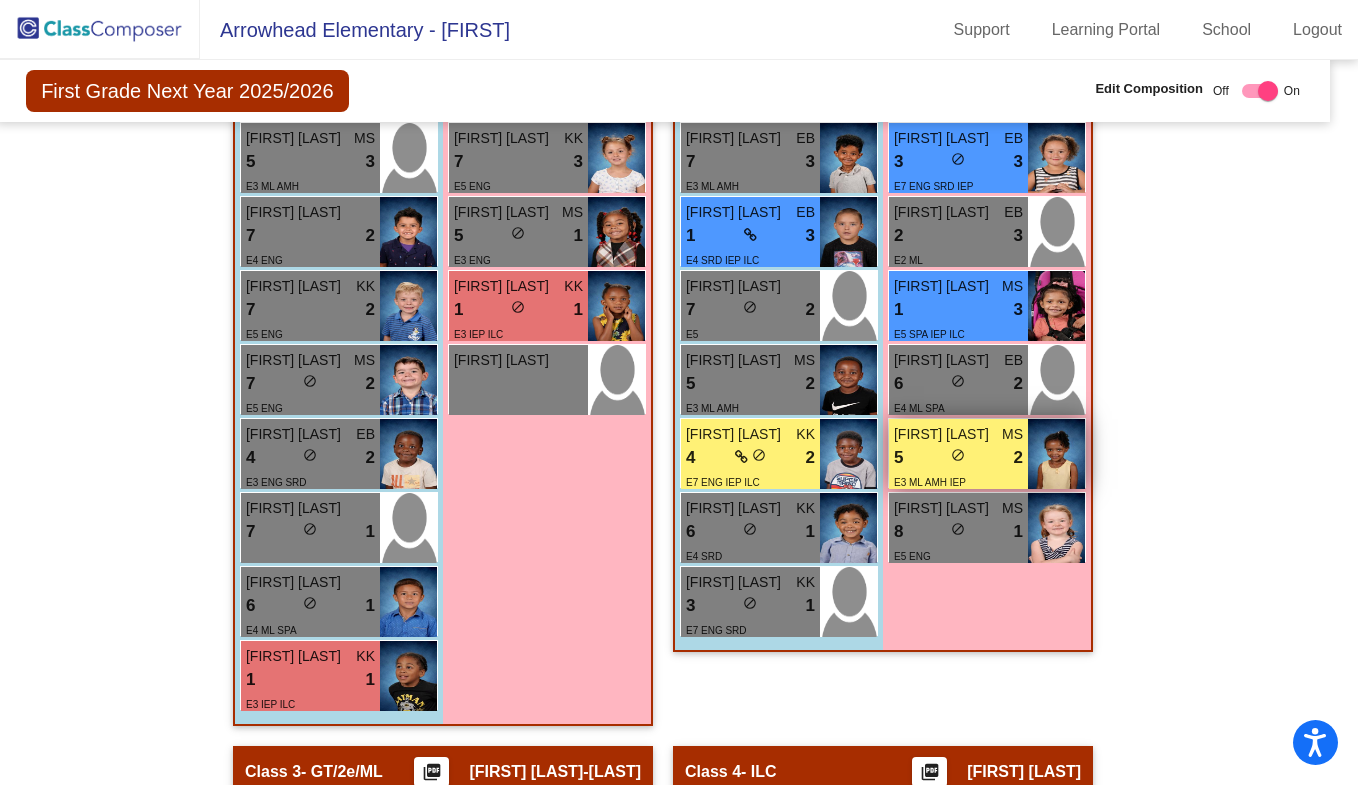 click on "5 lock do_not_disturb_alt 2" at bounding box center [958, 458] 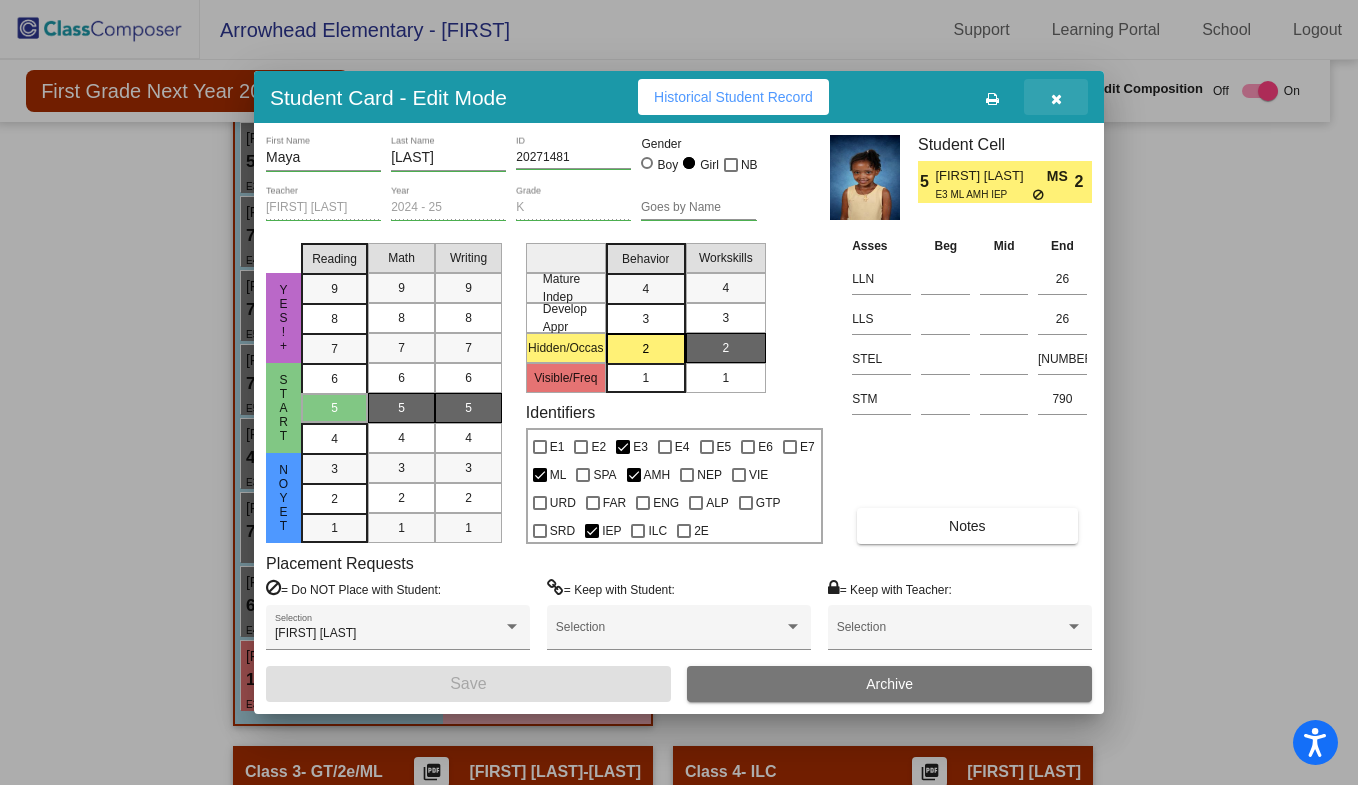 click at bounding box center [1056, 99] 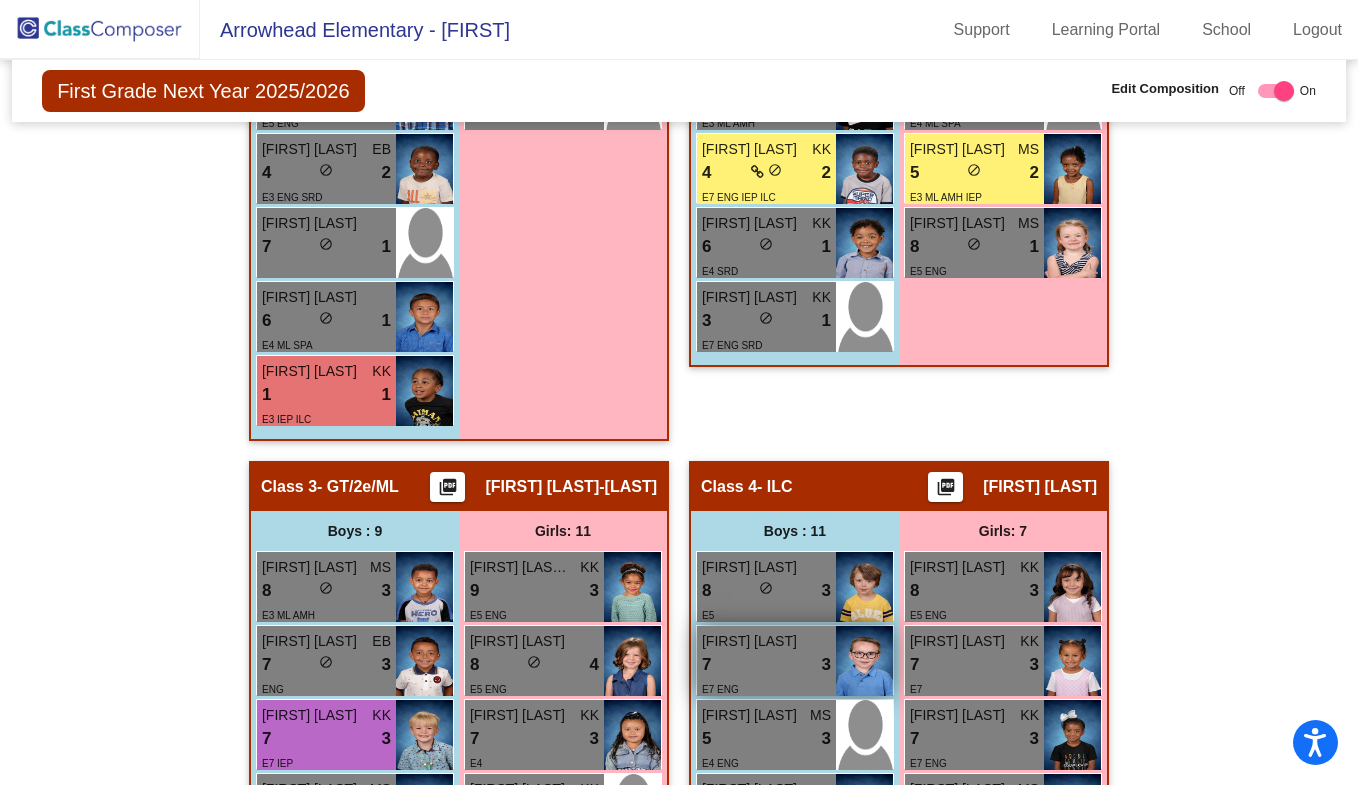 scroll, scrollTop: 1156, scrollLeft: 0, axis: vertical 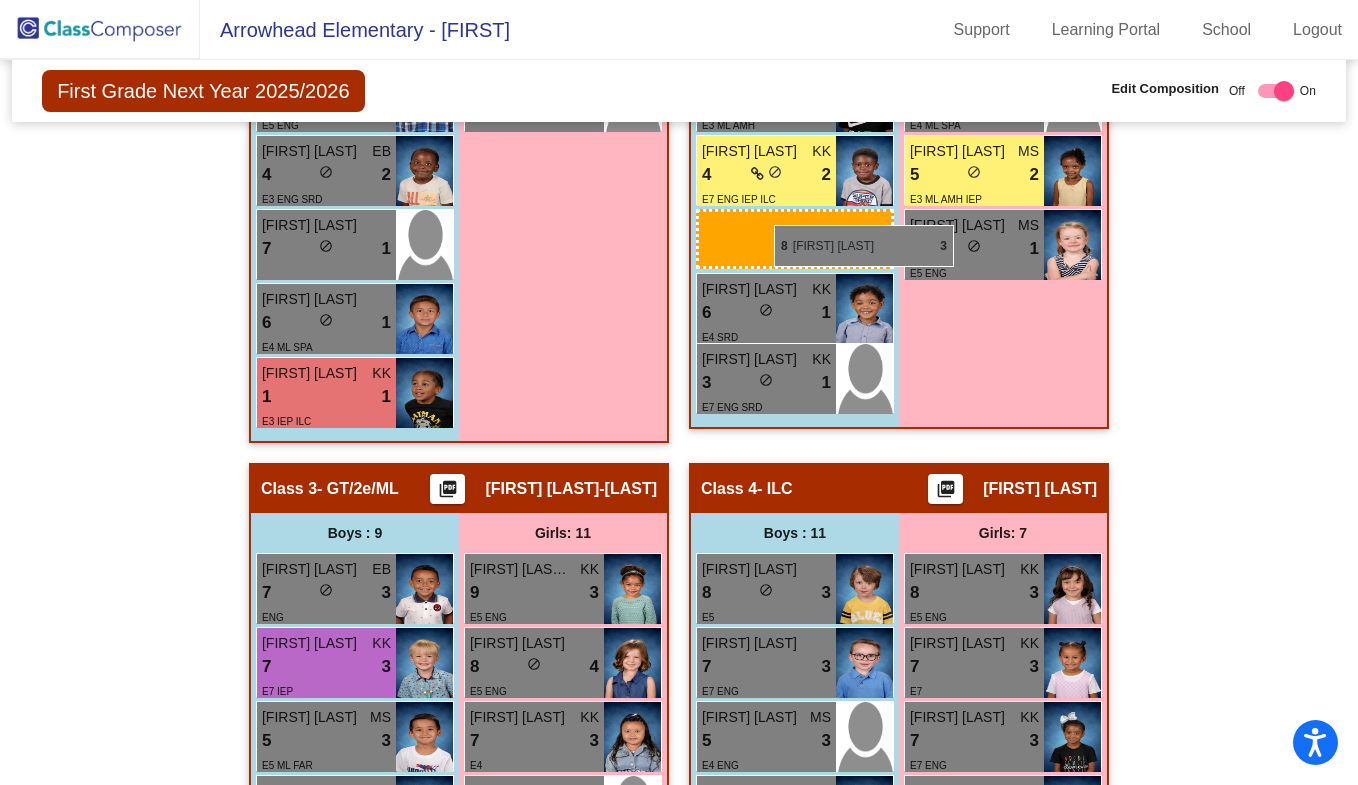 drag, startPoint x: 343, startPoint y: 595, endPoint x: 774, endPoint y: 224, distance: 568.68445 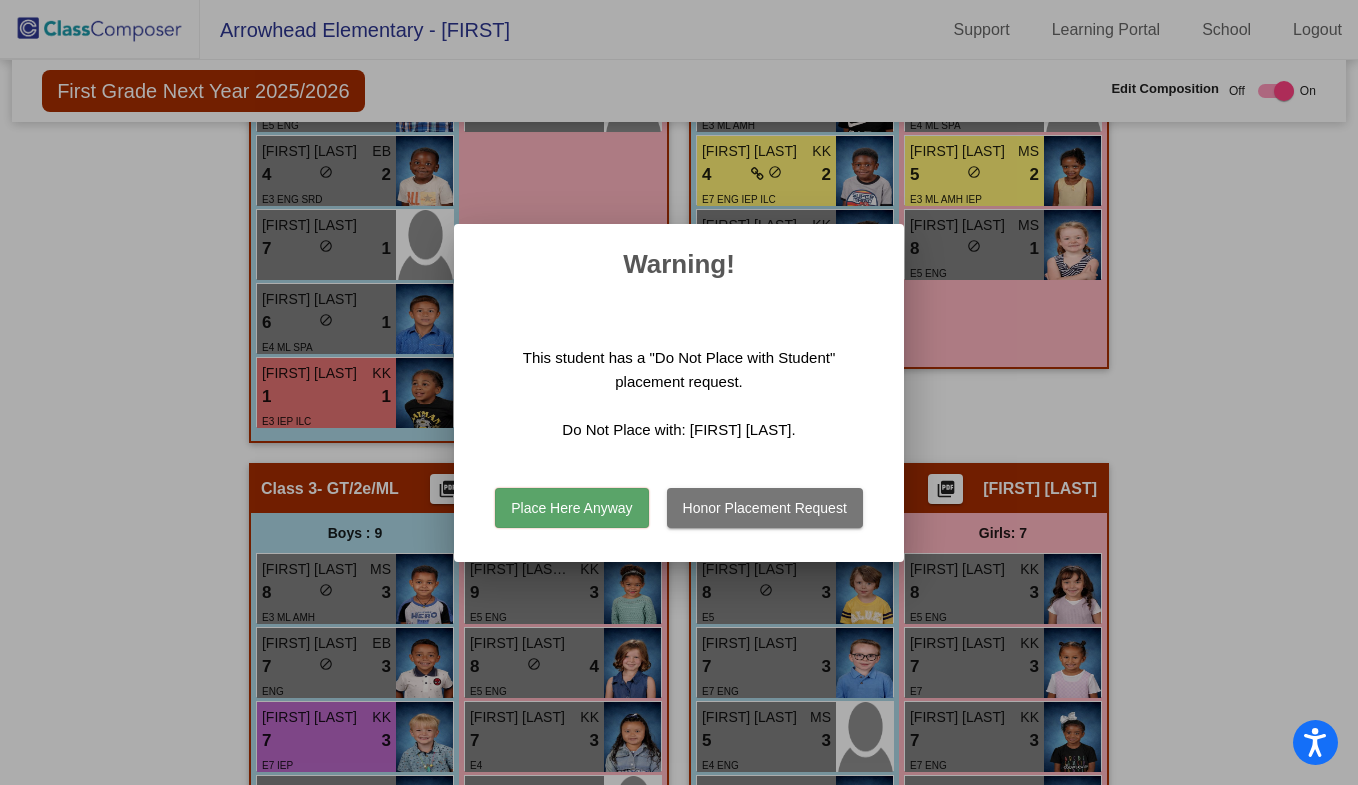 click on "Place Here Anyway" at bounding box center (571, 508) 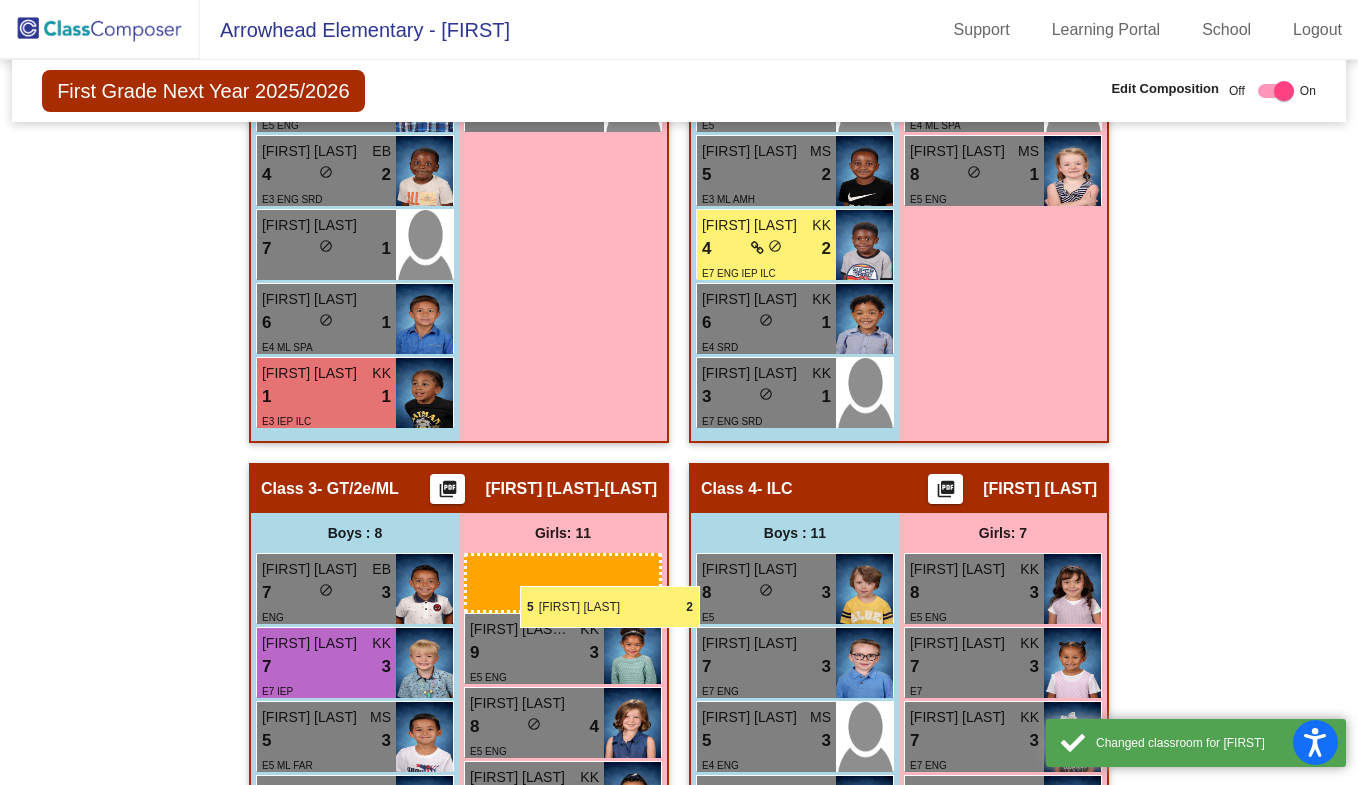 drag, startPoint x: 968, startPoint y: 178, endPoint x: 520, endPoint y: 585, distance: 605.271 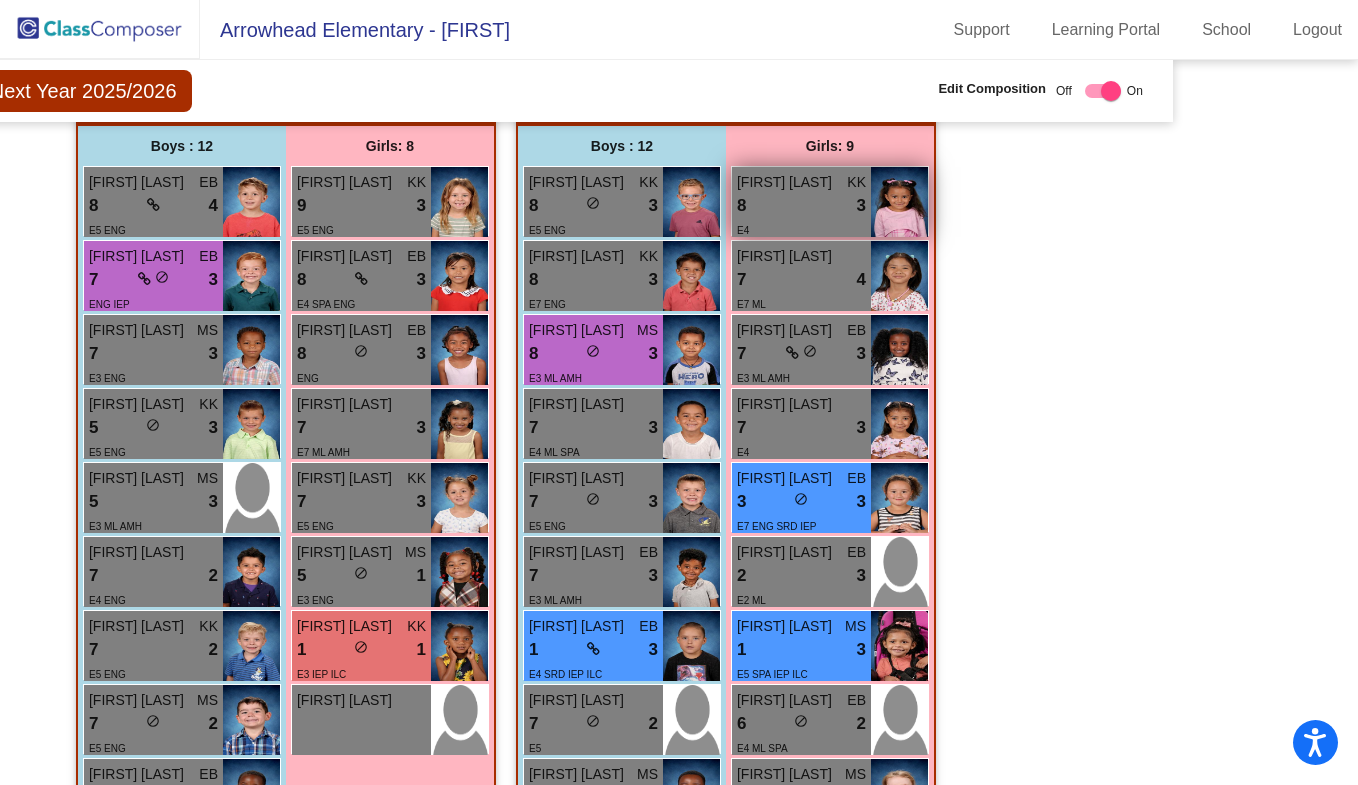 scroll, scrollTop: 624, scrollLeft: 176, axis: both 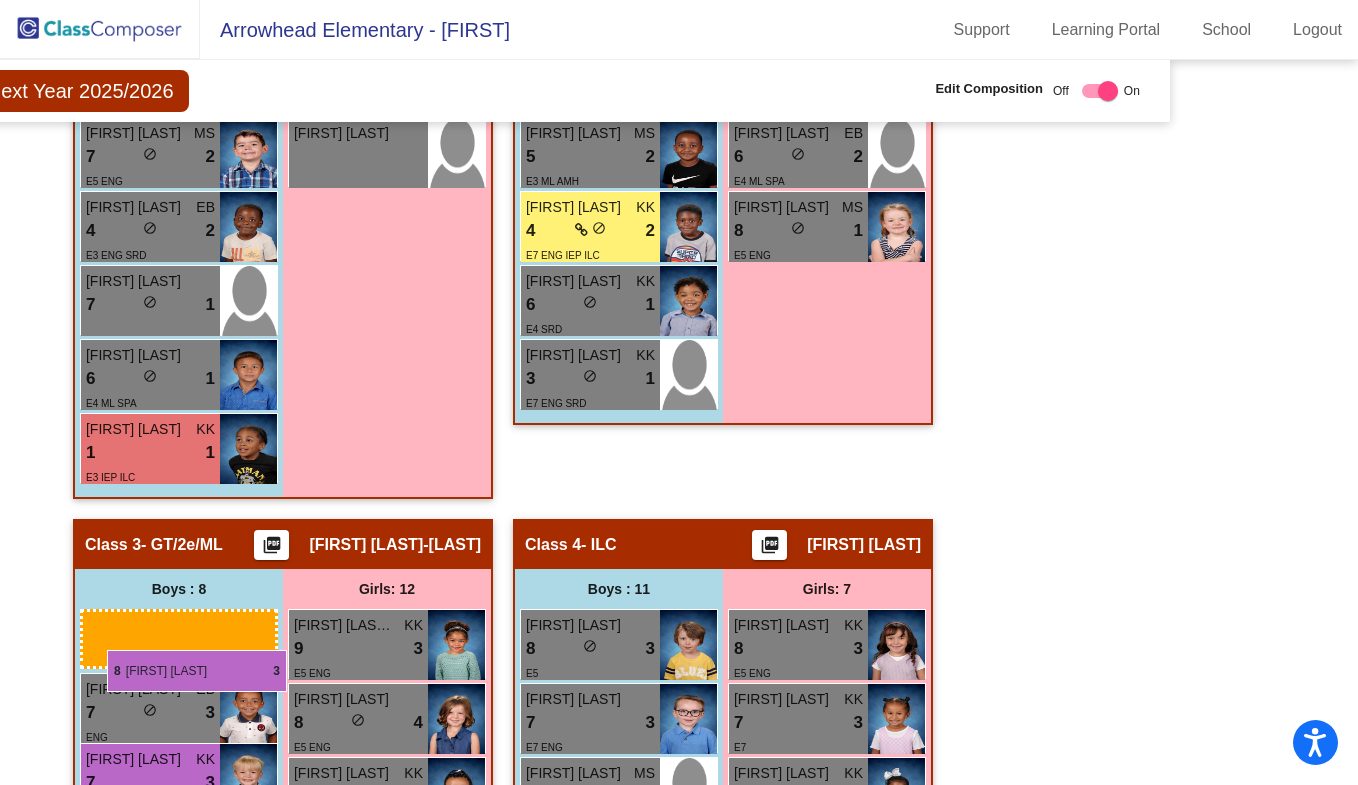 drag, startPoint x: 551, startPoint y: 272, endPoint x: 106, endPoint y: 651, distance: 584.52203 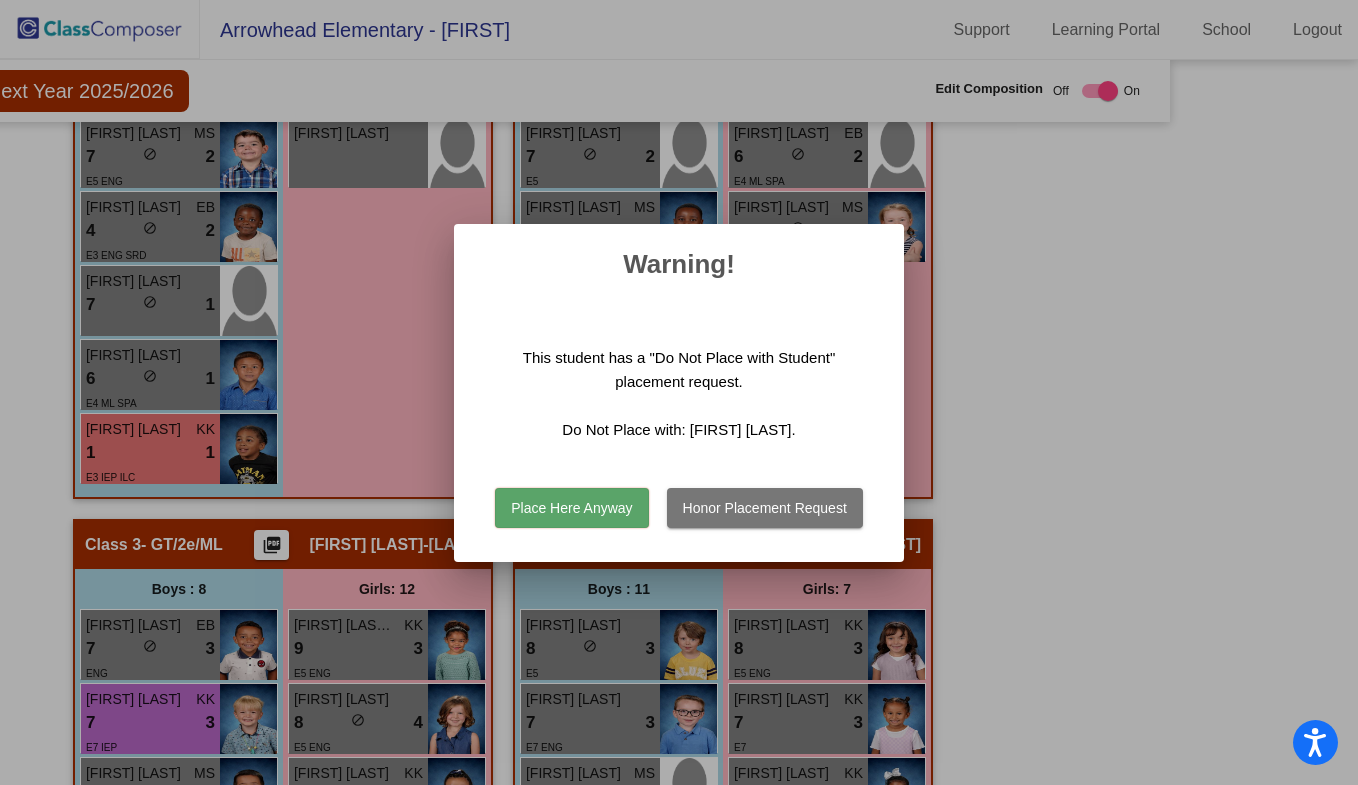 click on "Place Here Anyway" at bounding box center [571, 508] 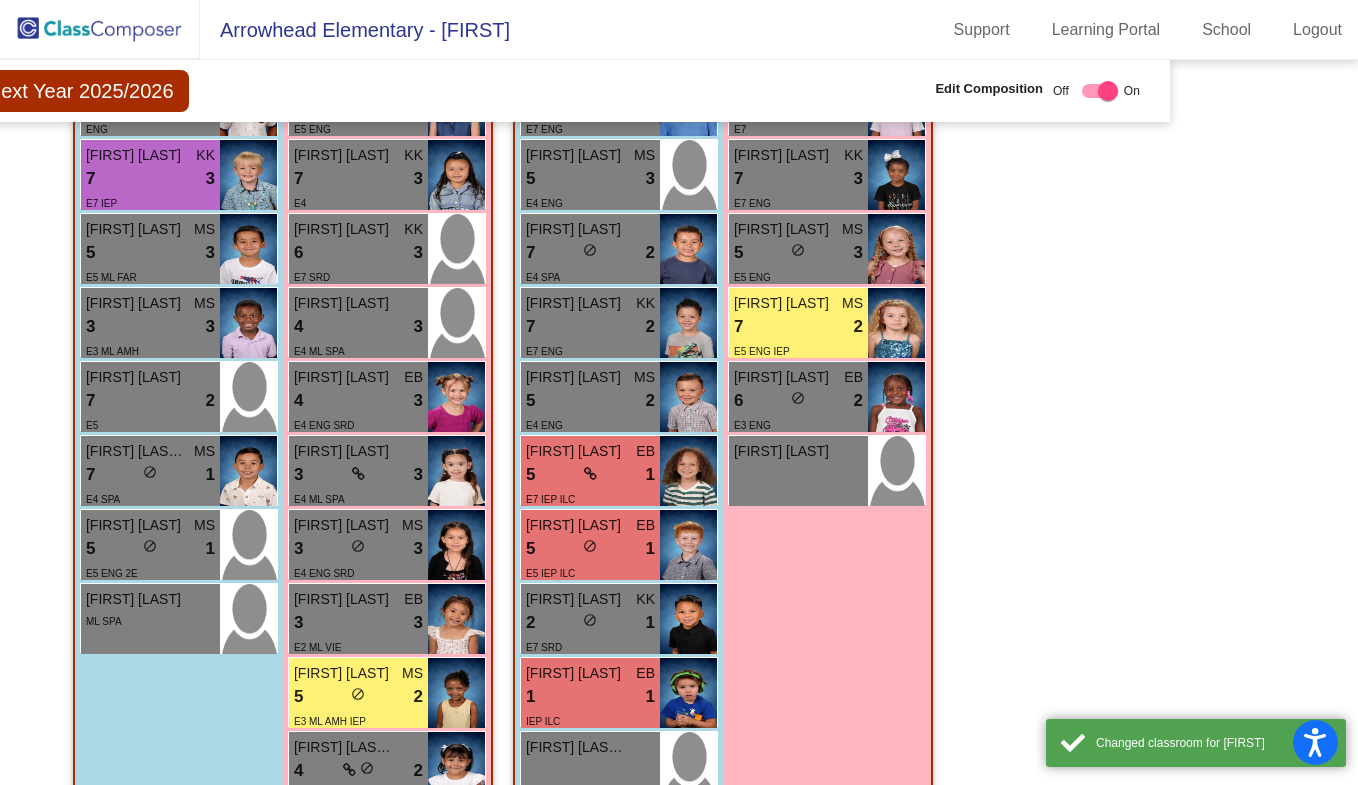 scroll, scrollTop: 1753, scrollLeft: 176, axis: both 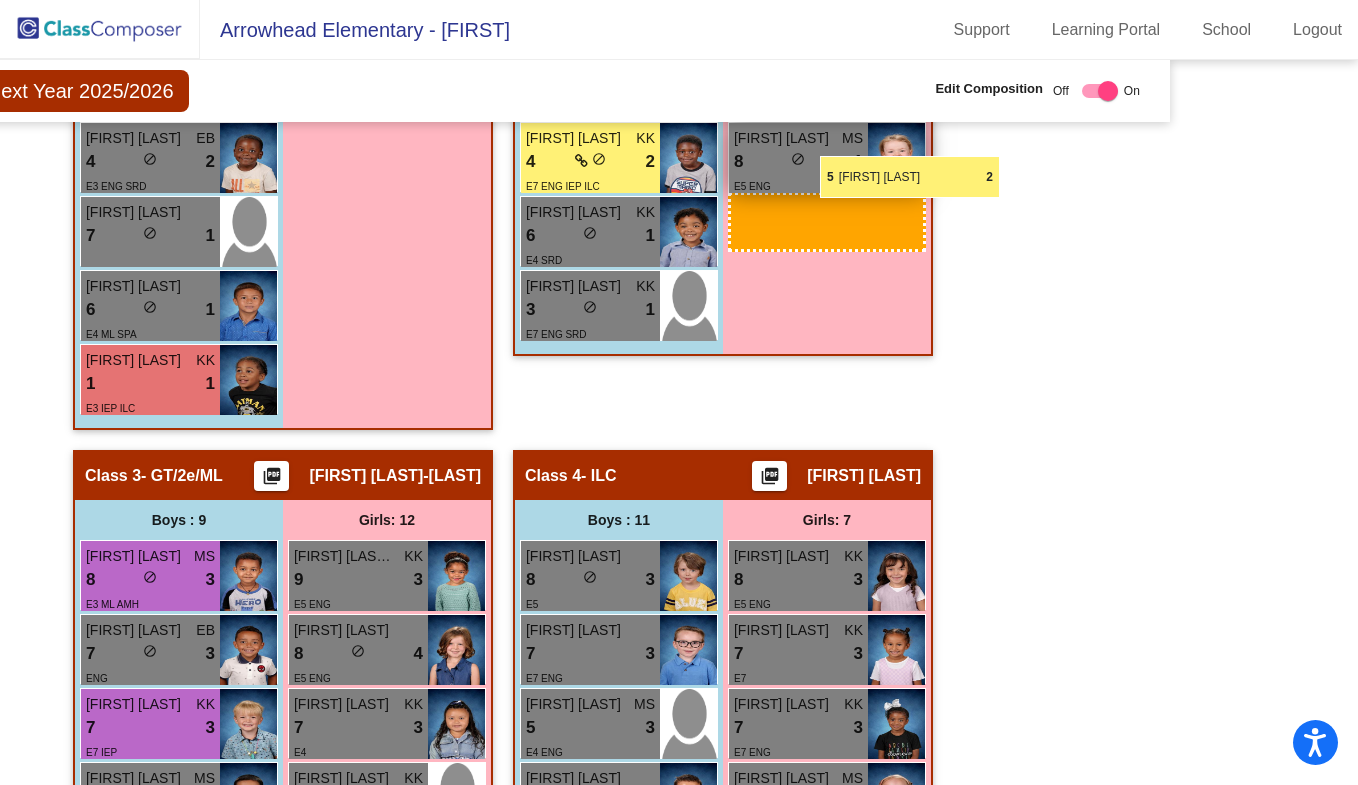 drag, startPoint x: 395, startPoint y: 648, endPoint x: 820, endPoint y: 154, distance: 651.6602 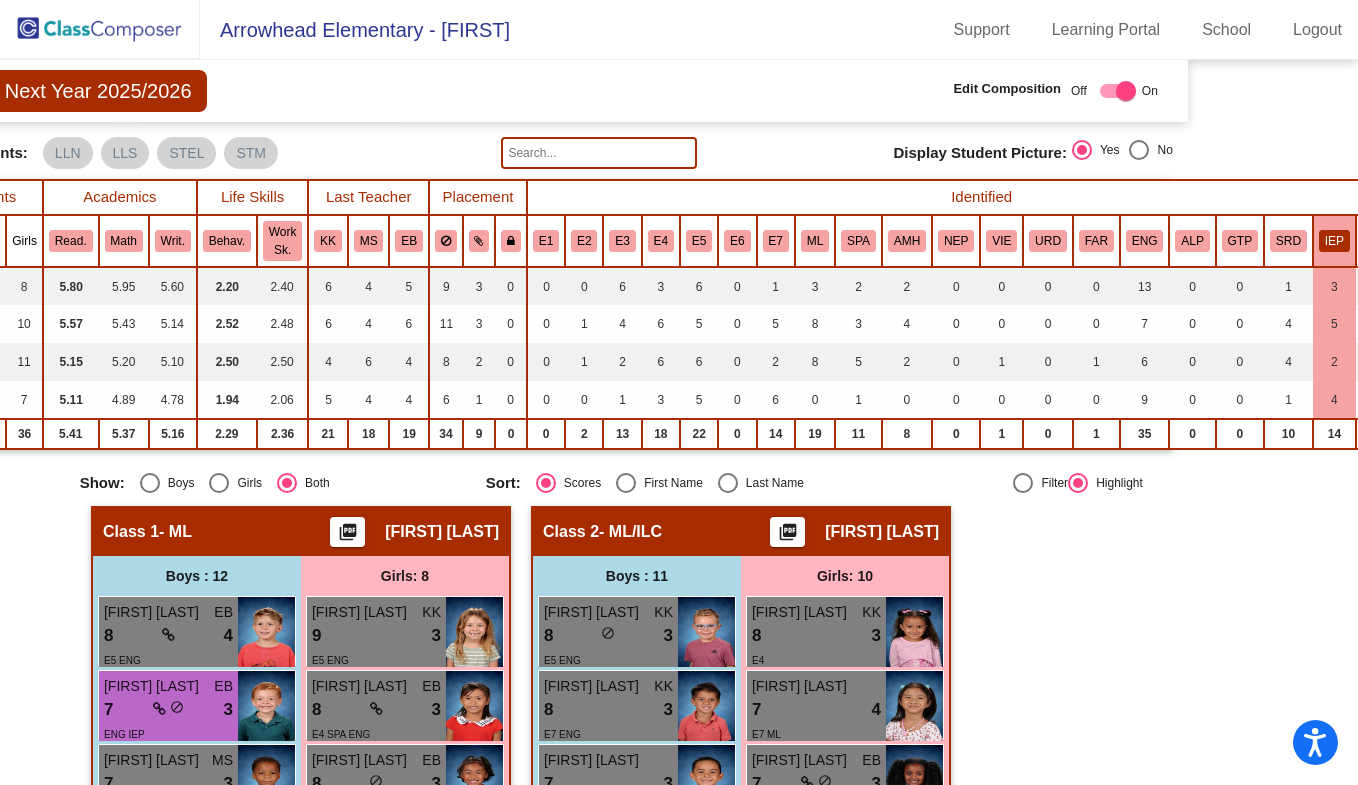 scroll, scrollTop: 100, scrollLeft: 158, axis: both 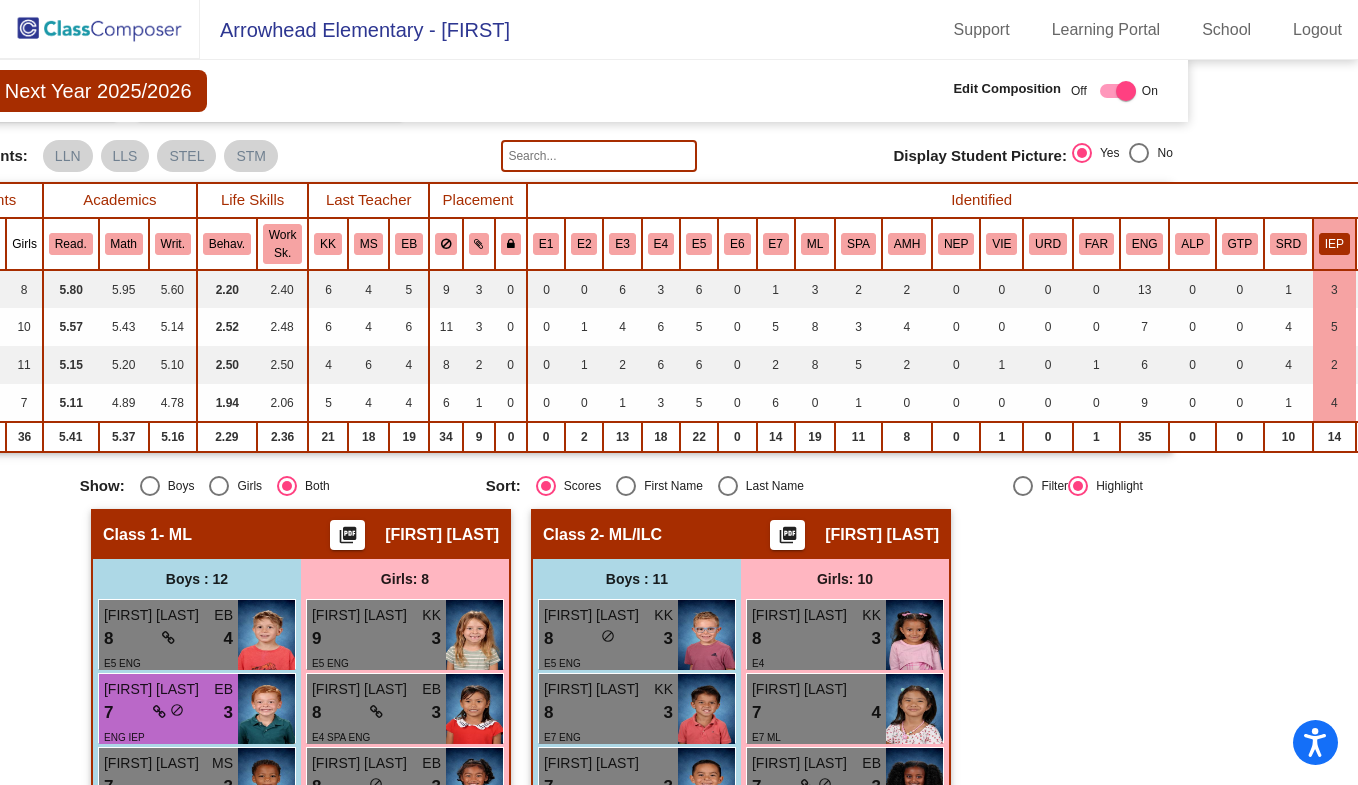 click on "IEP" 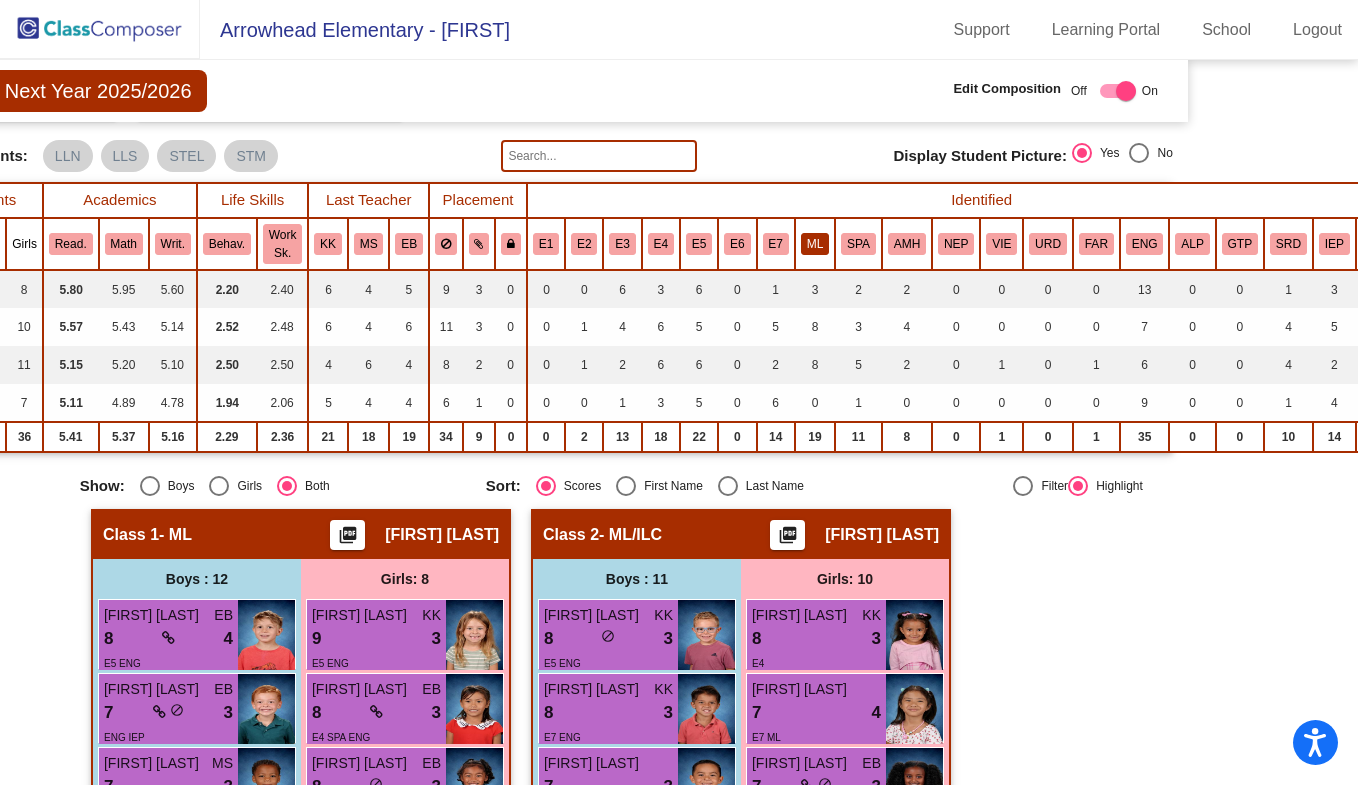 click on "ML" 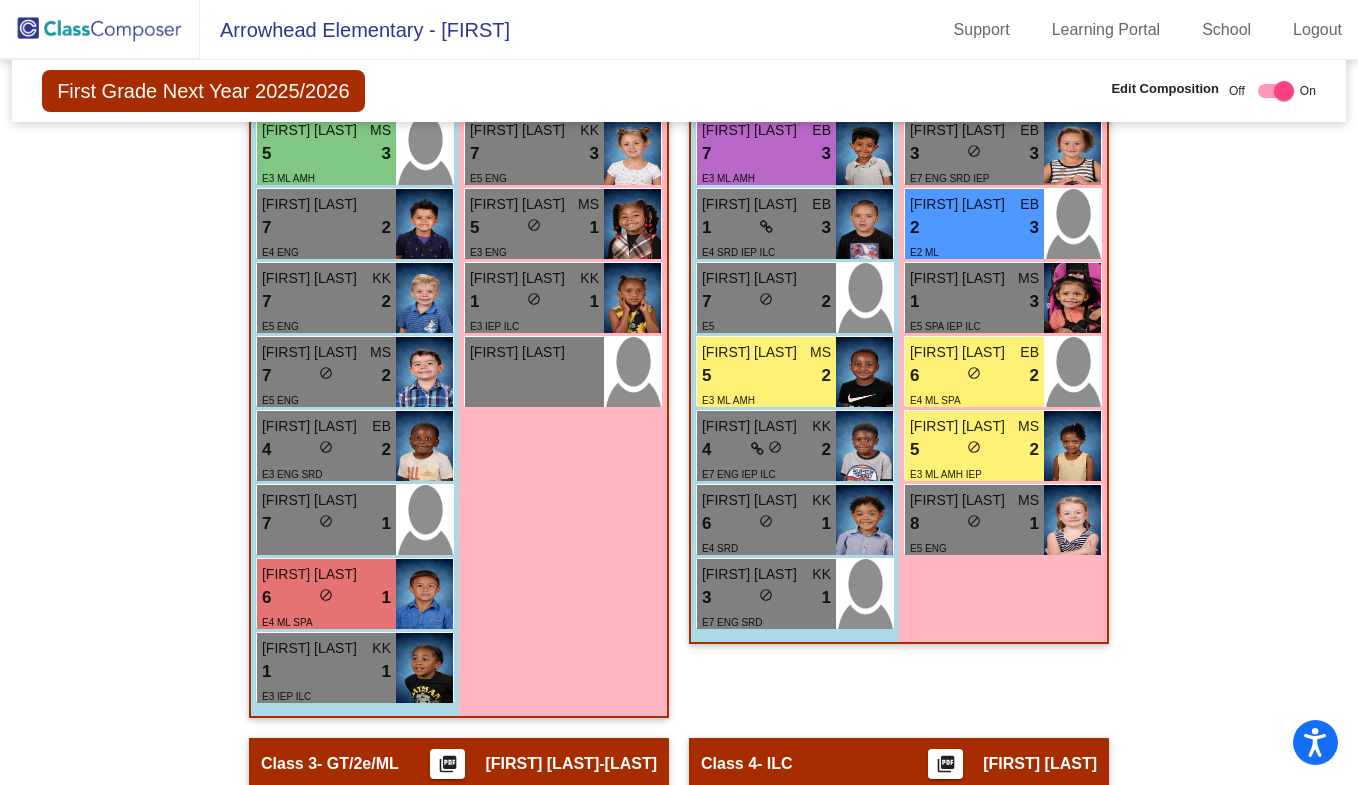 scroll, scrollTop: 880, scrollLeft: 0, axis: vertical 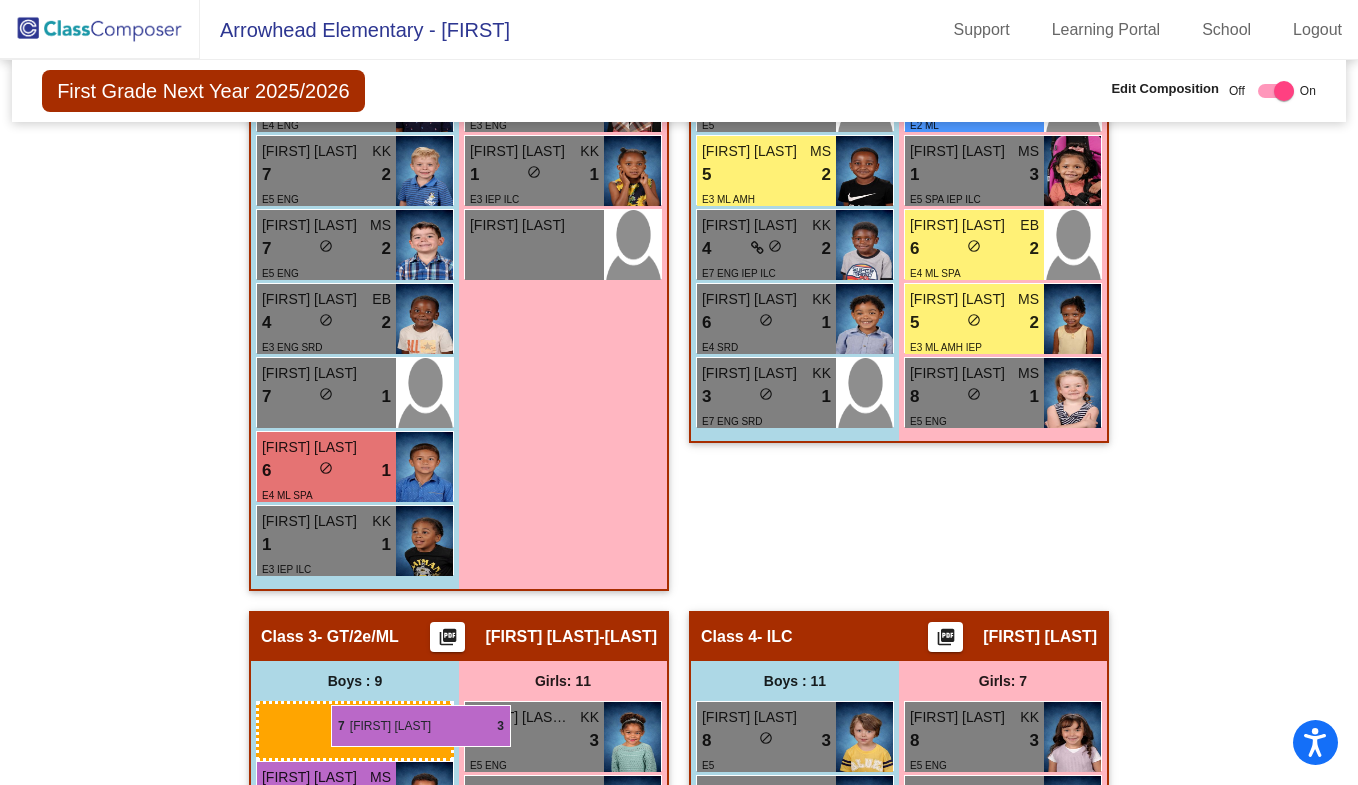 drag, startPoint x: 750, startPoint y: 160, endPoint x: 331, endPoint y: 705, distance: 687.4489 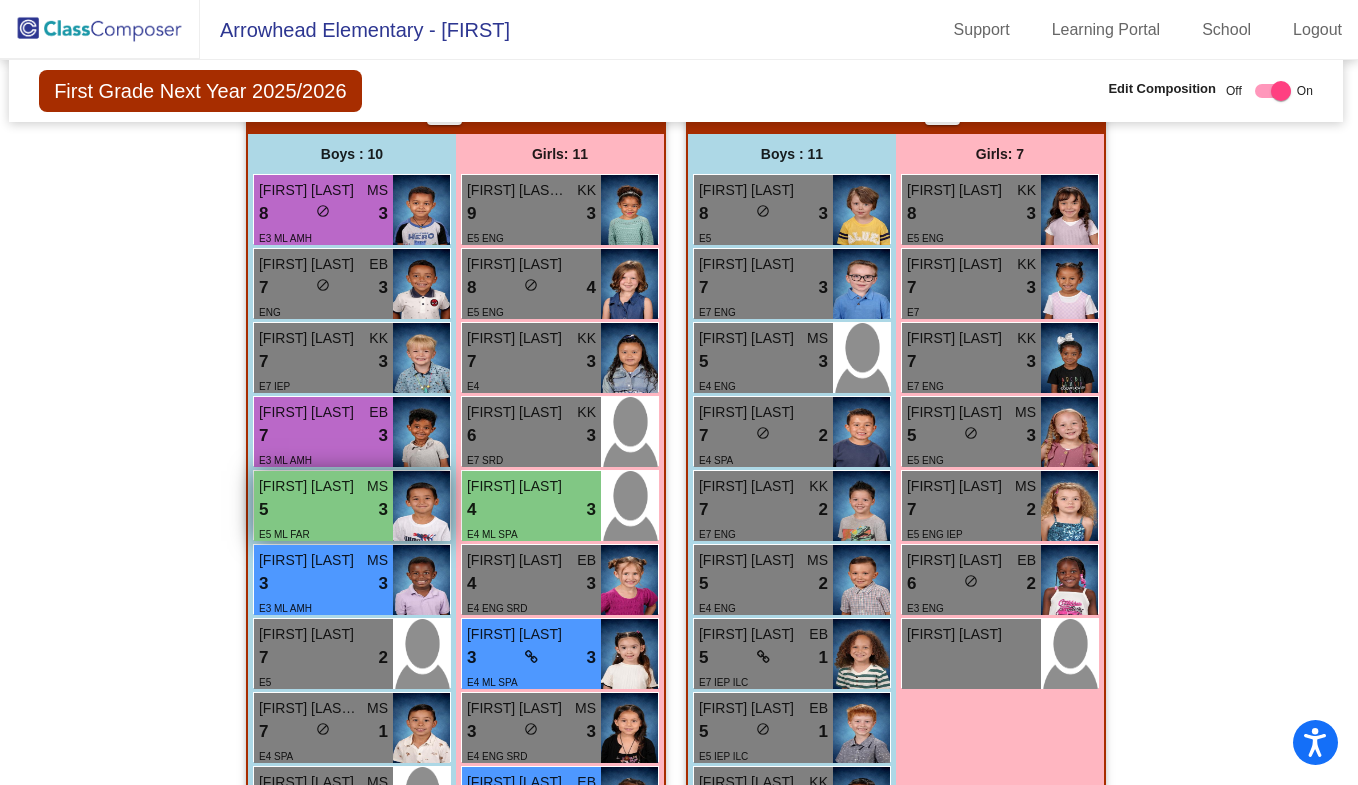 scroll, scrollTop: 1569, scrollLeft: 3, axis: both 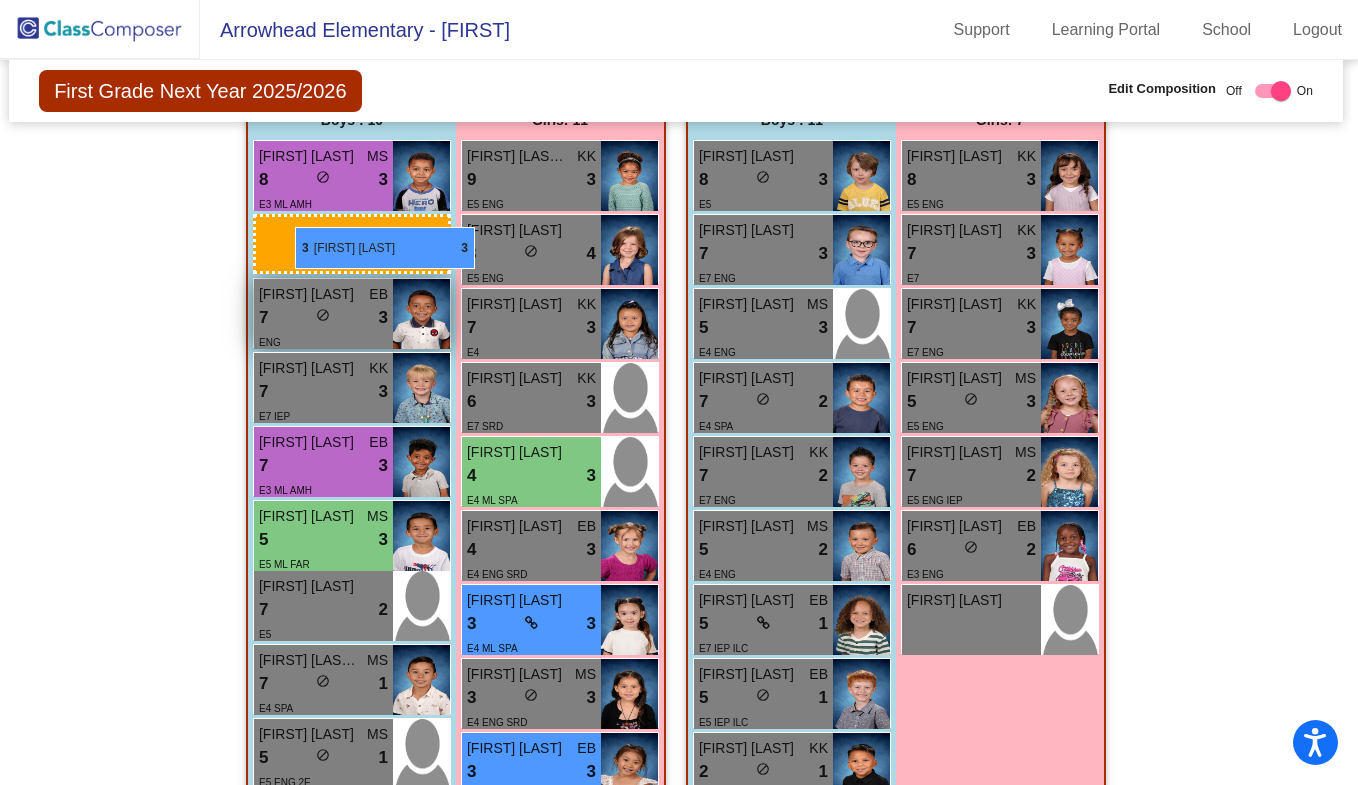 drag, startPoint x: 314, startPoint y: 538, endPoint x: 289, endPoint y: 234, distance: 305.0262 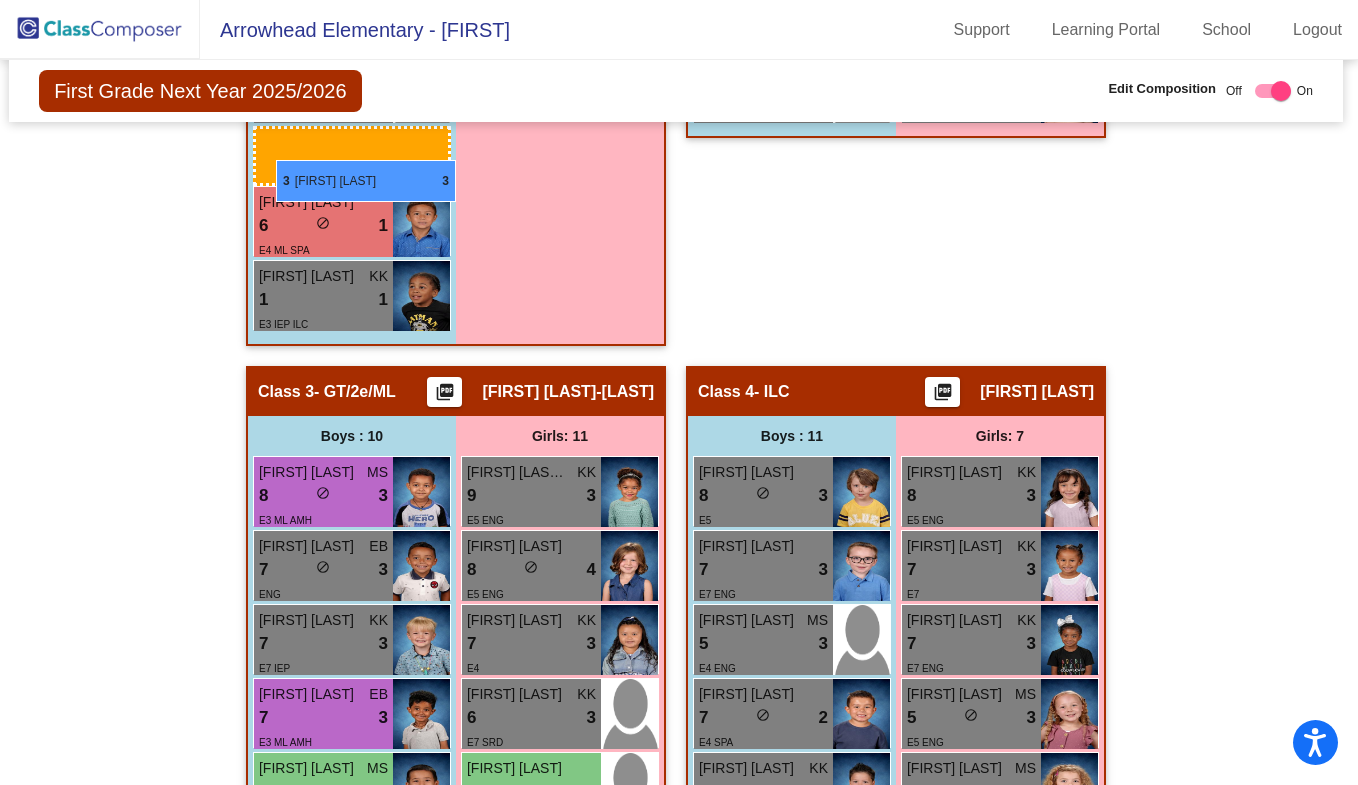 drag, startPoint x: 285, startPoint y: 559, endPoint x: 276, endPoint y: 159, distance: 400.10123 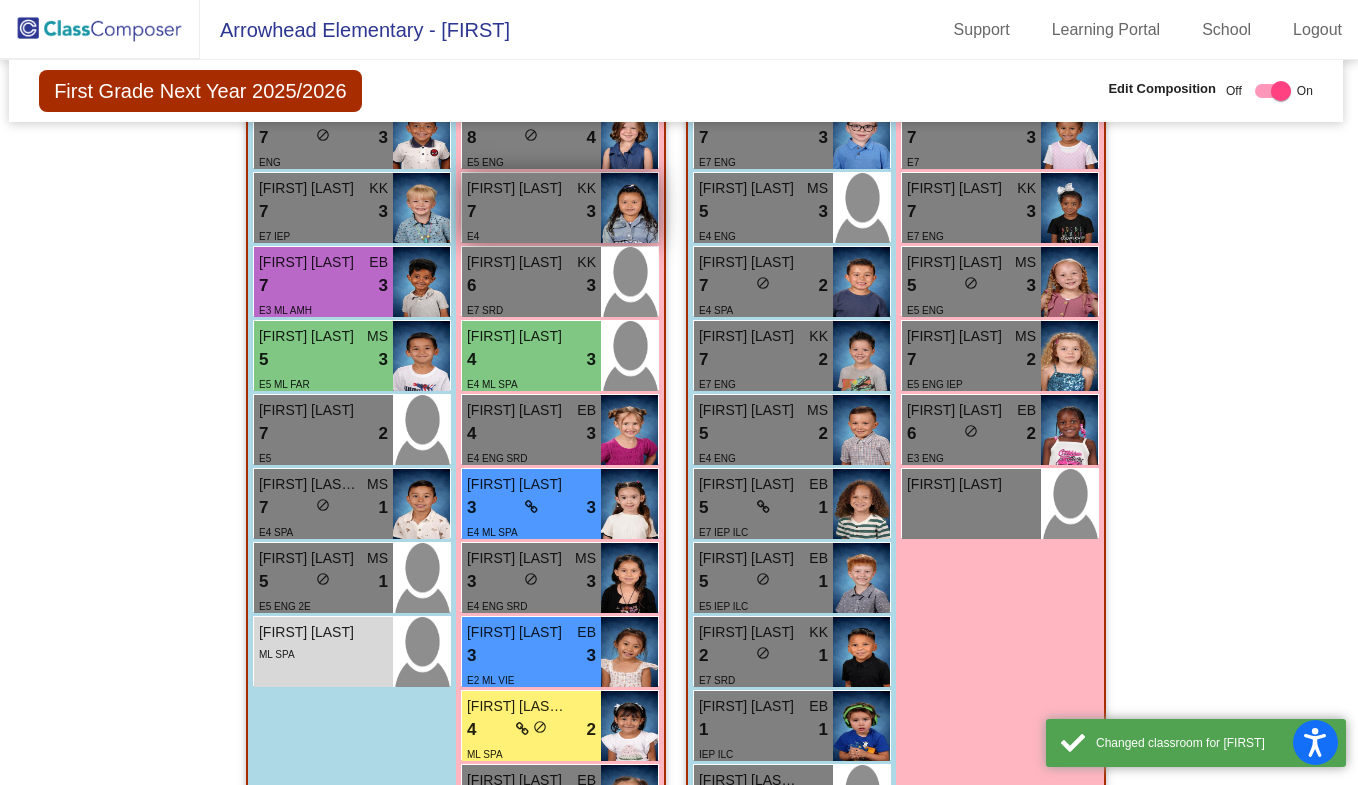 scroll, scrollTop: 1853, scrollLeft: 3, axis: both 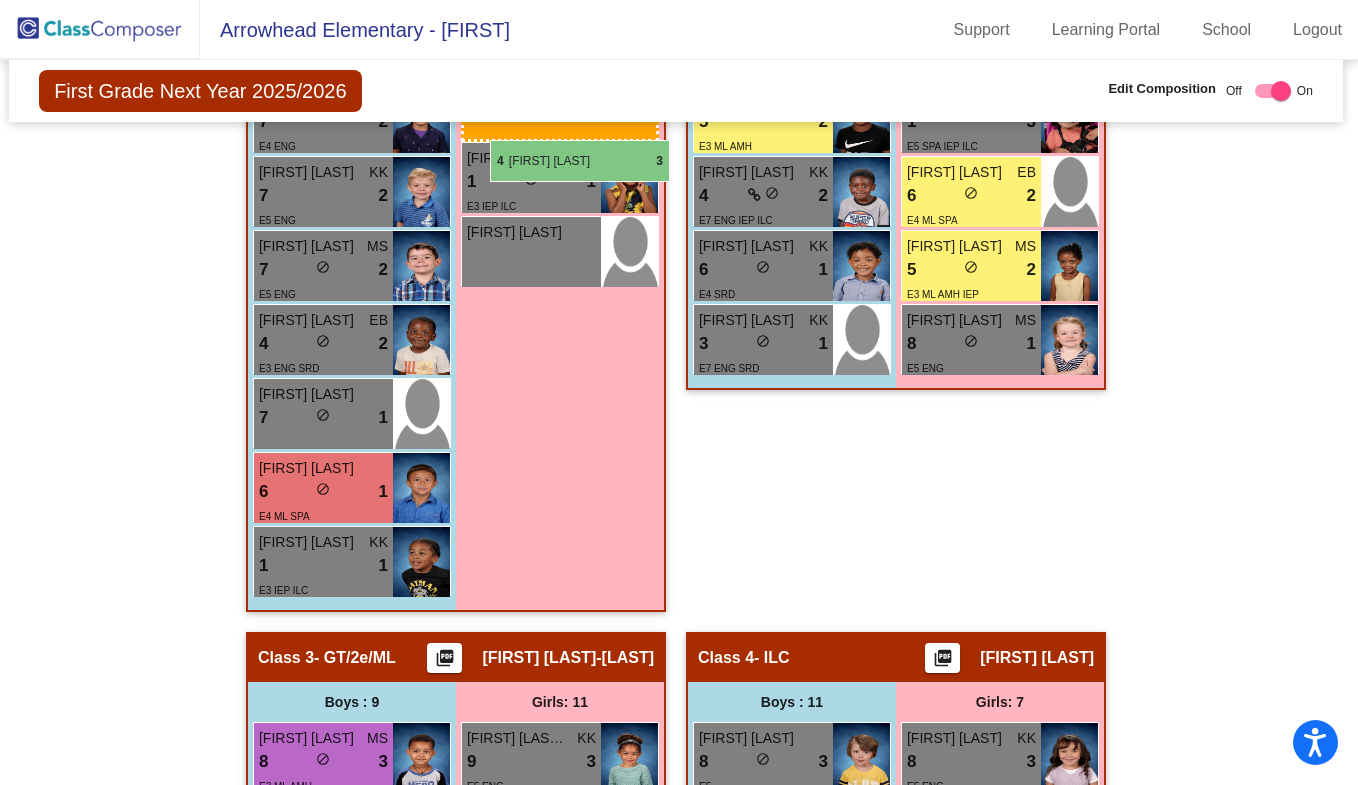 drag, startPoint x: 514, startPoint y: 276, endPoint x: 490, endPoint y: 140, distance: 138.10141 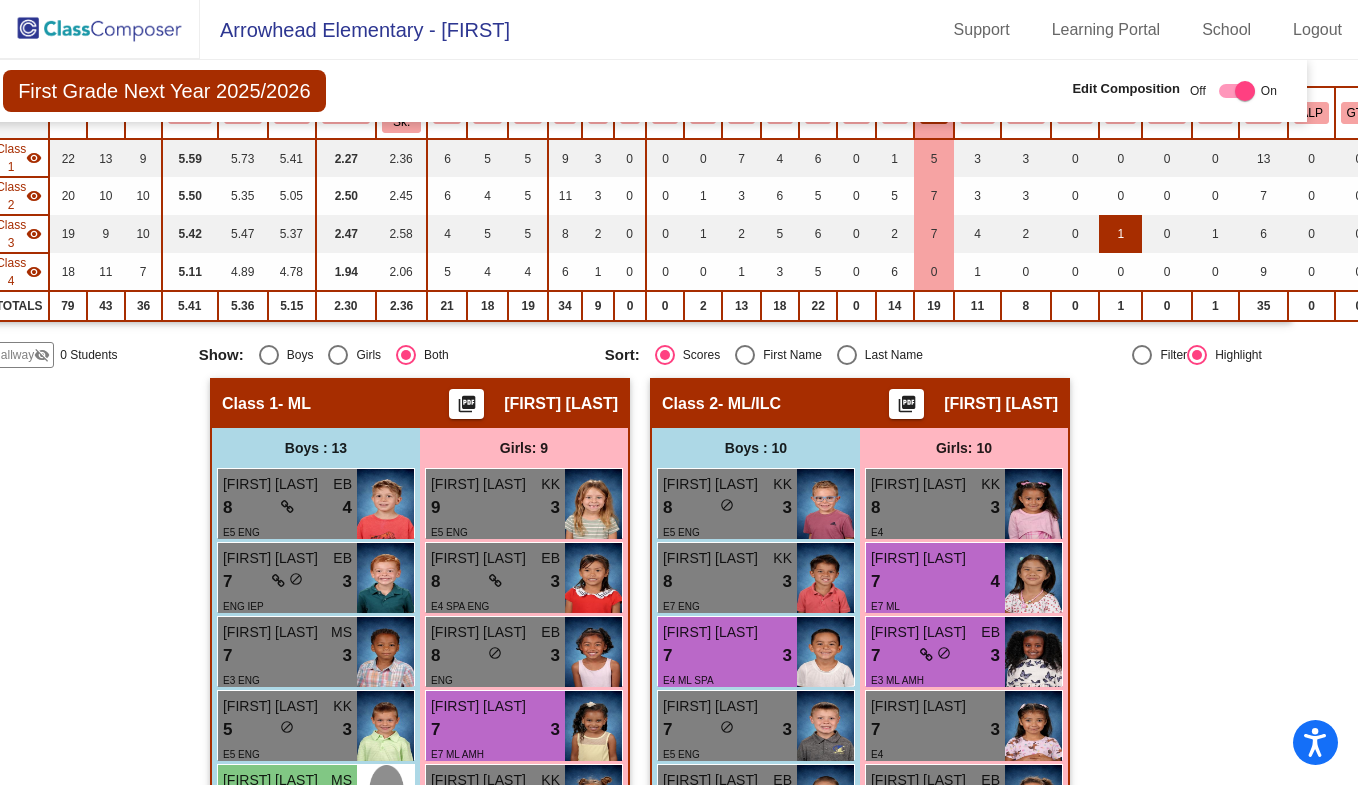 scroll, scrollTop: 40, scrollLeft: 39, axis: both 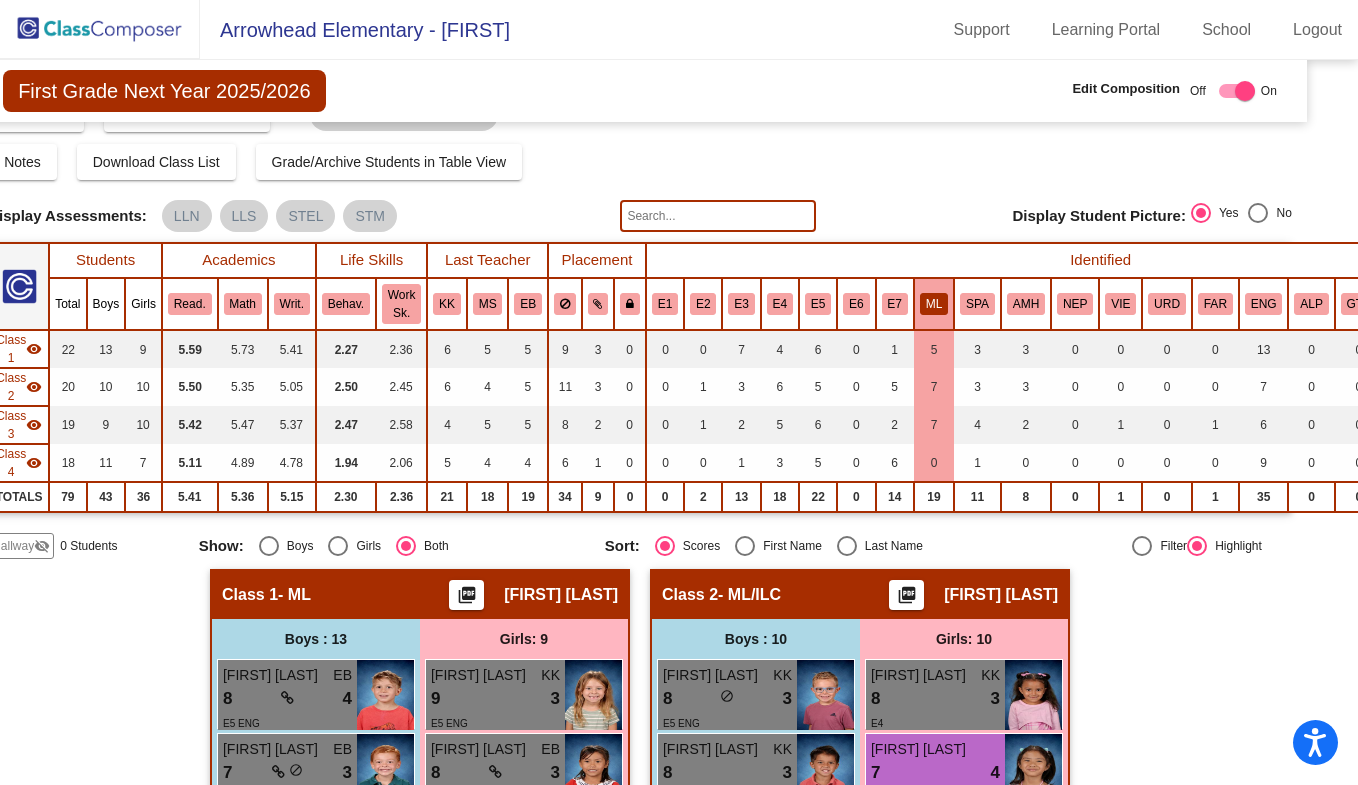 click on "ML" 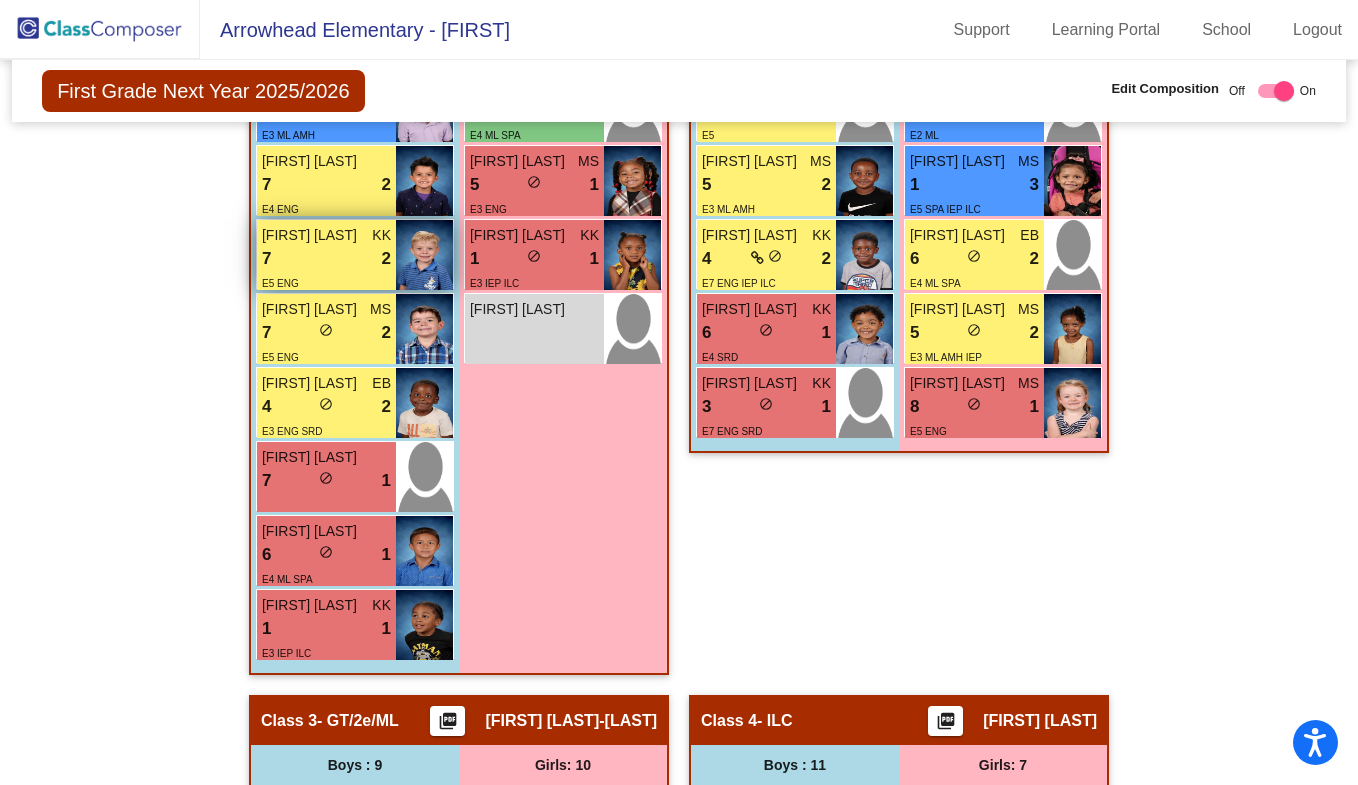 scroll, scrollTop: 999, scrollLeft: 0, axis: vertical 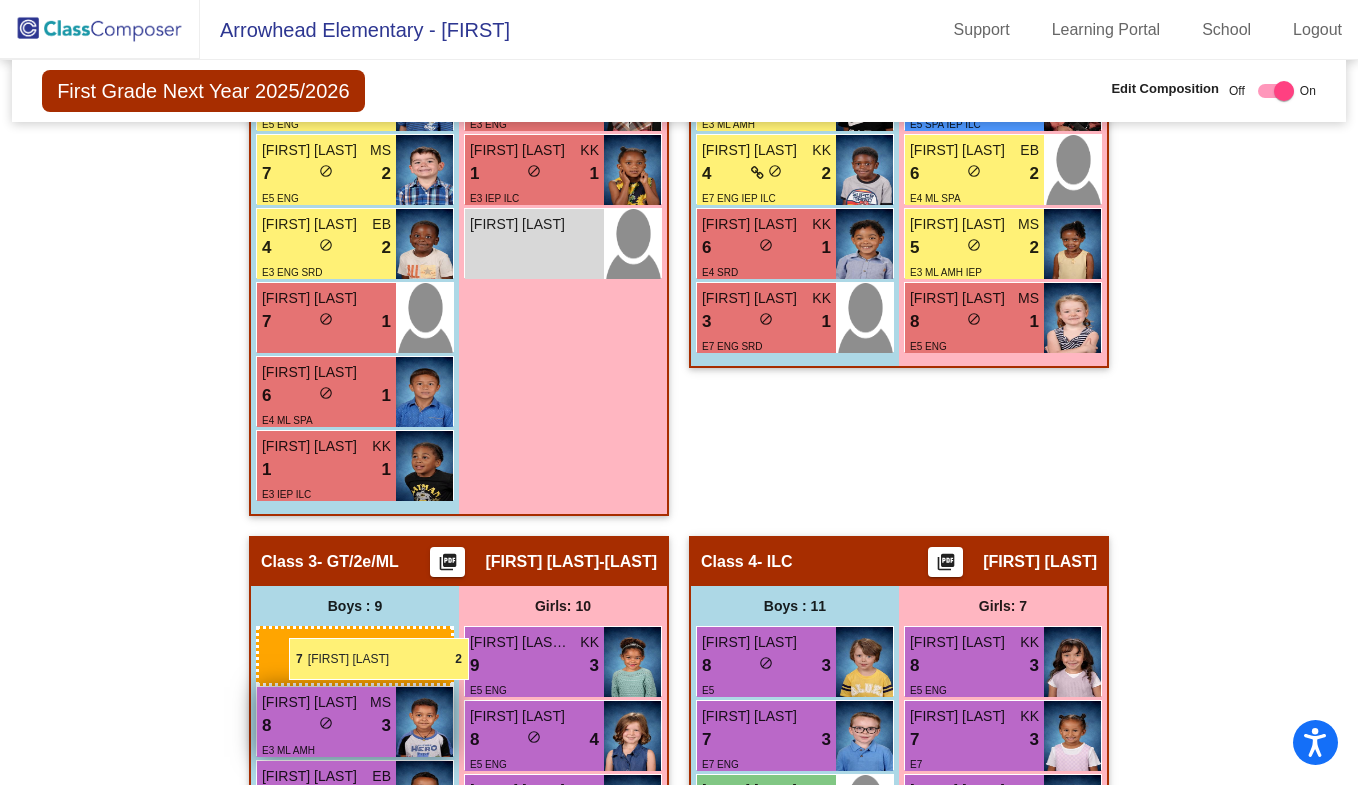 drag, startPoint x: 302, startPoint y: 167, endPoint x: 290, endPoint y: 637, distance: 470.15317 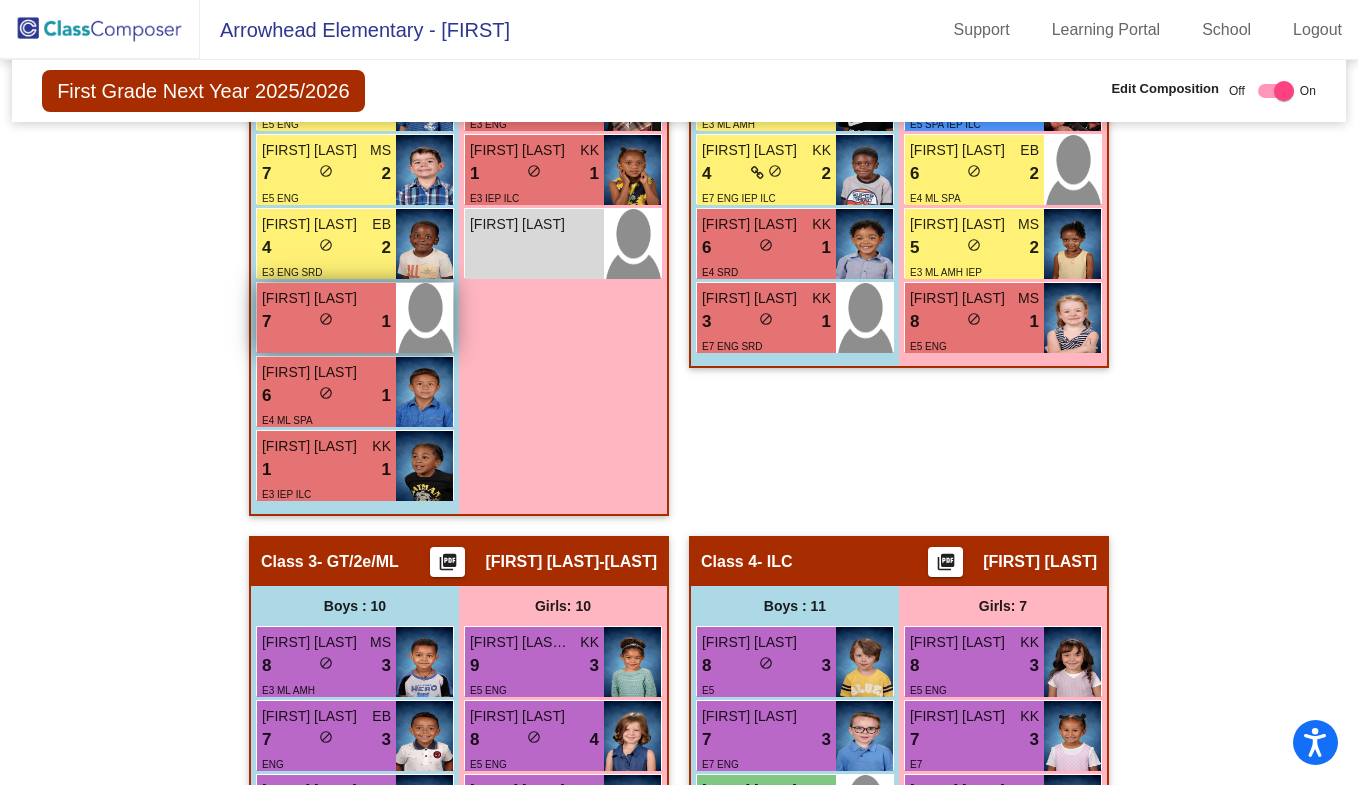 click on "7 lock do_not_disturb_alt 1" at bounding box center [326, 322] 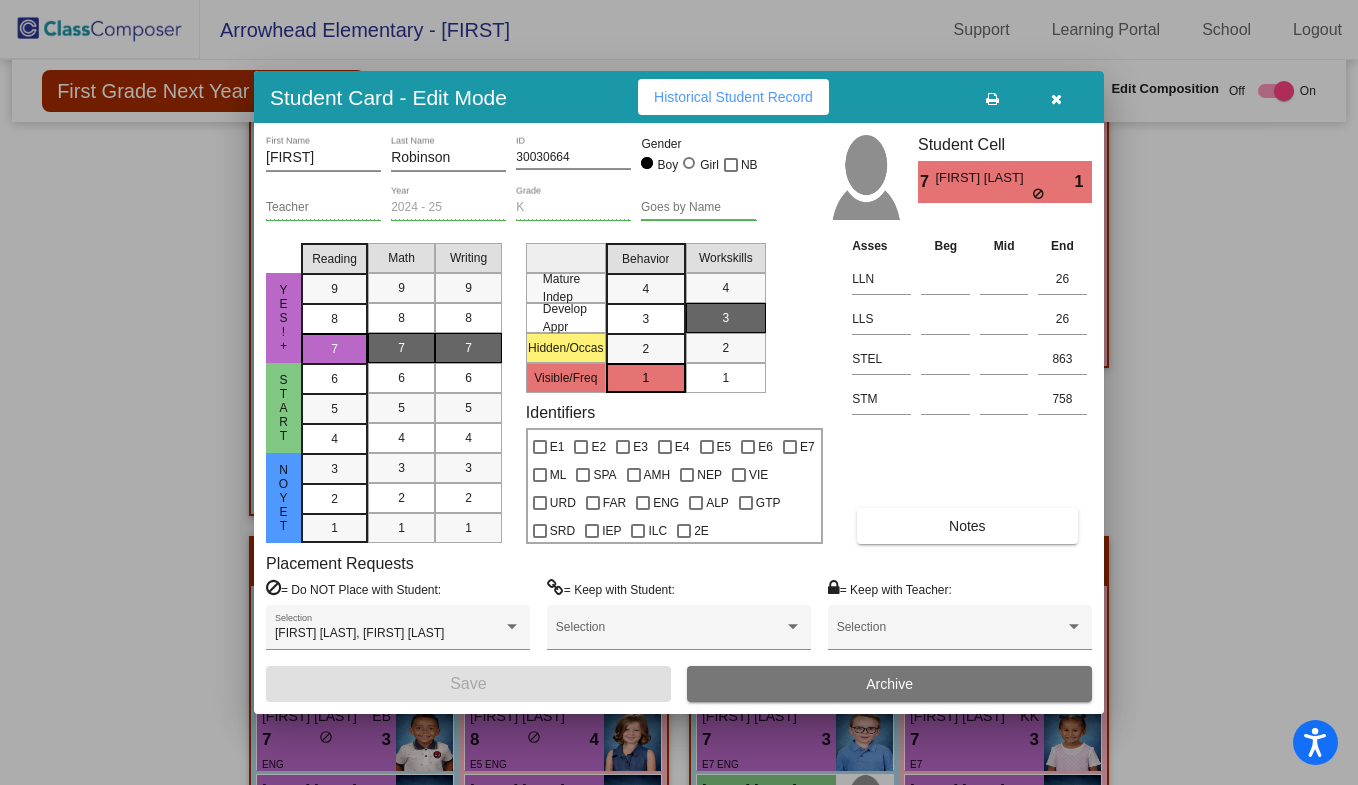 click at bounding box center [1056, 97] 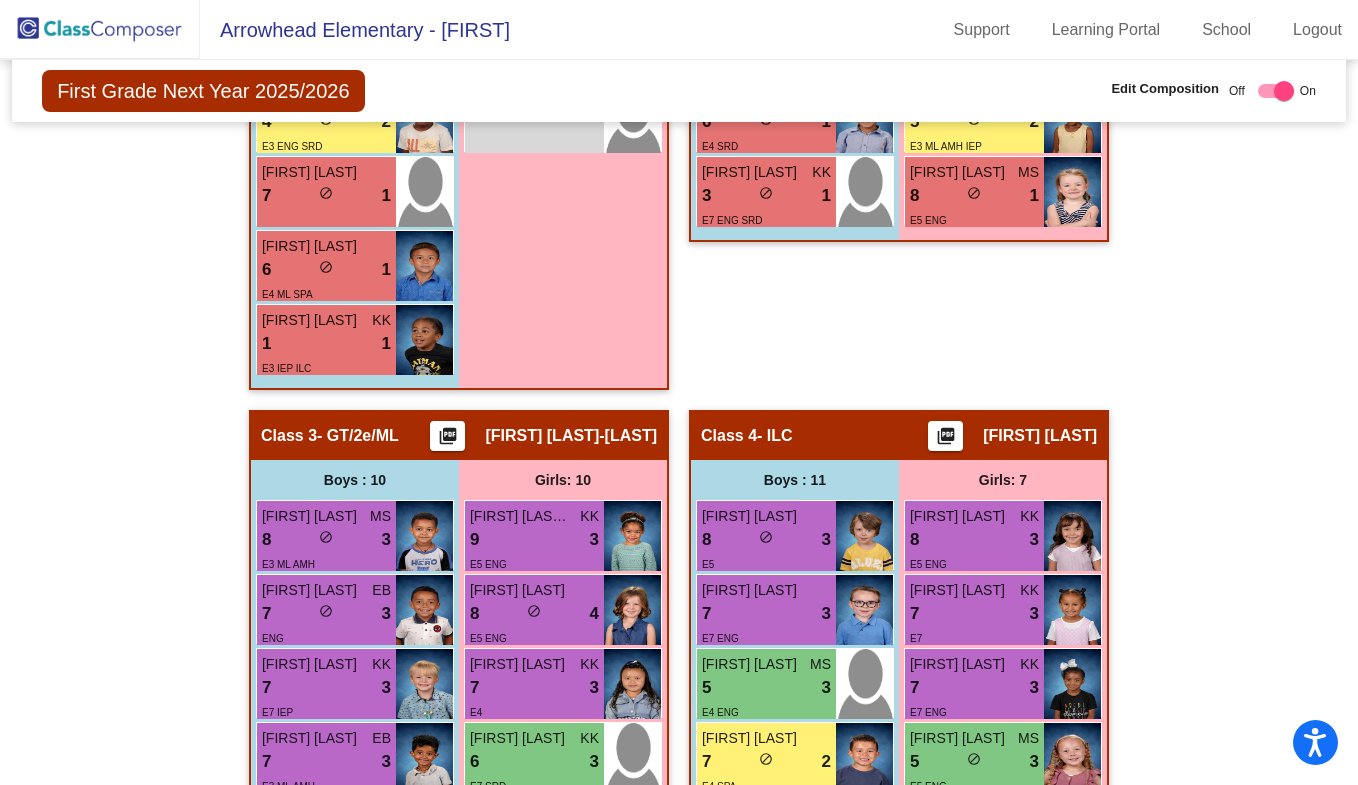 scroll, scrollTop: 1206, scrollLeft: 0, axis: vertical 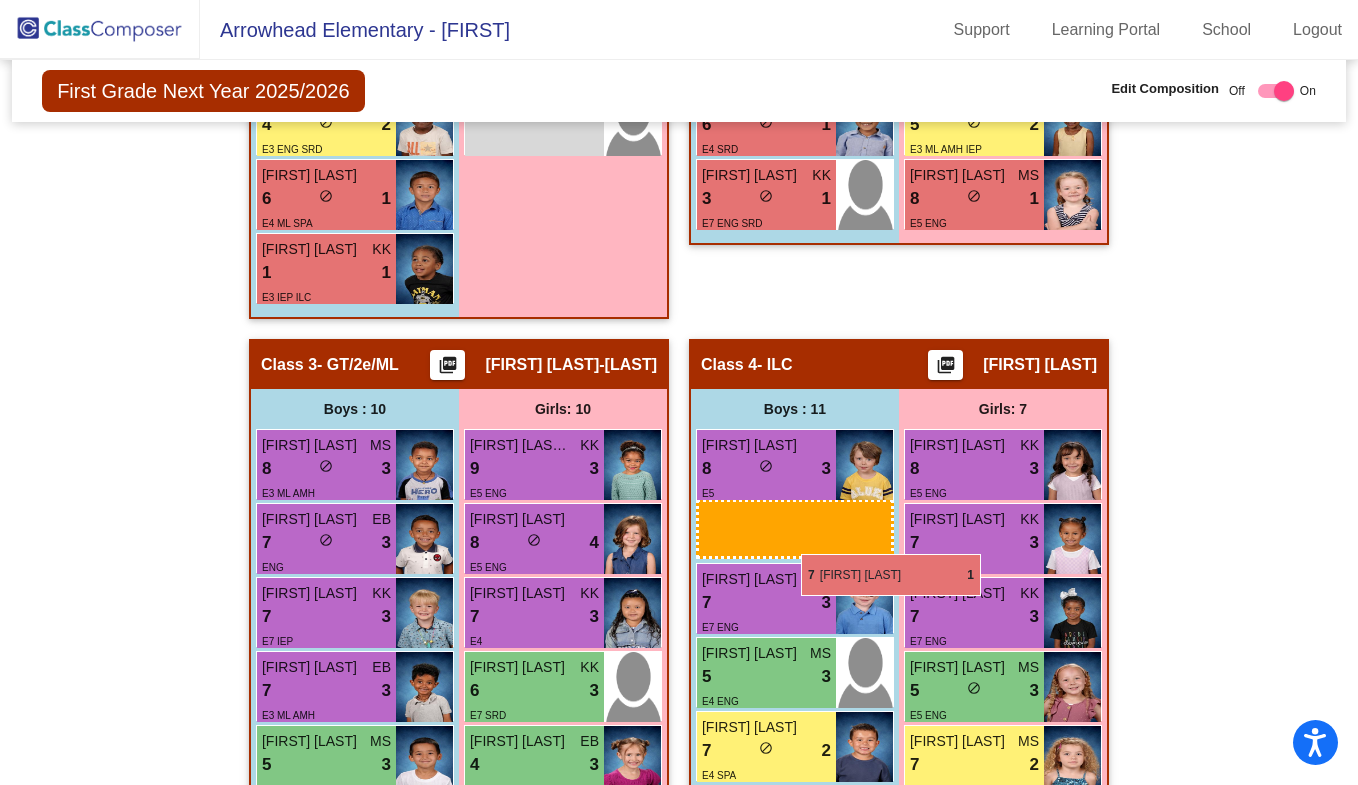 drag, startPoint x: 362, startPoint y: 187, endPoint x: 801, endPoint y: 554, distance: 572.1975 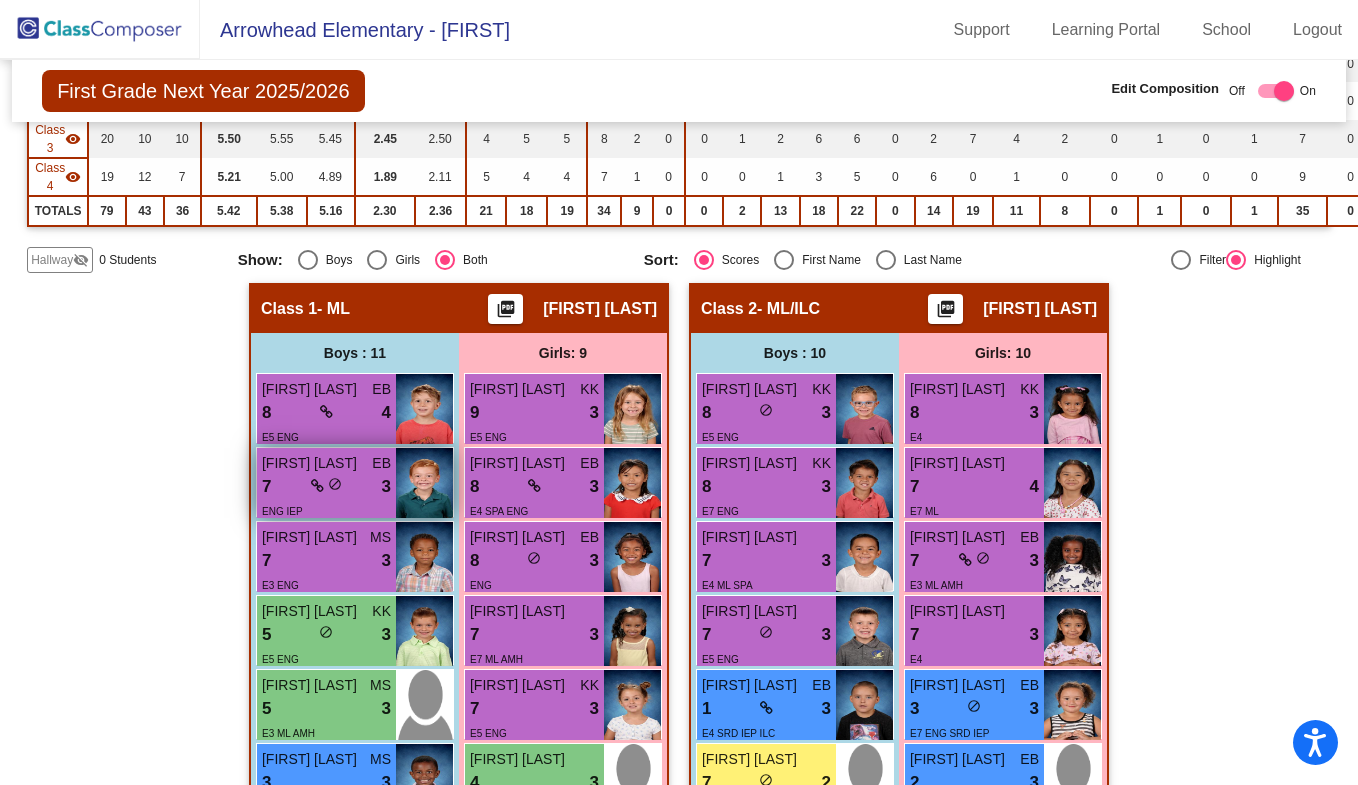 scroll, scrollTop: 327, scrollLeft: 0, axis: vertical 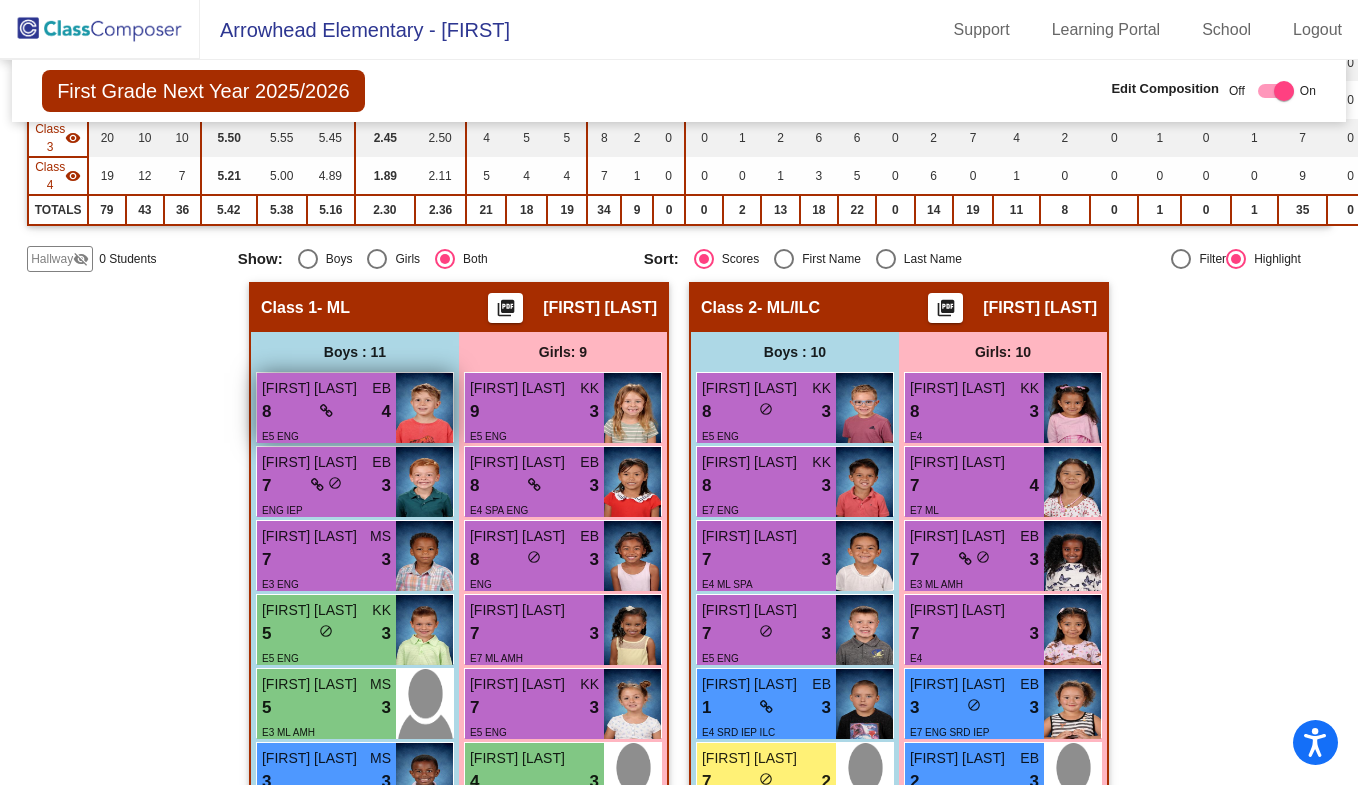 click on "E5 ENG" at bounding box center (326, 435) 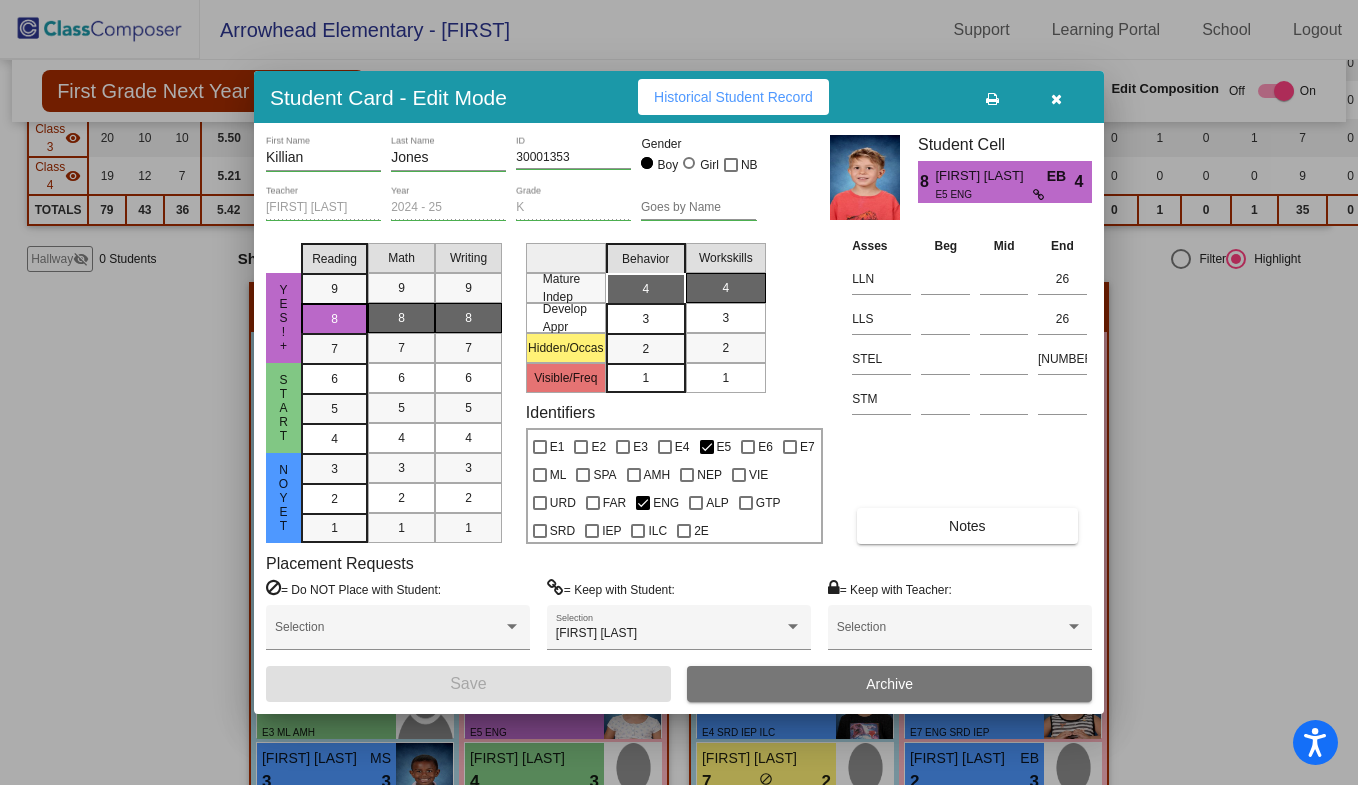 click at bounding box center [1056, 97] 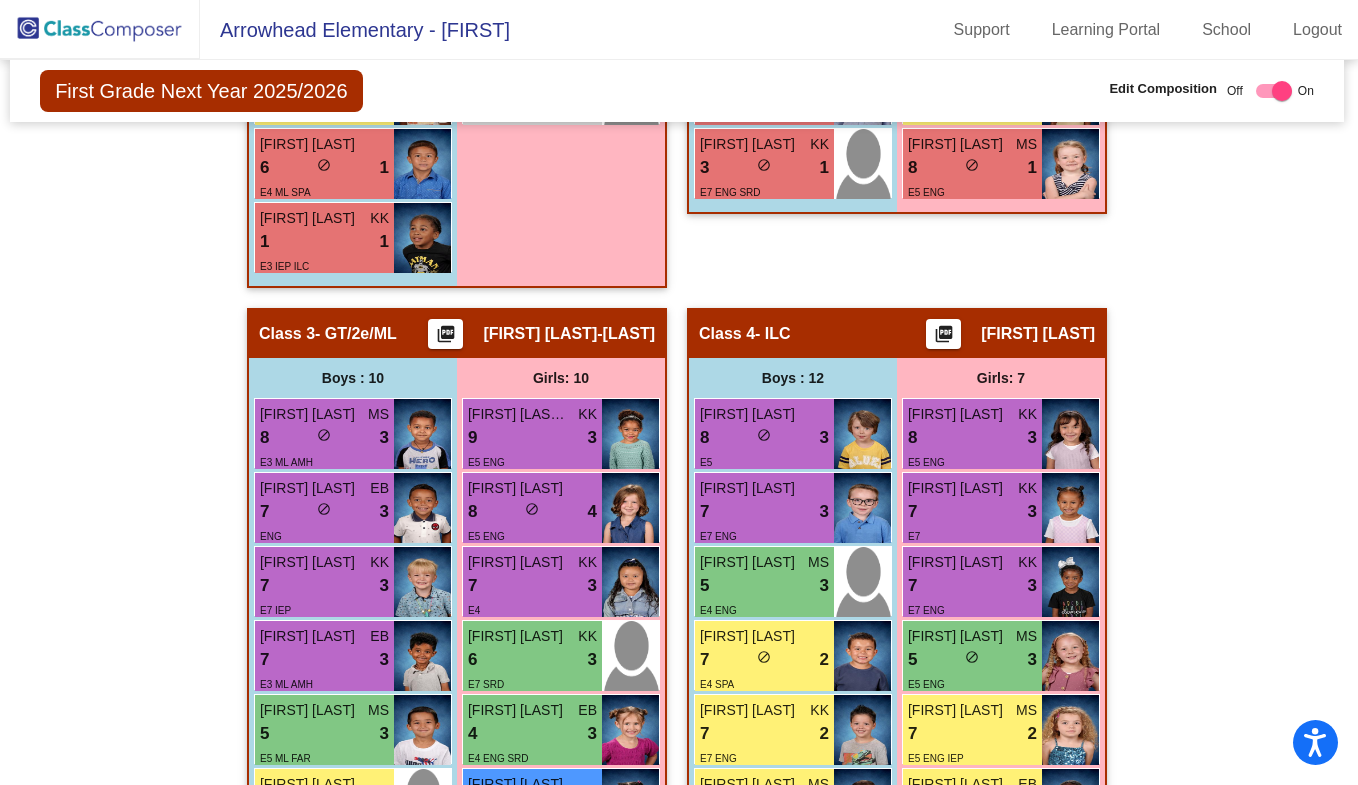 scroll, scrollTop: 1779, scrollLeft: 2, axis: both 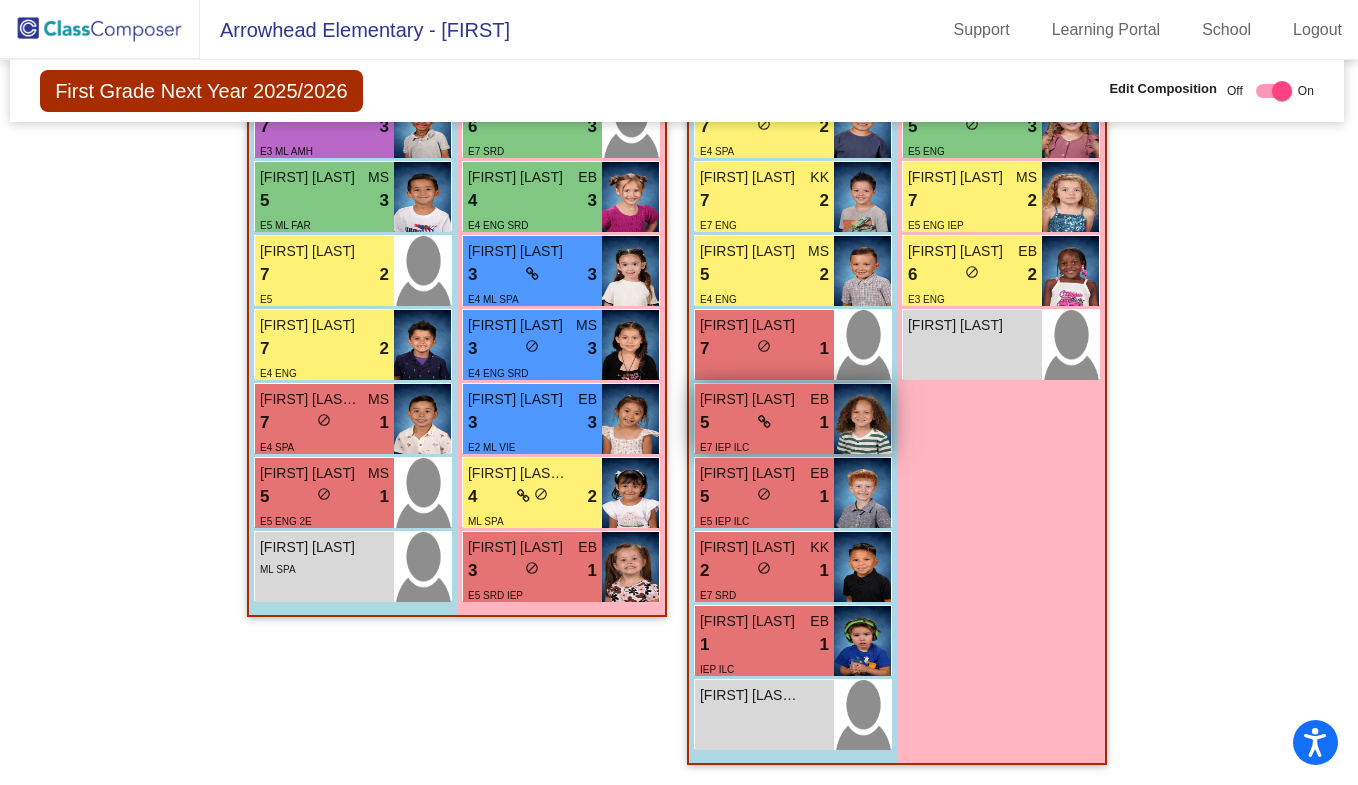 click on "5 lock do_not_disturb_alt 1" at bounding box center (764, 423) 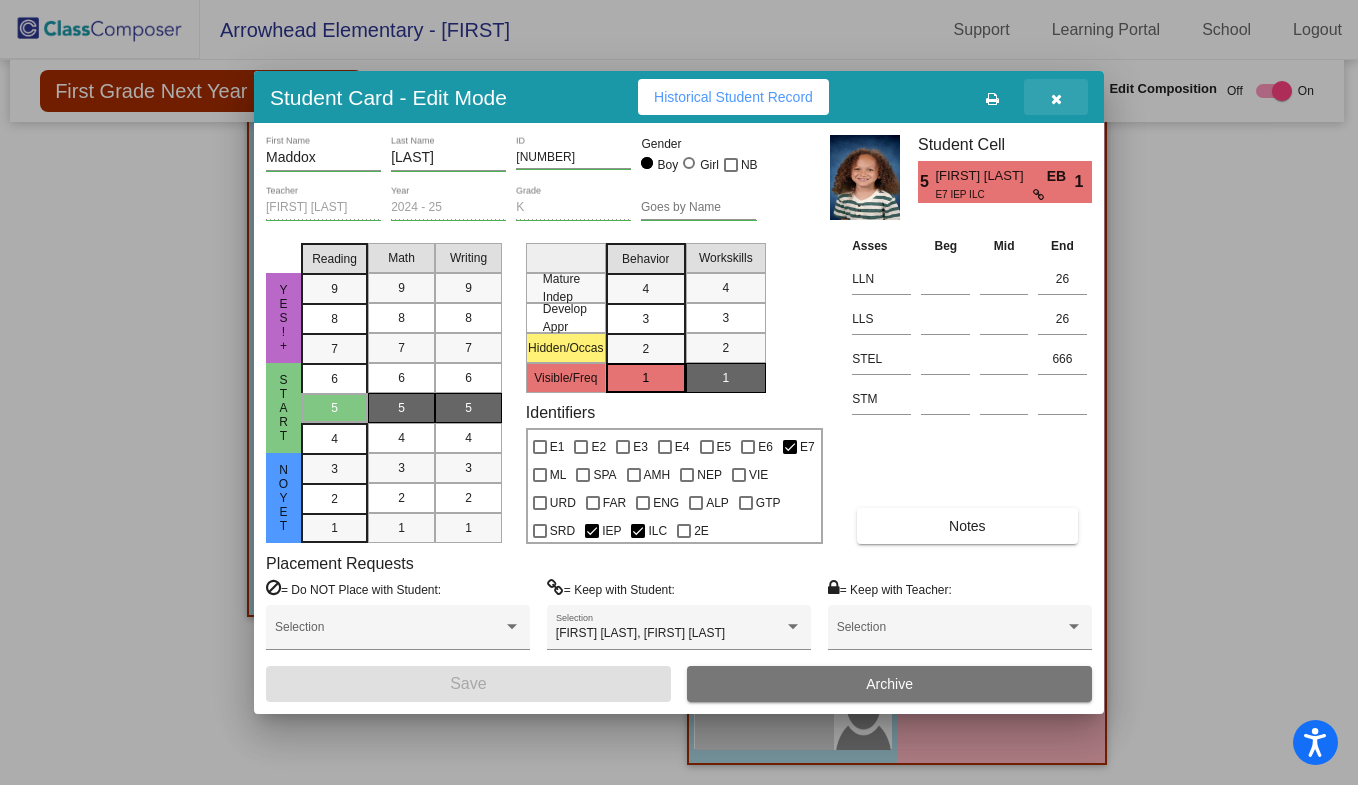 click at bounding box center [1056, 97] 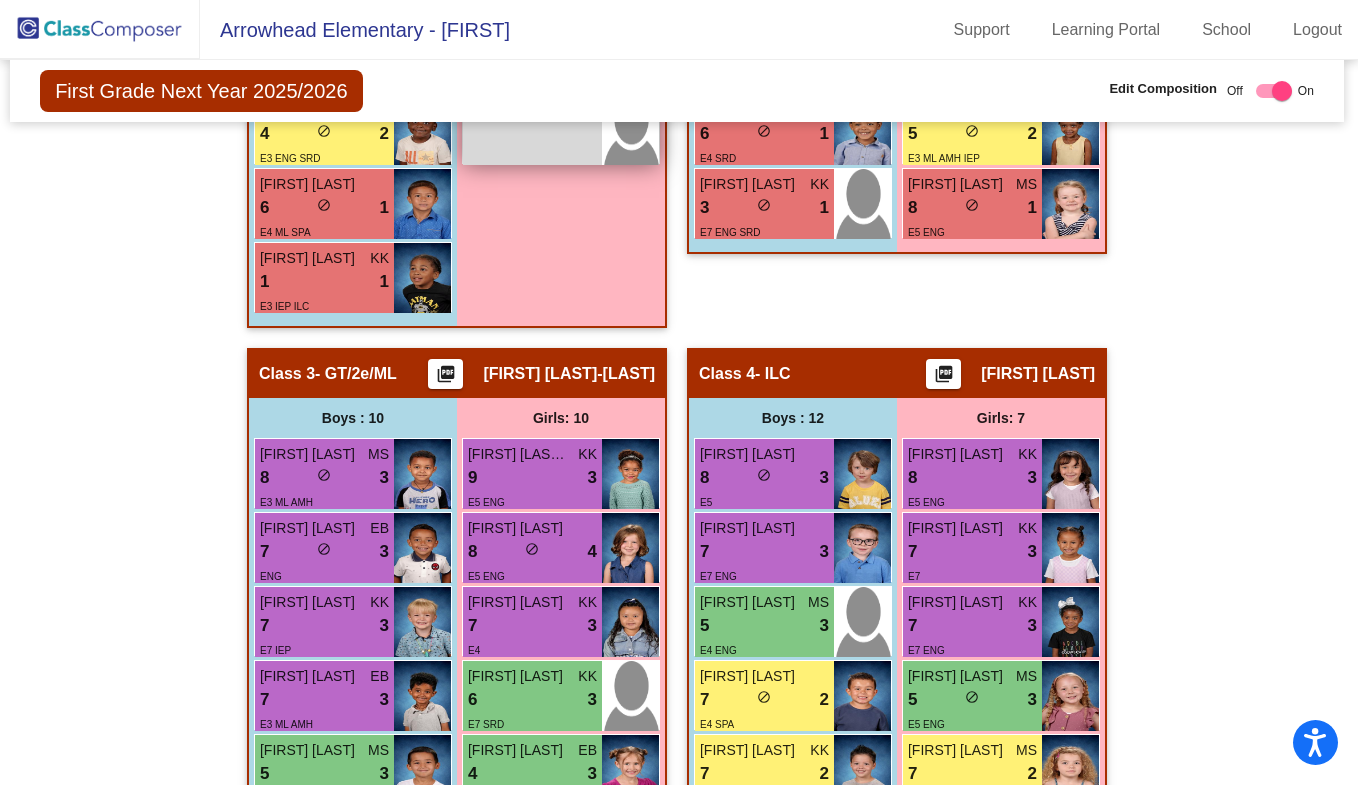scroll, scrollTop: 1152, scrollLeft: 2, axis: both 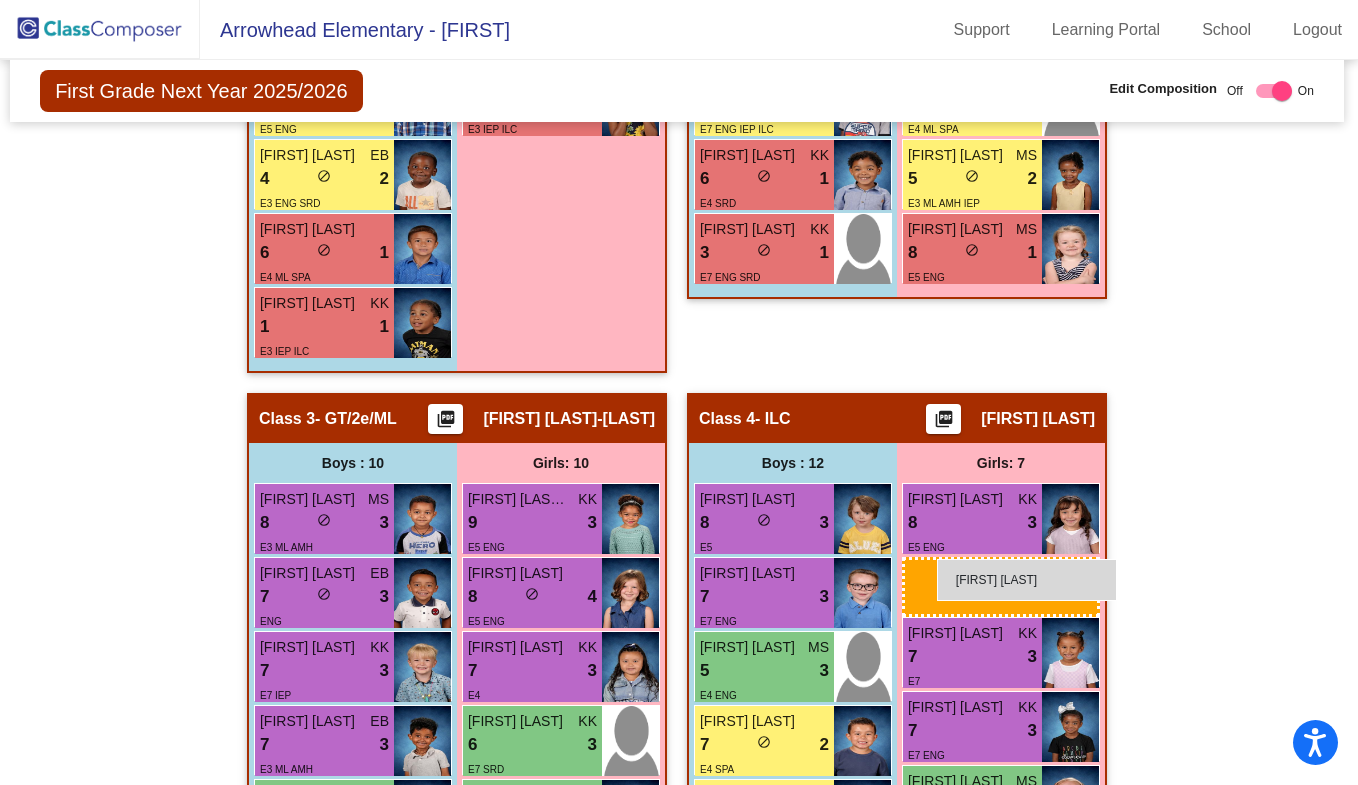 drag, startPoint x: 562, startPoint y: 183, endPoint x: 937, endPoint y: 559, distance: 531.03766 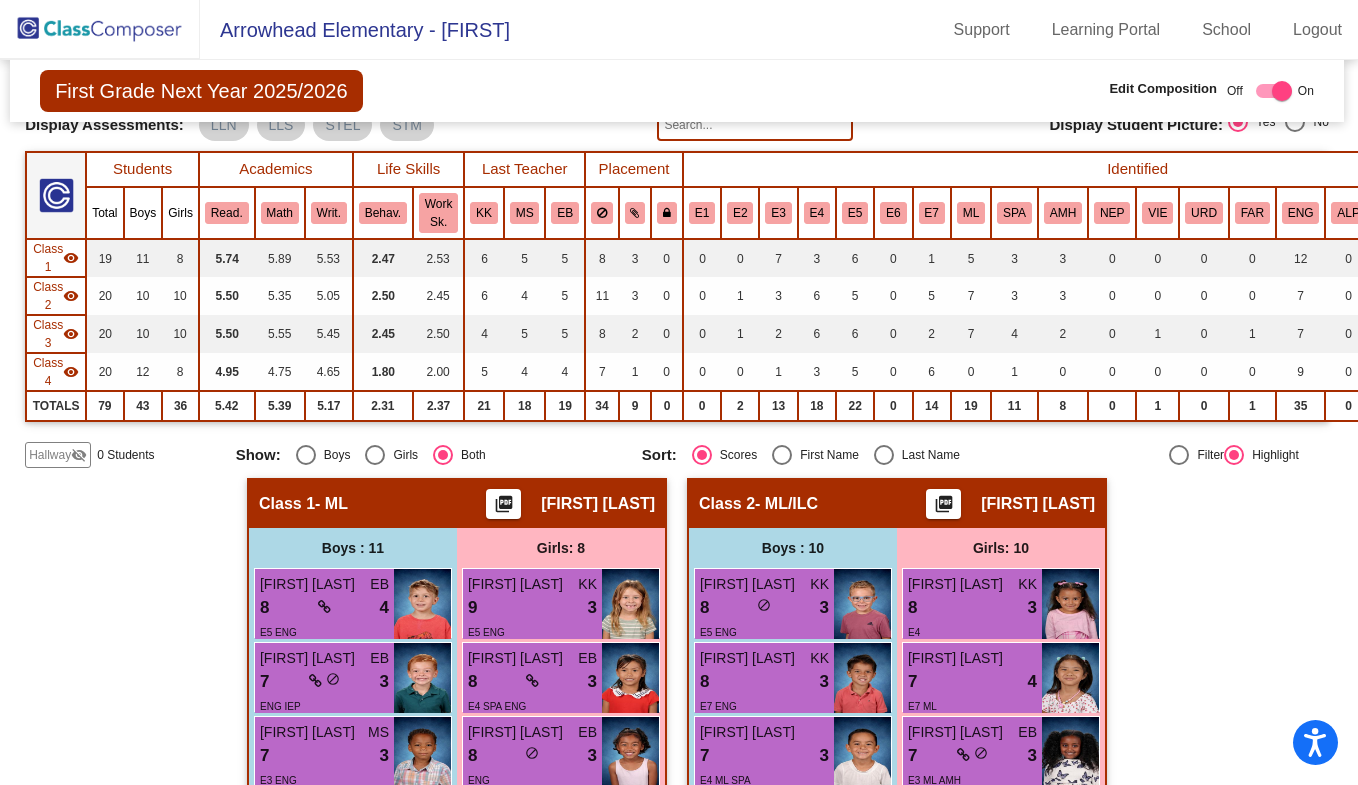 scroll, scrollTop: 130, scrollLeft: 2, axis: both 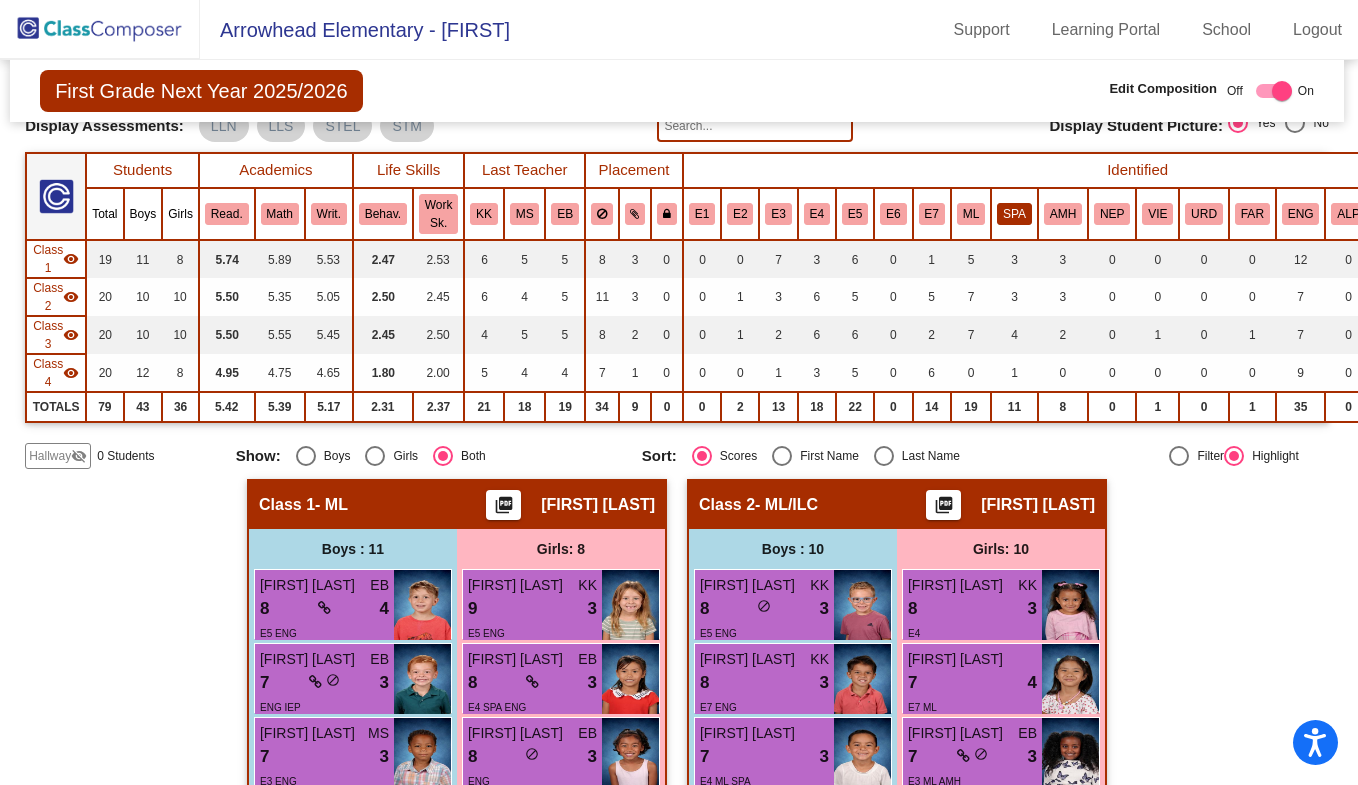 click on "SPA" 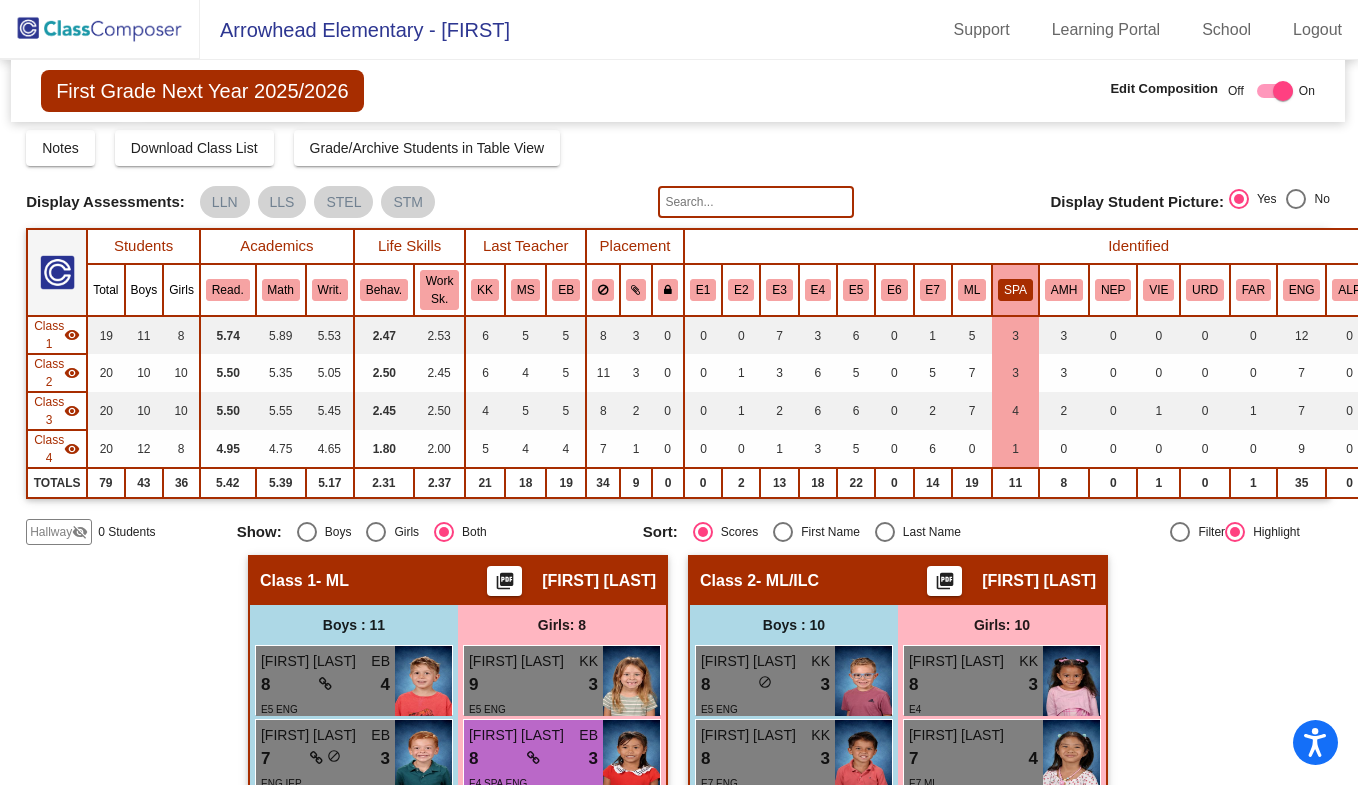 scroll, scrollTop: 53, scrollLeft: 1, axis: both 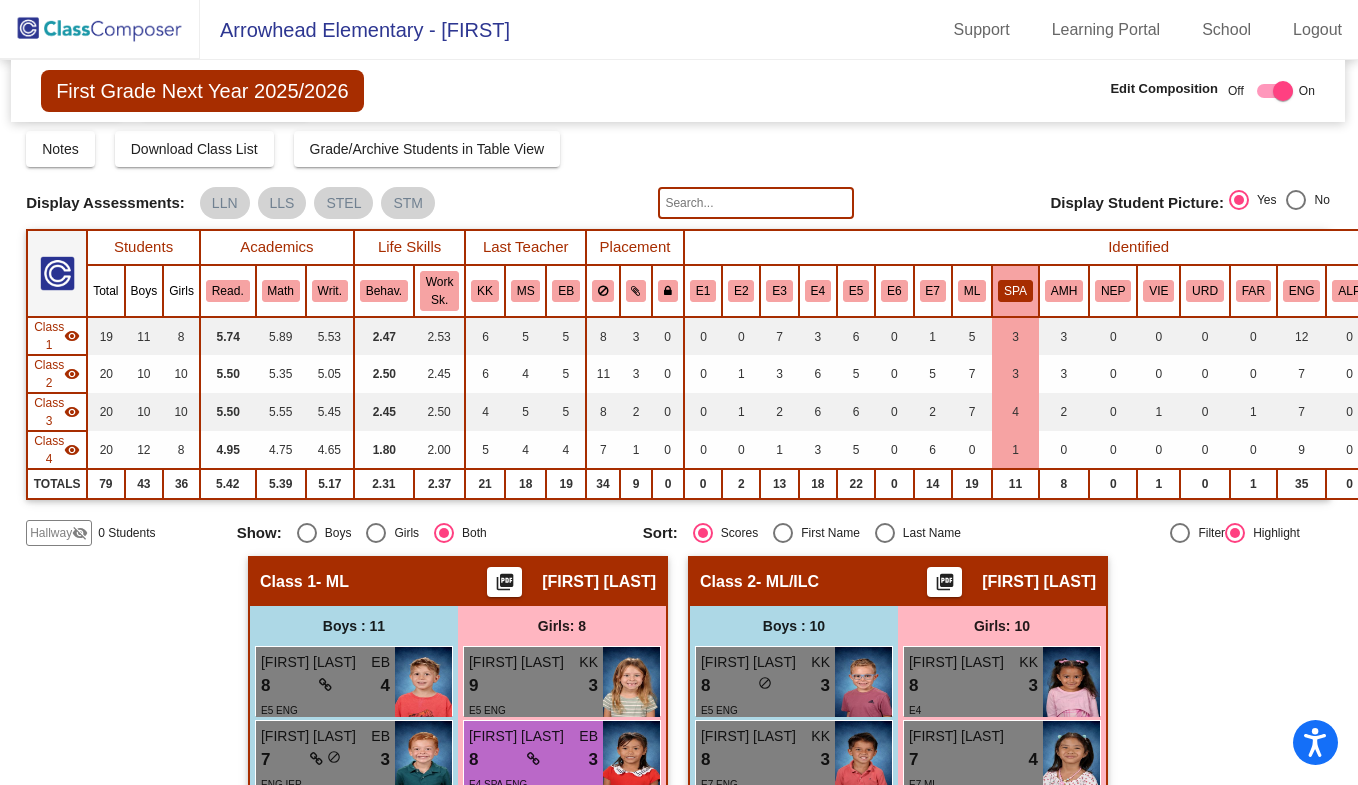 drag, startPoint x: 1156, startPoint y: 350, endPoint x: 1000, endPoint y: 224, distance: 200.5293 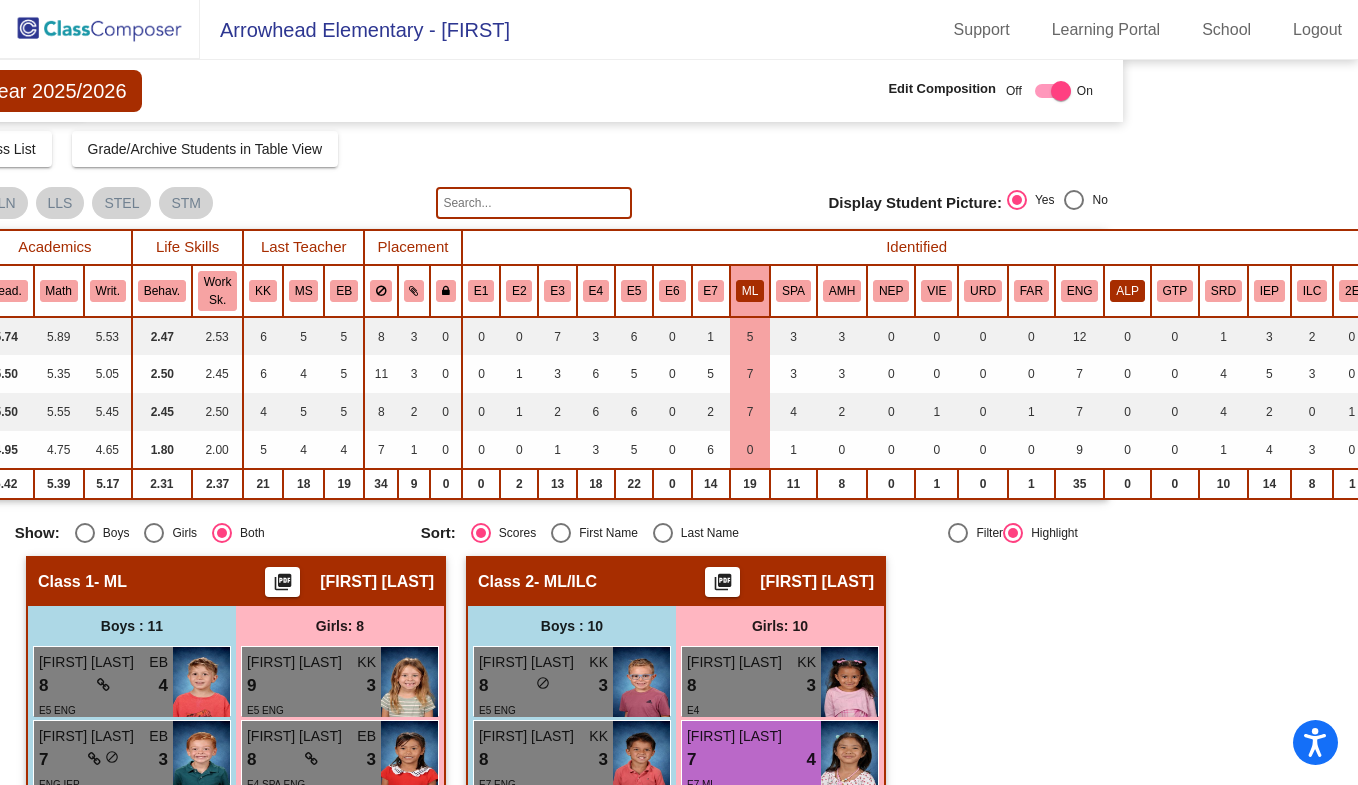 scroll, scrollTop: 53, scrollLeft: 247, axis: both 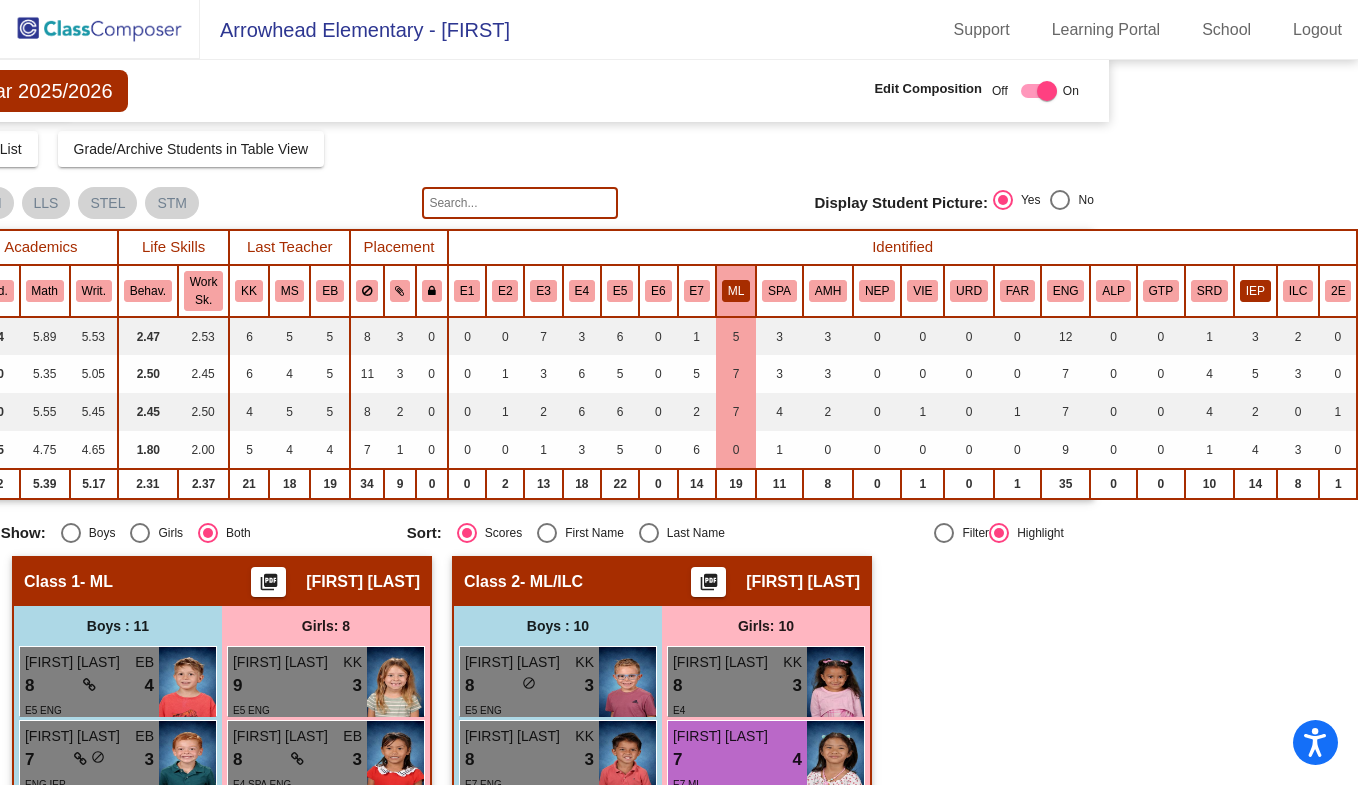 click on "IEP" 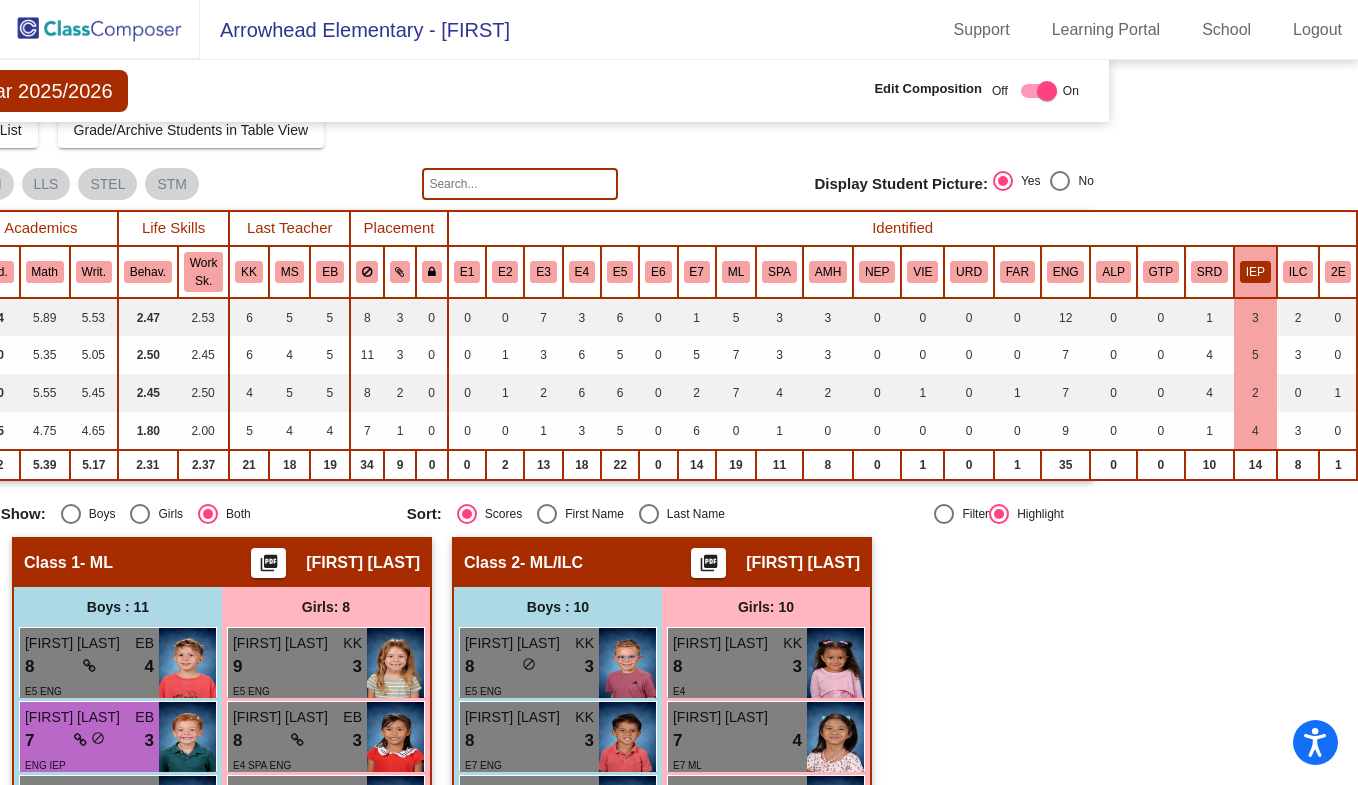 scroll, scrollTop: 74, scrollLeft: 247, axis: both 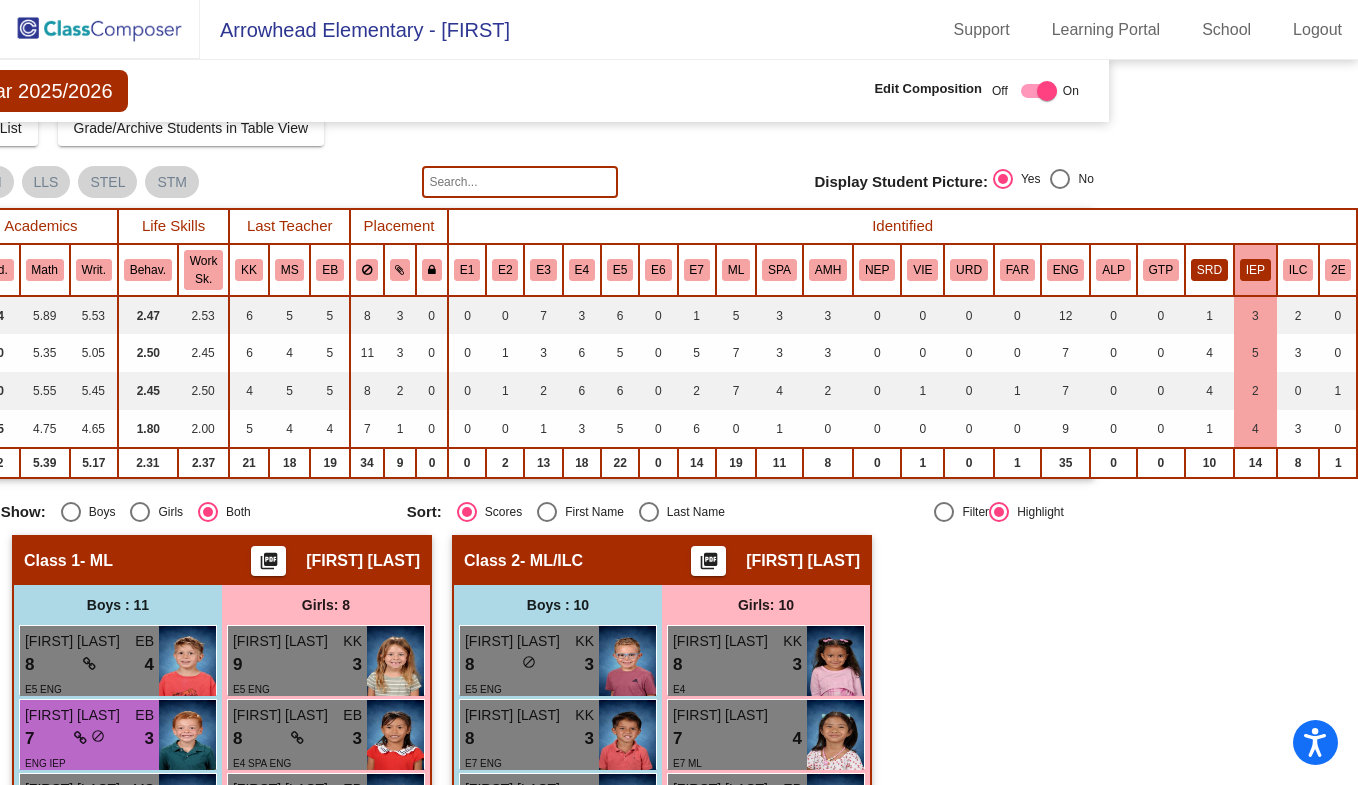 click on "SRD" 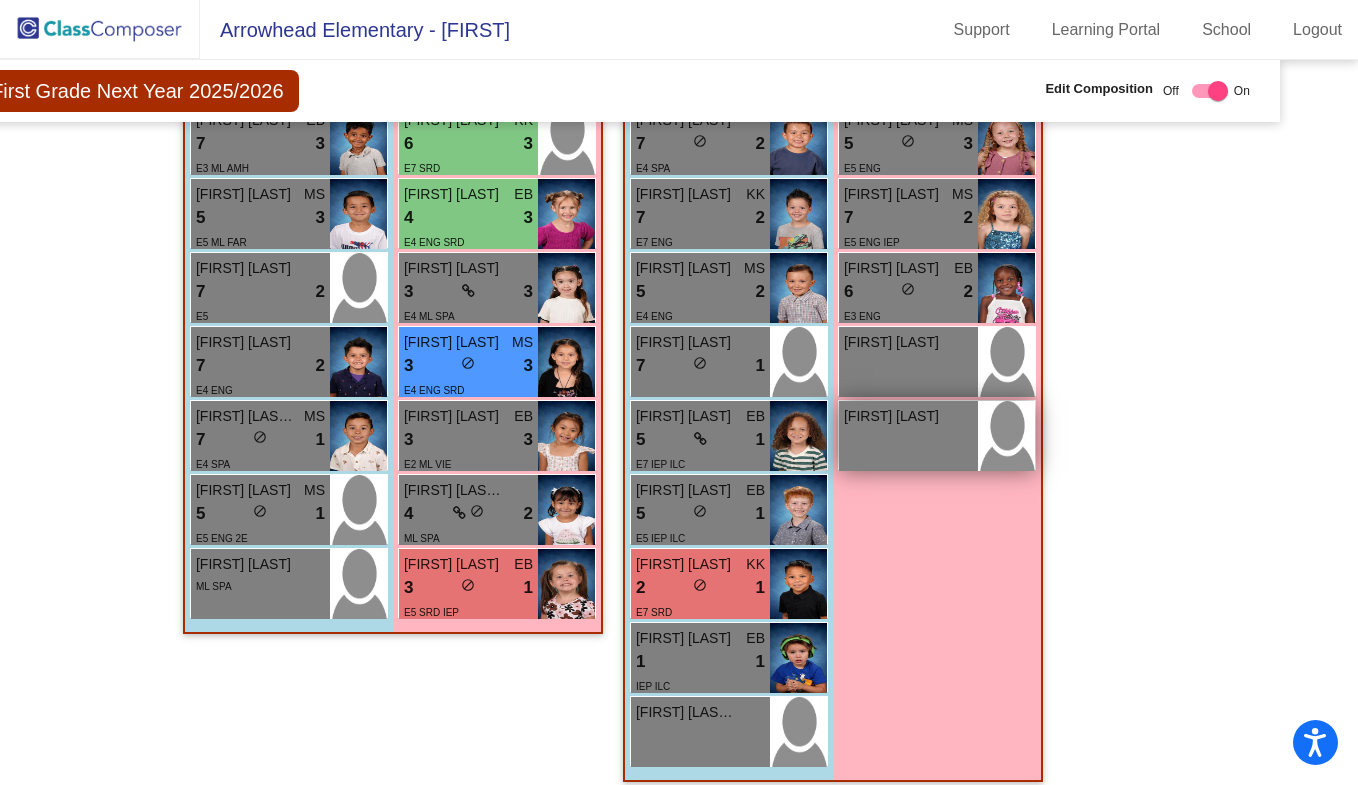 scroll, scrollTop: 1779, scrollLeft: 66, axis: both 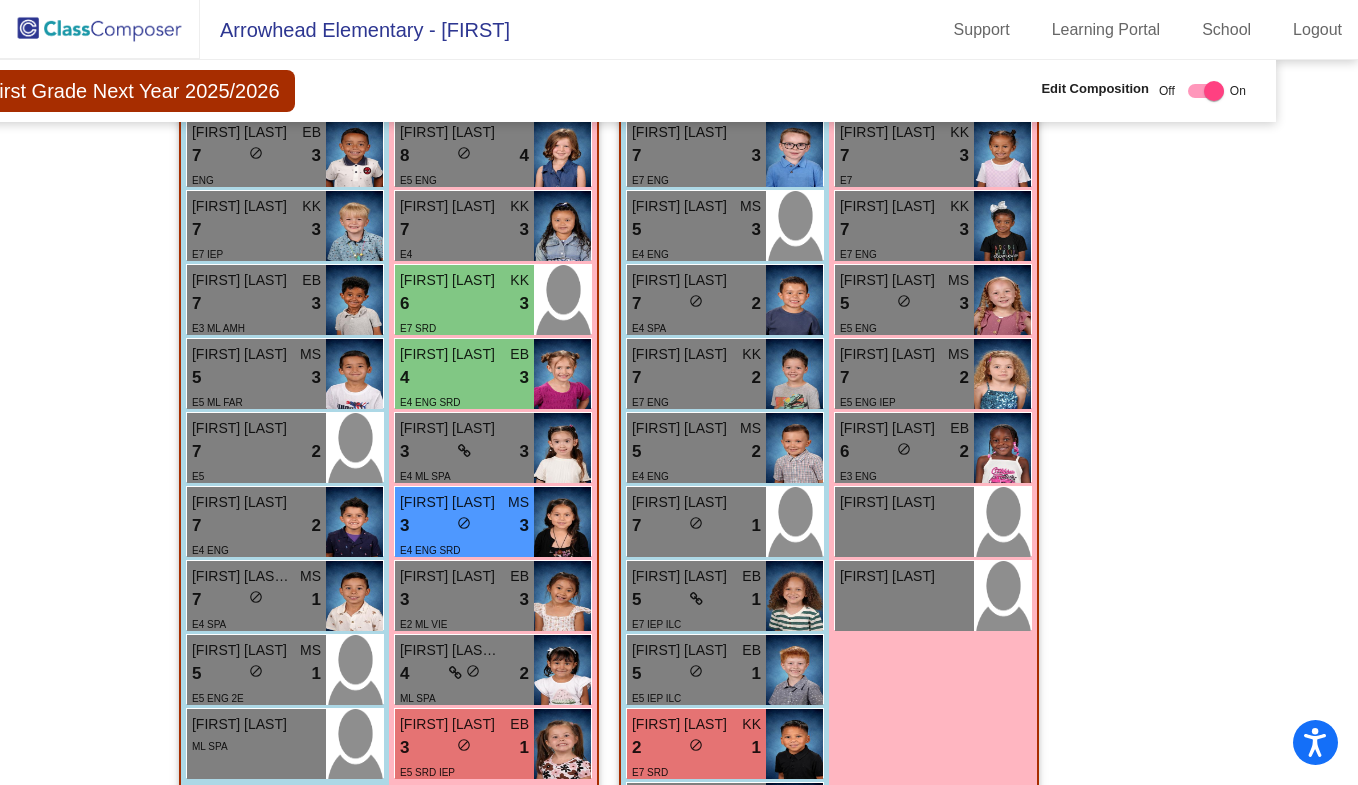 drag, startPoint x: 832, startPoint y: 530, endPoint x: 1145, endPoint y: 594, distance: 319.47614 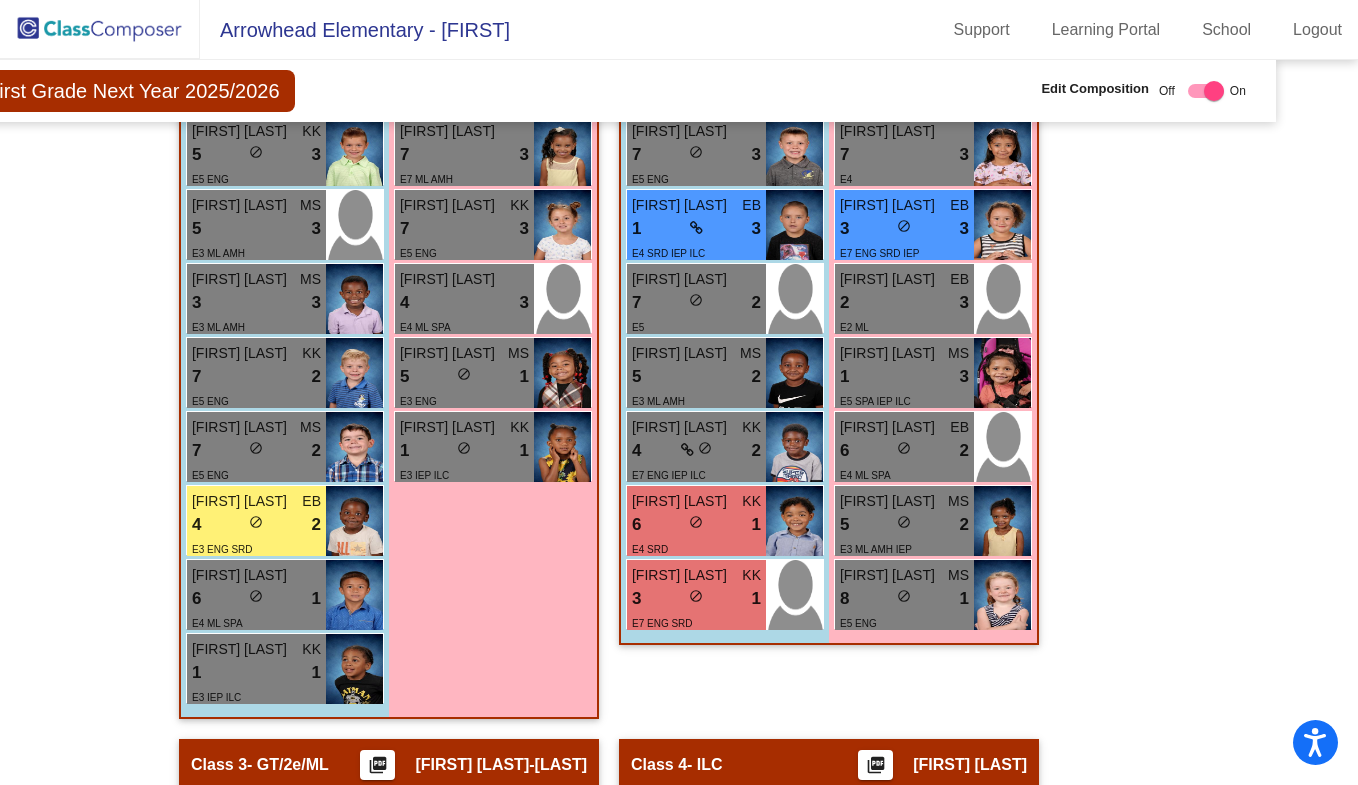 scroll, scrollTop: 805, scrollLeft: 70, axis: both 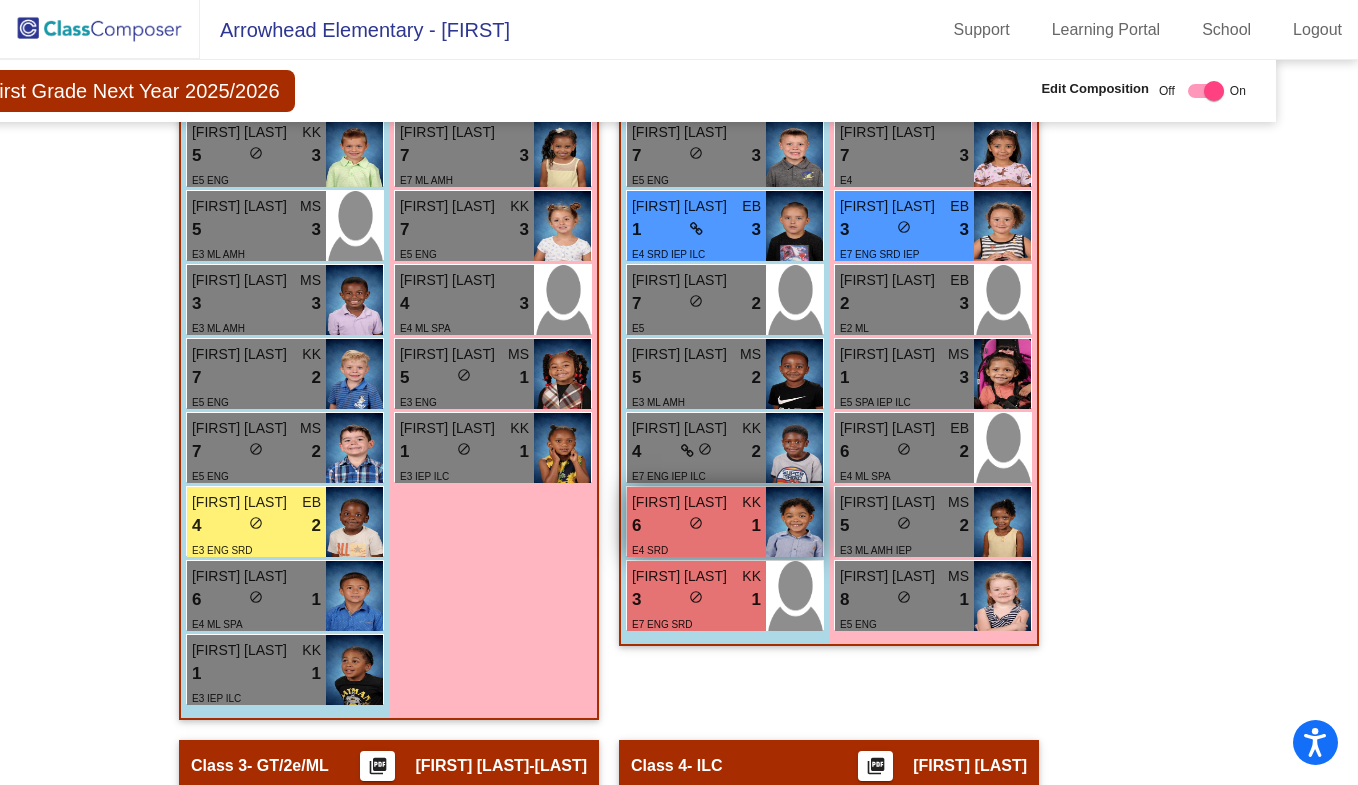 click on "6 lock do_not_disturb_alt 1" at bounding box center [696, 526] 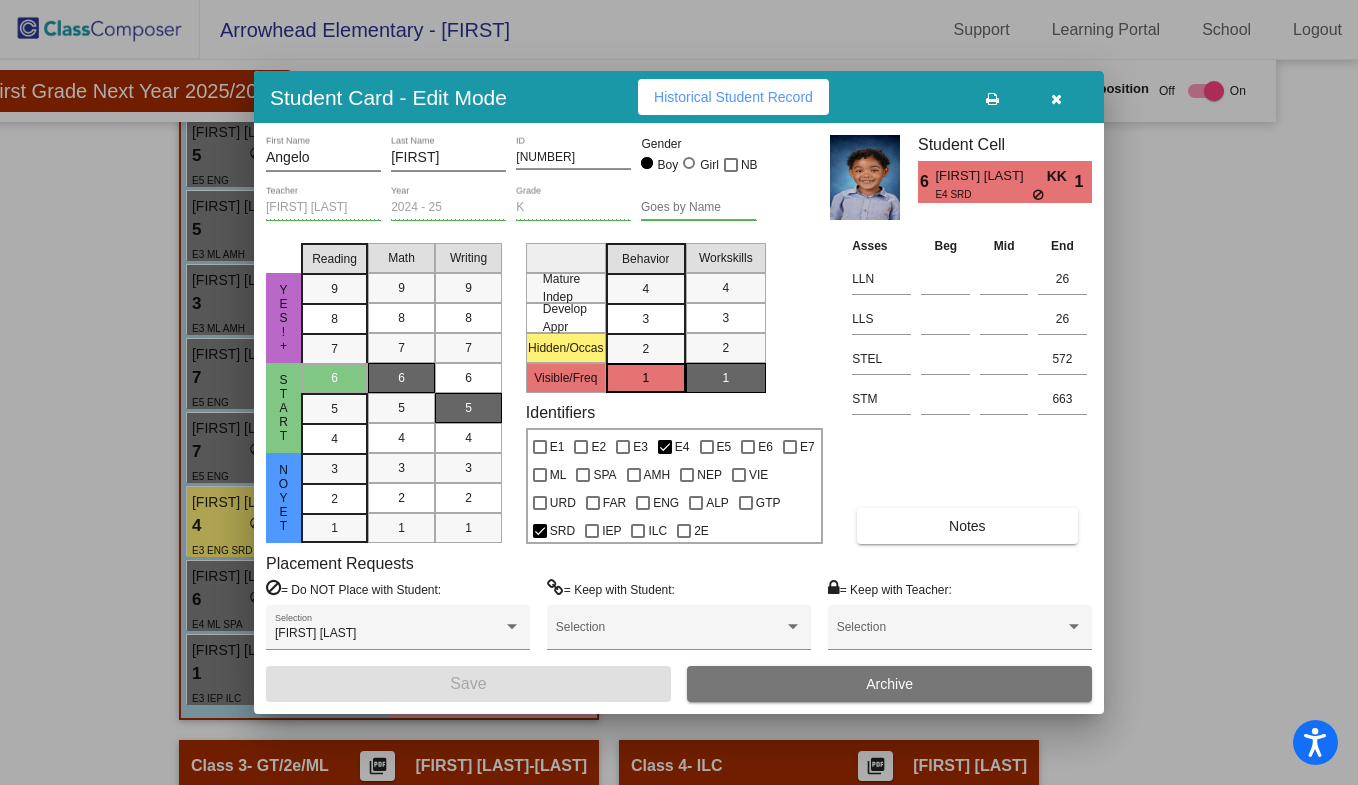 click at bounding box center (1056, 99) 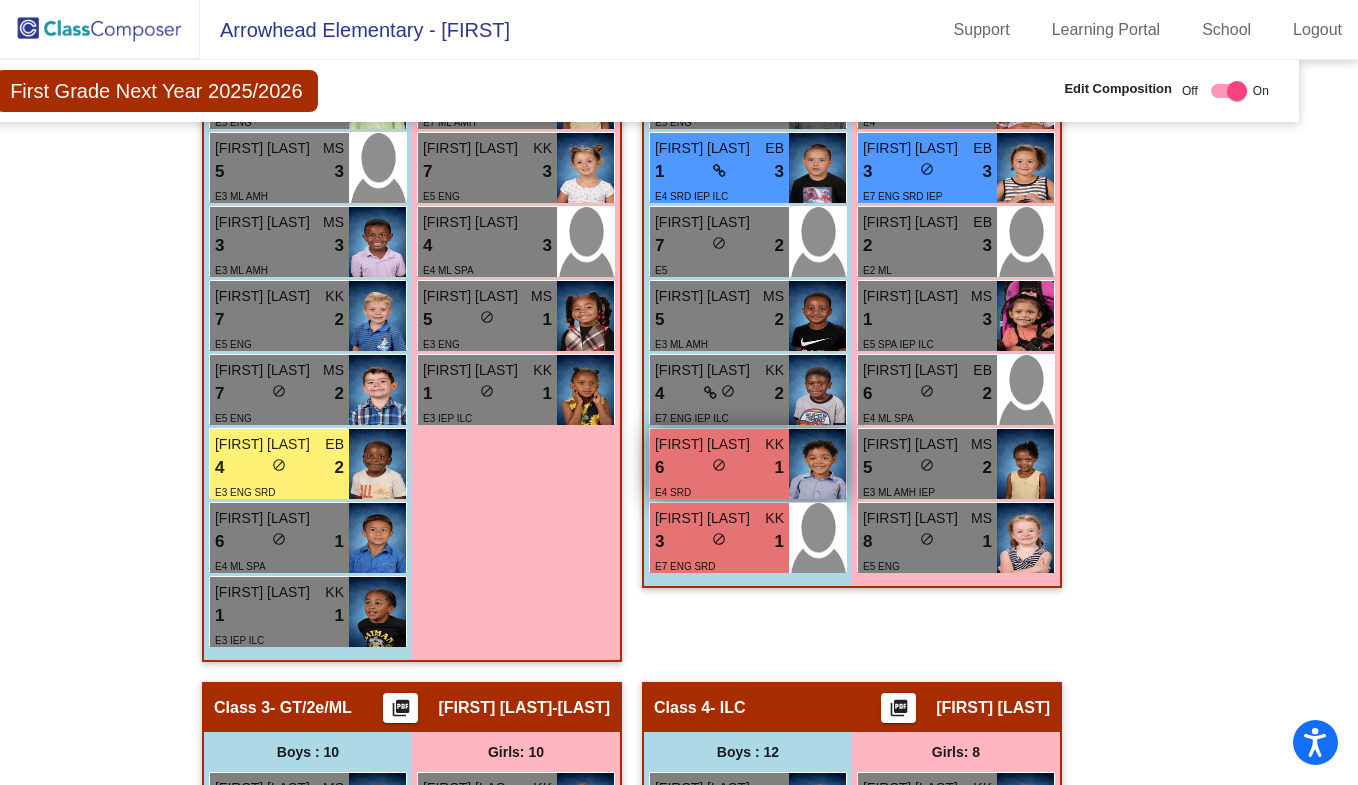 scroll, scrollTop: 862, scrollLeft: 47, axis: both 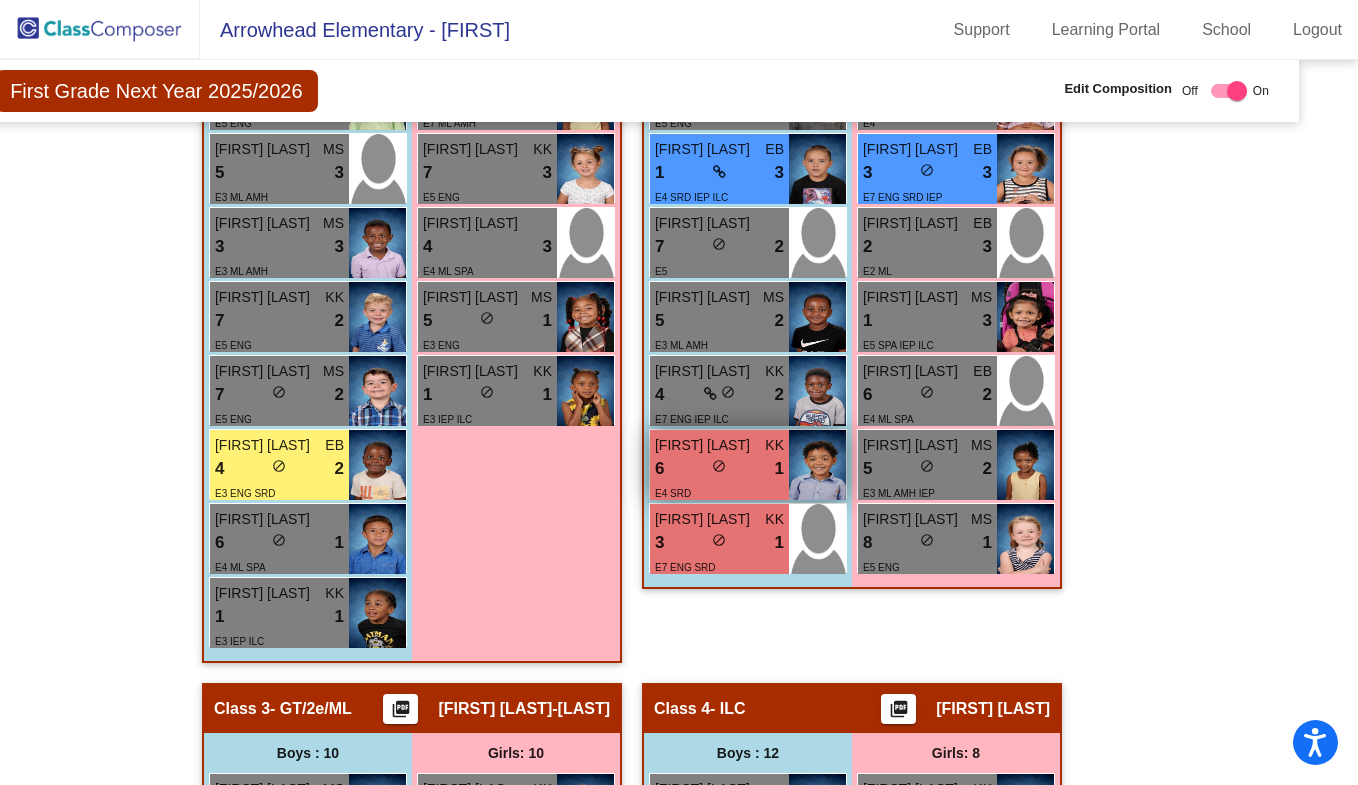 click on "[FIRST] [LAST]" at bounding box center [705, 445] 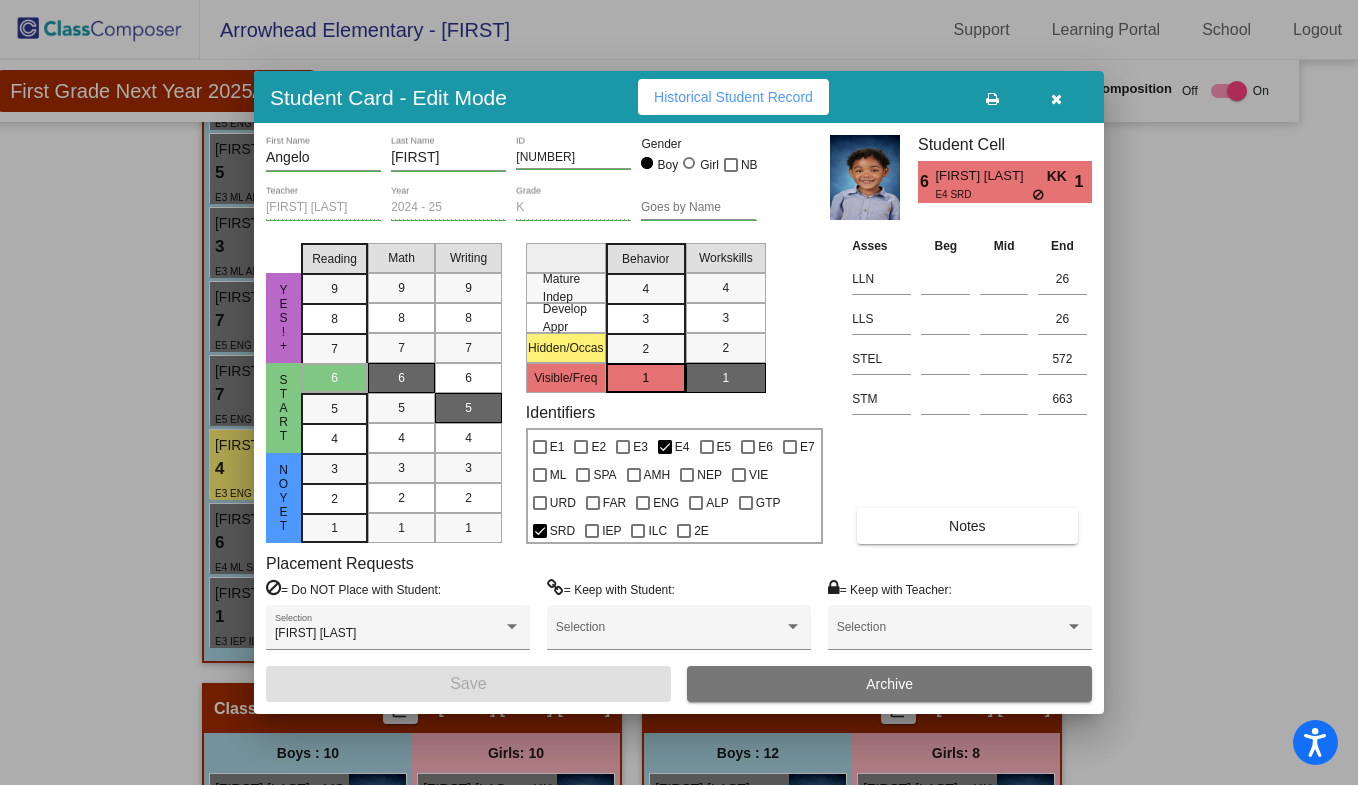 click at bounding box center [1056, 97] 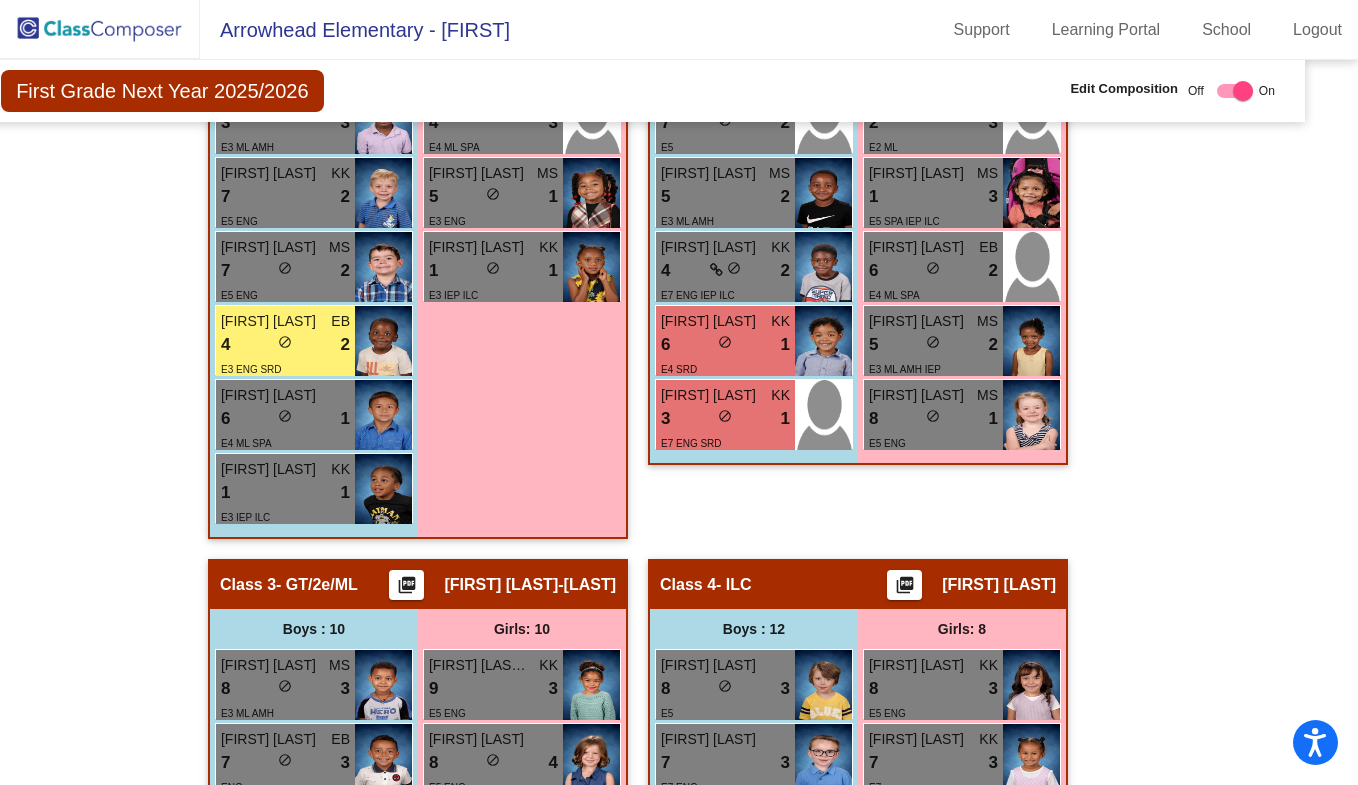 scroll, scrollTop: 1111, scrollLeft: 41, axis: both 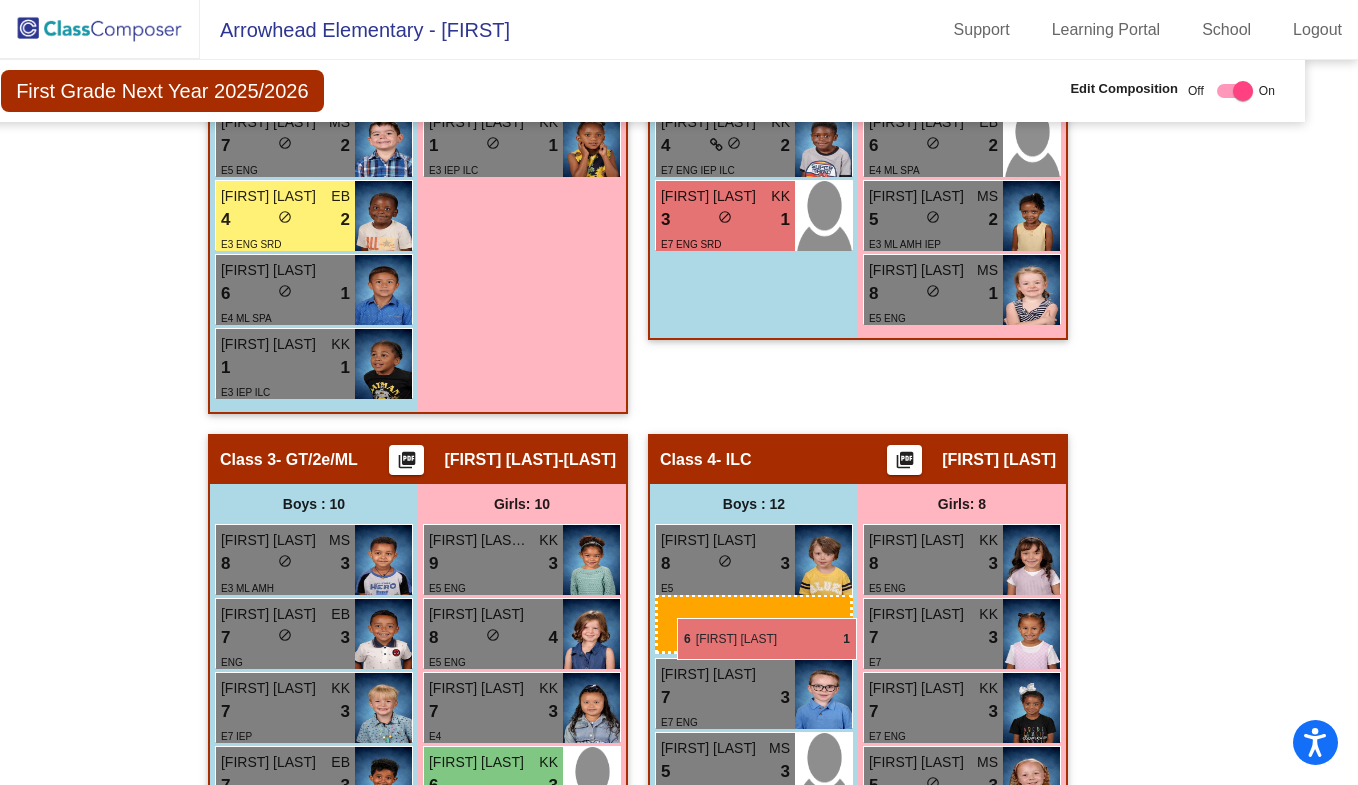 drag, startPoint x: 668, startPoint y: 222, endPoint x: 677, endPoint y: 618, distance: 396.10226 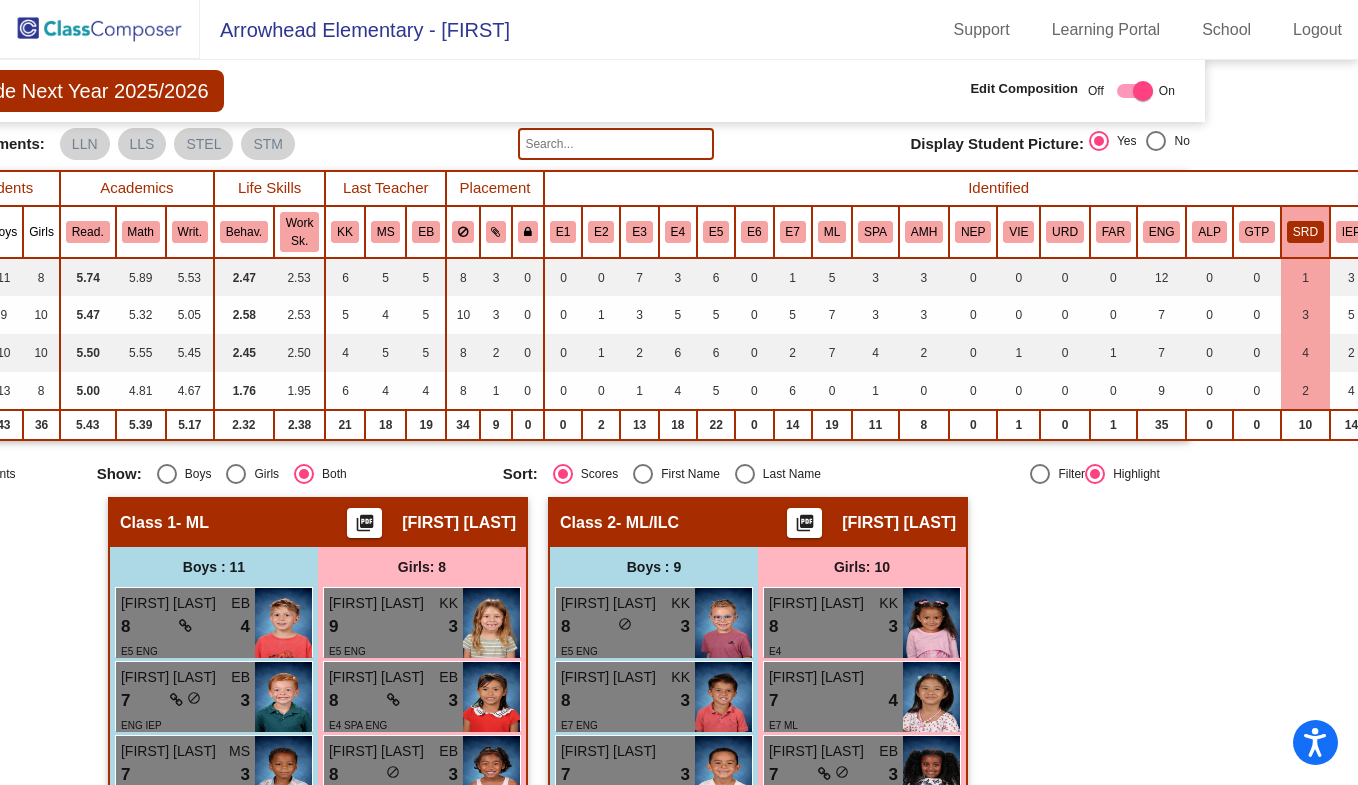 scroll, scrollTop: 112, scrollLeft: 156, axis: both 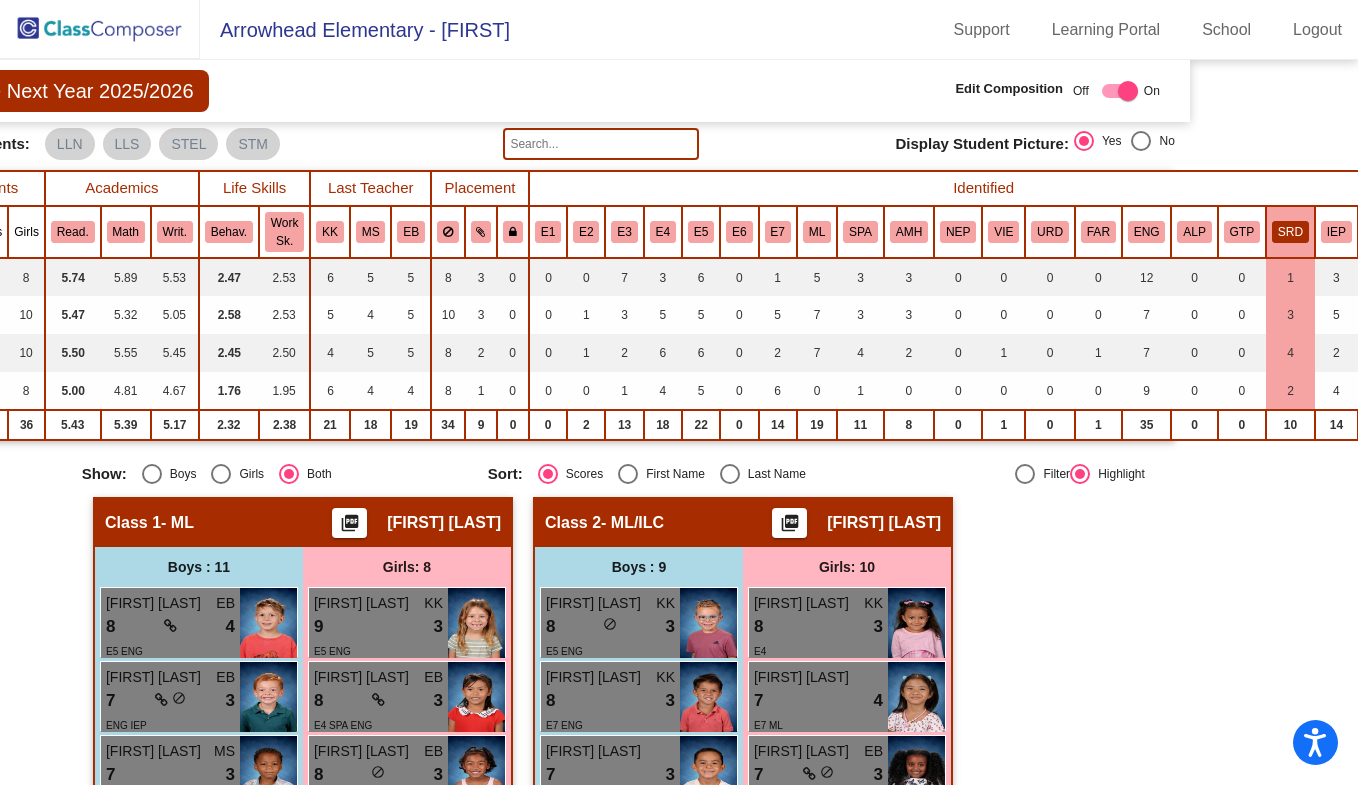 click on "SRD" 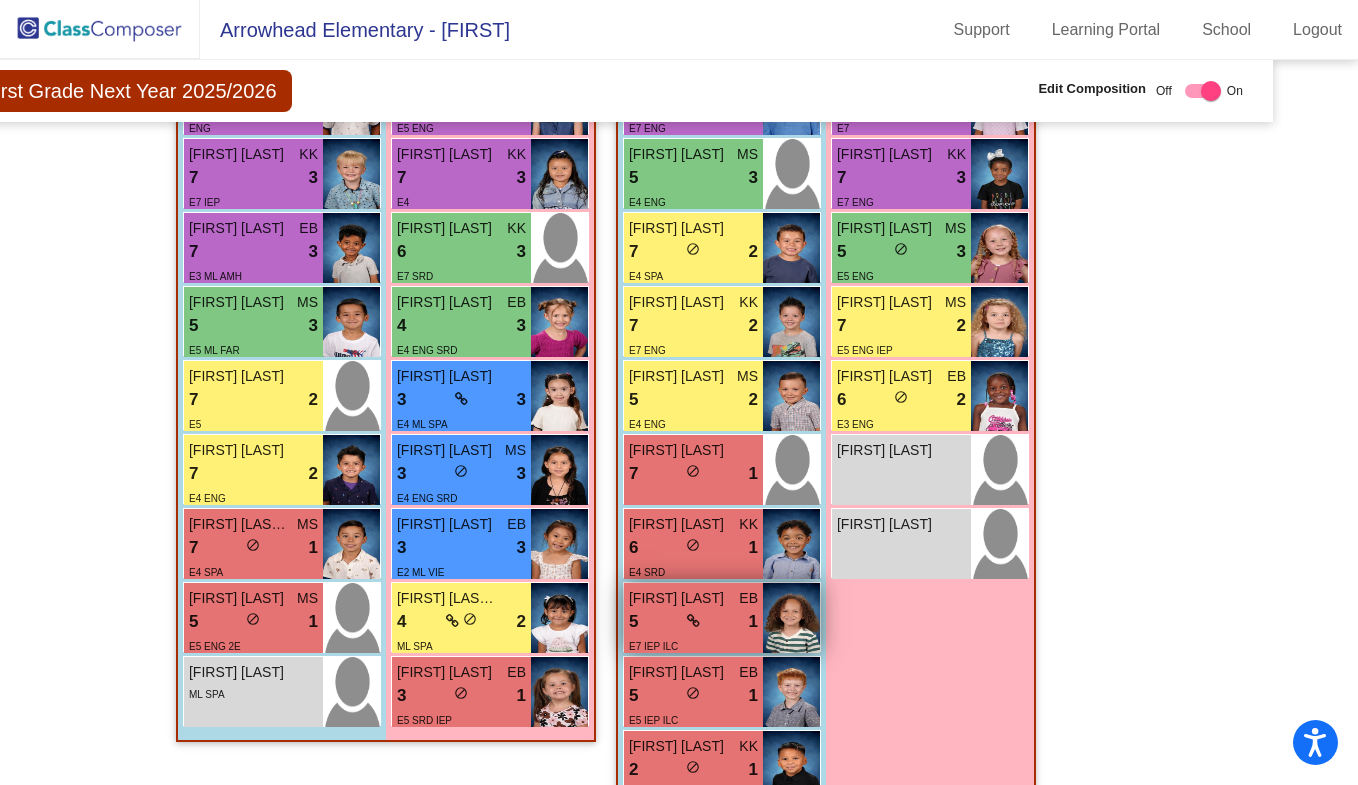 scroll, scrollTop: 1646, scrollLeft: 73, axis: both 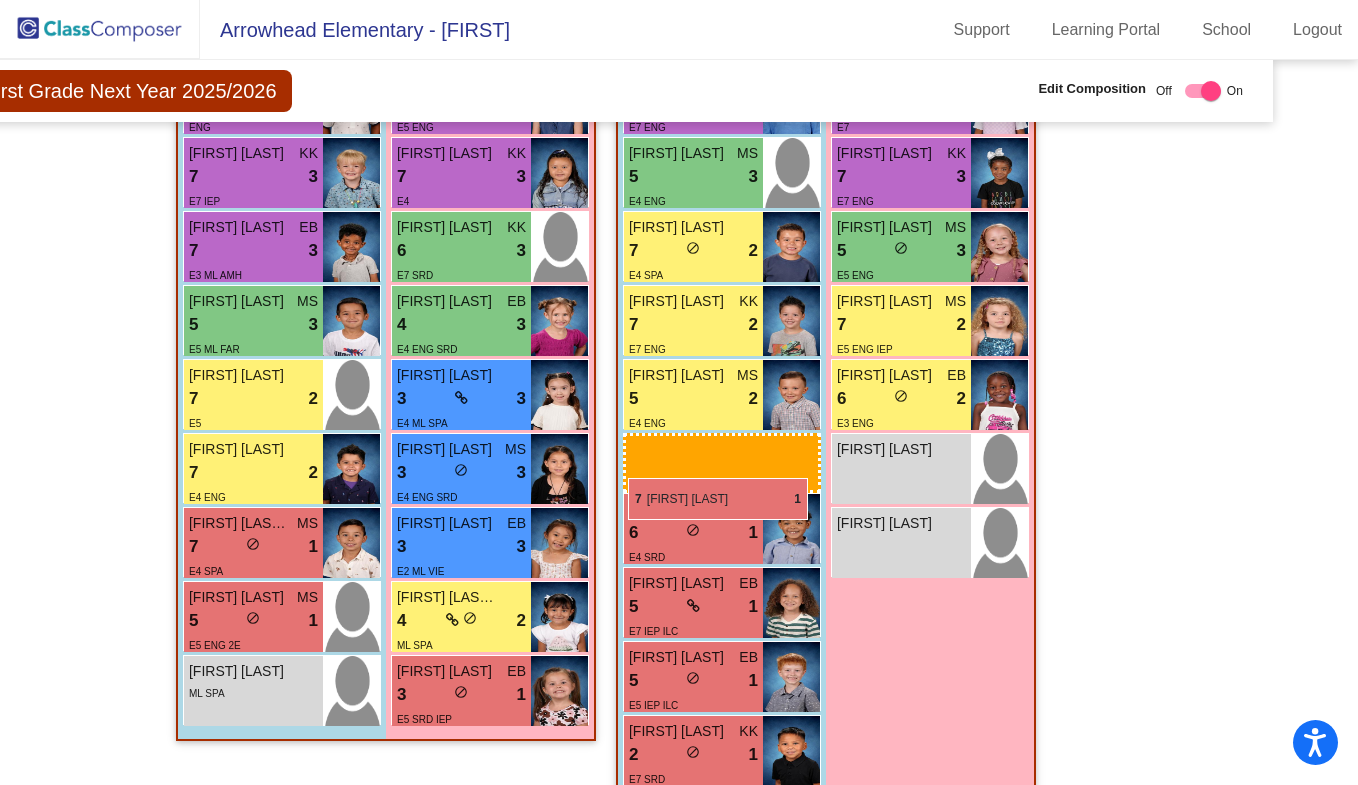 drag, startPoint x: 670, startPoint y: 474, endPoint x: 629, endPoint y: 476, distance: 41.04875 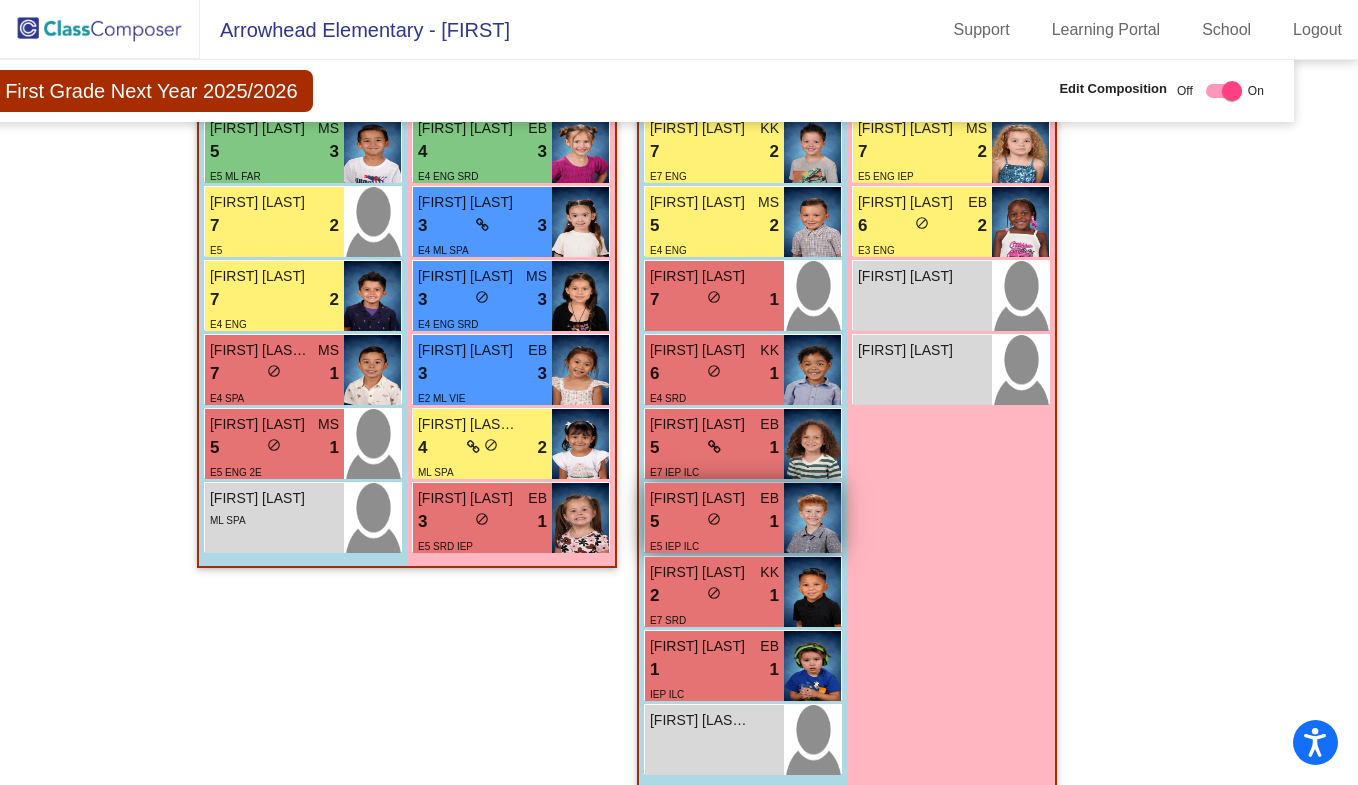 scroll, scrollTop: 1819, scrollLeft: 51, axis: both 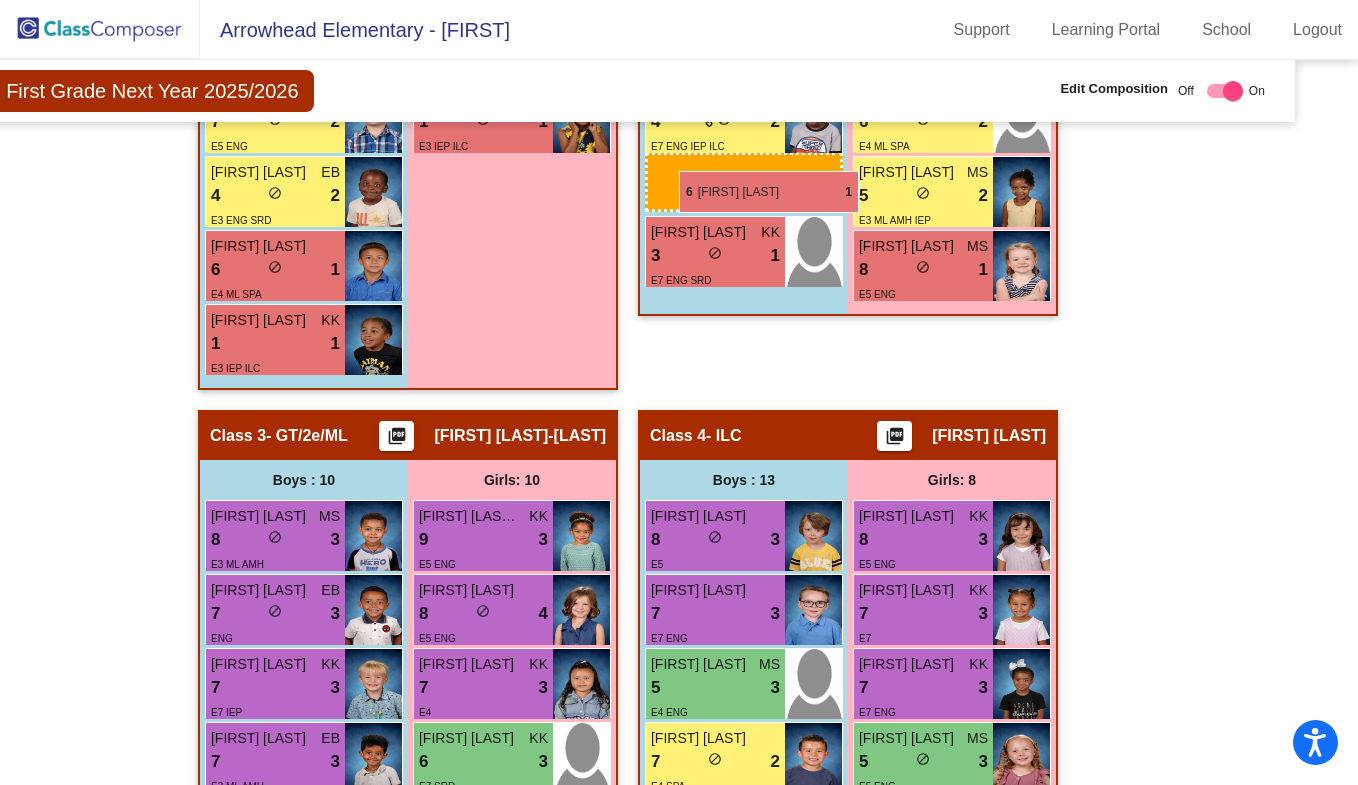 drag, startPoint x: 687, startPoint y: 366, endPoint x: 679, endPoint y: 171, distance: 195.16403 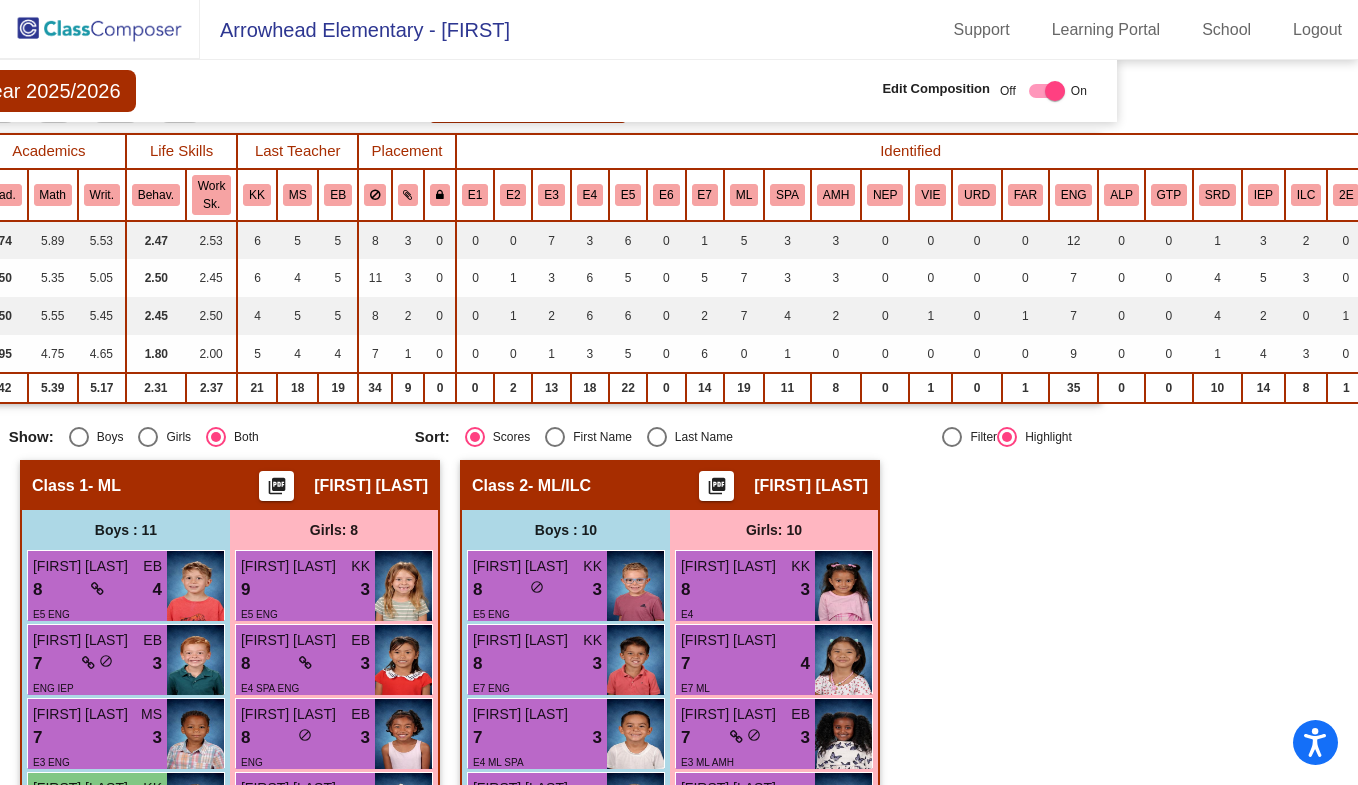 scroll, scrollTop: 149, scrollLeft: 247, axis: both 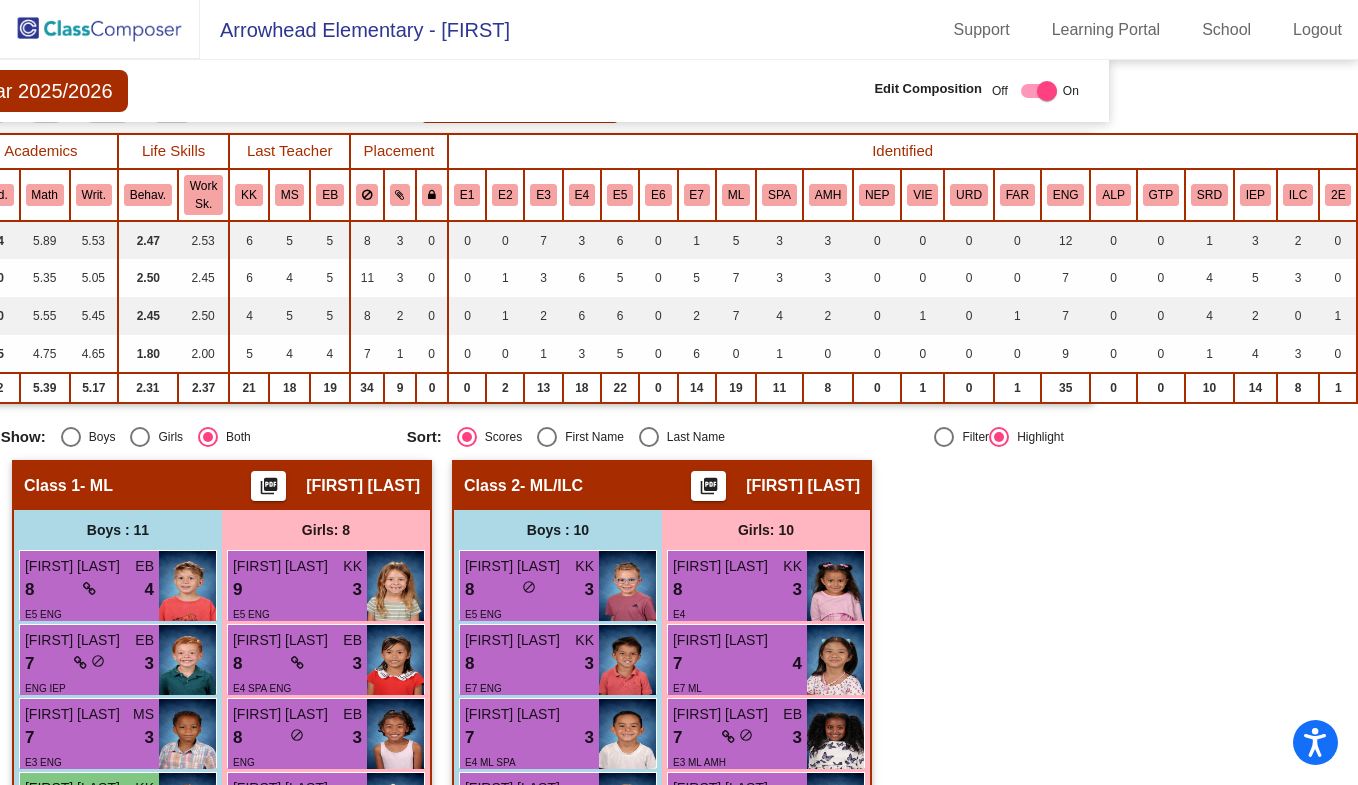 click on "IEP" 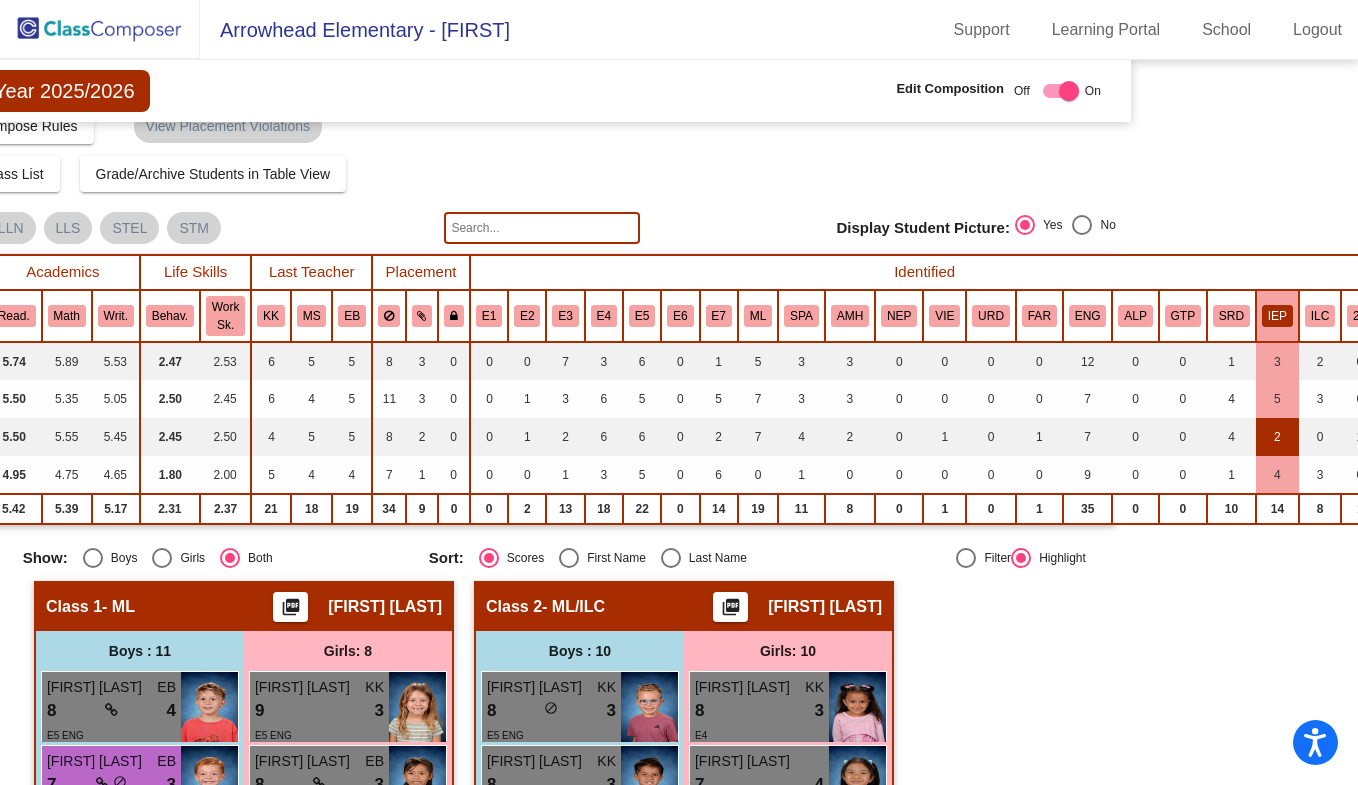 scroll, scrollTop: 19, scrollLeft: 215, axis: both 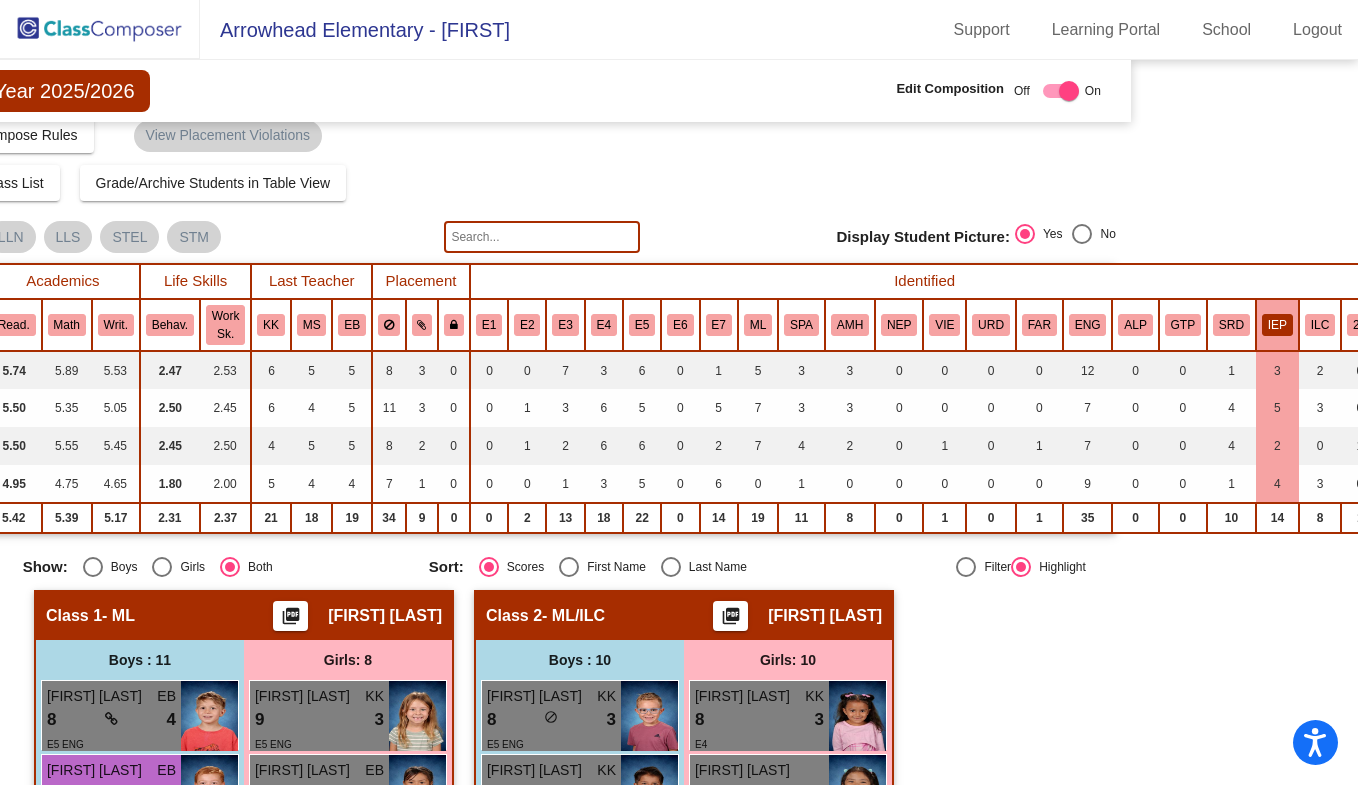 click on "IEP" 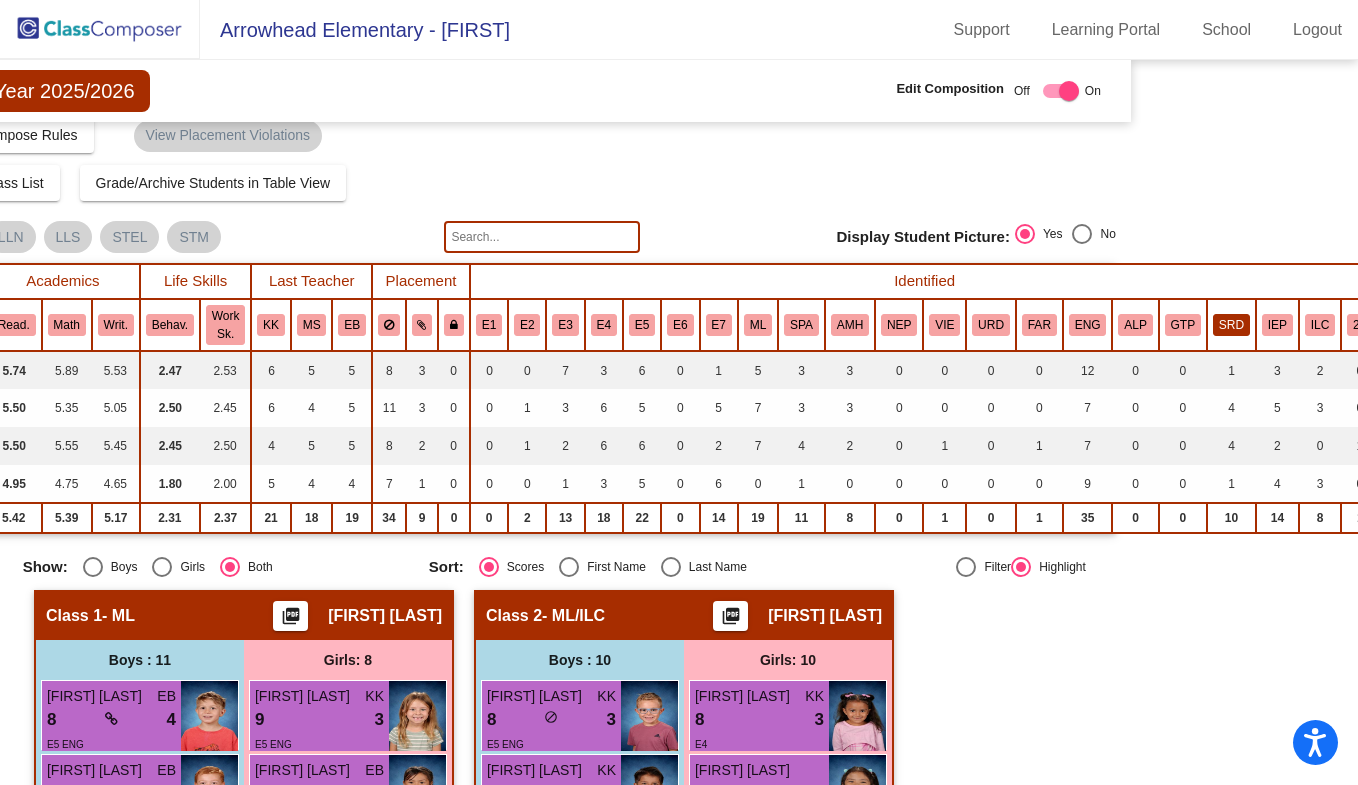 click on "SRD" 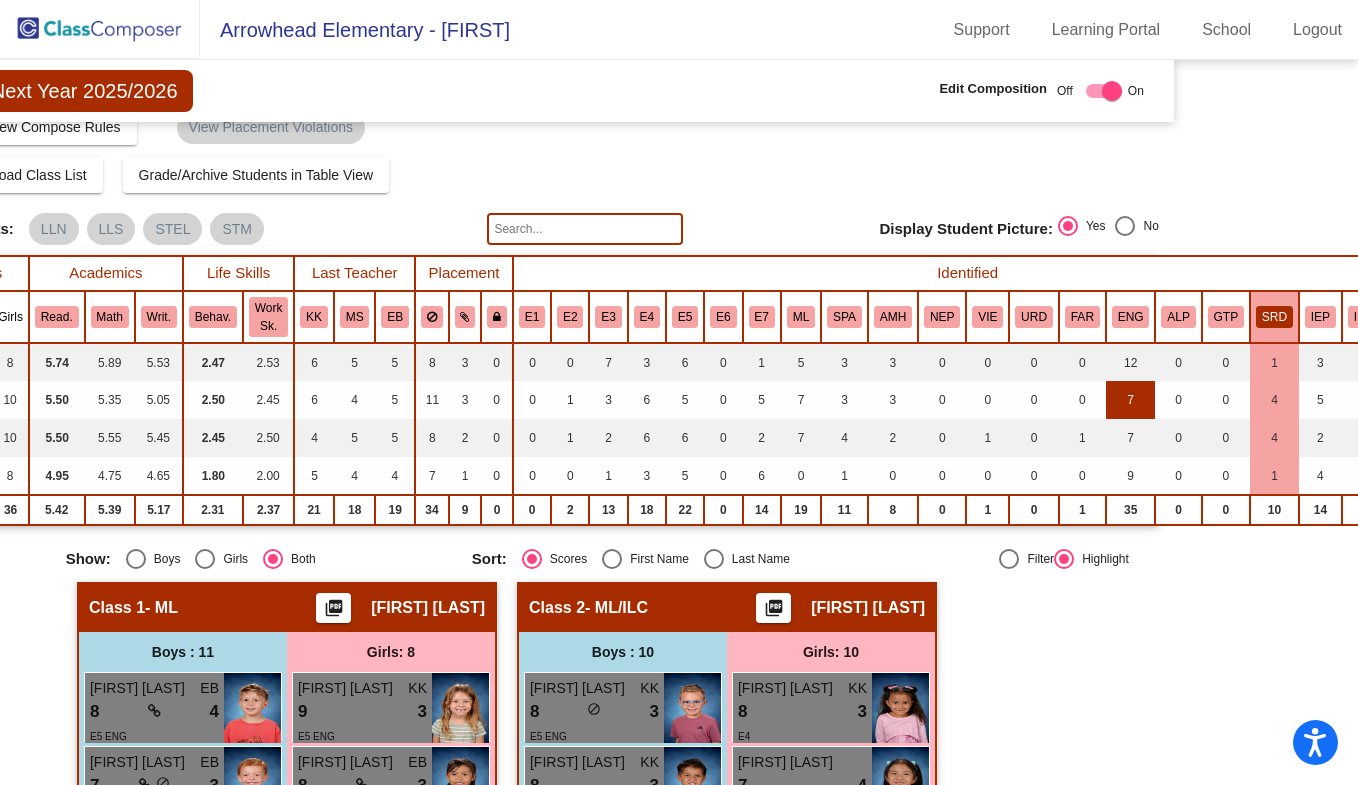 scroll, scrollTop: 27, scrollLeft: 179, axis: both 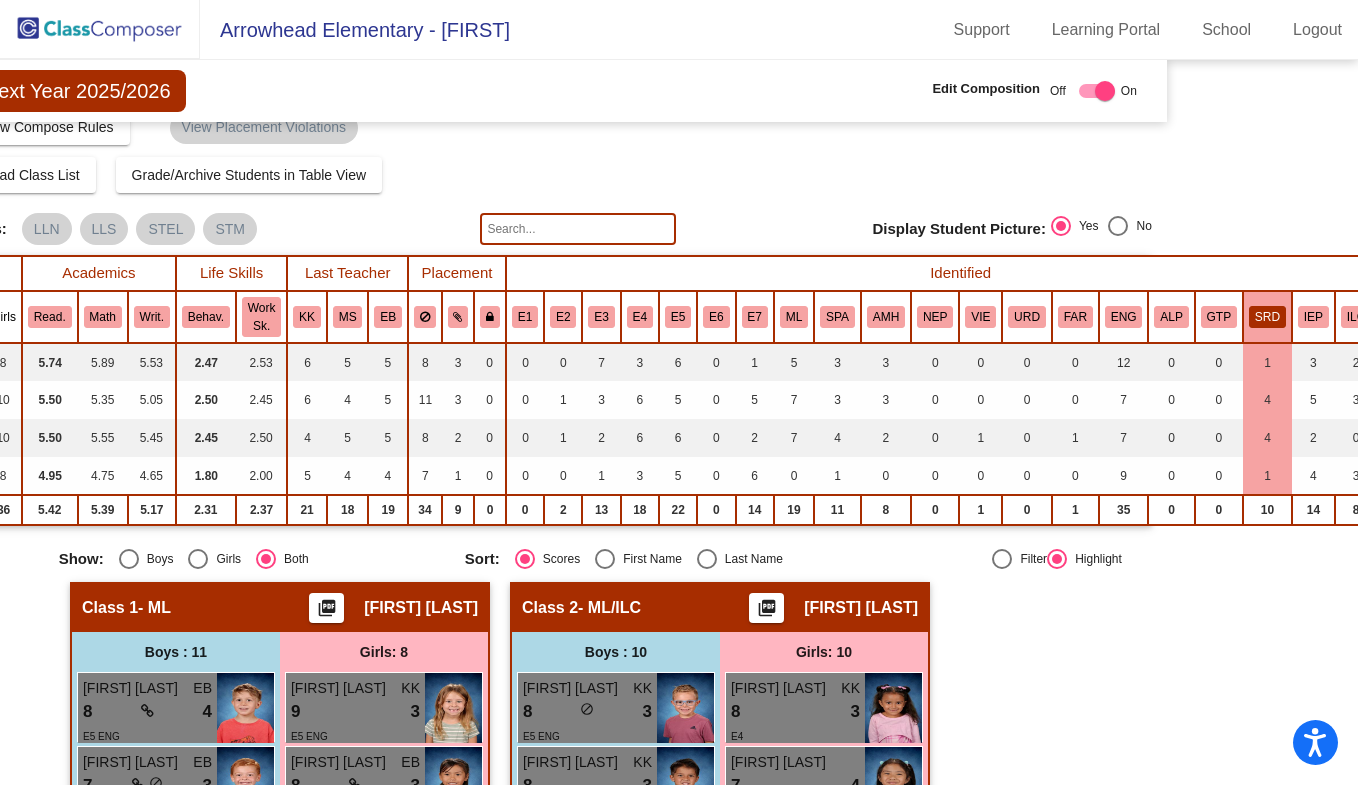 click on "SRD" 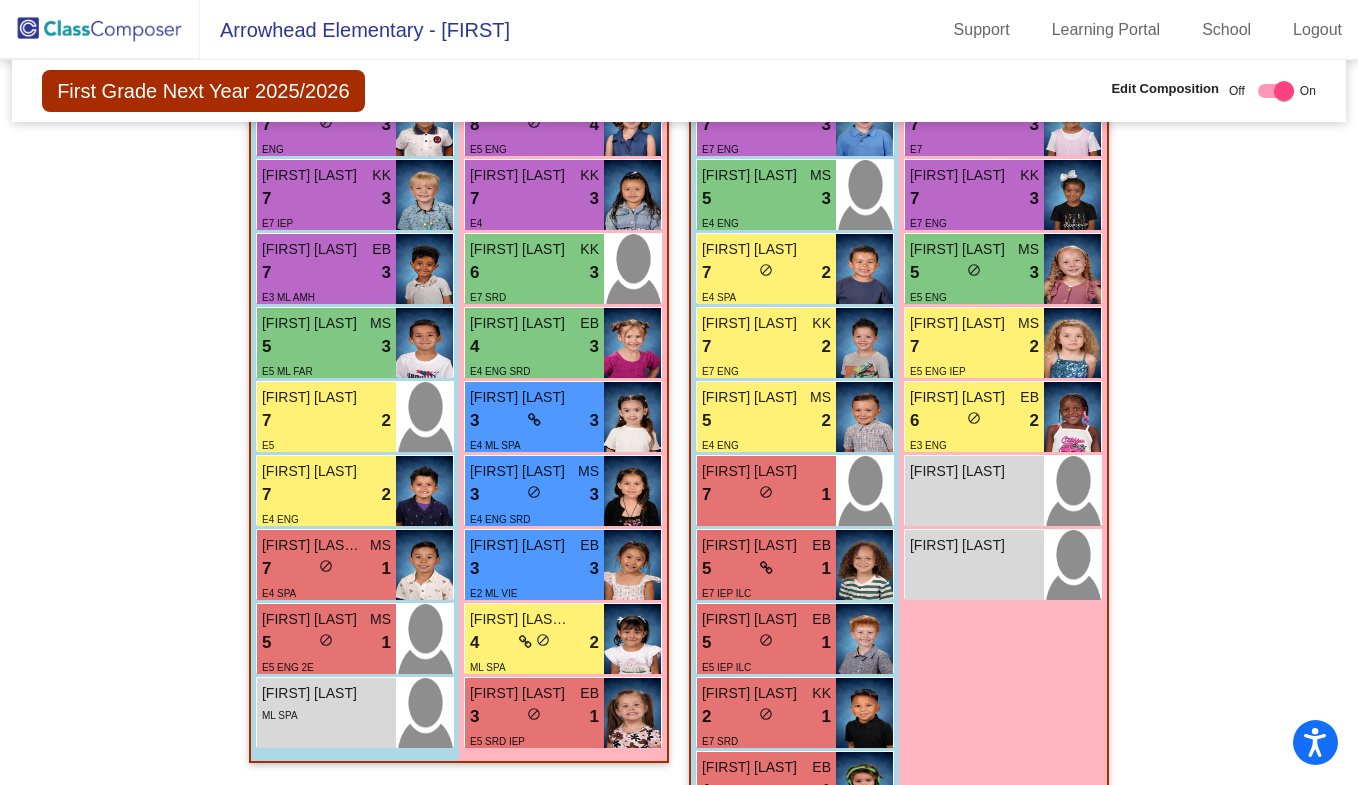 scroll, scrollTop: 1779, scrollLeft: 0, axis: vertical 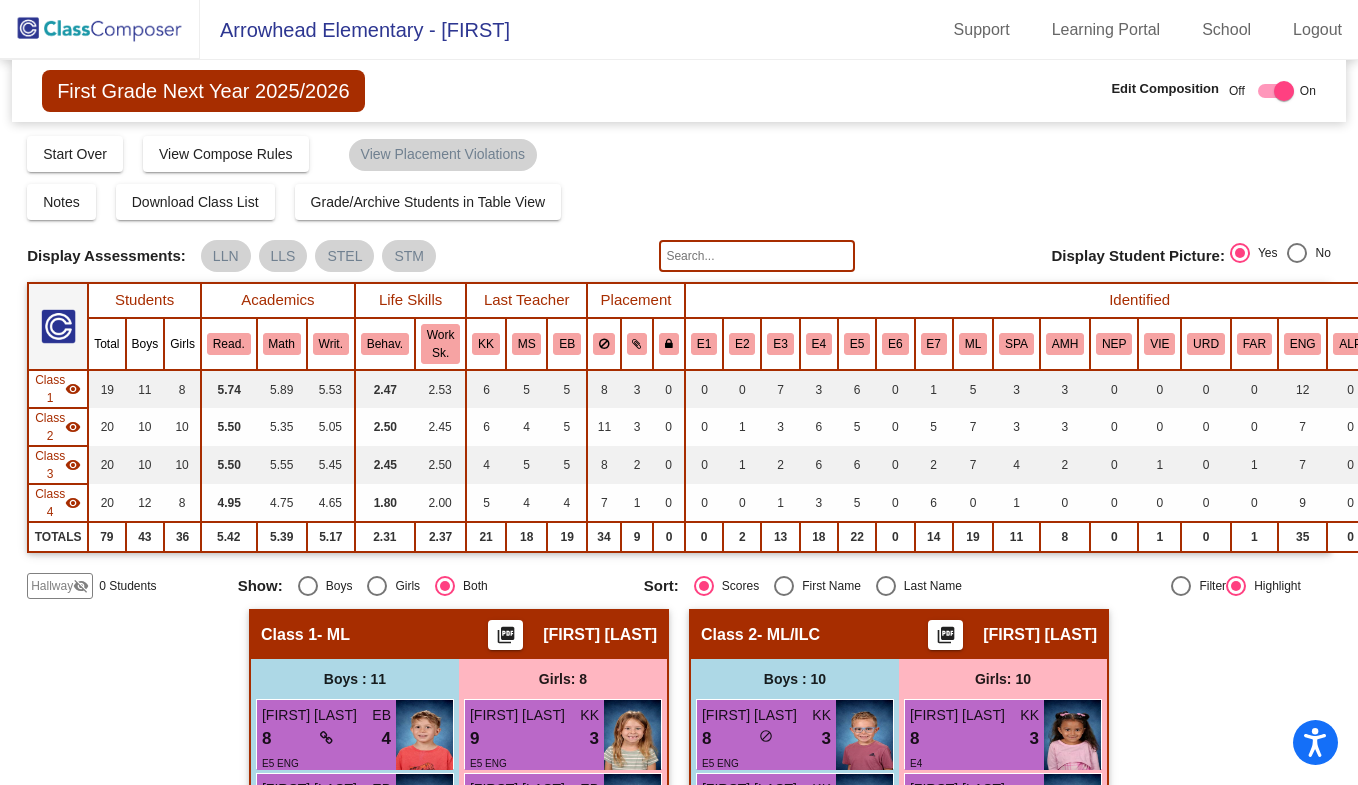 click 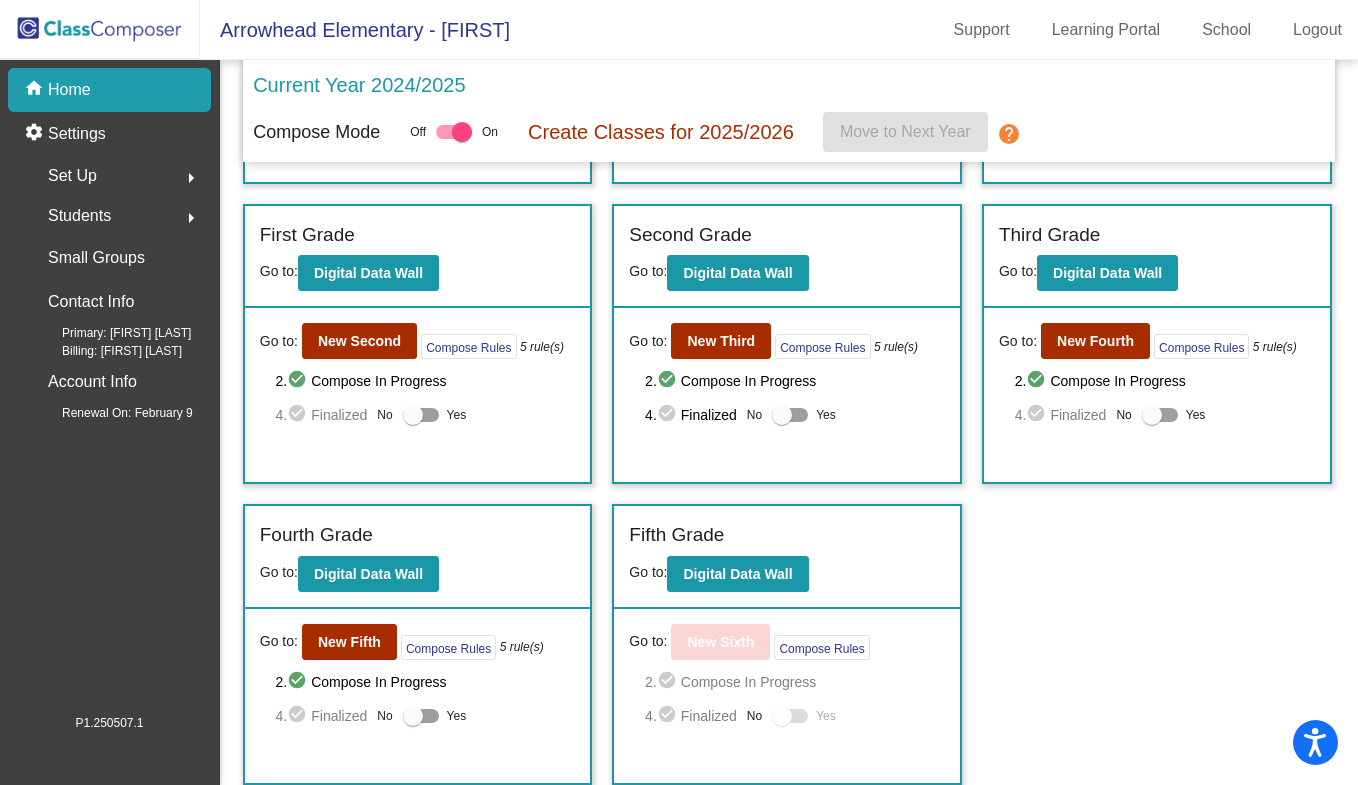 scroll, scrollTop: 268, scrollLeft: 0, axis: vertical 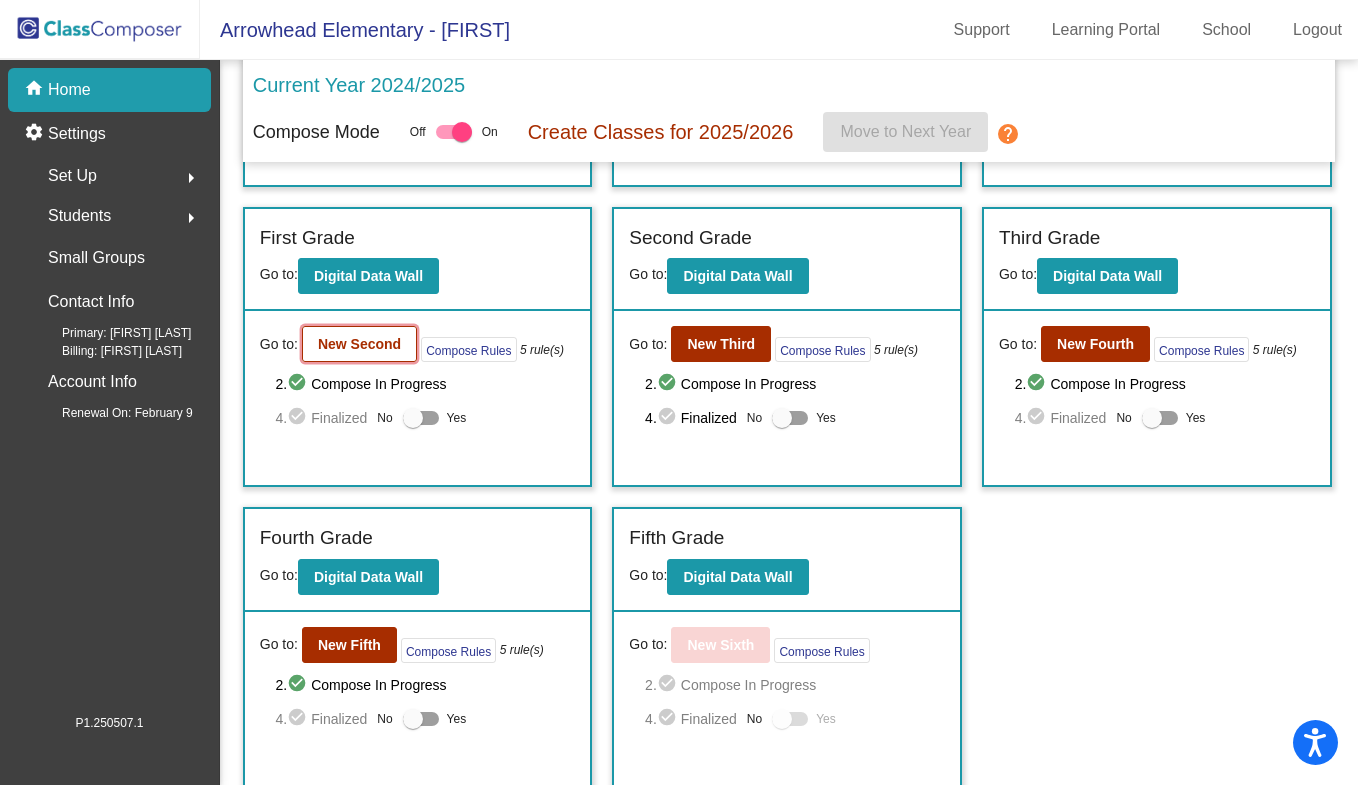 click on "New Second" 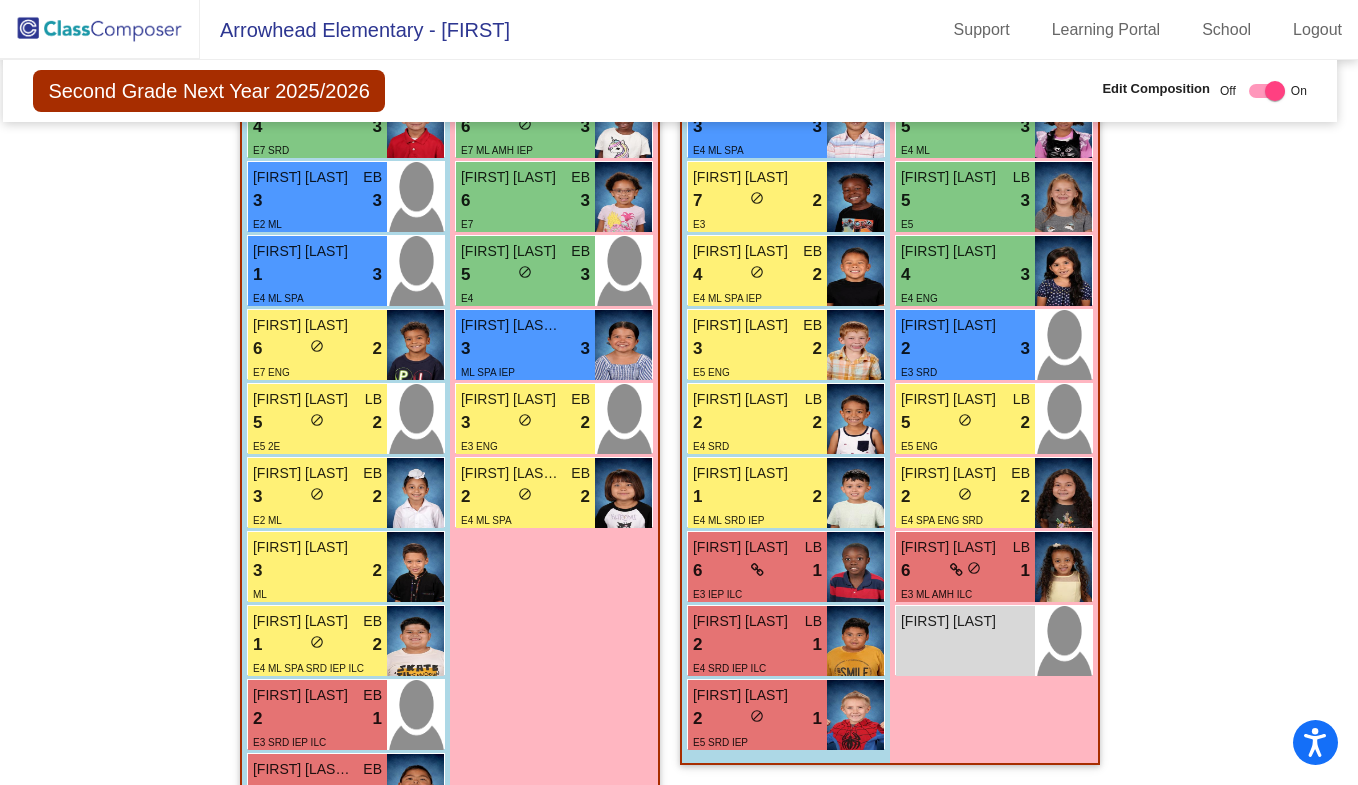 scroll, scrollTop: 855, scrollLeft: 9, axis: both 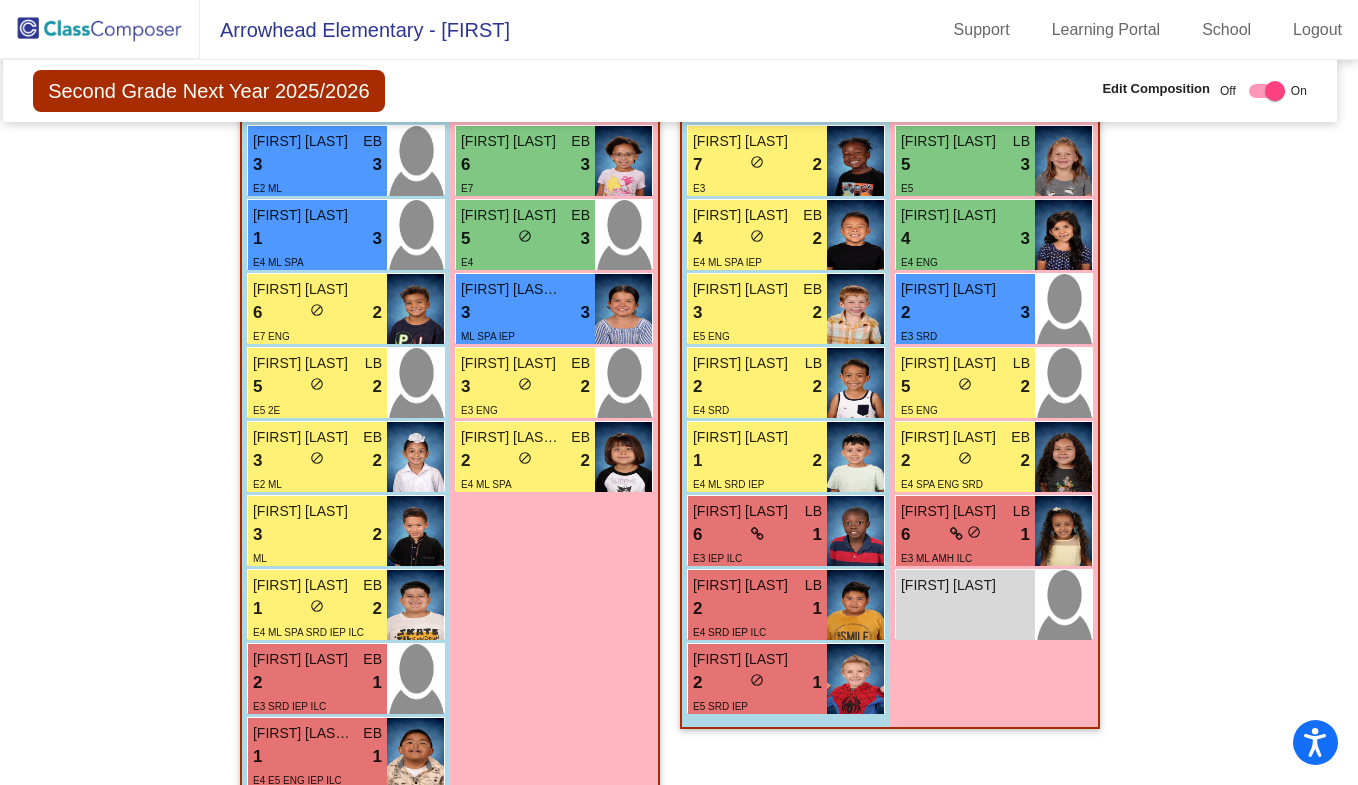 click on "Hallway   - Hallway Class  picture_as_pdf  Add Student  First Name Last Name Student Id  (Recommended)   Boy   Girl   Non Binary Add Close  Boys : 0    No Students   Girls: 0   No Students   Class 1   - ML/2e/ILC  picture_as_pdf Maddy Aronica  Add Student  First Name Last Name Student Id  (Recommended)   Boy   Girl   Non Binary Add Close  Boys : 15  Wesson Wall LB 8 lock do_not_disturb_alt 3 E5 ENG Grayson Lemoine EB 8 lock do_not_disturb_alt 3 E5 ENG Liel Um 7 lock do_not_disturb_alt 3 E2 ML Jaice Blackburn LB 4 lock do_not_disturb_alt 3 E7 SRD Joshua Sehdwe EB 3 lock do_not_disturb_alt 3 E2 ML Cristopher Martinez Vargas 1 lock do_not_disturb_alt 3 E4 ML SPA Anthony Hilbrecht 6 lock do_not_disturb_alt 2 E7 ENG Oliver Collins LB 5 lock do_not_disturb_alt 2 E5 2E Kamalpreet Singh EB 3 lock do_not_disturb_alt 2 E2 ML Santiago Martinez 3 lock do_not_disturb_alt 2 ML Evan Arizmendi-Lopez EB 1 lock do_not_disturb_alt 2 E4 ML SPA SRD IEP ILC Brook Ashenafi EB 2 lock do_not_disturb_alt 1 E3 SRD IEP ILC EB 1 1" 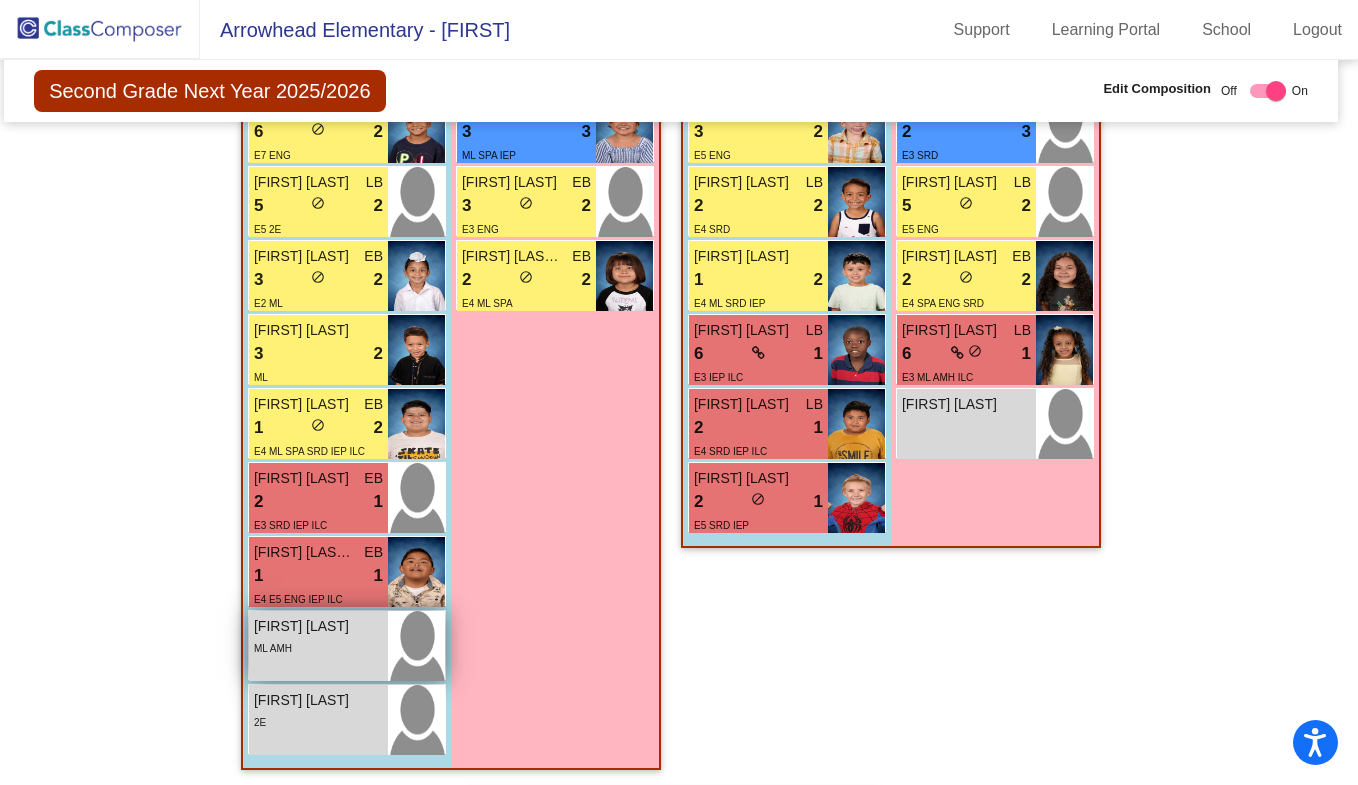 scroll, scrollTop: 1035, scrollLeft: 8, axis: both 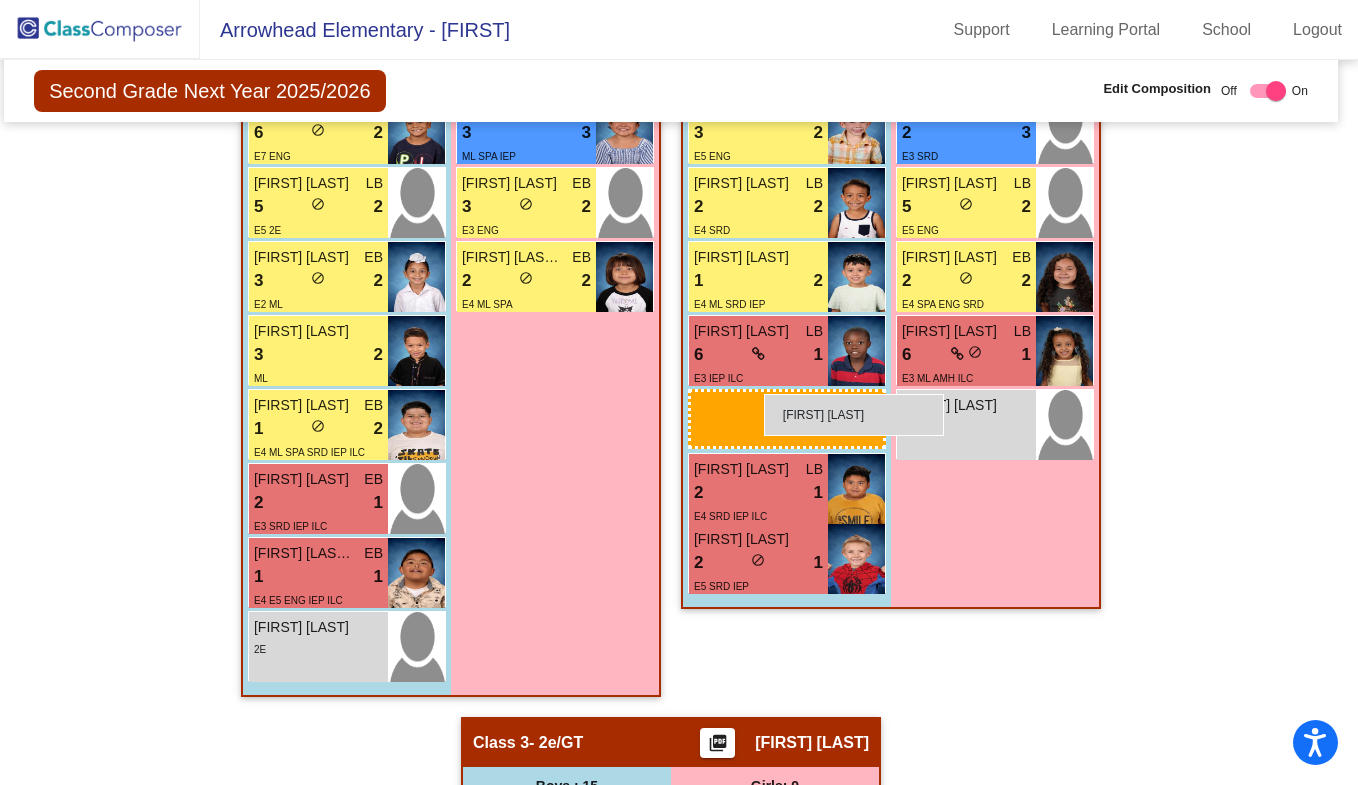 drag, startPoint x: 340, startPoint y: 645, endPoint x: 763, endPoint y: 394, distance: 491.8638 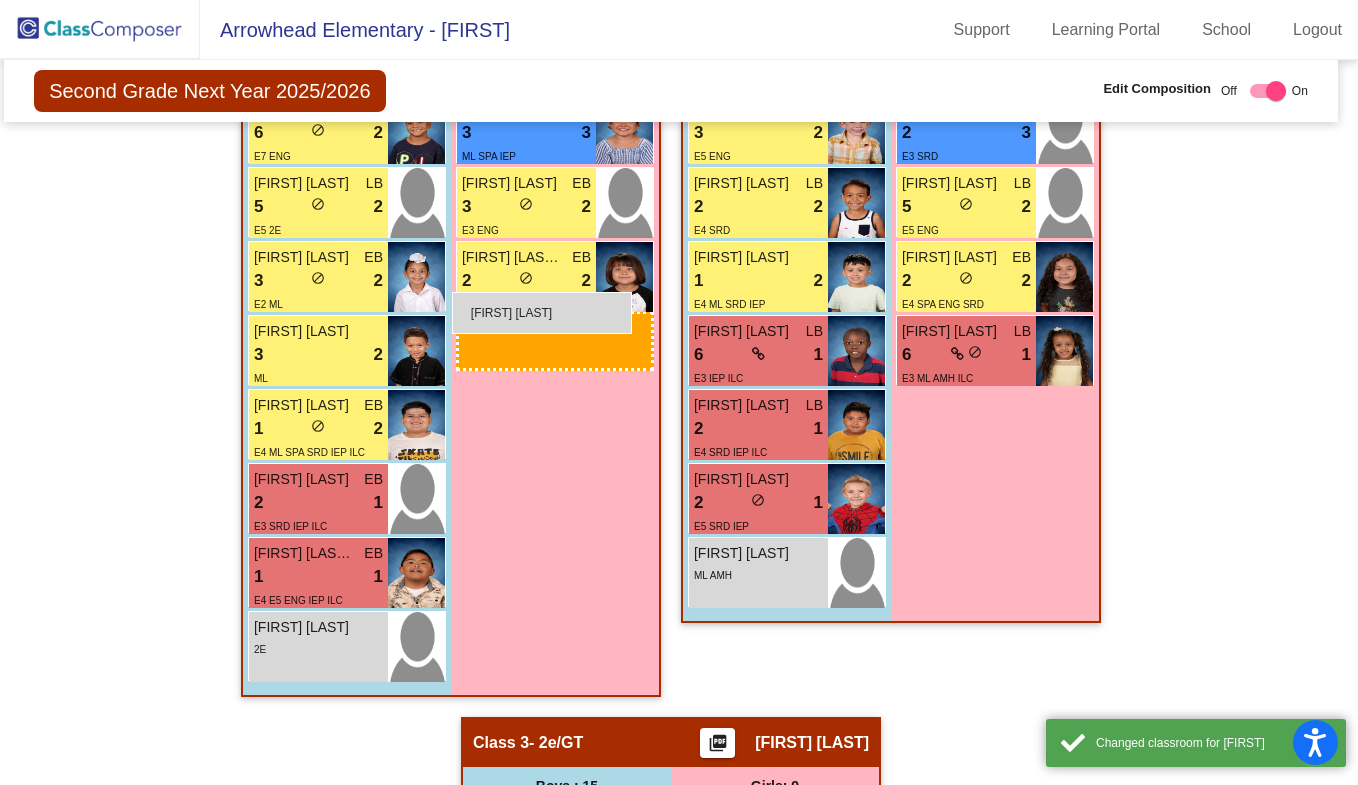 drag, startPoint x: 949, startPoint y: 430, endPoint x: 451, endPoint y: 294, distance: 516.2364 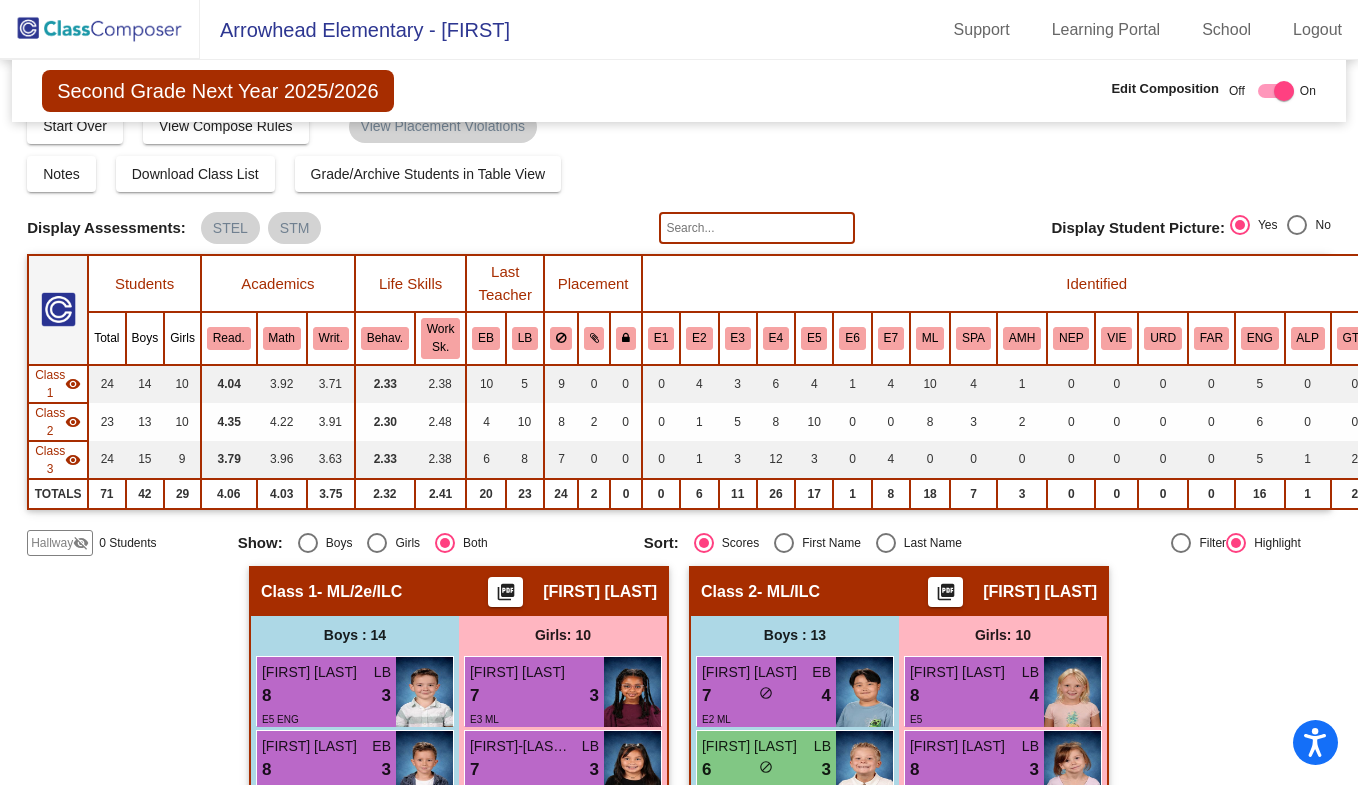 scroll, scrollTop: 0, scrollLeft: 0, axis: both 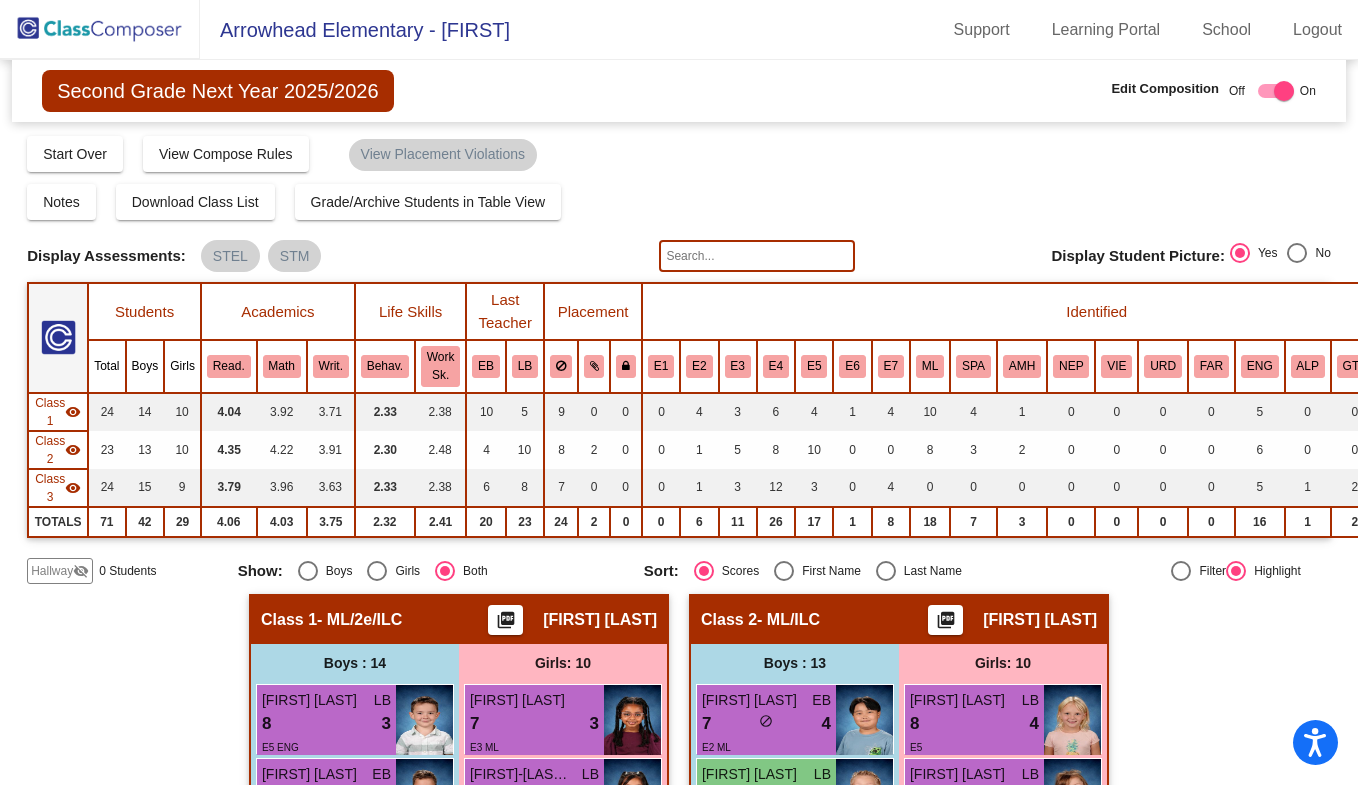 click 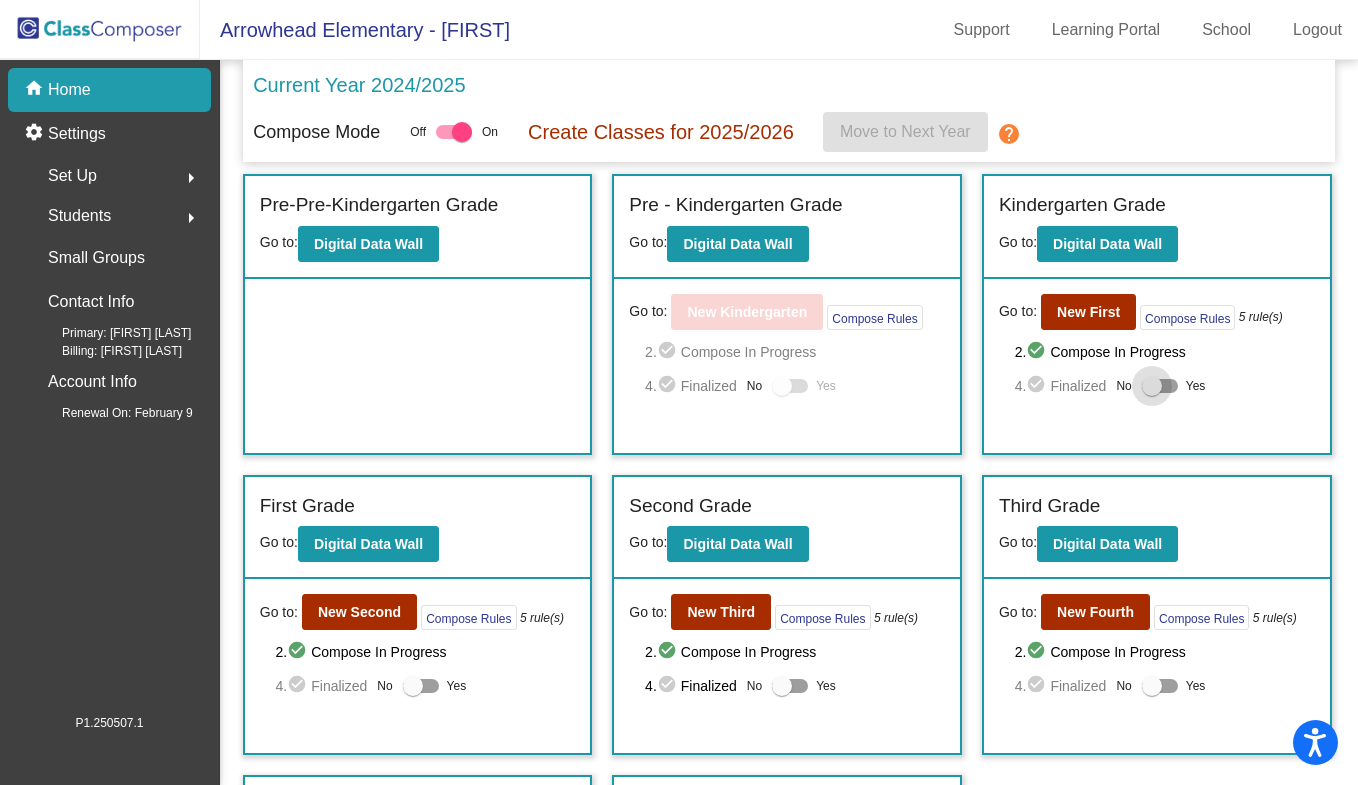 click at bounding box center [1152, 386] 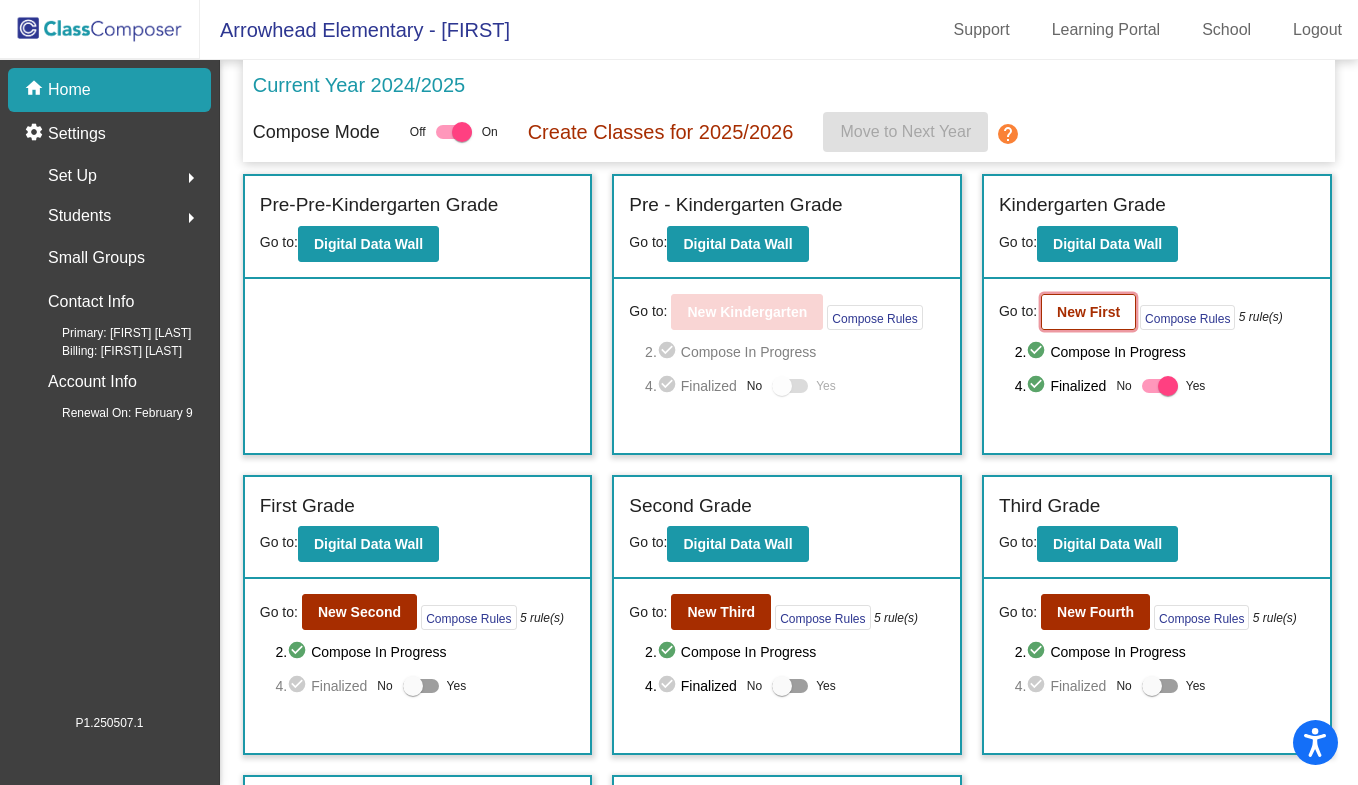 click on "New First" 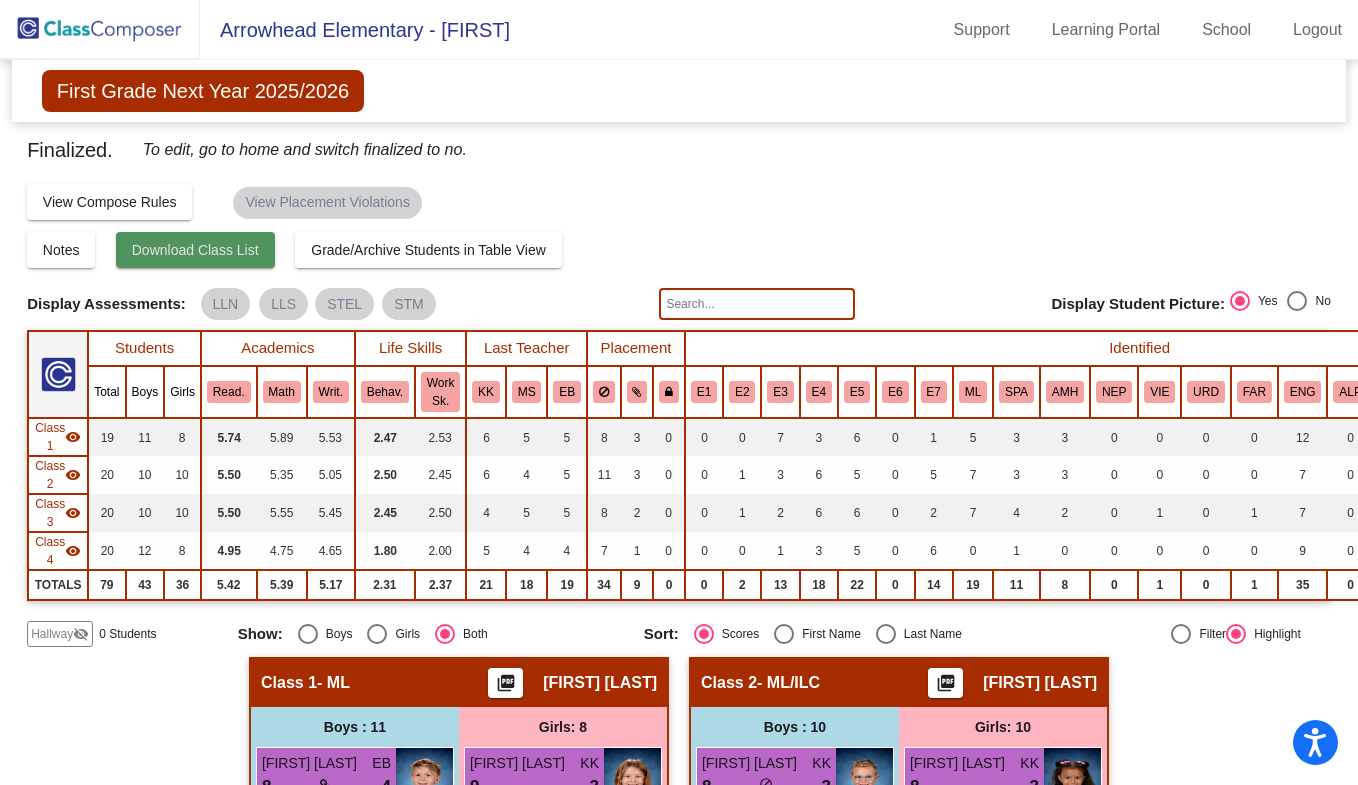 click on "Download Class List" 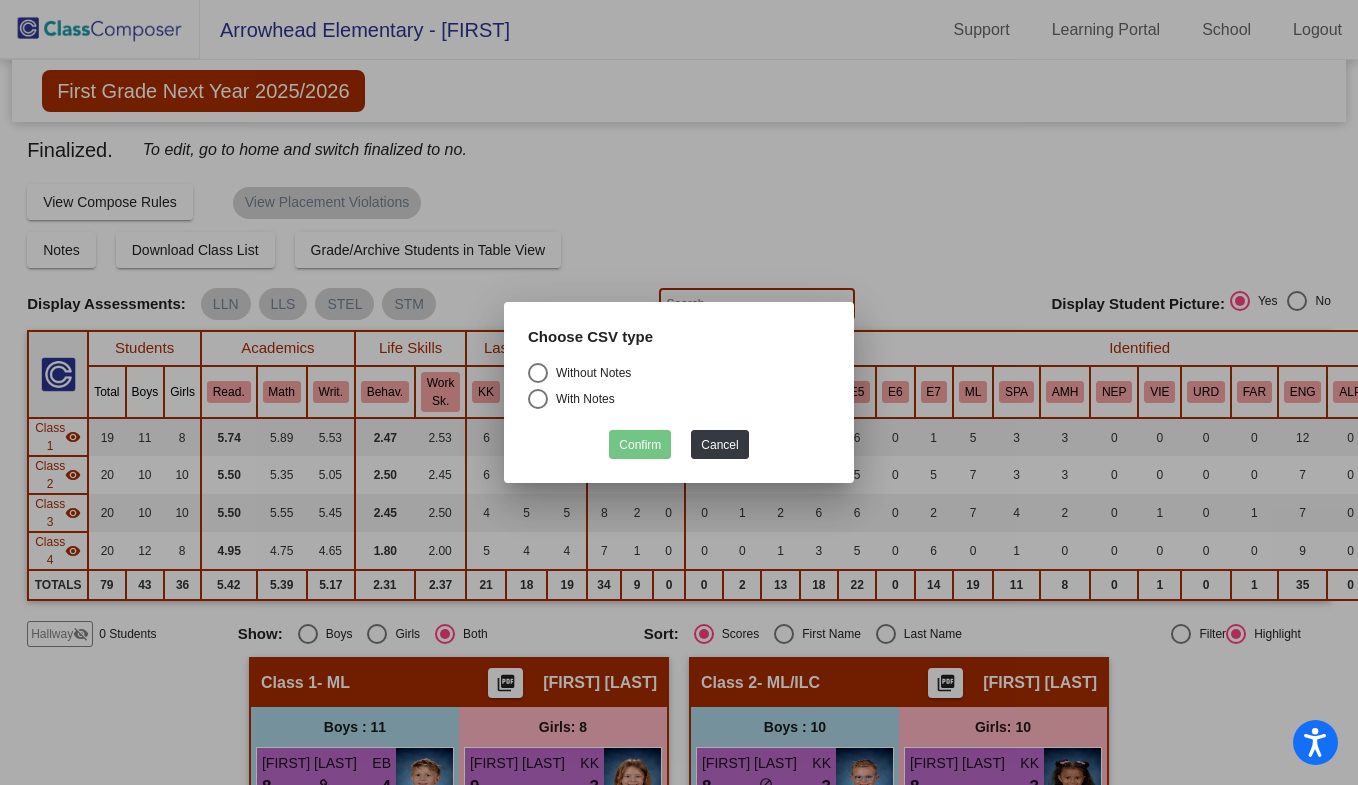 click at bounding box center (538, 373) 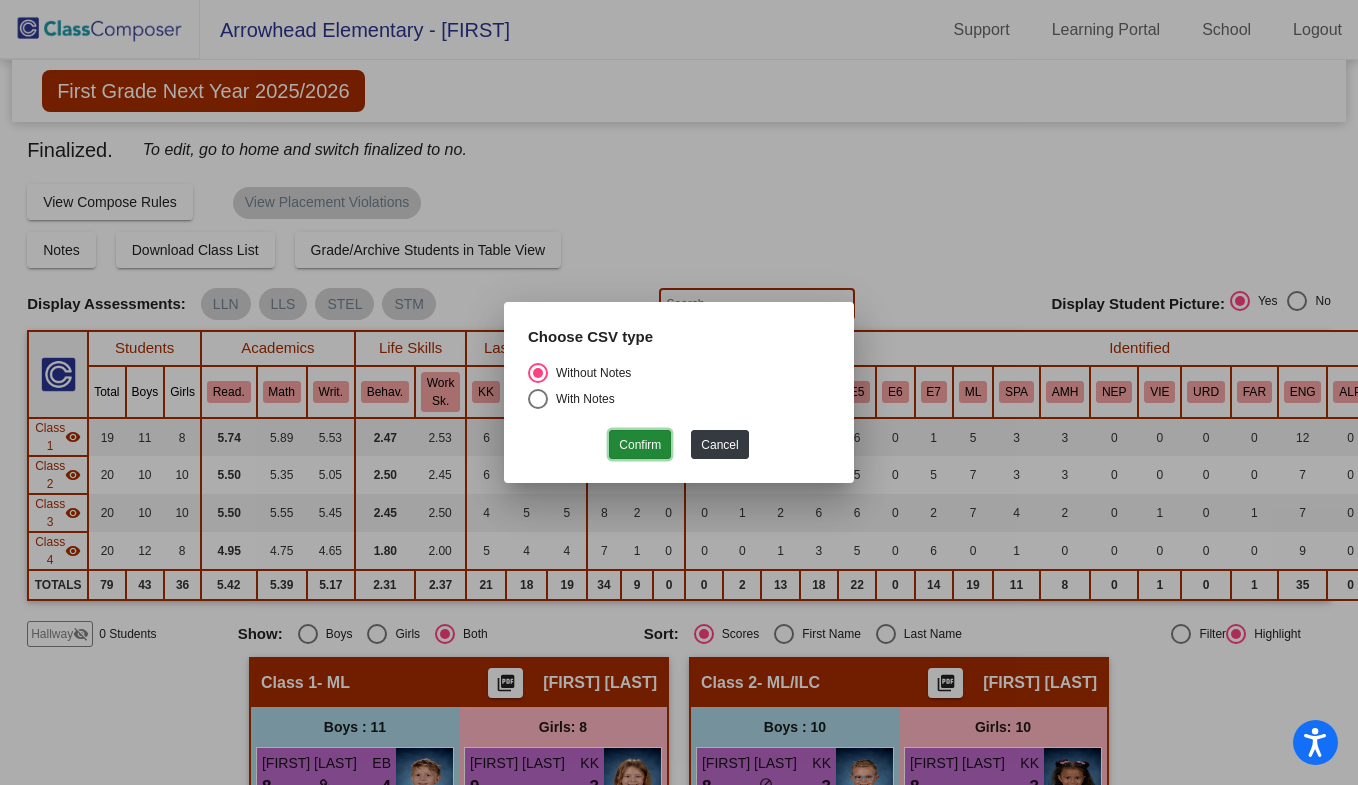 click on "Confirm" at bounding box center (640, 444) 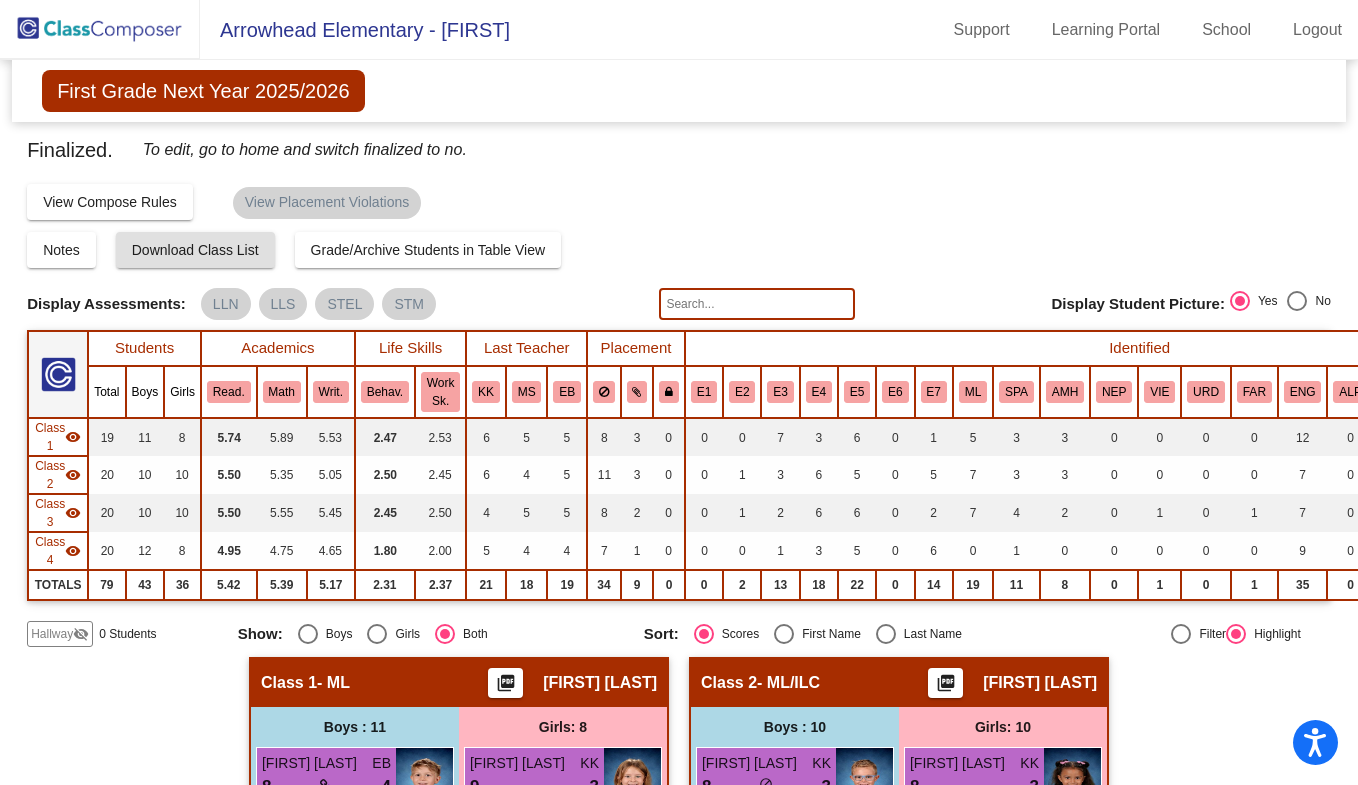 click 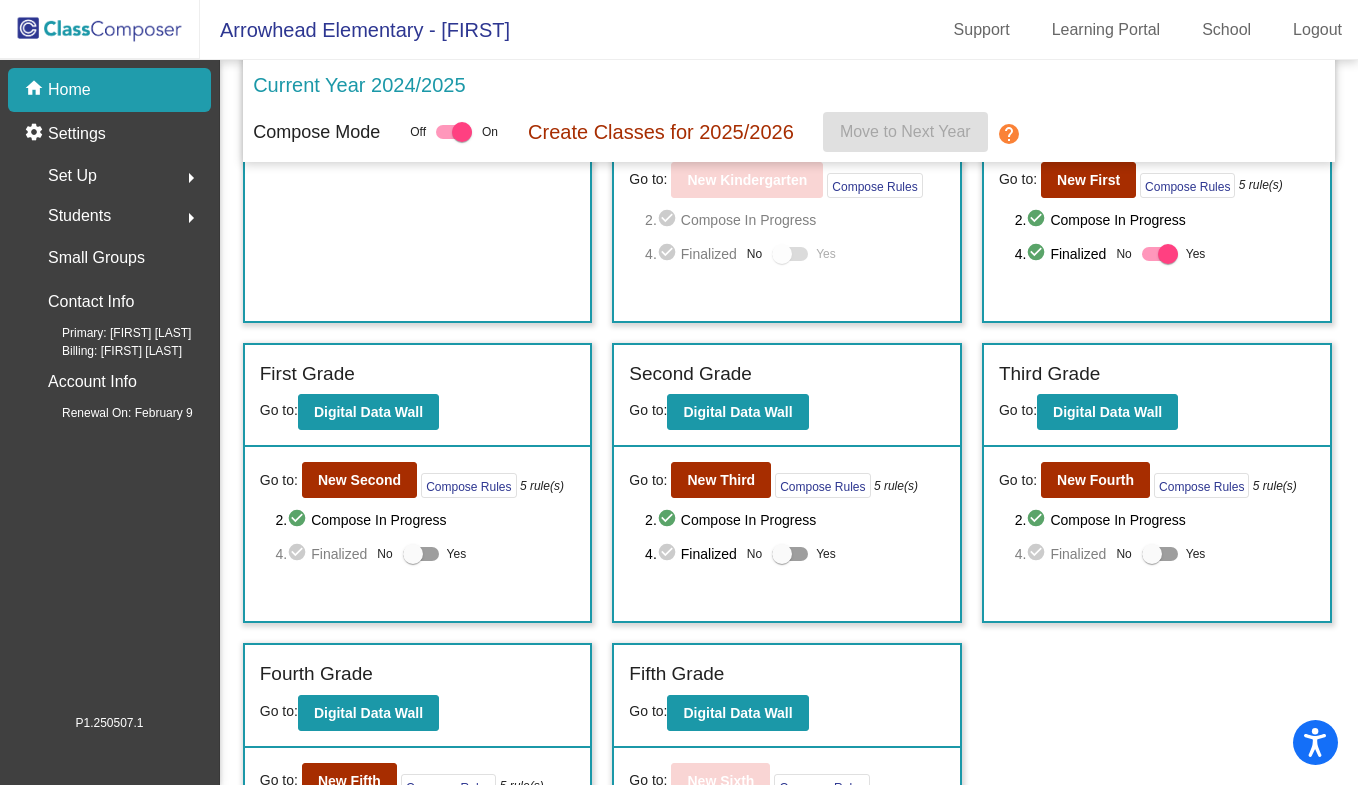 scroll, scrollTop: 175, scrollLeft: 0, axis: vertical 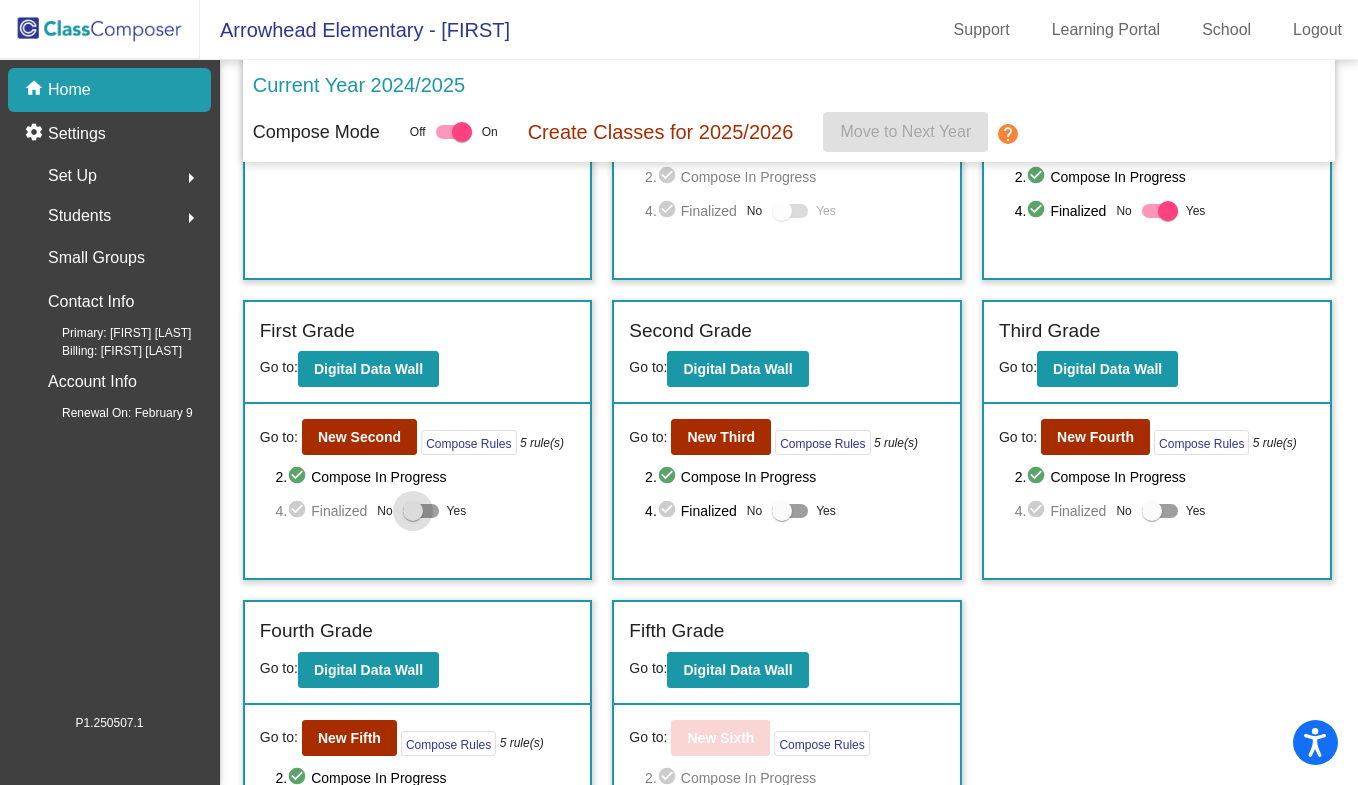 click at bounding box center [413, 511] 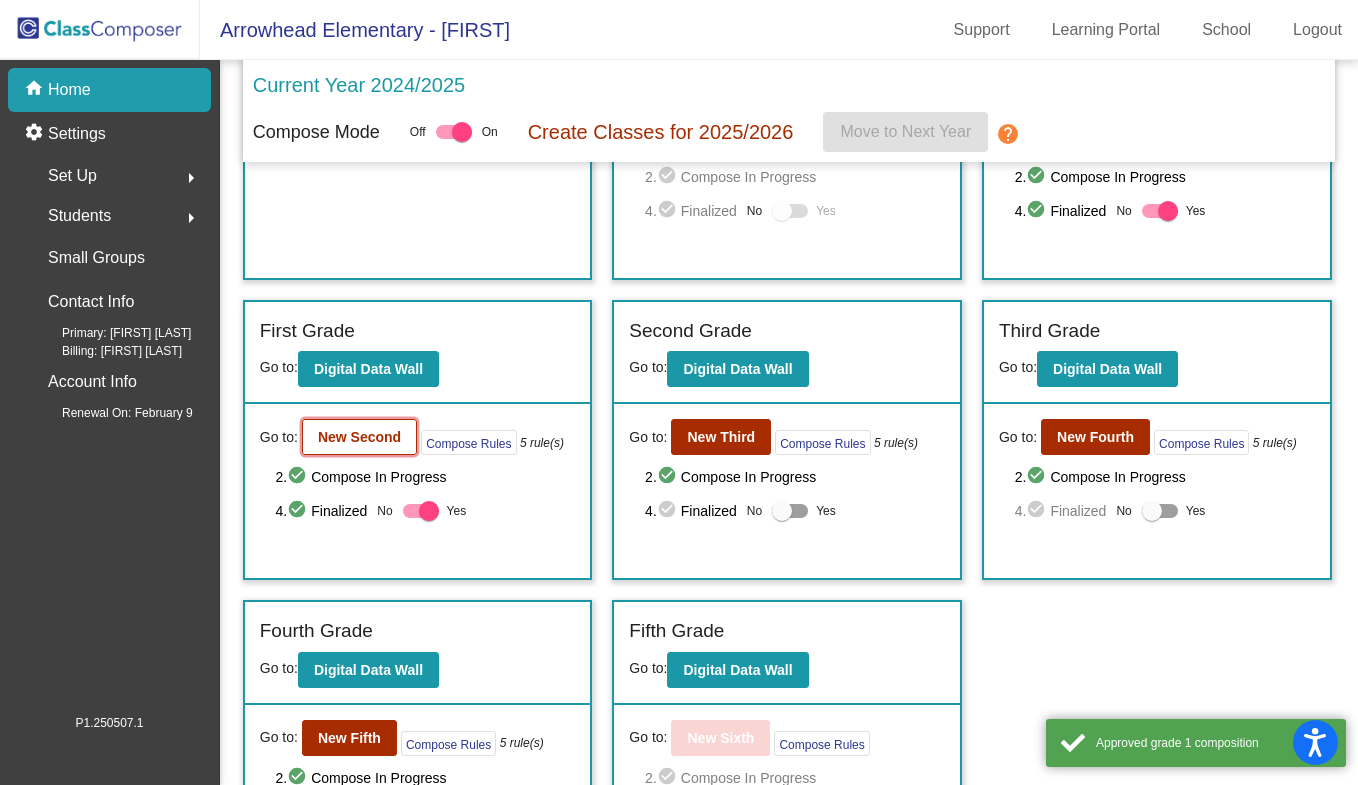 click on "New Second" 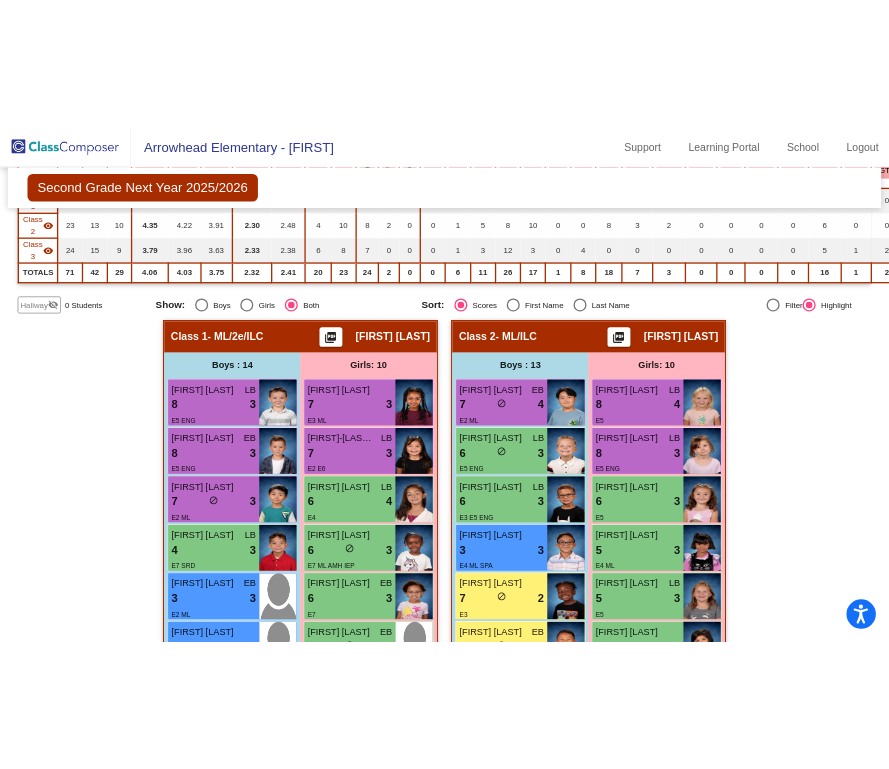 scroll, scrollTop: 0, scrollLeft: 0, axis: both 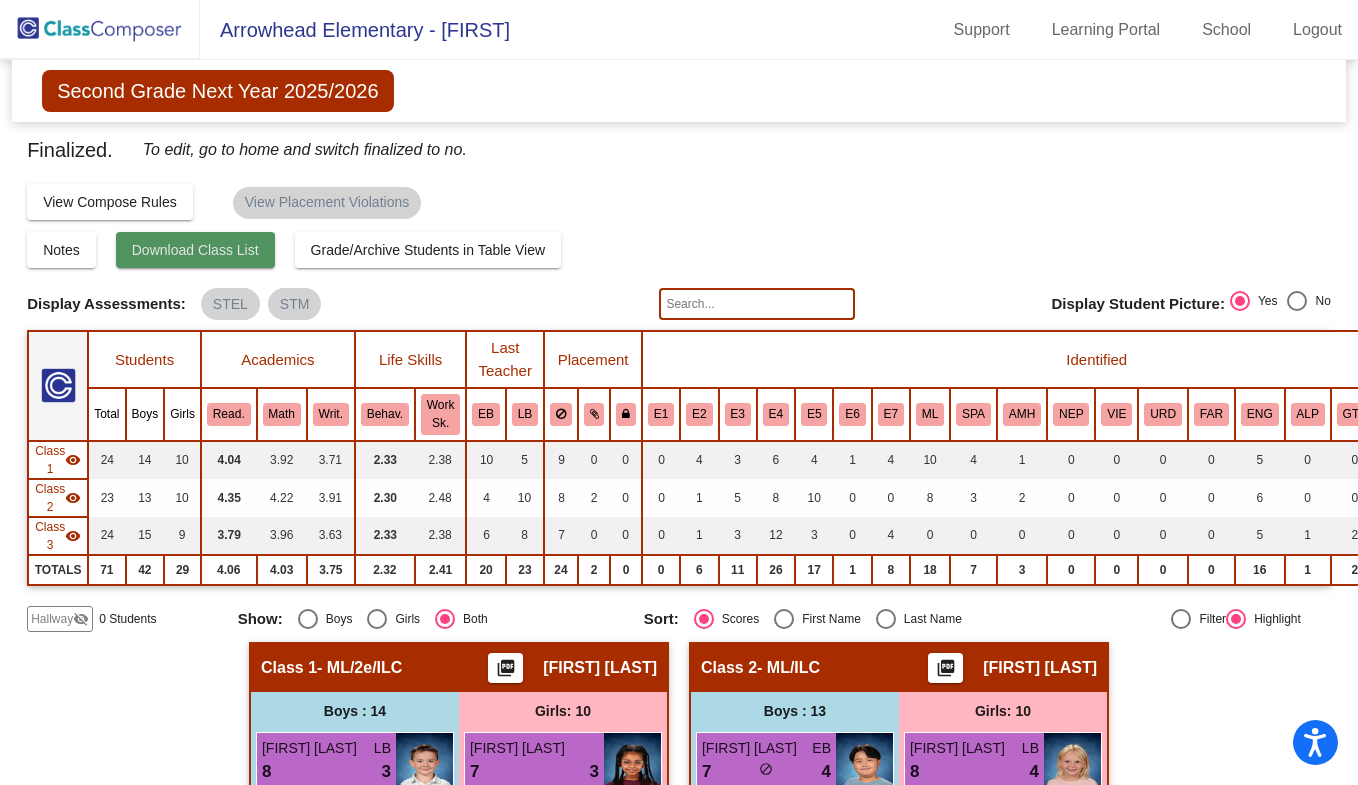 click on "Download Class List" 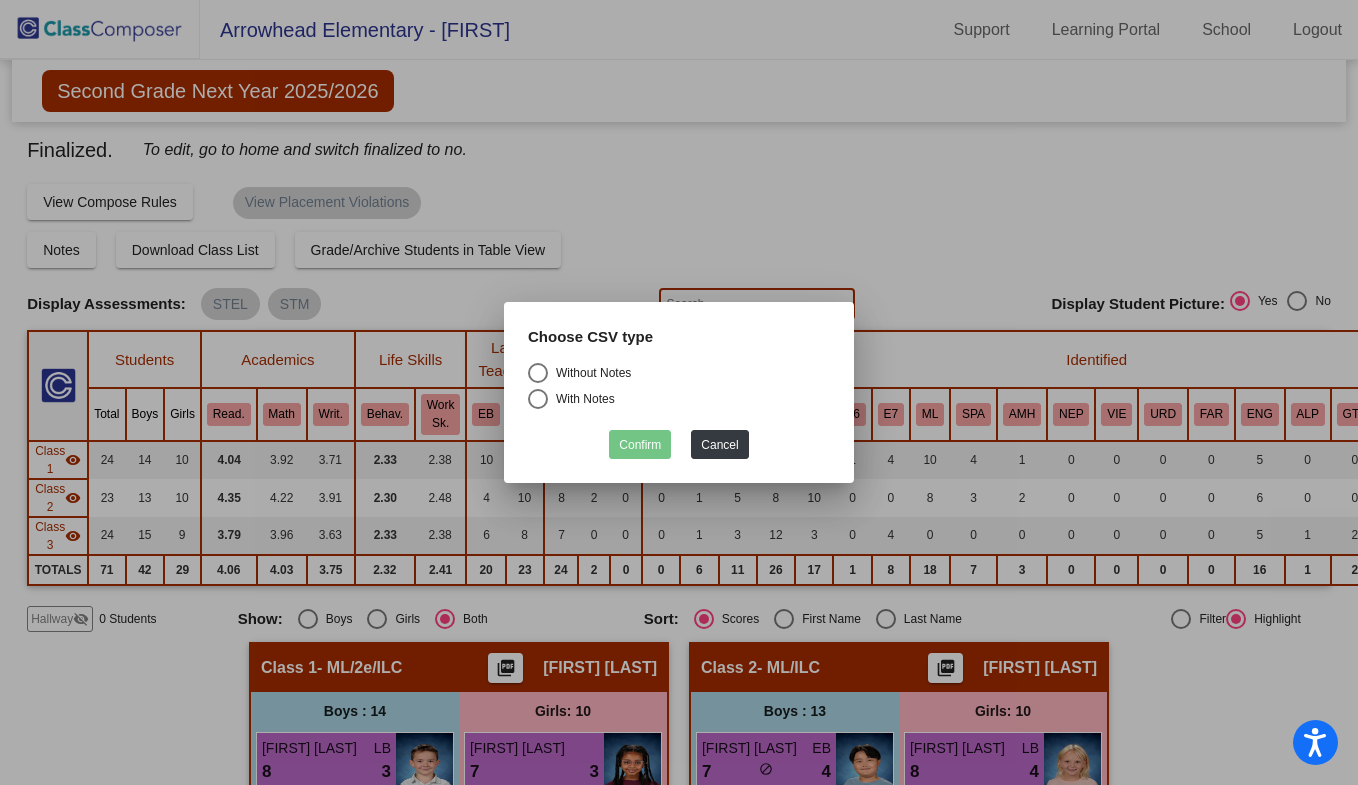 click at bounding box center (538, 373) 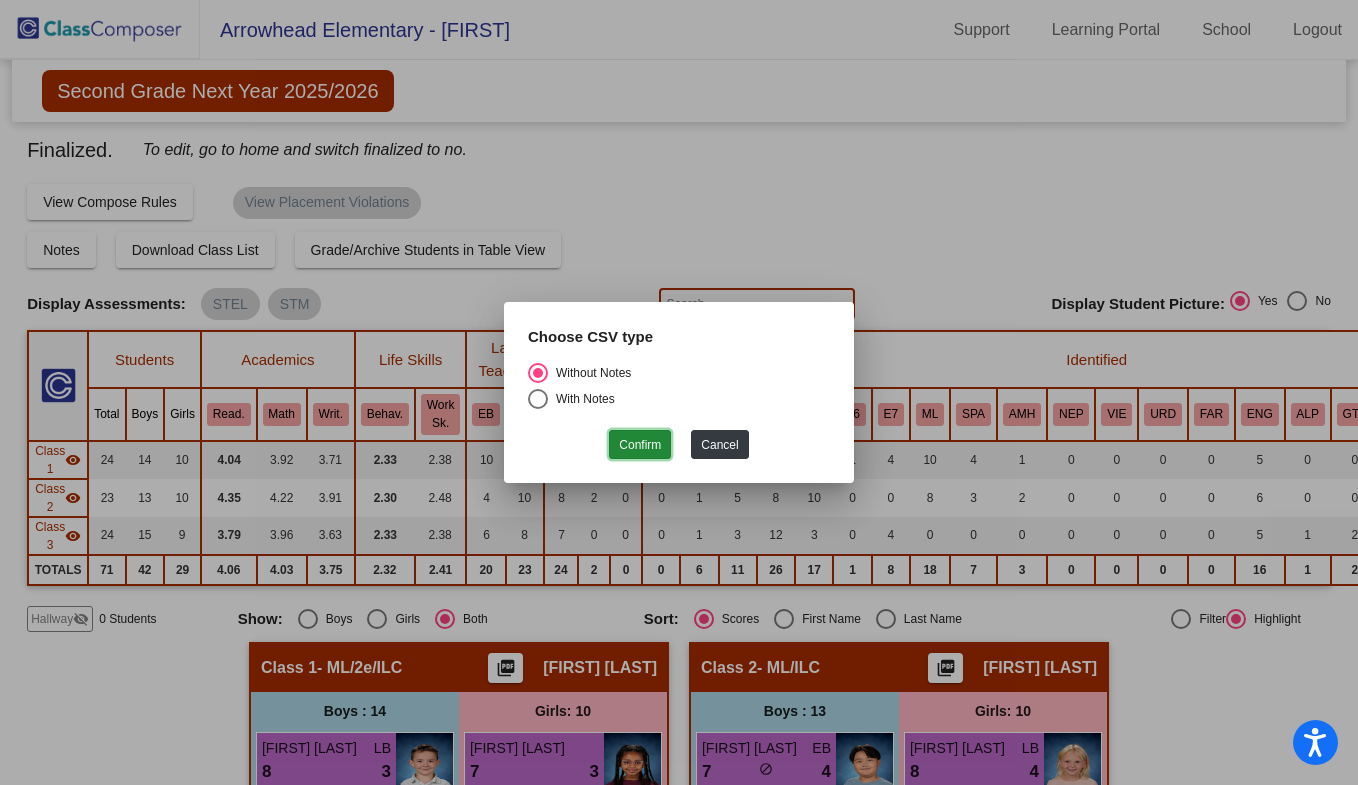 click on "Confirm" at bounding box center (640, 444) 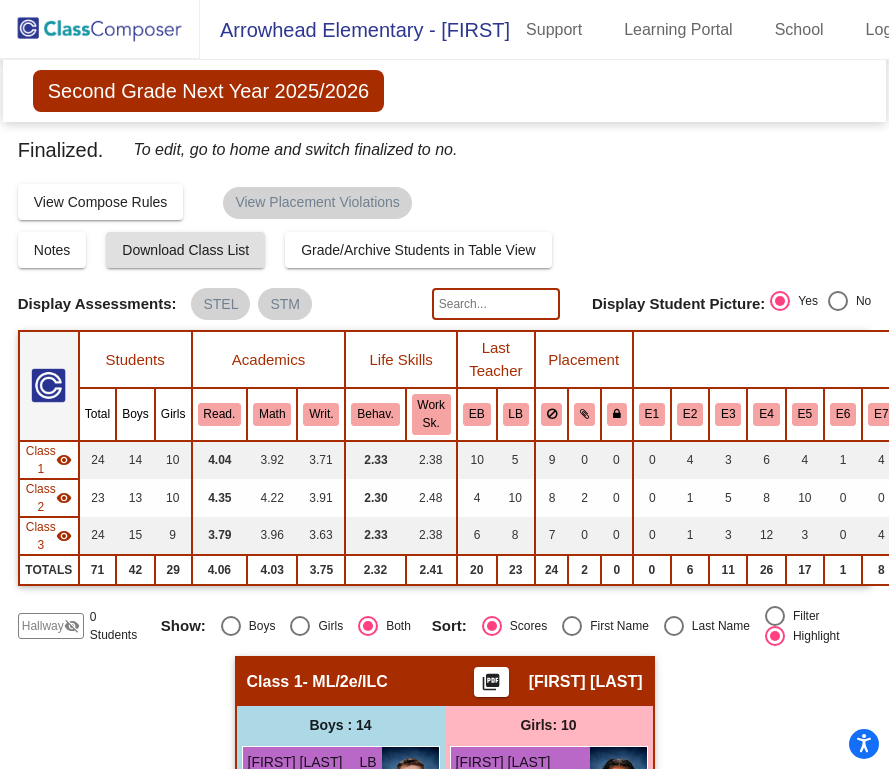 click 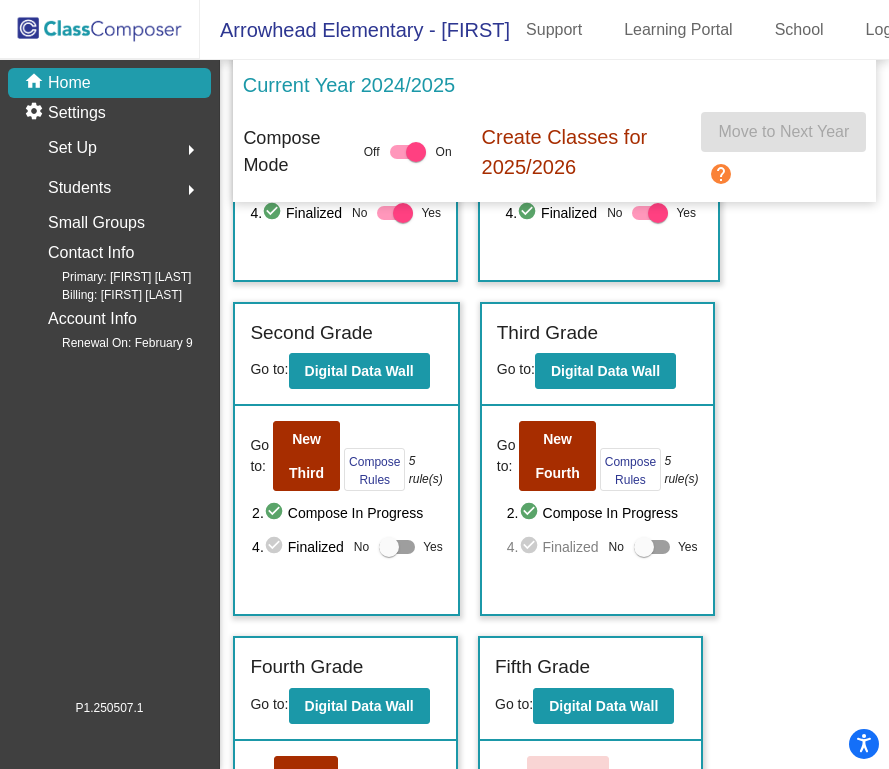 scroll, scrollTop: 623, scrollLeft: 0, axis: vertical 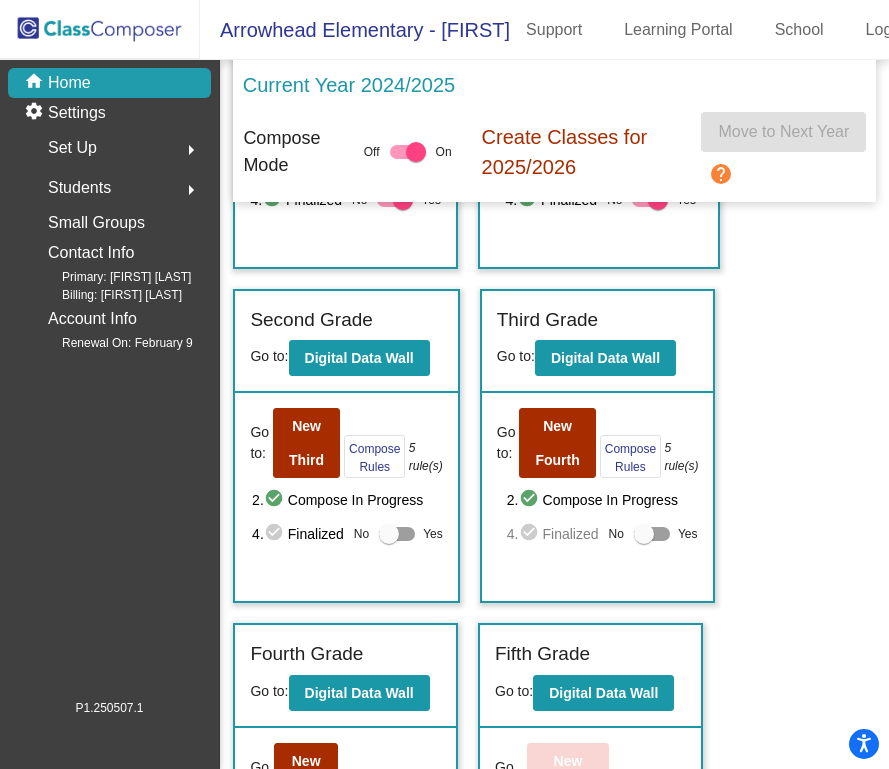 click at bounding box center [389, 534] 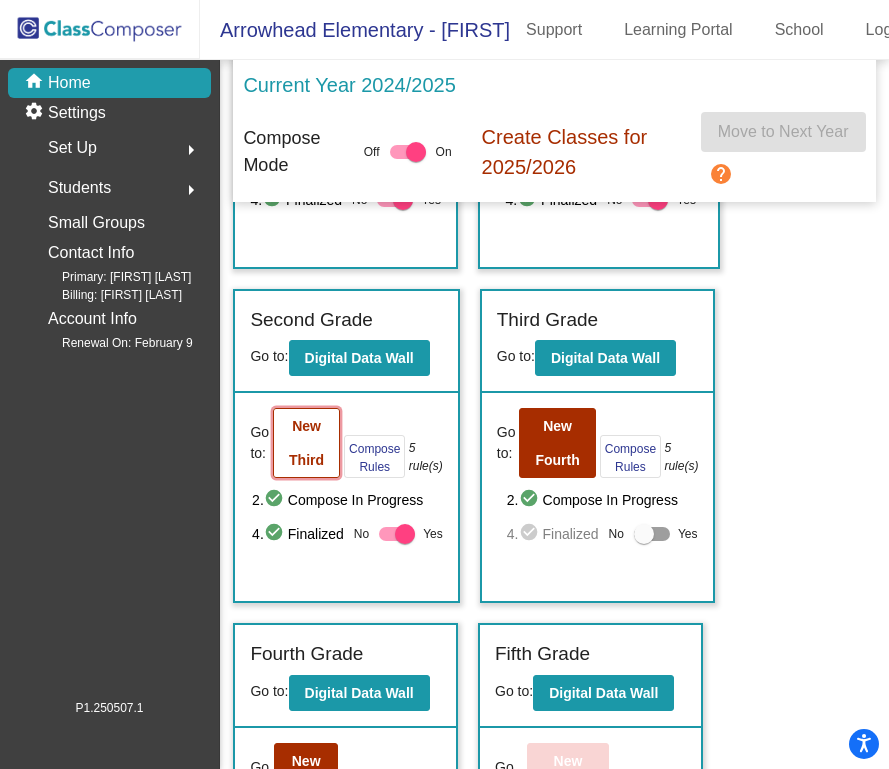 click on "New Third" 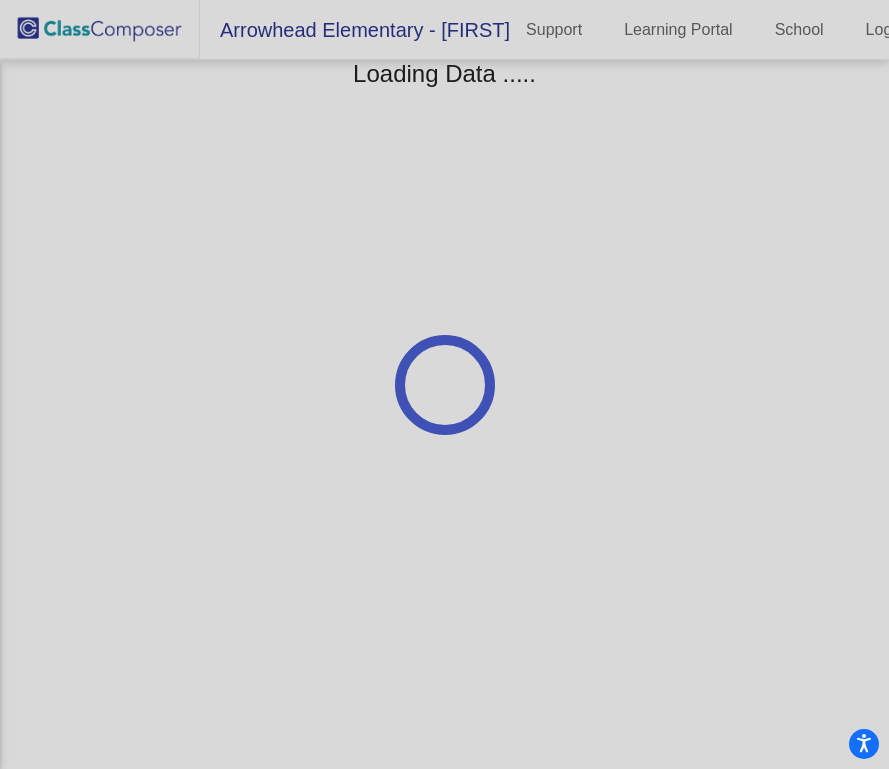 scroll, scrollTop: 0, scrollLeft: 0, axis: both 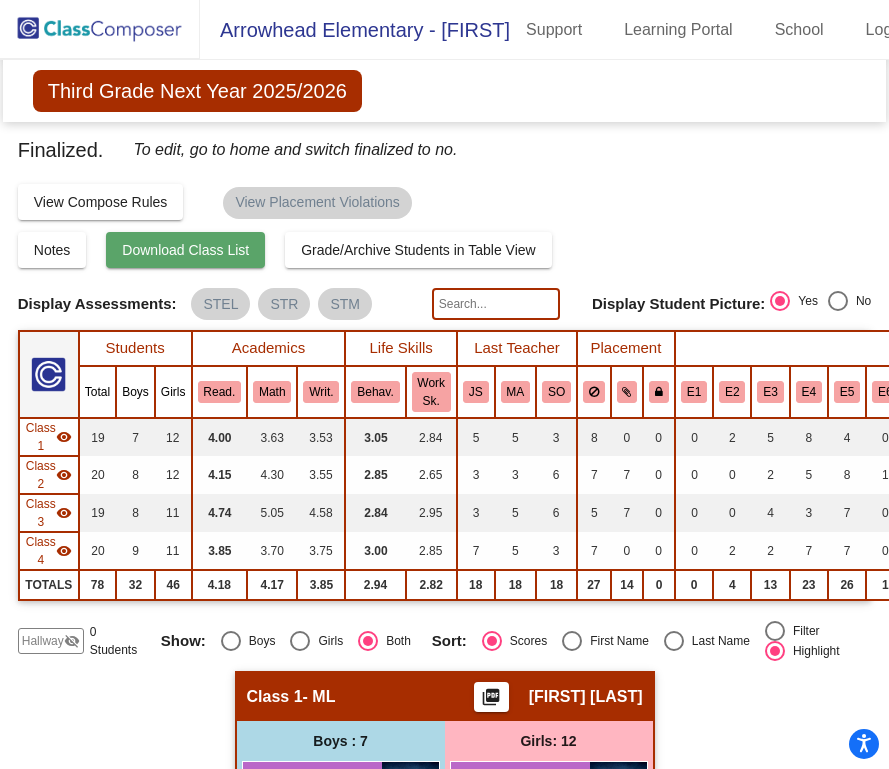 click on "Download Class List" 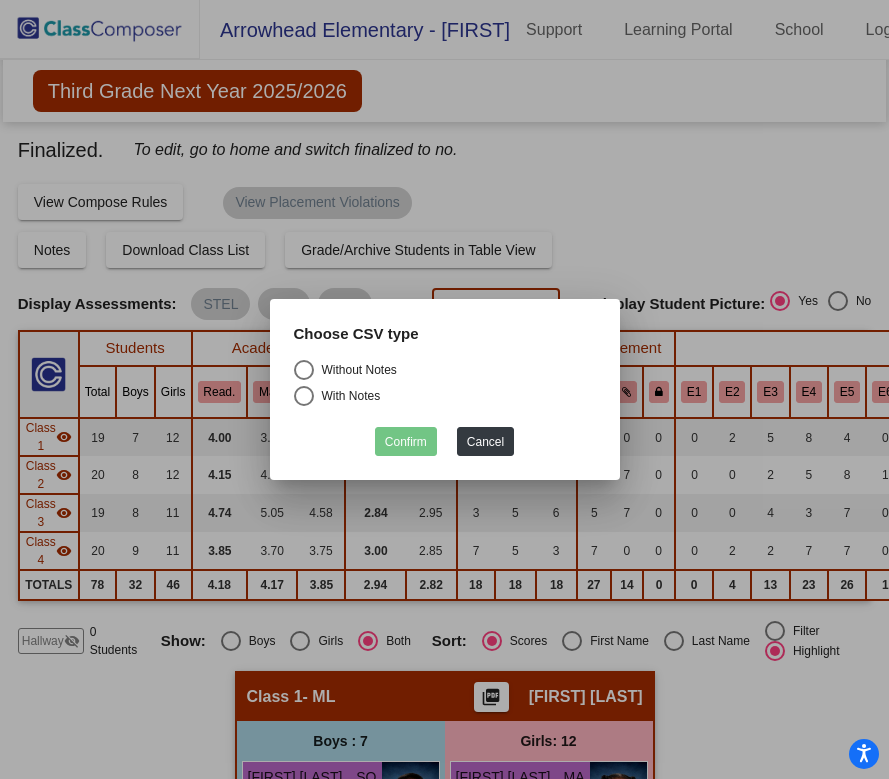click at bounding box center [304, 370] 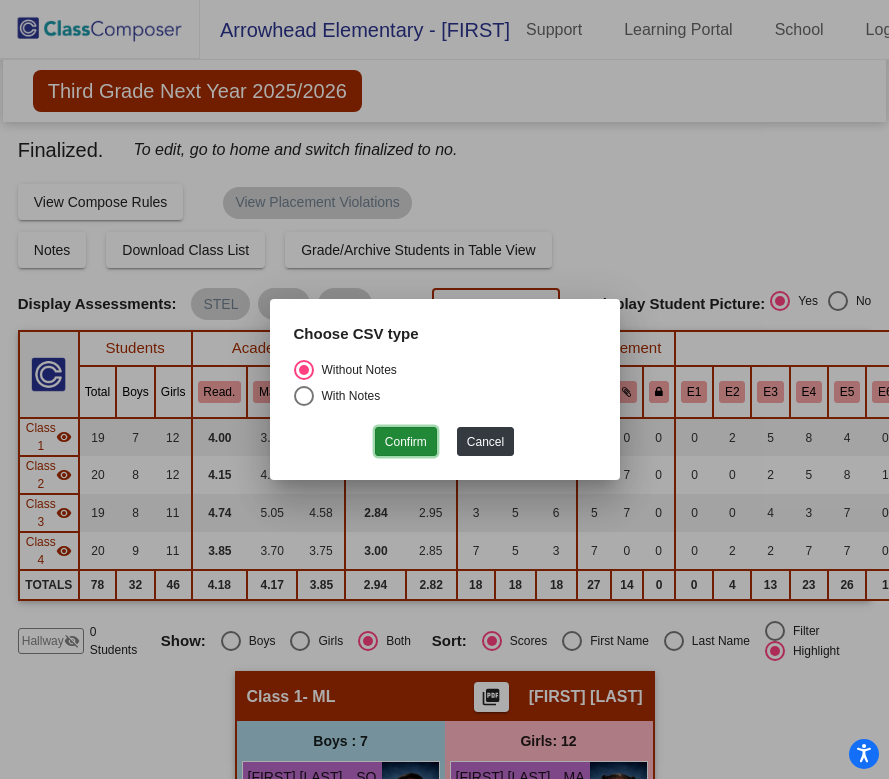 click on "Confirm" at bounding box center (406, 441) 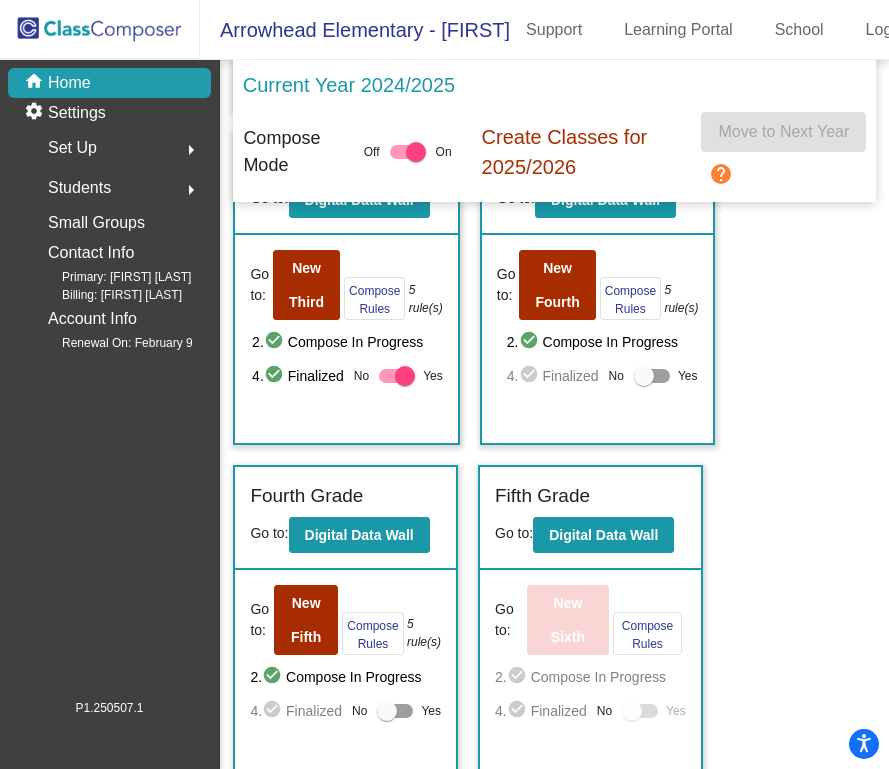 scroll, scrollTop: 781, scrollLeft: 0, axis: vertical 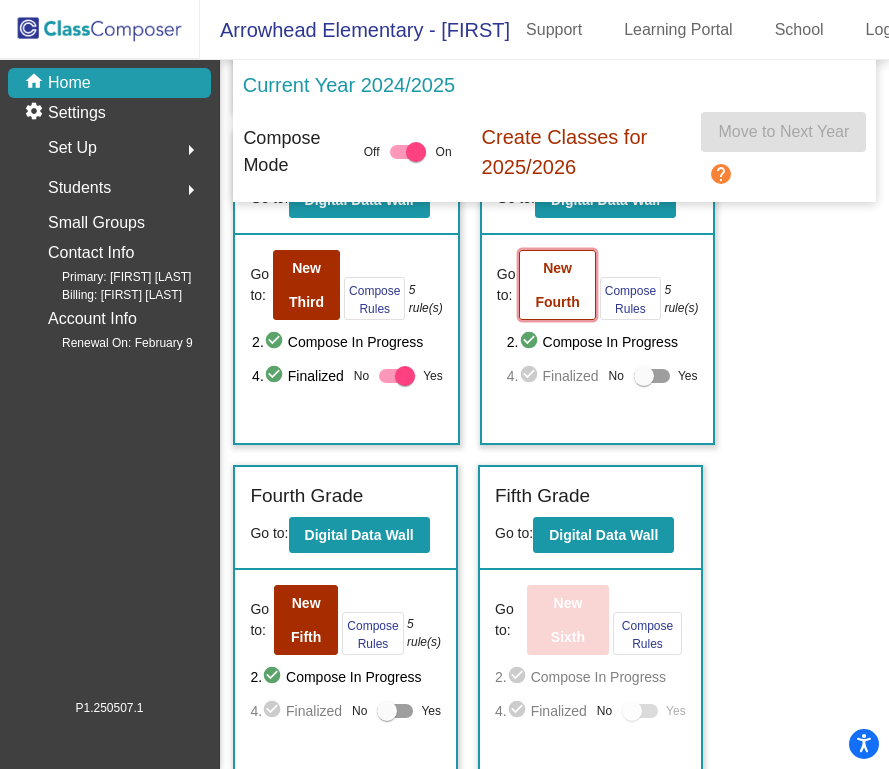 click on "New Fourth" 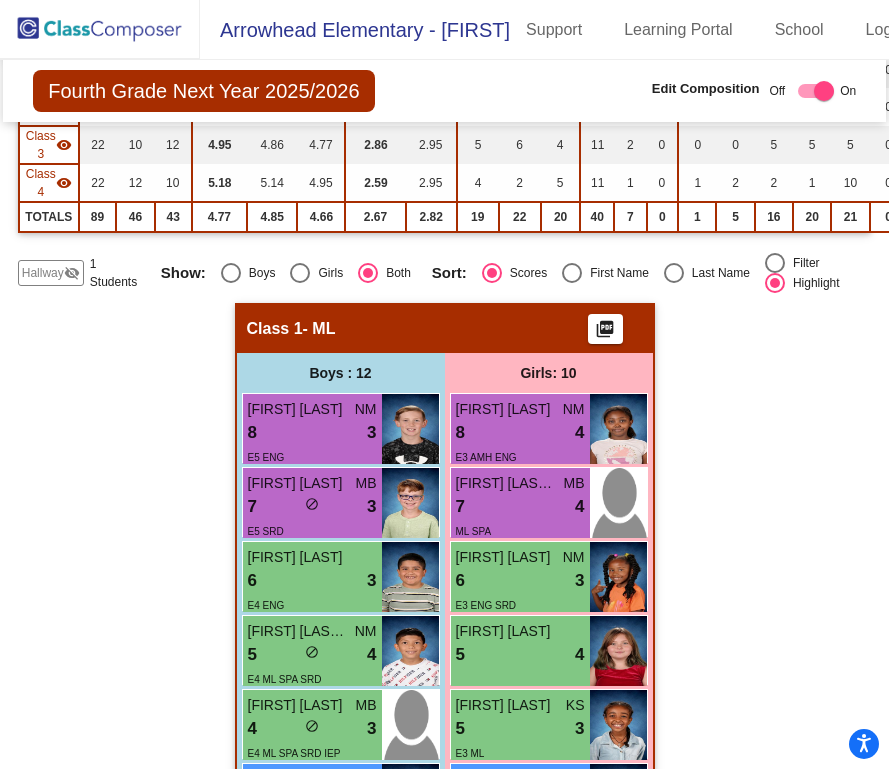 scroll, scrollTop: 0, scrollLeft: 0, axis: both 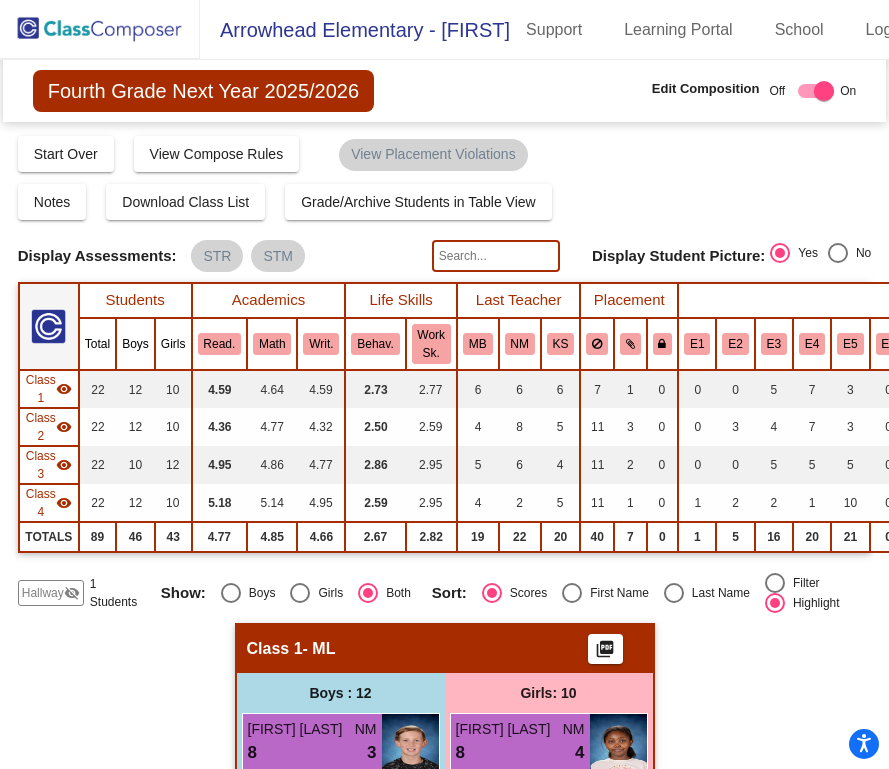 click at bounding box center [824, 91] 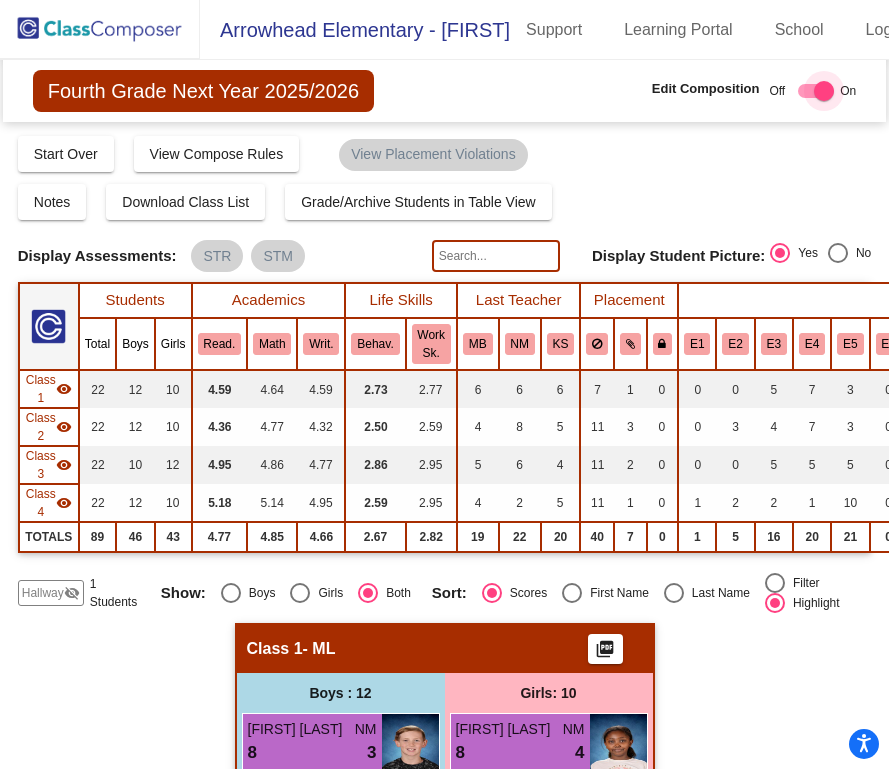 checkbox on "false" 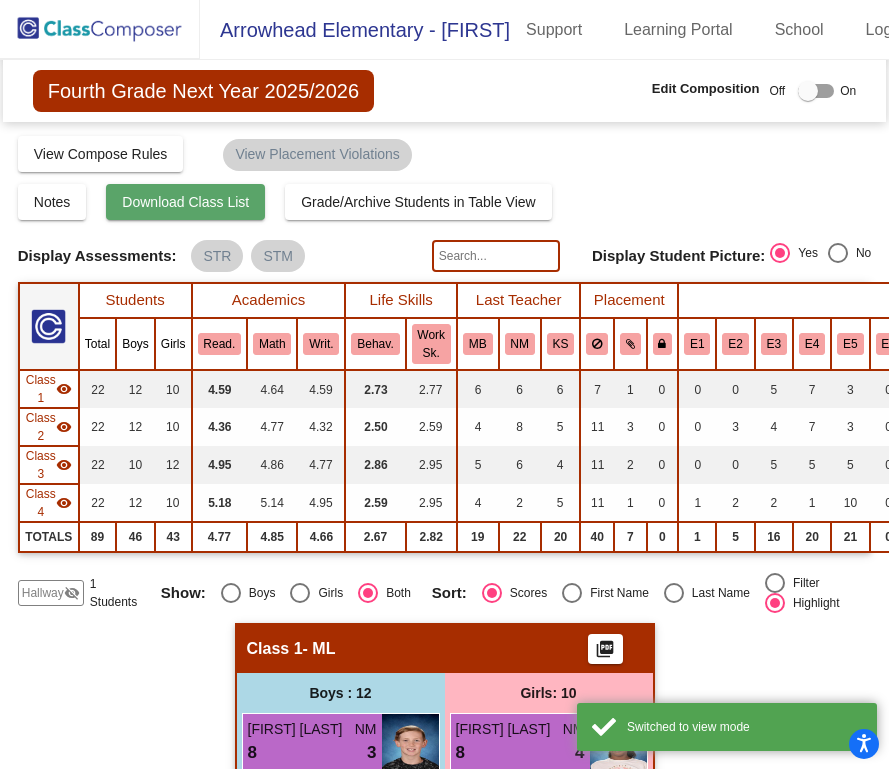 click on "Download Class List" 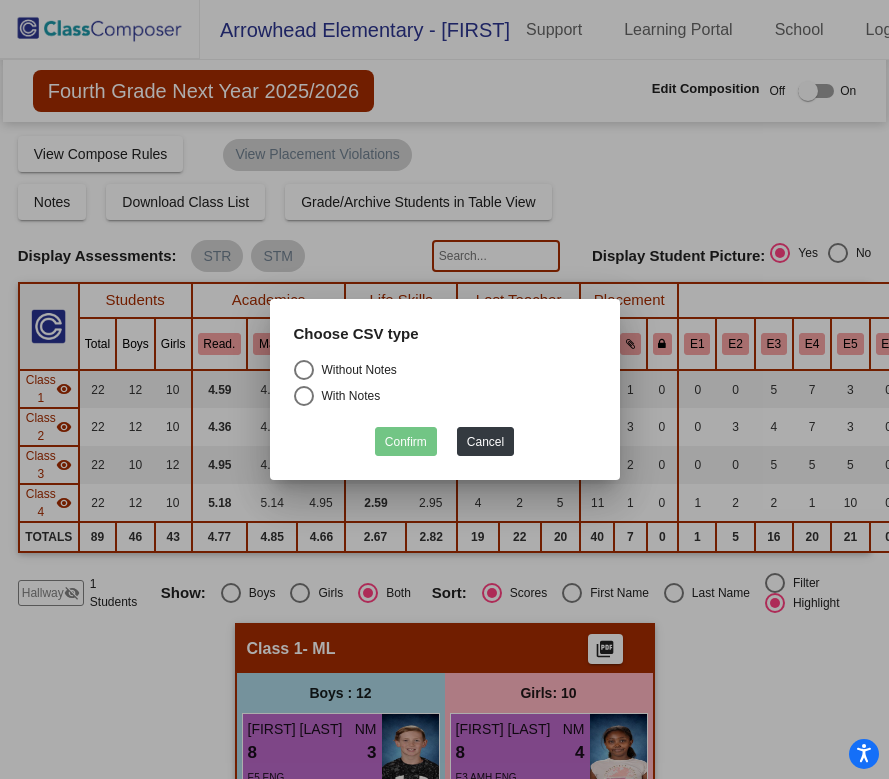 click at bounding box center [304, 370] 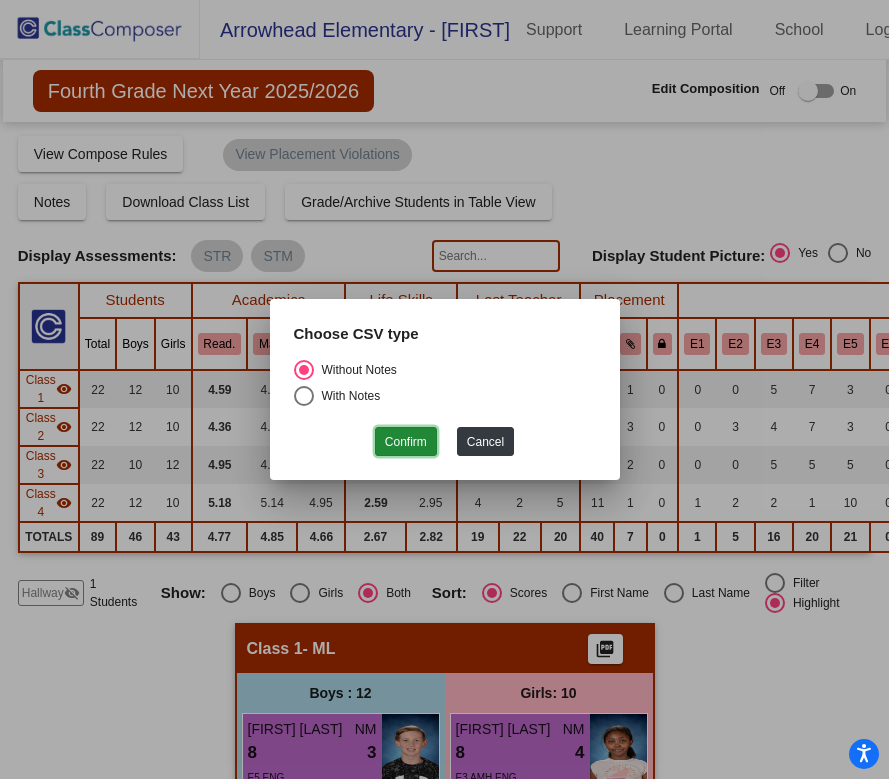 click on "Confirm" at bounding box center (406, 441) 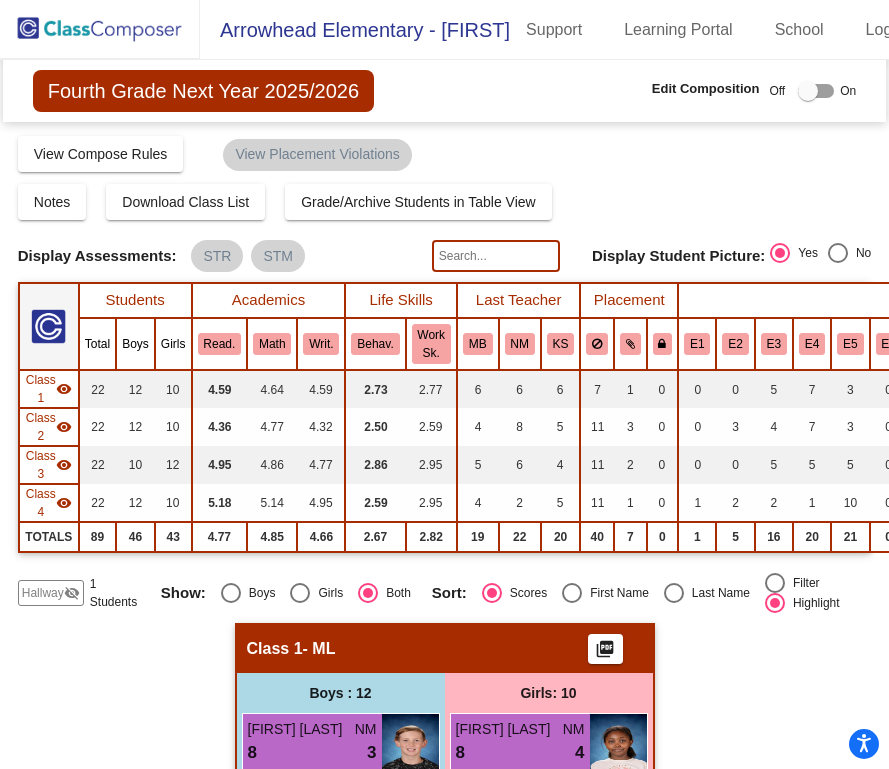 click 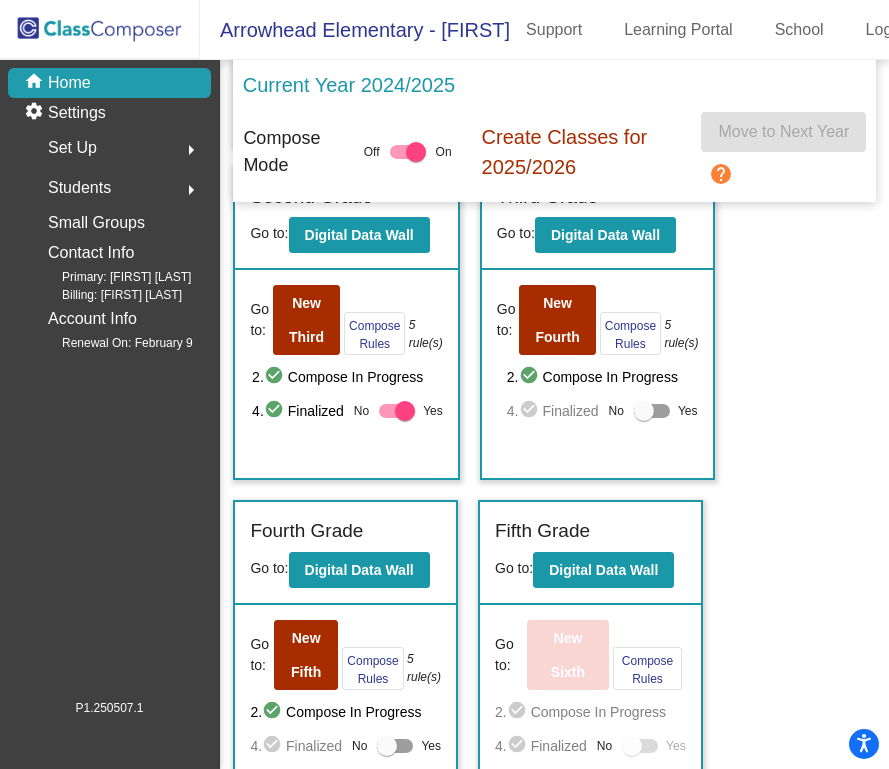 scroll, scrollTop: 750, scrollLeft: 0, axis: vertical 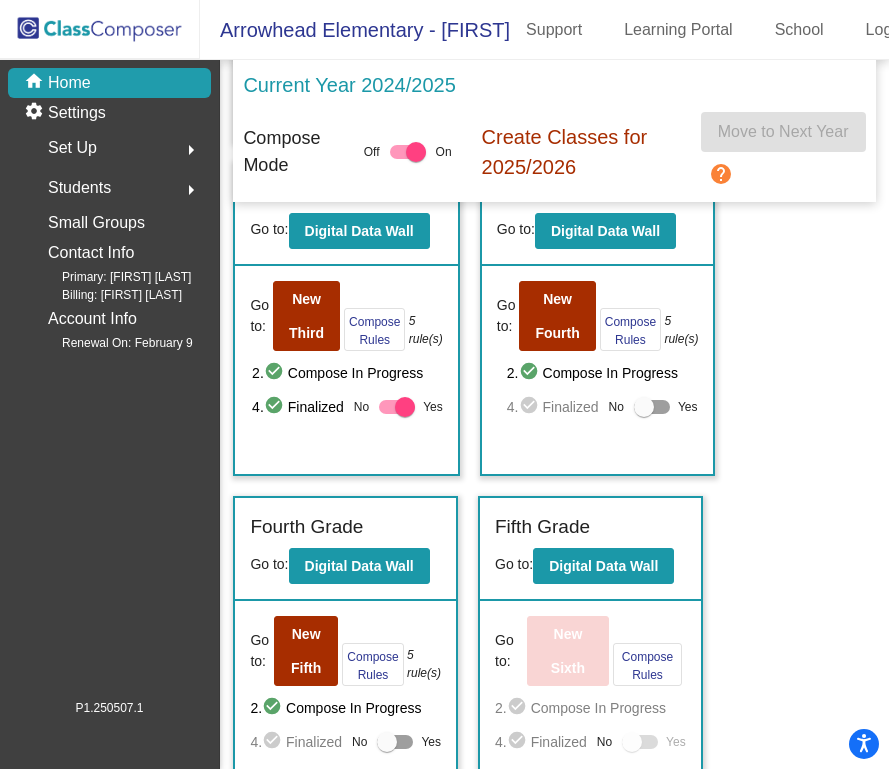 drag, startPoint x: 643, startPoint y: 402, endPoint x: 612, endPoint y: 417, distance: 34.43835 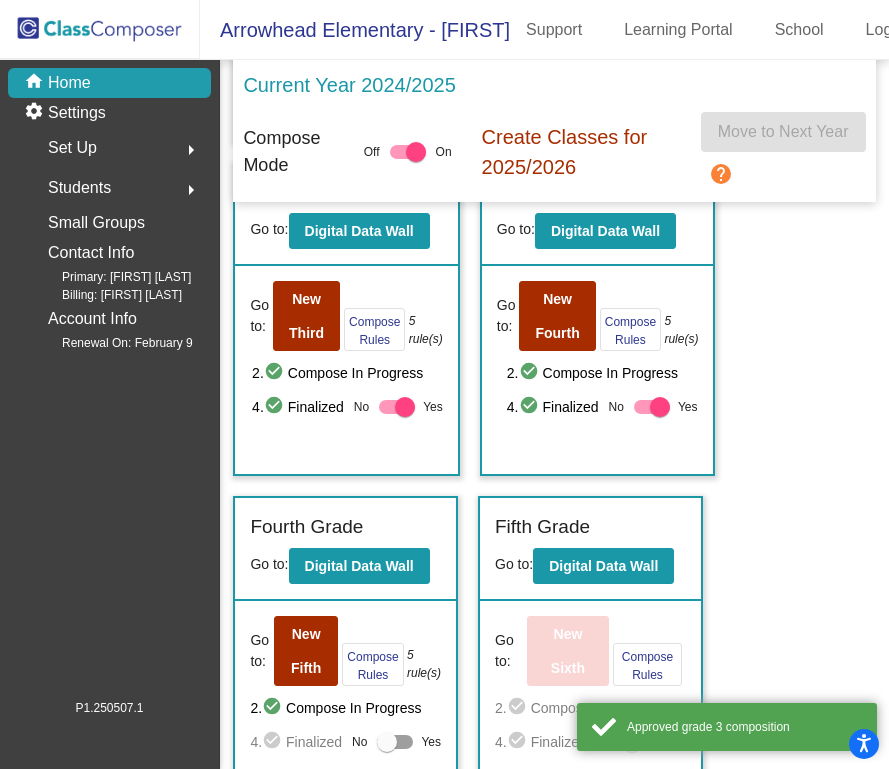 scroll, scrollTop: 781, scrollLeft: 0, axis: vertical 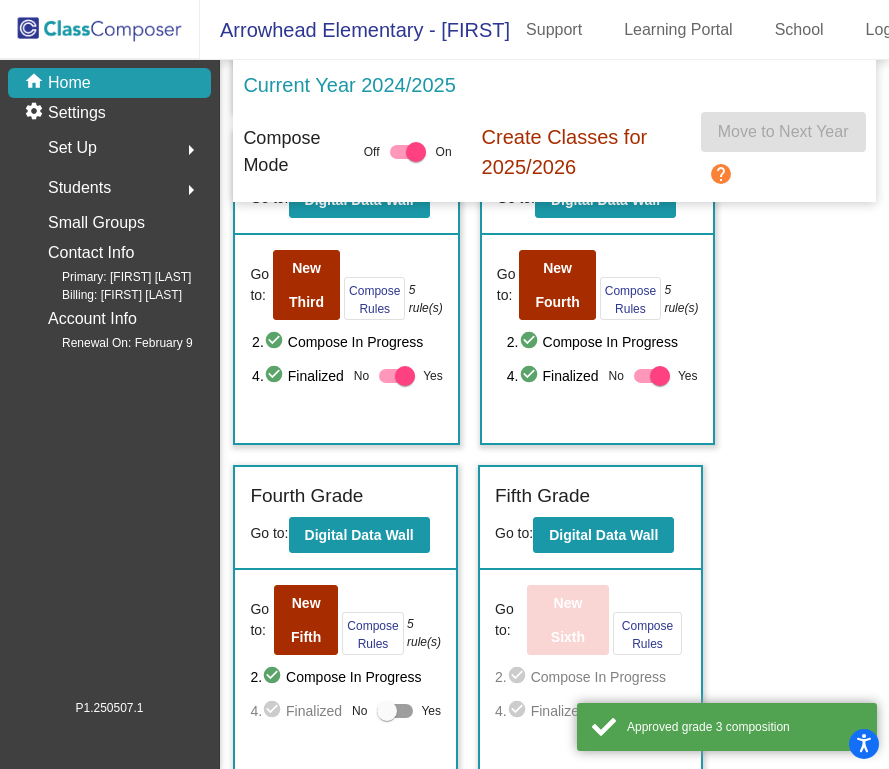 click at bounding box center (387, 711) 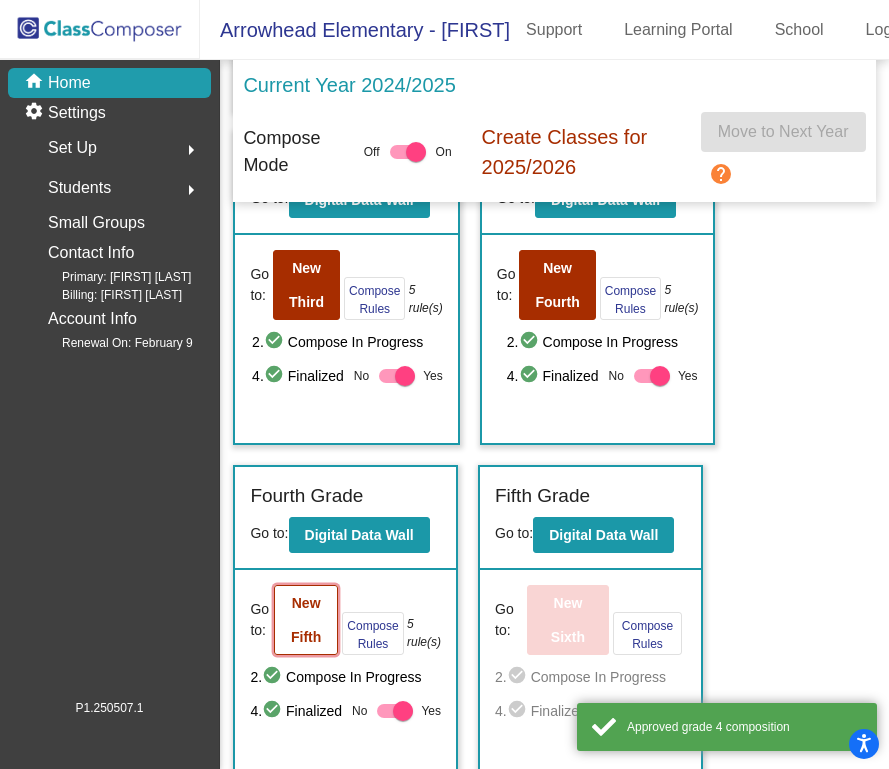 click on "New Fifth" 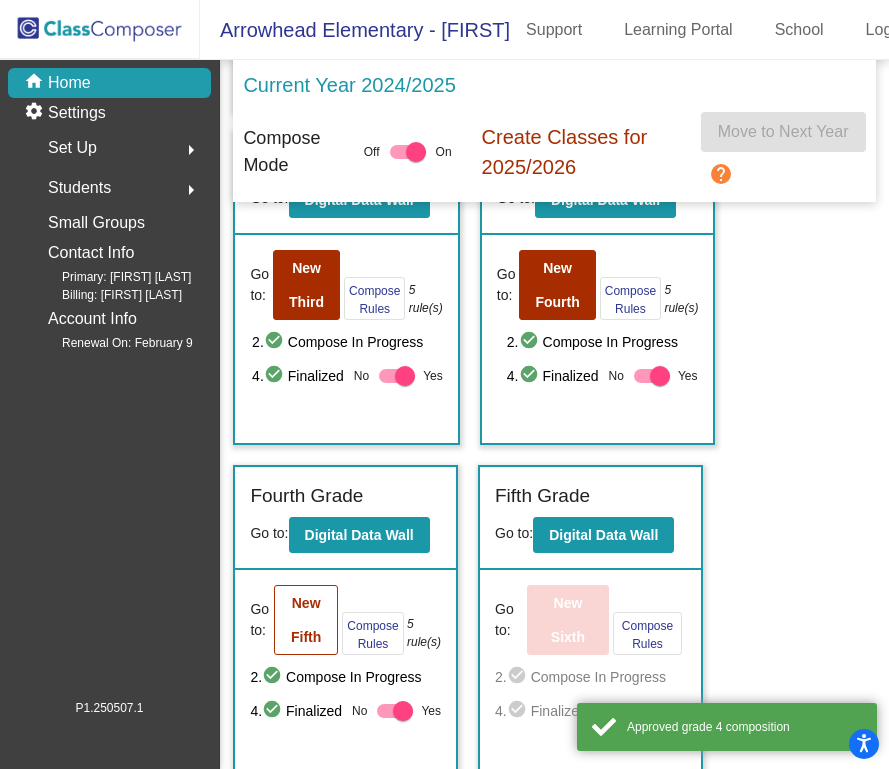 scroll, scrollTop: 0, scrollLeft: 0, axis: both 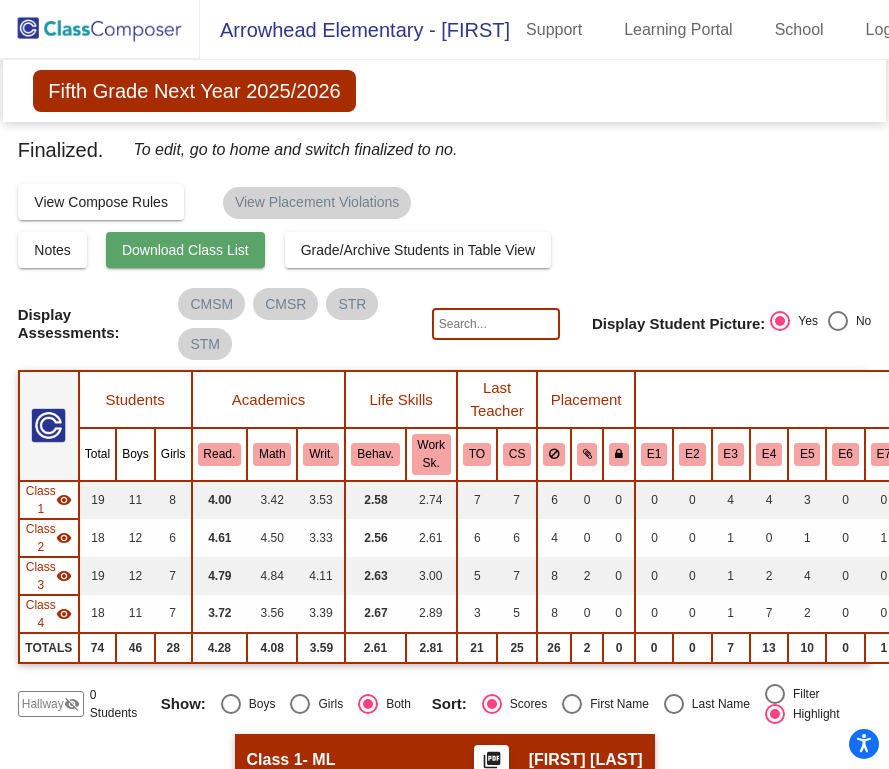 click on "Download Class List" 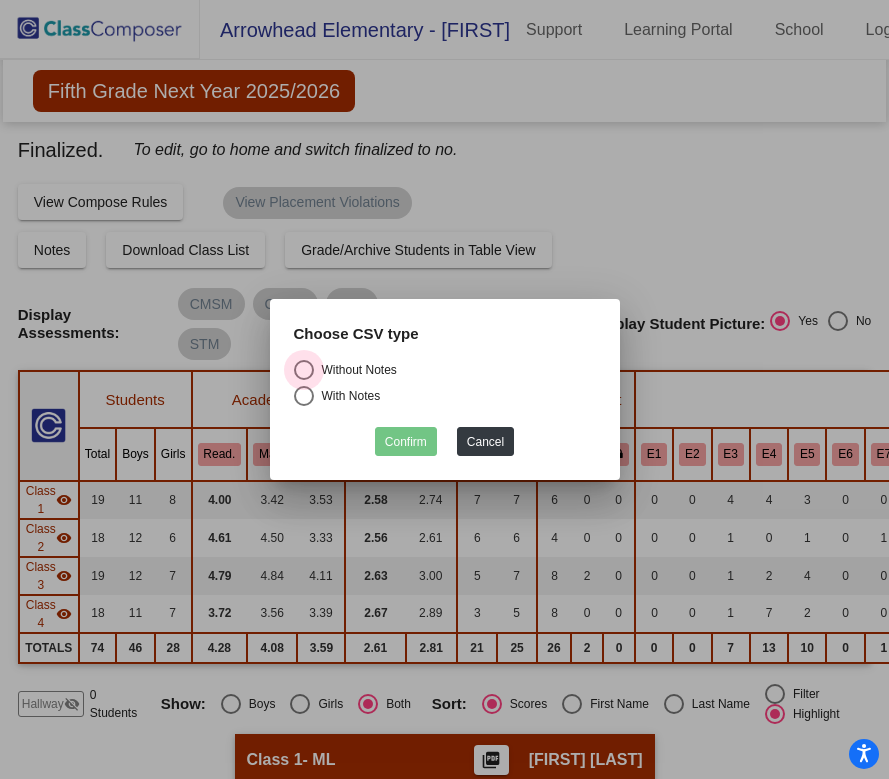 click at bounding box center (304, 370) 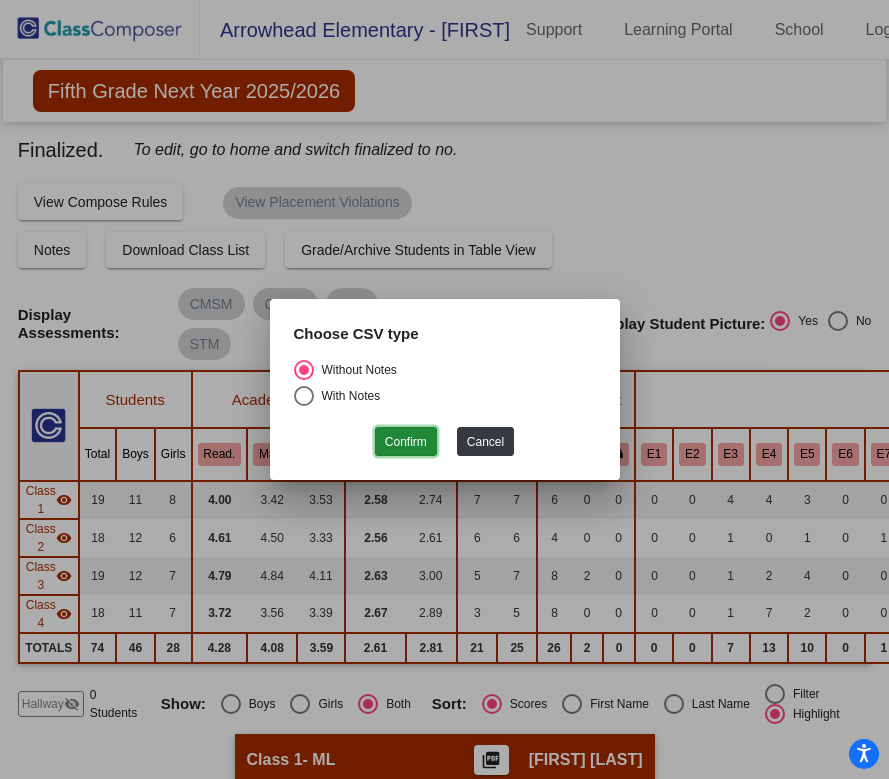 click on "Confirm" at bounding box center (406, 441) 